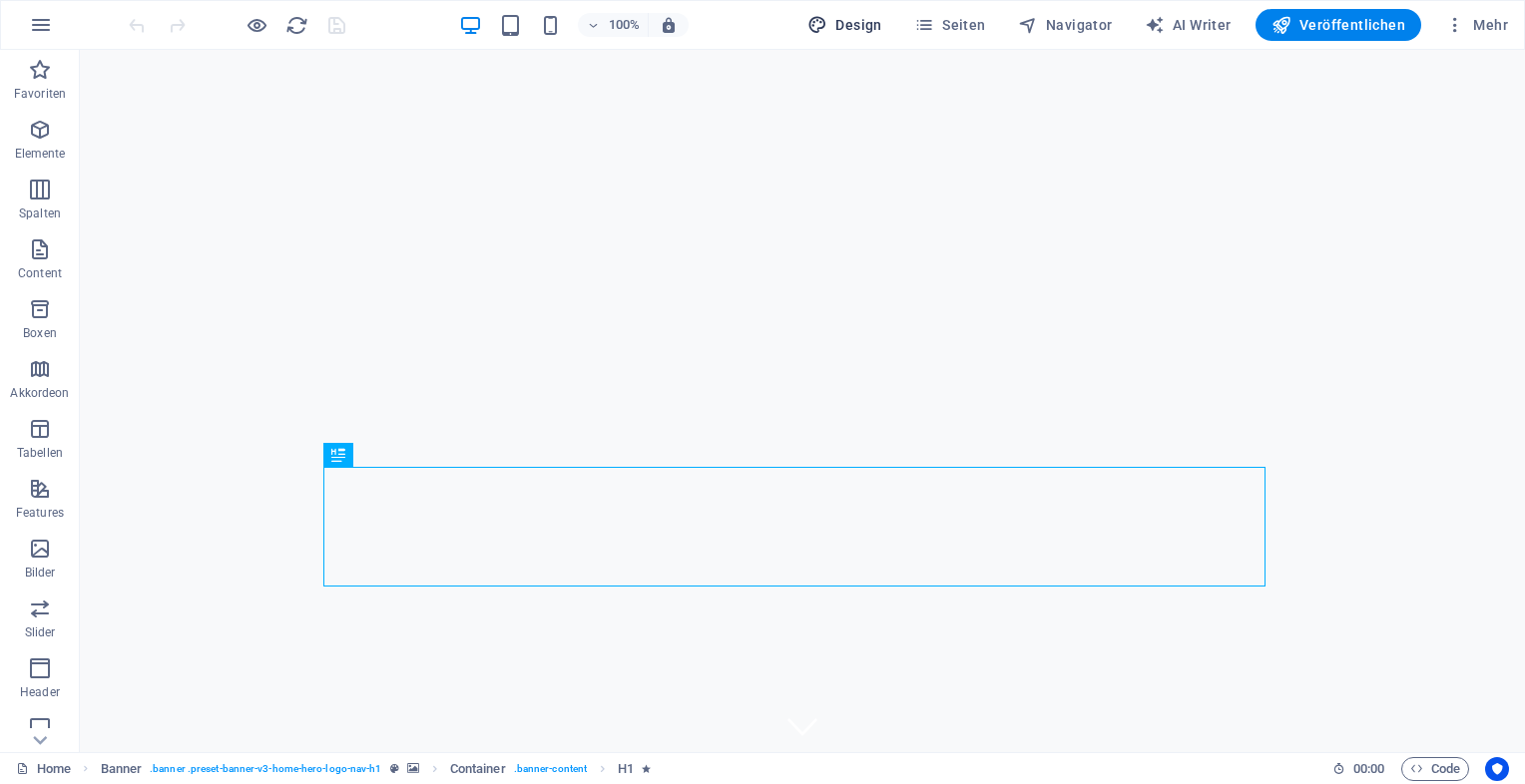 scroll, scrollTop: 0, scrollLeft: 0, axis: both 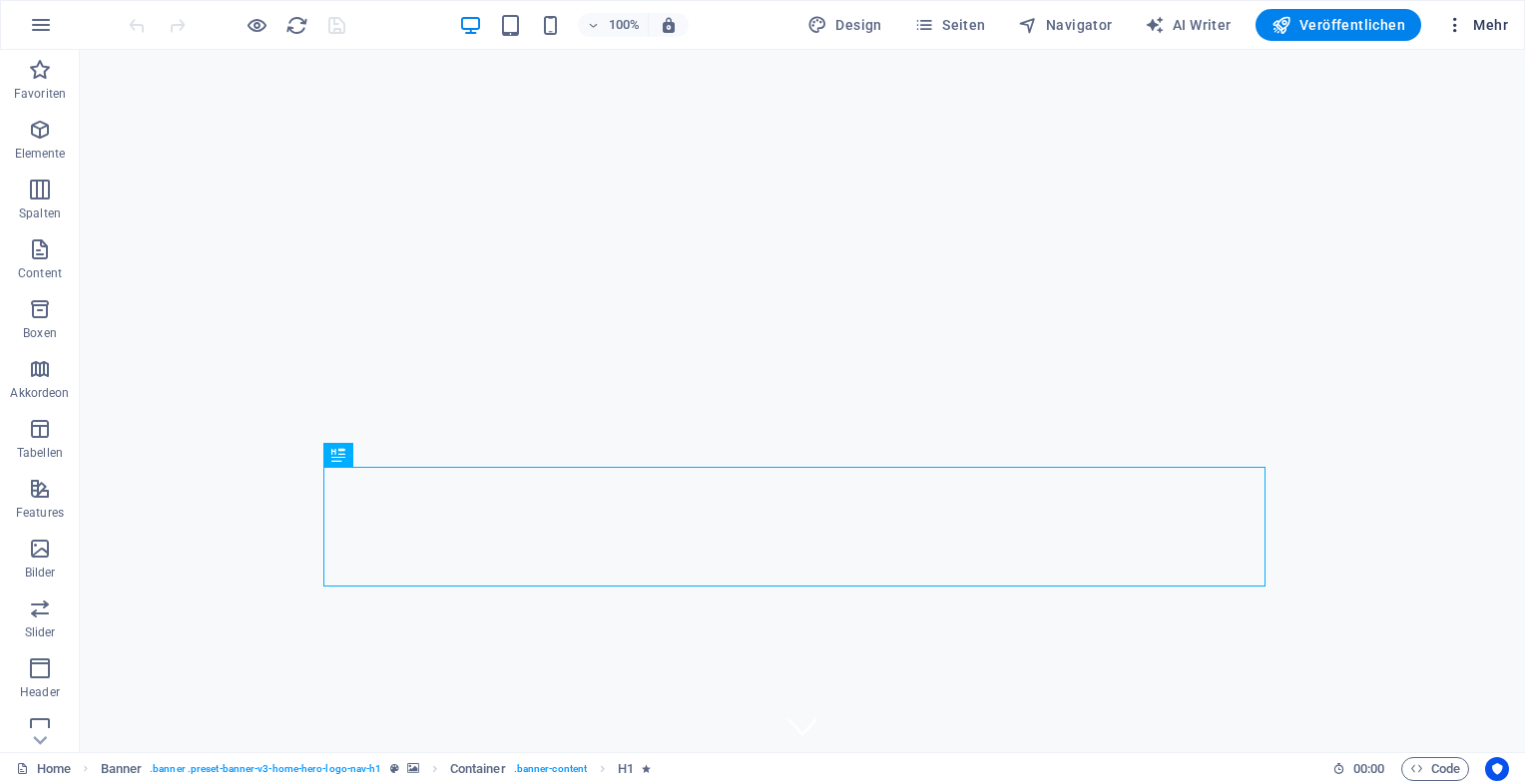 click on "Mehr" at bounding box center (1476, 25) 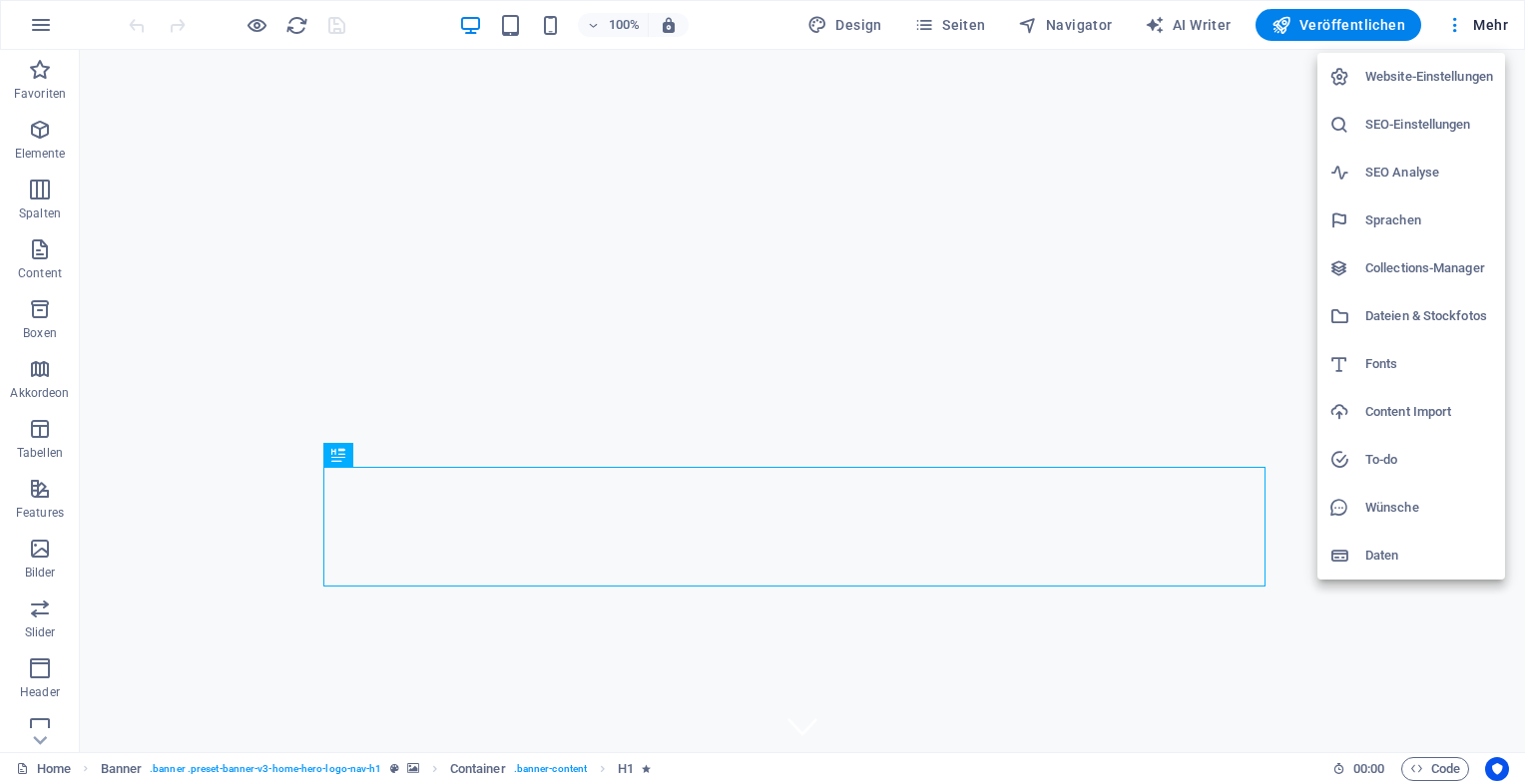 click on "SEO-Einstellungen" at bounding box center [1429, 125] 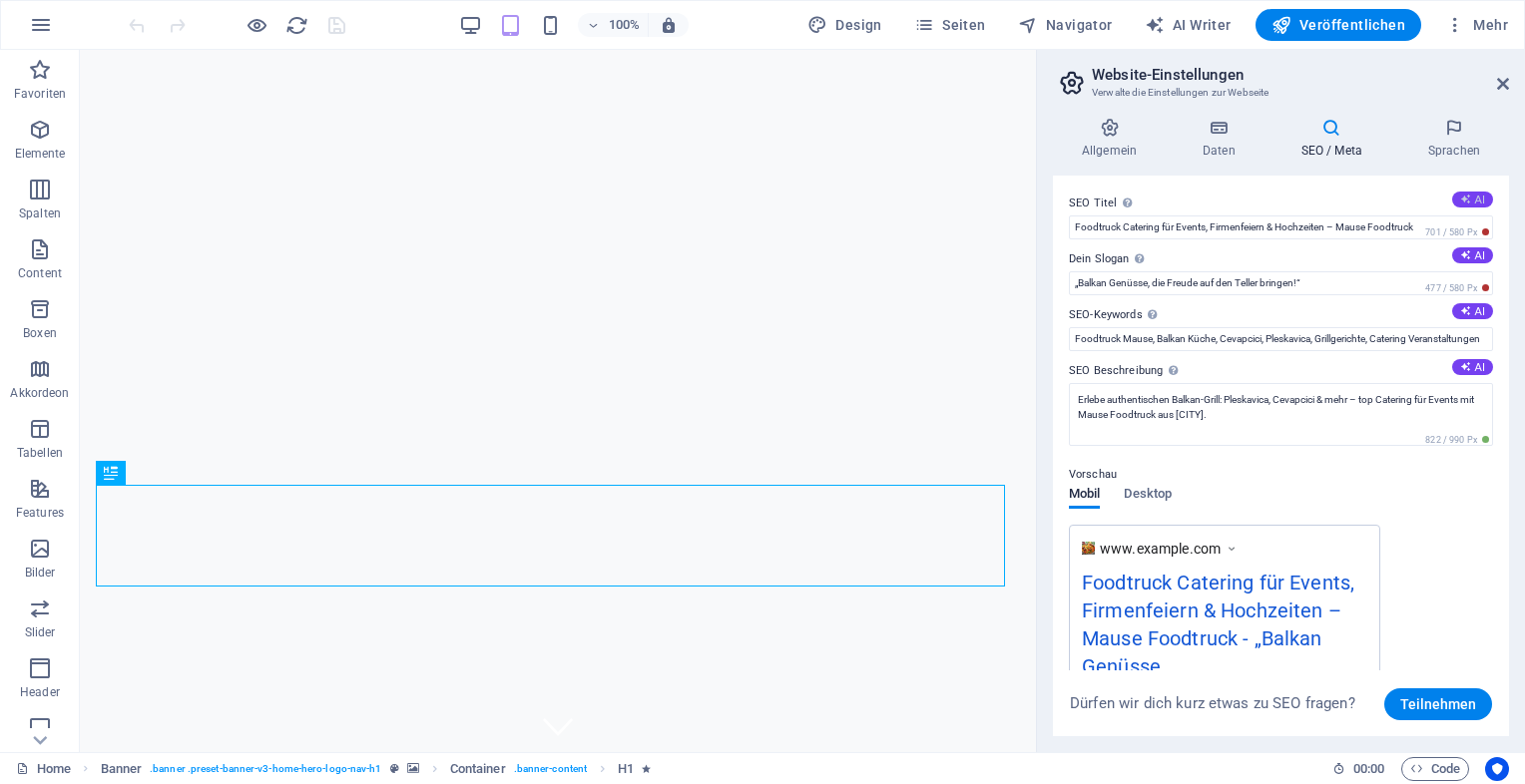 click on "AI" at bounding box center (1472, 199) 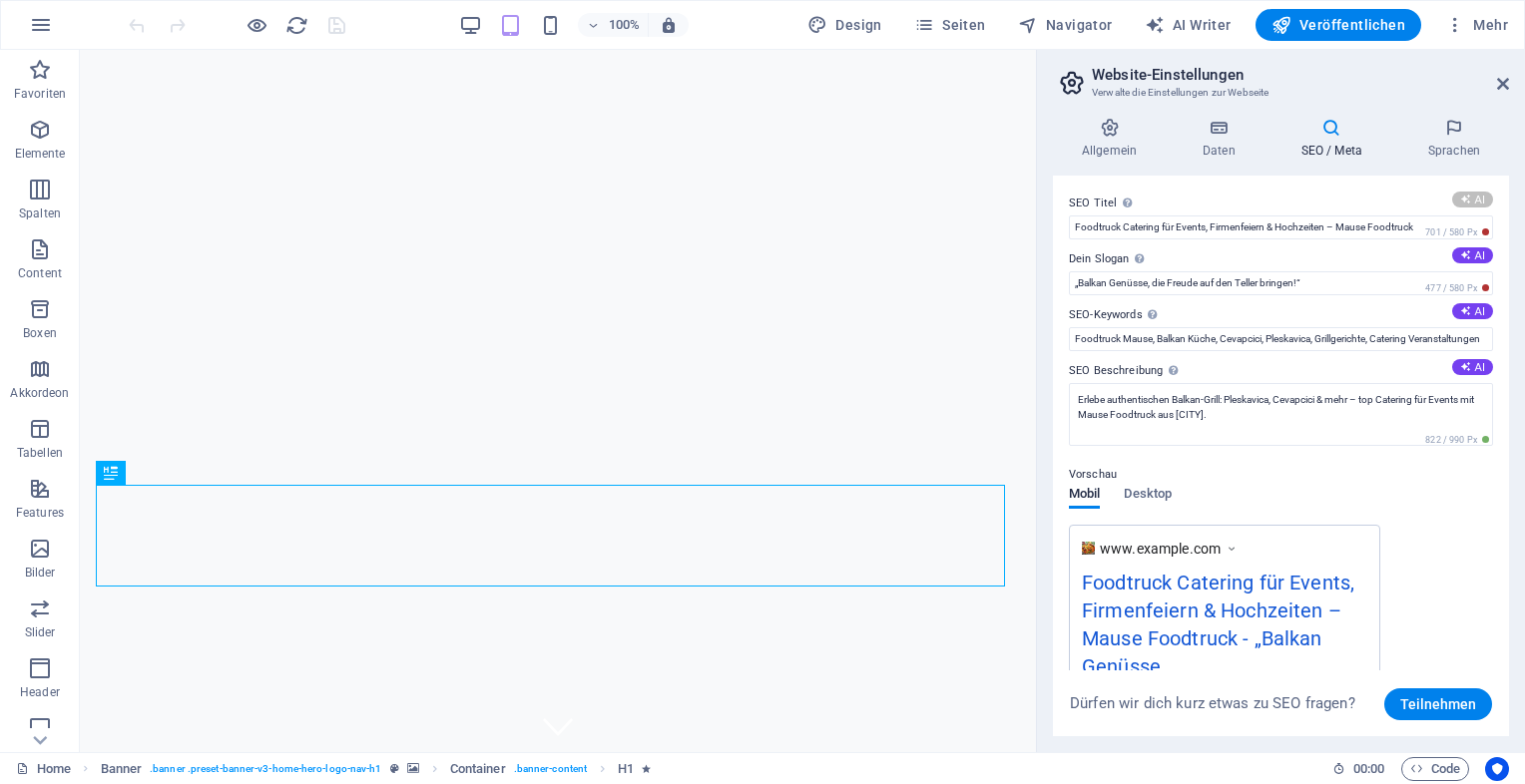 type on "**Köstliche Balkan-Spezialitäten**" 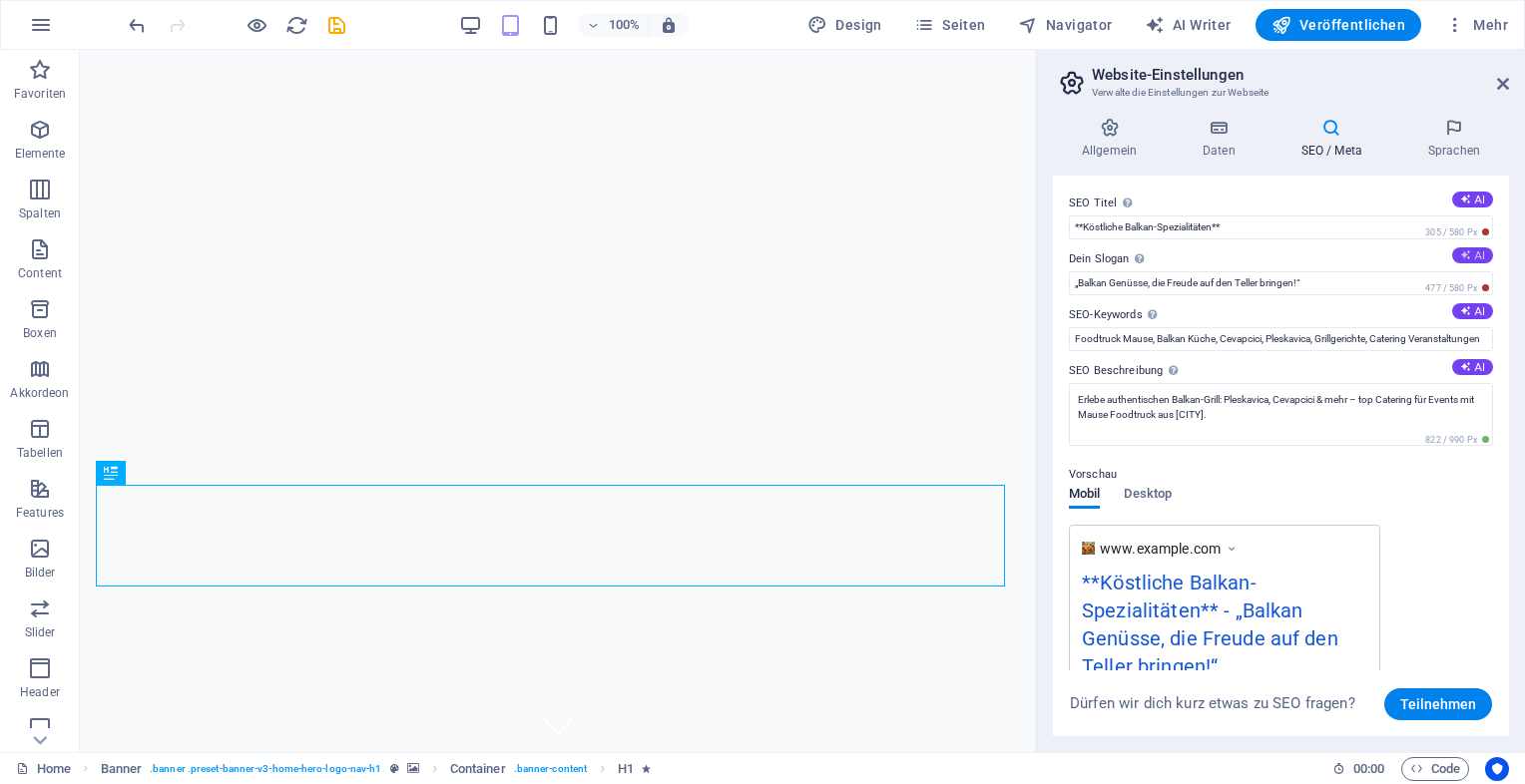 click on "AI" at bounding box center (1472, 255) 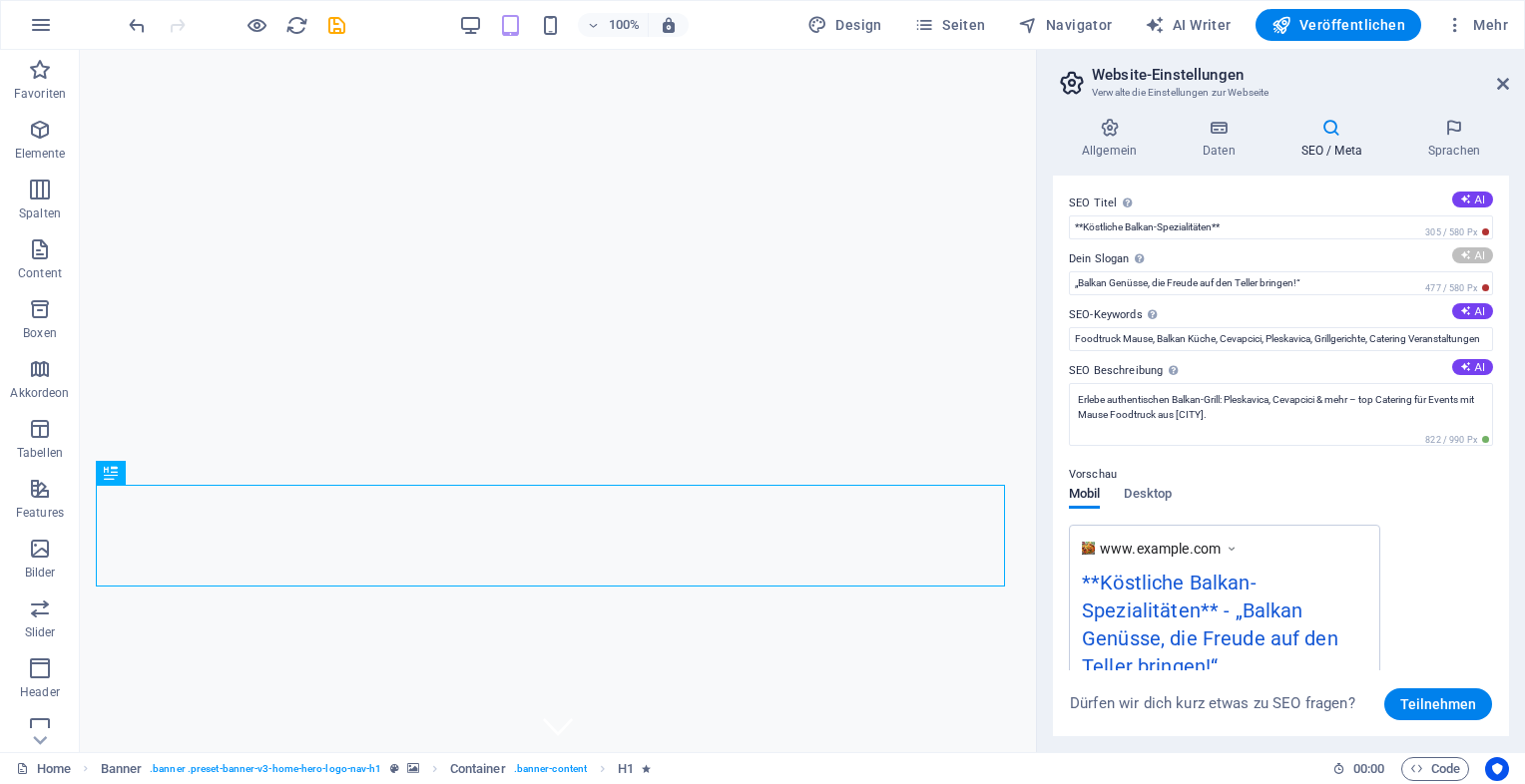 type on "Authentische Balkan-Küche frisch und lecker erleben!" 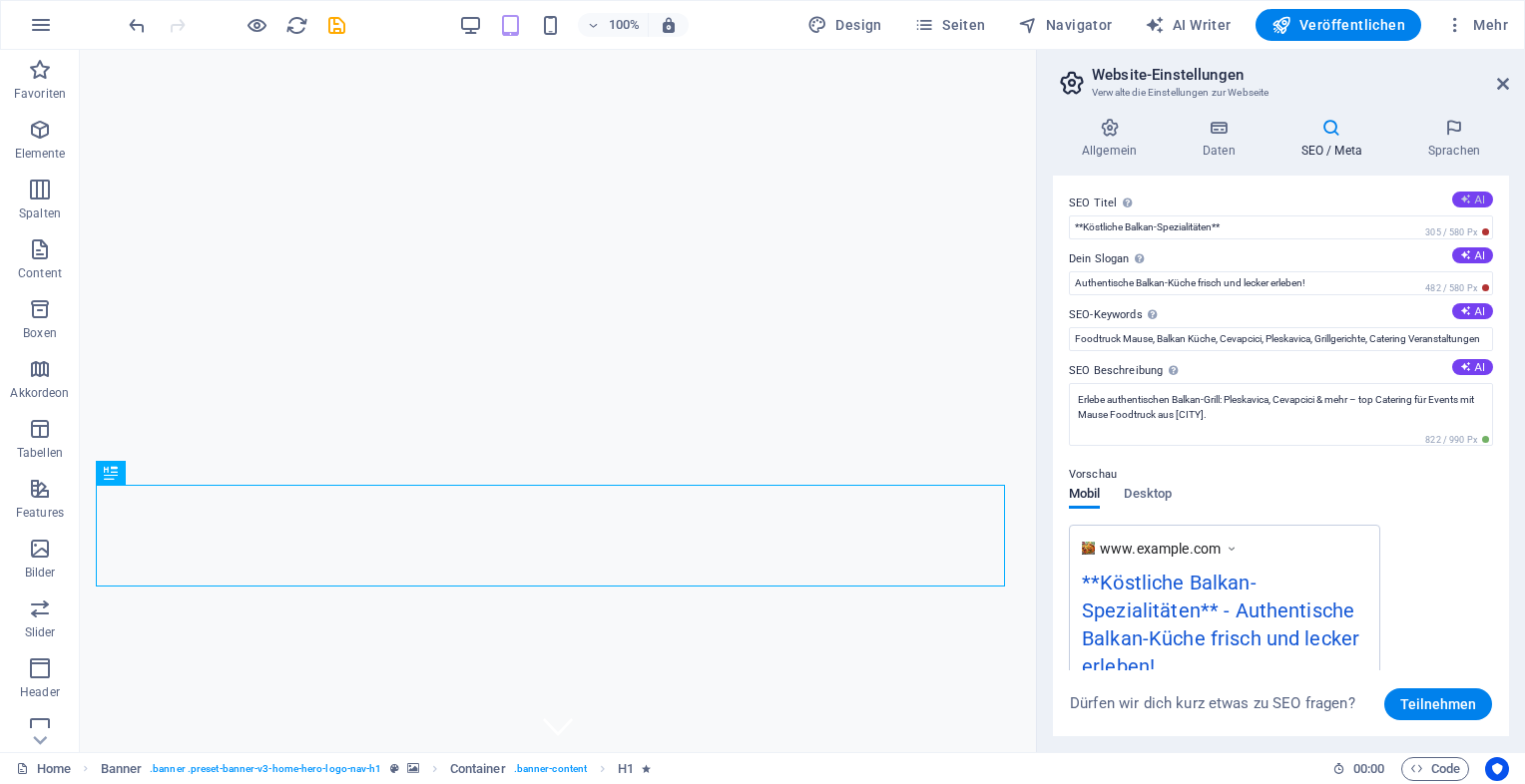 click at bounding box center (1465, 198) 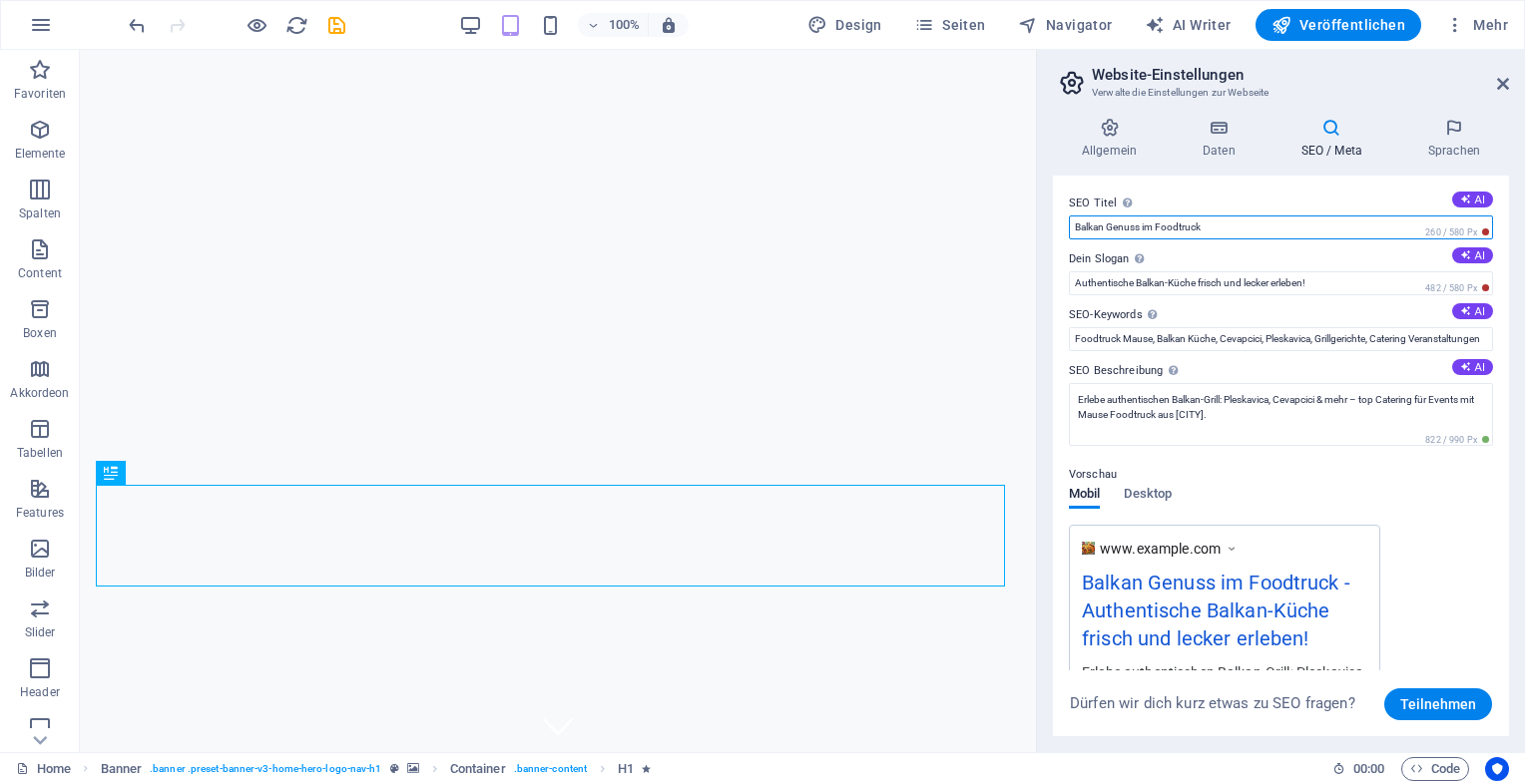 click on "Balkan Genuss im Foodtruck" at bounding box center (1280, 227) 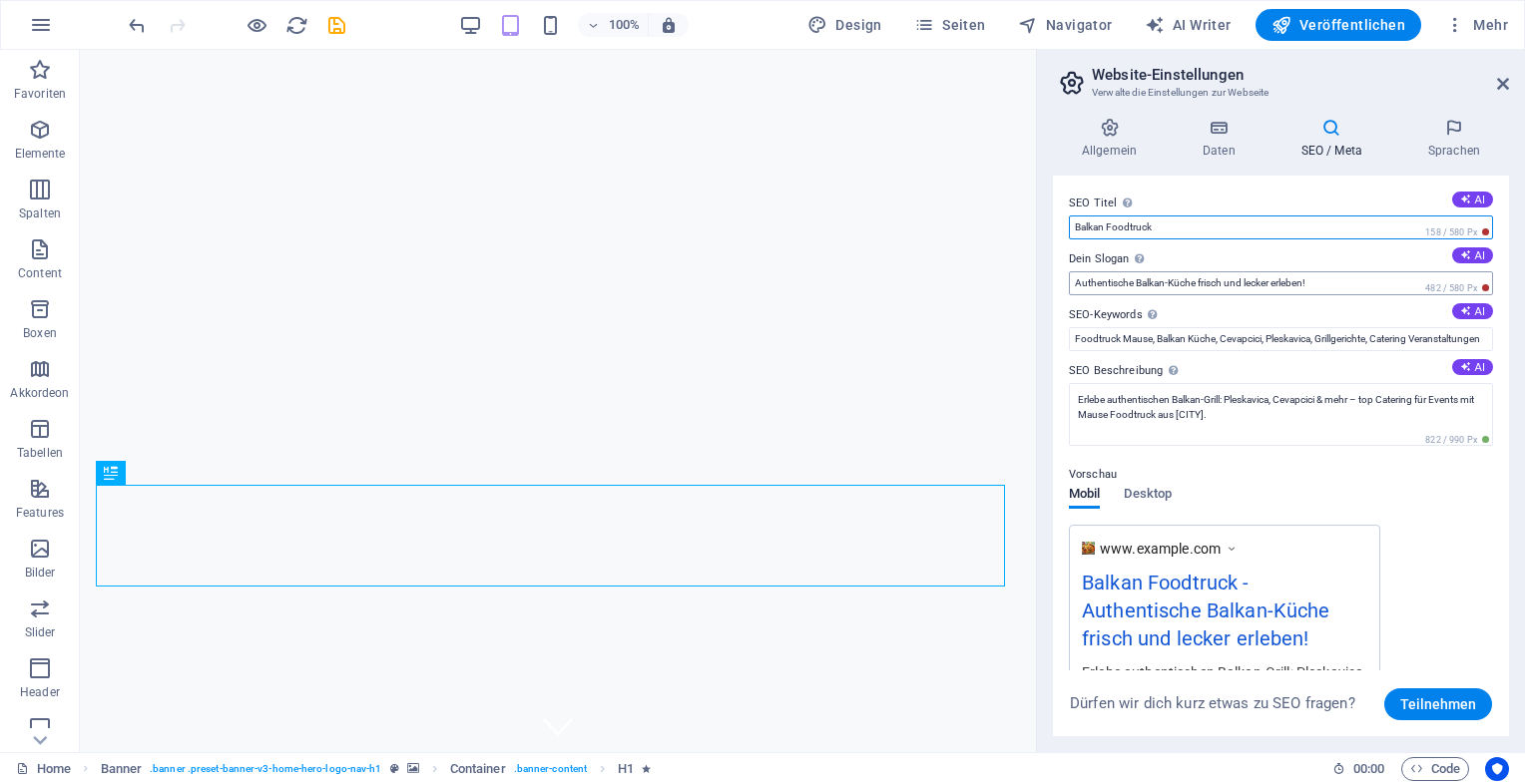 type on "Balkan Foodtruck" 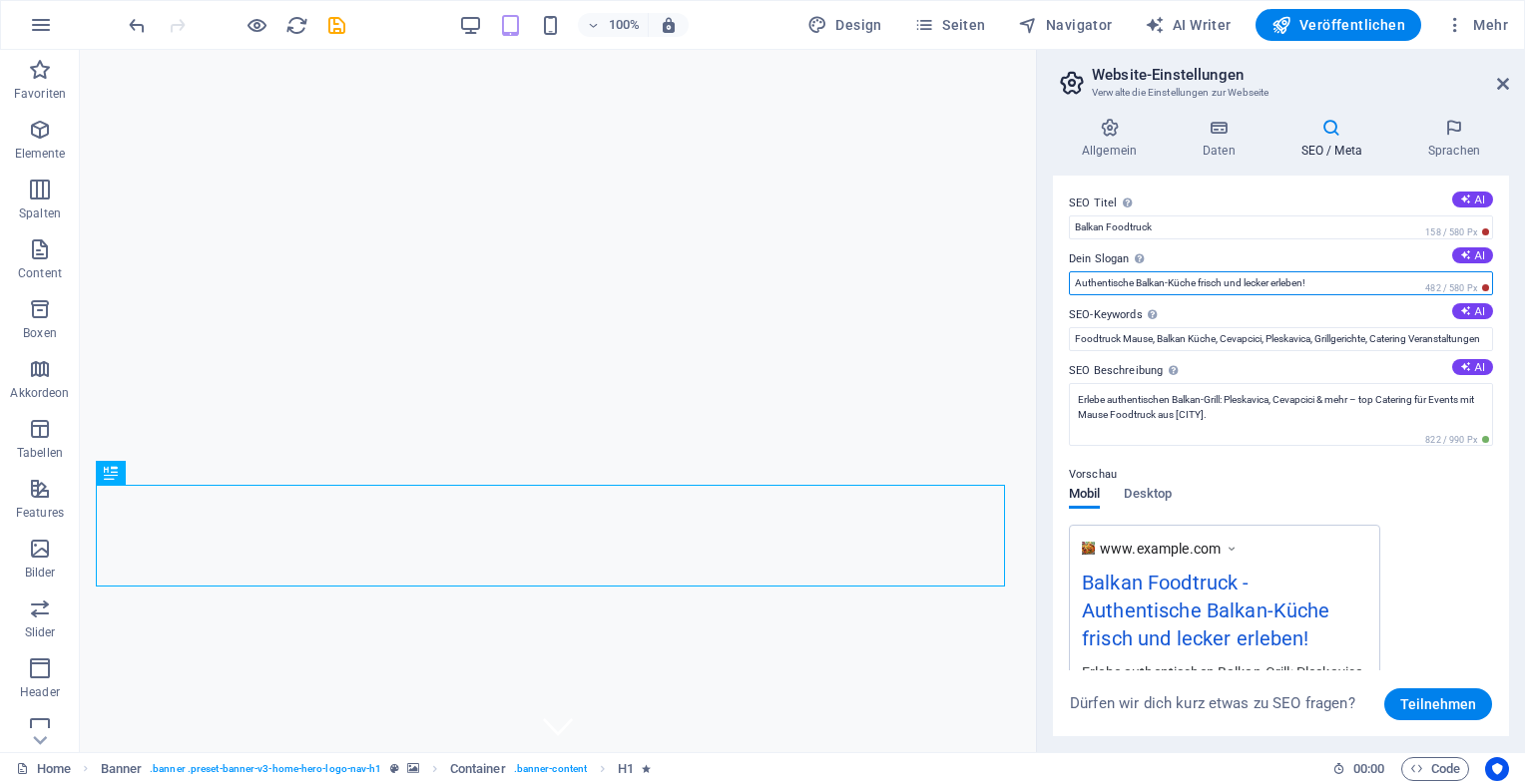 drag, startPoint x: 1203, startPoint y: 284, endPoint x: 1331, endPoint y: 281, distance: 128.03515 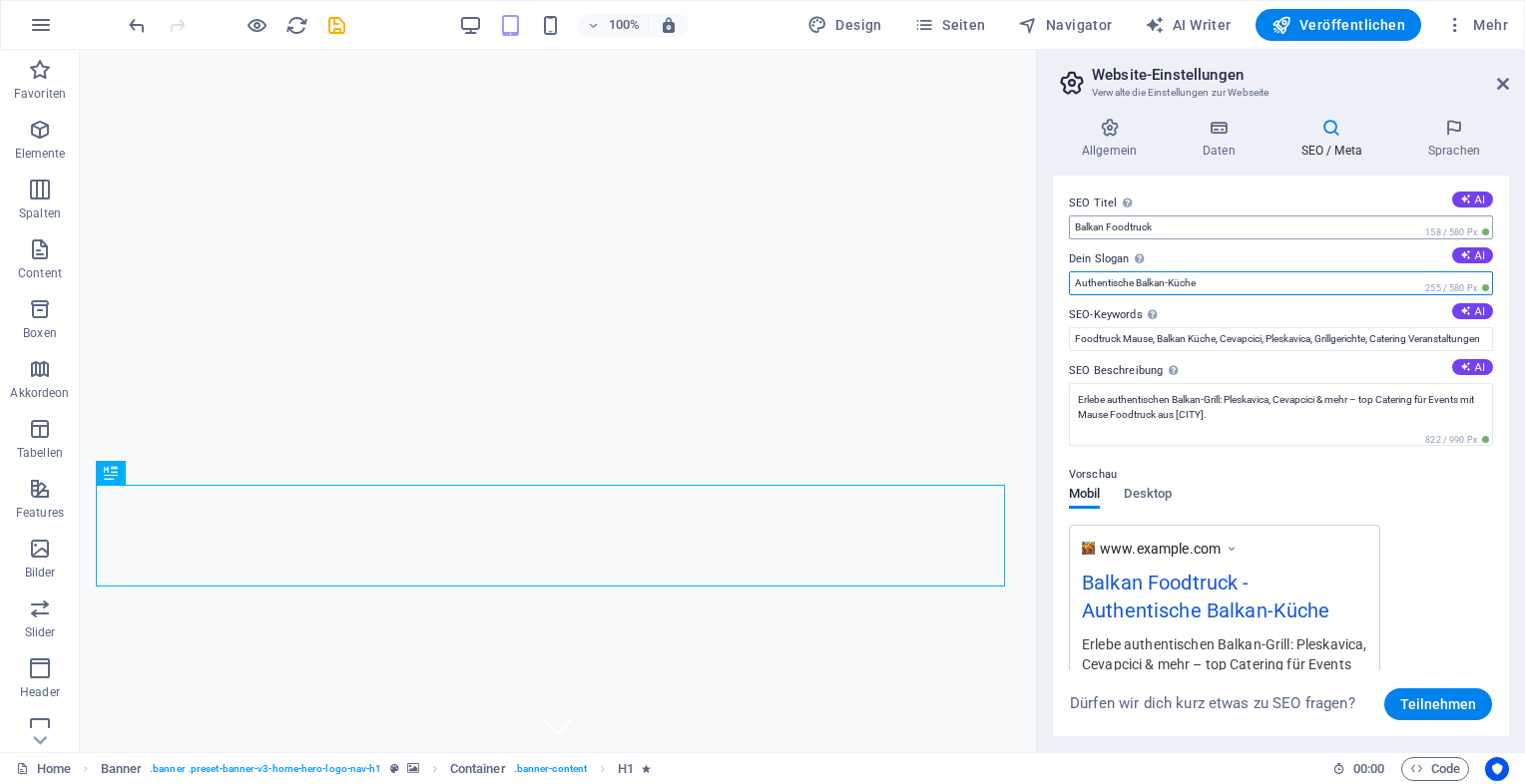 type on "Authentische Balkan-Küche" 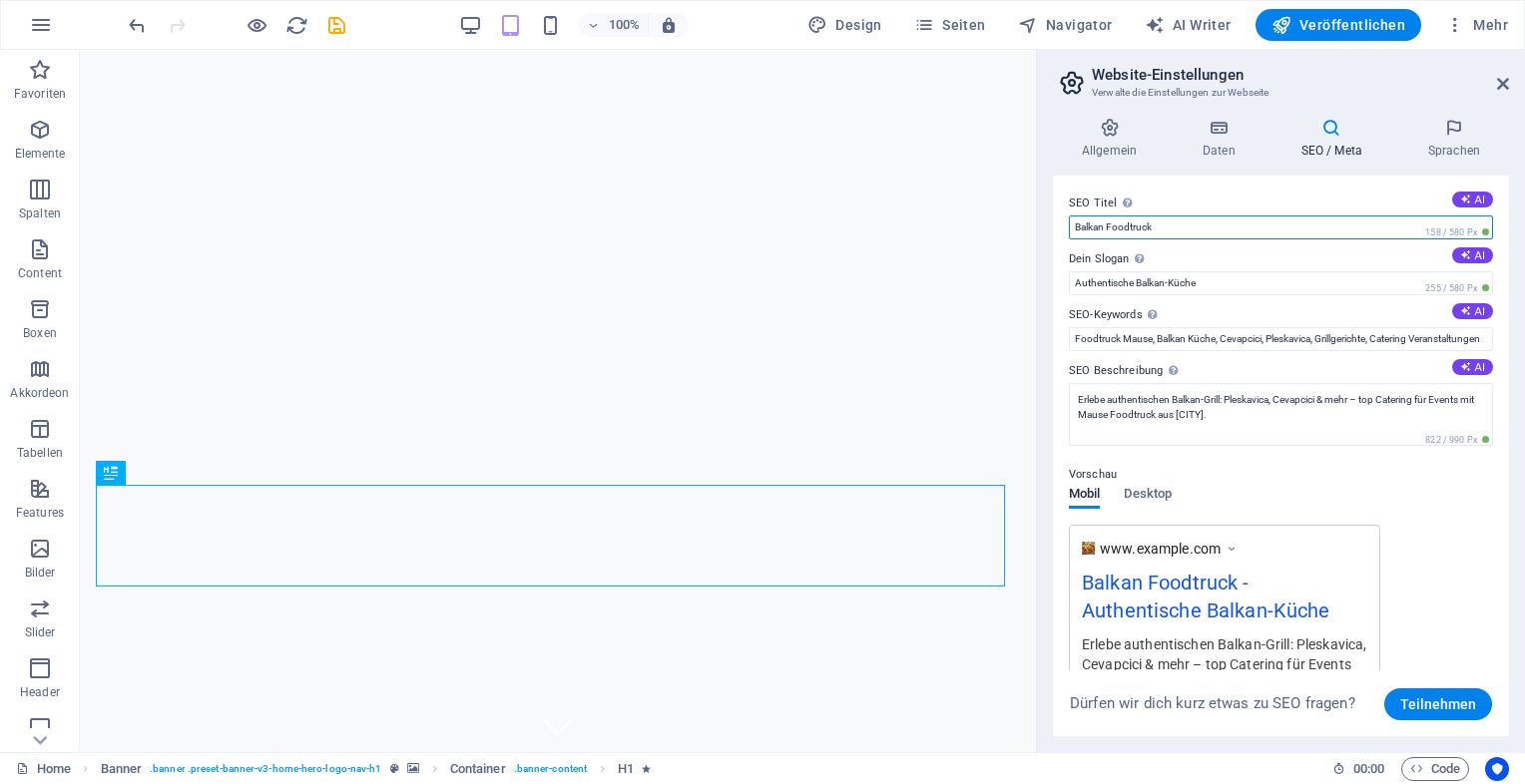 click on "Balkan Foodtruck" at bounding box center [1280, 227] 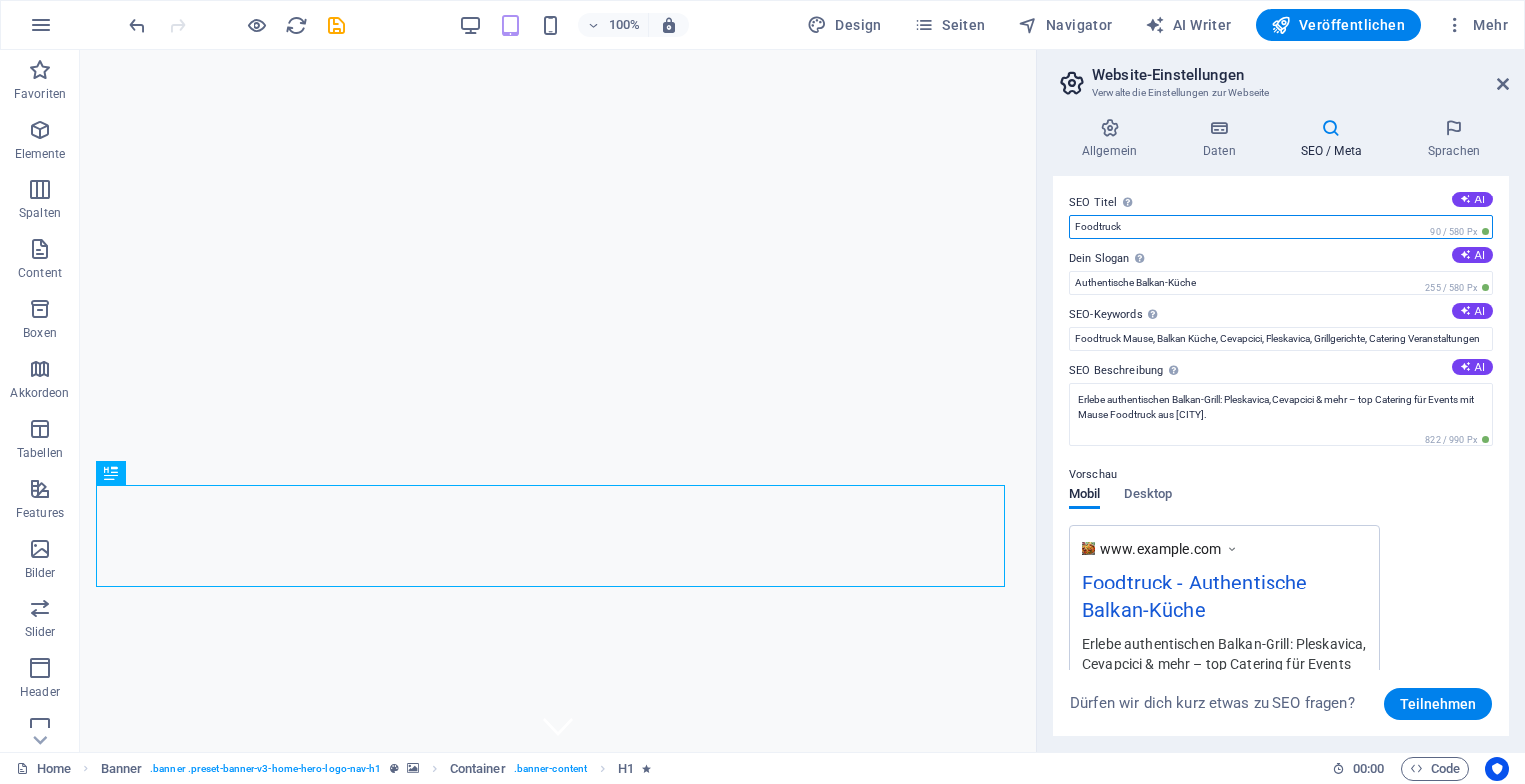 click on "Foodtruck" at bounding box center [1280, 227] 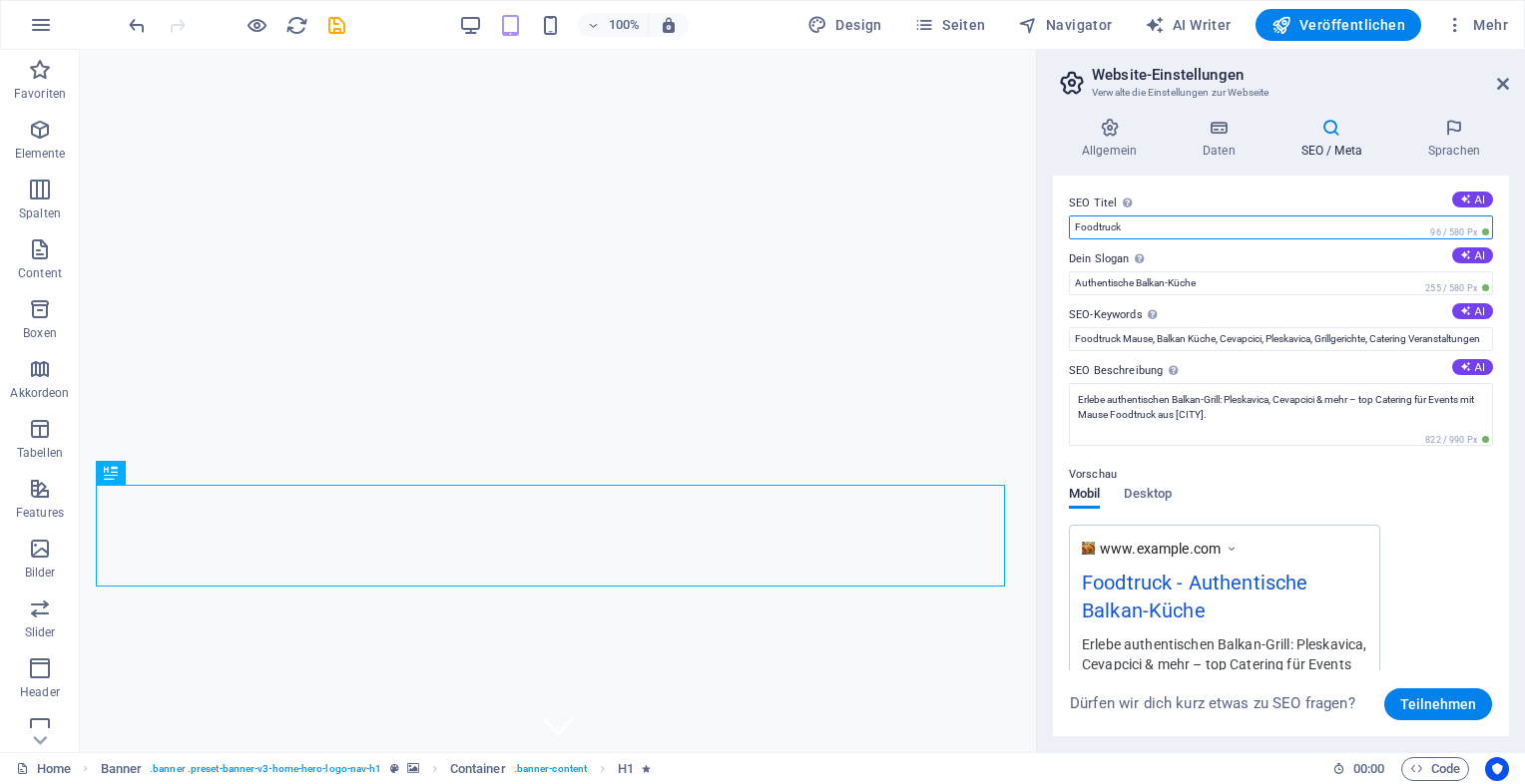 click on "Foodtruck" at bounding box center (1280, 227) 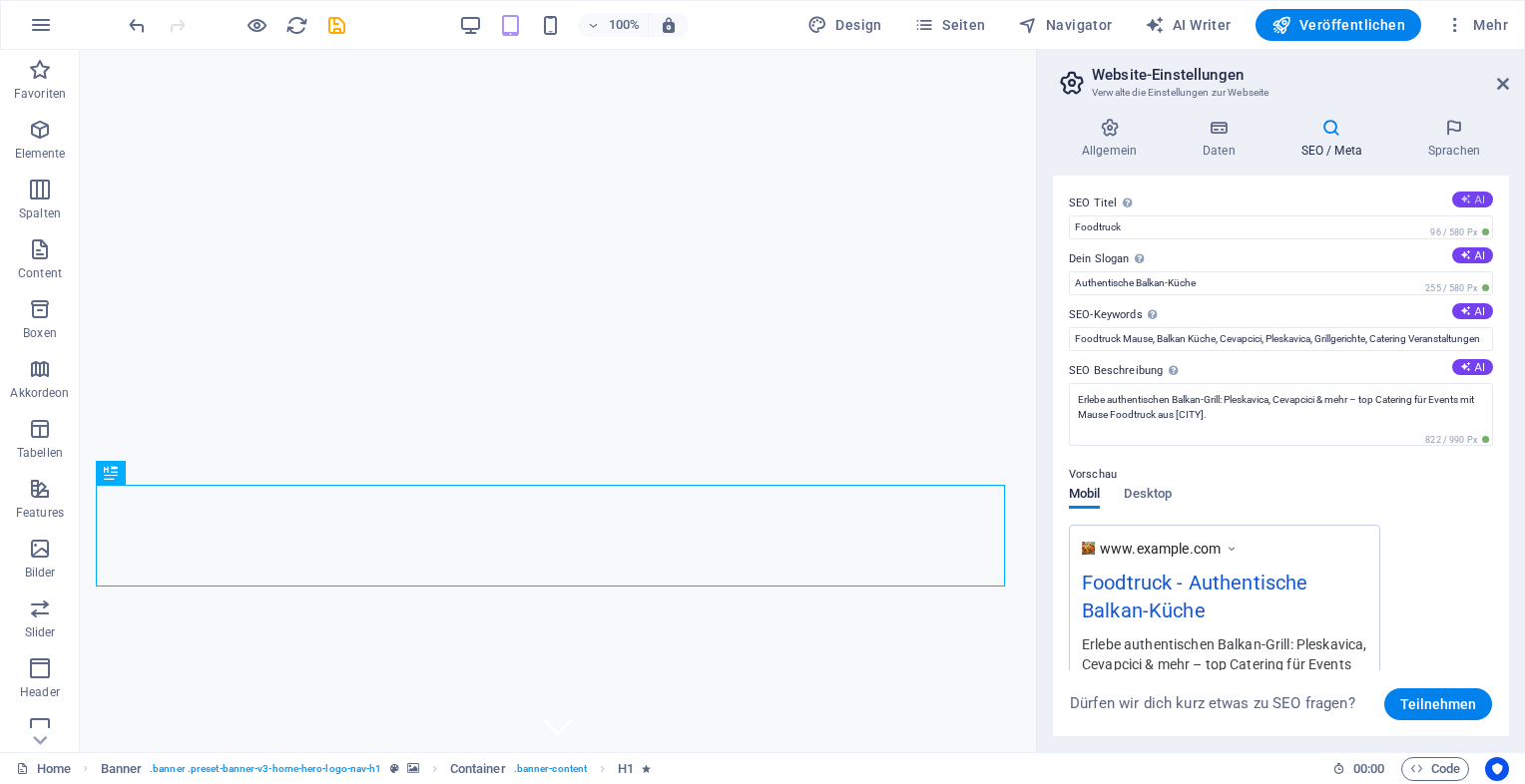 click on "AI" at bounding box center [1472, 199] 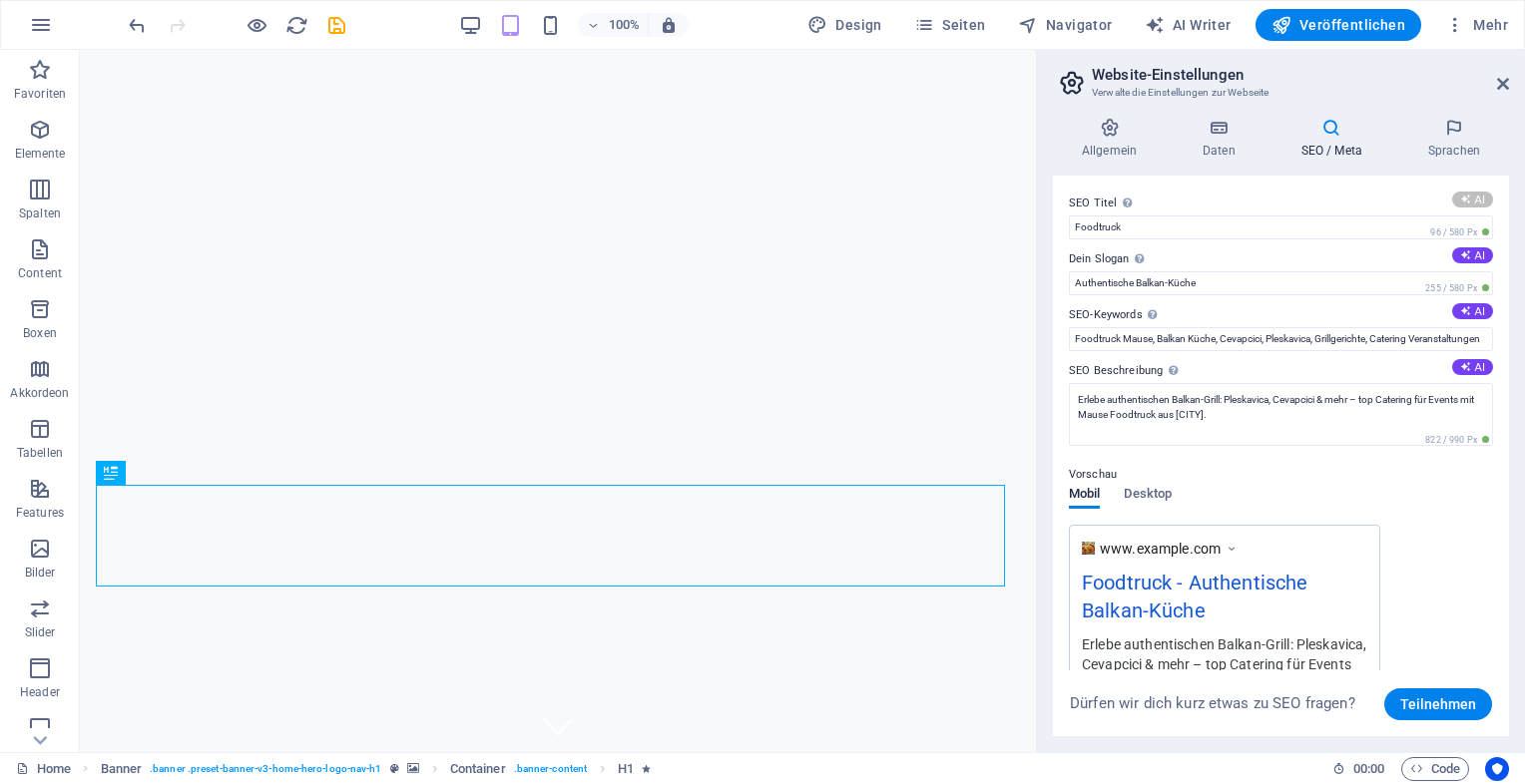 type on "Authentische Balkan Küche" 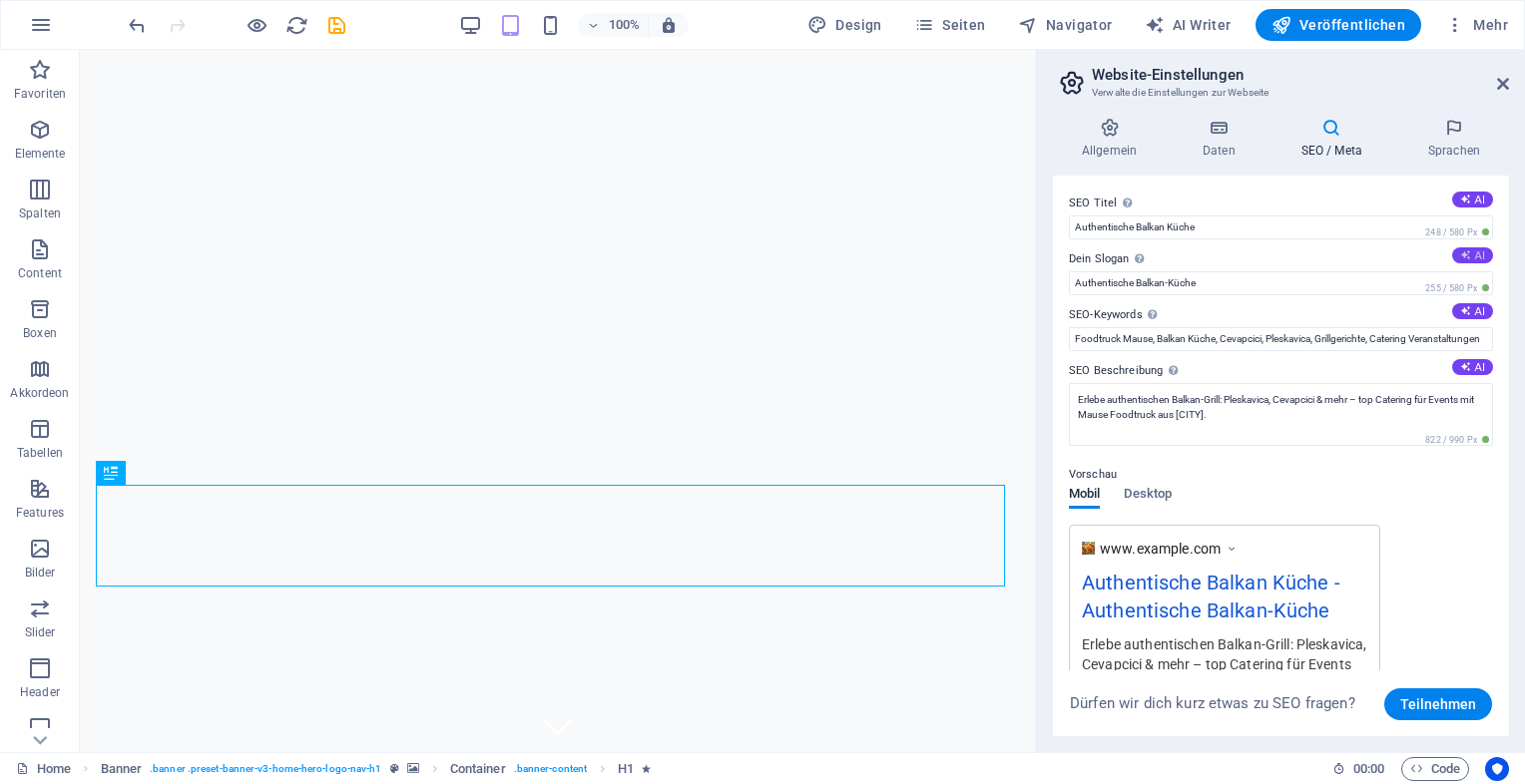 click on "AI" at bounding box center [1472, 255] 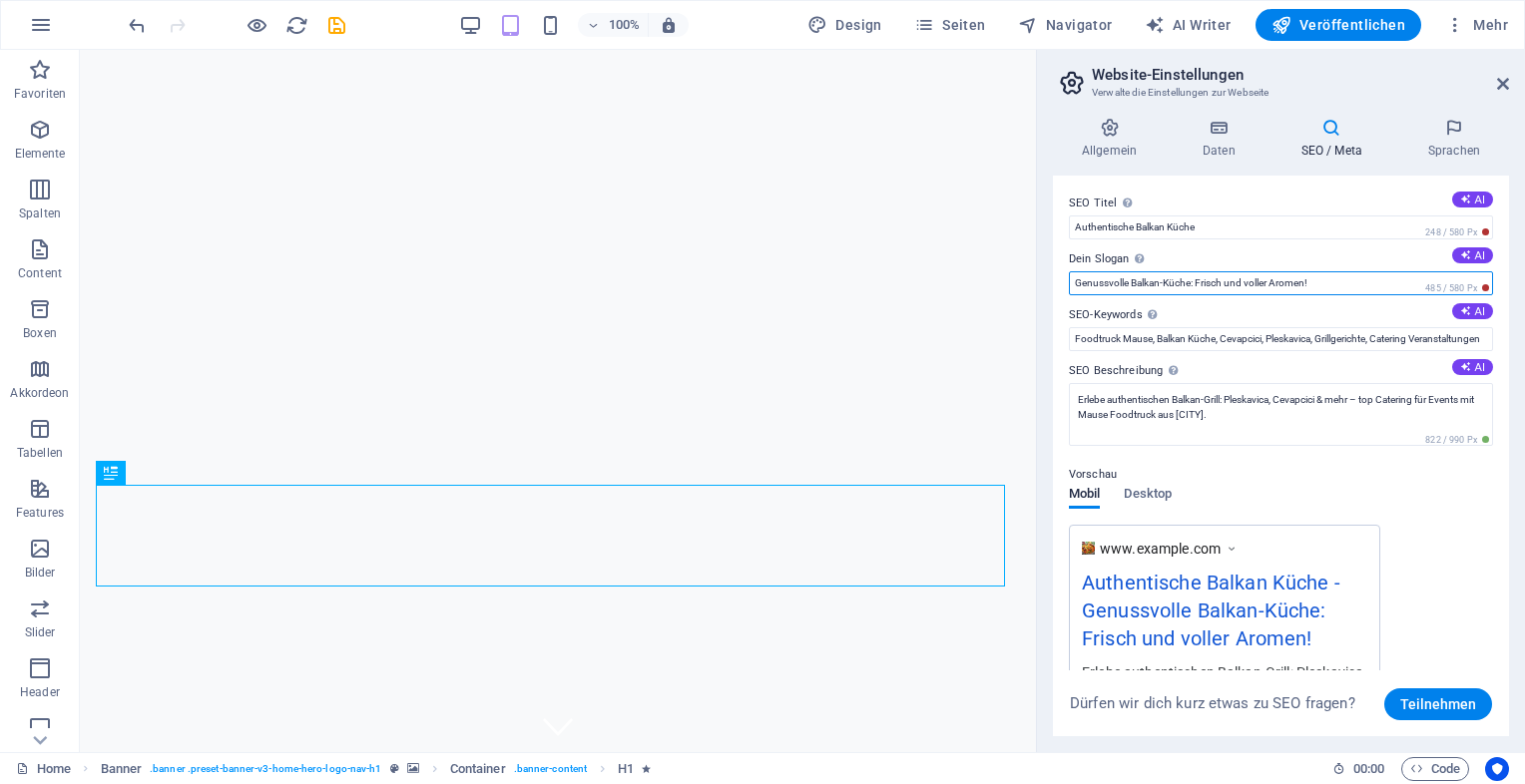 drag, startPoint x: 1195, startPoint y: 281, endPoint x: 1072, endPoint y: 299, distance: 124.3101 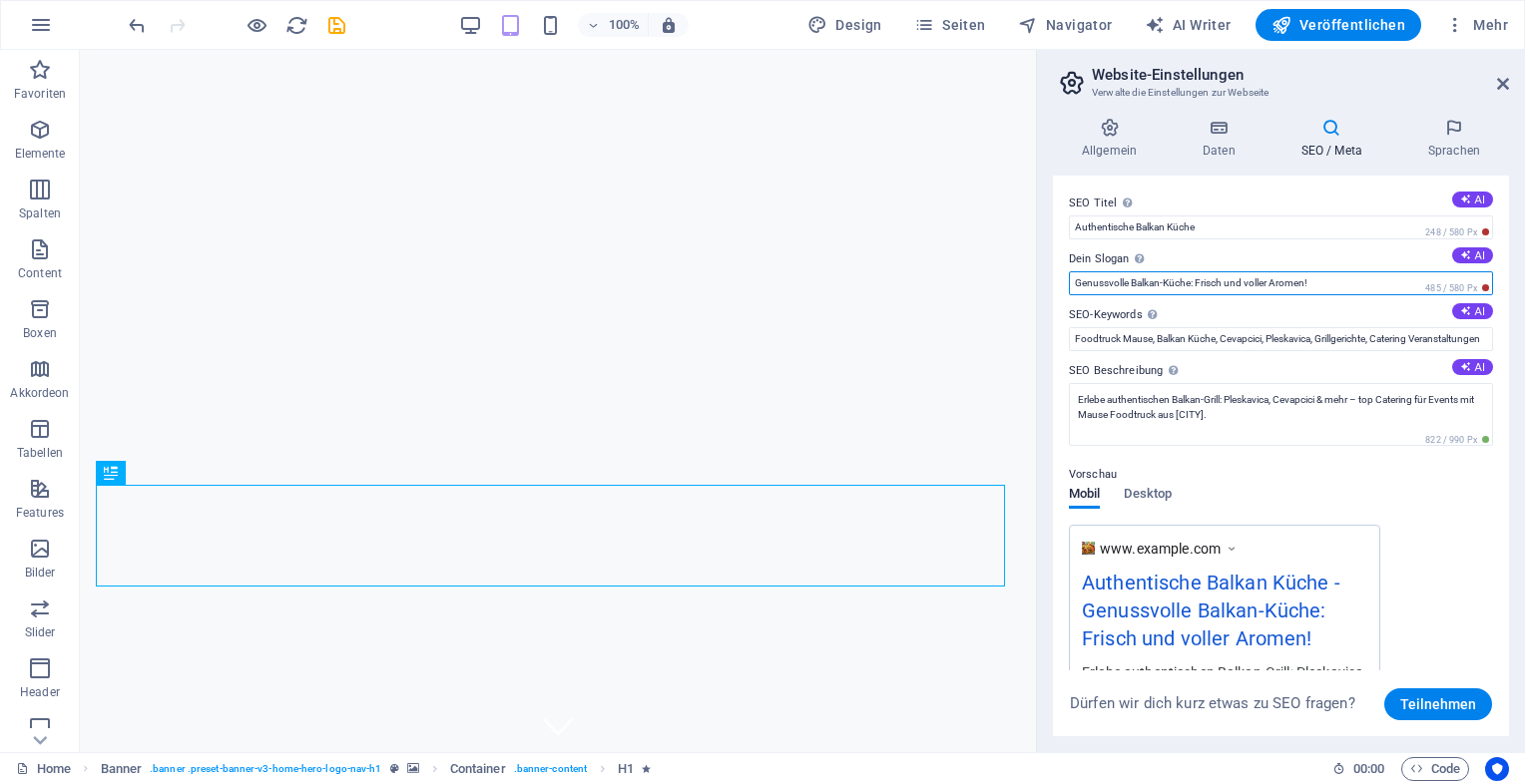 click on "SEO Titel Der Titel der Website - Das Erkennungsmerkmal in Suchmaschinen. AI Authentische Balkan Küche 248 / 580 Px Dein Slogan Der Slogan deiner Website. AI Genussvolle Balkan-Küche: Frisch und voller Aromen! 485 / 580 Px SEO-Keywords Durch Komma getrennte Keywords (Suchbegriffe), die diese Website beschreiben. AI Foodtruck Mause, Balkan Küche, Cevapcici, Pleskavica, Grillgerichte, Catering Veranstaltungen SEO Beschreibung Beschreibe die Inhalte deiner Website - wichtig für Suchmaschinen! AI Erlebe authentischen Balkan-Grill: Pleskavica, Cevapcici & mehr – top Catering für Events mit Mause Foodtruck aus [CITY]. 822 / 990 Px Vorschau Mobil Desktop www.example.com Authentische Balkan Küche - Genussvolle Balkan-Küche: Frisch und voller Aromen! Erlebe authentischen Balkan-Grill: Pleskavica, Cevapcici & mehr – top Catering für Events mit Mause Foodtruck aus [CITY]. Einstellungen Noindex Weist Suchmaschinen an, diese Website aus Suchergebnissen auszuschließen. Responsive Metatags Teilnehmen" at bounding box center (1280, 456) 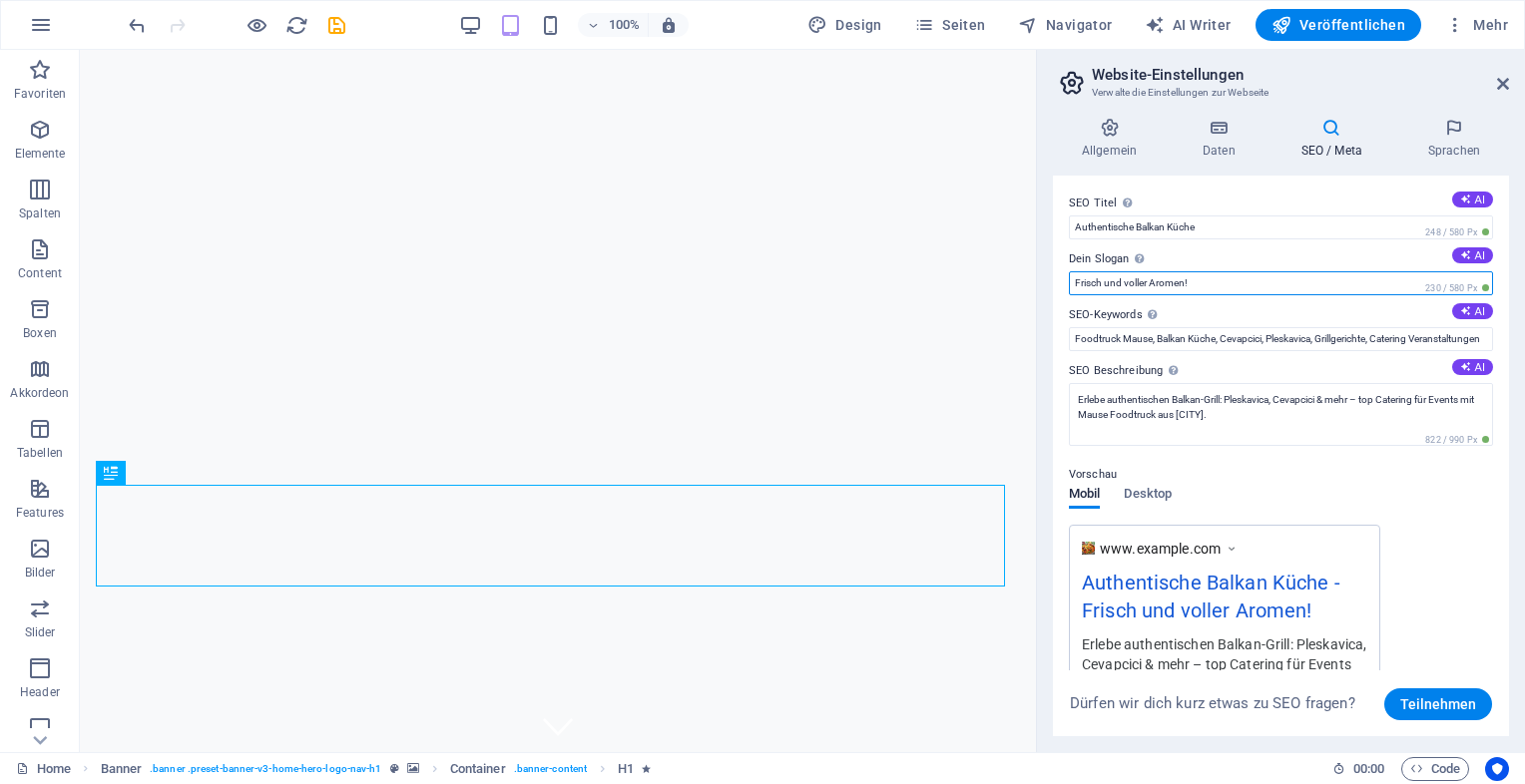 drag, startPoint x: 1253, startPoint y: 283, endPoint x: 1272, endPoint y: 321, distance: 42.485292 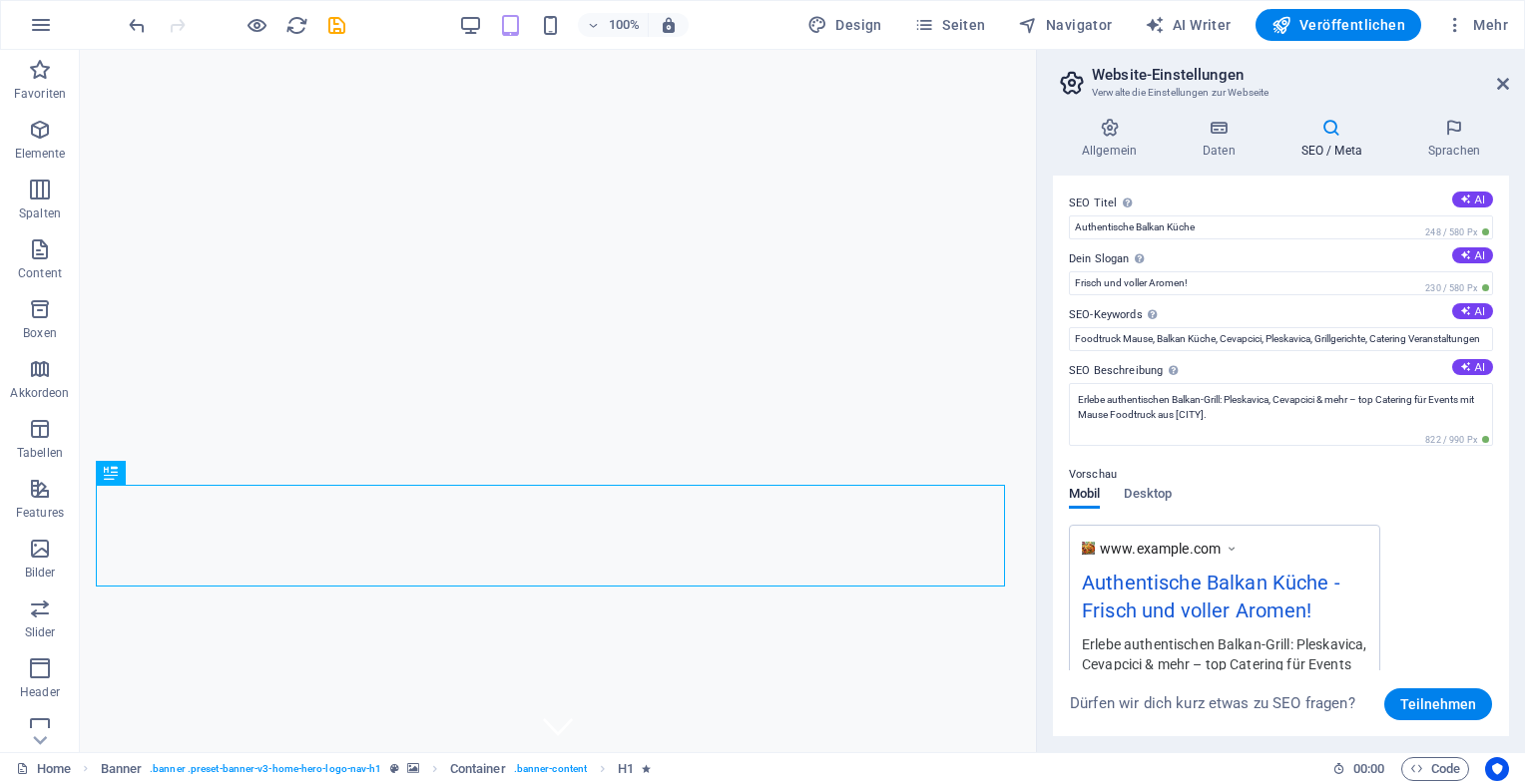 click on "SEO-Keywords Durch Komma getrennte Keywords (Suchbegriffe), die diese Website beschreiben. AI" at bounding box center [1280, 315] 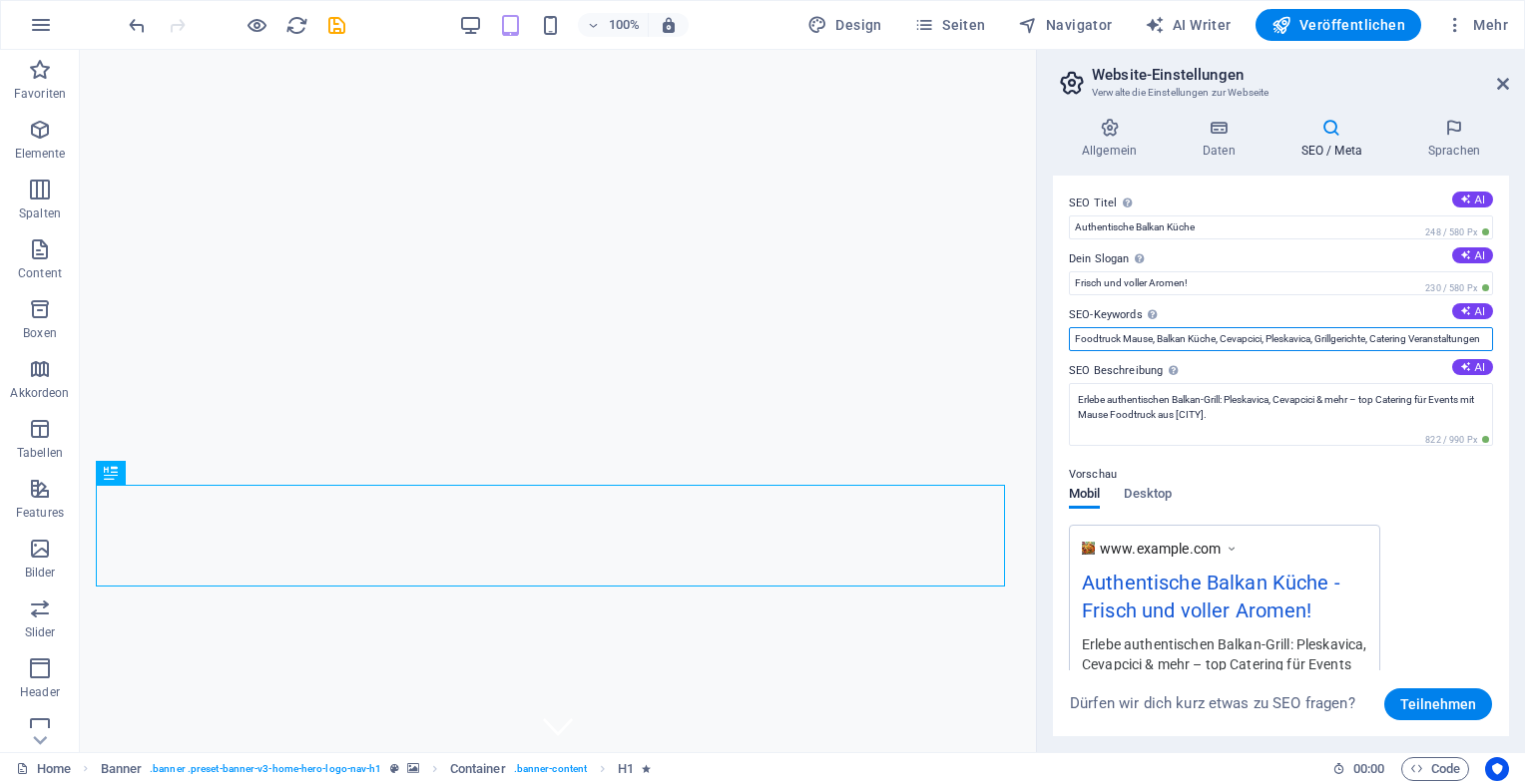 click on "Foodtruck Mause, Balkan Küche, Cevapcici, Pleskavica, Grillgerichte, Catering Veranstaltungen" at bounding box center (1280, 339) 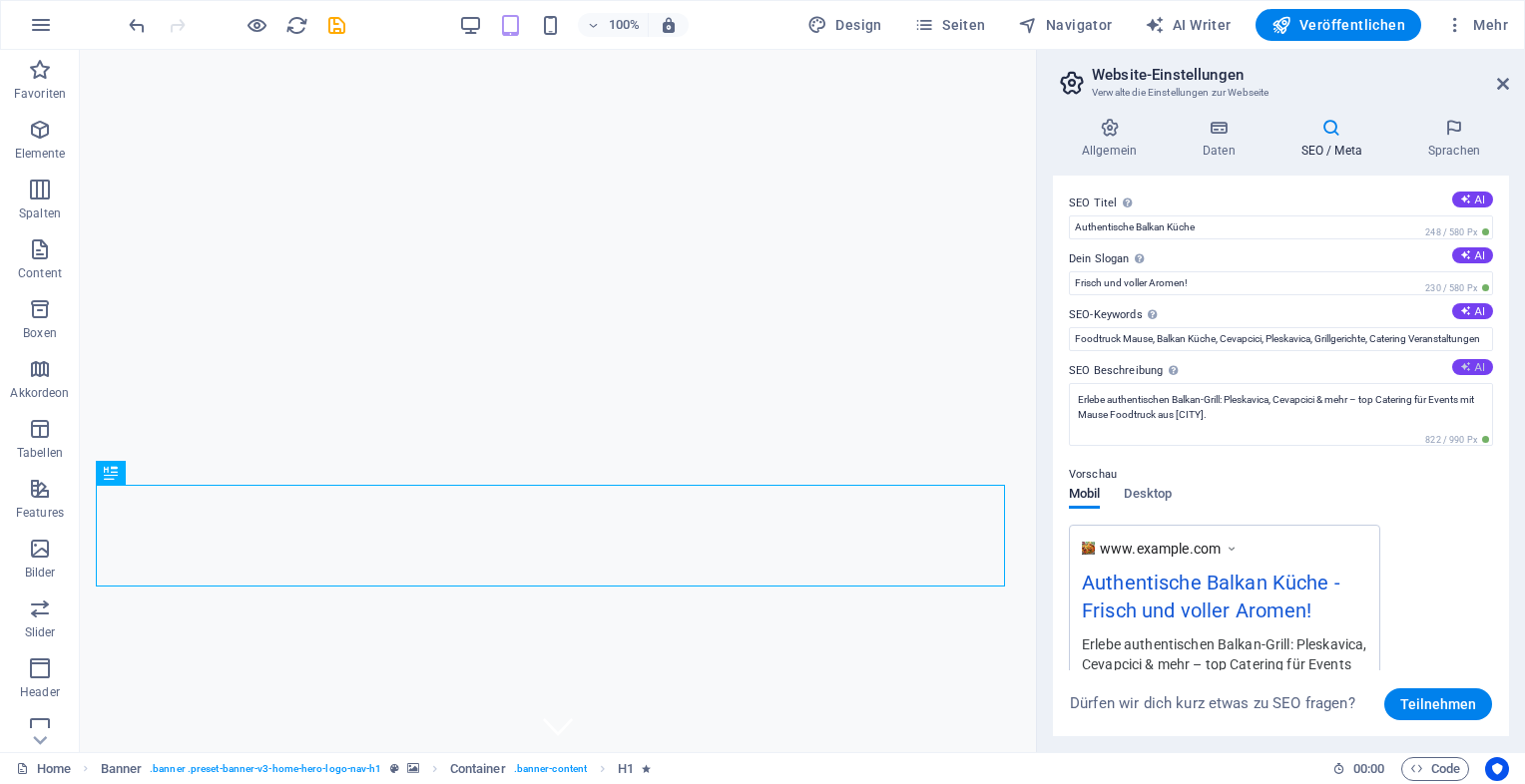 scroll, scrollTop: 0, scrollLeft: 0, axis: both 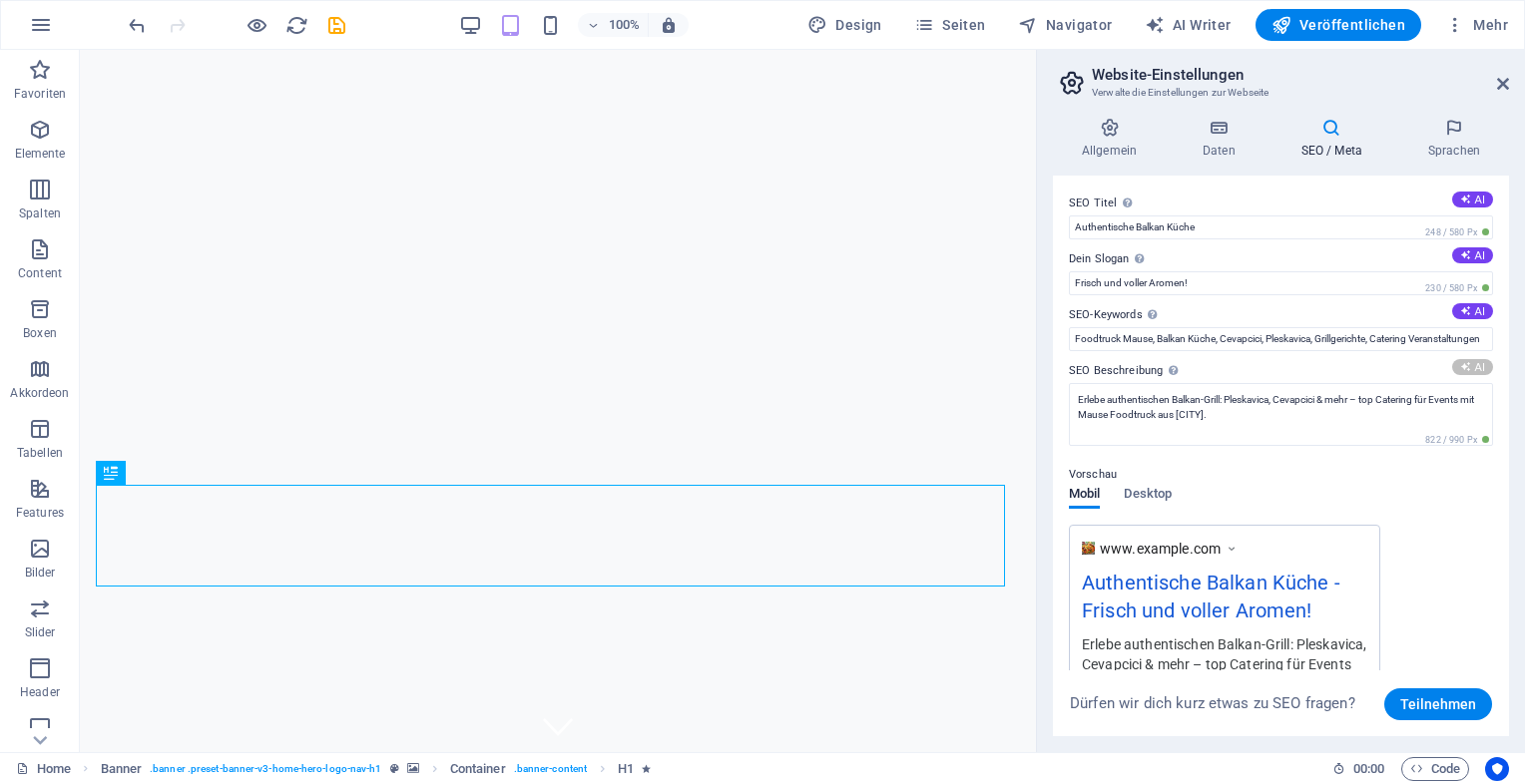 type on "Erlebe die köstlichen Balkan-Spezialitäten von Foodtruck Mause in Oberhausen! Frische Zutaten & authentischer Genuss warten!" 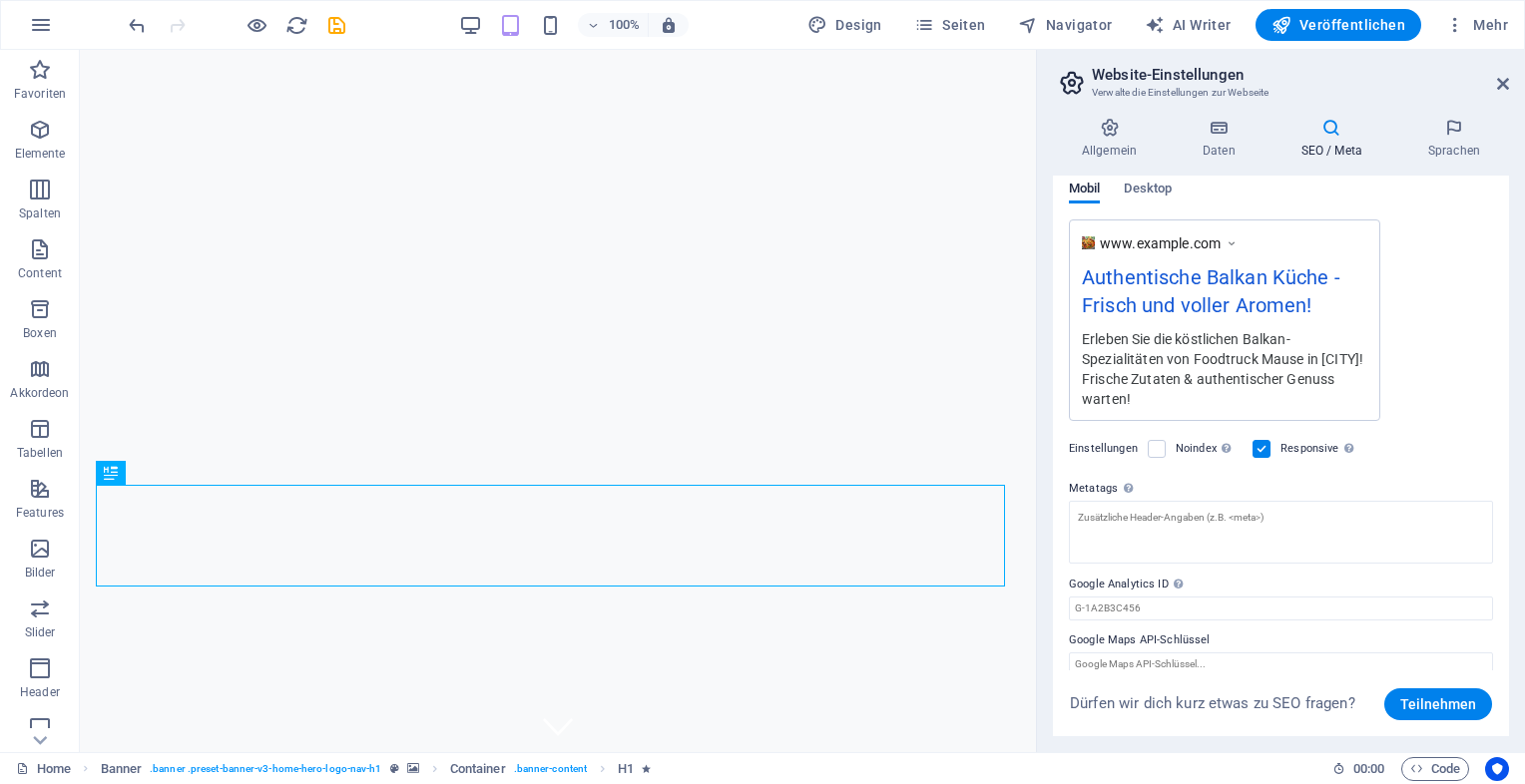 scroll, scrollTop: 0, scrollLeft: 0, axis: both 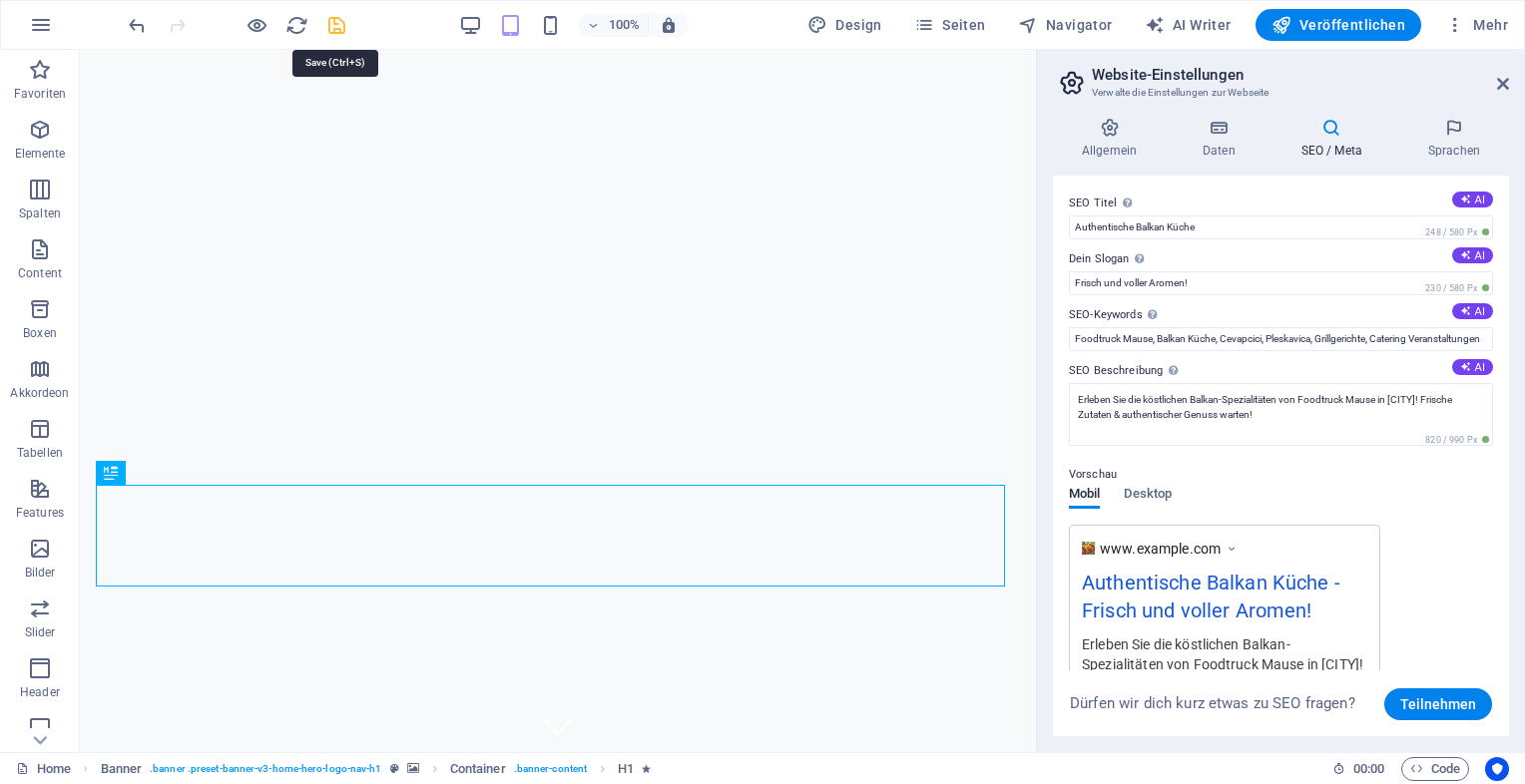 click at bounding box center [336, 25] 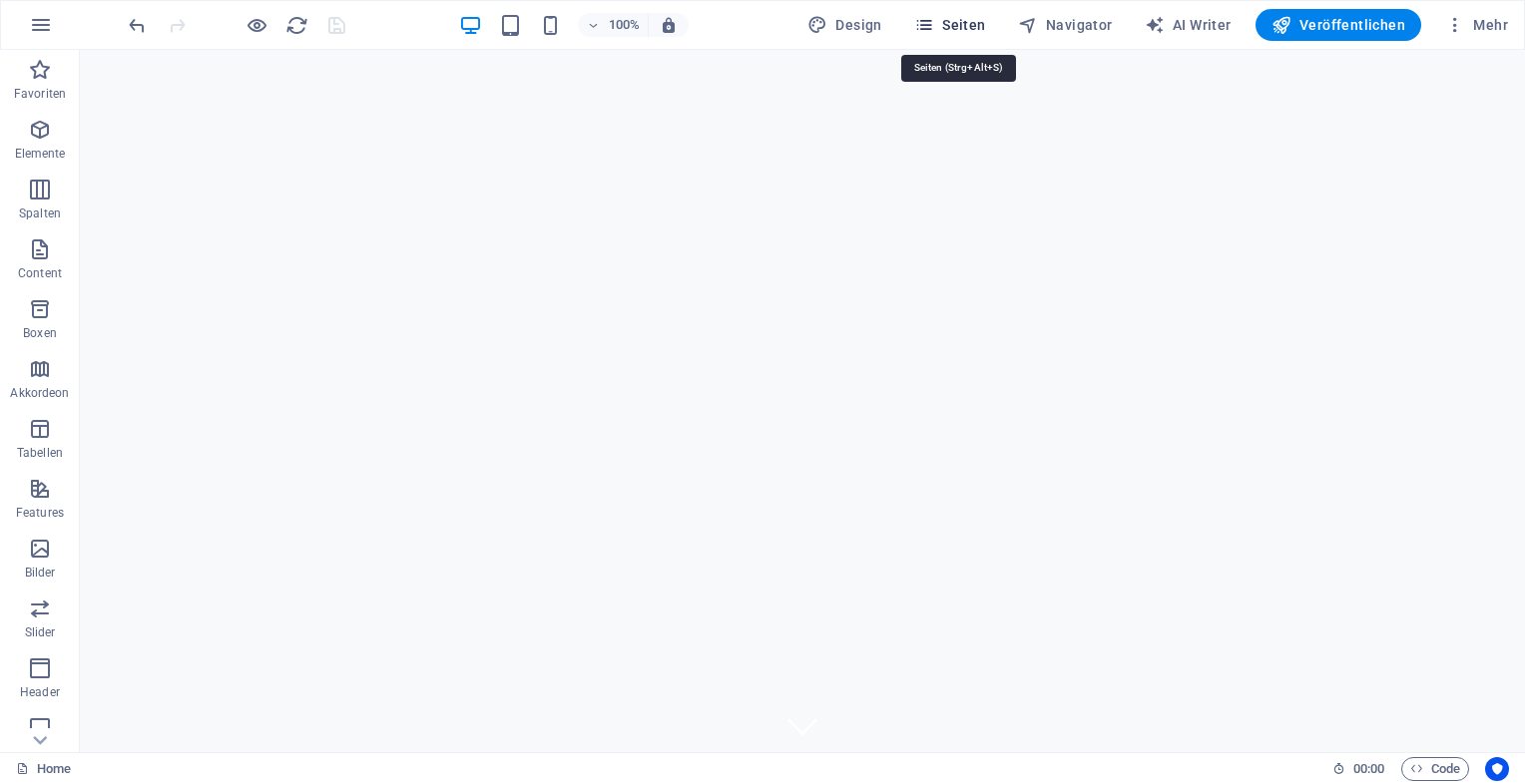 click on "Seiten" at bounding box center (950, 25) 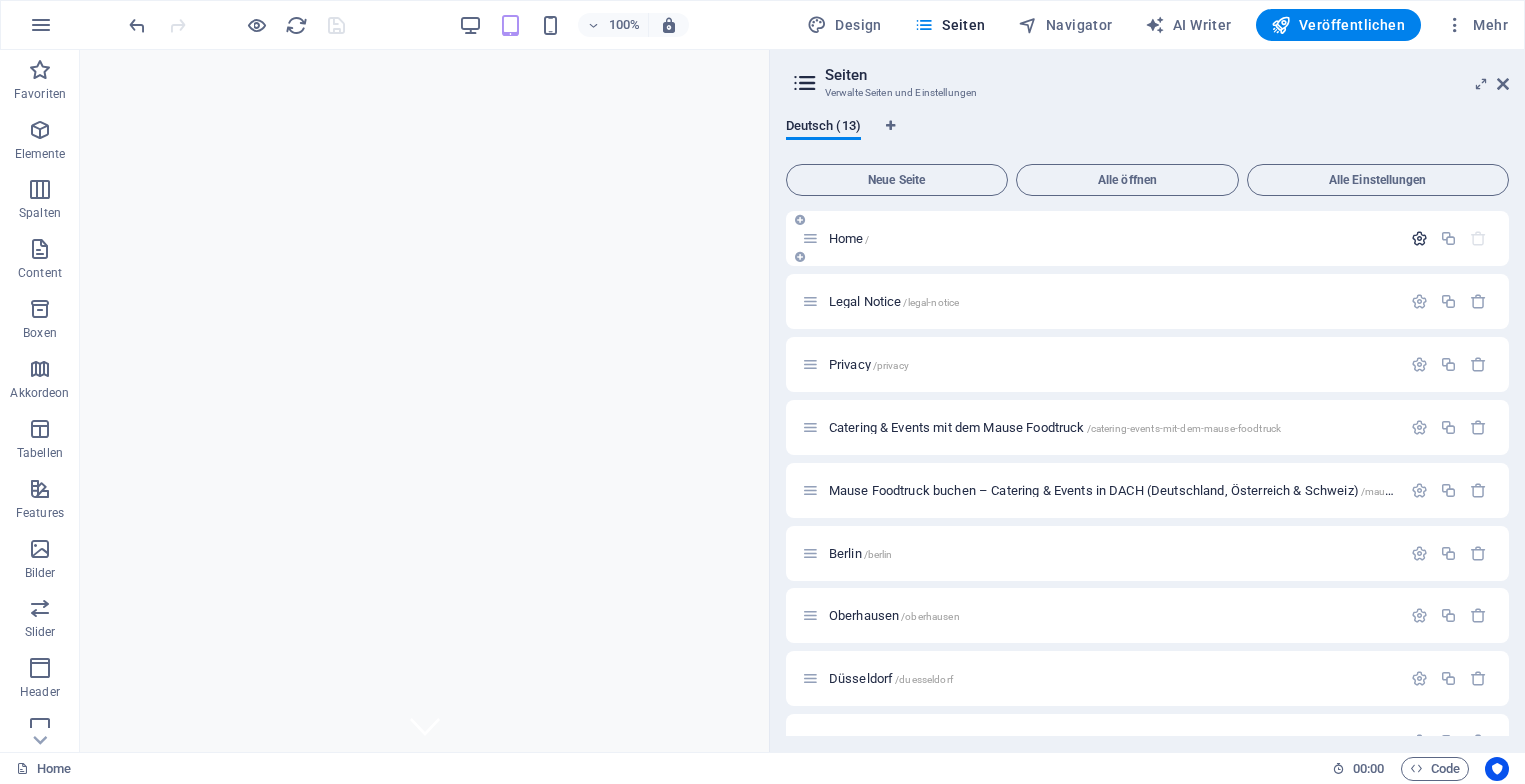 click at bounding box center (1419, 238) 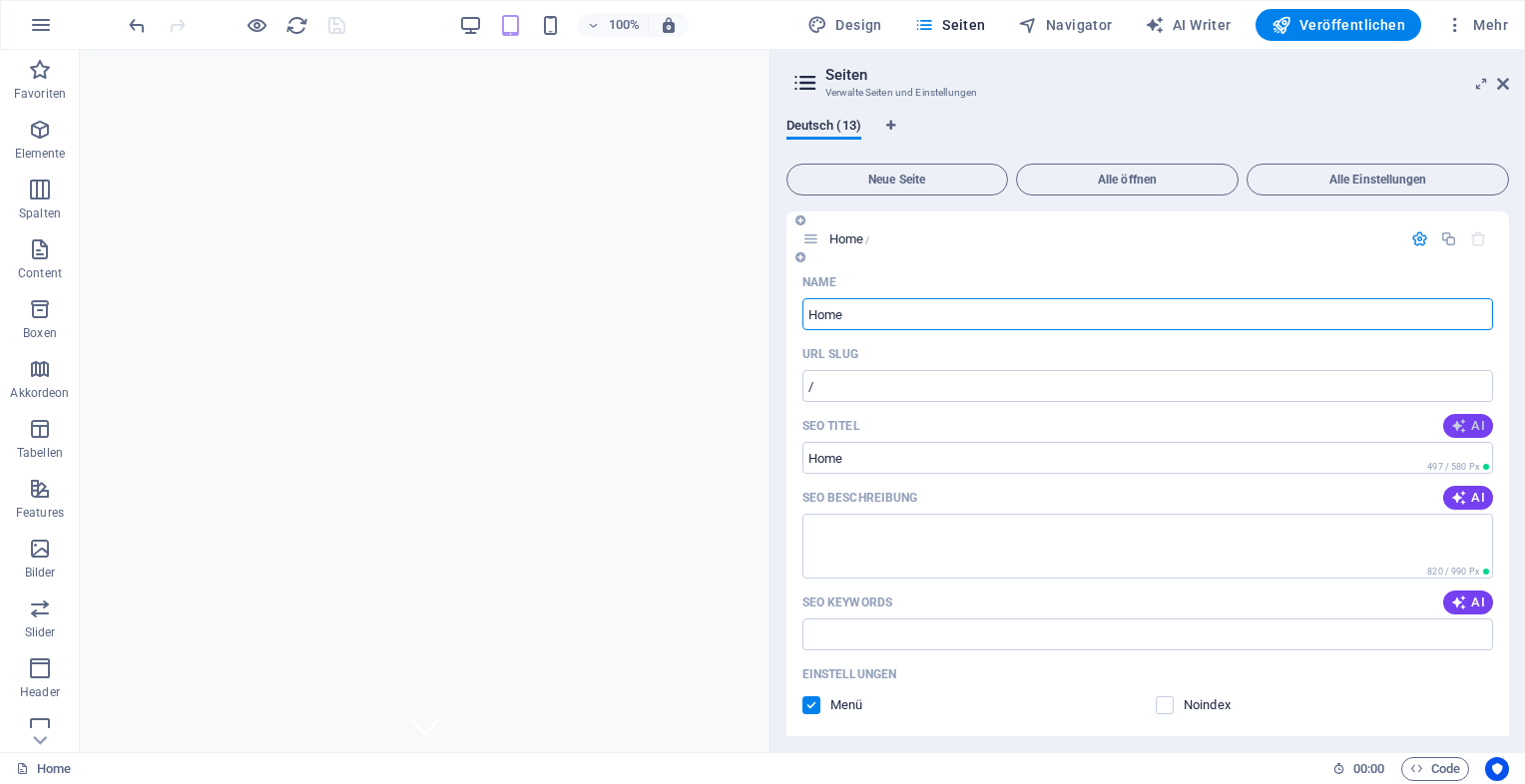 click at bounding box center (1459, 426) 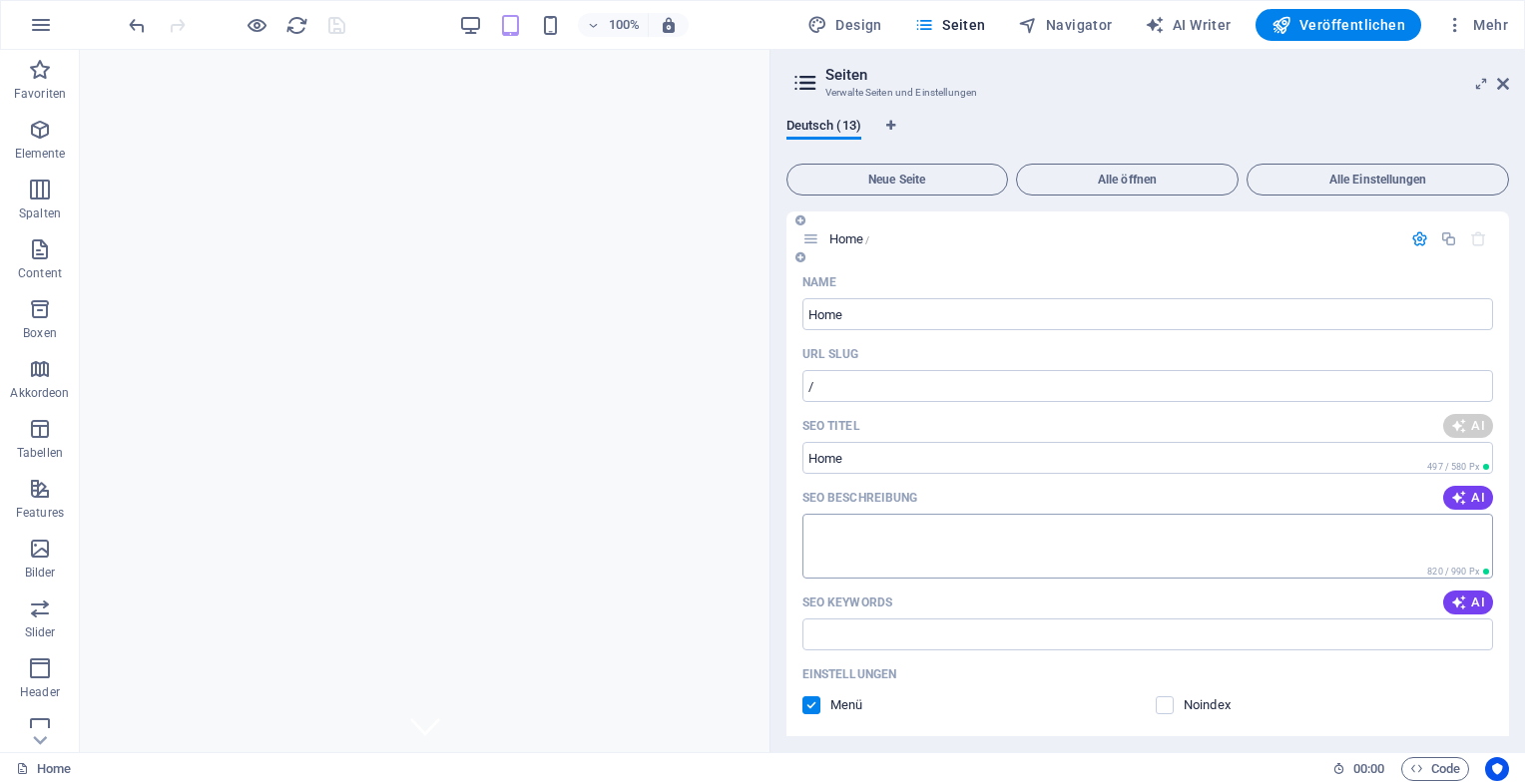 type on "Balkan Genuss im Foodtruck" 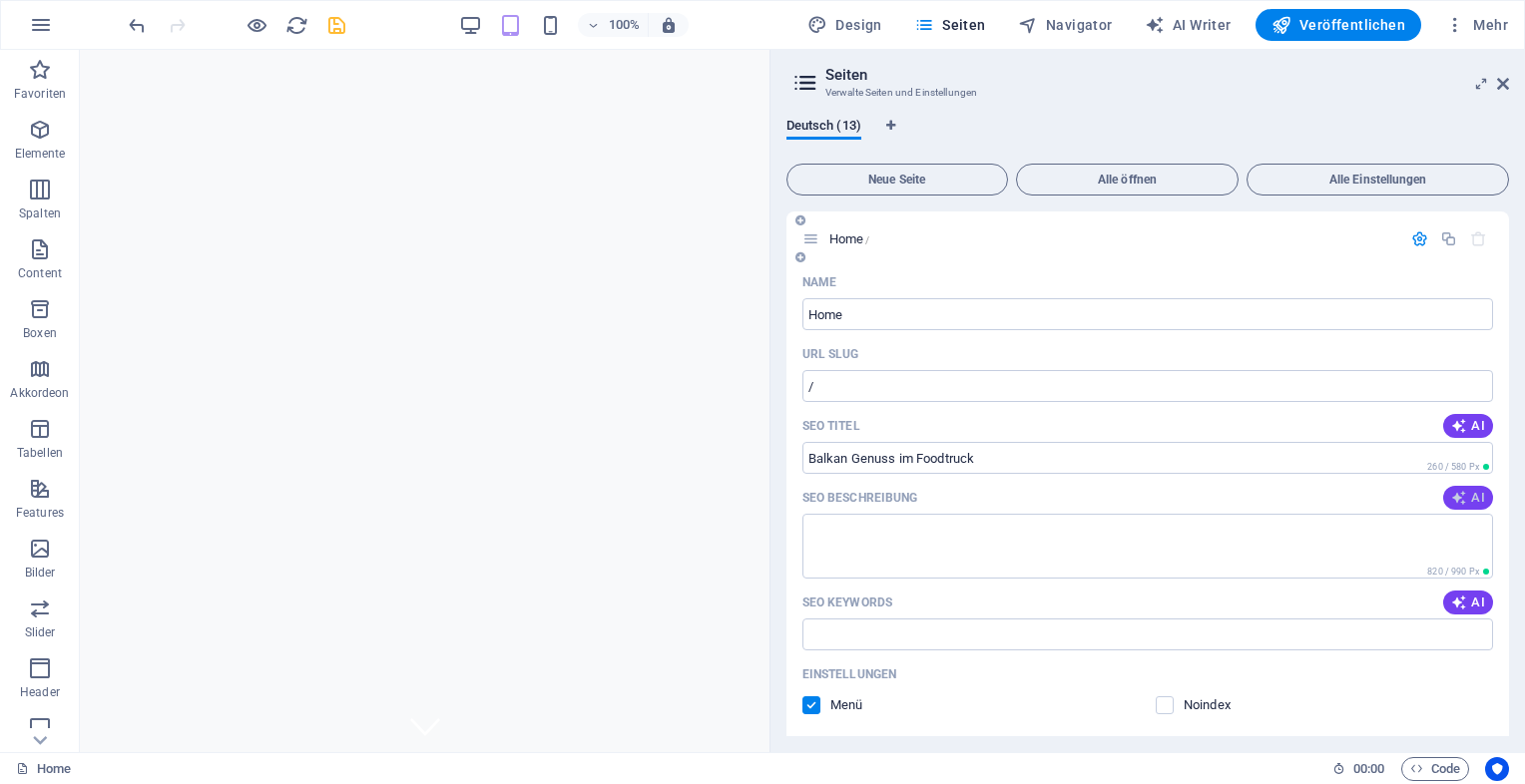click on "AI" at bounding box center (1468, 498) 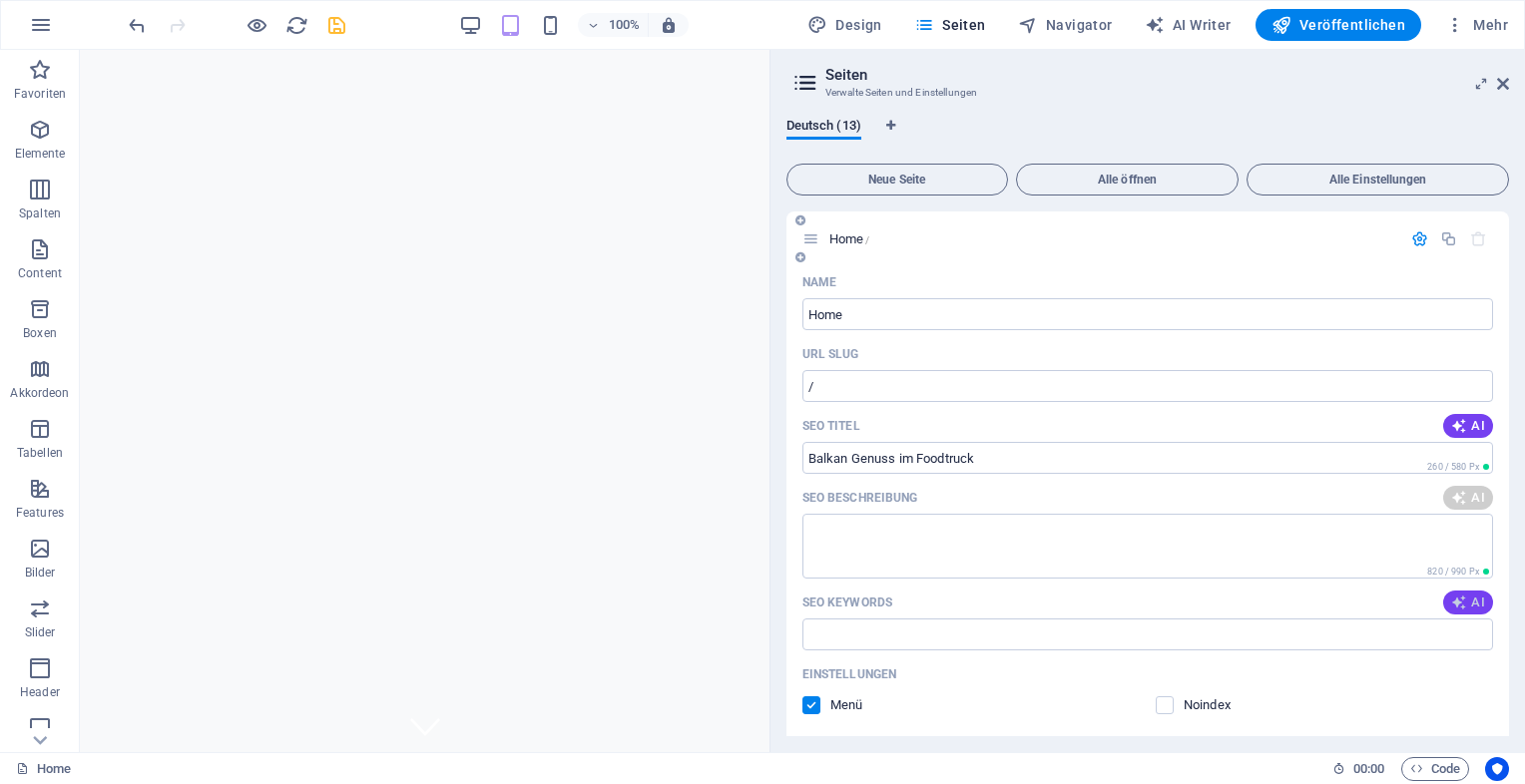type on "Genieße die frischesten Balkan-Spezialitäten bei Foodtruck Mause! Authentisch, lecker und immer ein Lächeln wert!" 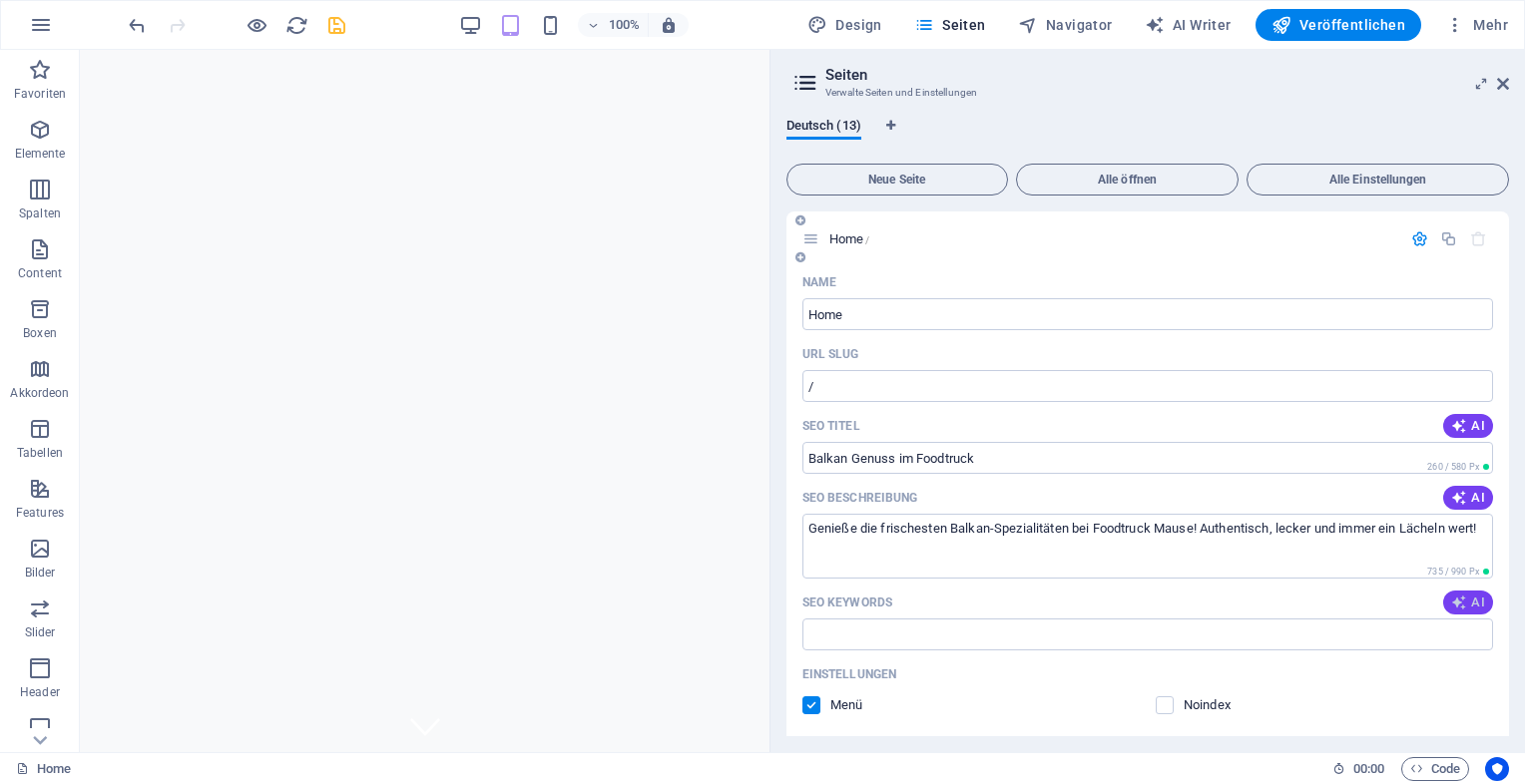 click on "AI" at bounding box center [1468, 602] 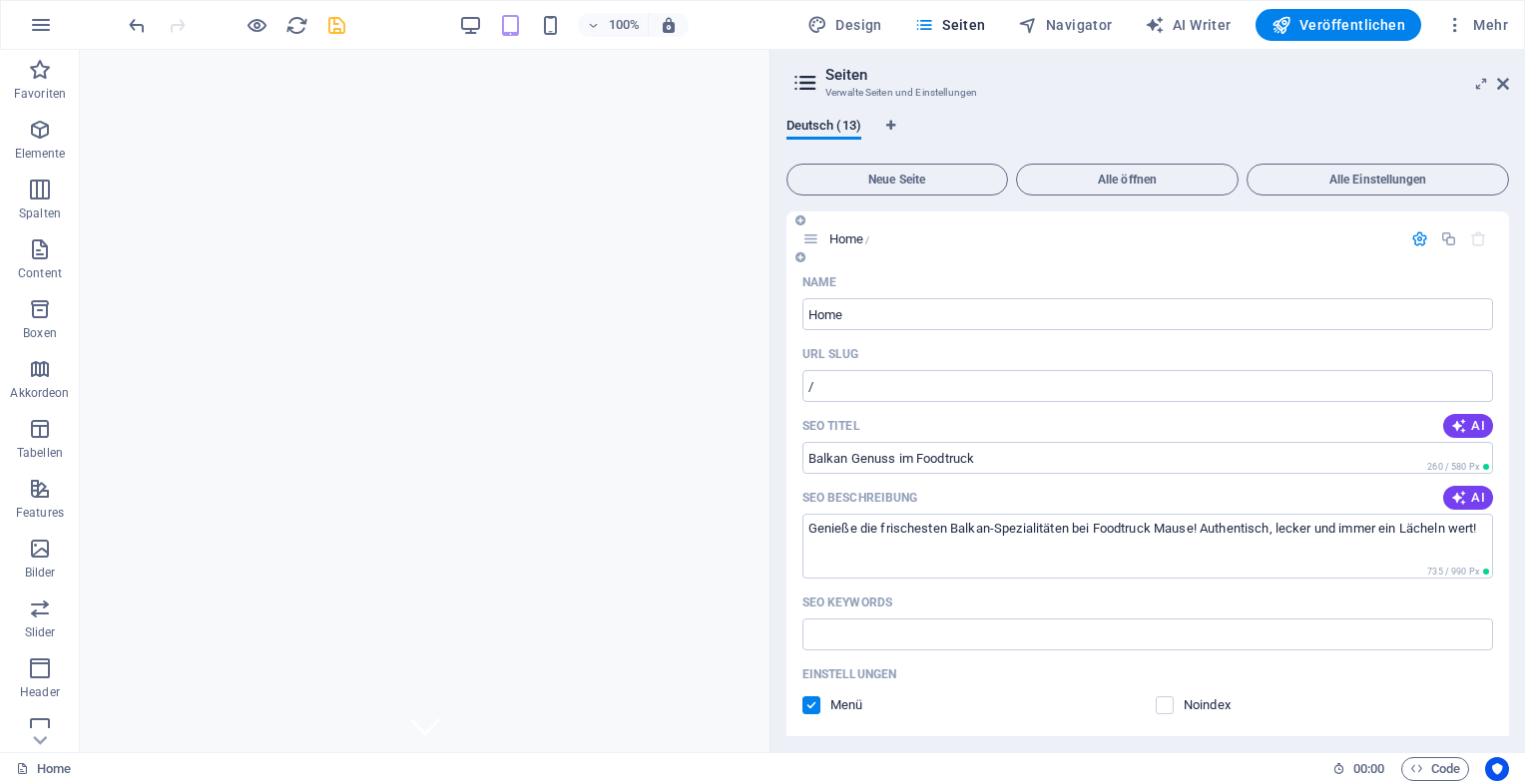 type on "Foodtruck Mause, Balkan Küche, Cevapcici, Catering Oberhausen, Grillgerichte, authentische Spezialitäten" 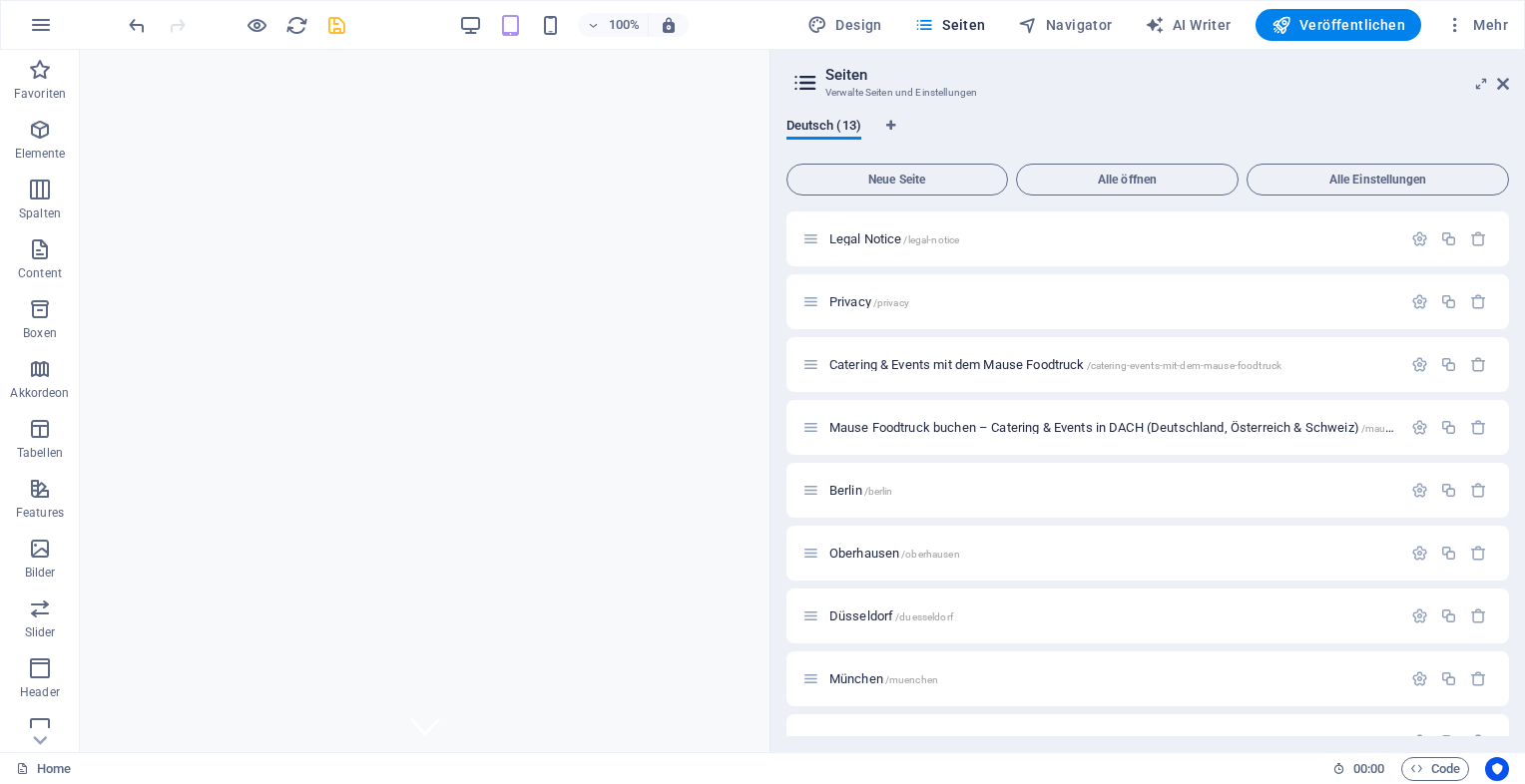 scroll, scrollTop: 854, scrollLeft: 0, axis: vertical 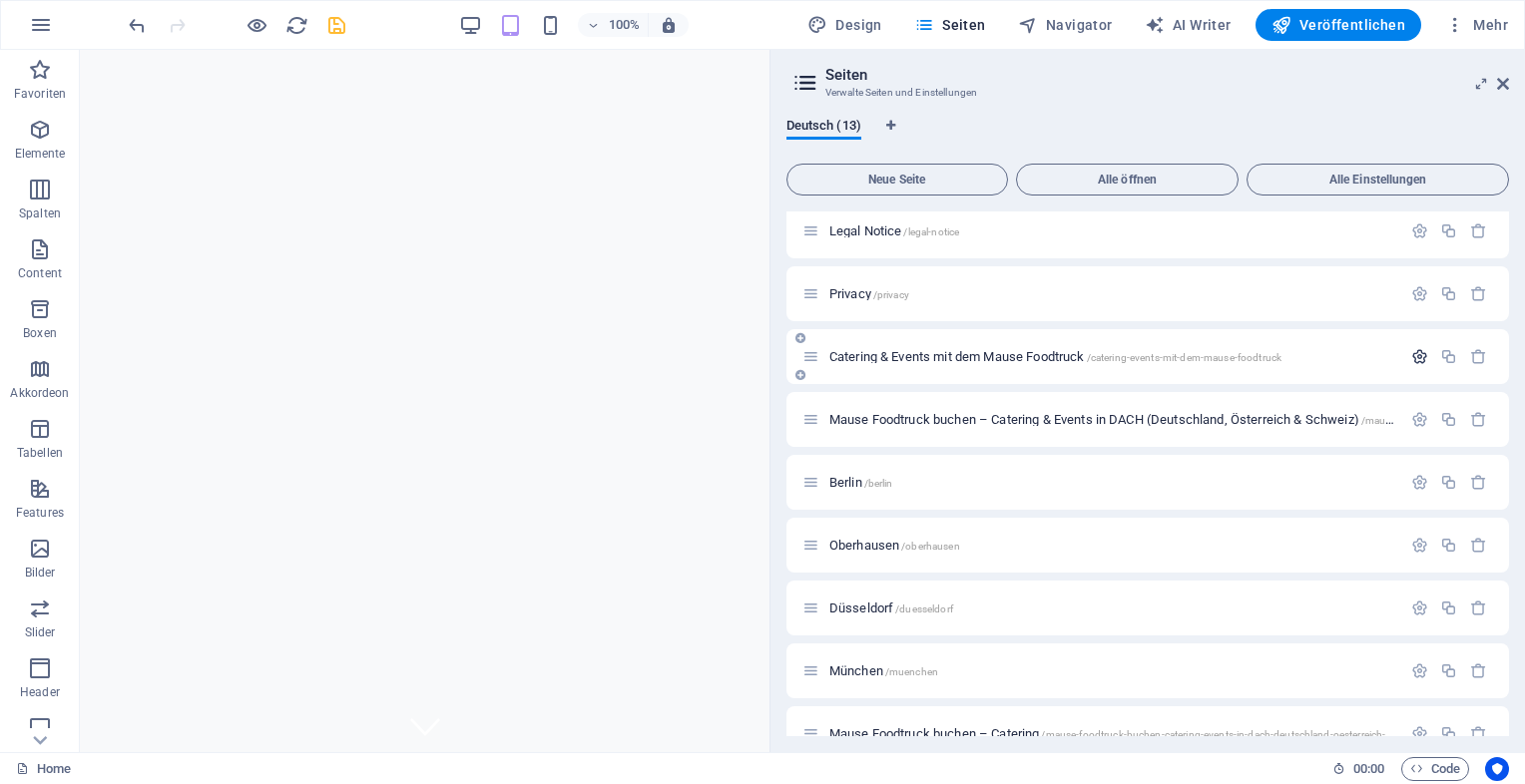 click at bounding box center [1419, 356] 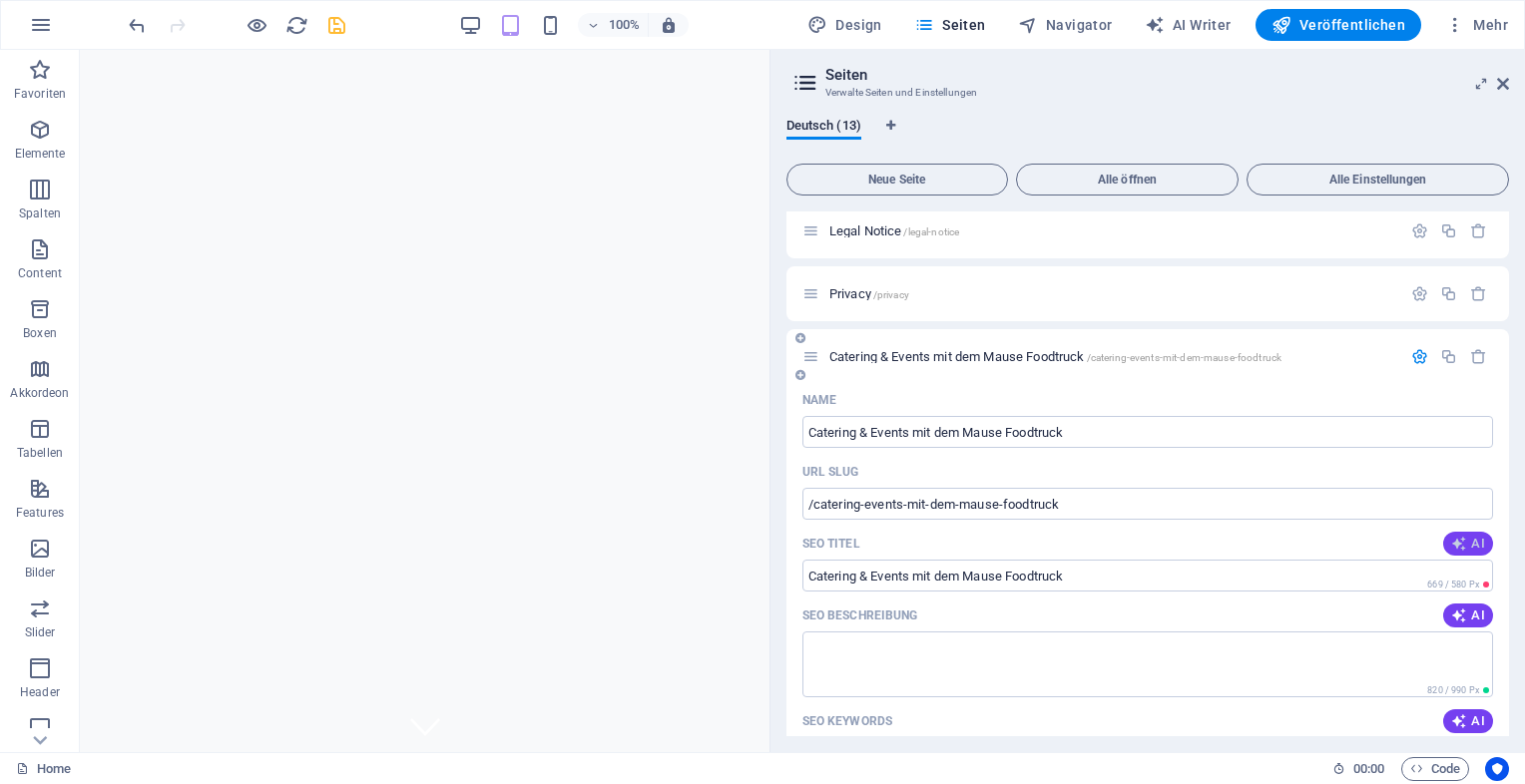 click on "AI" at bounding box center (1468, 544) 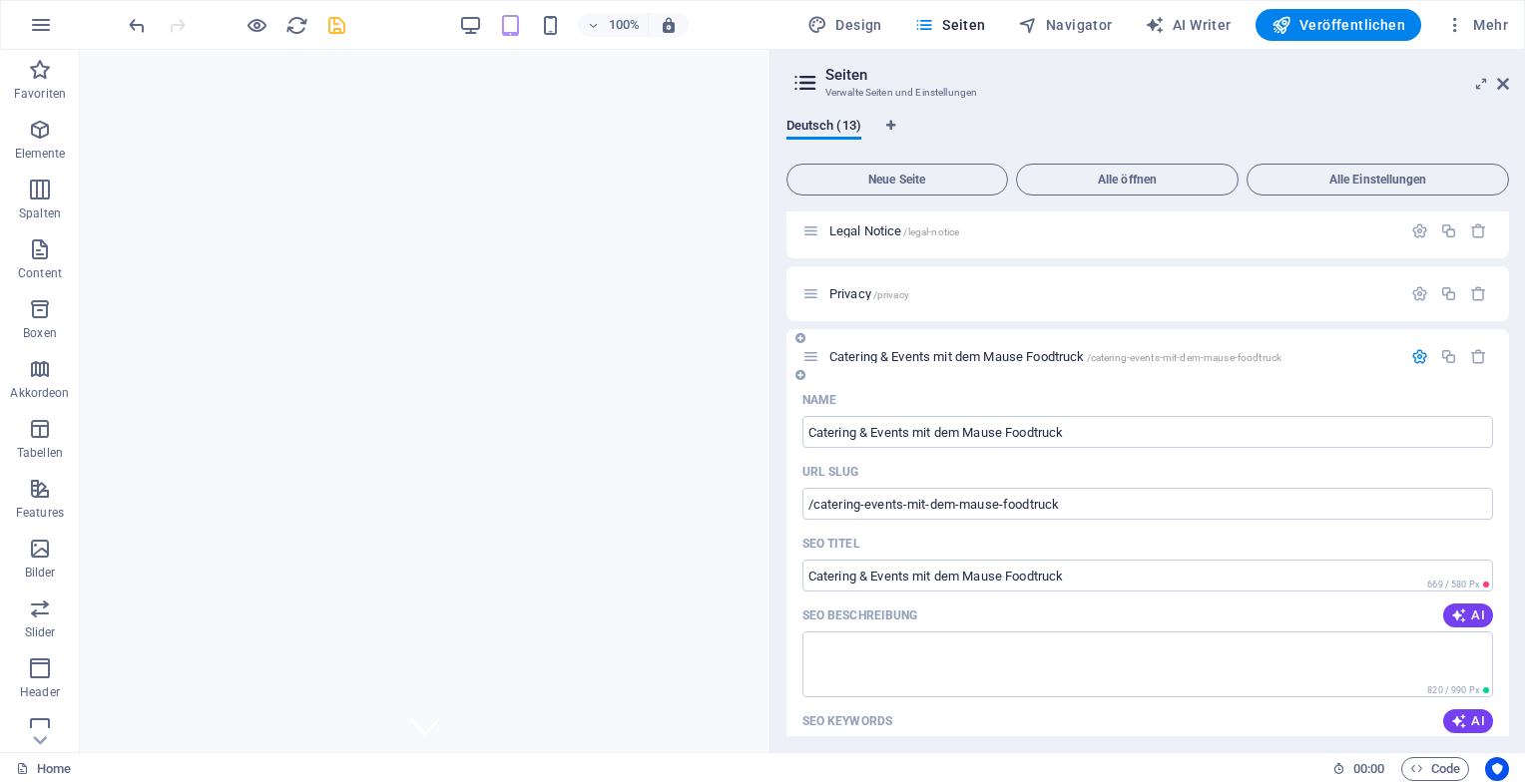 type on "Balkan Foodtruck Catering" 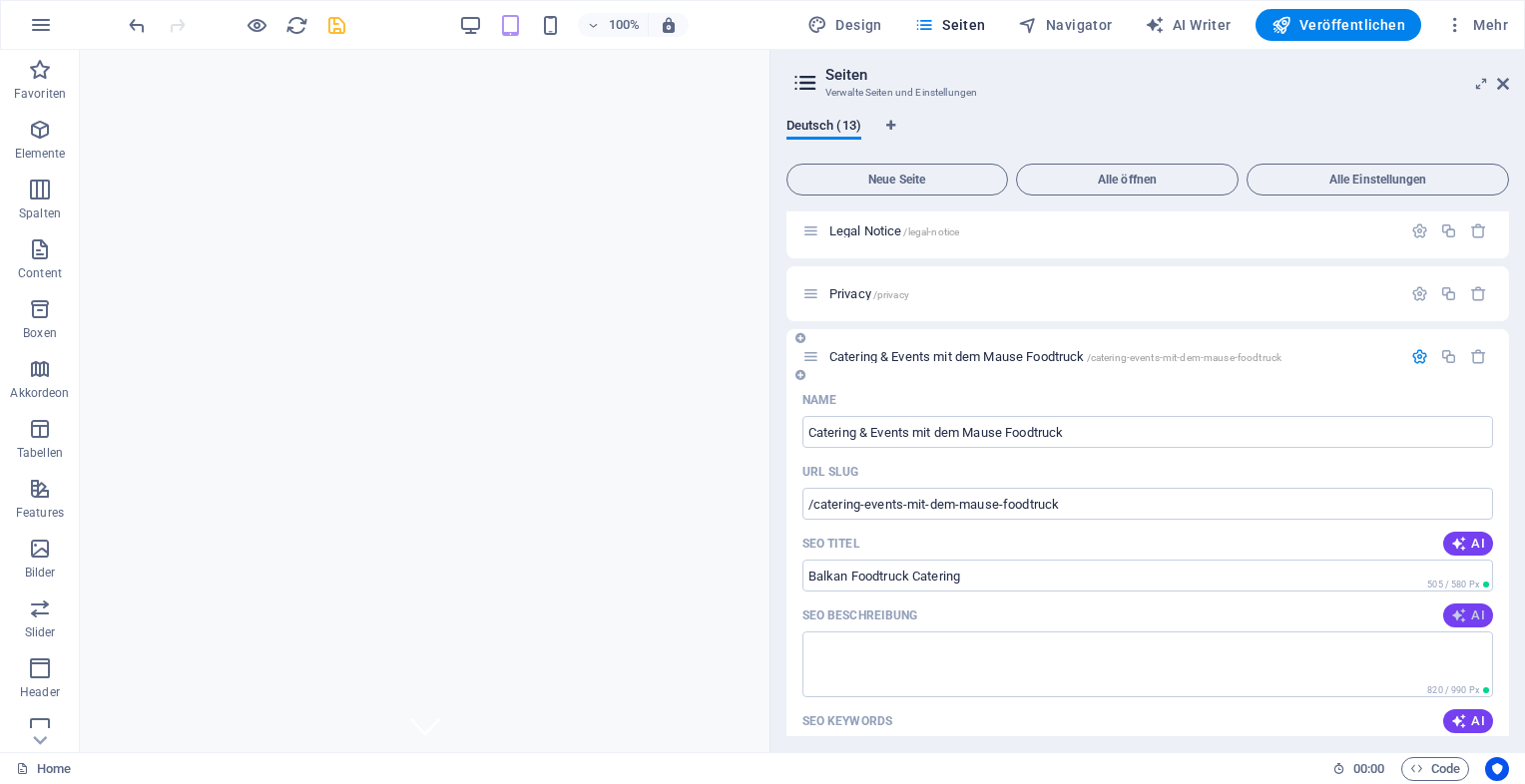 click at bounding box center (1459, 615) 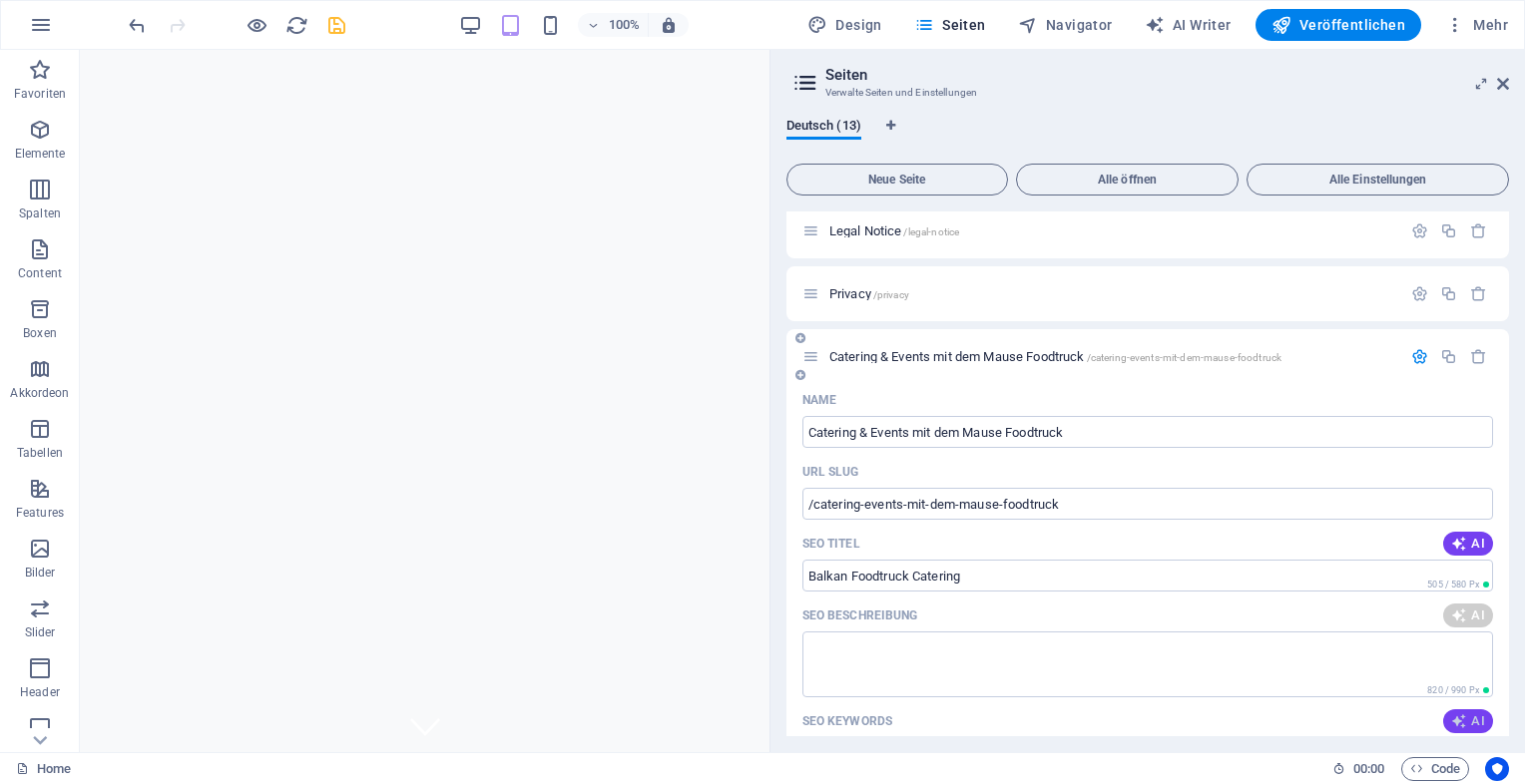 click on "AI" at bounding box center (1468, 721) 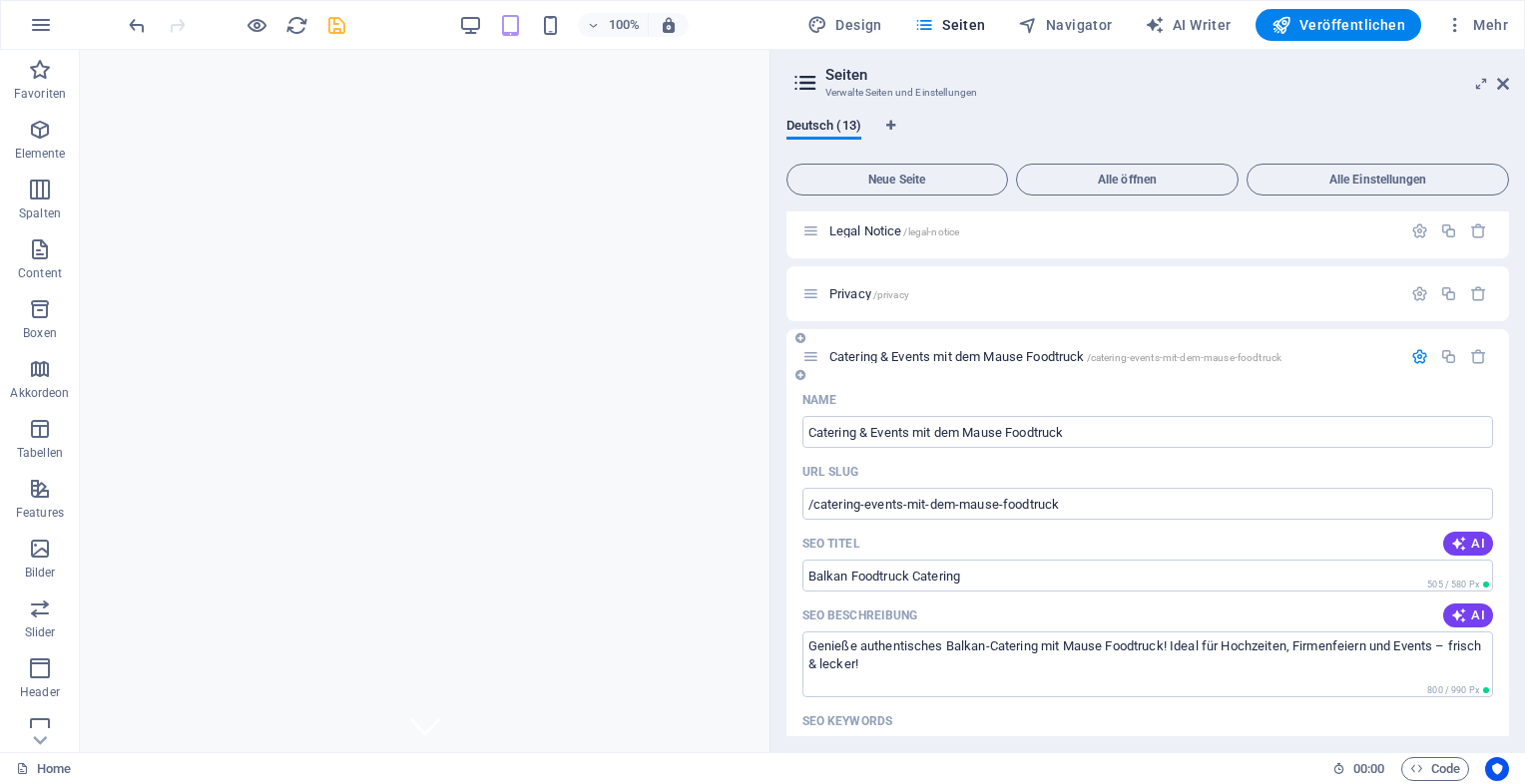 type on "Genieße authentisches Balkan-Catering mit Mause Foodtruck! Ideal für Hochzeiten, Firmenfeiern und Events – frisch & lecker!" 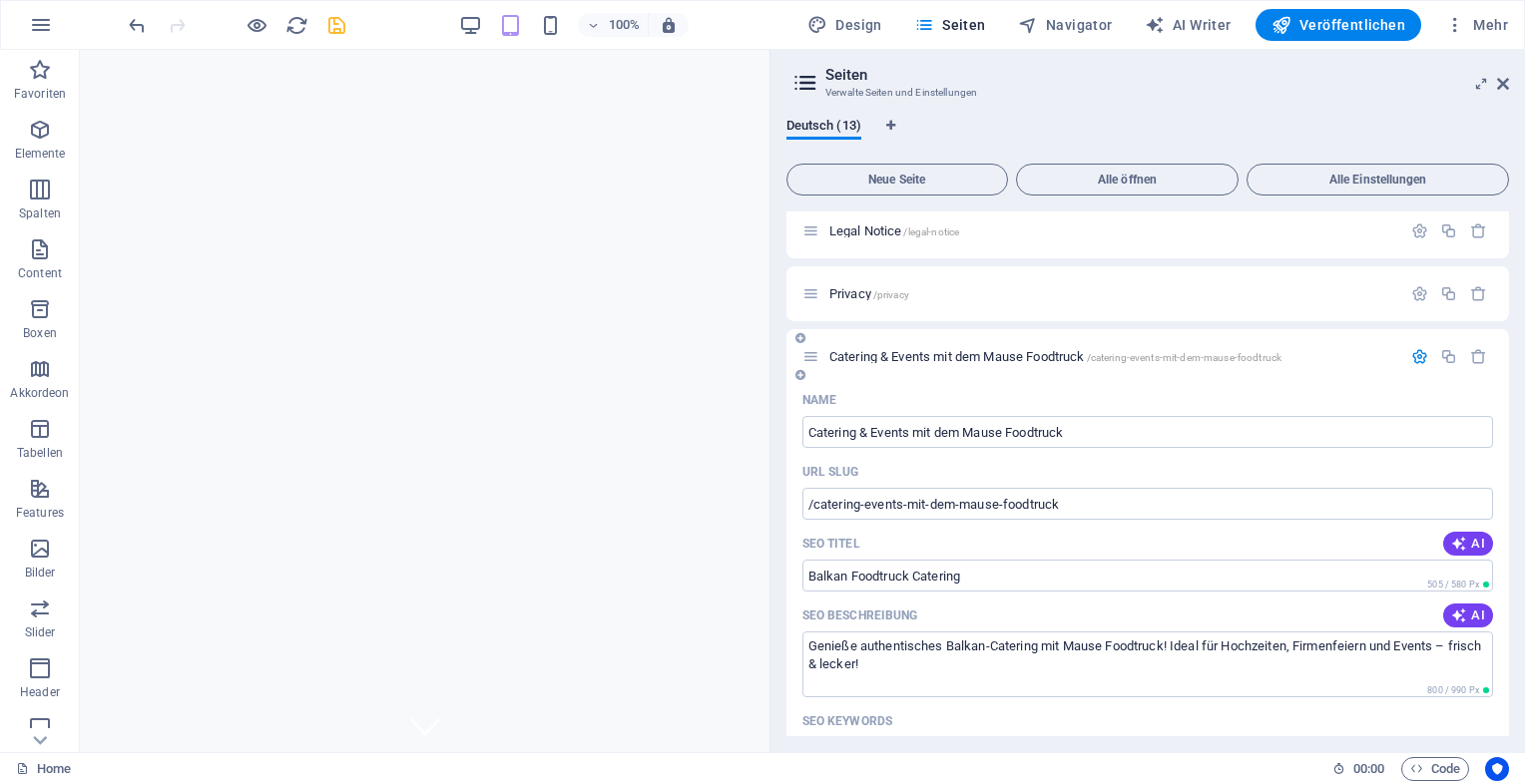 type on "Foodtruck Catering, Balkan Grill, Hochzeit Catering, Firmenfeier Essen, vegane Cevapcici, Event Catering" 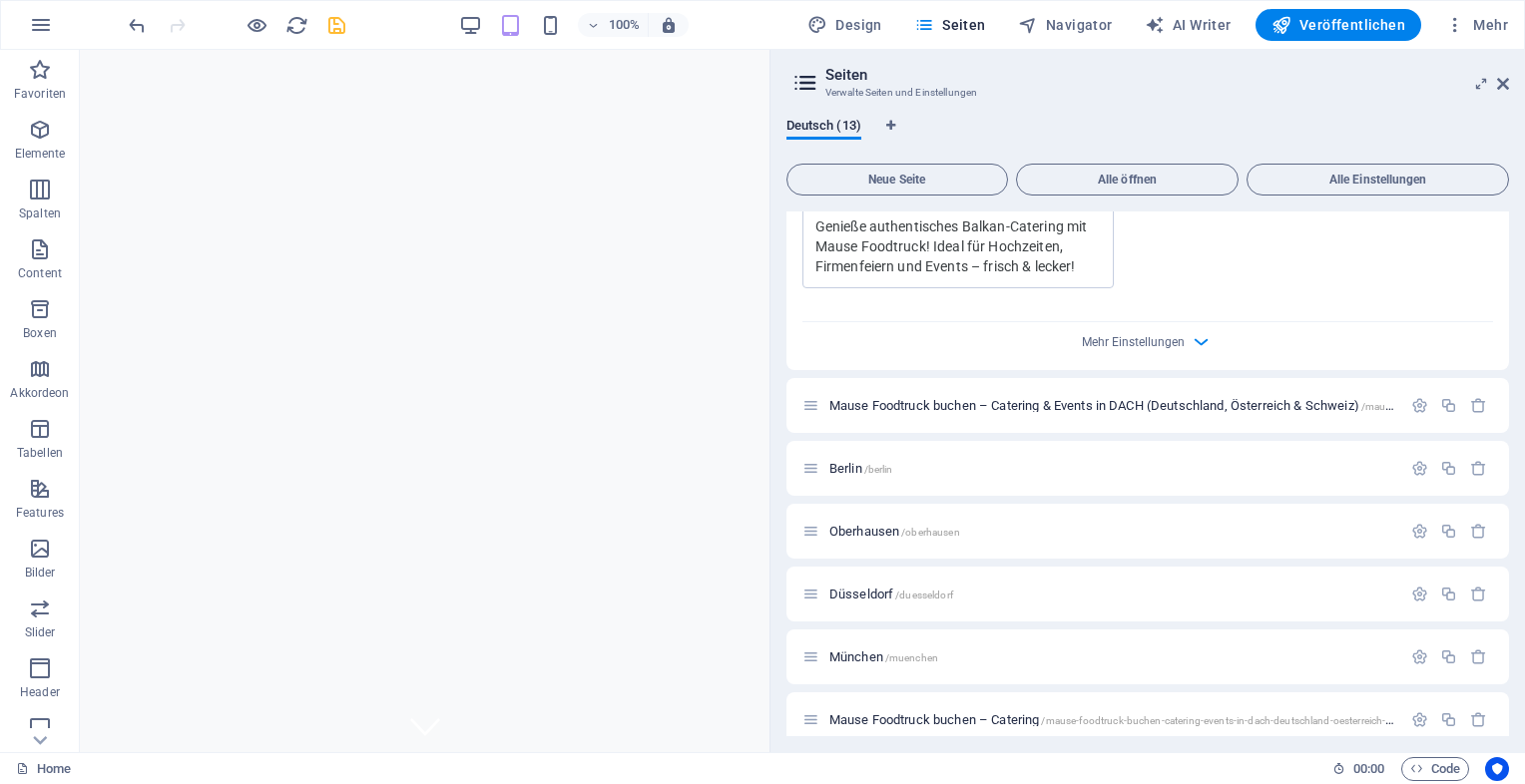 scroll, scrollTop: 1688, scrollLeft: 0, axis: vertical 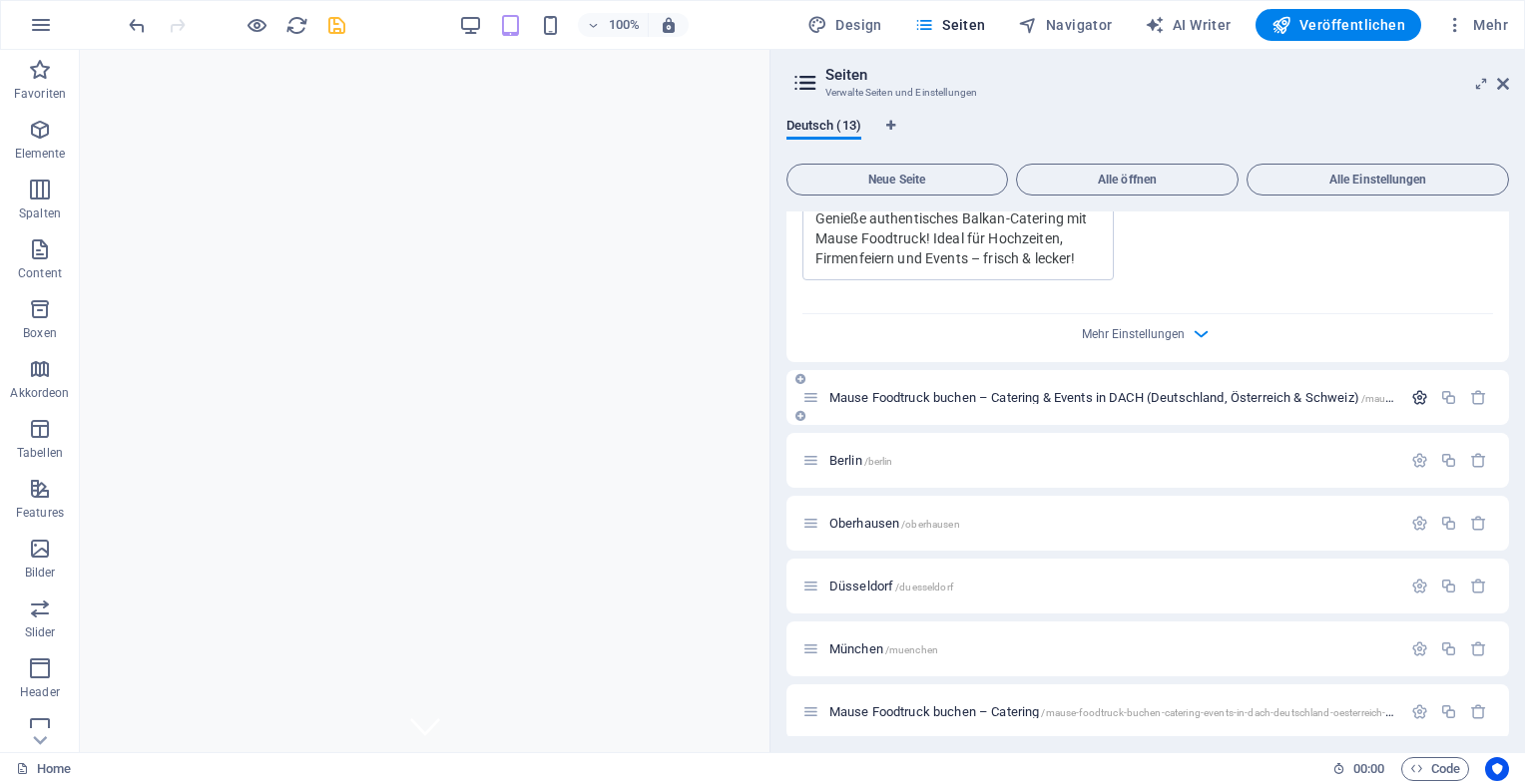 click at bounding box center (1419, 397) 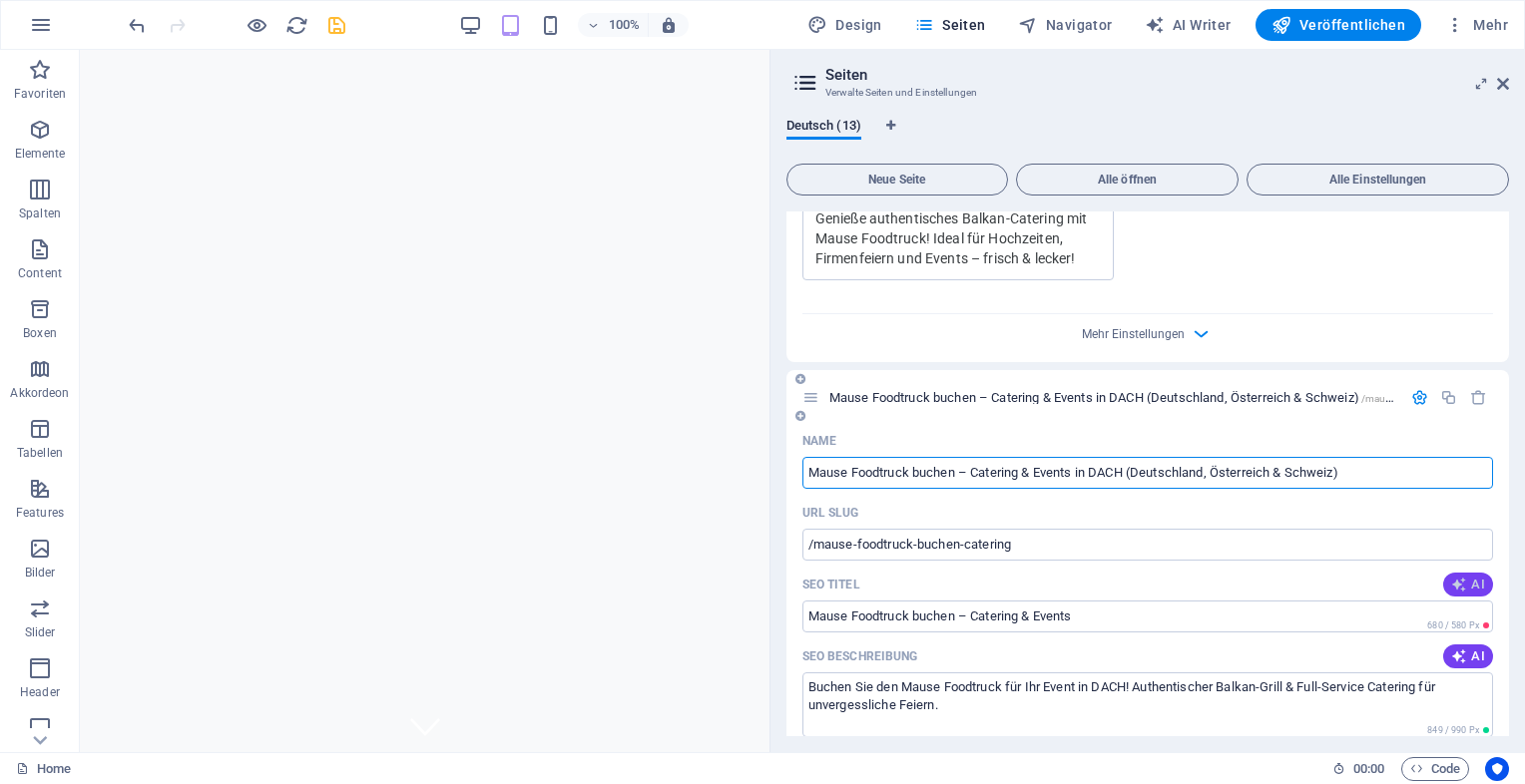 click on "AI" at bounding box center (1468, 585) 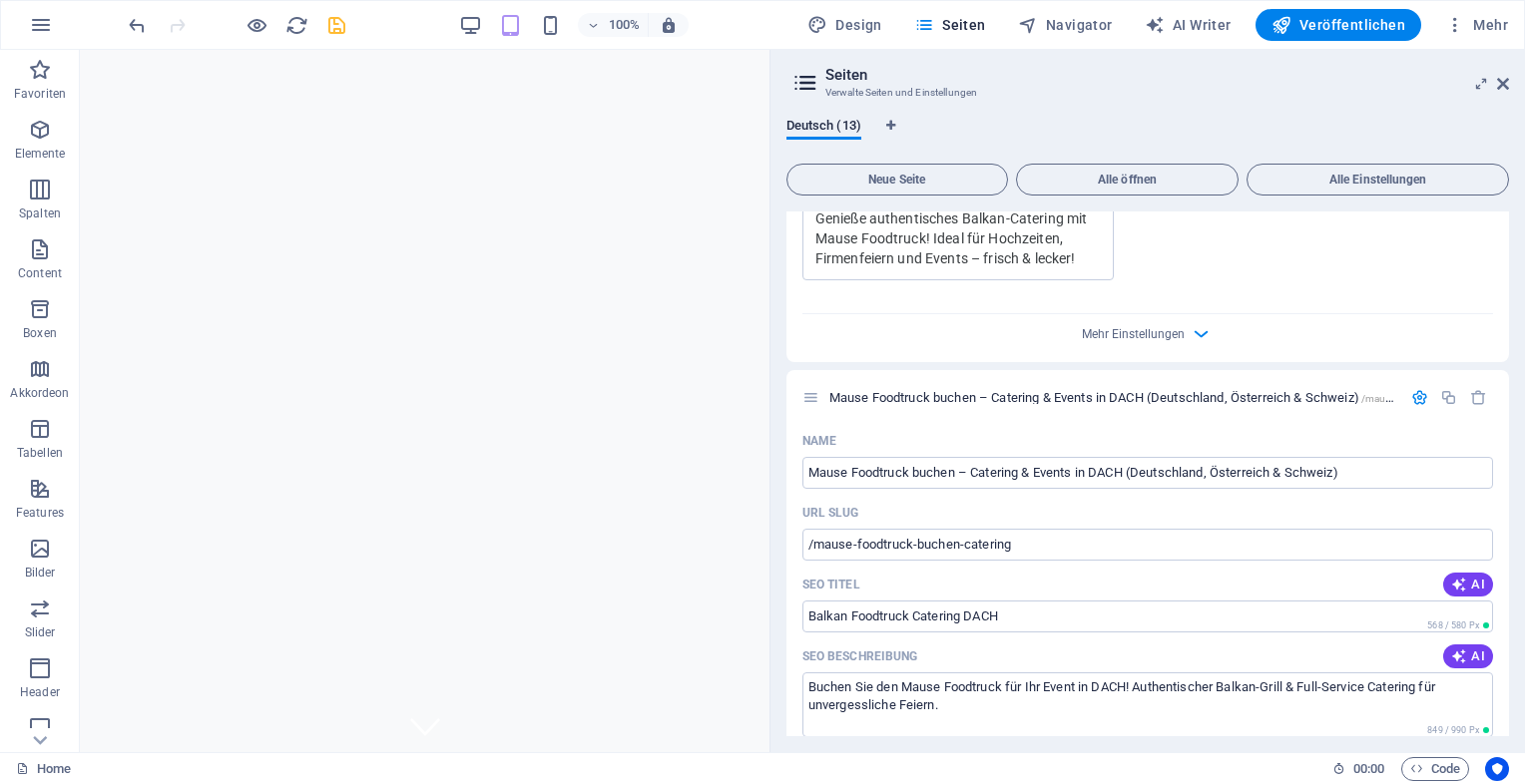 drag, startPoint x: 1465, startPoint y: 653, endPoint x: 1516, endPoint y: 679, distance: 57.245087 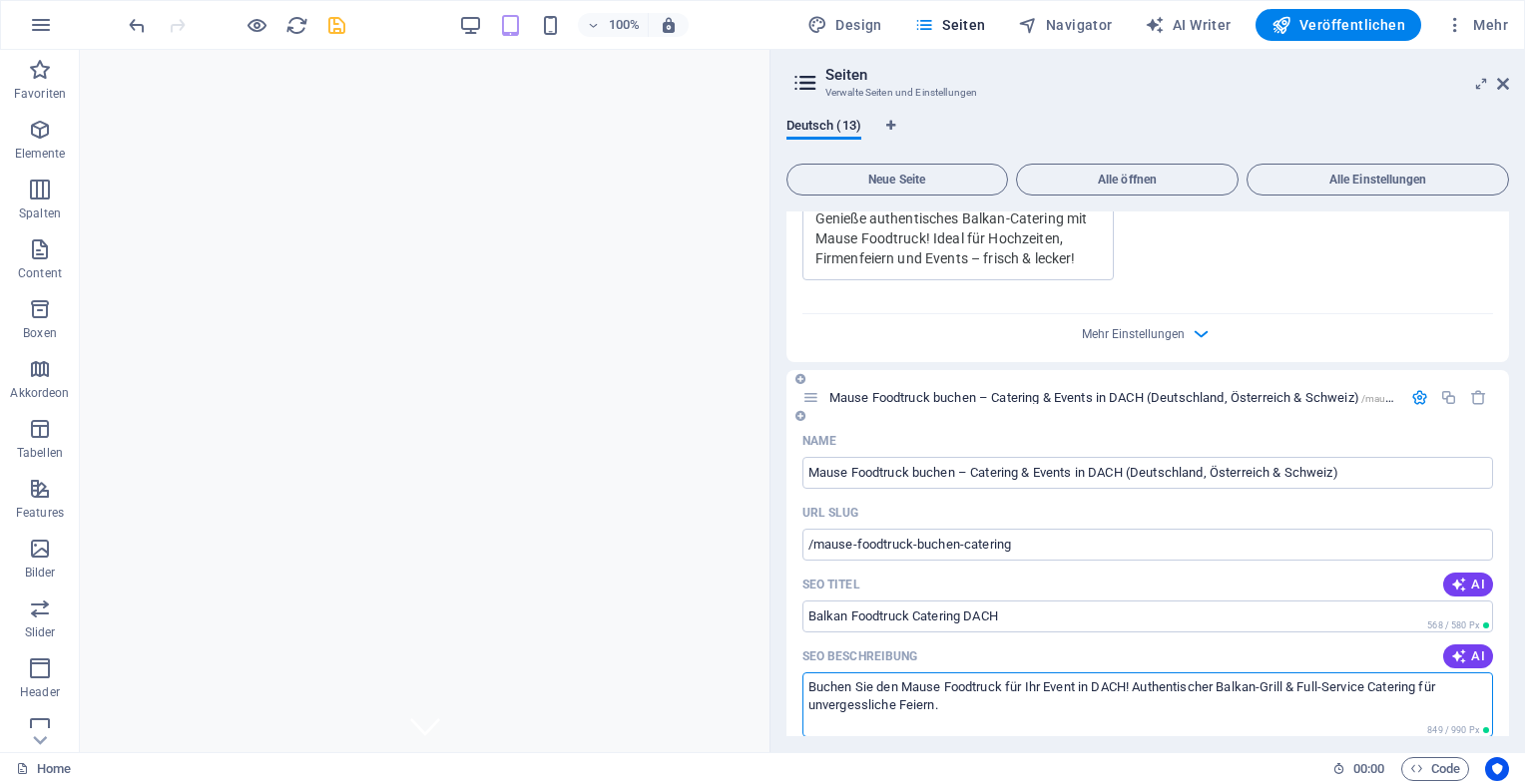drag, startPoint x: 1516, startPoint y: 679, endPoint x: 1473, endPoint y: 712, distance: 54.20332 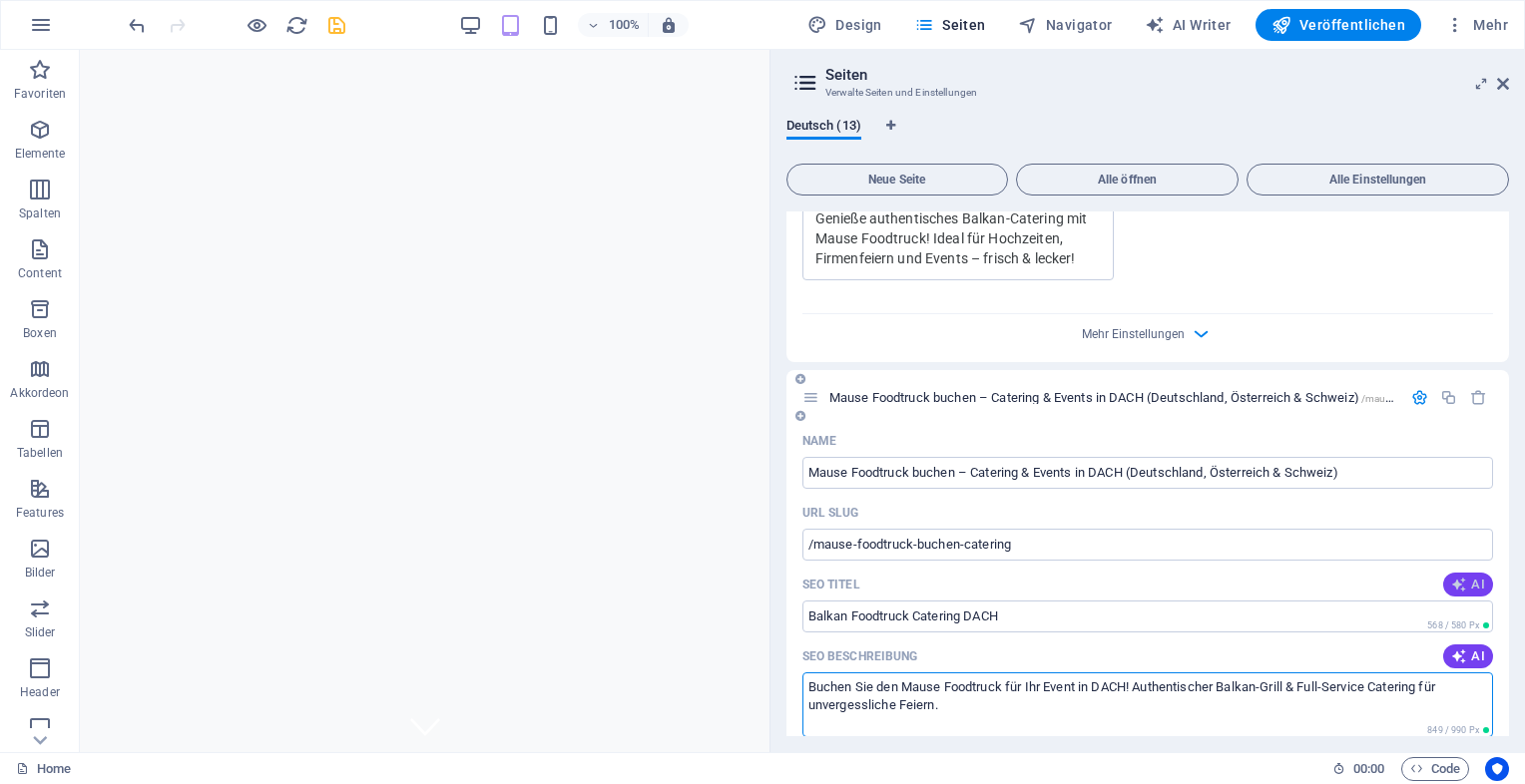 click on "AI" at bounding box center [1468, 585] 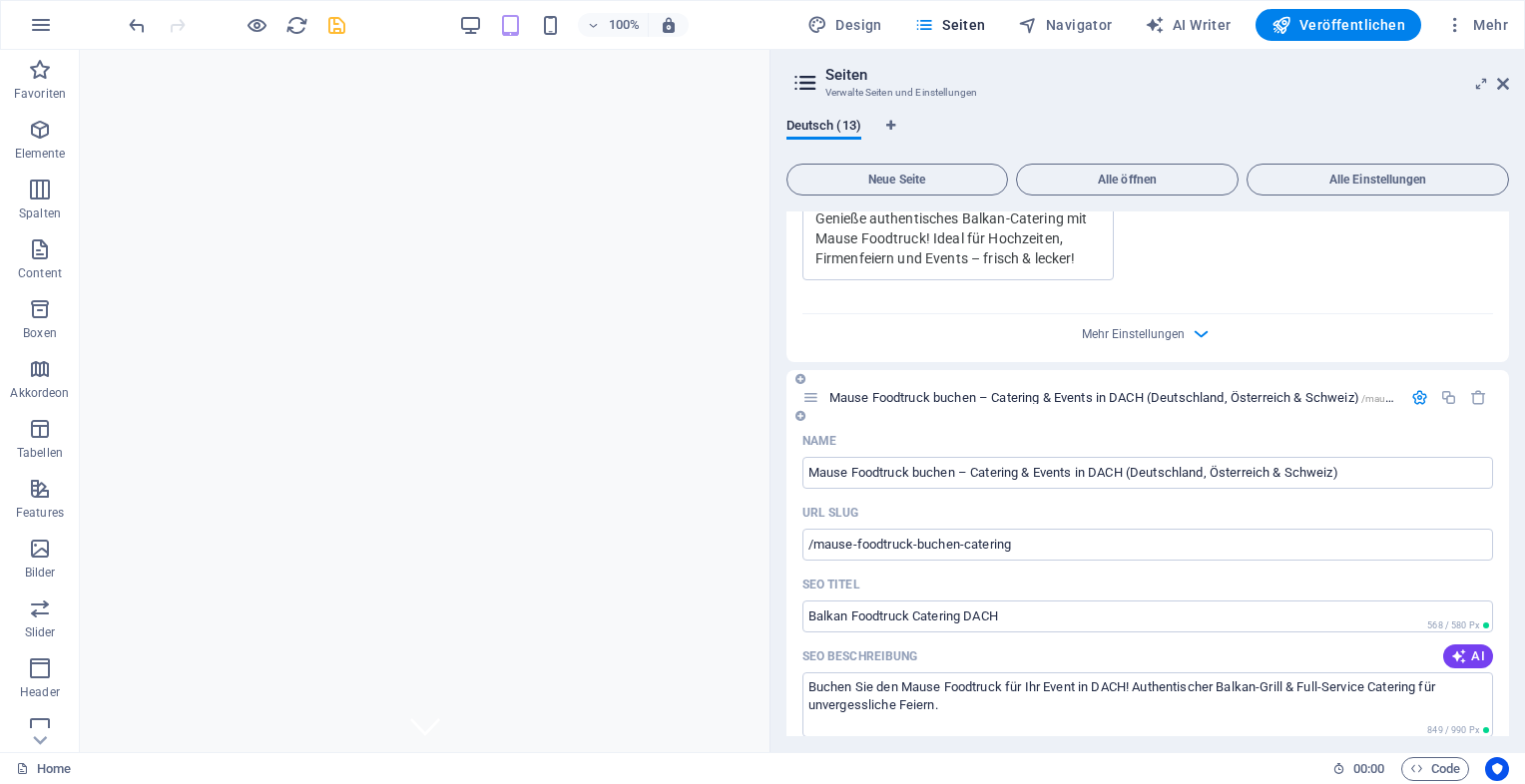 type on "Balkan Catering Foodtruck DACH" 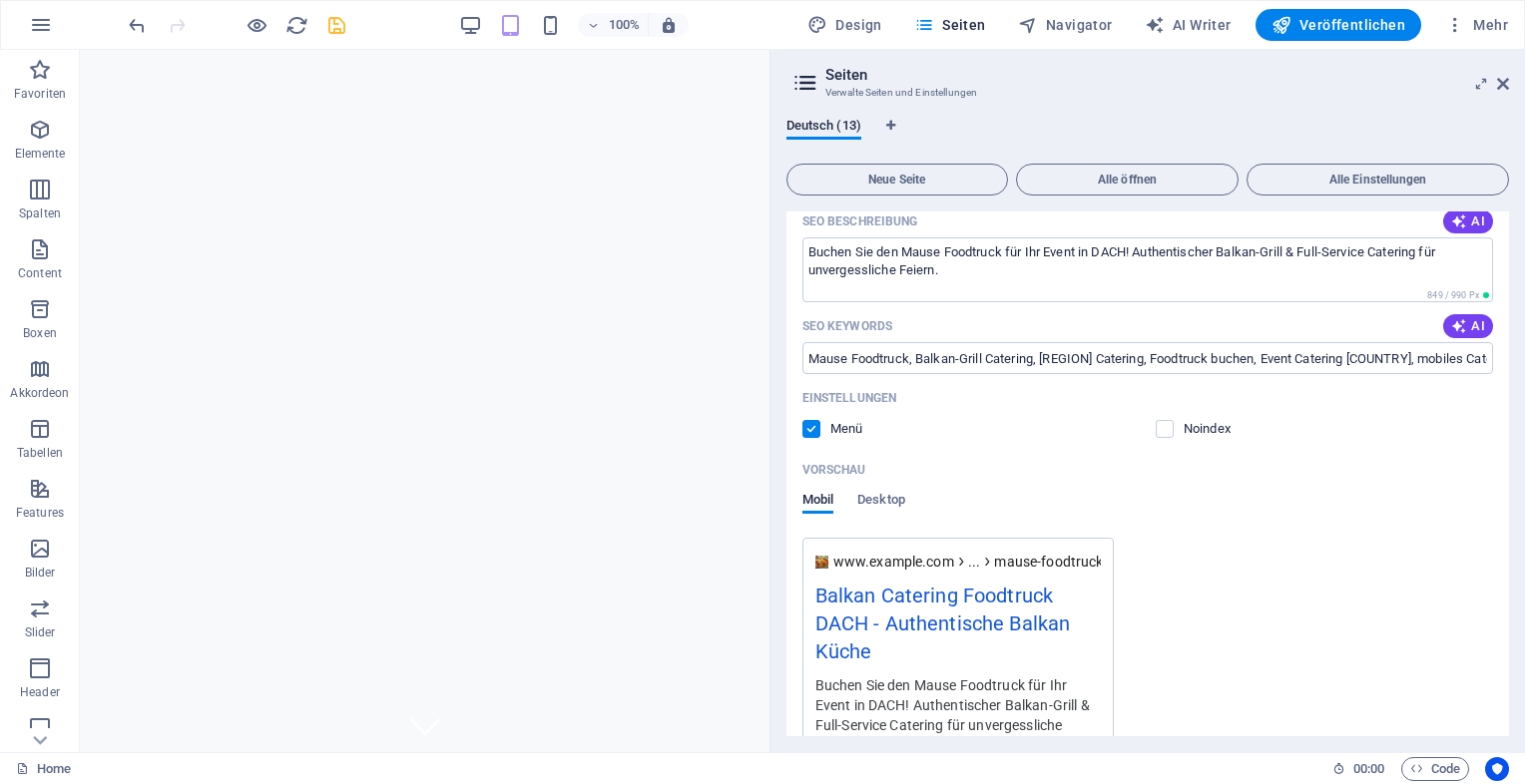 scroll, scrollTop: 2267, scrollLeft: 0, axis: vertical 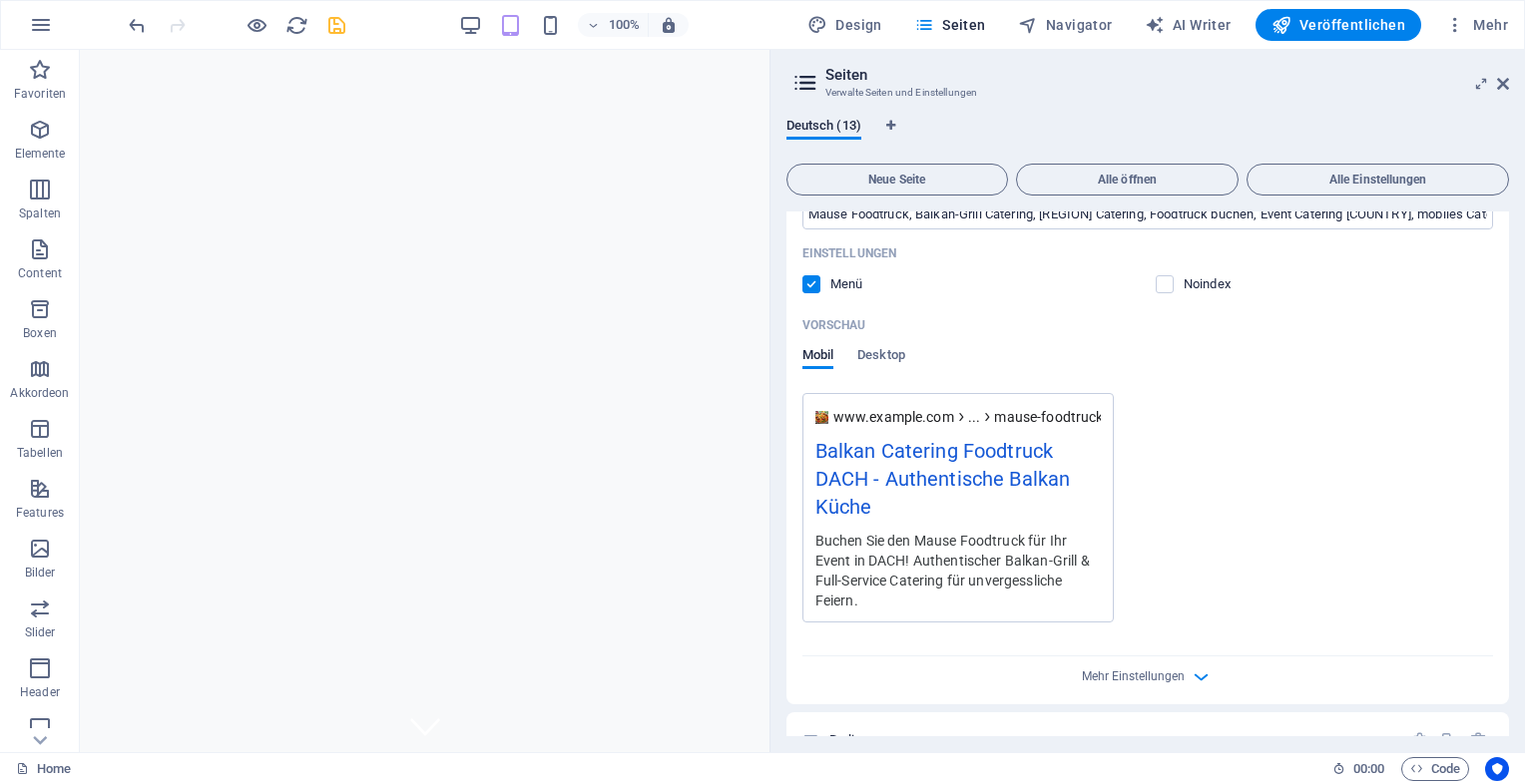 drag, startPoint x: 1500, startPoint y: 623, endPoint x: 1506, endPoint y: 673, distance: 50.358713 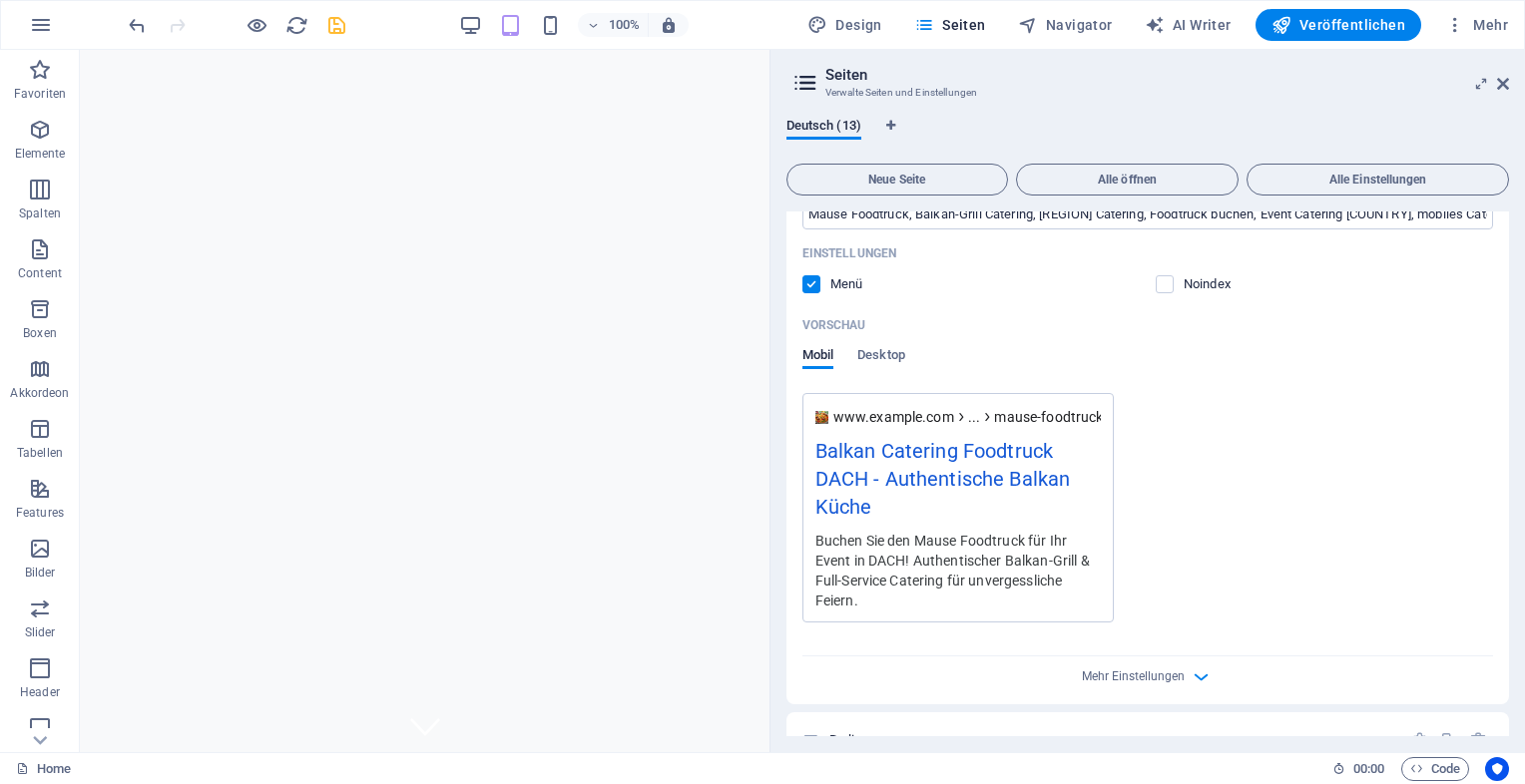 scroll, scrollTop: 2726, scrollLeft: 0, axis: vertical 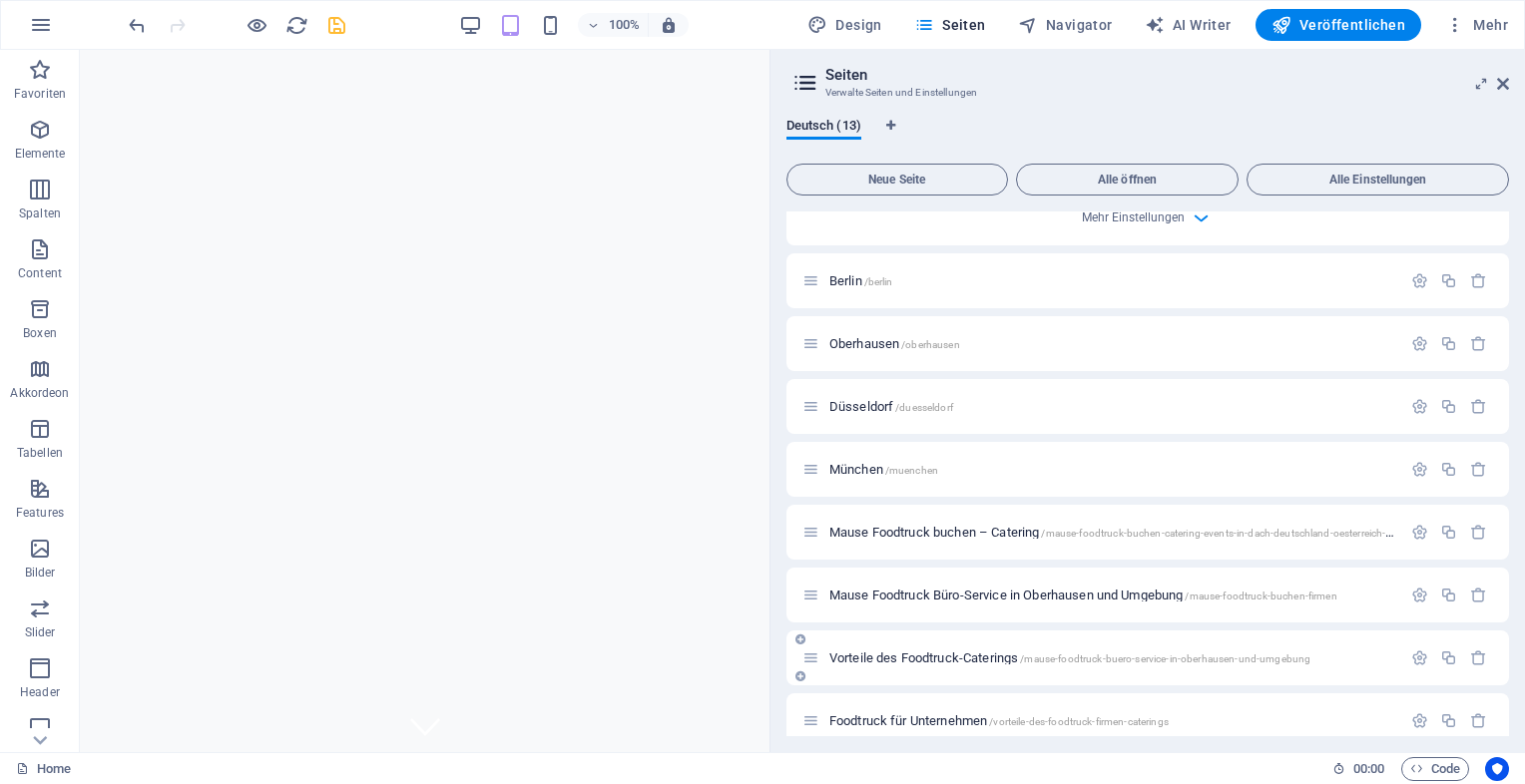 drag, startPoint x: 1509, startPoint y: 669, endPoint x: 1504, endPoint y: 656, distance: 13.928388 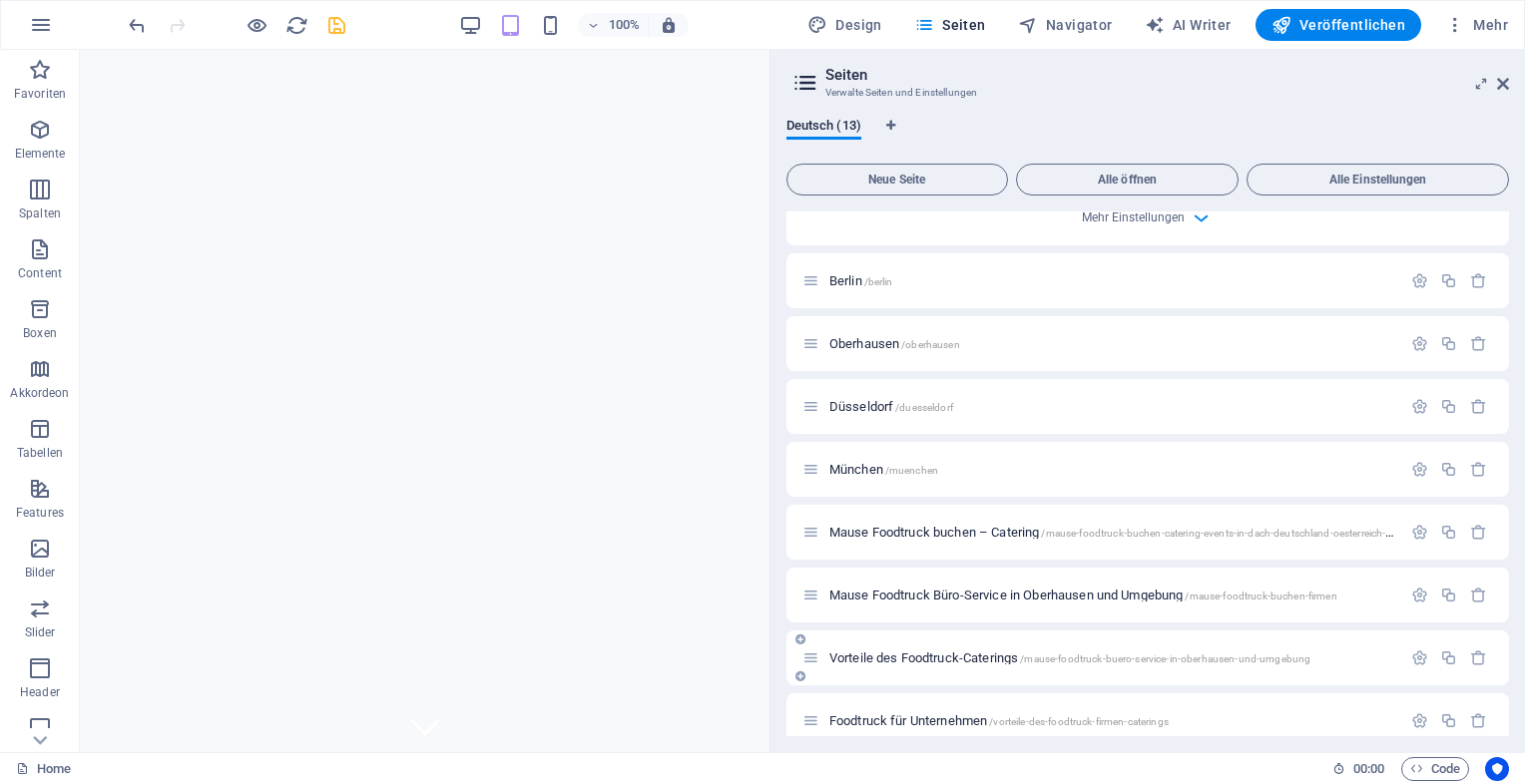 click on "Deutsch (13) Neue Seite Alle öffnen Alle Einstellungen Home / Name Home ​ URL SLUG / ​ SEO Titel AI Balkan Genuss im Foodtruck ​ 260 / 580 Px SEO Beschreibung AI Genieße die frischesten Balkan-Spezialitäten bei Foodtruck Mause! Authentisch, lecker und immer ein Lächeln wert! ​ 735 / 990 Px SEO Keywords AI Foodtruck Mause, Balkan Küche, Cevapcici, Catering Oberhausen, Grillgerichte, authentische Spezialitäten ​ Einstellungen Menü Noindex Vorschau Mobil Desktop www.example.com Balkan Genuss im Foodtruck Genieße die frischesten Balkan-Spezialitäten bei Foodtruck Mause! Authentisch, lecker und immer ein Lächeln wert! Metatags ​ Vorschaubild (Open Graph) Dateien hierher ziehen, klicken um Dateien auszuwählen oder wähle aus deinen Dateien oder Stockfotos & -Videos Mehr Einstellungen Legal Notice /legal-notice Privacy /privacy Catering & Events mit dem Mause Foodtruck /catering-events-mit-dem-mause-foodtruck Name Catering & Events mit dem Mause Foodtruck ​ URL SLUG ​ SEO Titel AI ​ AI" at bounding box center (1148, 427) 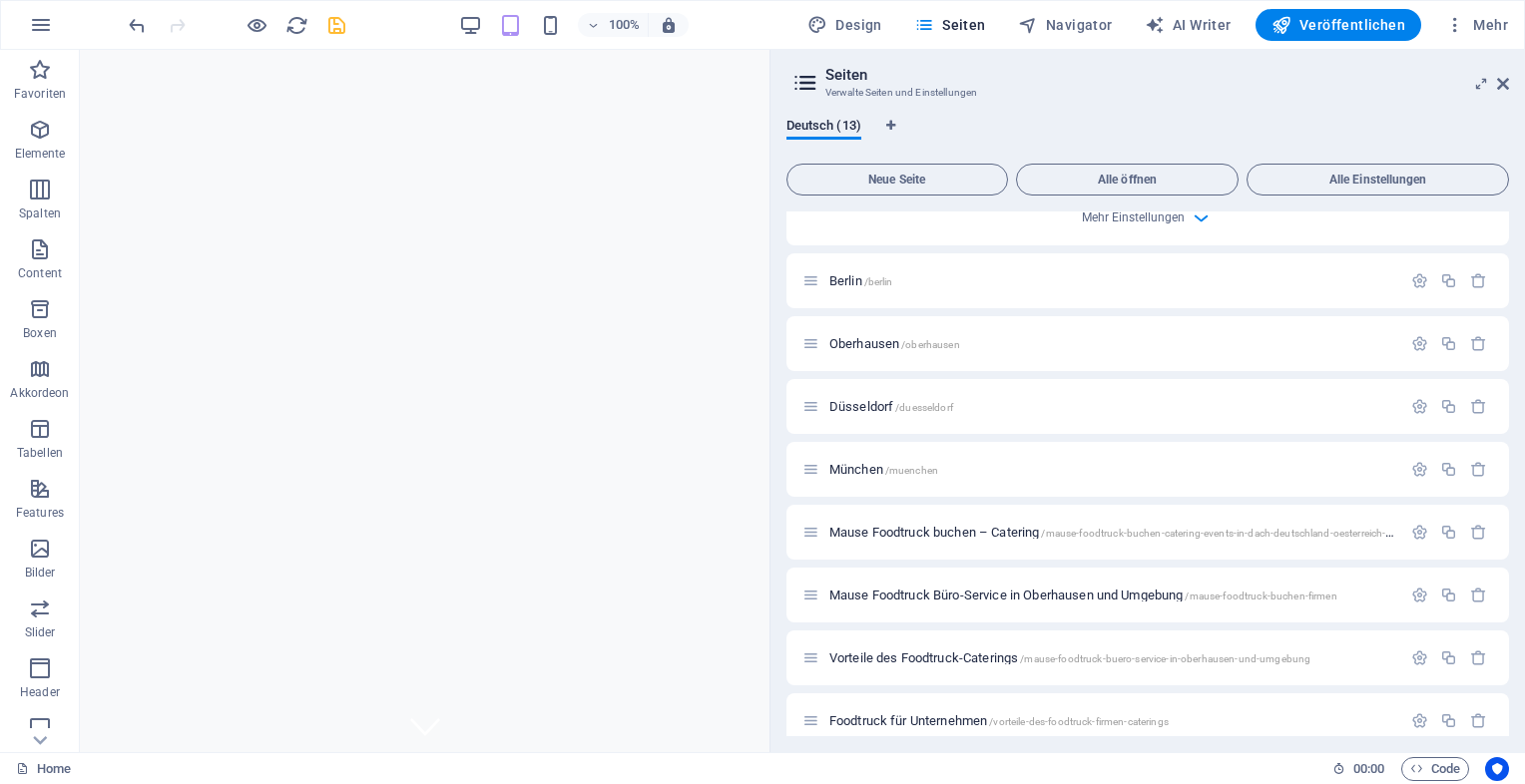 drag, startPoint x: 1504, startPoint y: 656, endPoint x: 1509, endPoint y: 636, distance: 20.615528 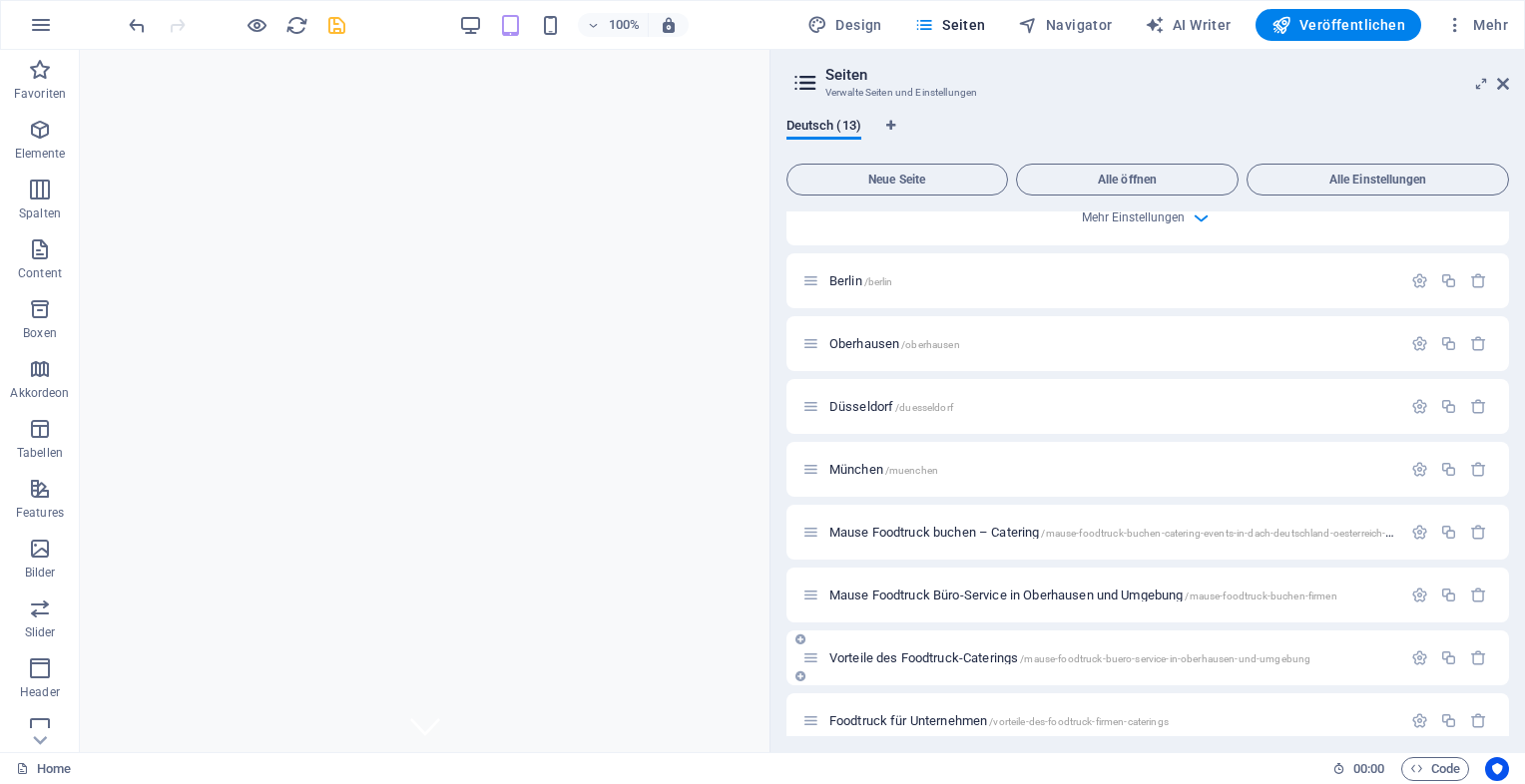 click on "Vorteile des Foodtruck-Caterings  /mause-foodtruck-buero-service-in-oberhausen-und-umgebung" at bounding box center (1148, 657) 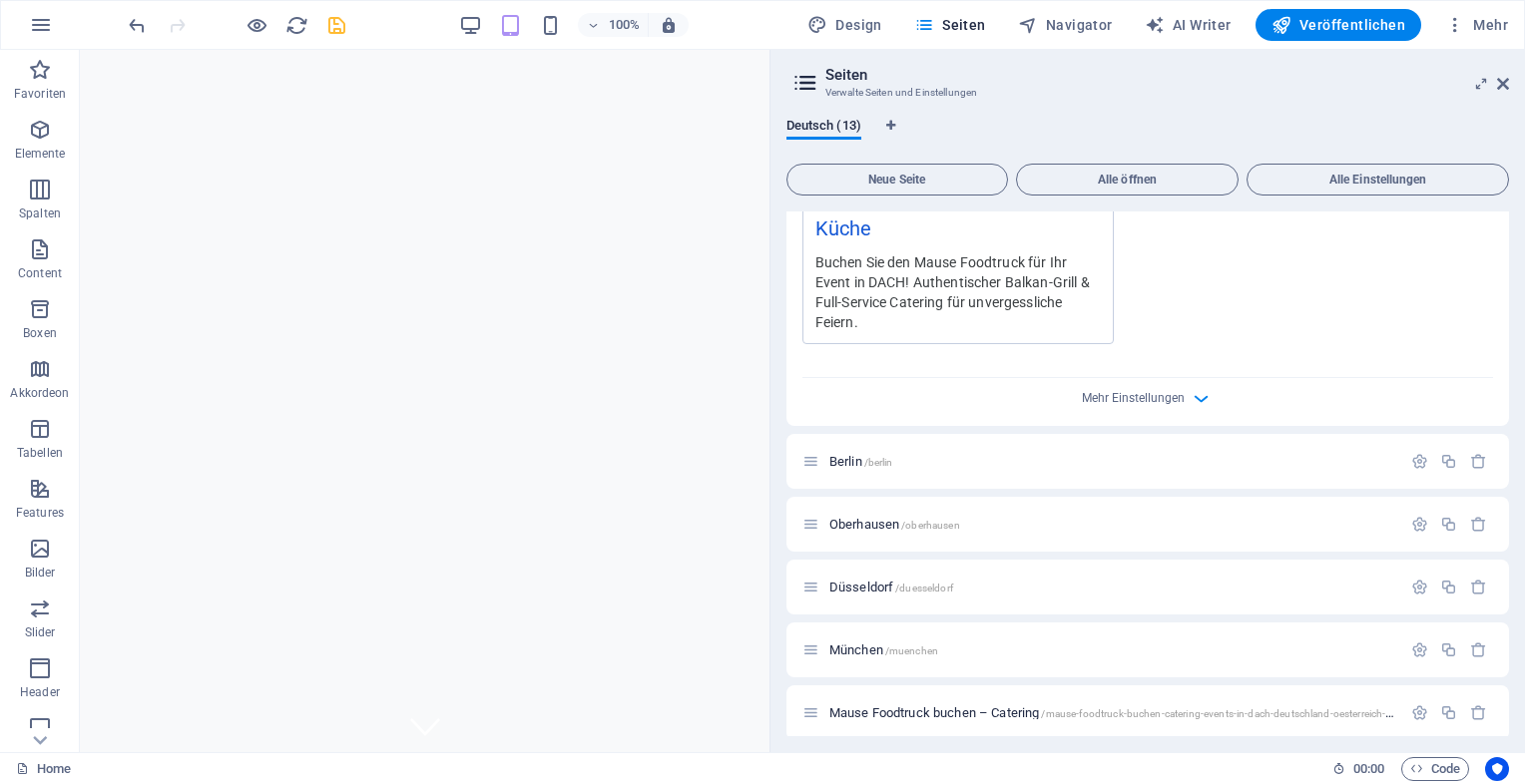 scroll, scrollTop: 2625, scrollLeft: 0, axis: vertical 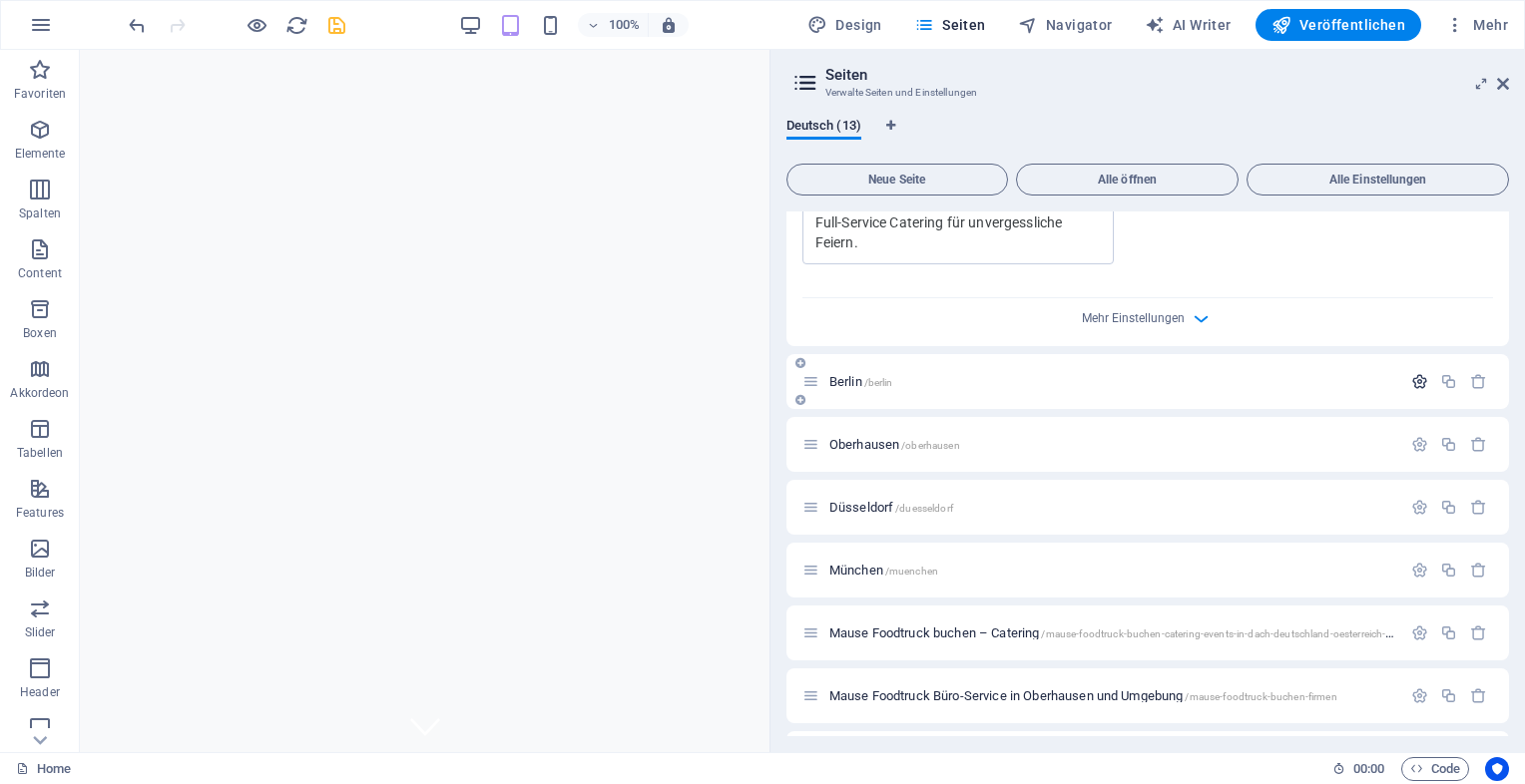 click at bounding box center (1419, 381) 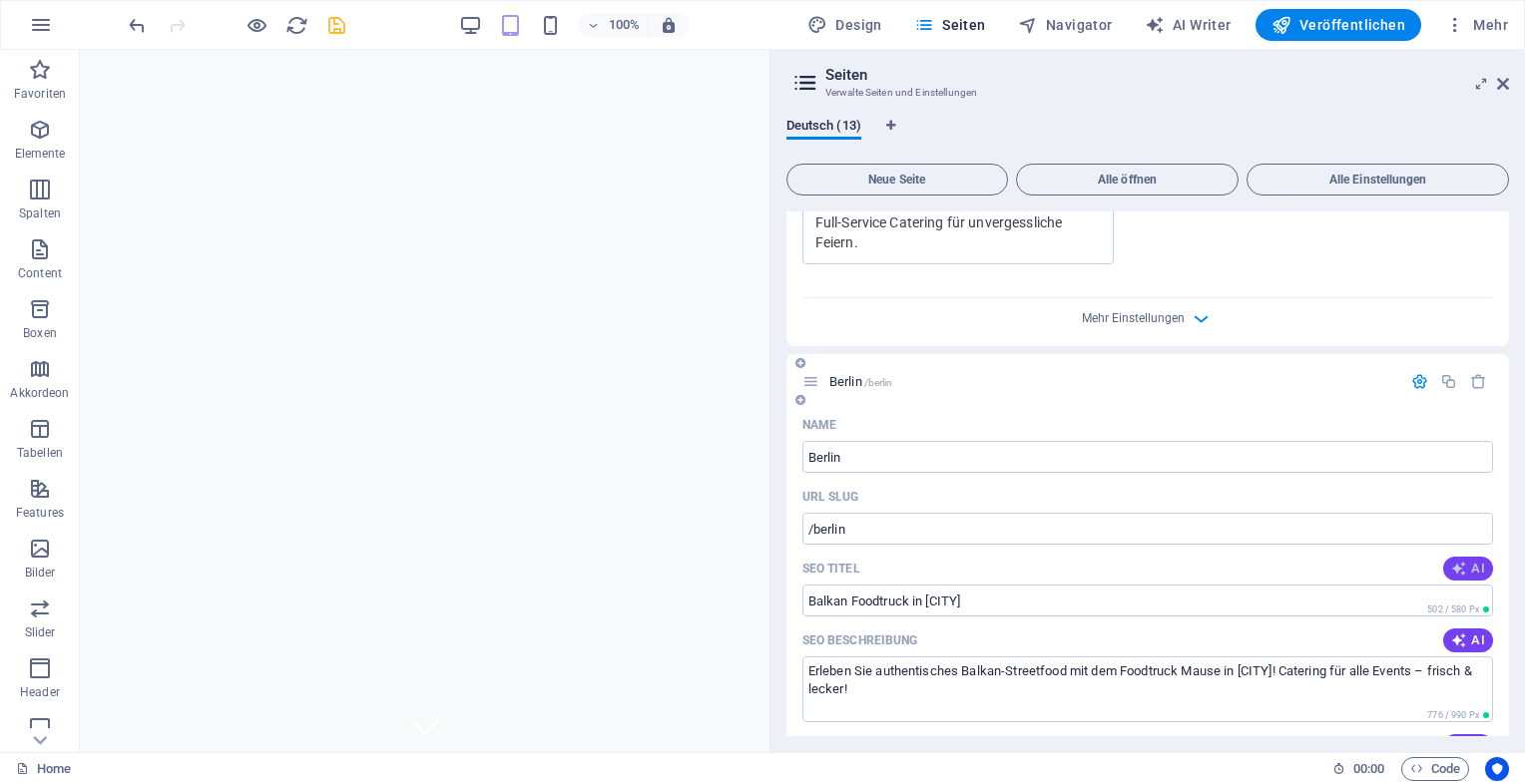 click on "AI" at bounding box center [1468, 569] 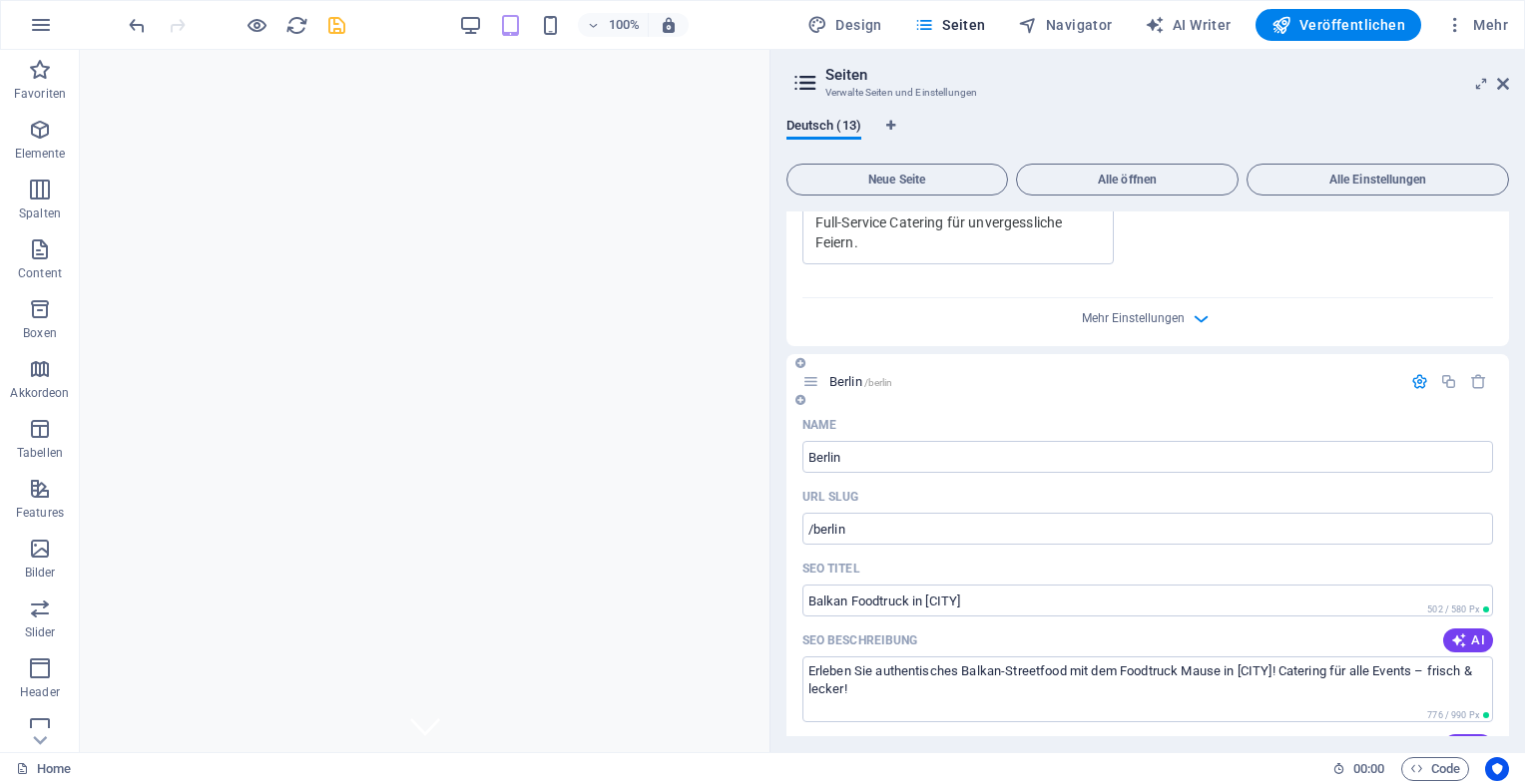 type on "Balkan Foodtruck Berlin: Events!" 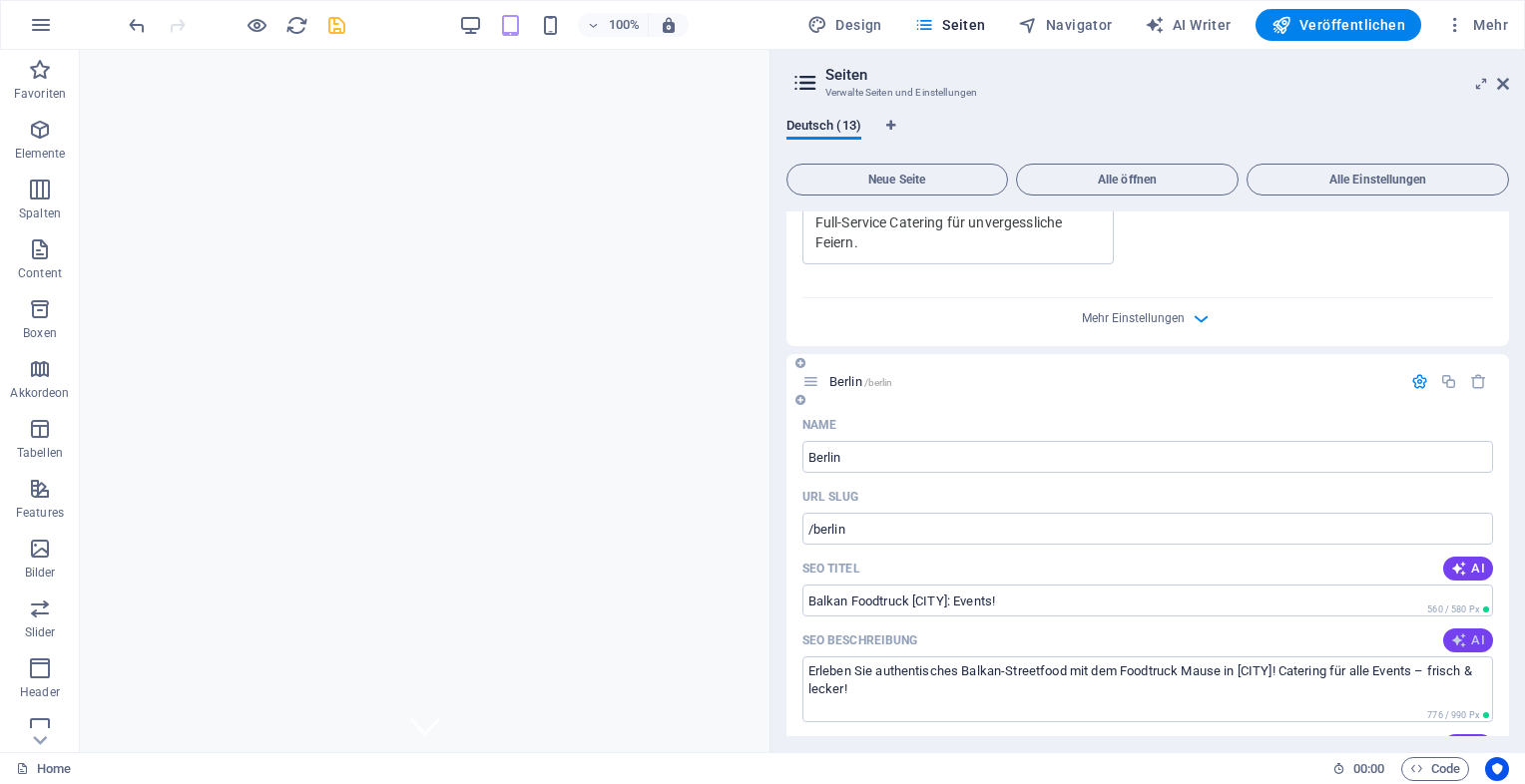click on "AI" at bounding box center (1468, 640) 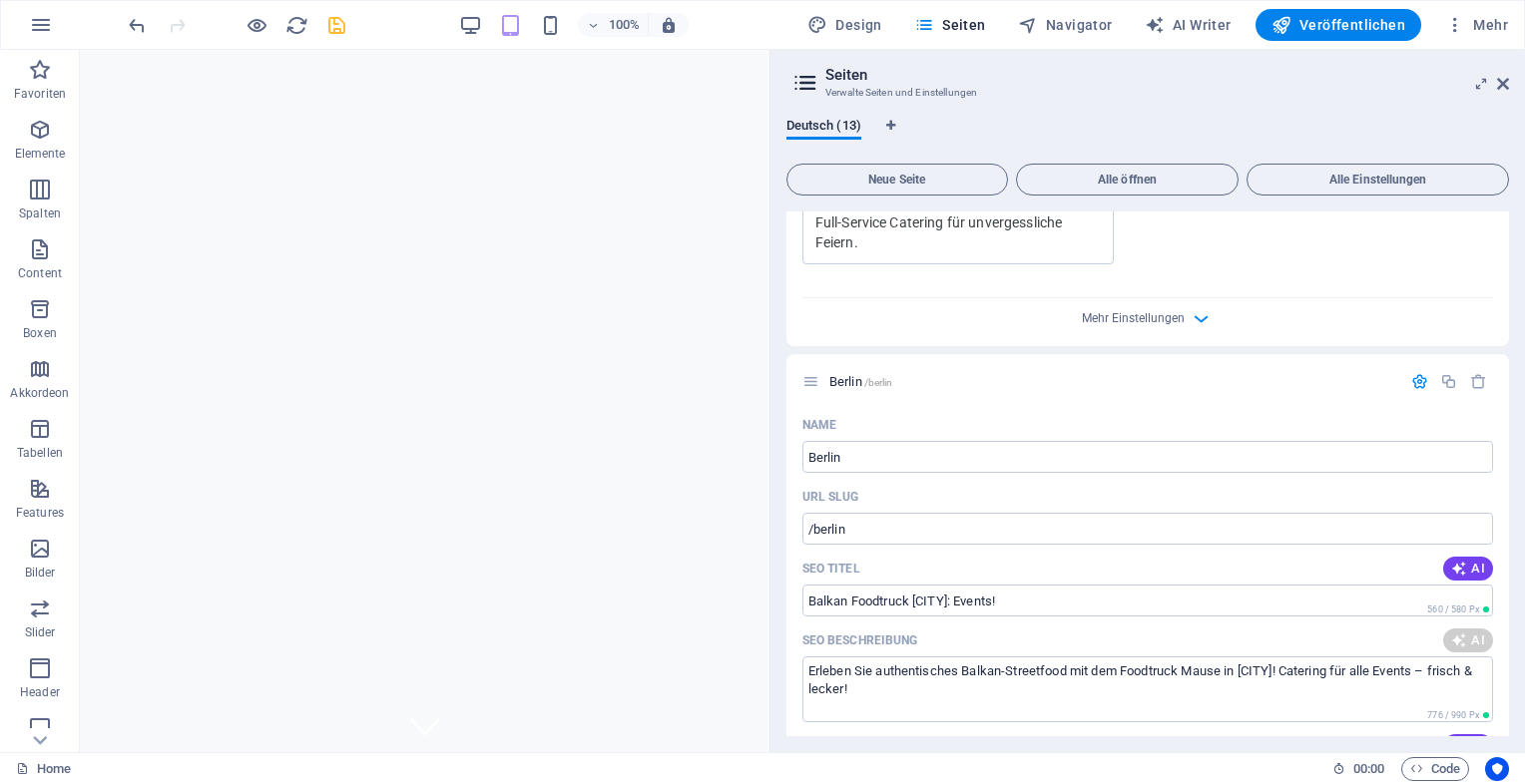 type on "Entdecken Sie authentisches Balkan-Streetfood in Berlin! Mause Foodtruck bietet Catering für Hochzeiten, Feste & Events." 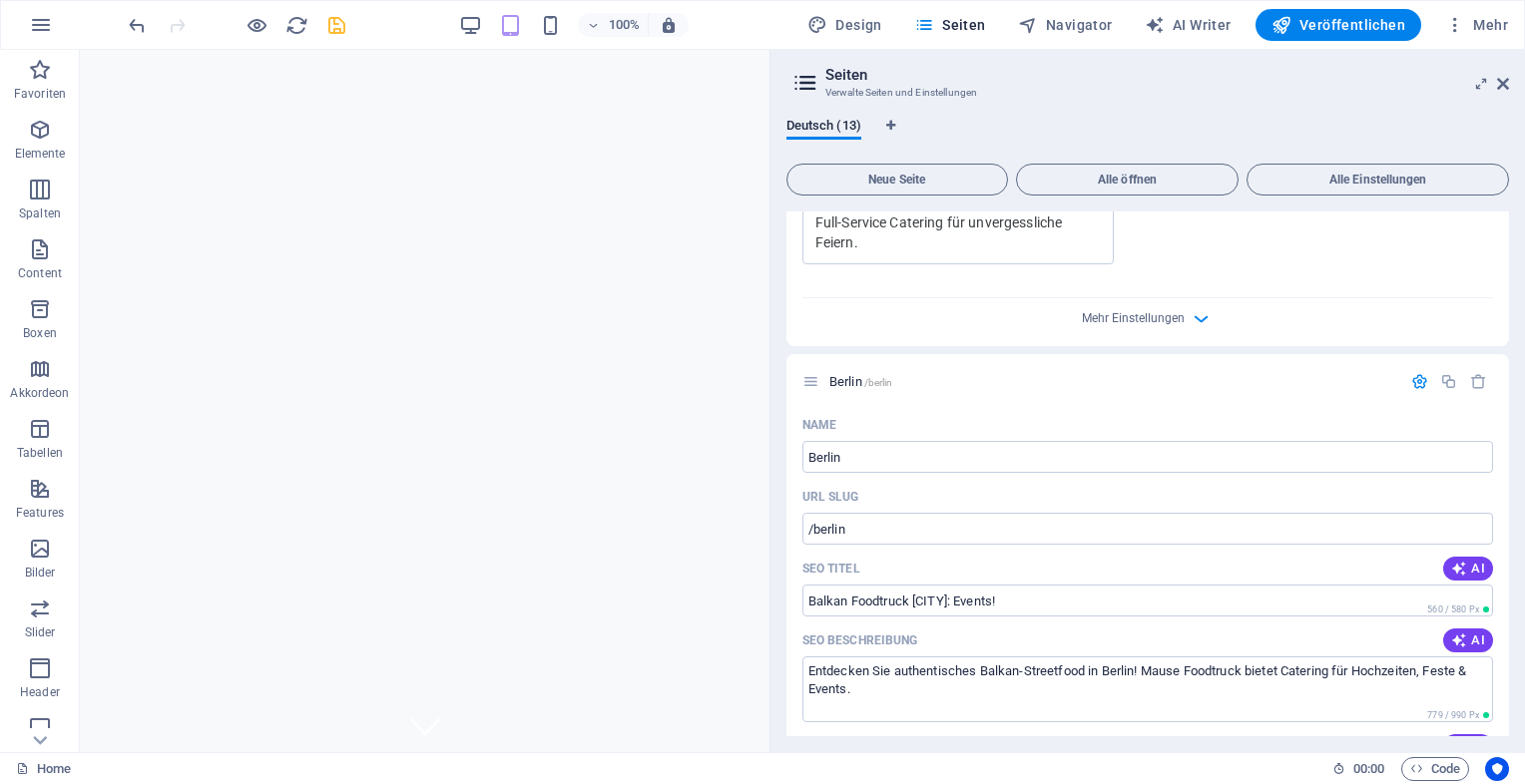 drag, startPoint x: 1509, startPoint y: 566, endPoint x: 1509, endPoint y: 592, distance: 26 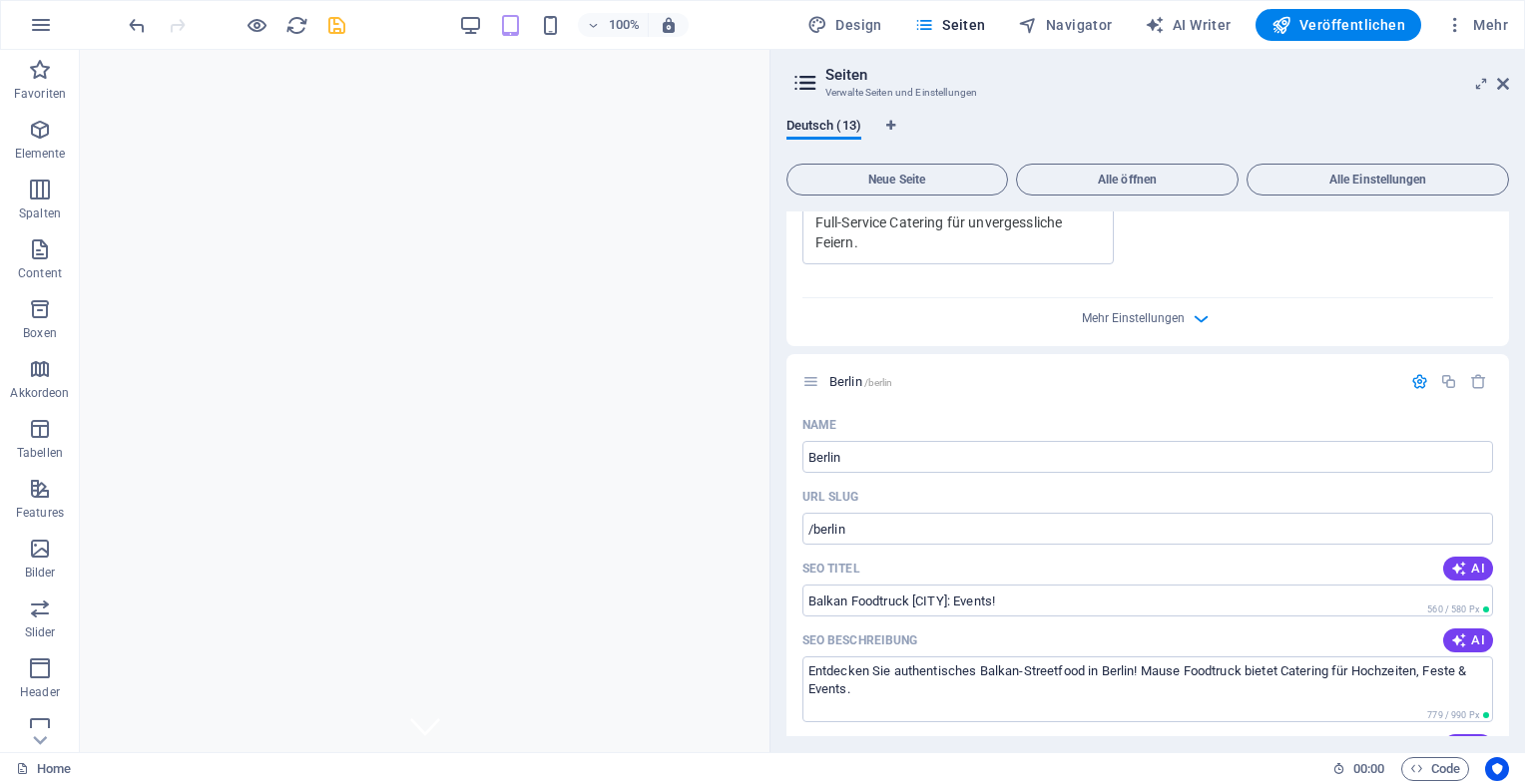click on "Deutsch (13) Neue Seite Alle öffnen Alle Einstellungen Home / Name Home ​ URL SLUG / ​ SEO Titel AI Balkan Genuss im Foodtruck ​ 260 / 580 Px SEO Beschreibung AI Genieße die frischesten Balkan-Spezialitäten bei Foodtruck Mause! Authentisch, lecker und immer ein Lächeln wert! ​ 735 / 990 Px SEO Keywords AI Foodtruck Mause, Balkan Küche, Cevapcici, Catering Oberhausen, Grillgerichte, authentische Spezialitäten ​ Einstellungen Menü Noindex Vorschau Mobil Desktop www.example.com Balkan Genuss im Foodtruck Genieße die frischesten Balkan-Spezialitäten bei Foodtruck Mause! Authentisch, lecker und immer ein Lächeln wert! Metatags ​ Vorschaubild (Open Graph) Dateien hierher ziehen, klicken um Dateien auszuwählen oder wähle aus deinen Dateien oder Stockfotos & -Videos Mehr Einstellungen Legal Notice /legal-notice Privacy /privacy Catering & Events mit dem Mause Foodtruck /catering-events-mit-dem-mause-foodtruck Name Catering & Events mit dem Mause Foodtruck ​ URL SLUG ​ SEO Titel AI ​ AI" at bounding box center (1148, 427) 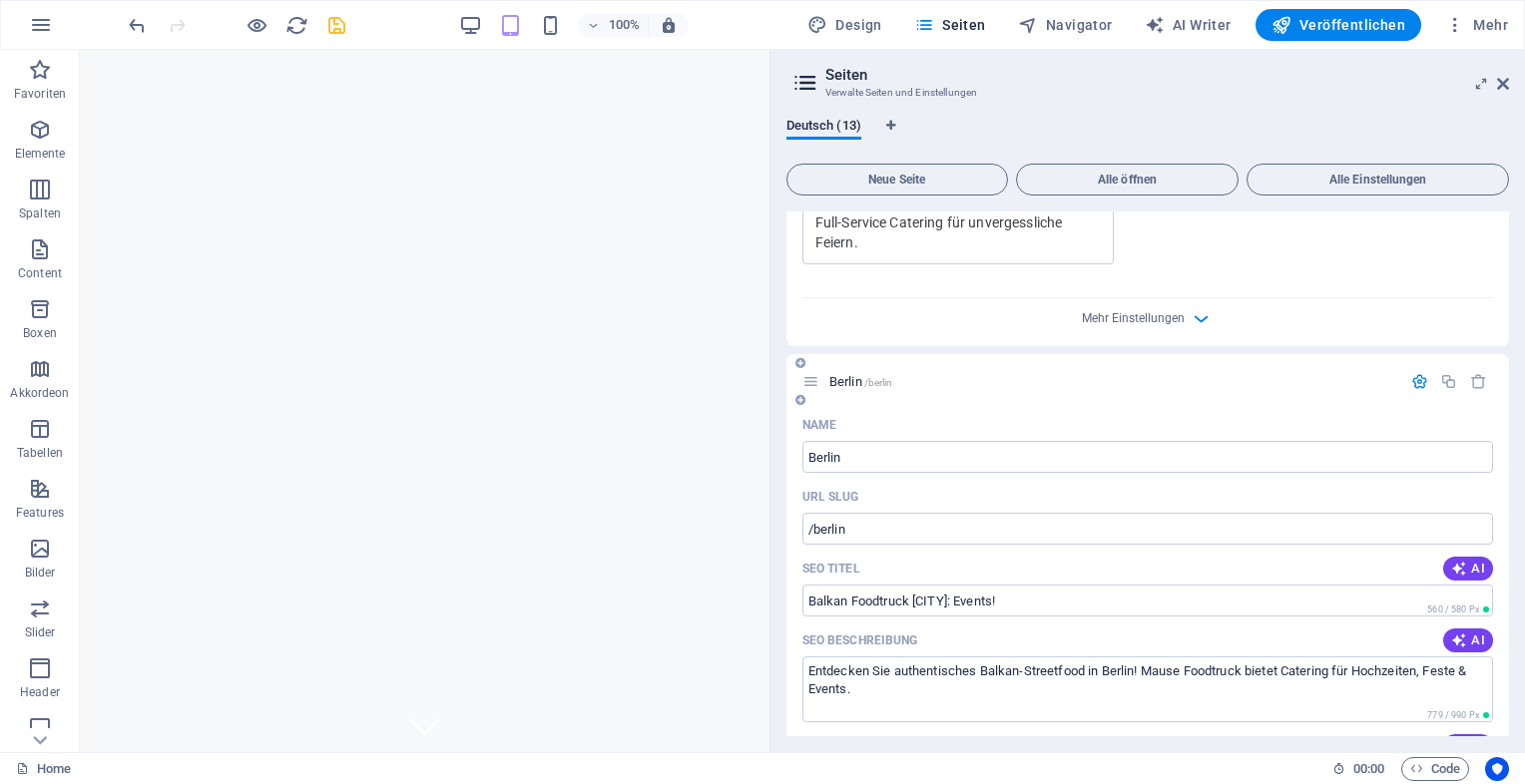click on "Name Berlin ​ URL SLUG /berlin ​ SEO Titel AI Balkan Foodtruck Berlin: Events! ​ 560 / 580 Px SEO Beschreibung AI Entdecken Sie authentisches Balkan-Streetfood in Berlin! Mause Foodtruck bietet Catering für Hochzeiten, Feste & Events. ​ 779 / 990 Px SEO Keywords AI Balkan Streetfood, Foodtruck Catering Berlin, Hochzeitscatering Berlin, Firmenfeste Berlin, authentische Balkan Küche, vegetarische Balkan Speisen ​ Einstellungen Menü Noindex Vorschau Mobil Desktop www.example.com berlin Balkan Foodtruck Berlin: Events! - Authentische Balkan Küche Entdecken Sie authentisches Balkan-Streetfood in Berlin! Mause Foodtruck bietet Catering für Hochzeiten, Feste & Events. Metatags ​ Vorschaubild (Open Graph) Dateien hierher ziehen, klicken um Dateien auszuwählen oder wähle aus deinen Dateien oder Stockfotos & -Videos Mehr Einstellungen" at bounding box center [1148, 828] 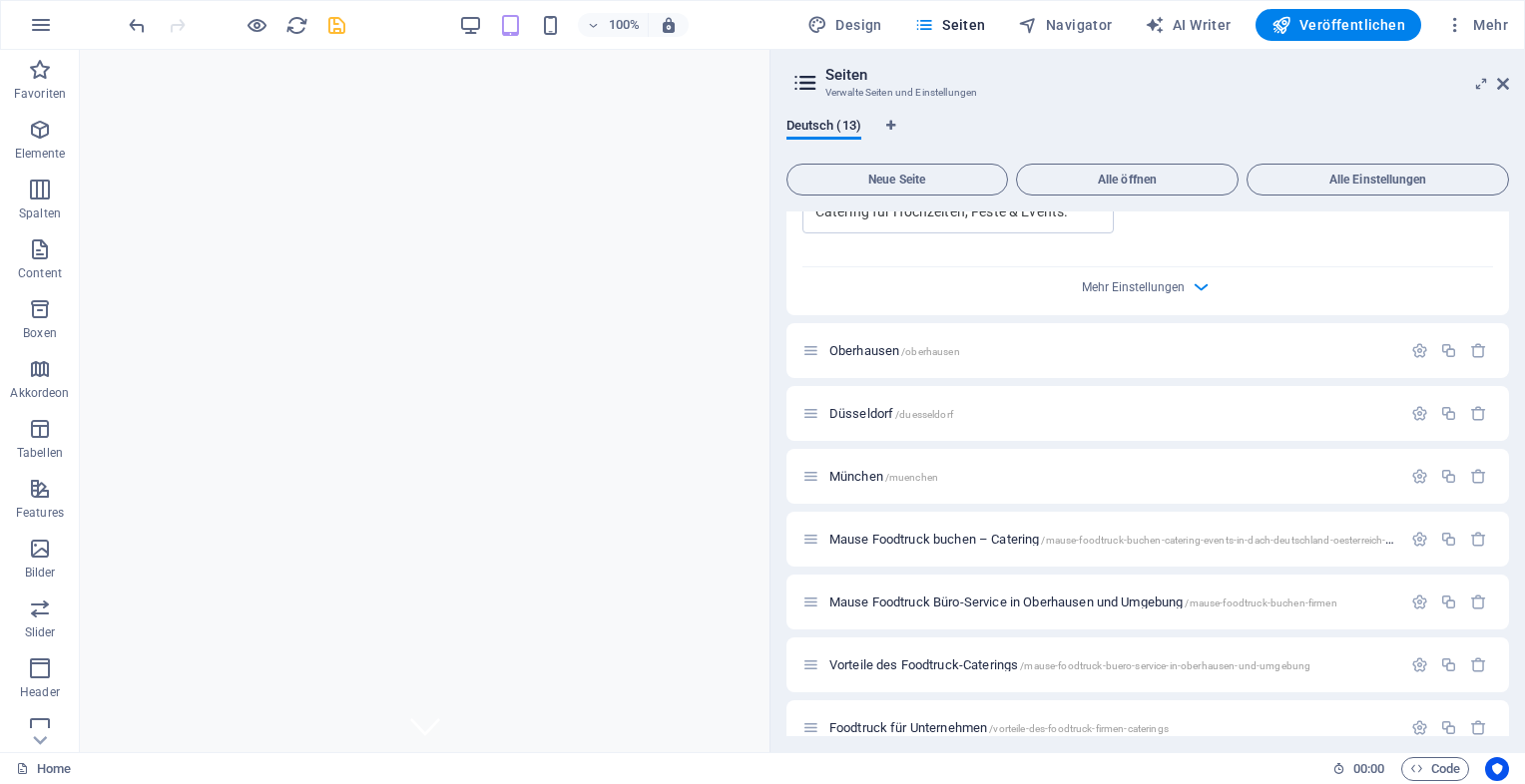 scroll, scrollTop: 3540, scrollLeft: 0, axis: vertical 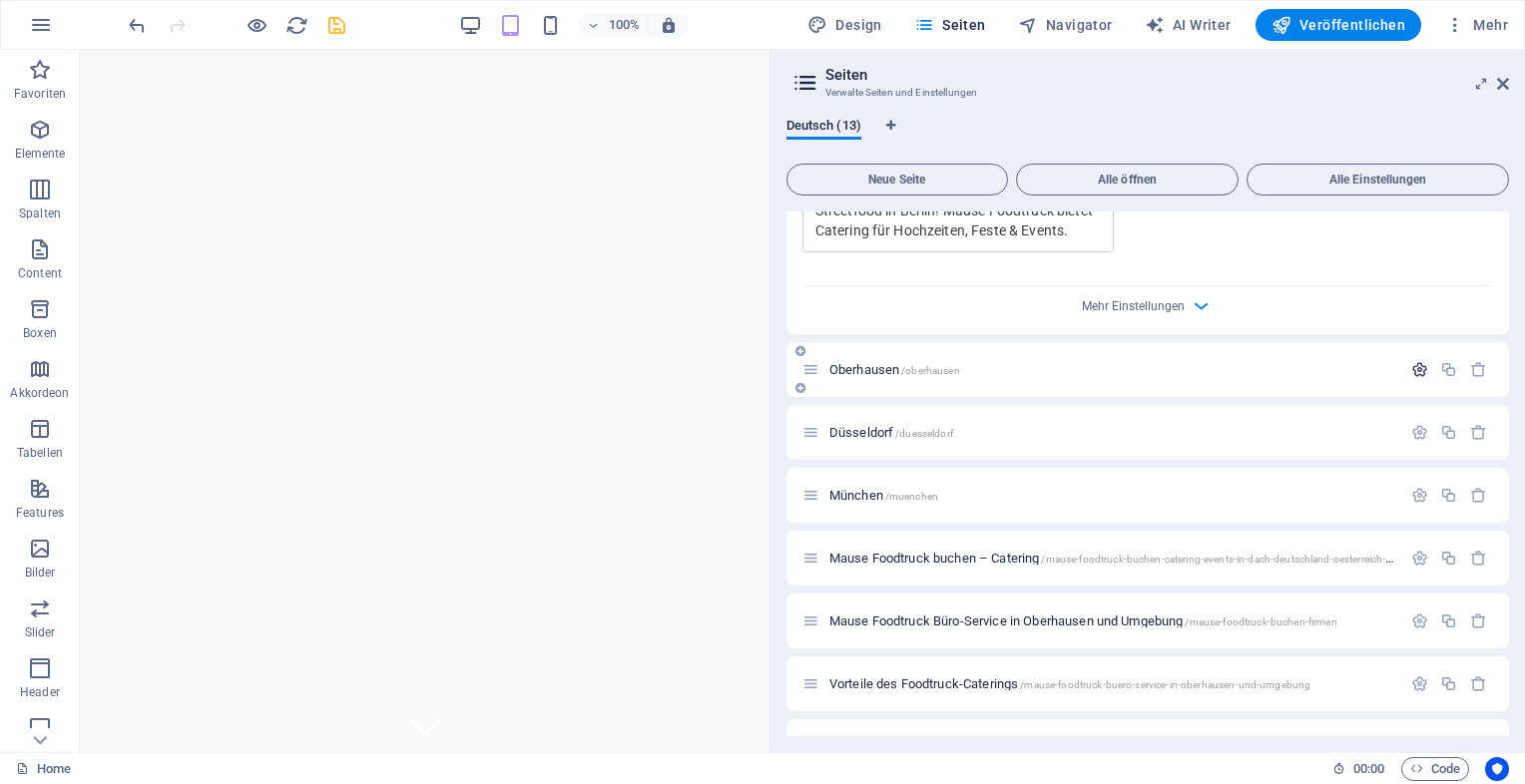 click at bounding box center (1419, 369) 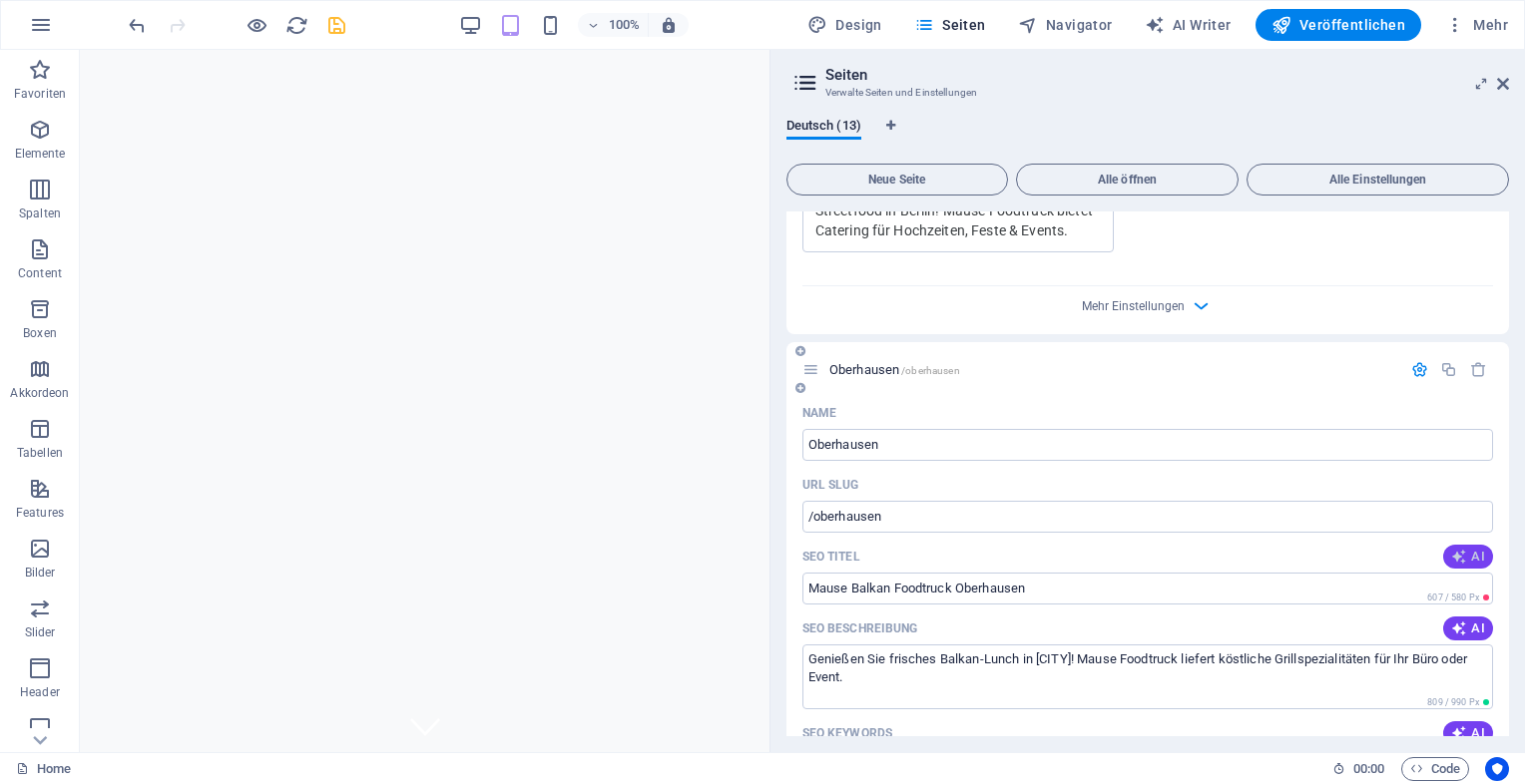 click on "AI" at bounding box center [1468, 557] 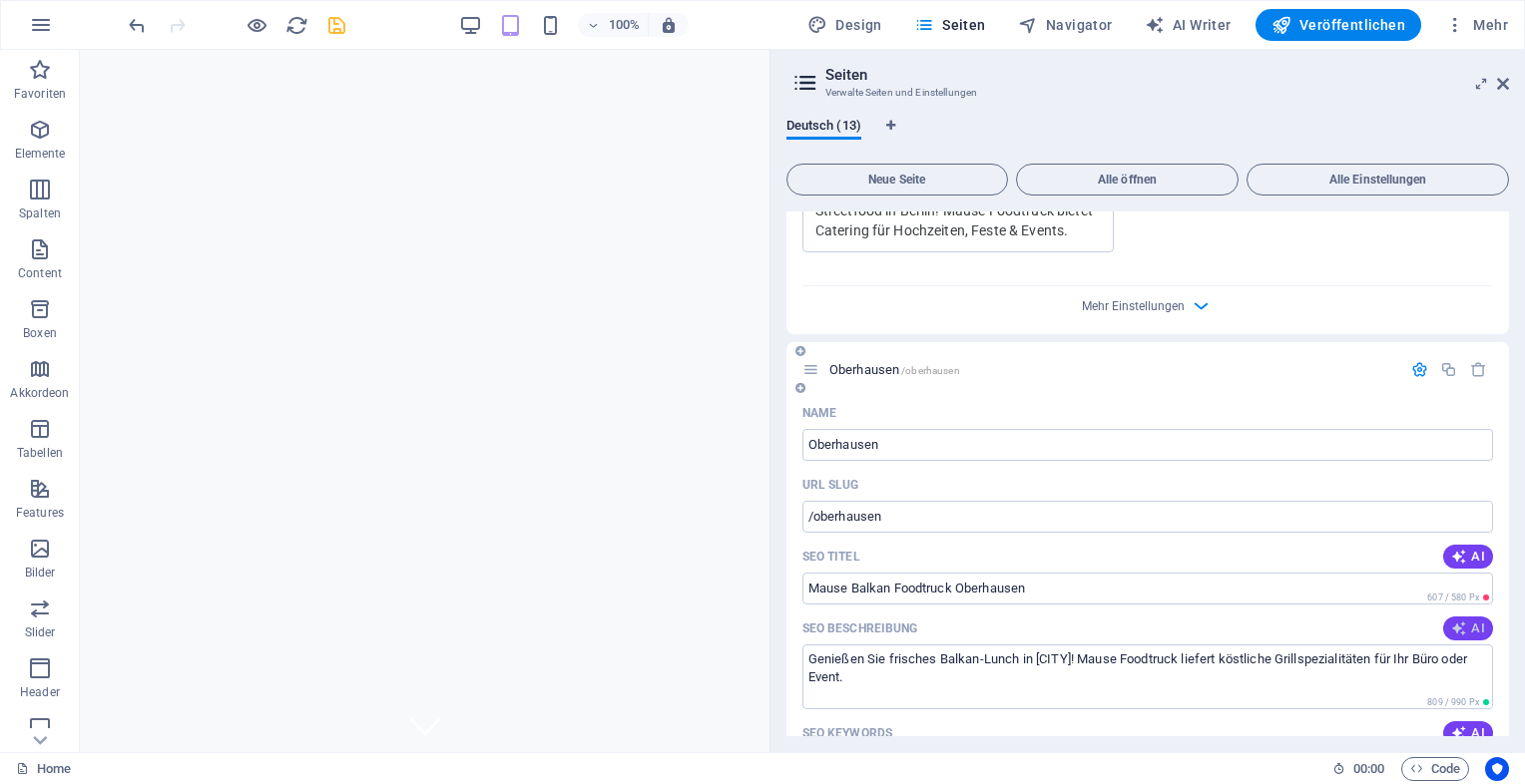 click on "AI" at bounding box center [1468, 628] 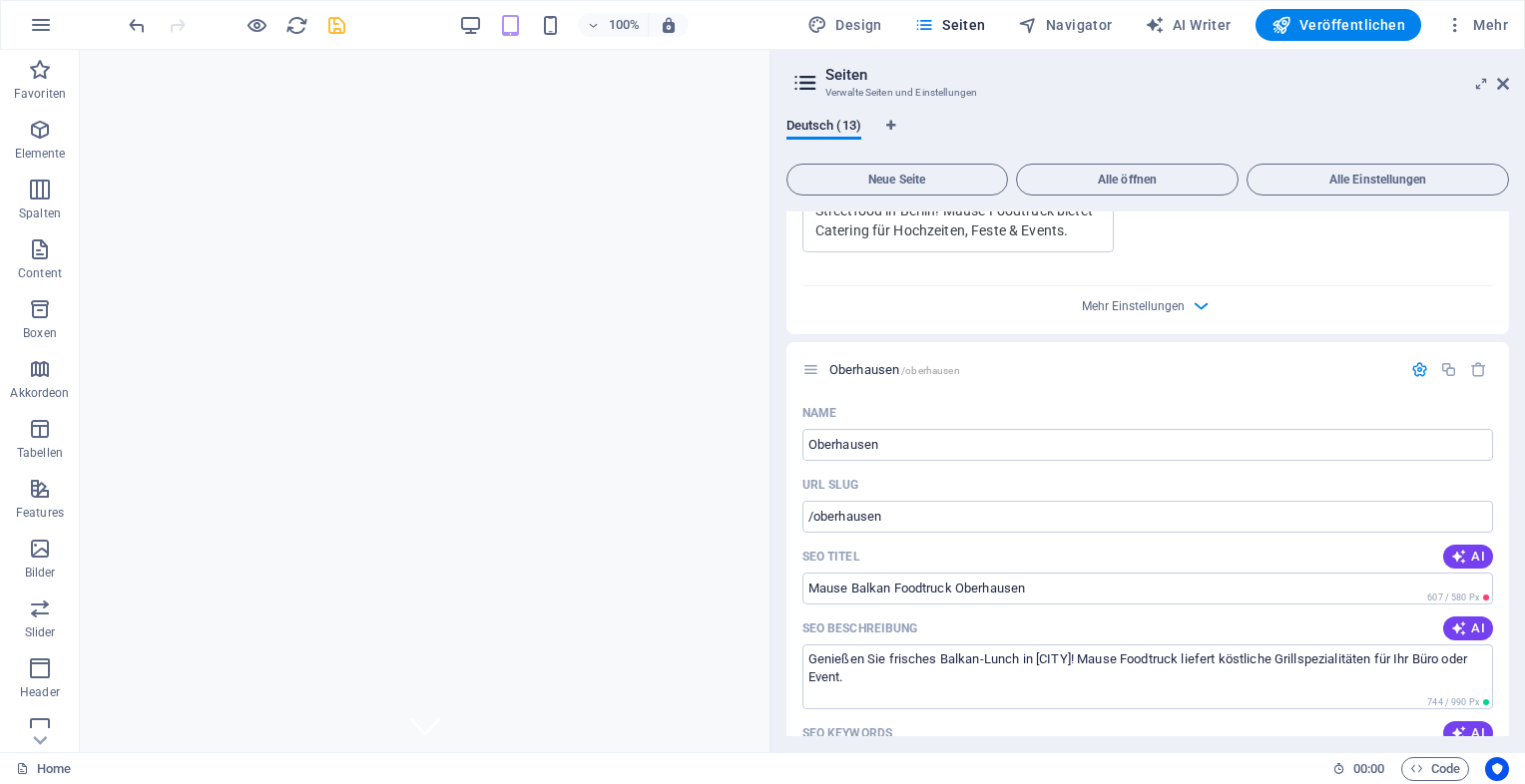 type on "Entdecke frische Balkan-Grillspezialitäten mit Mause Foodtruck in Oberhausen – perfekte Lunch- und Eventlösungen!" 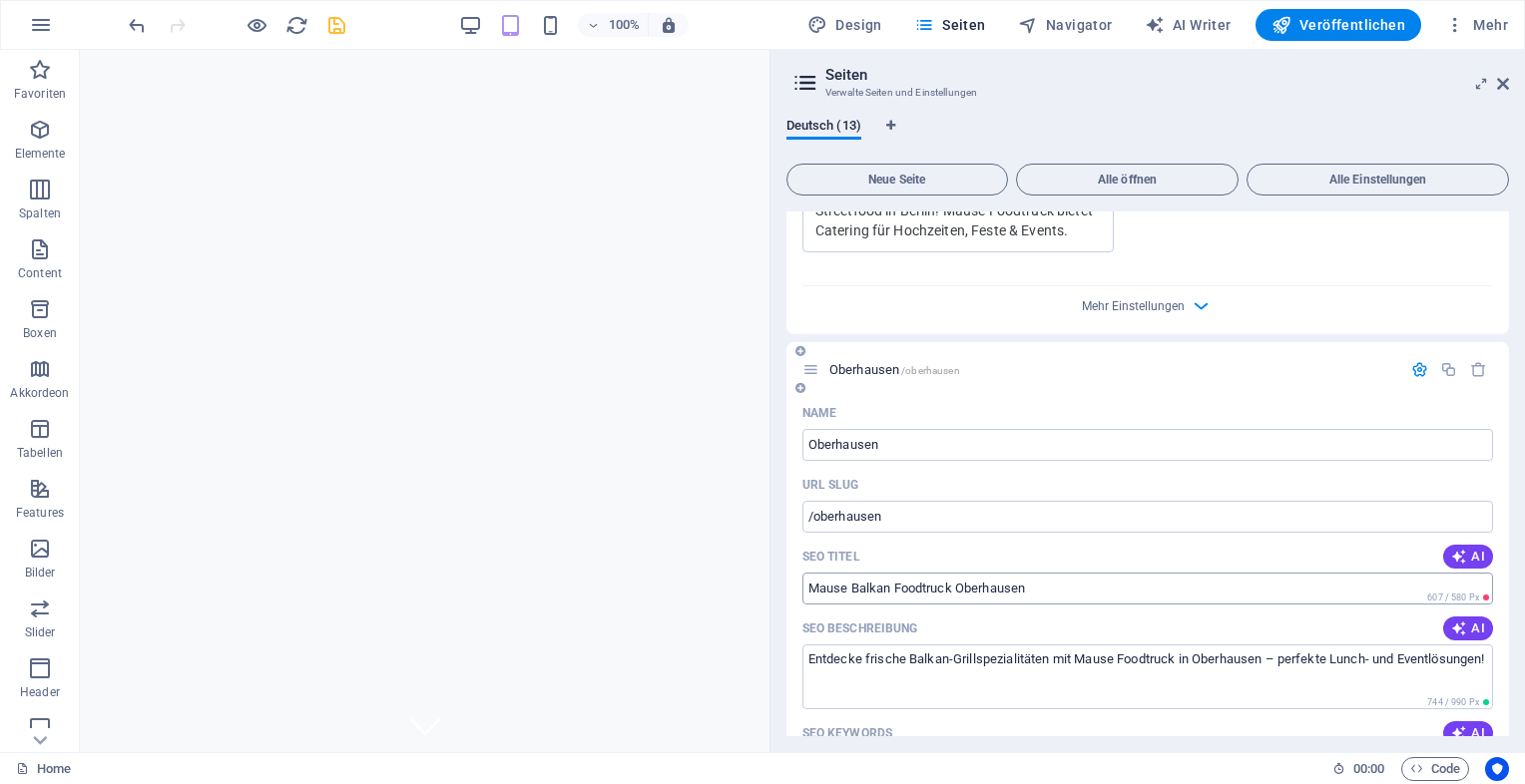 click on "Mause Balkan Foodtruck Oberhausen" at bounding box center (1148, 588) 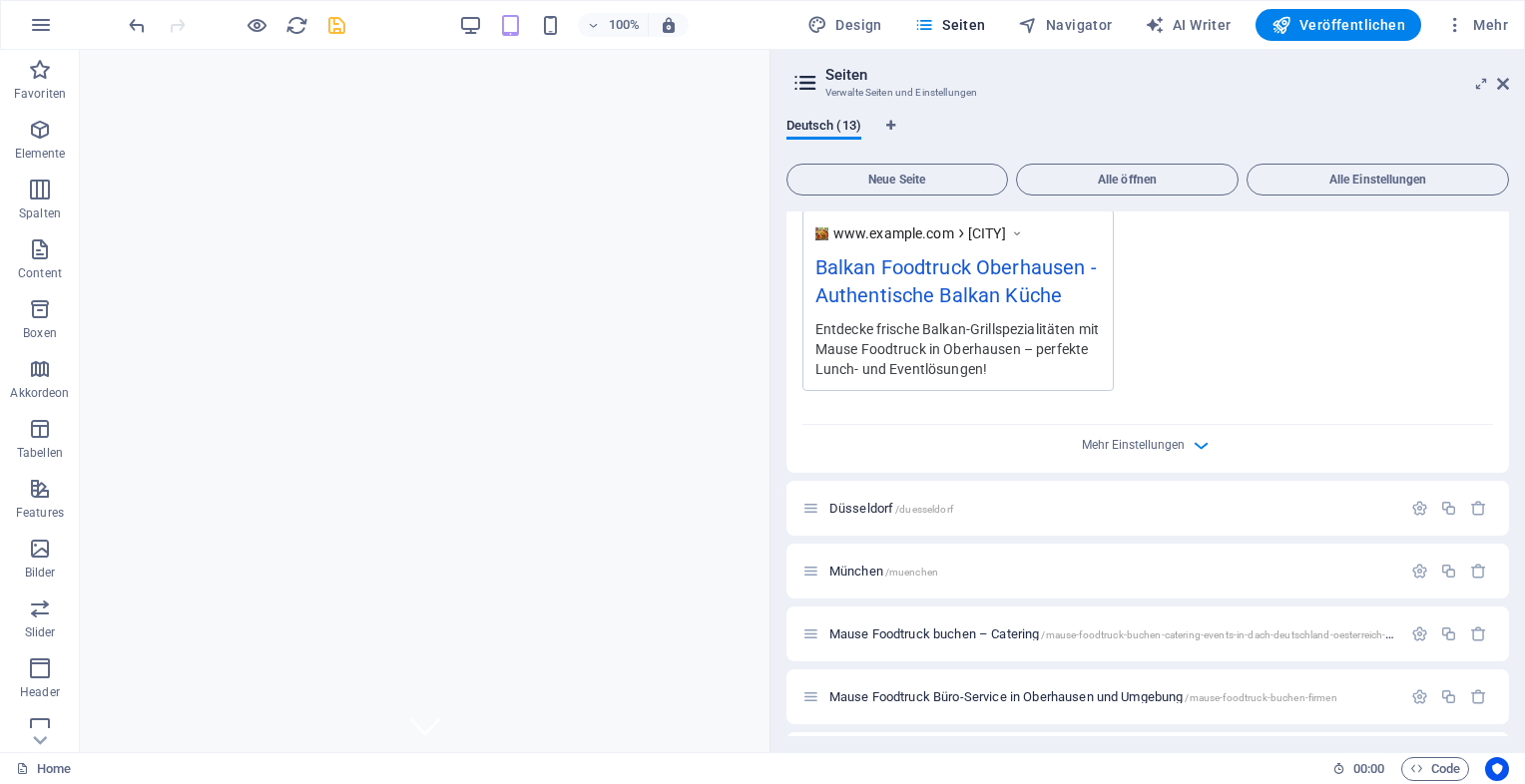 scroll, scrollTop: 4283, scrollLeft: 0, axis: vertical 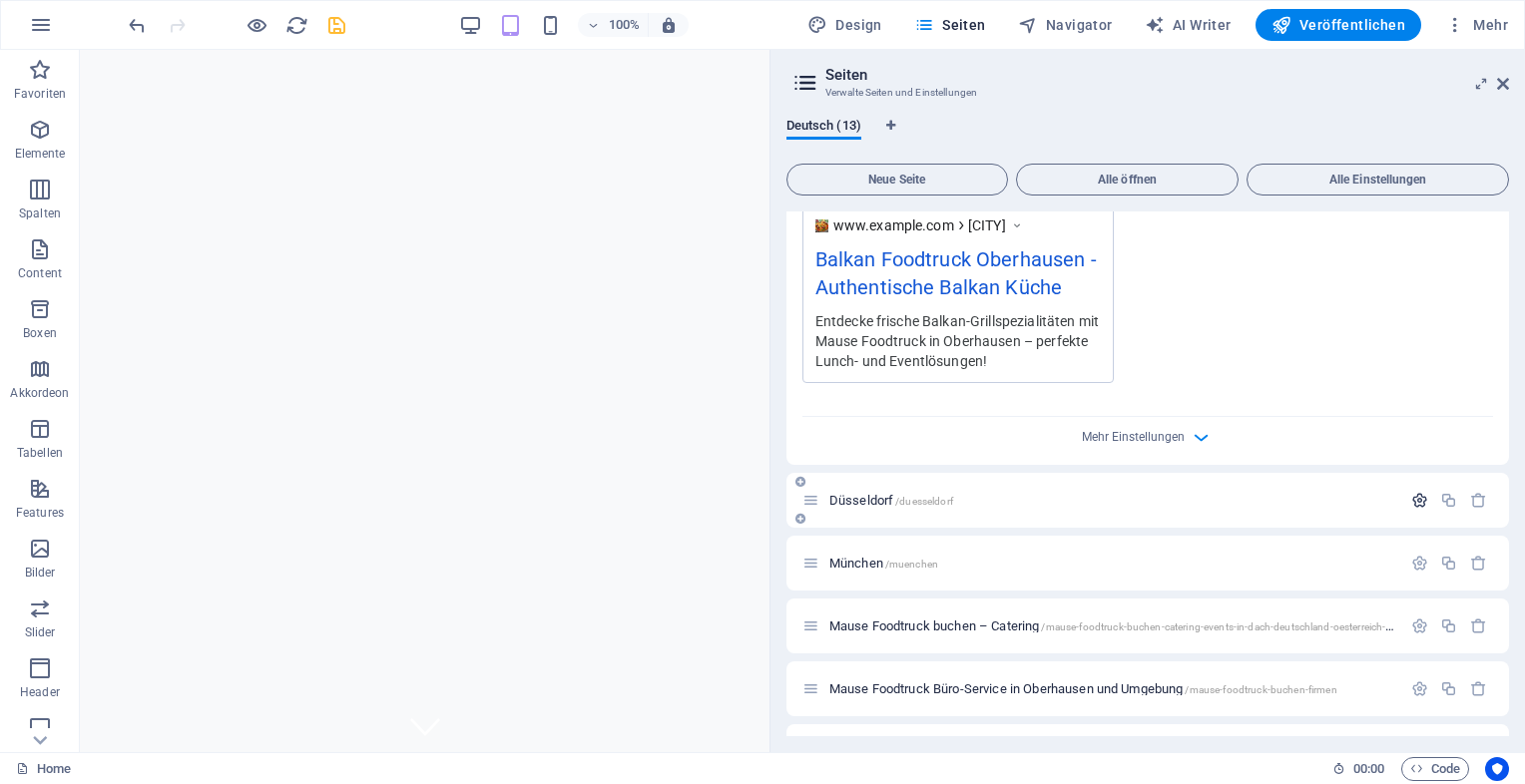 type on "Balkan Foodtruck Oberhausen" 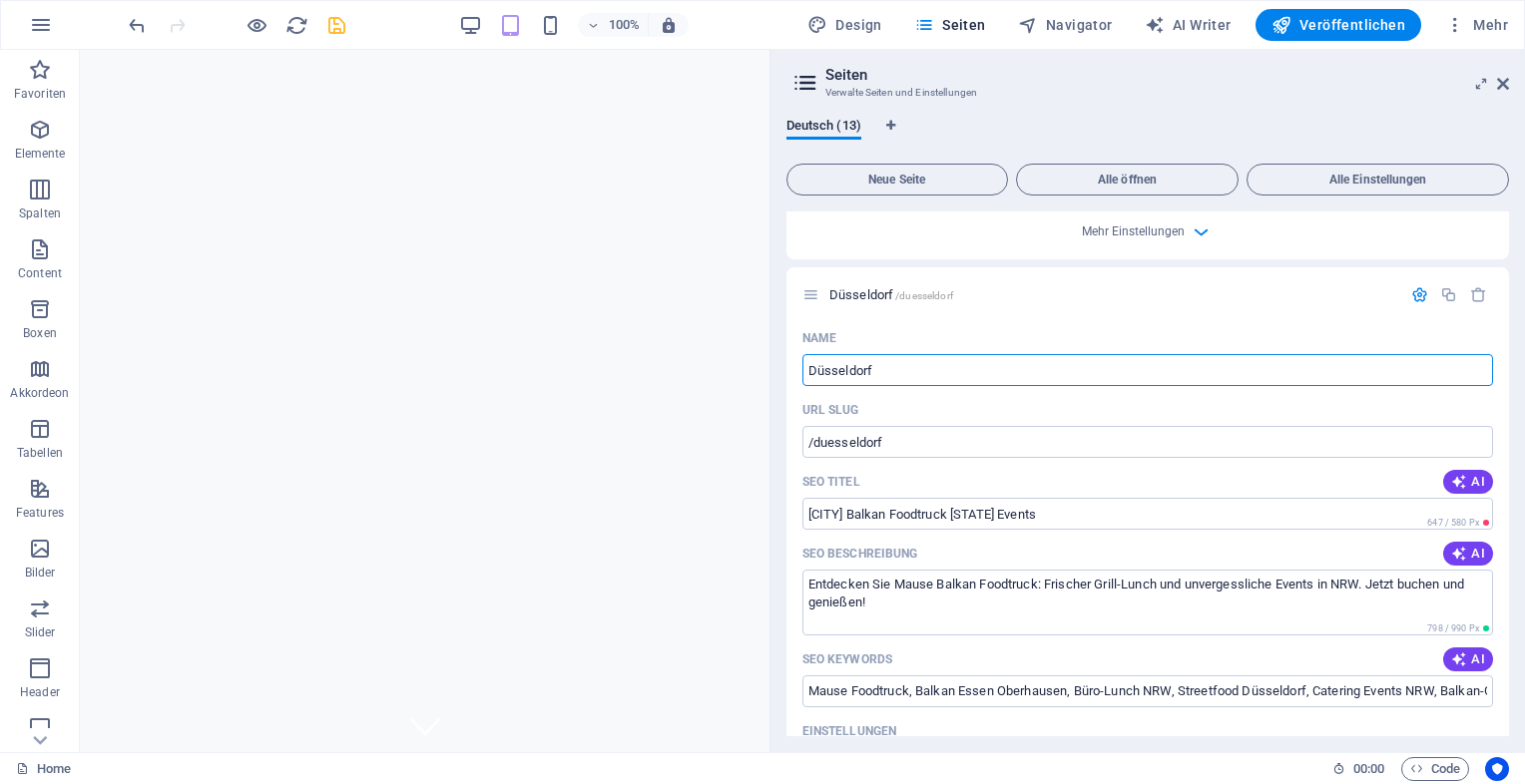 scroll, scrollTop: 4550, scrollLeft: 0, axis: vertical 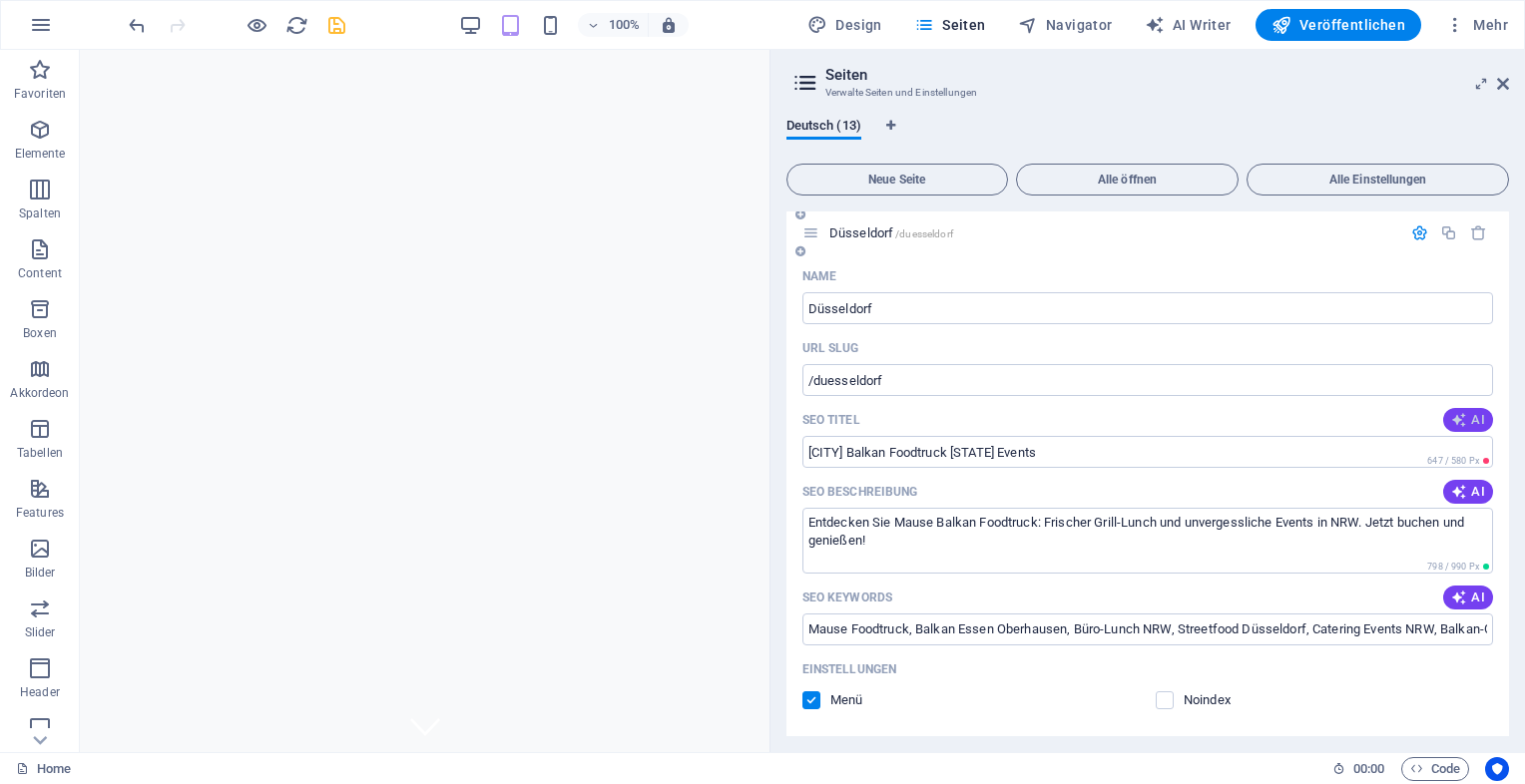 click at bounding box center (1459, 420) 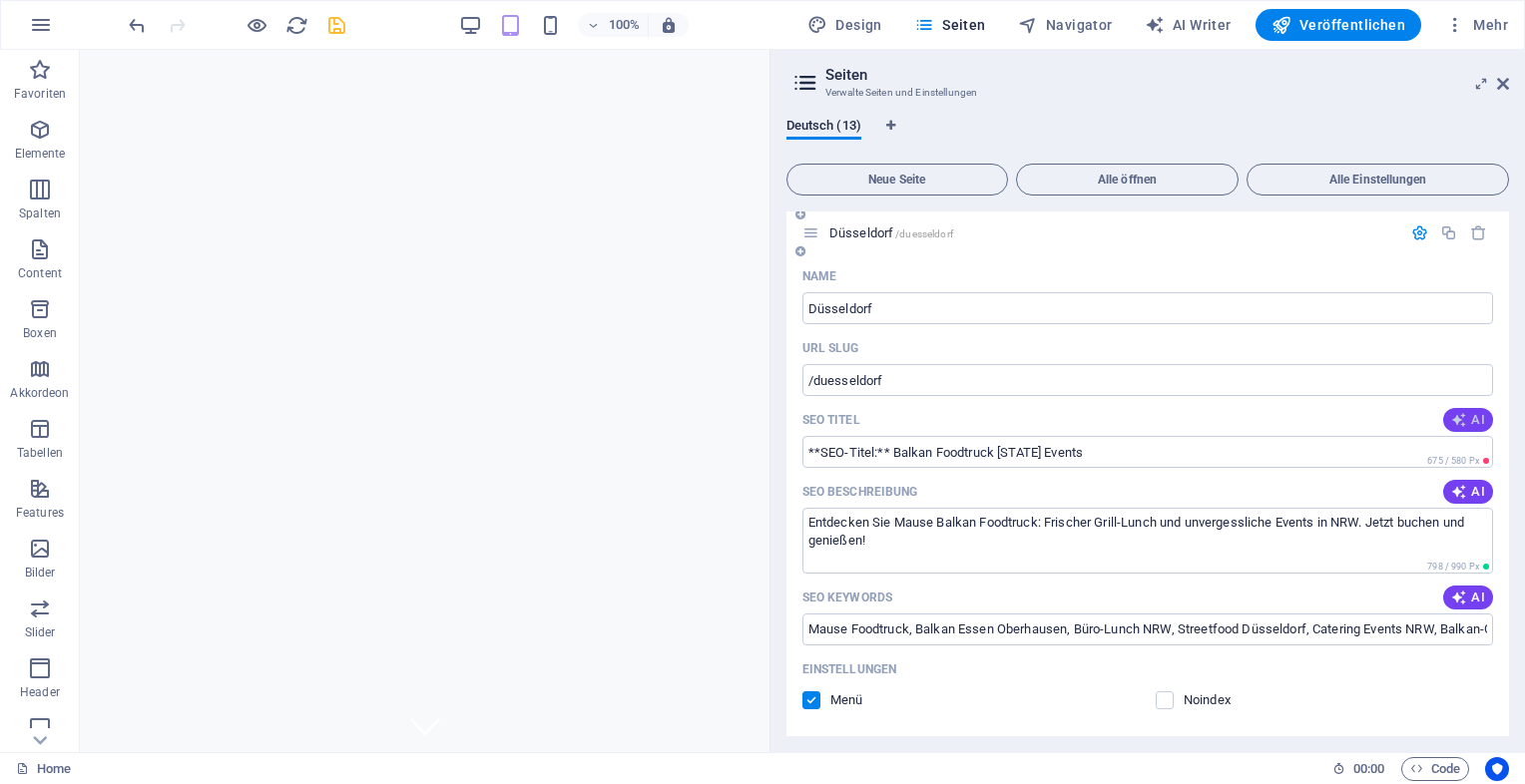 click at bounding box center (1459, 420) 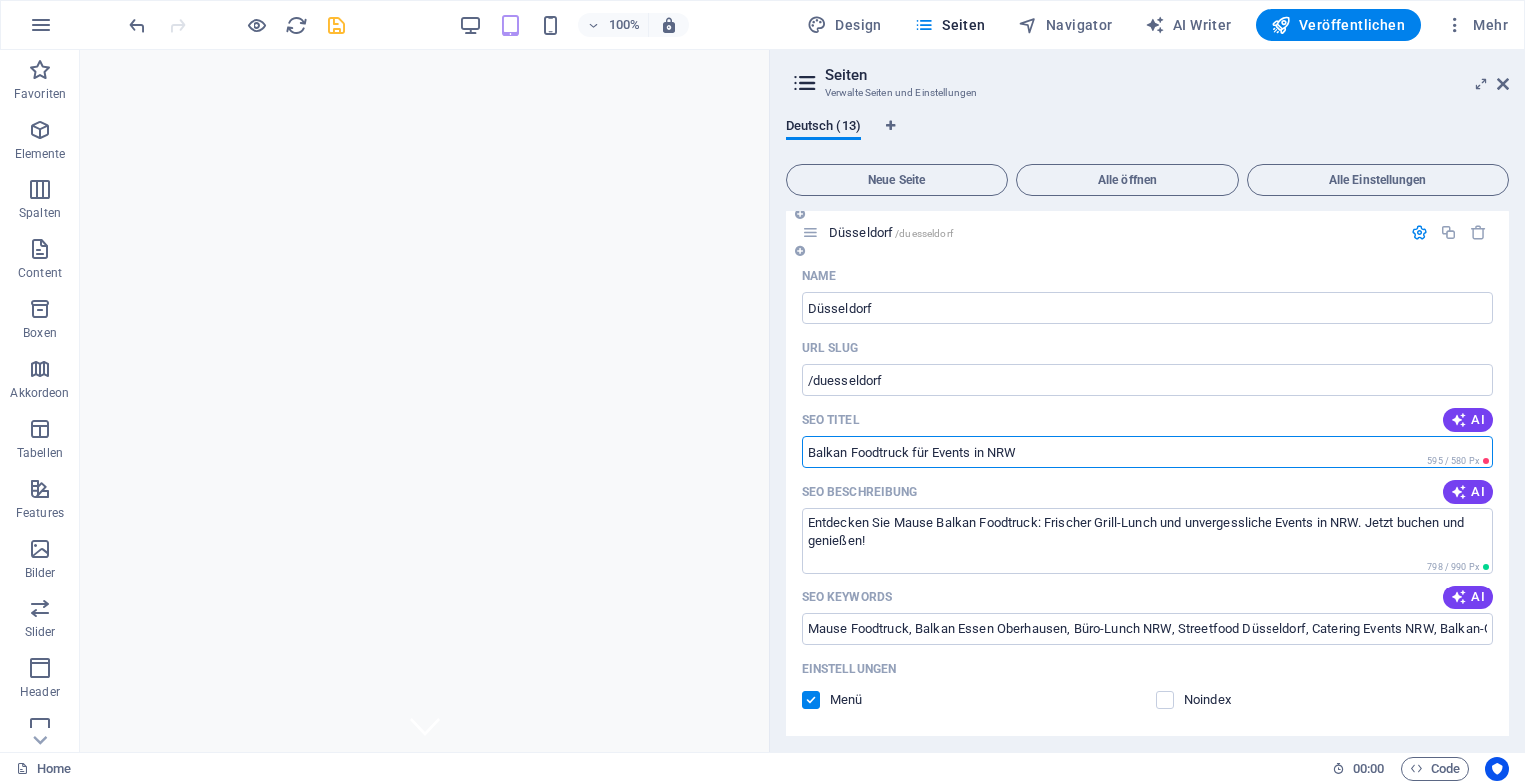 click on "Balkan Foodtruck für Events in NRW" at bounding box center [1148, 452] 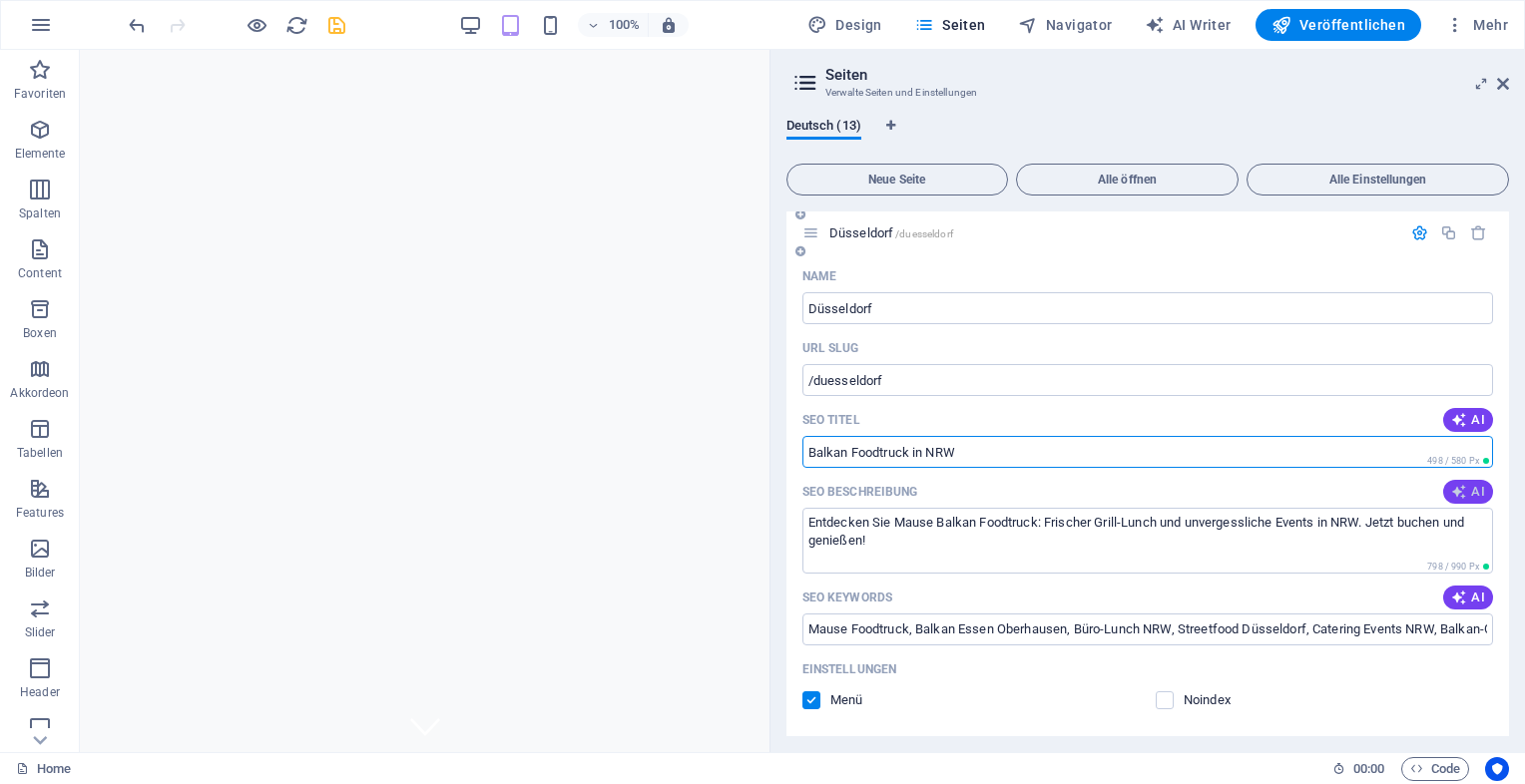 type on "Balkan Foodtruck in NRW" 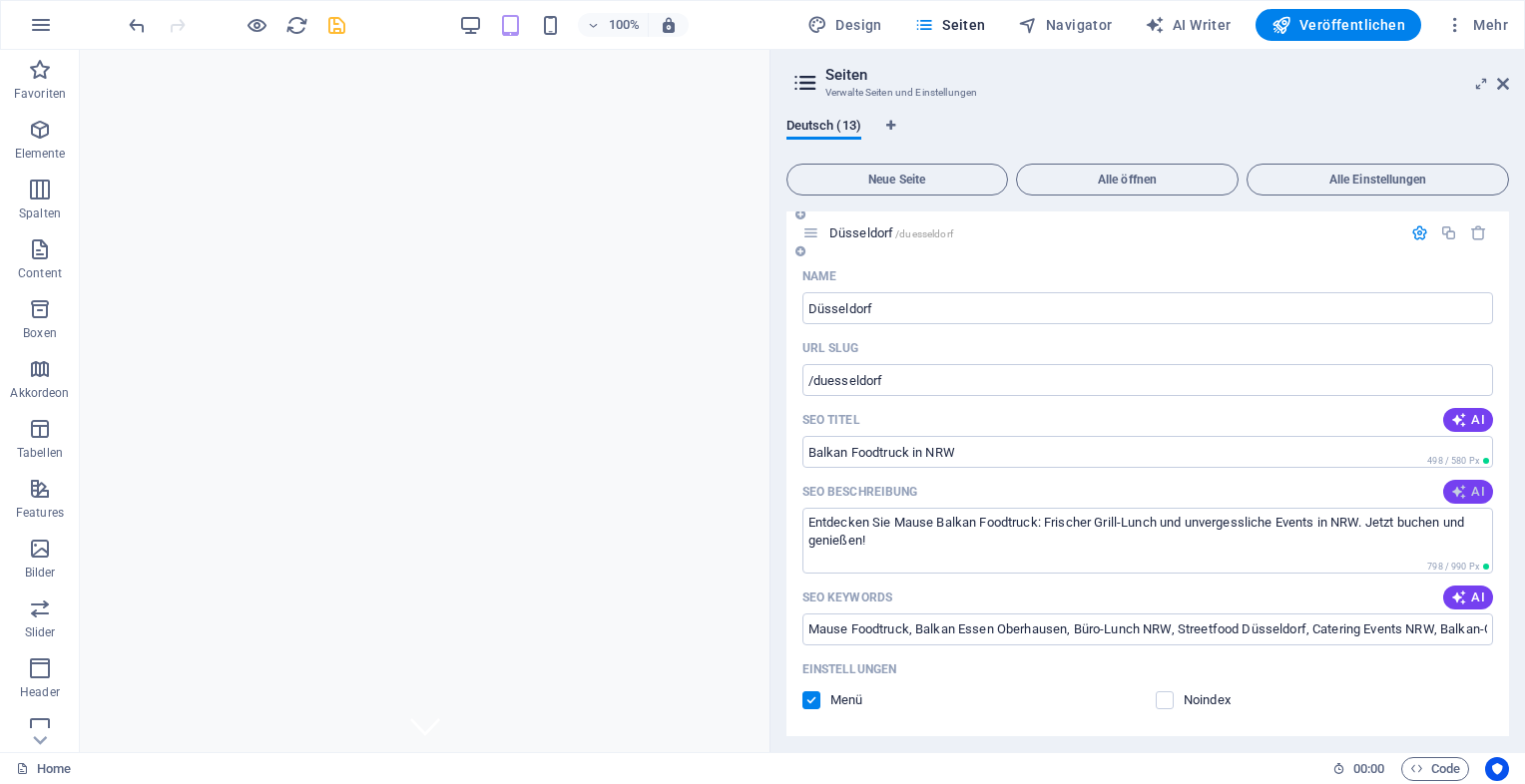 click on "AI" at bounding box center [1468, 492] 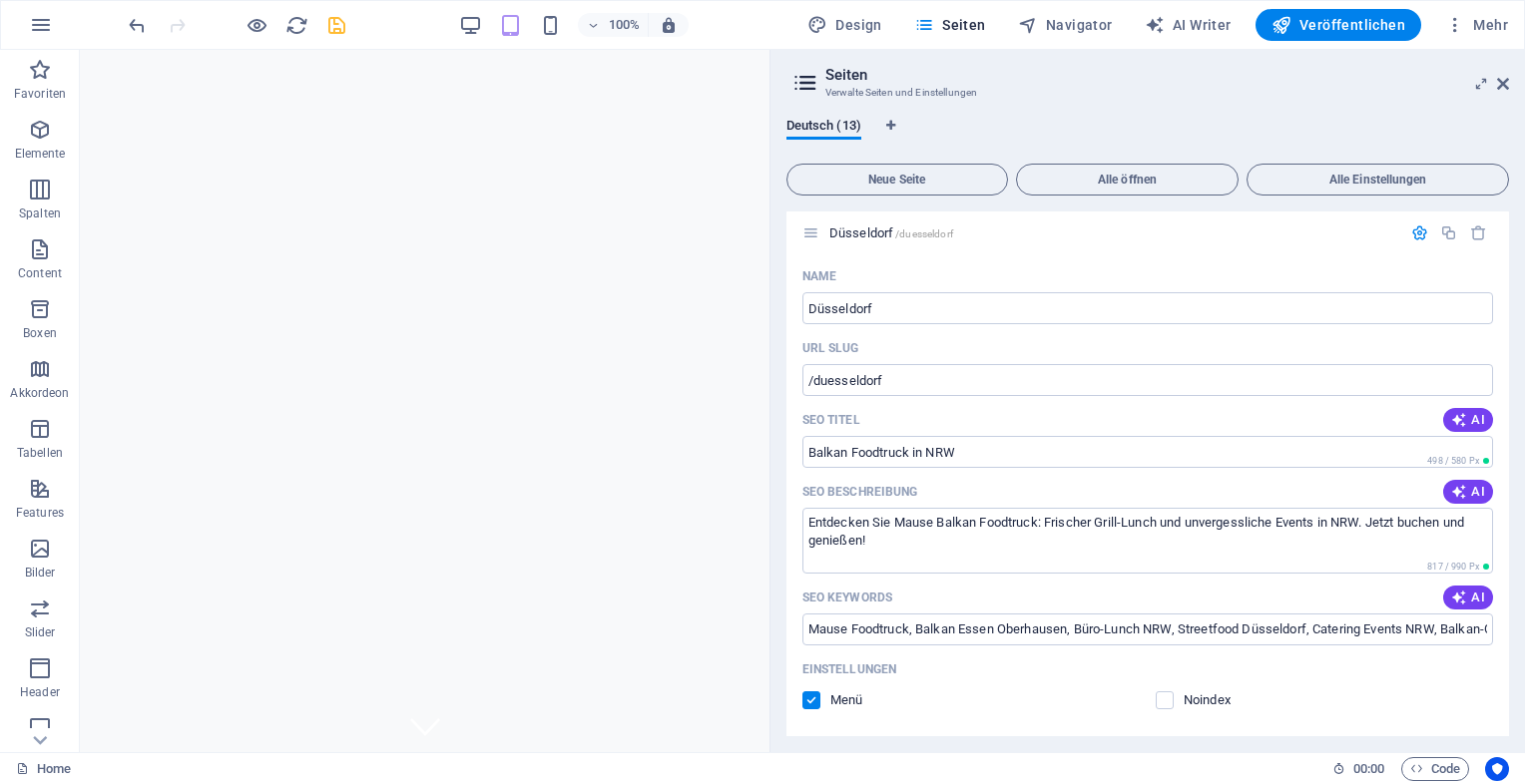 type on "Entdecken Sie den Mause Balkan Foodtruck! Frische Balkan-Gerichte für Büro-Lunch & Events in NRW - Genuss, der begeistert!" 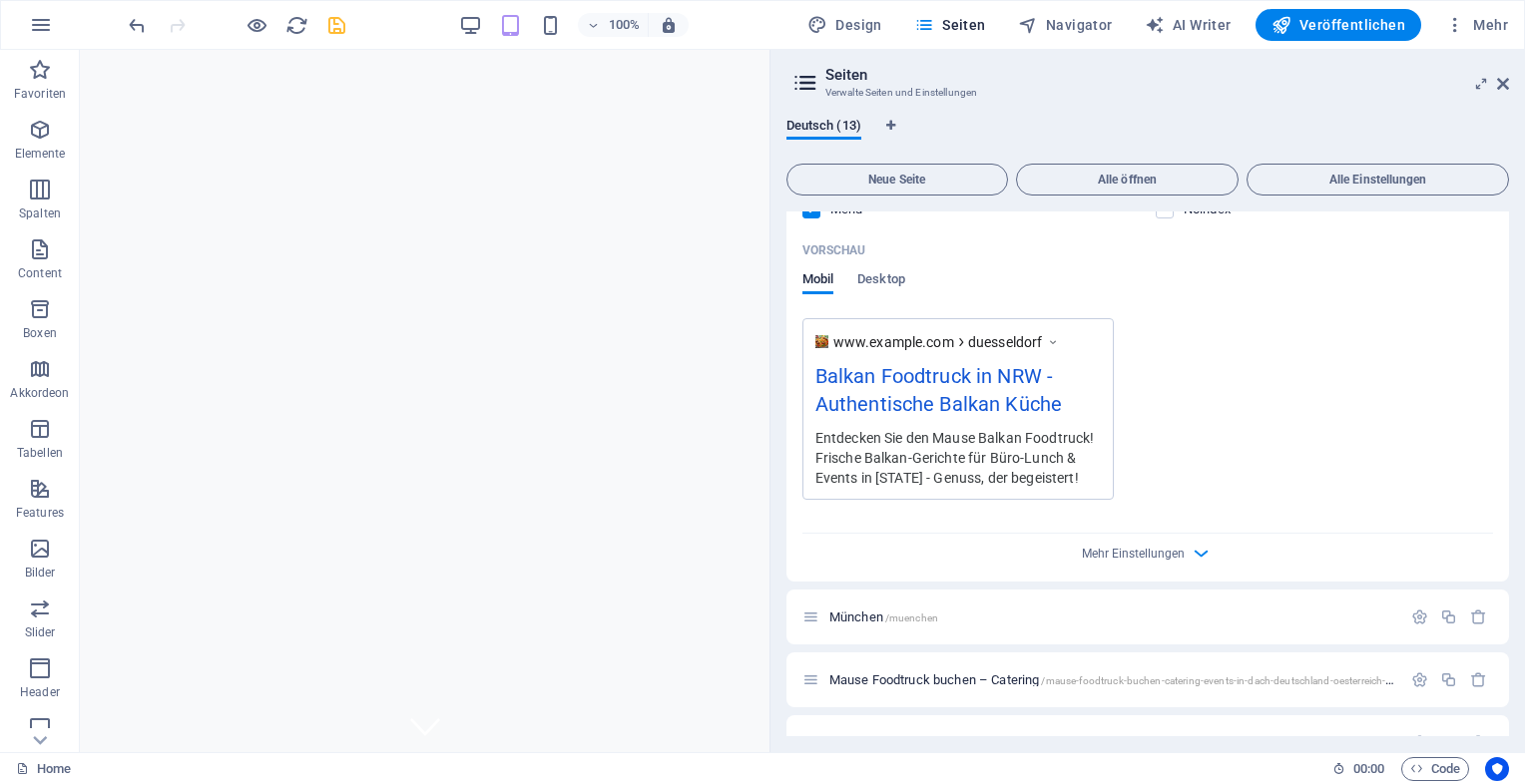scroll, scrollTop: 5207, scrollLeft: 0, axis: vertical 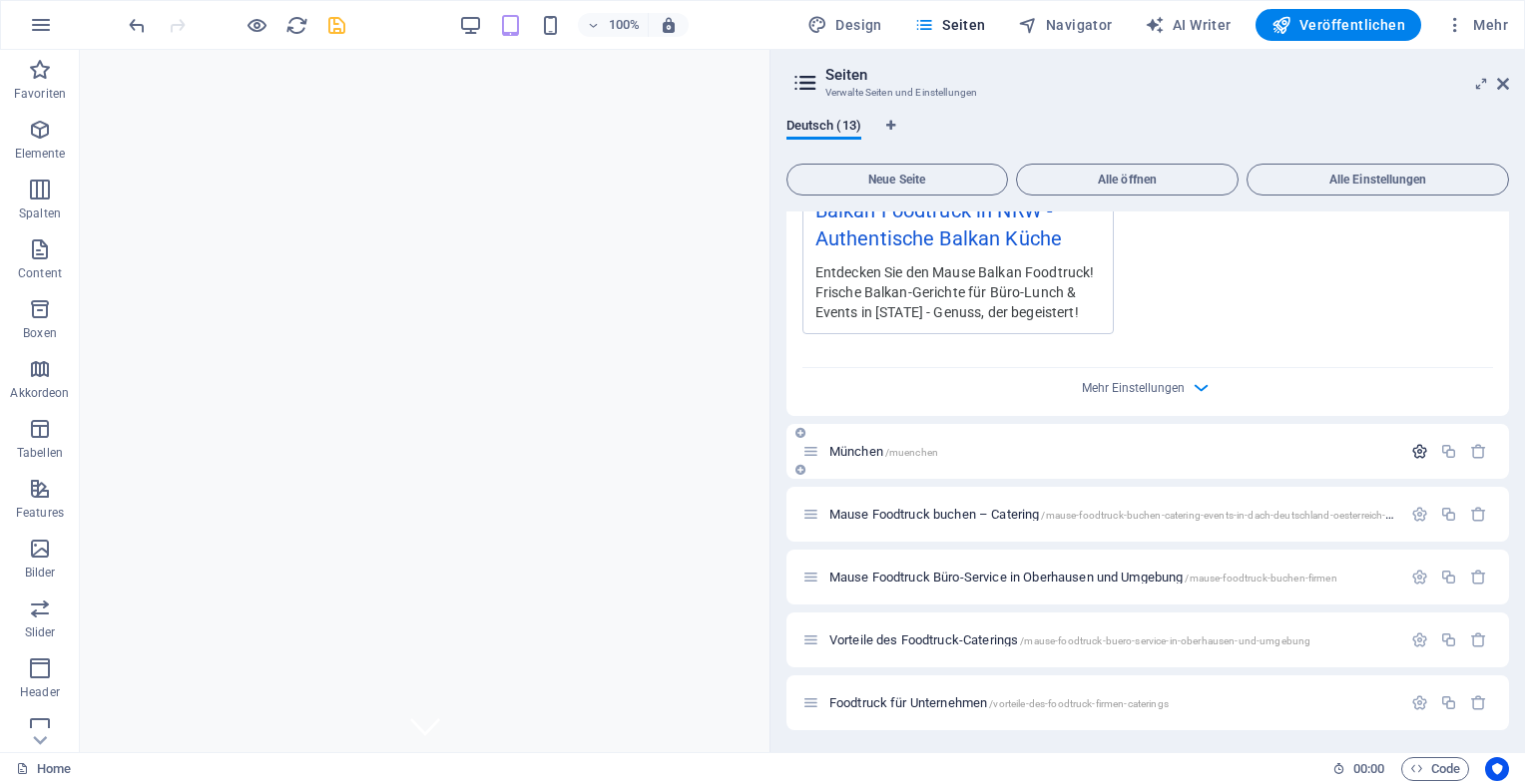 click at bounding box center (1419, 451) 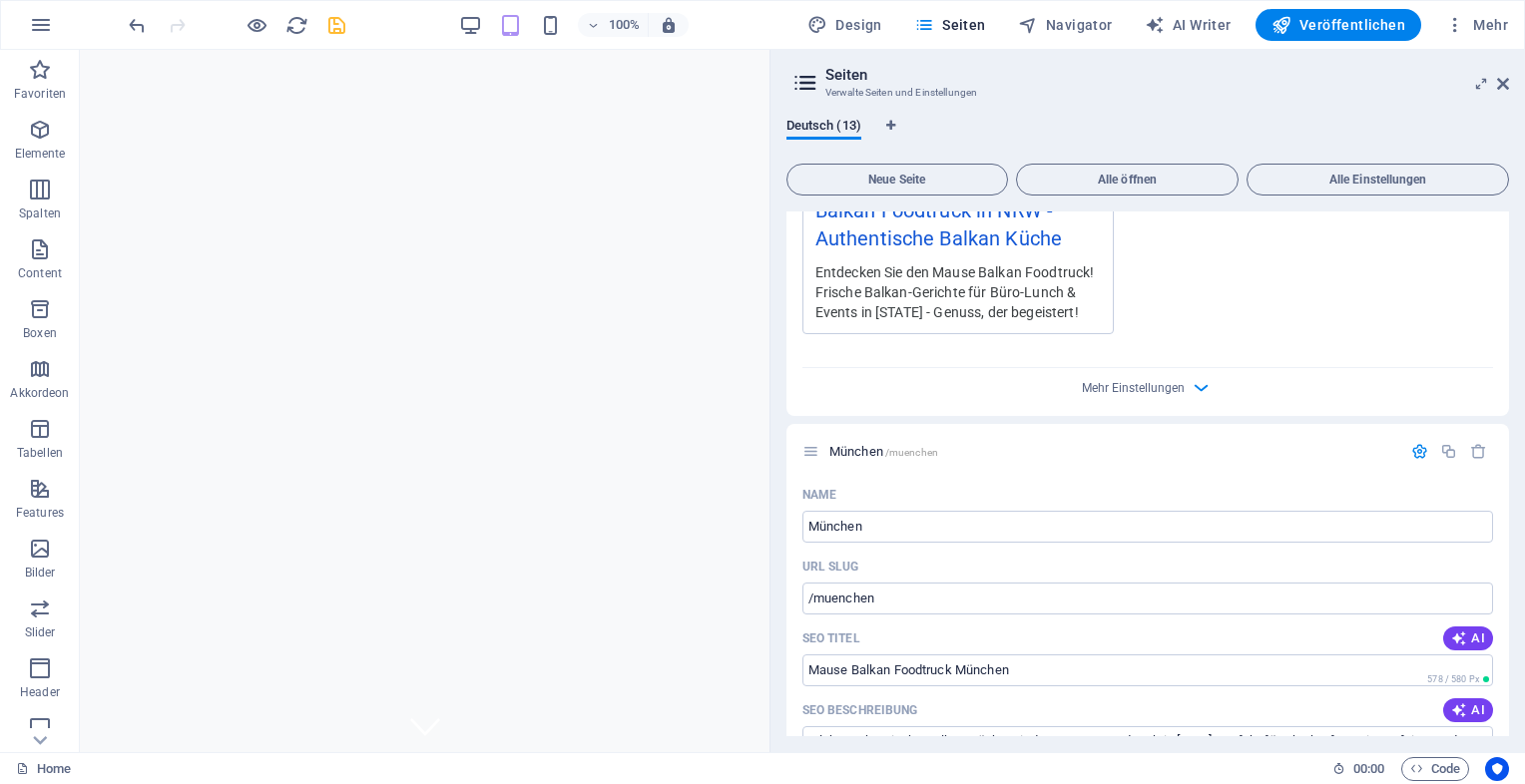 drag, startPoint x: 1502, startPoint y: 637, endPoint x: 1506, endPoint y: 660, distance: 23.345235 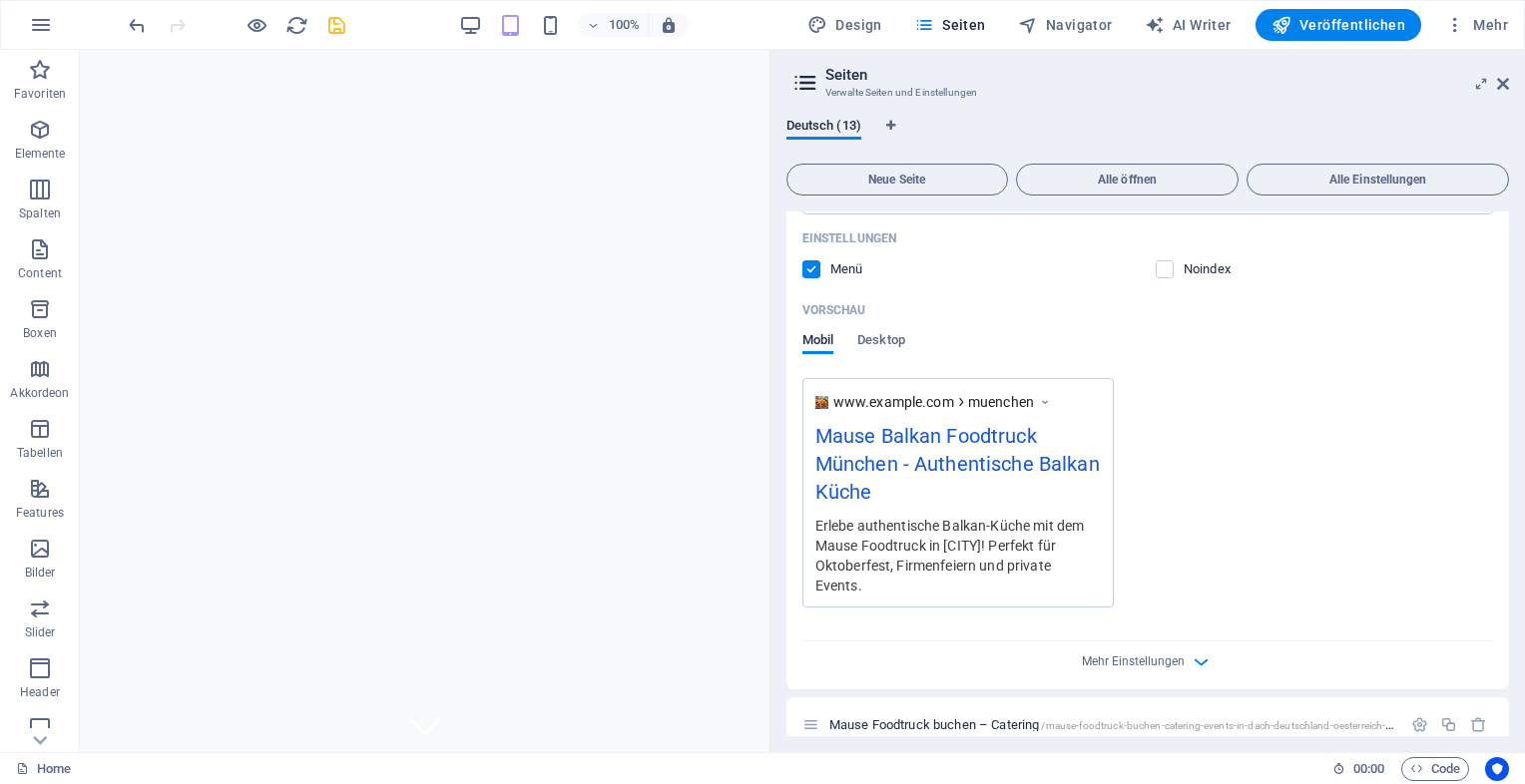 scroll, scrollTop: 6045, scrollLeft: 0, axis: vertical 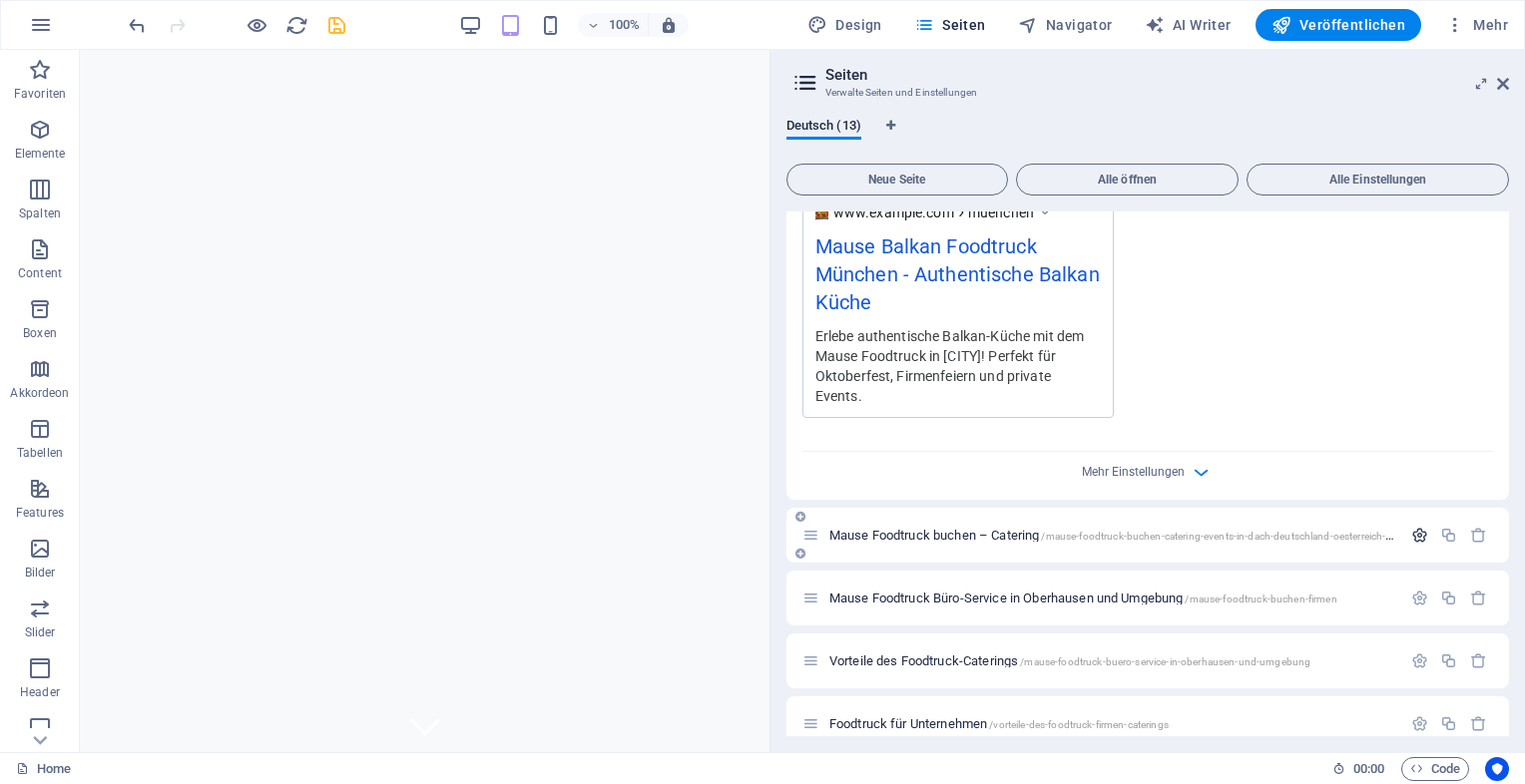 click at bounding box center (1419, 535) 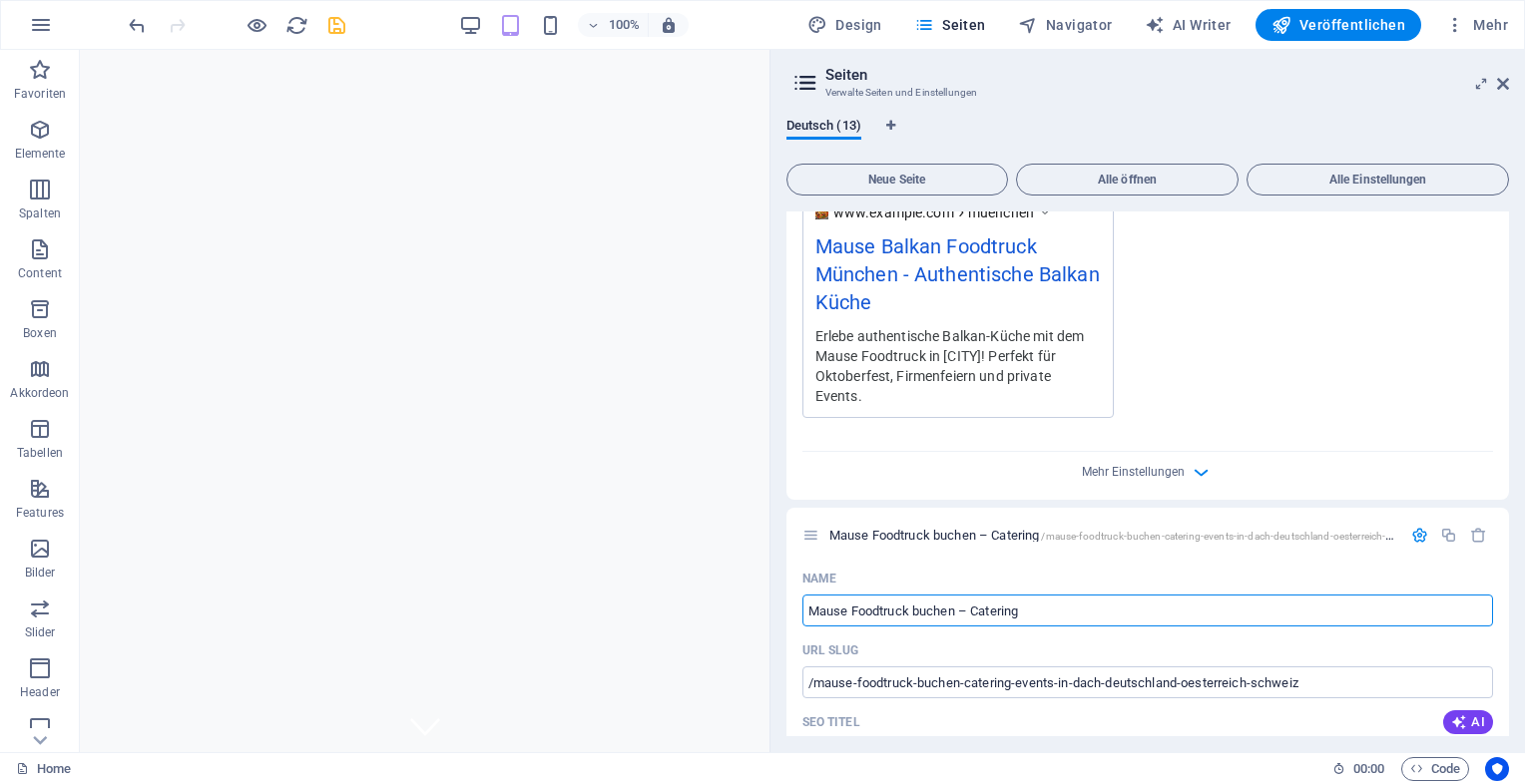 scroll, scrollTop: 6377, scrollLeft: 0, axis: vertical 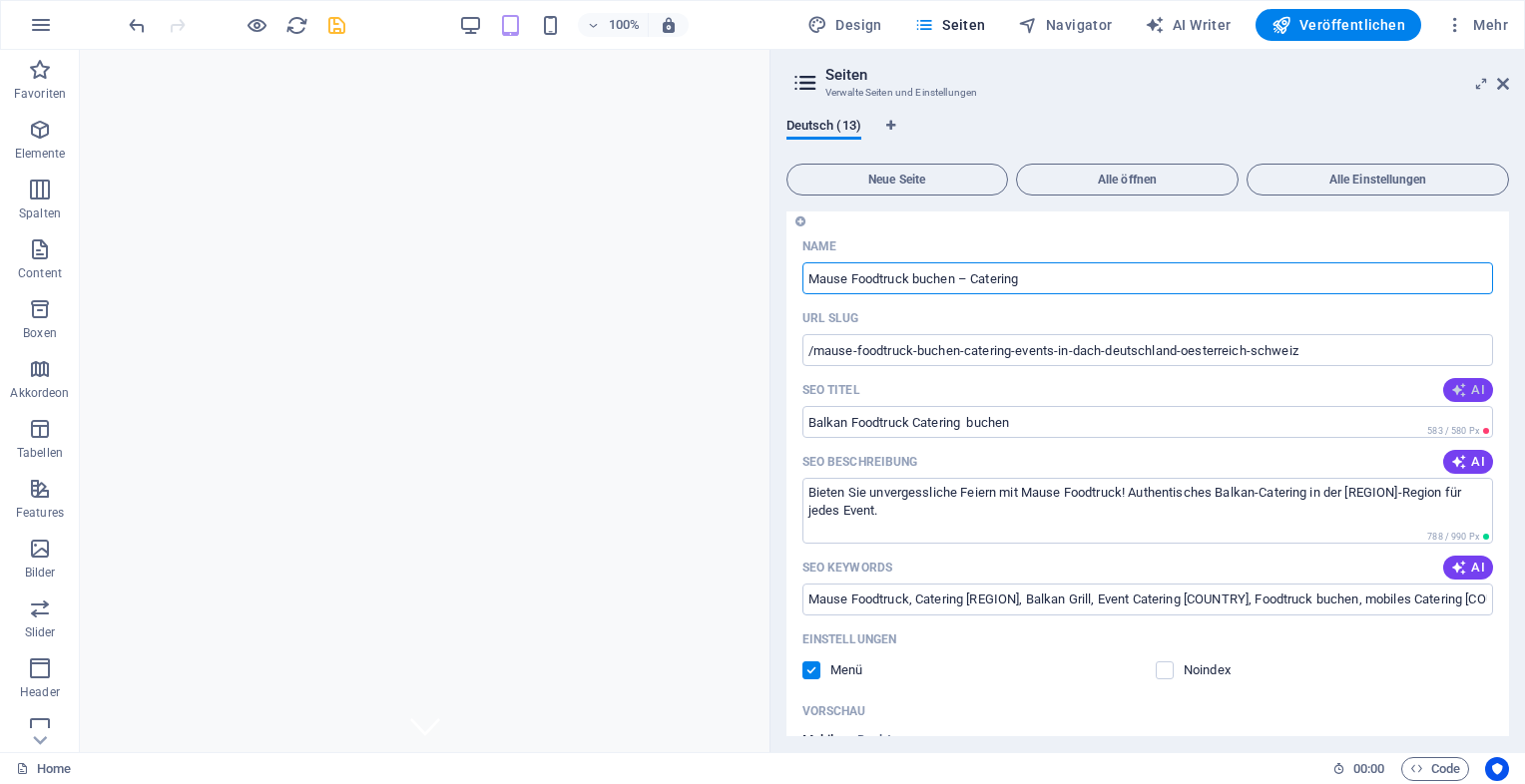 click at bounding box center (1459, 390) 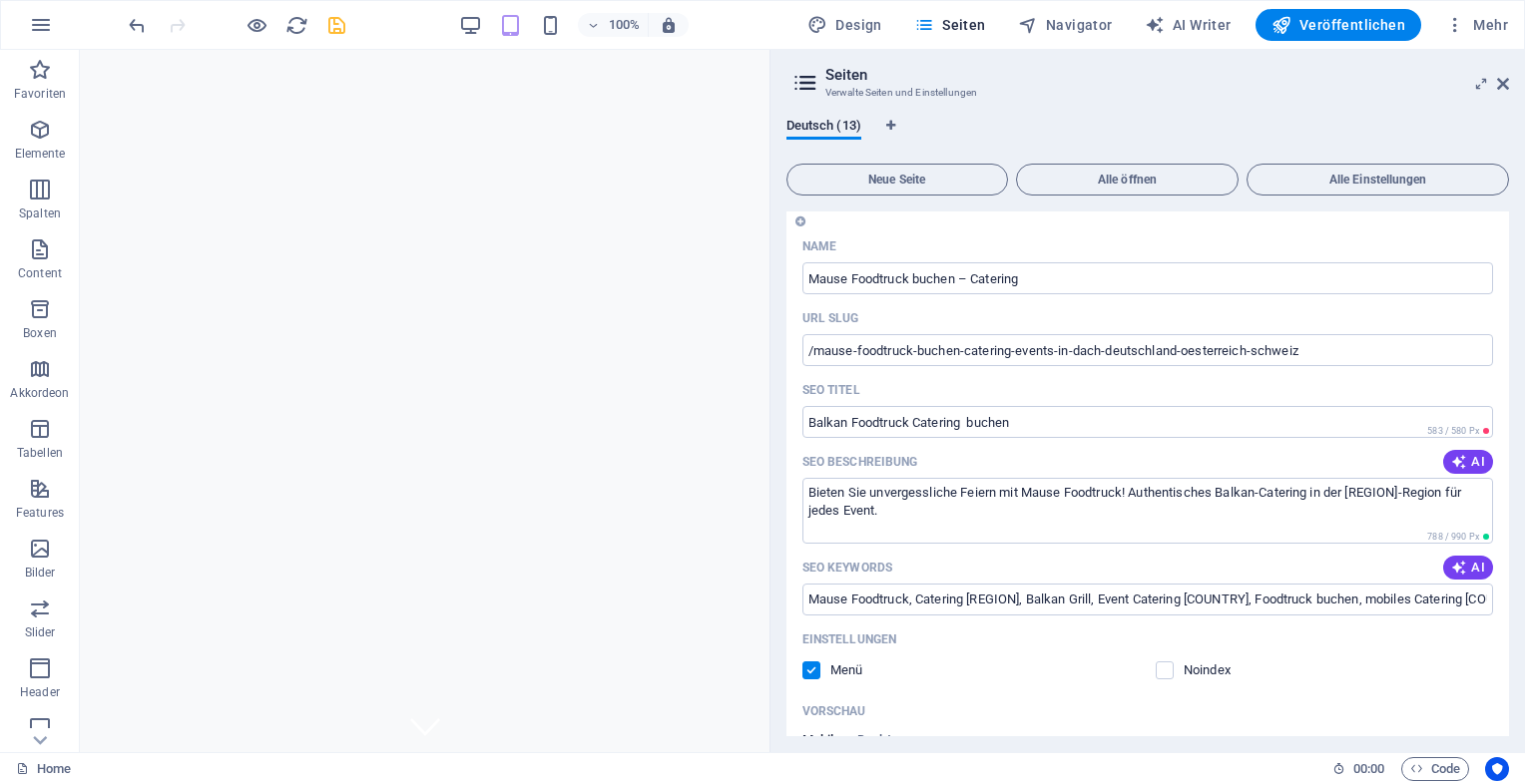 type on "Balkan-Feeling: Foodtruck buchen!" 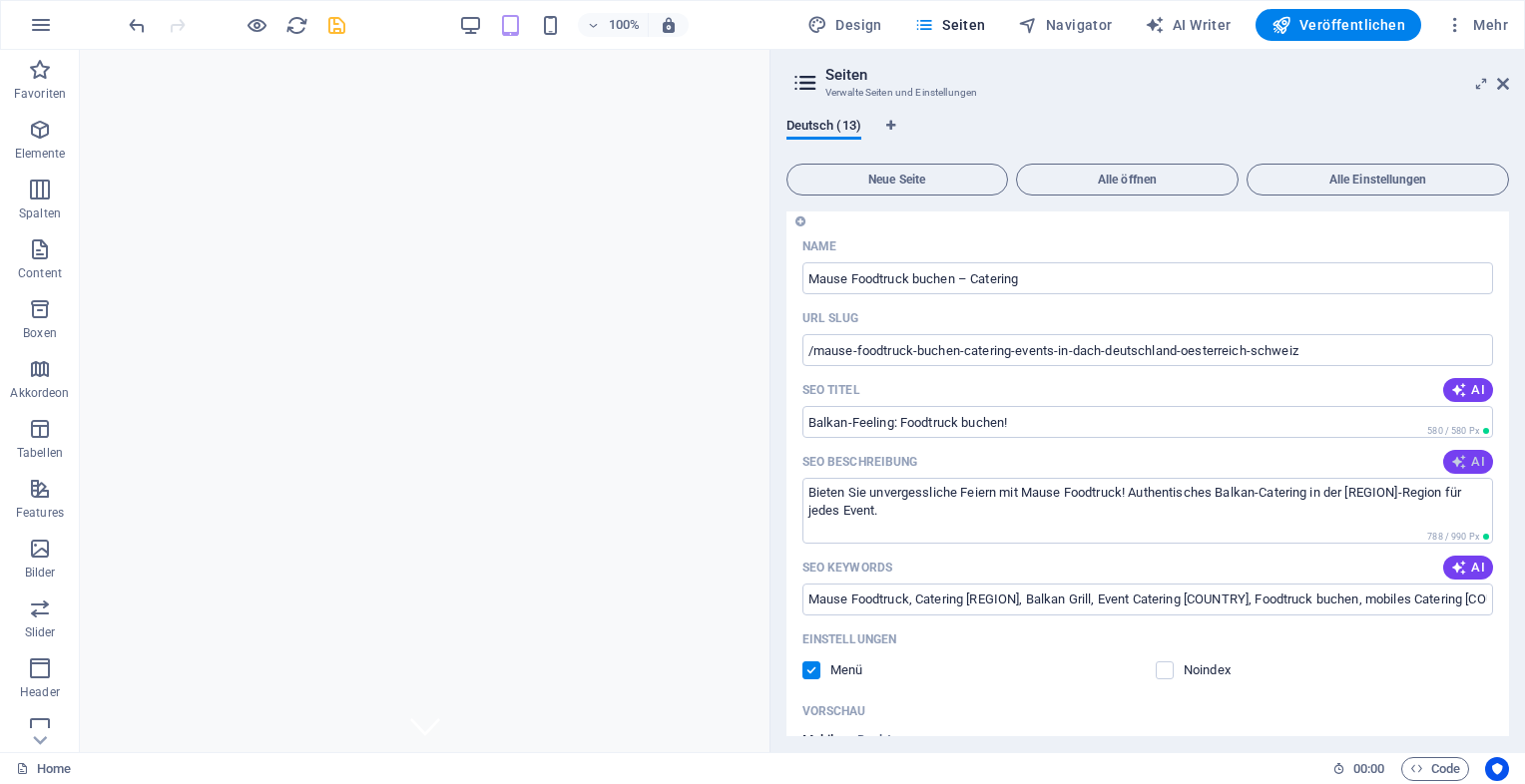 click on "AI" at bounding box center [1468, 462] 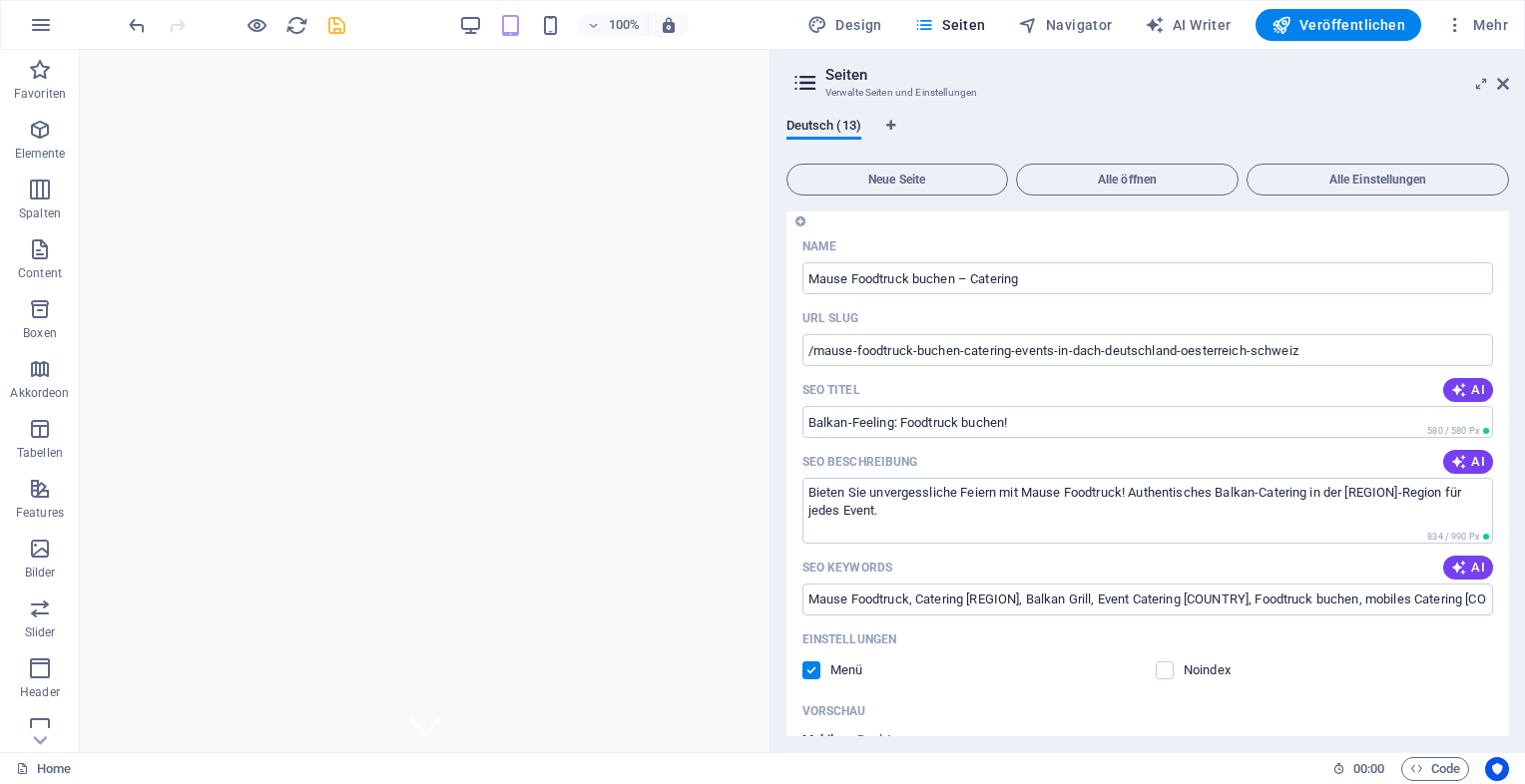 type on "Buchen Sie den Mause Foodtruck für Live-Catering in München, Berlin und mehr! Authentische Balkan-Grillgerichte für jedes Event!" 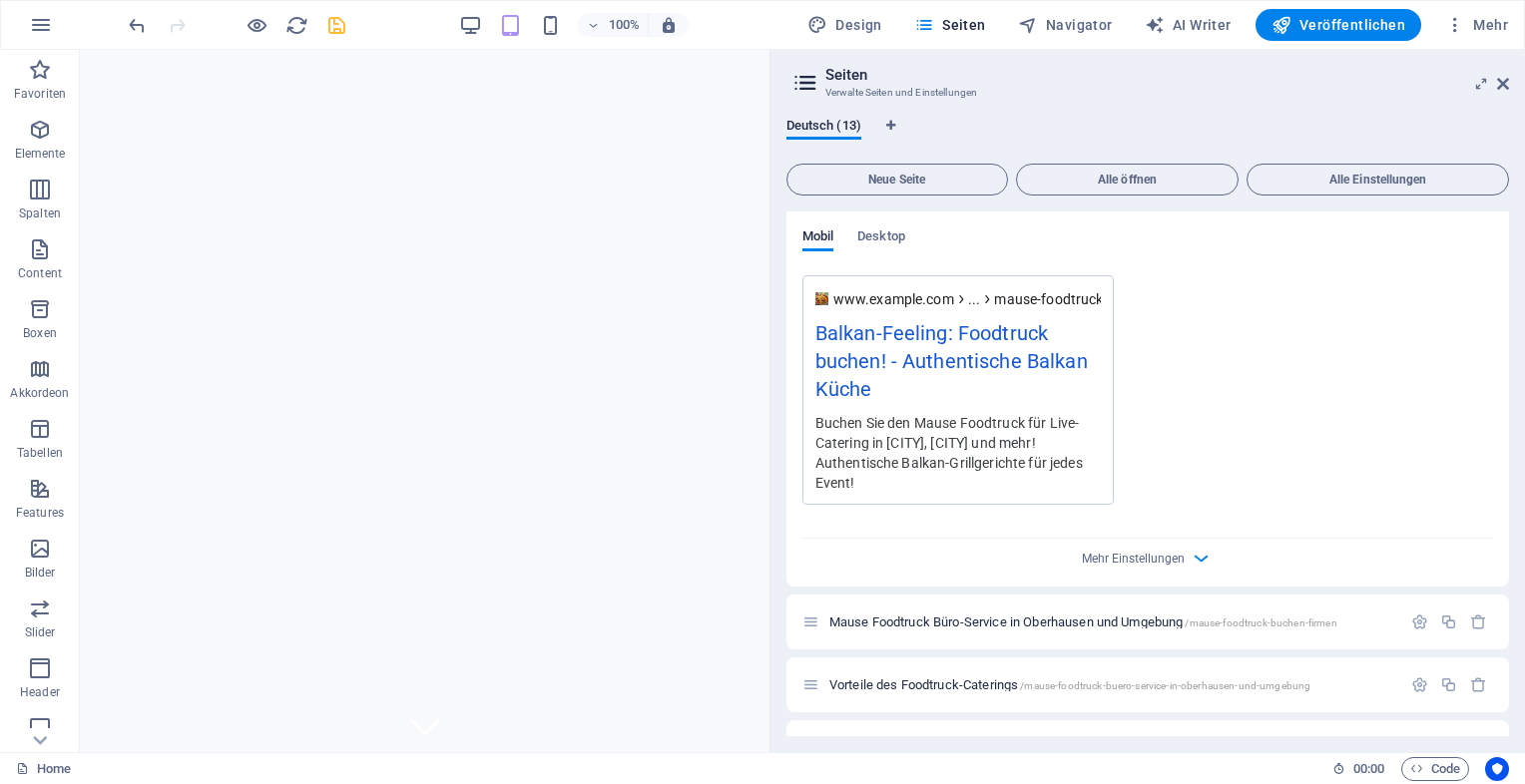 scroll, scrollTop: 6903, scrollLeft: 0, axis: vertical 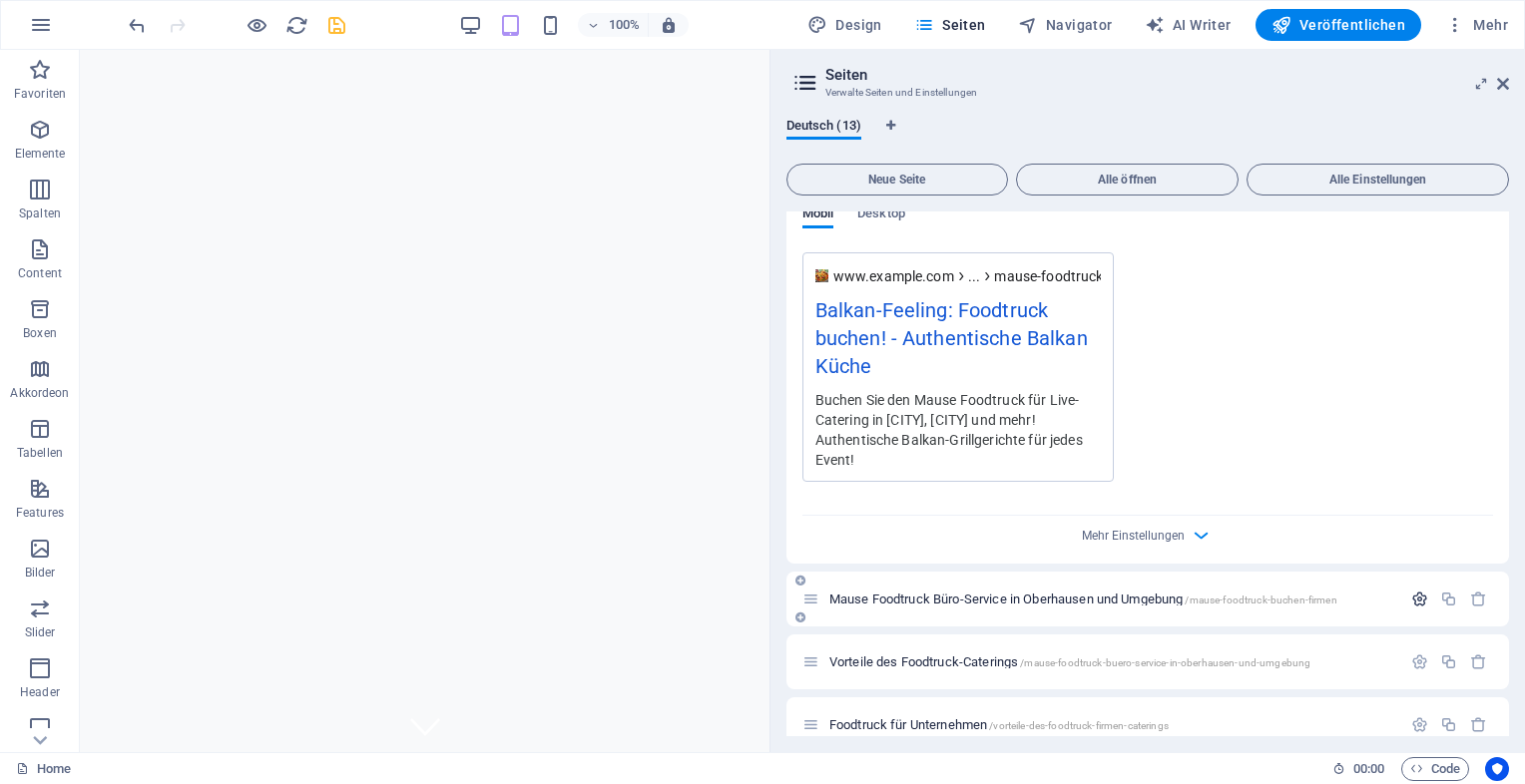 click at bounding box center (1419, 598) 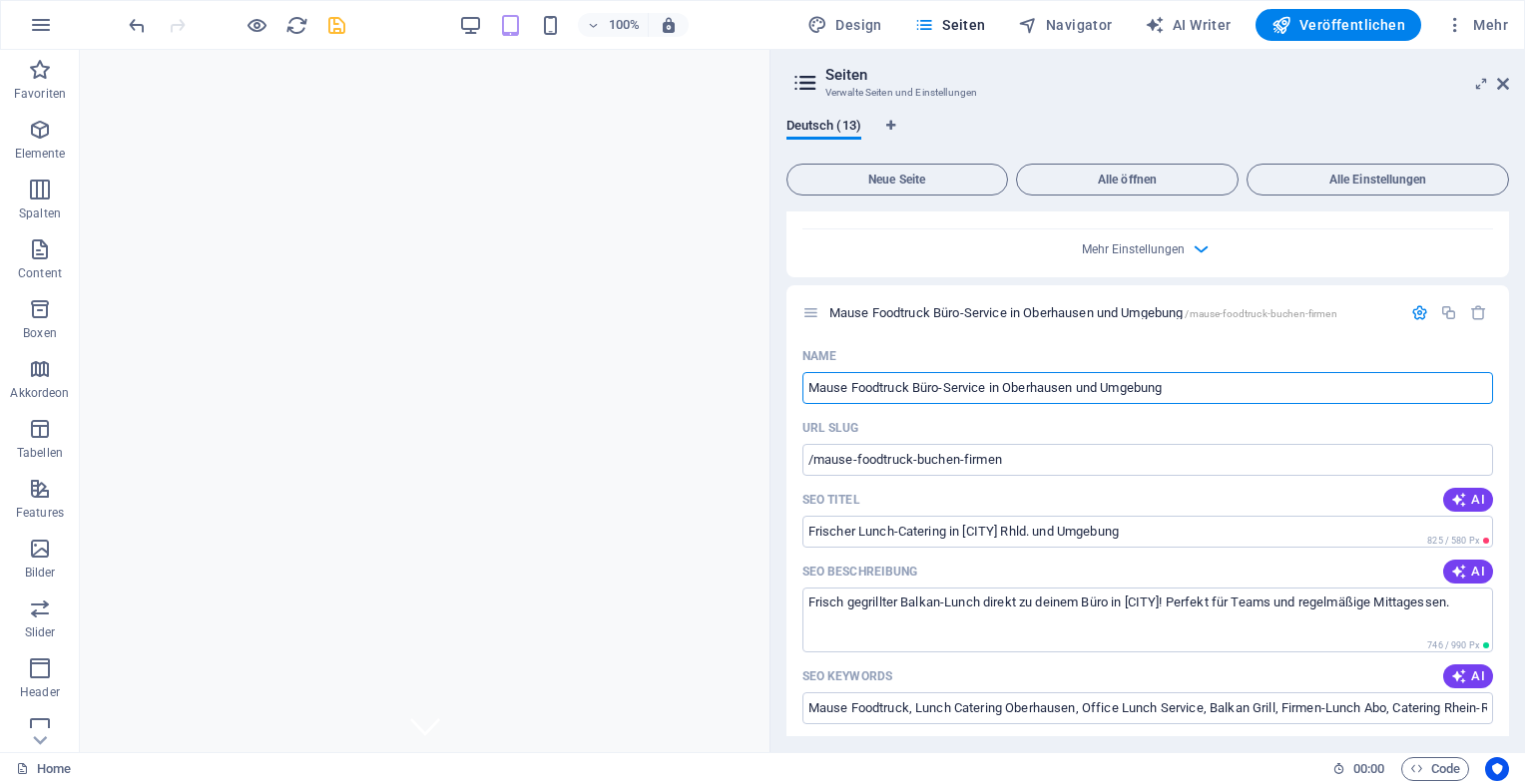 scroll, scrollTop: 7265, scrollLeft: 0, axis: vertical 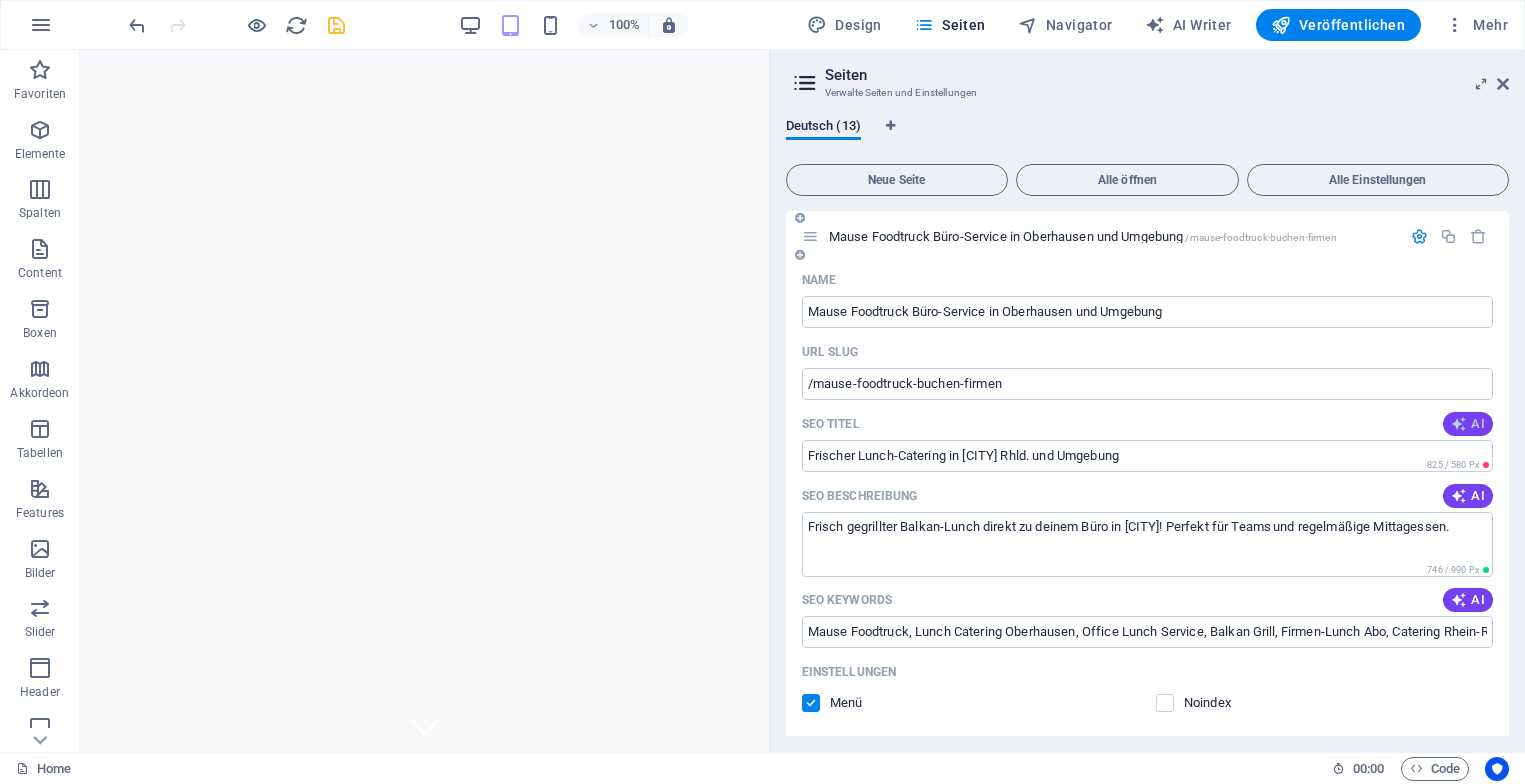 click at bounding box center [1459, 424] 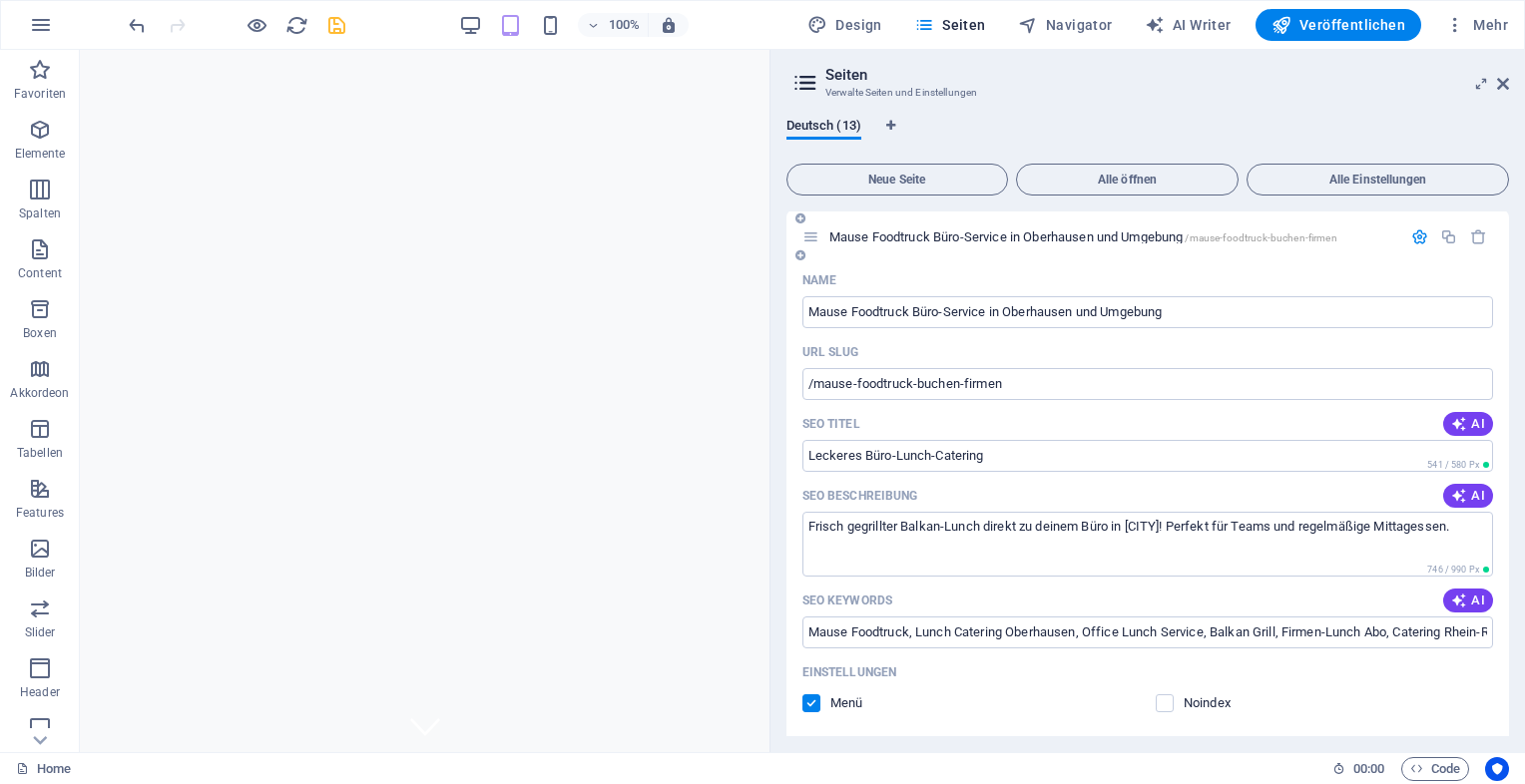 type on "Leckeres Büro-Lunch-Catering" 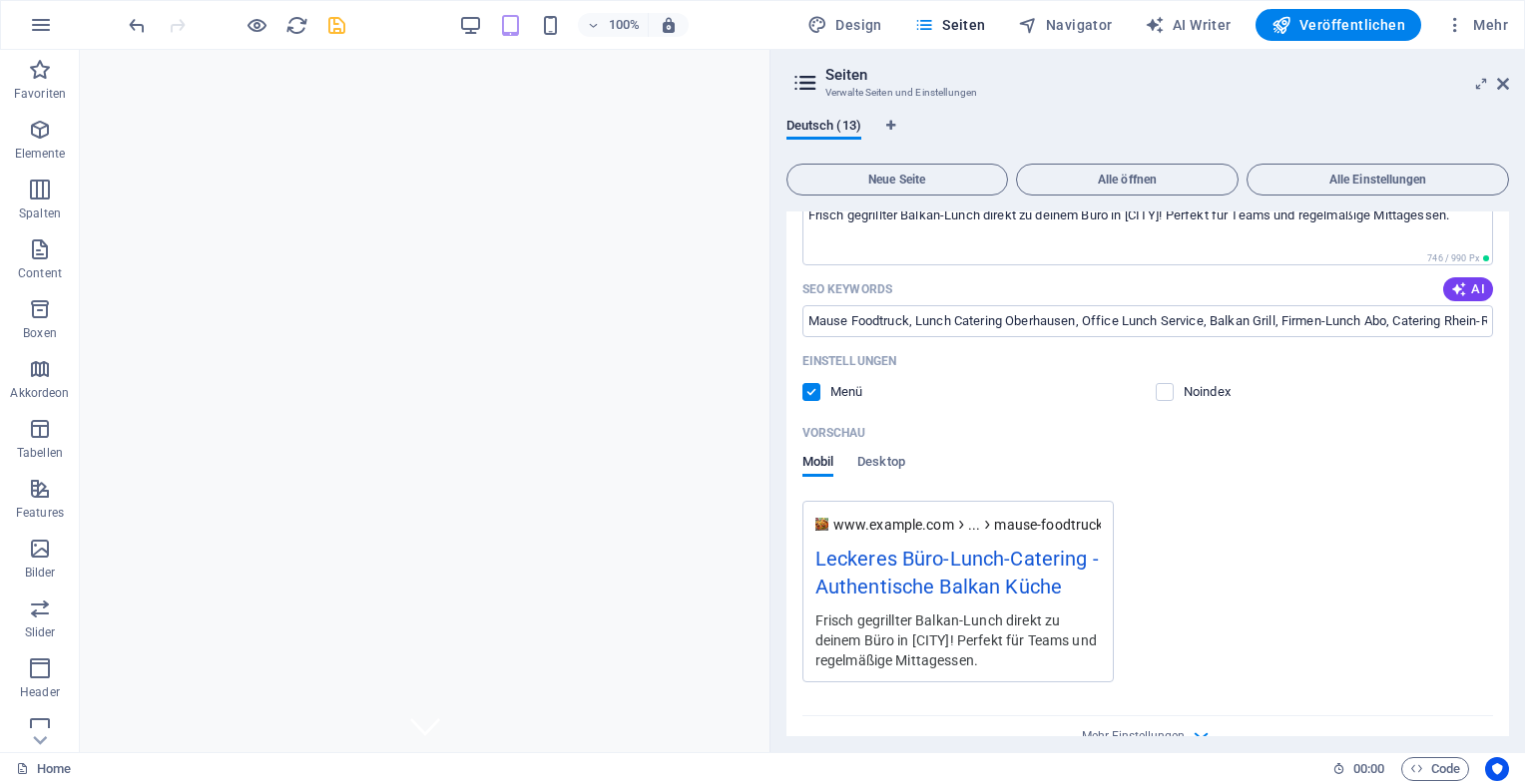 scroll, scrollTop: 7714, scrollLeft: 0, axis: vertical 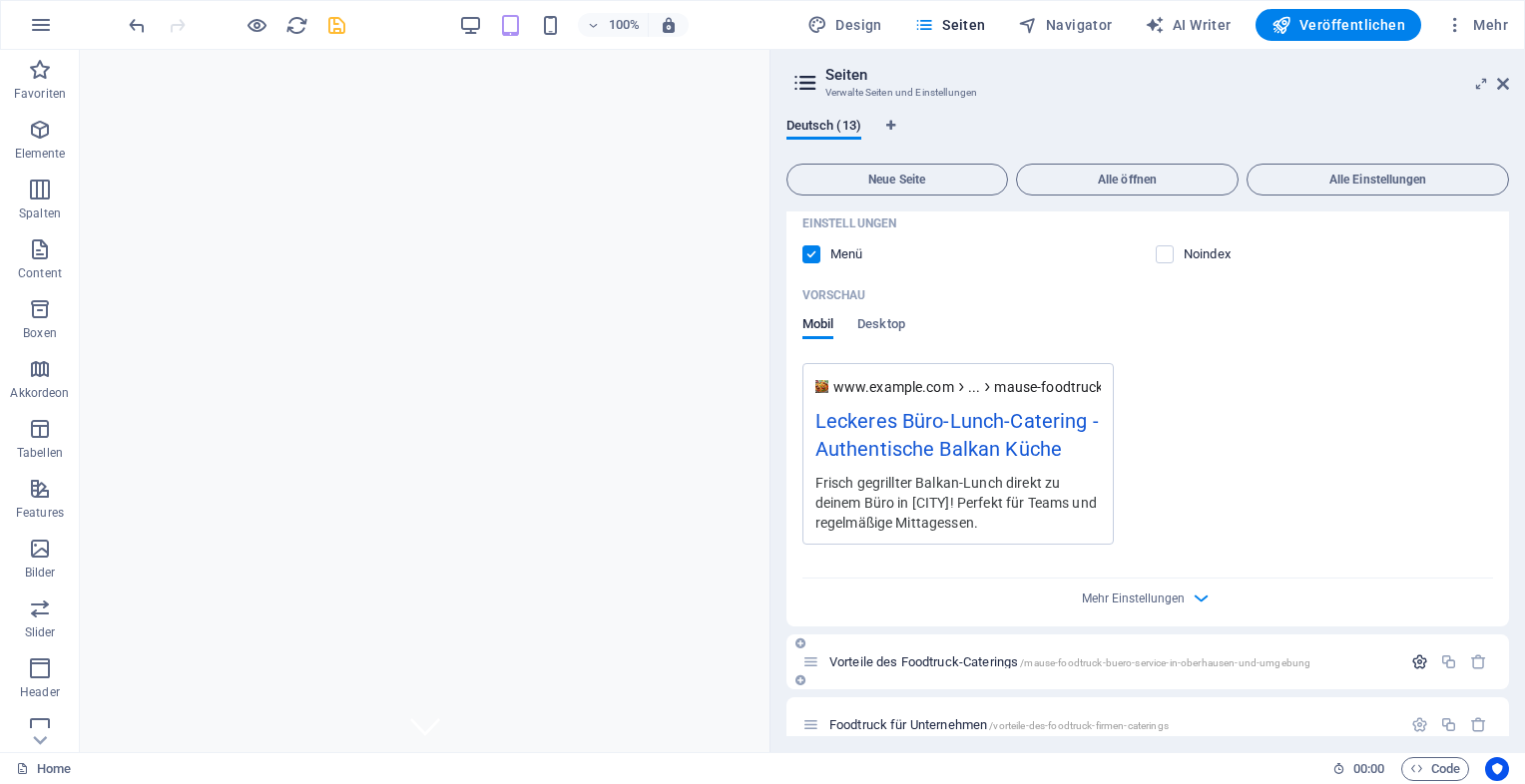 click at bounding box center (1419, 661) 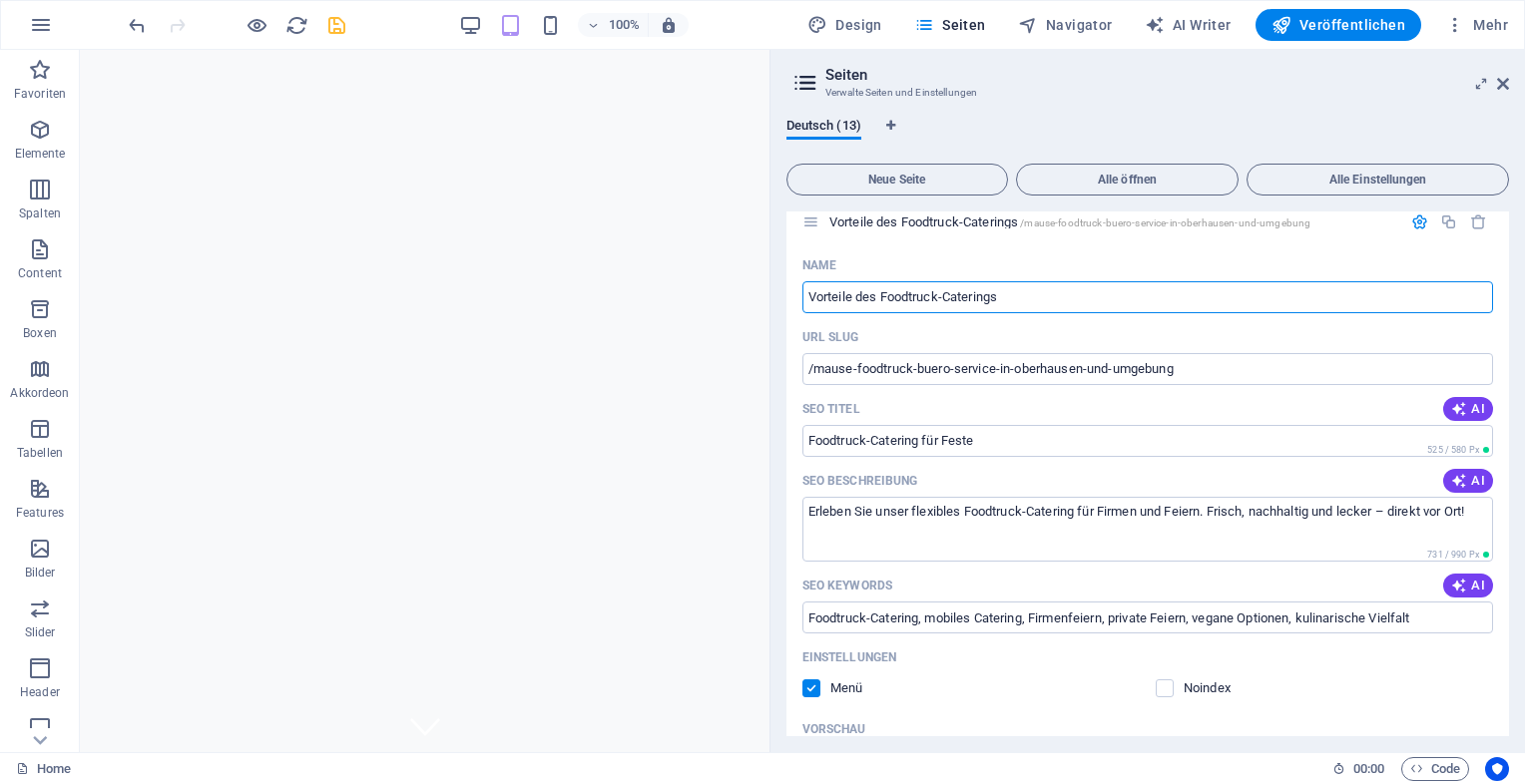 scroll, scrollTop: 8168, scrollLeft: 0, axis: vertical 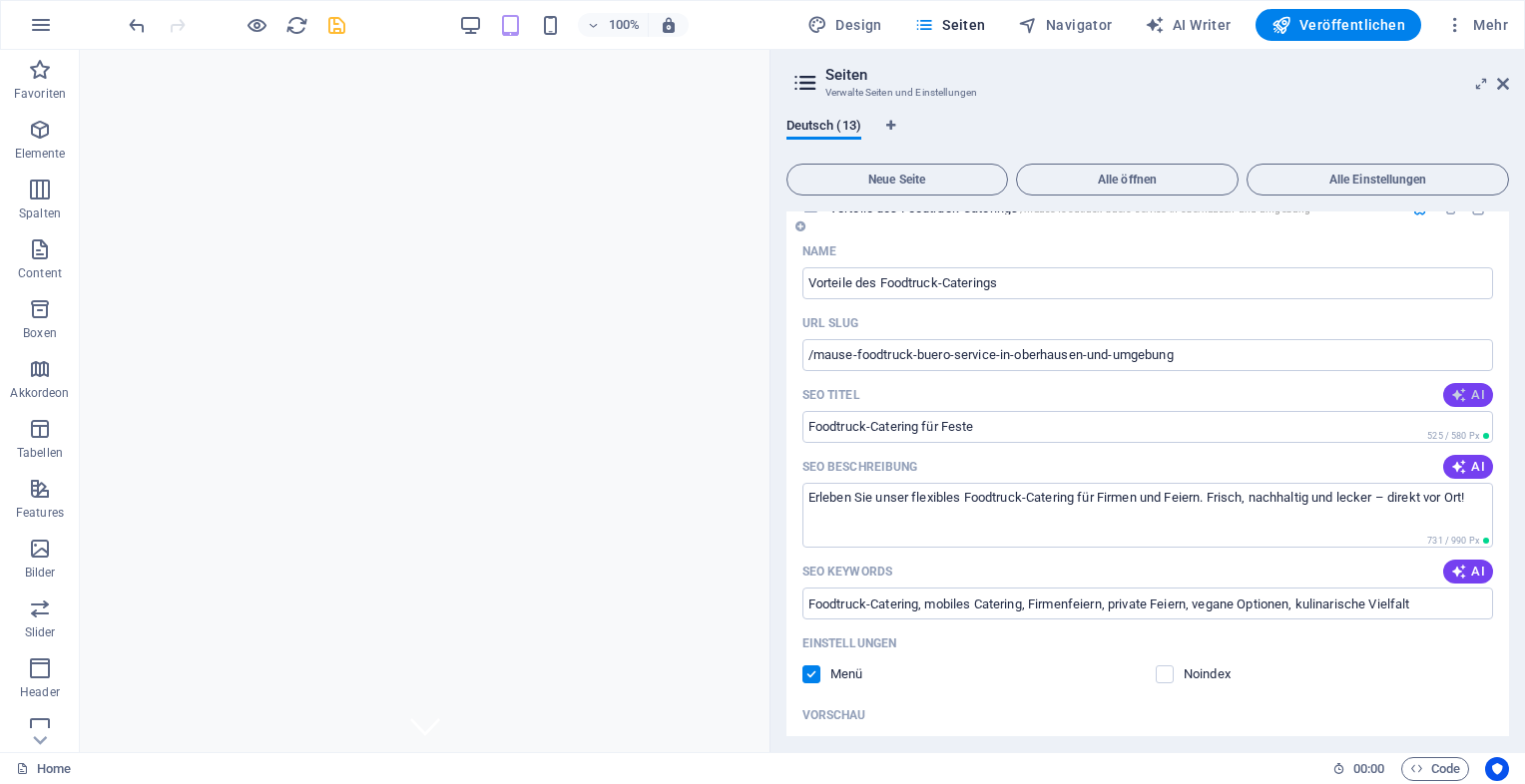 click on "AI" at bounding box center [1468, 395] 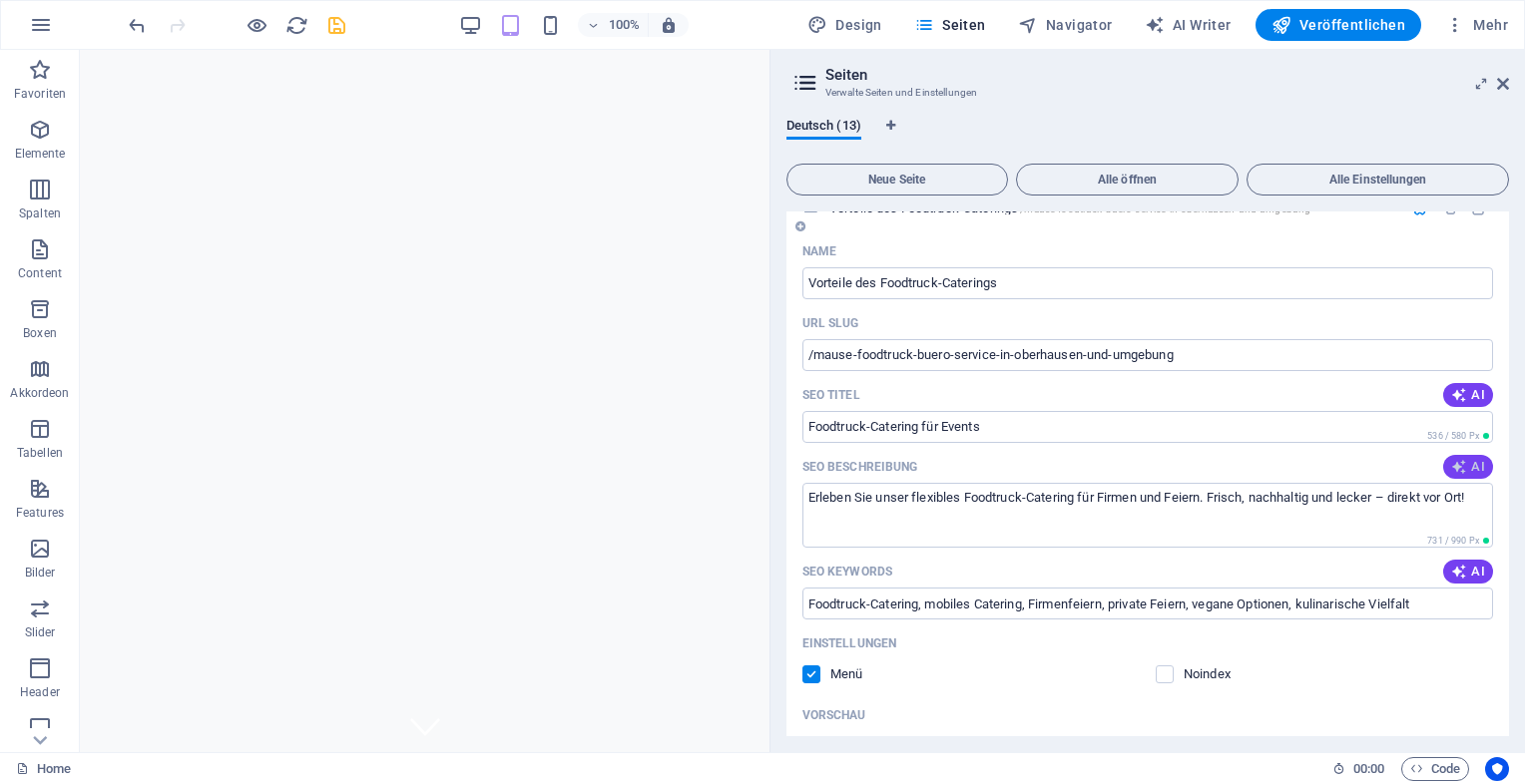 type on "Foodtruck-Catering für Events" 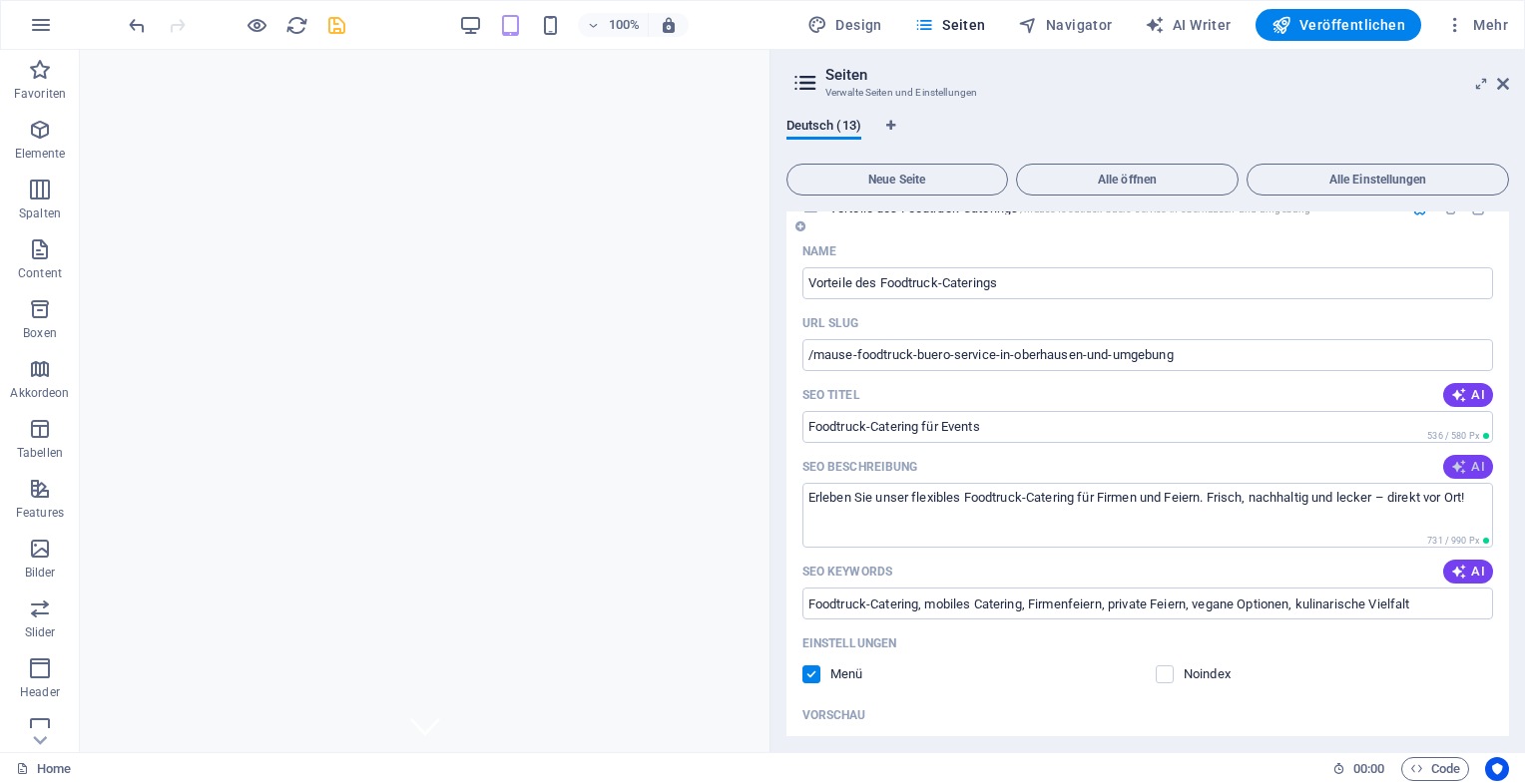 click on "AI" at bounding box center (1468, 467) 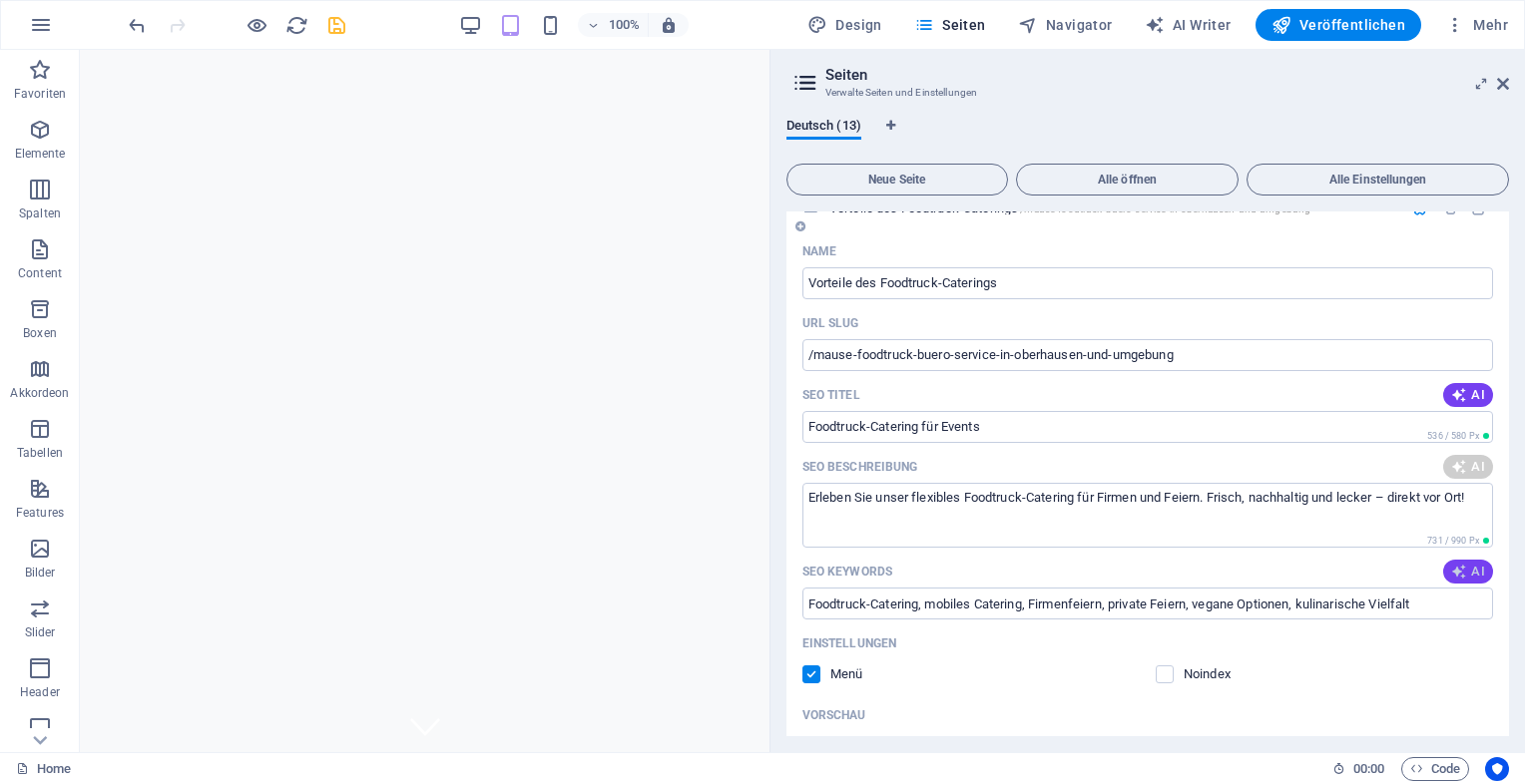 click at bounding box center (1459, 572) 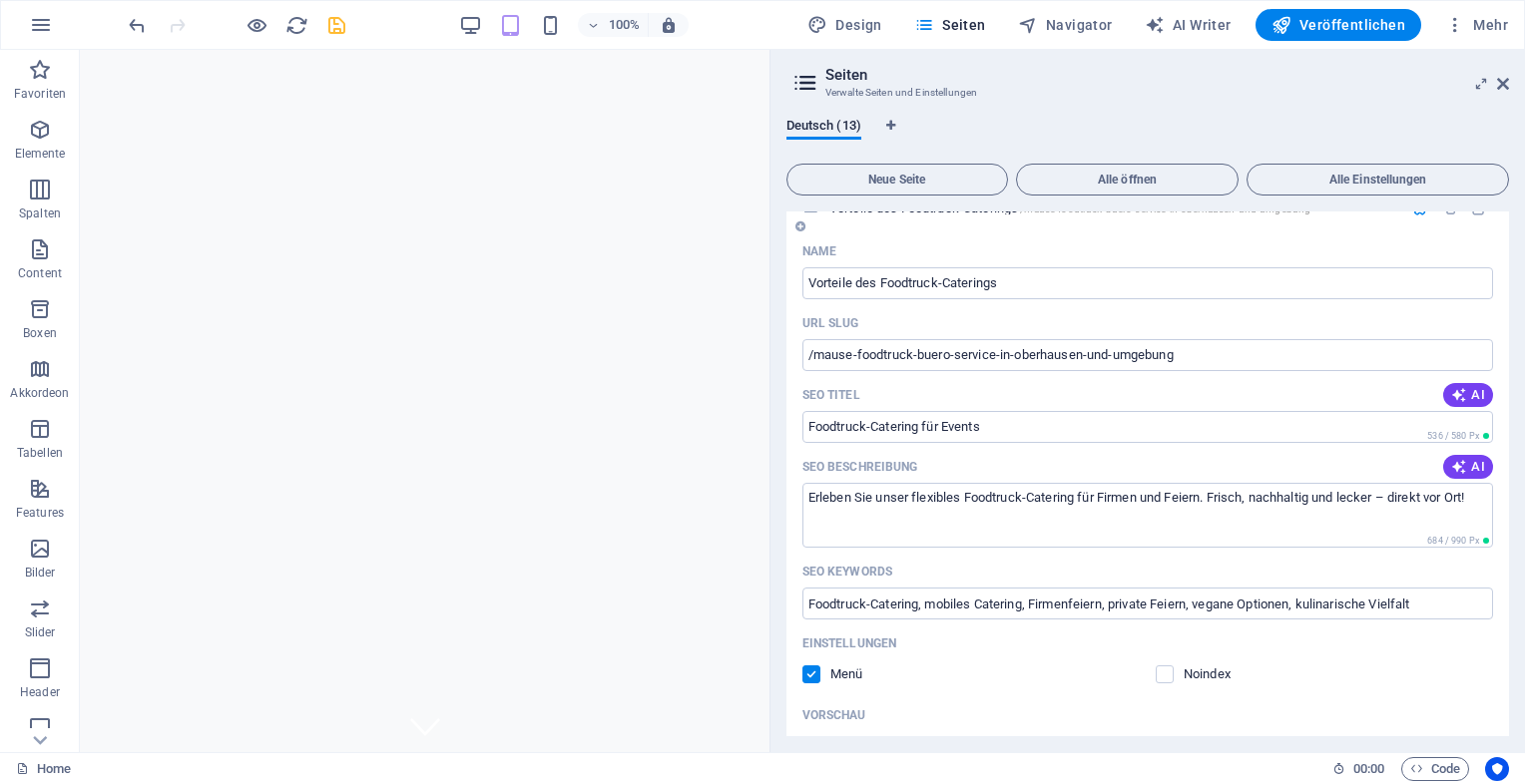 type on "Erleben Sie flexibles Foodtruck-Catering für Unternehmen & private Feiern. Frisch, lecker und direkt vor Ort!" 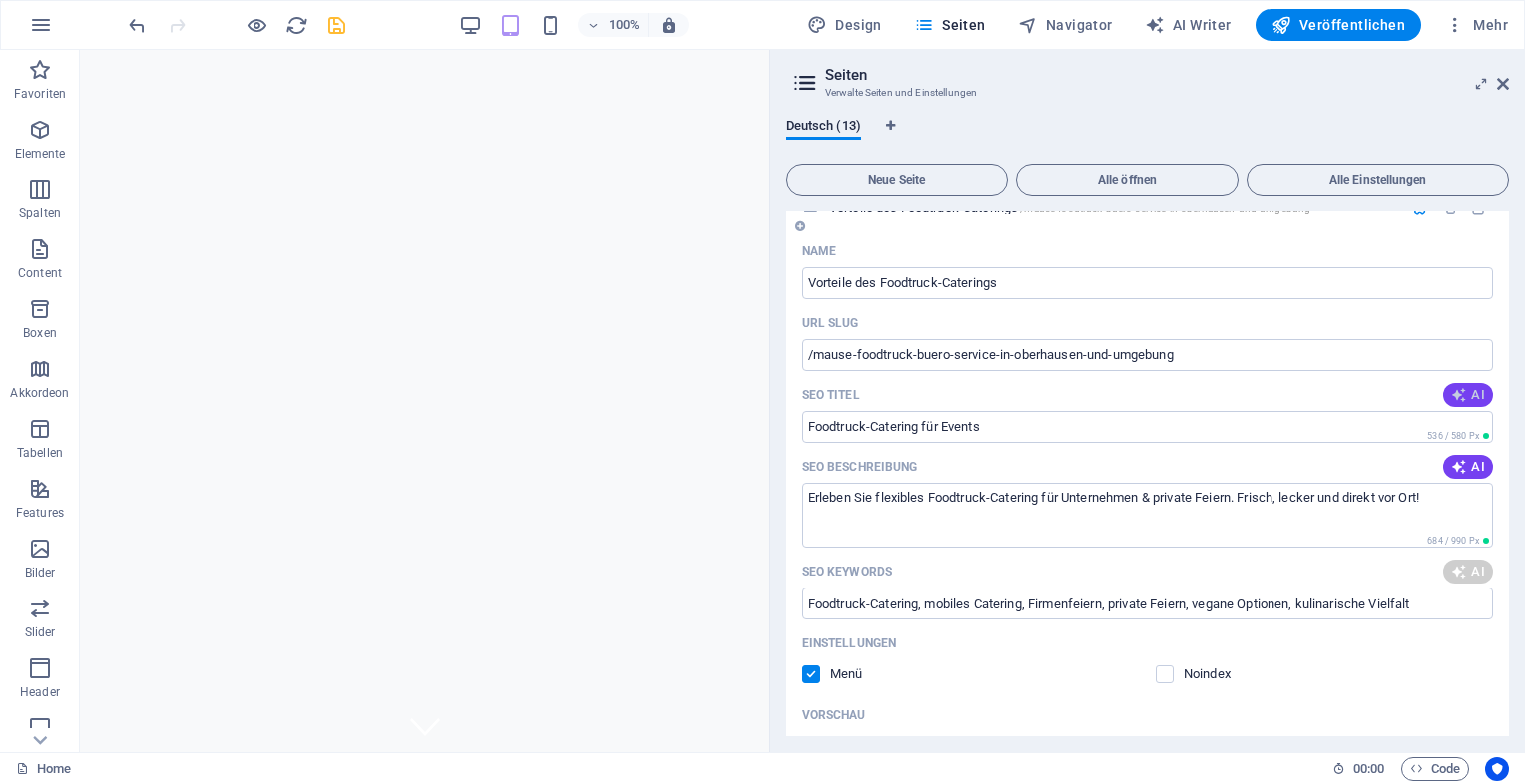 click at bounding box center [1459, 395] 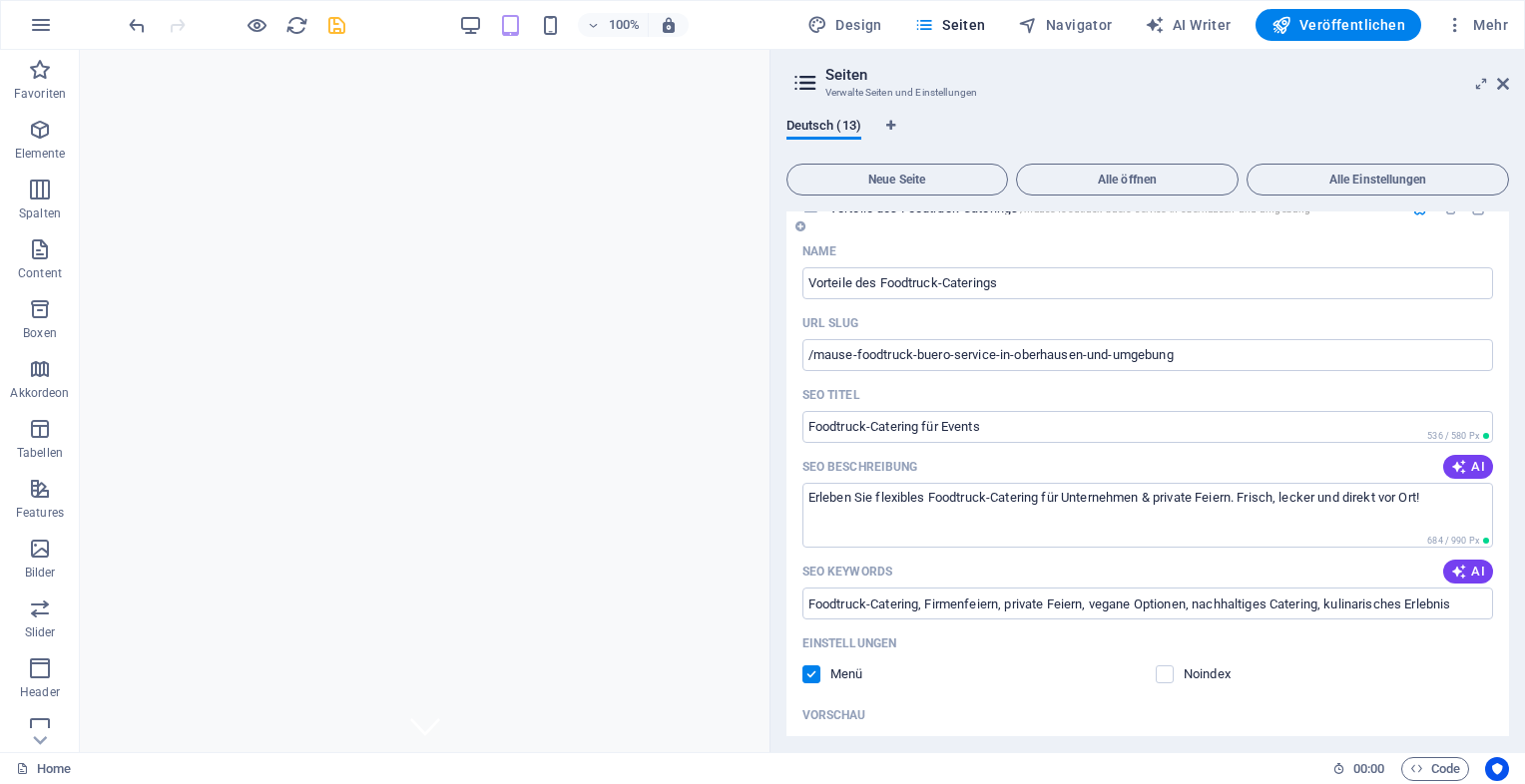 type on "Foodtruck-Catering, Firmenfeiern, private Feiern, vegane Optionen, nachhaltiges Catering, kulinarisches Erlebnis" 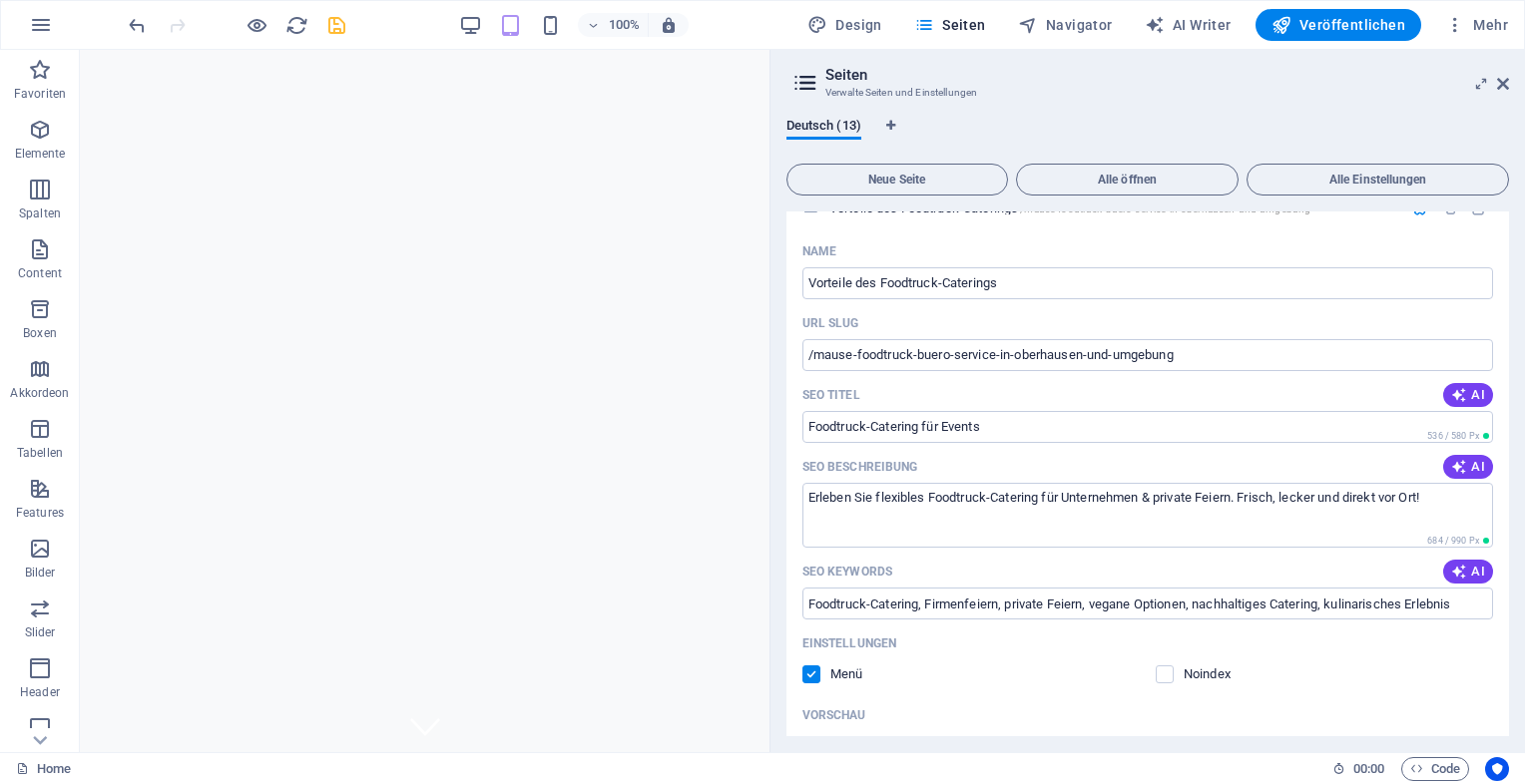 scroll, scrollTop: 8319, scrollLeft: 0, axis: vertical 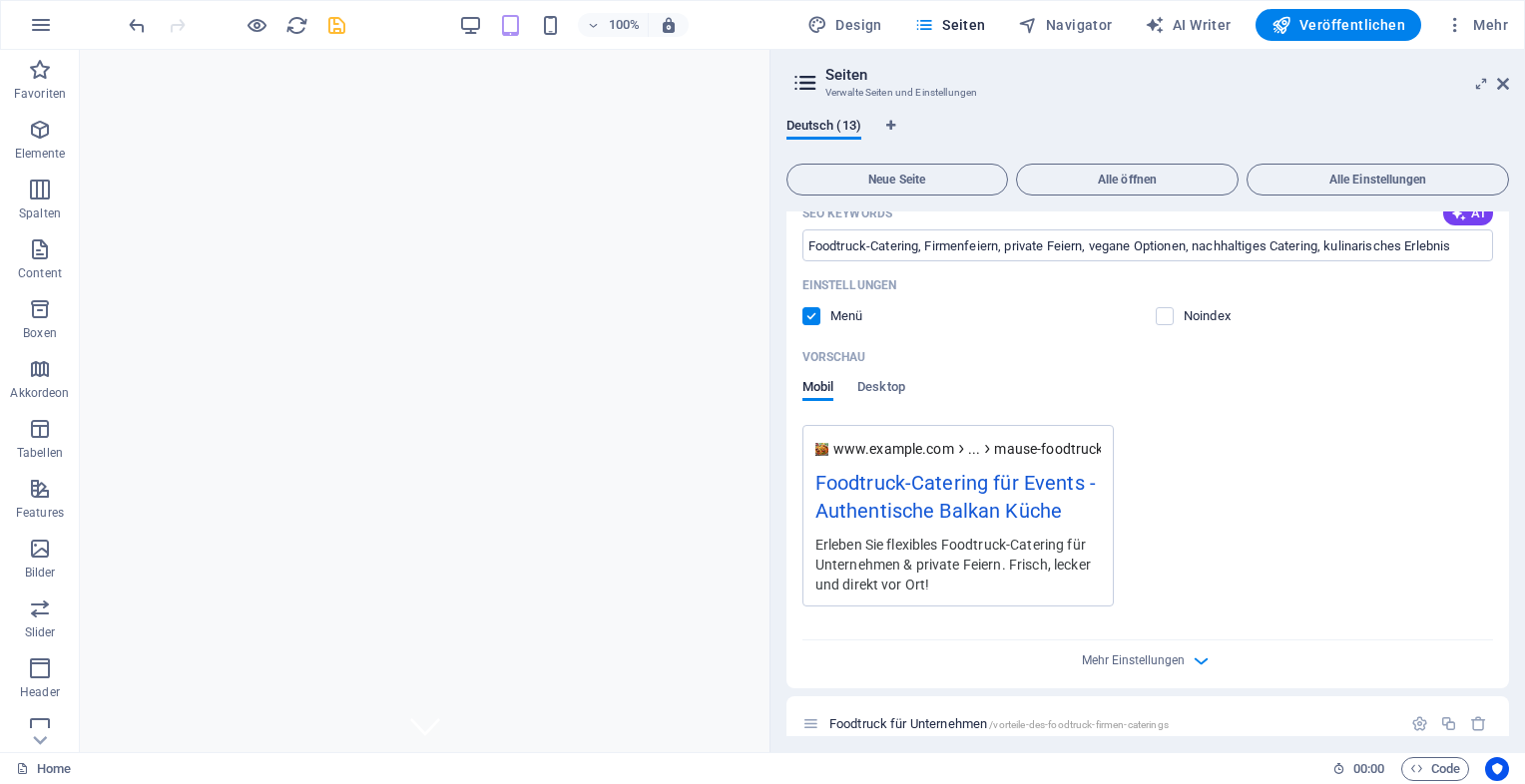 click on "Deutsch (13) Neue Seite Alle öffnen Alle Einstellungen Home / Name Home ​ URL SLUG / ​ SEO Titel AI Balkan Genuss im Foodtruck ​ 260 / 580 Px SEO Beschreibung AI Genieße die frischesten Balkan-Spezialitäten bei Foodtruck Mause! Authentisch, lecker und immer ein Lächeln wert! ​ 735 / 990 Px SEO Keywords AI Foodtruck Mause, Balkan Küche, Cevapcici, Catering Oberhausen, Grillgerichte, authentische Spezialitäten ​ Einstellungen Menü Noindex Vorschau Mobil Desktop www.example.com Balkan Genuss im Foodtruck Genieße die frischesten Balkan-Spezialitäten bei Foodtruck Mause! Authentisch, lecker und immer ein Lächeln wert! Metatags ​ Vorschaubild (Open Graph) Dateien hierher ziehen, klicken um Dateien auszuwählen oder wähle aus deinen Dateien oder Stockfotos & -Videos Mehr Einstellungen Legal Notice /legal-notice Privacy /privacy Catering & Events mit dem Mause Foodtruck /catering-events-mit-dem-mause-foodtruck Name Catering & Events mit dem Mause Foodtruck ​ URL SLUG ​ SEO Titel AI ​ AI" at bounding box center [1148, 427] 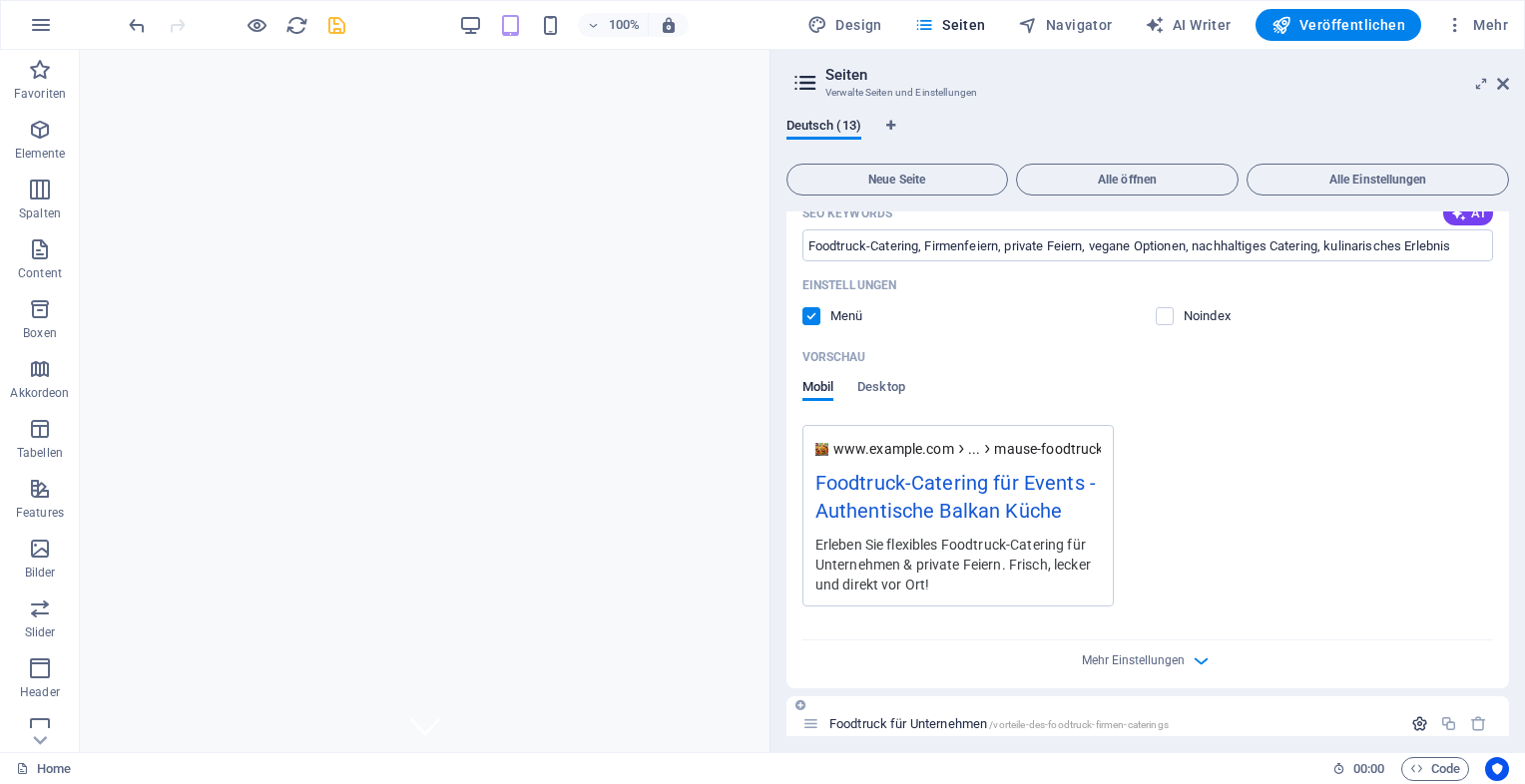 click at bounding box center [1419, 723] 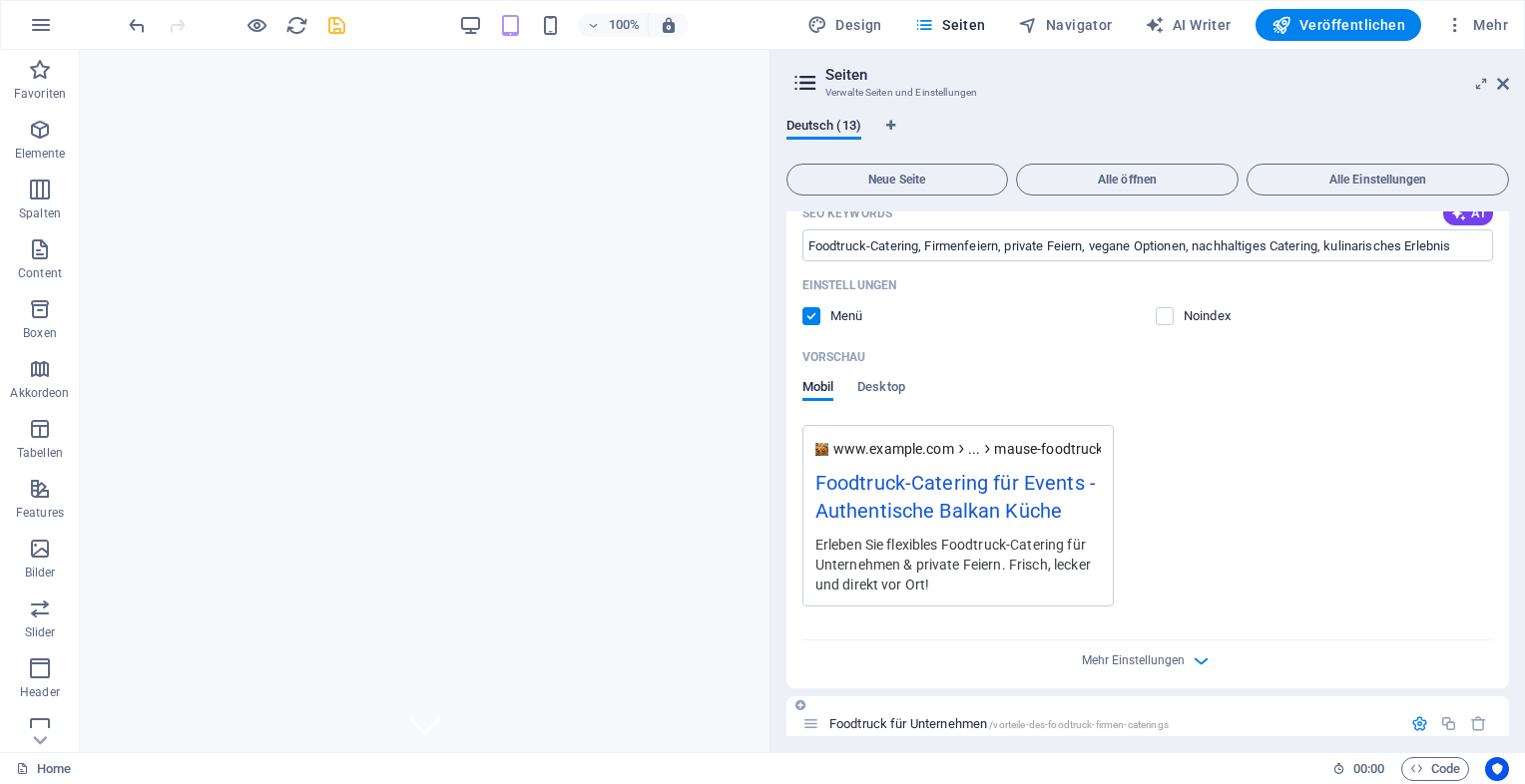 scroll, scrollTop: 8827, scrollLeft: 0, axis: vertical 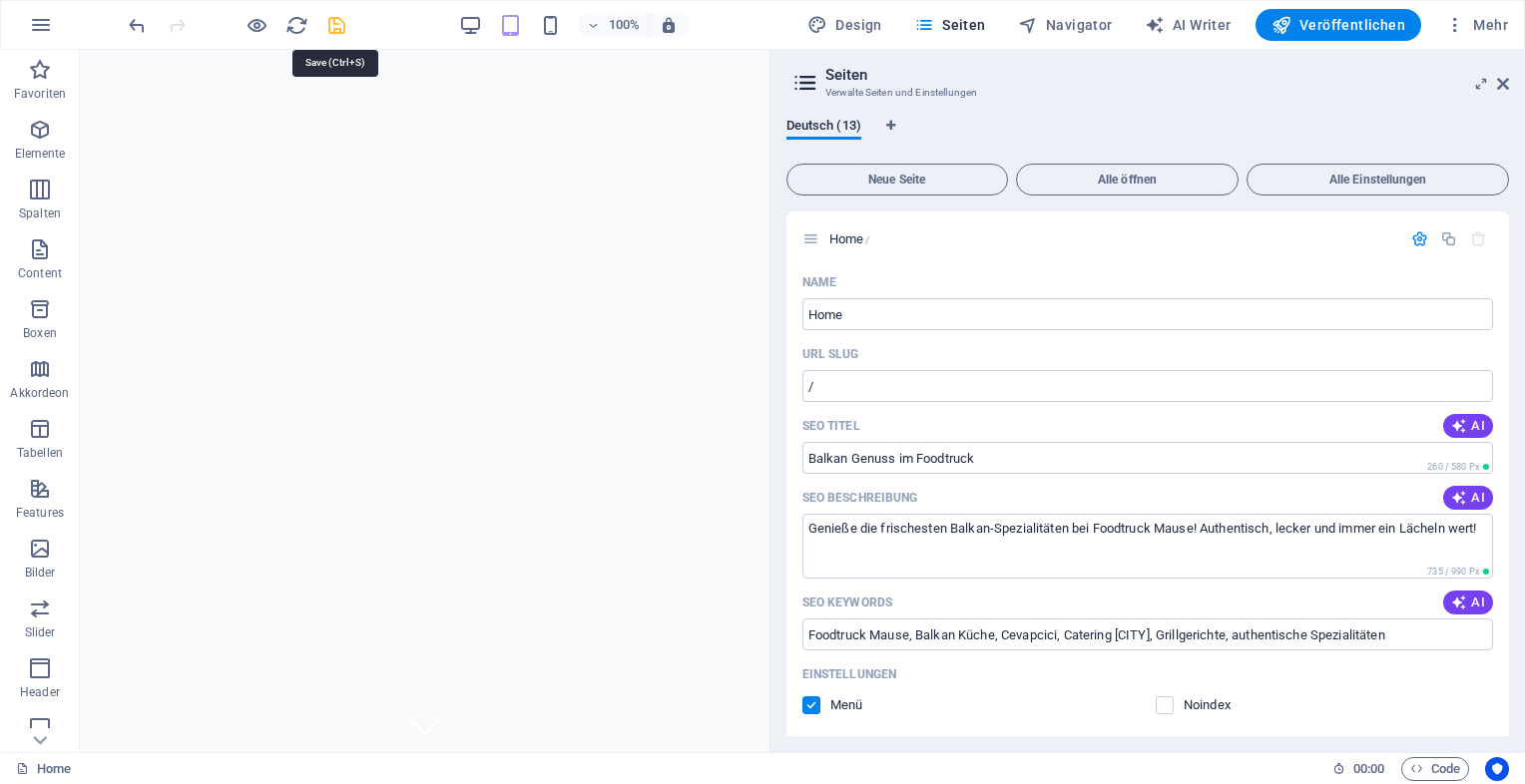click at bounding box center [336, 25] 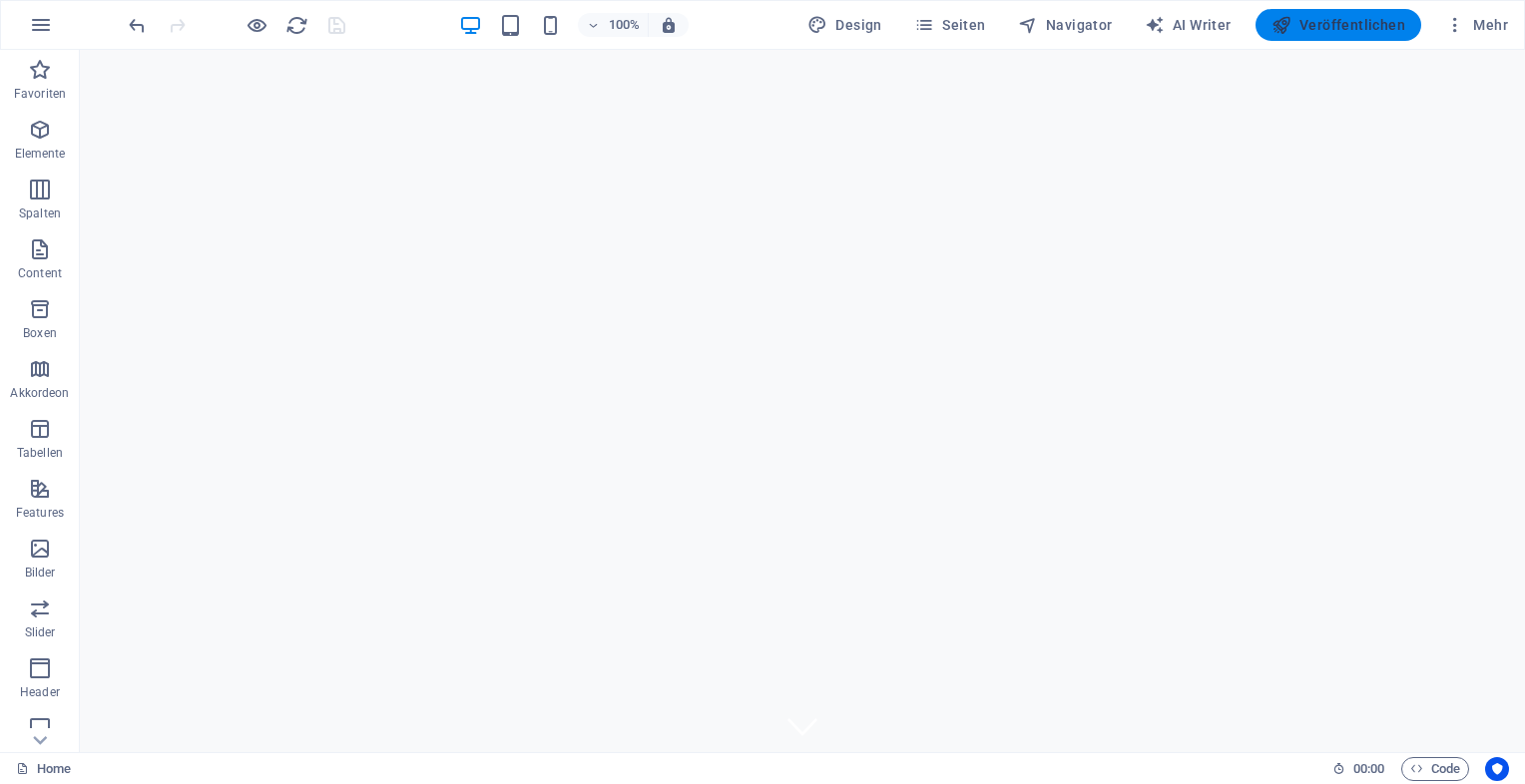 click on "Veröffentlichen" at bounding box center [1338, 25] 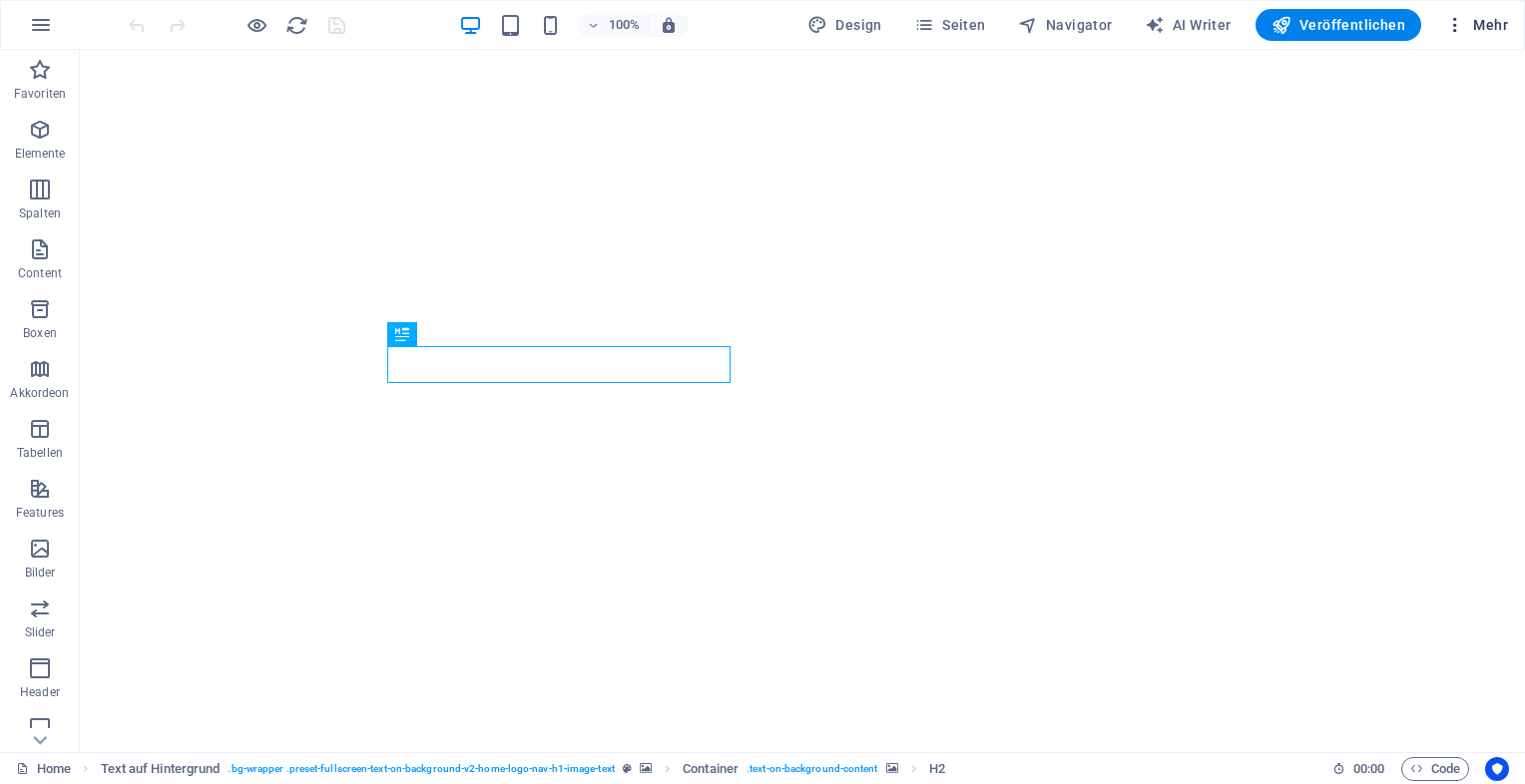 scroll, scrollTop: 0, scrollLeft: 0, axis: both 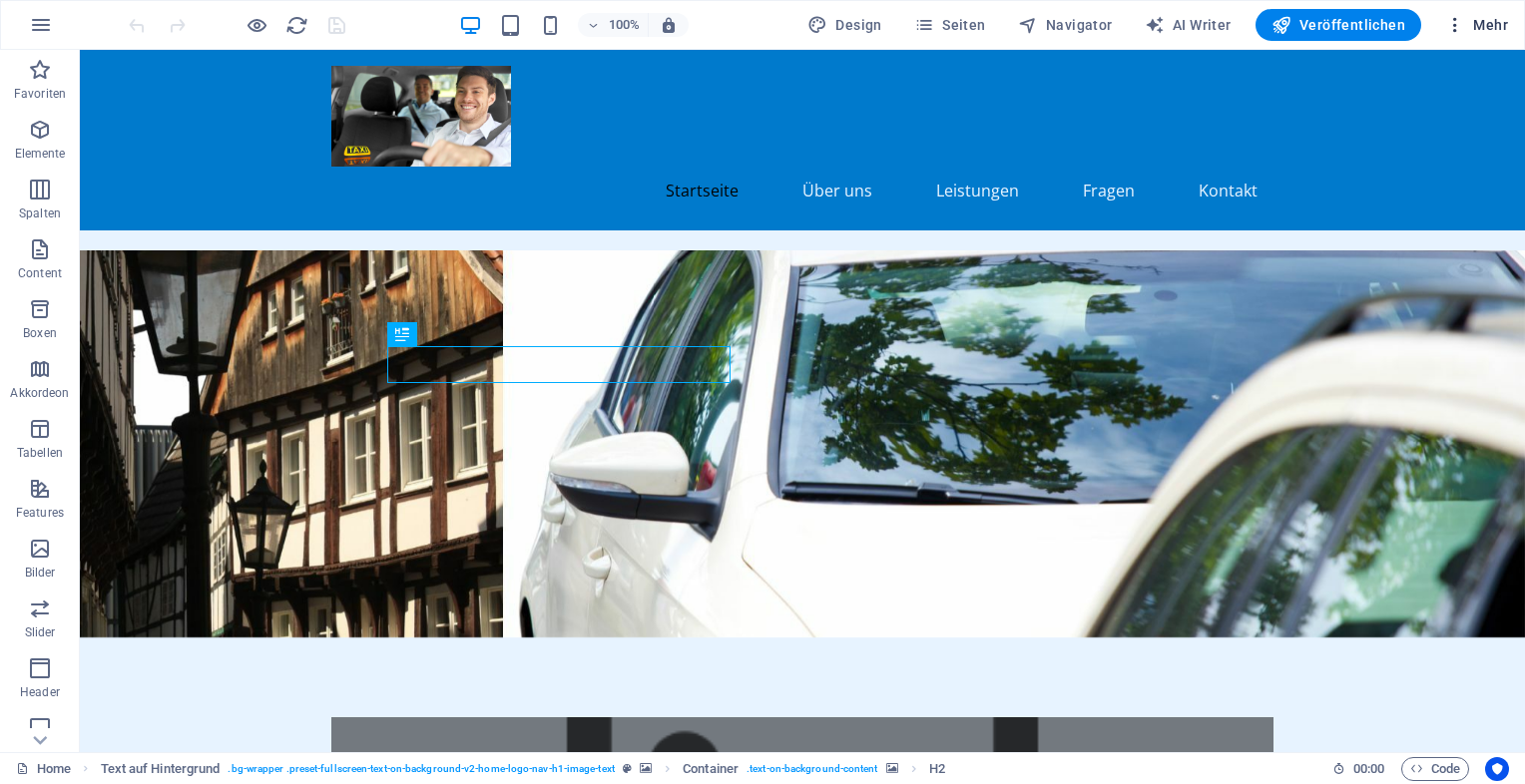 click on "Mehr" at bounding box center [1476, 25] 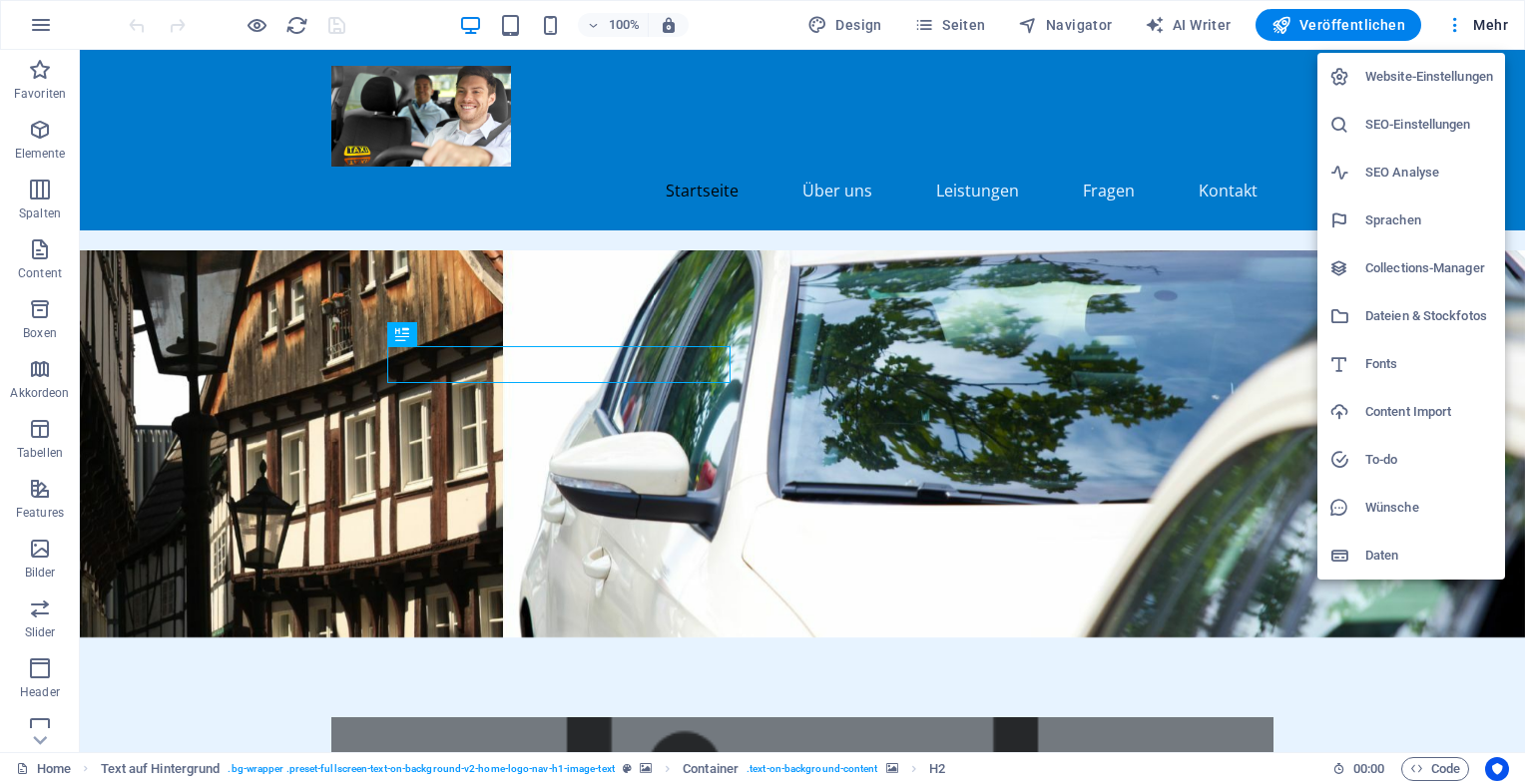 click on "Website-Einstellungen" at bounding box center (1429, 77) 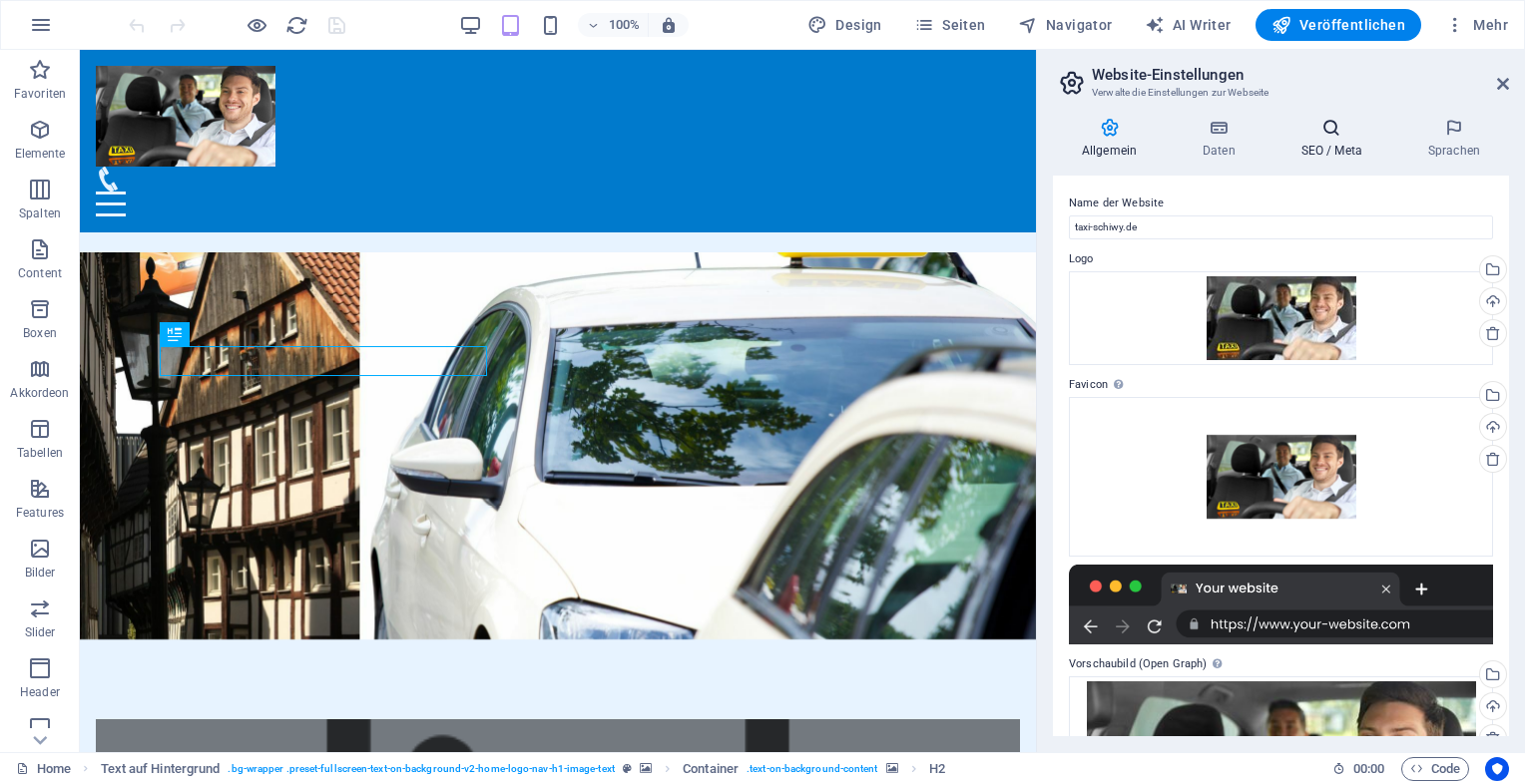 click at bounding box center (1331, 128) 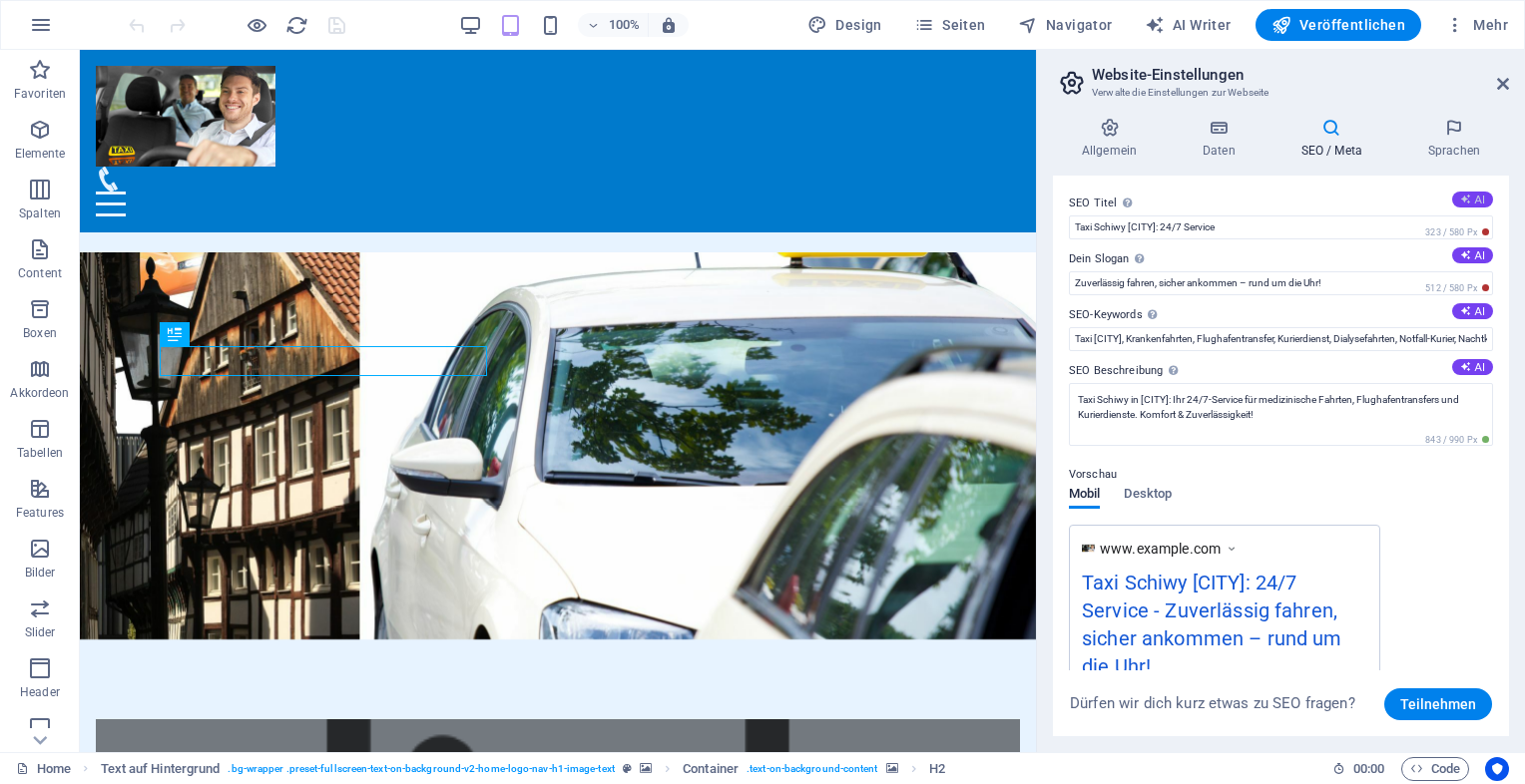 click at bounding box center [1465, 198] 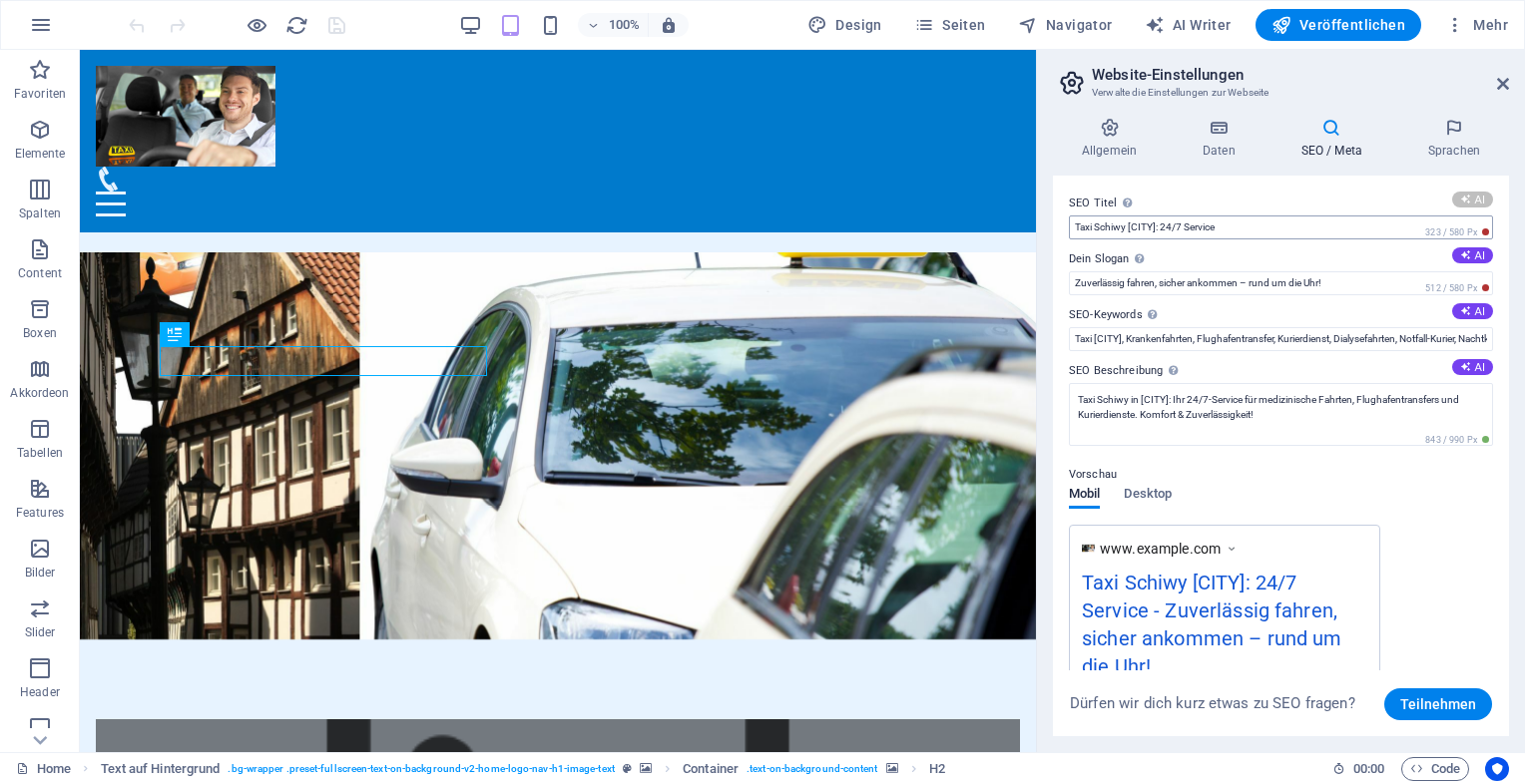 type on "Taxi Schiwy Hattingen - 24/7 Service" 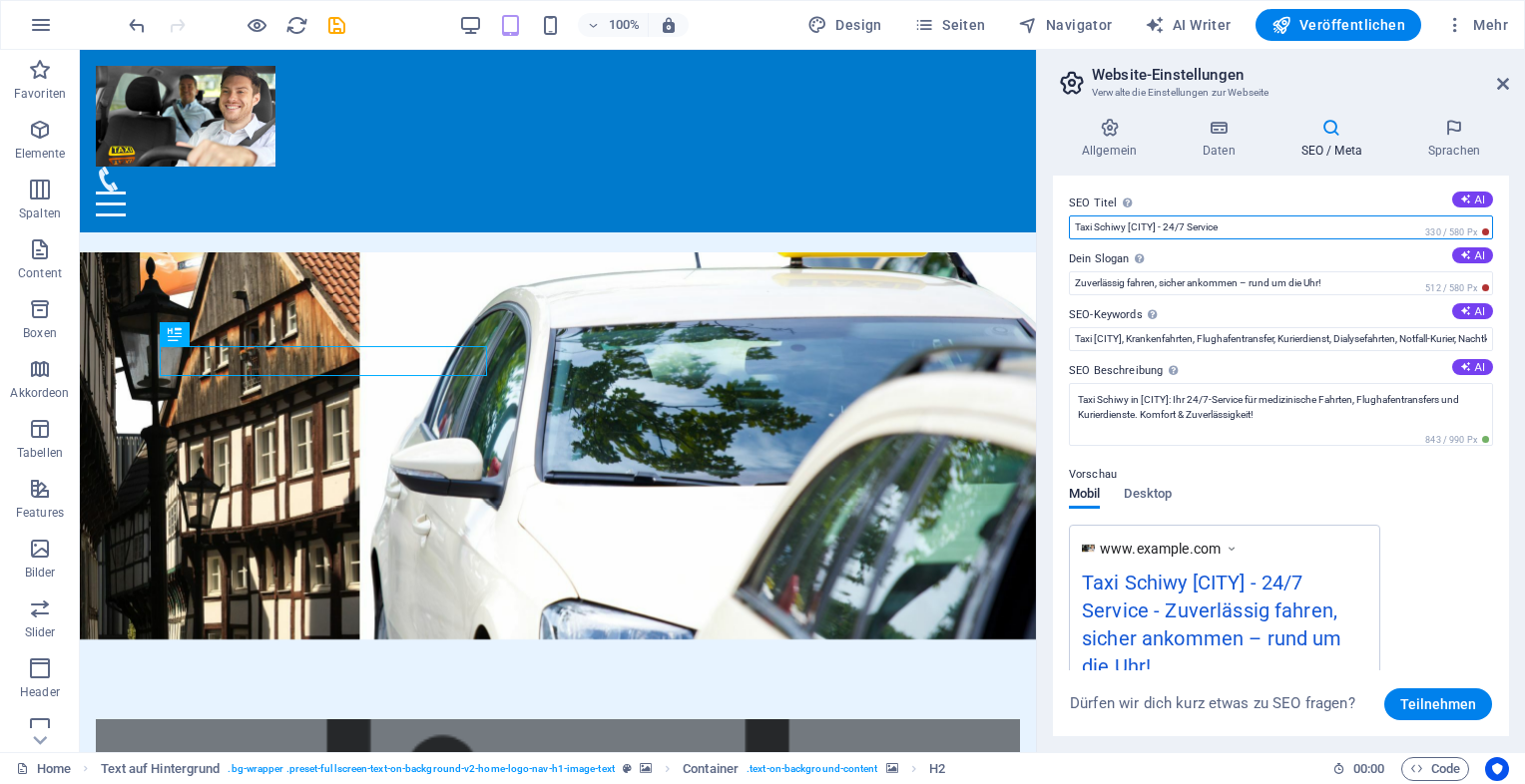 click on "Taxi Schiwy Hattingen - 24/7 Service" at bounding box center [1280, 227] 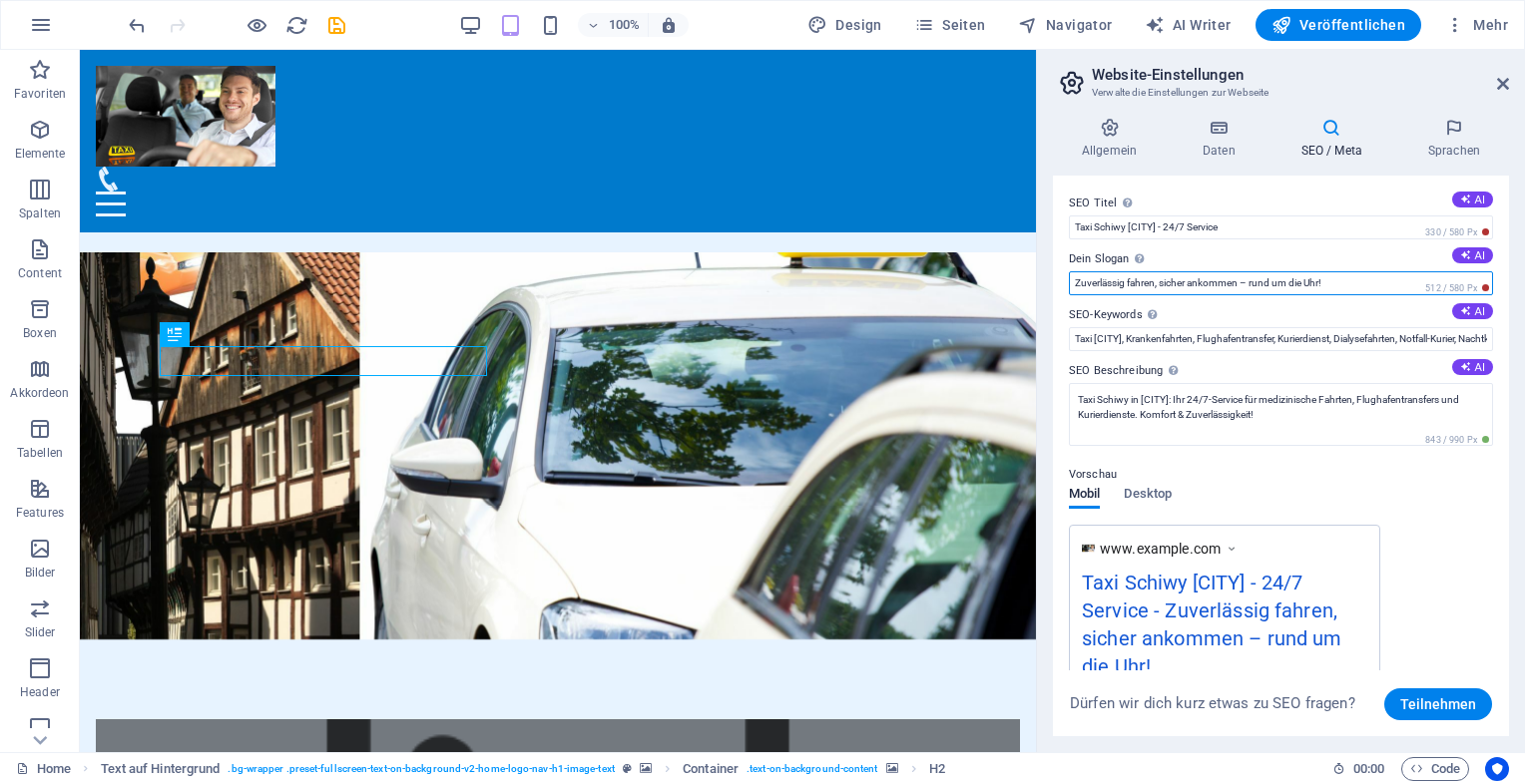 drag, startPoint x: 1160, startPoint y: 281, endPoint x: 1240, endPoint y: 271, distance: 80.622577 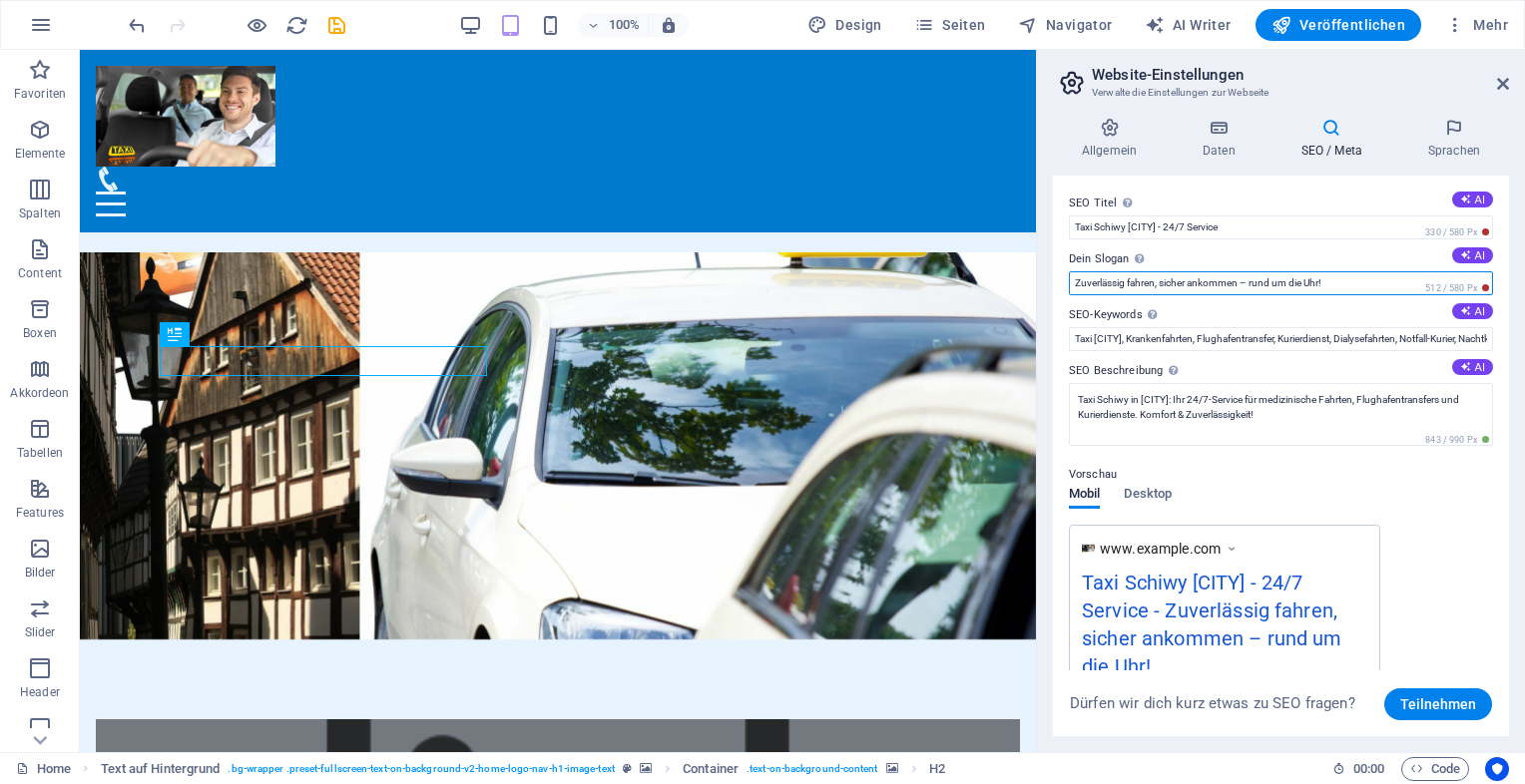 click on "Zuverlässig fahren, sicher ankommen – rund um die Uhr!" at bounding box center [1280, 283] 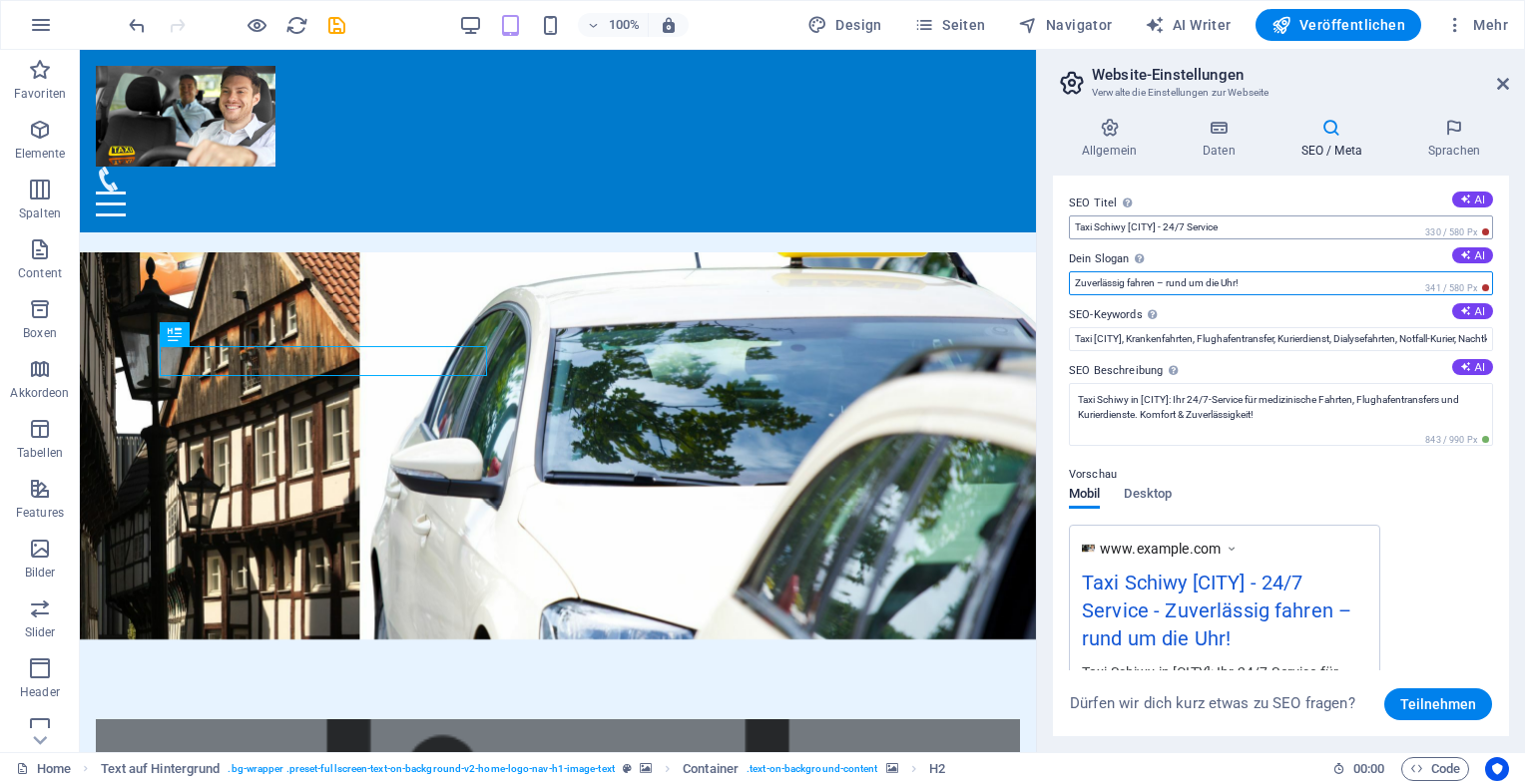 type on "Zuverlässig fahren – rund um die Uhr!" 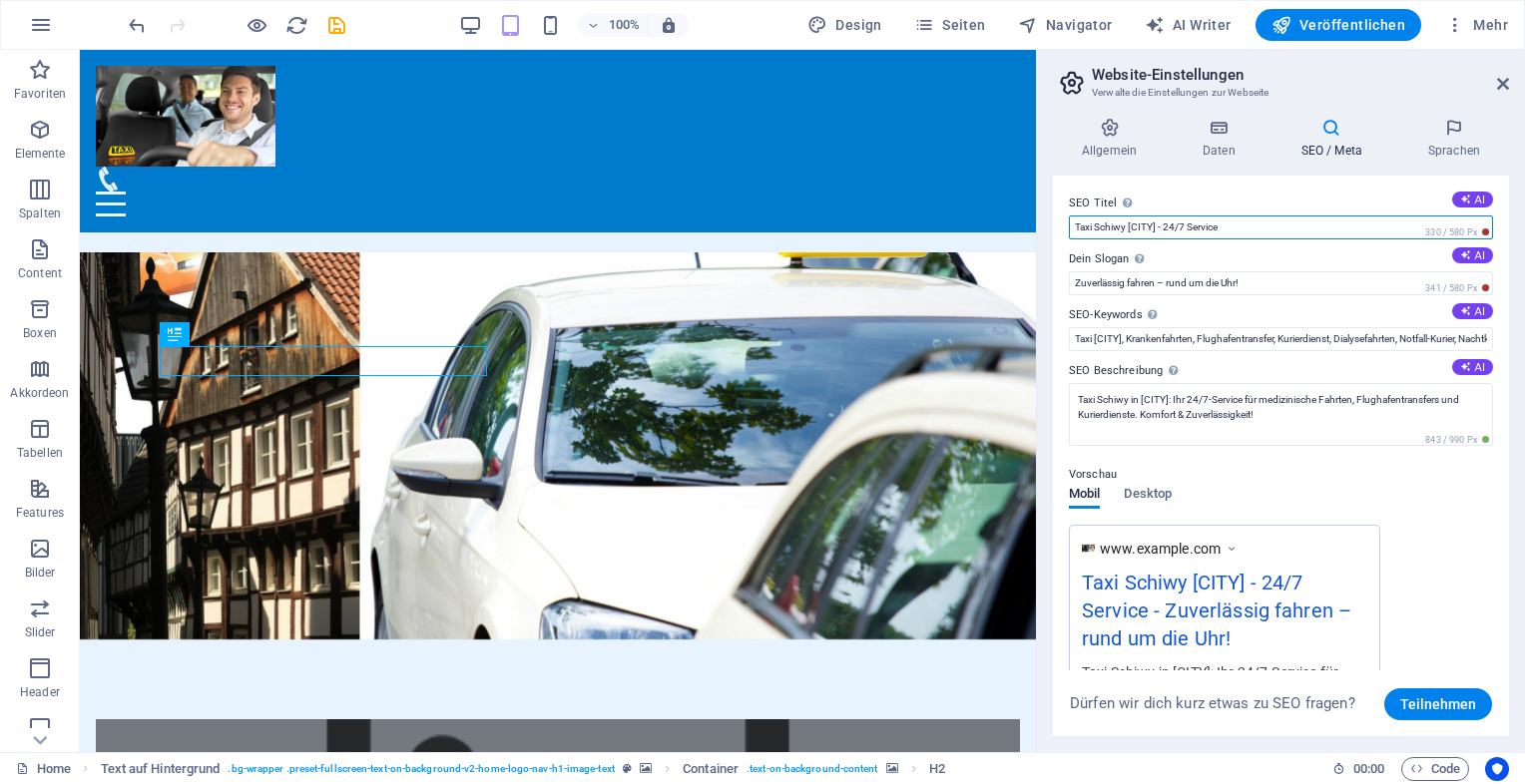 drag, startPoint x: 1176, startPoint y: 227, endPoint x: 1271, endPoint y: 225, distance: 95.02105 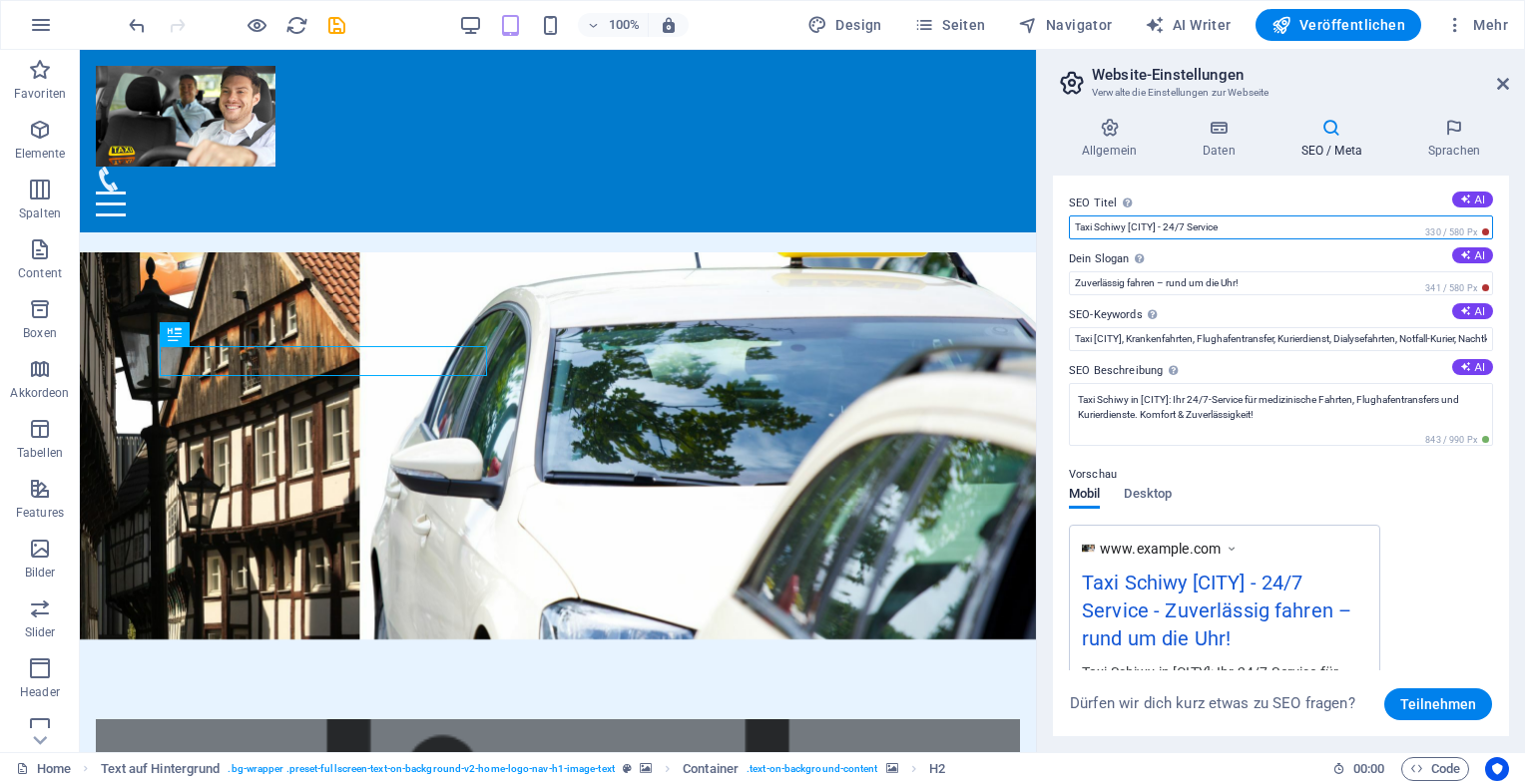 click on "Taxi Schiwy Hattingen - 24/7 Service" at bounding box center (1280, 227) 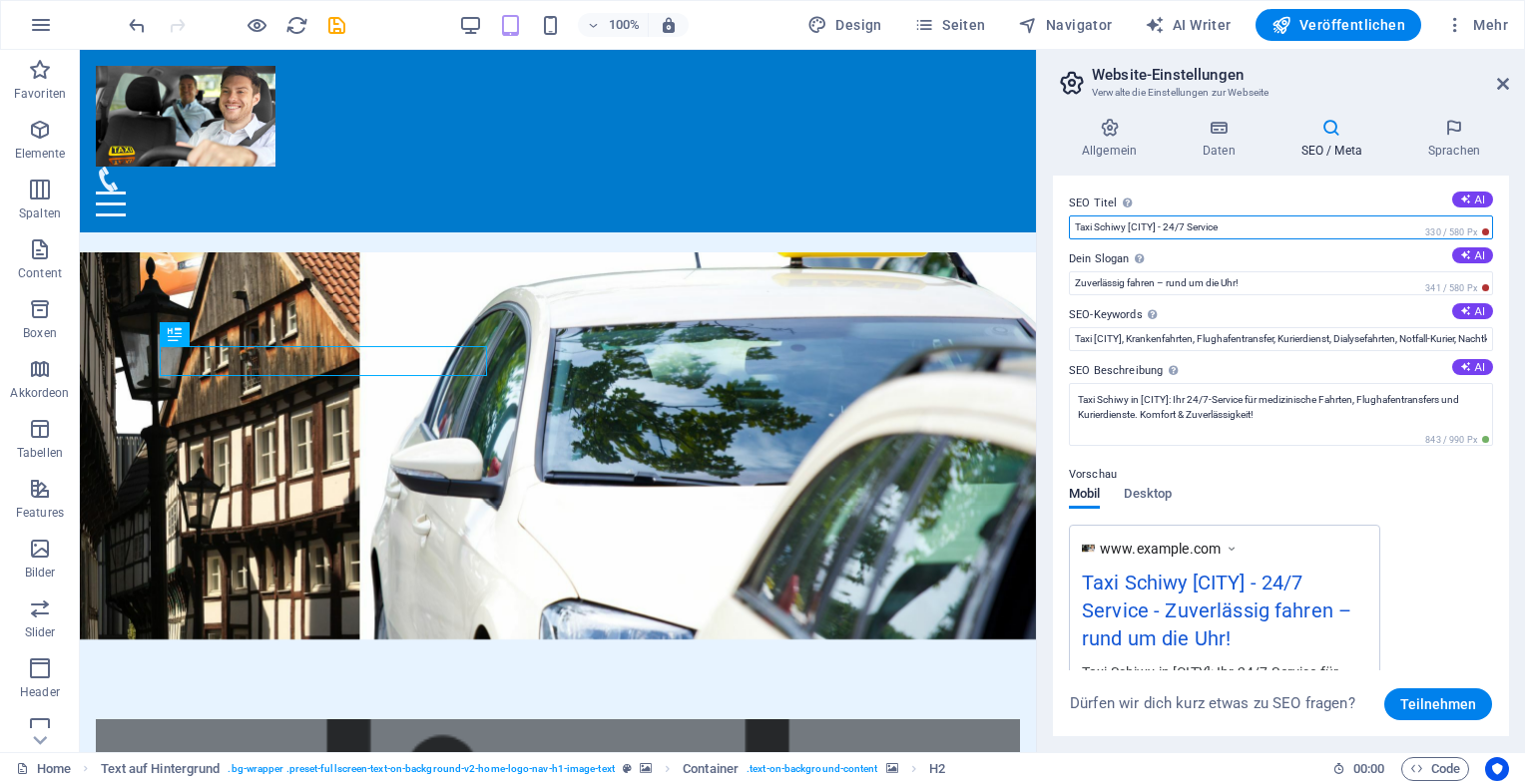 paste on "bin gerade in Dauerschleife (Calls); habe sogar schon Voices falsch versendet. Melde mich gleich zurück." 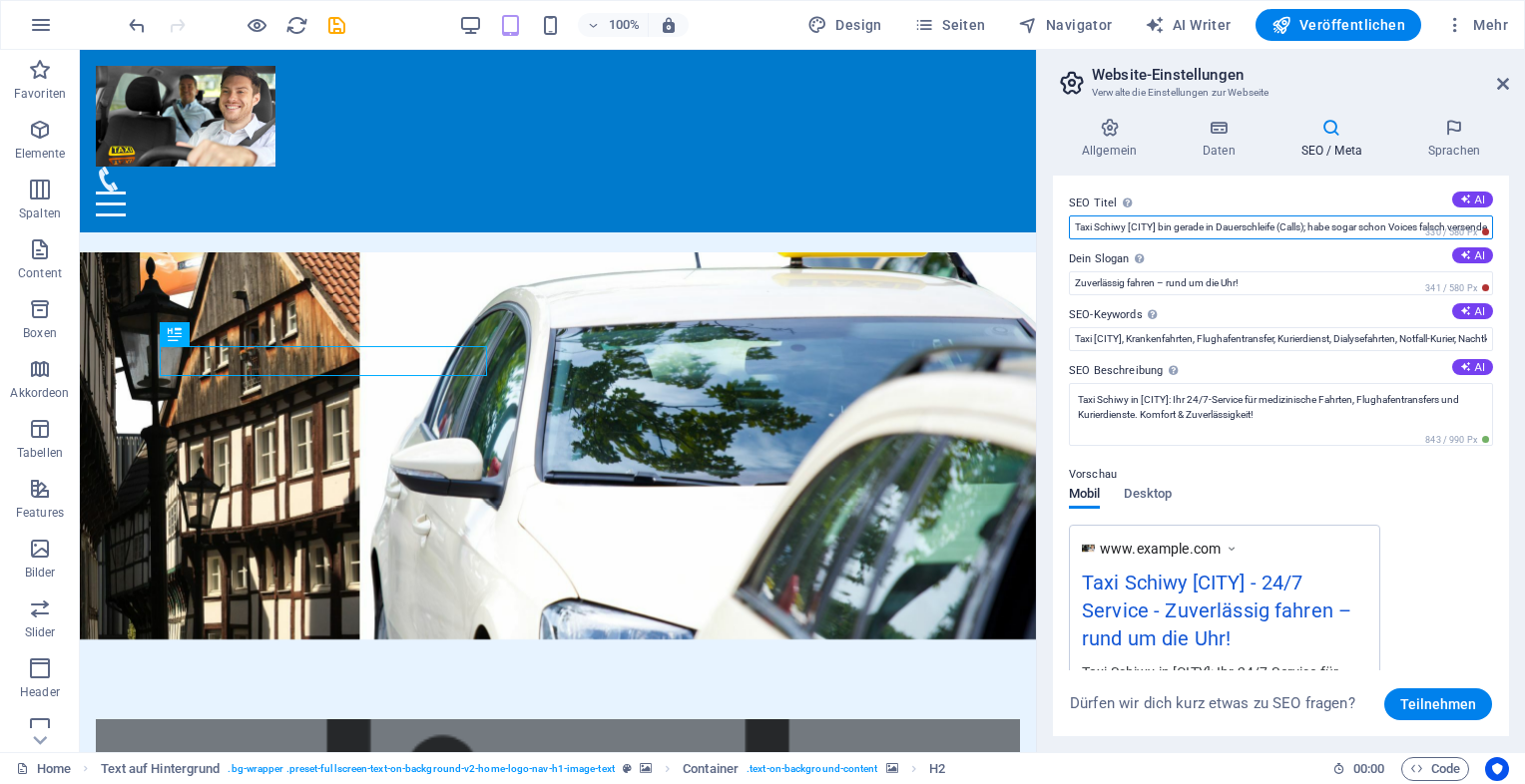 scroll, scrollTop: 0, scrollLeft: 155, axis: horizontal 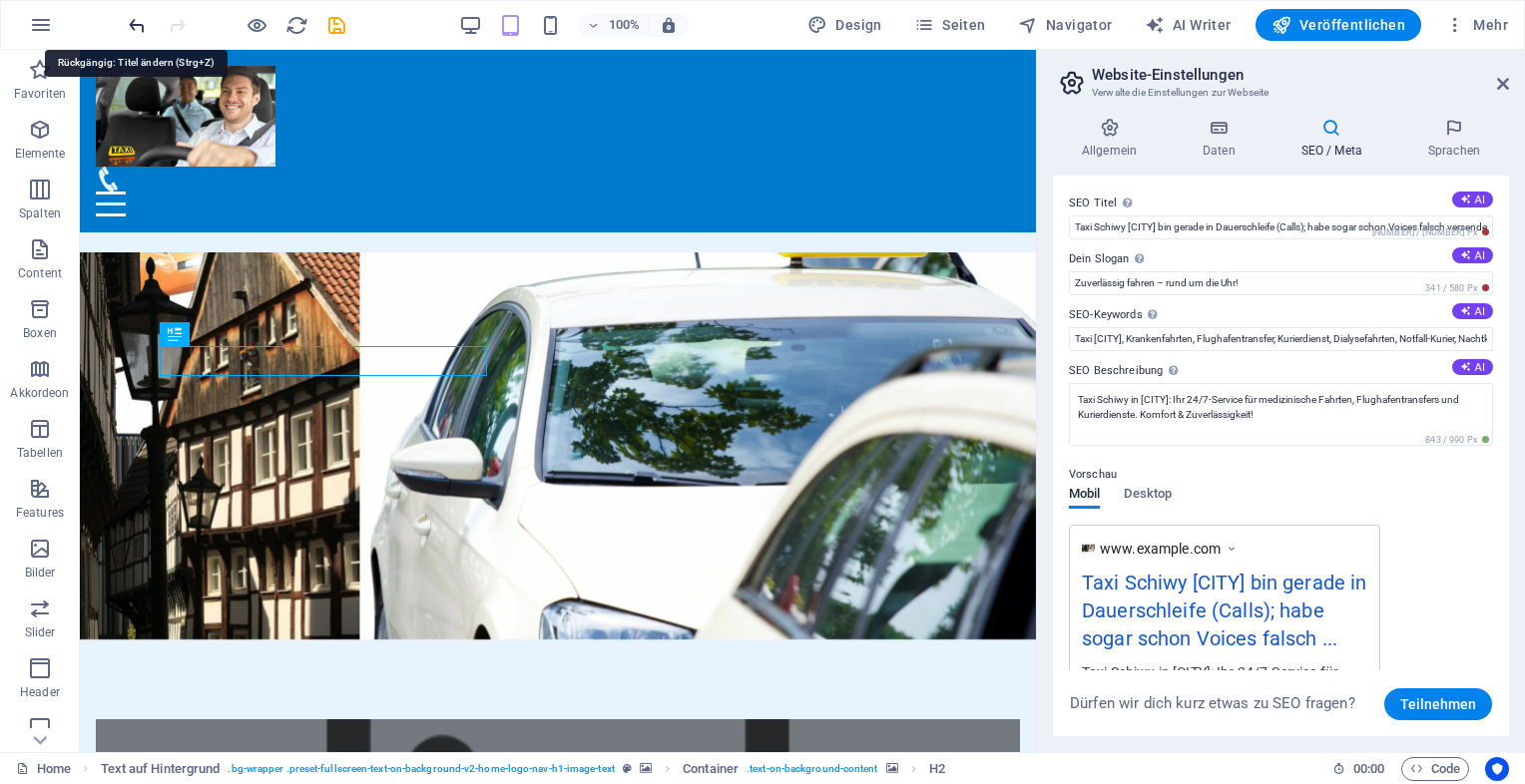 click at bounding box center (137, 25) 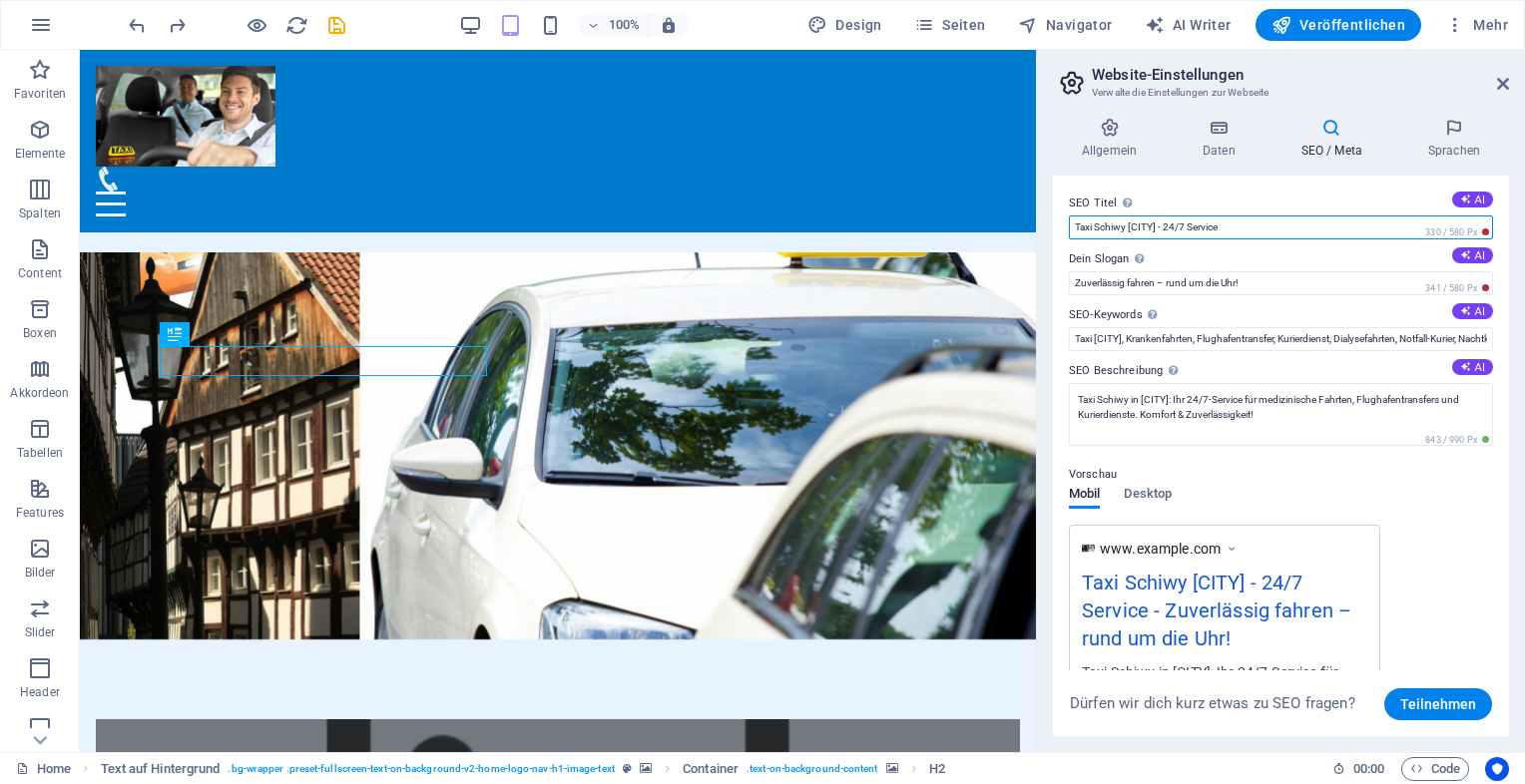 drag, startPoint x: 1171, startPoint y: 225, endPoint x: 1262, endPoint y: 215, distance: 91.5478 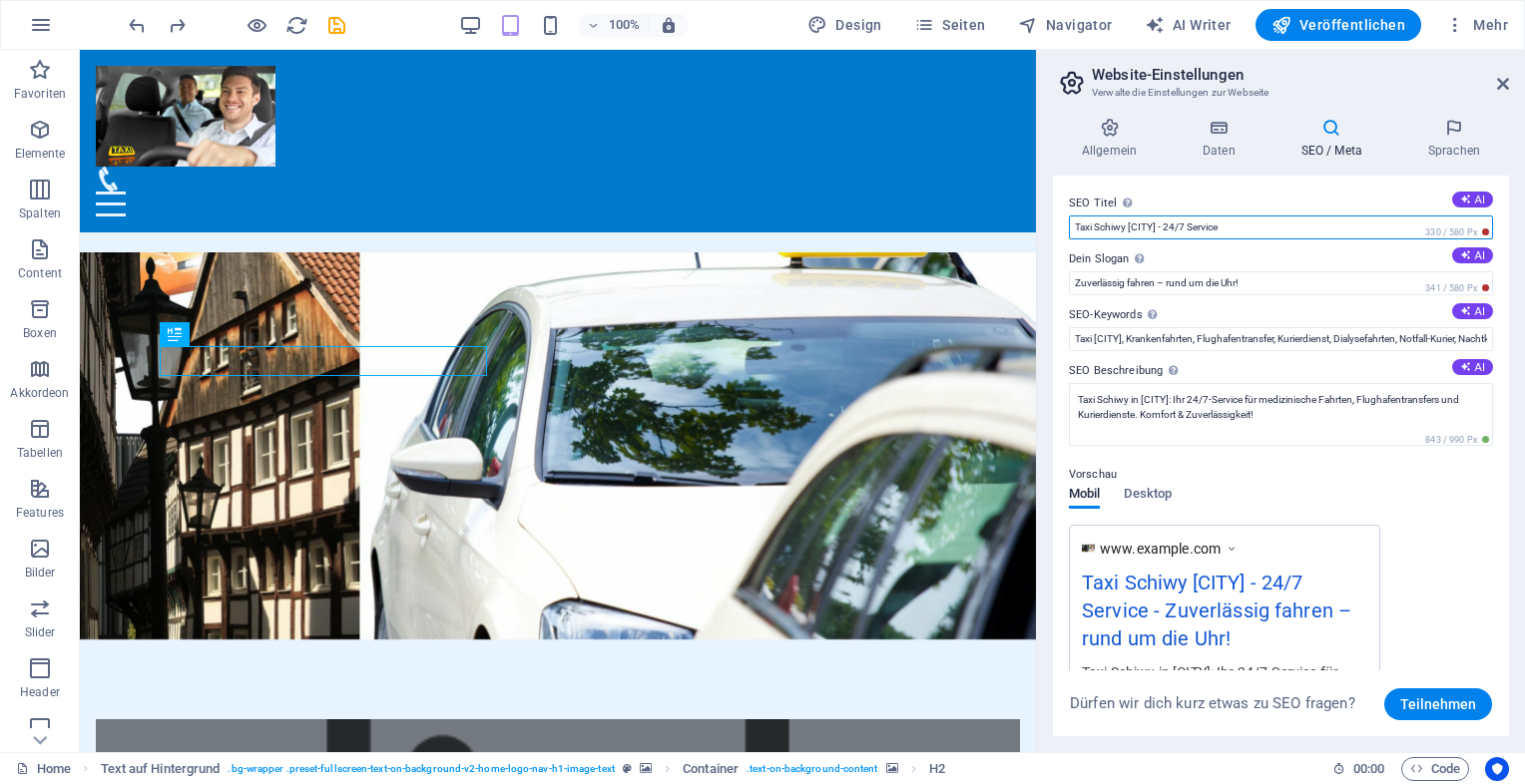 click on "Taxi Schiwy Hattingen - 24/7 Service" at bounding box center (1280, 227) 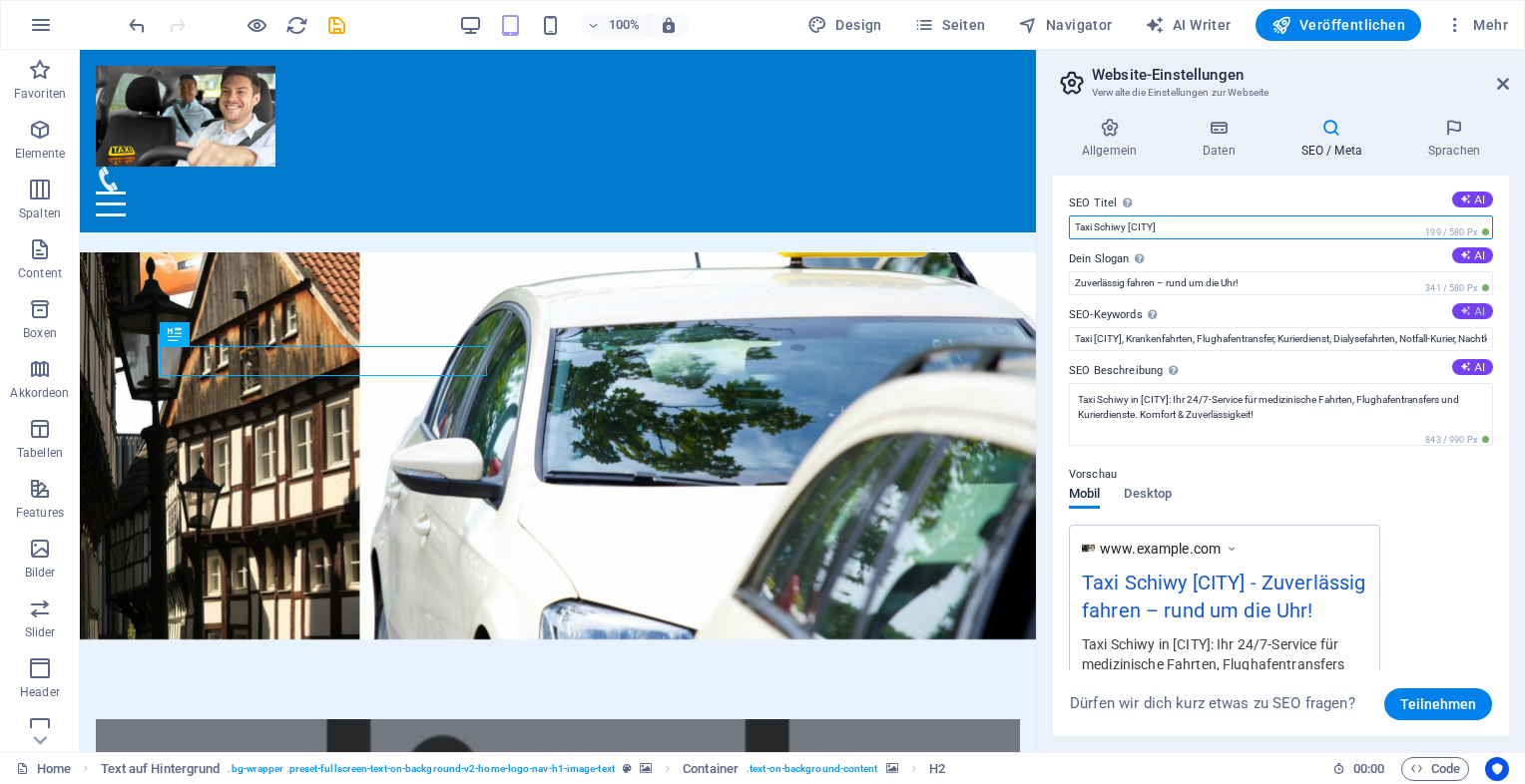 type on "Taxi Schiwy Hattingen" 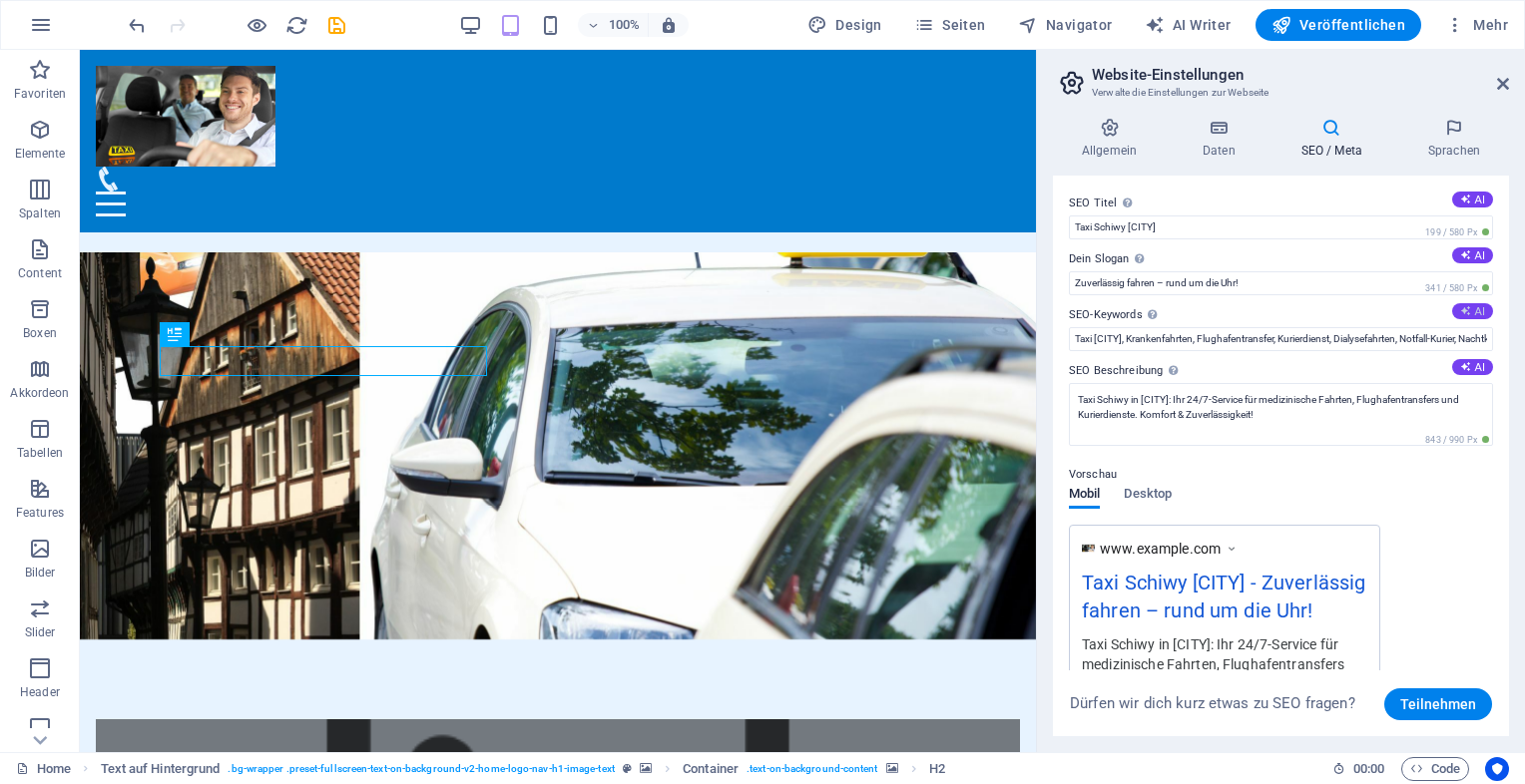 click at bounding box center [1465, 310] 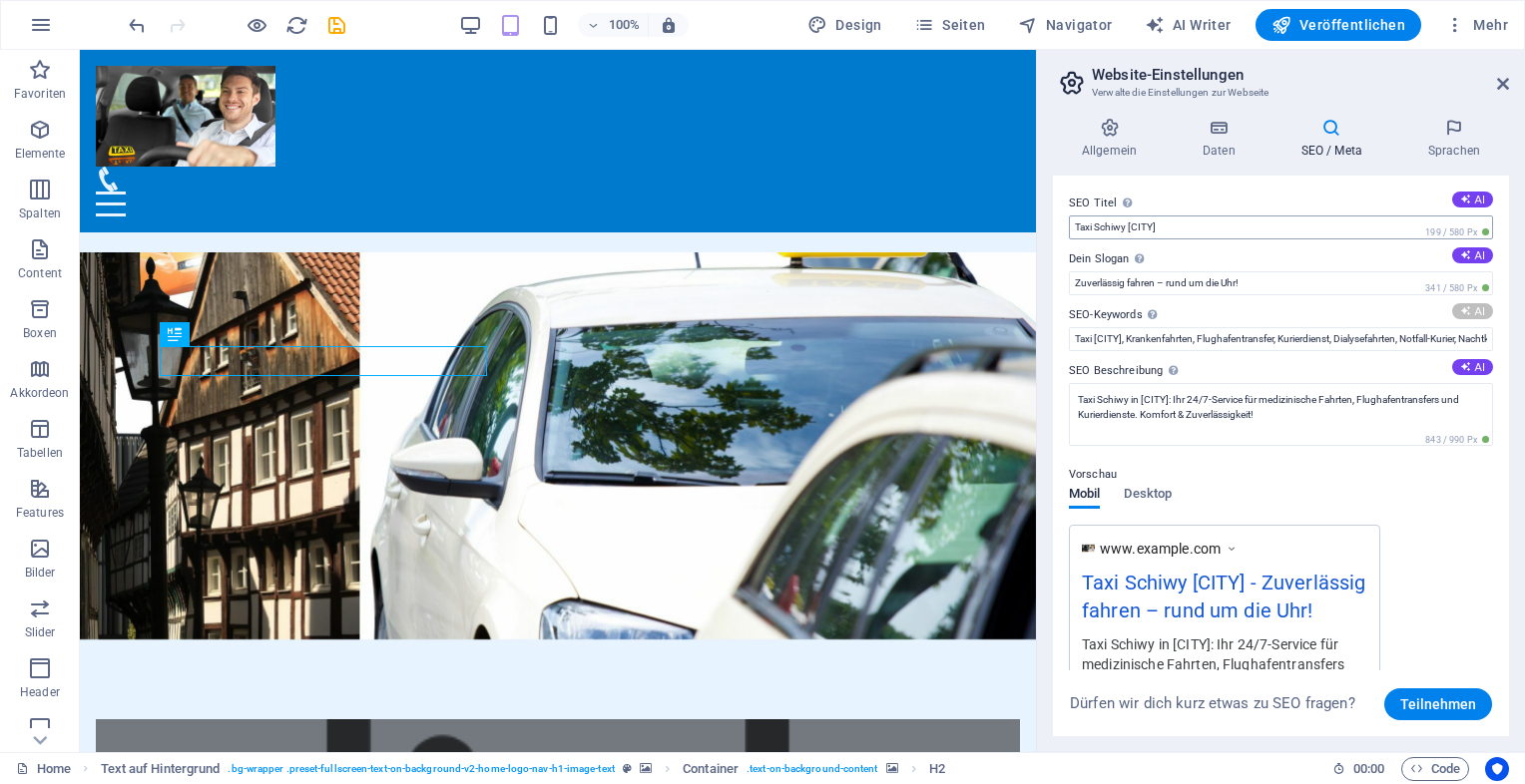 type on "Taxi Hattingen, Krankenfahrten Hattingen, Flughafentransfers Hattingen, Kurierdienste Hattingen, Notfall-Kurier Hattingen, Taxi 24/7 Hattingen" 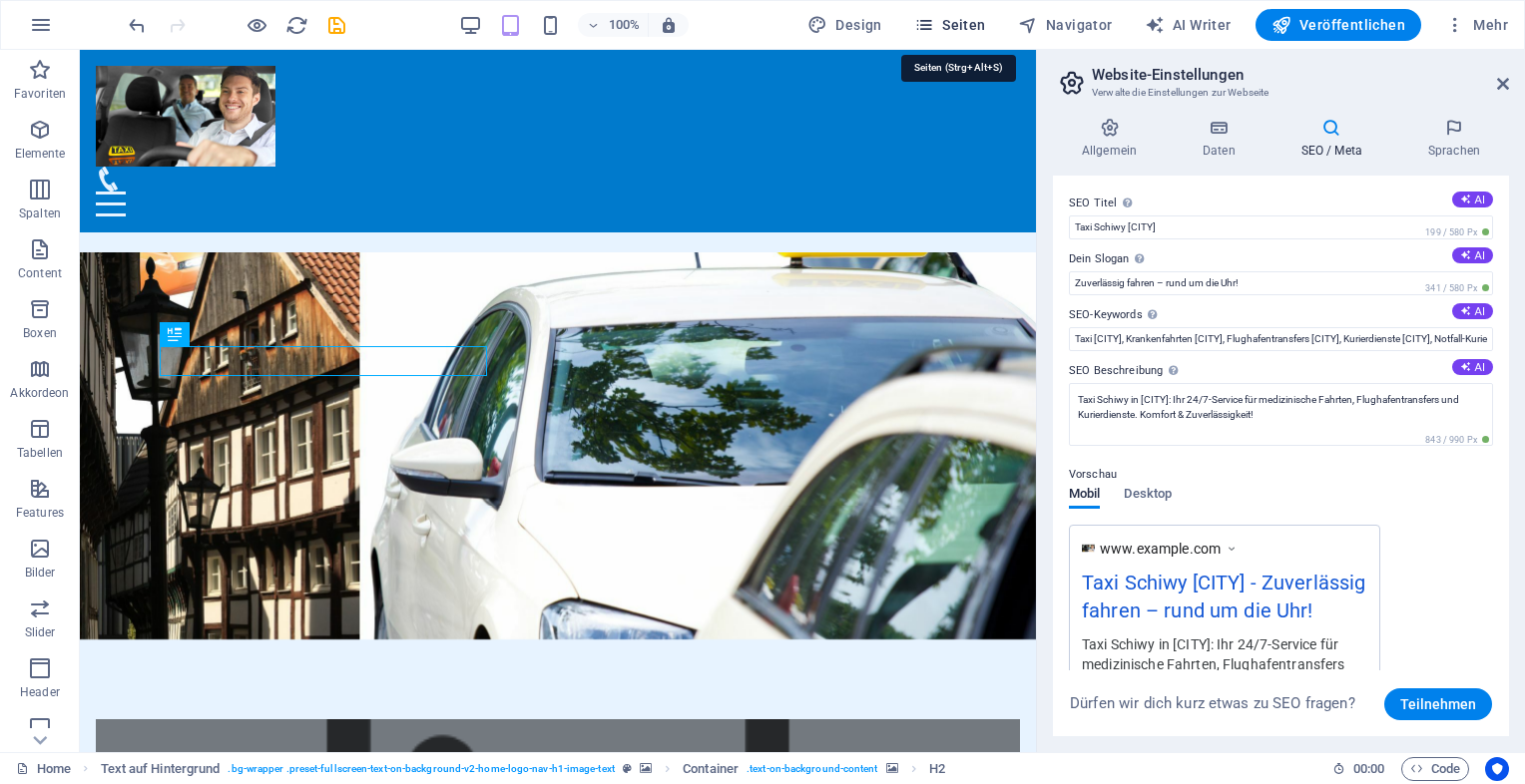 click at bounding box center (924, 25) 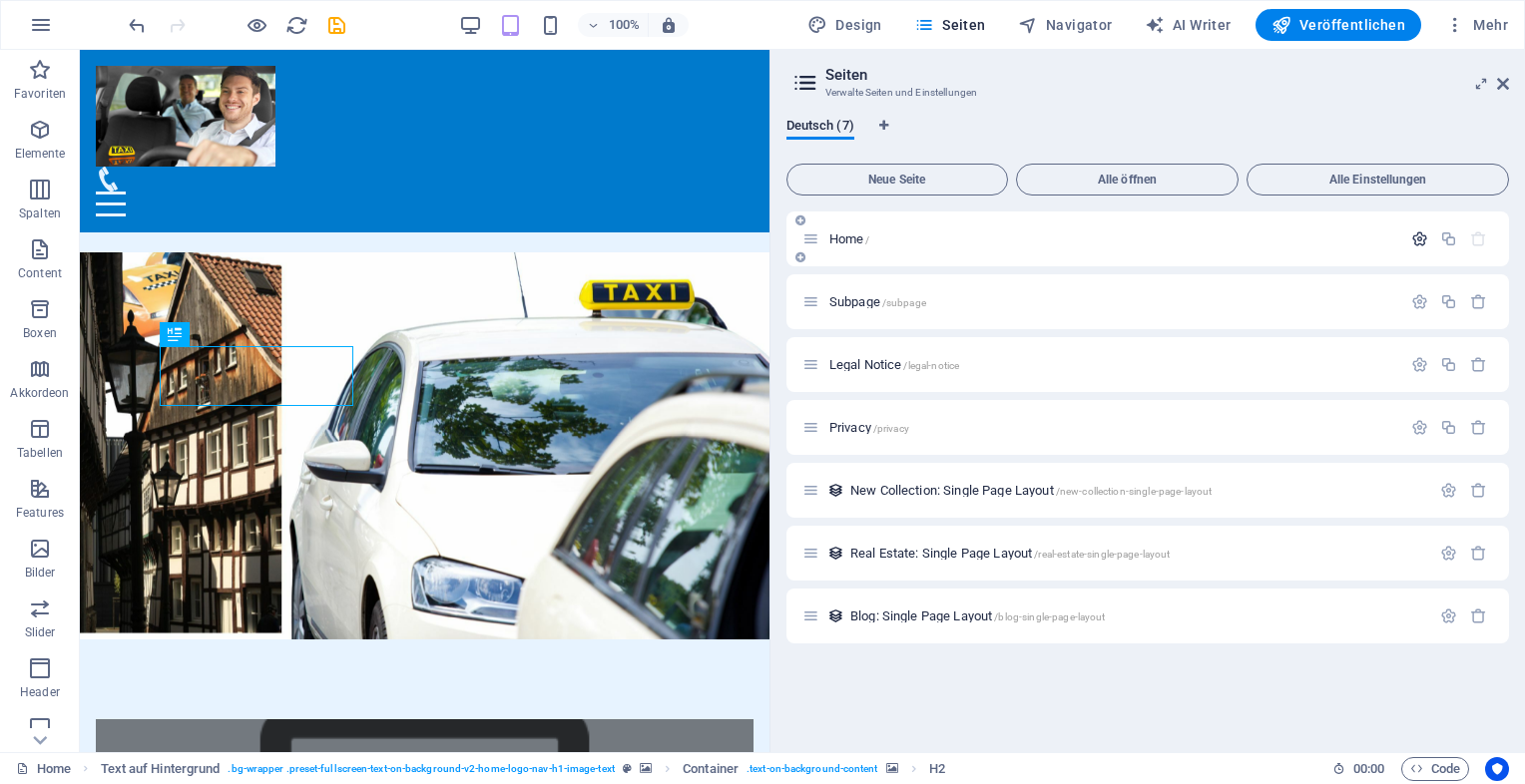 click at bounding box center [1419, 238] 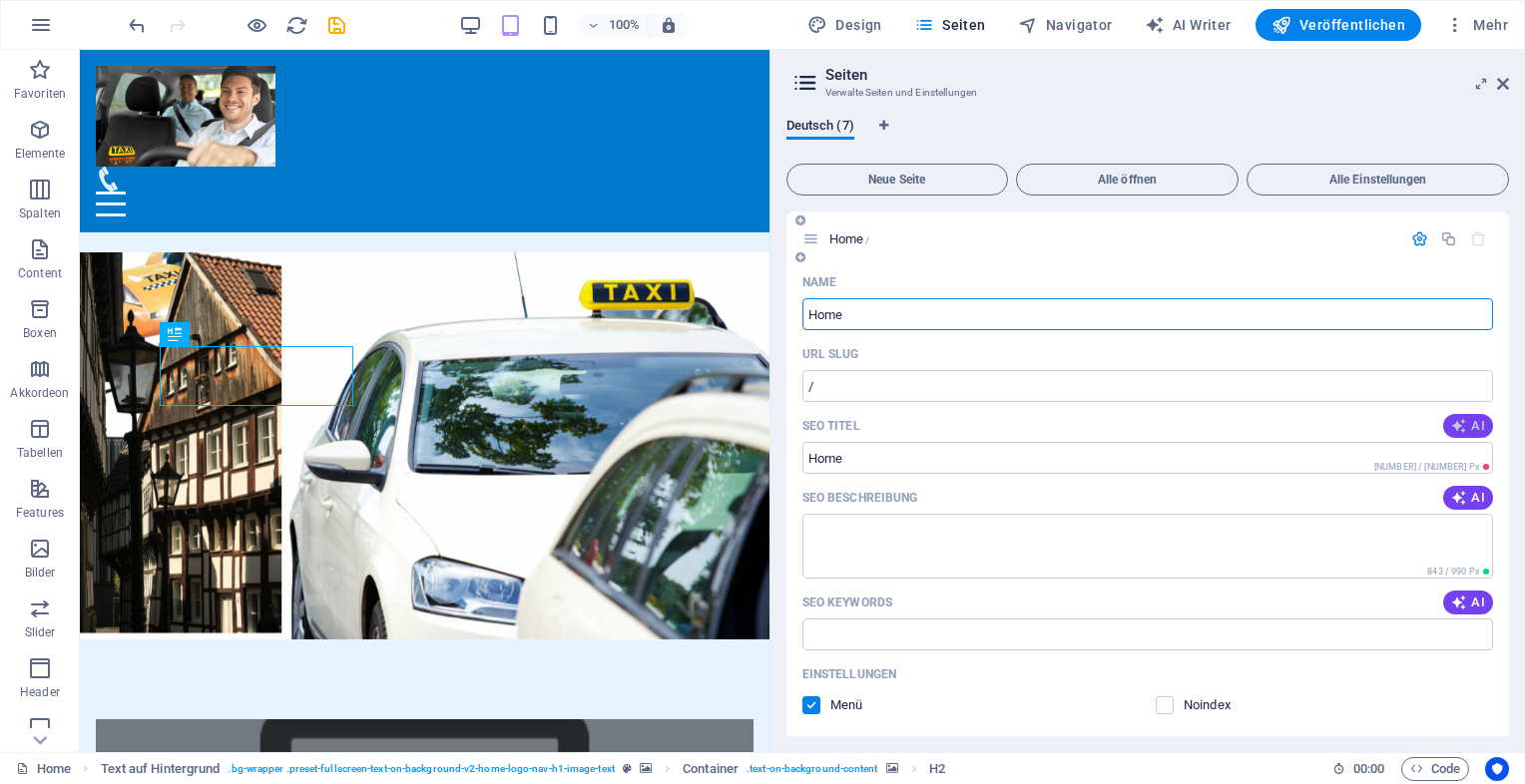 click on "AI" at bounding box center (1468, 426) 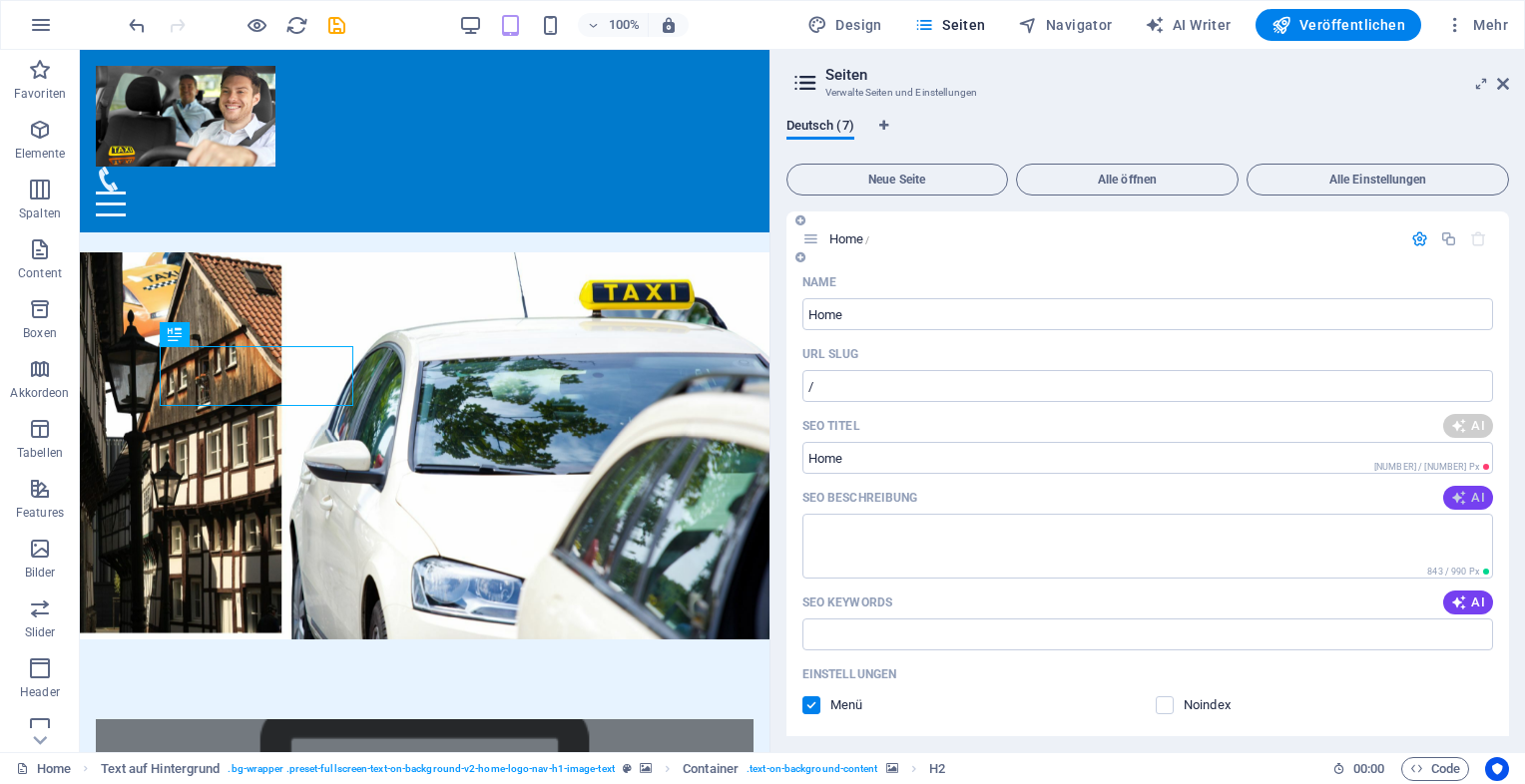 type on "Taxi Schiwy Hattingen – 24/7 Service" 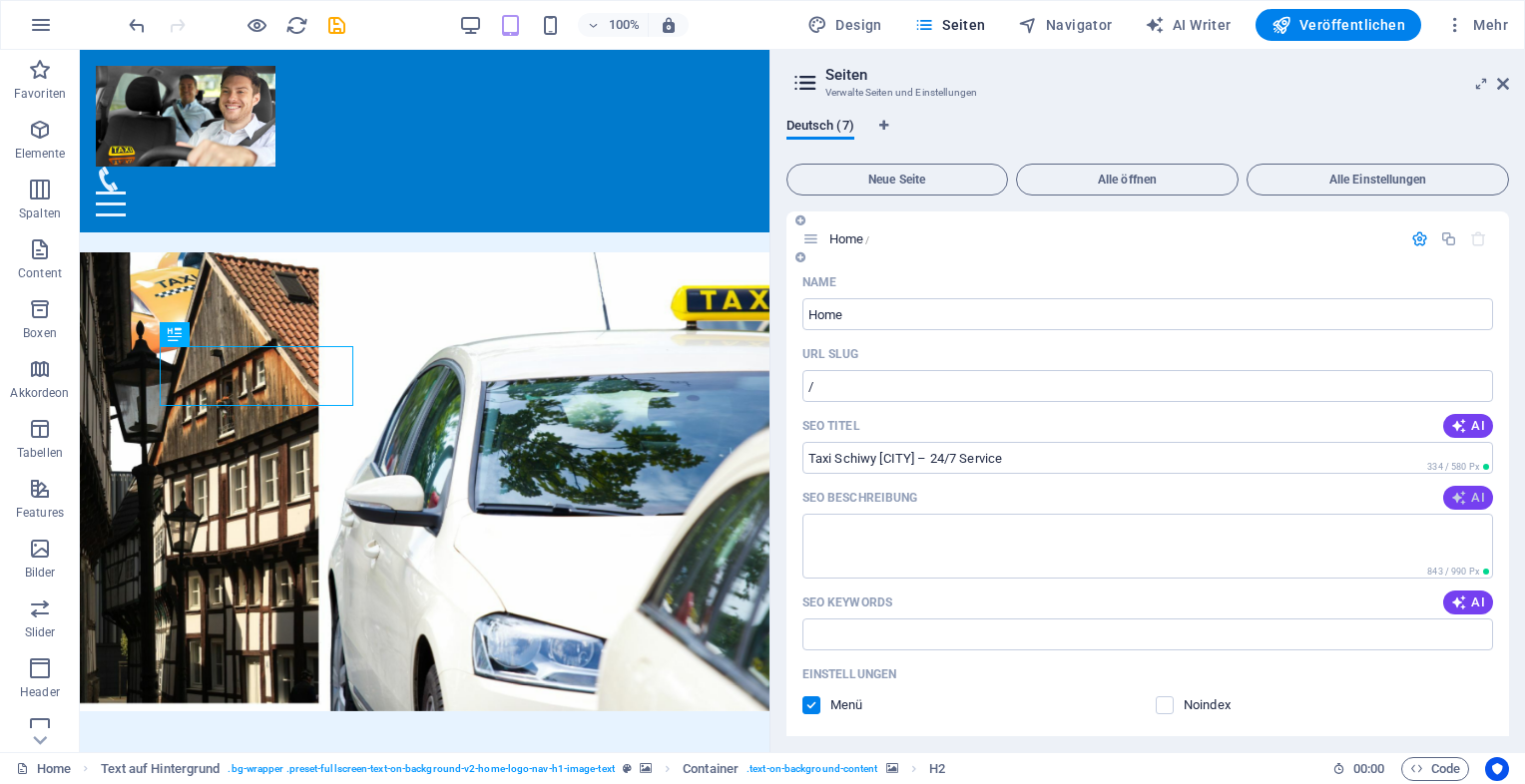 click on "AI" at bounding box center (1468, 498) 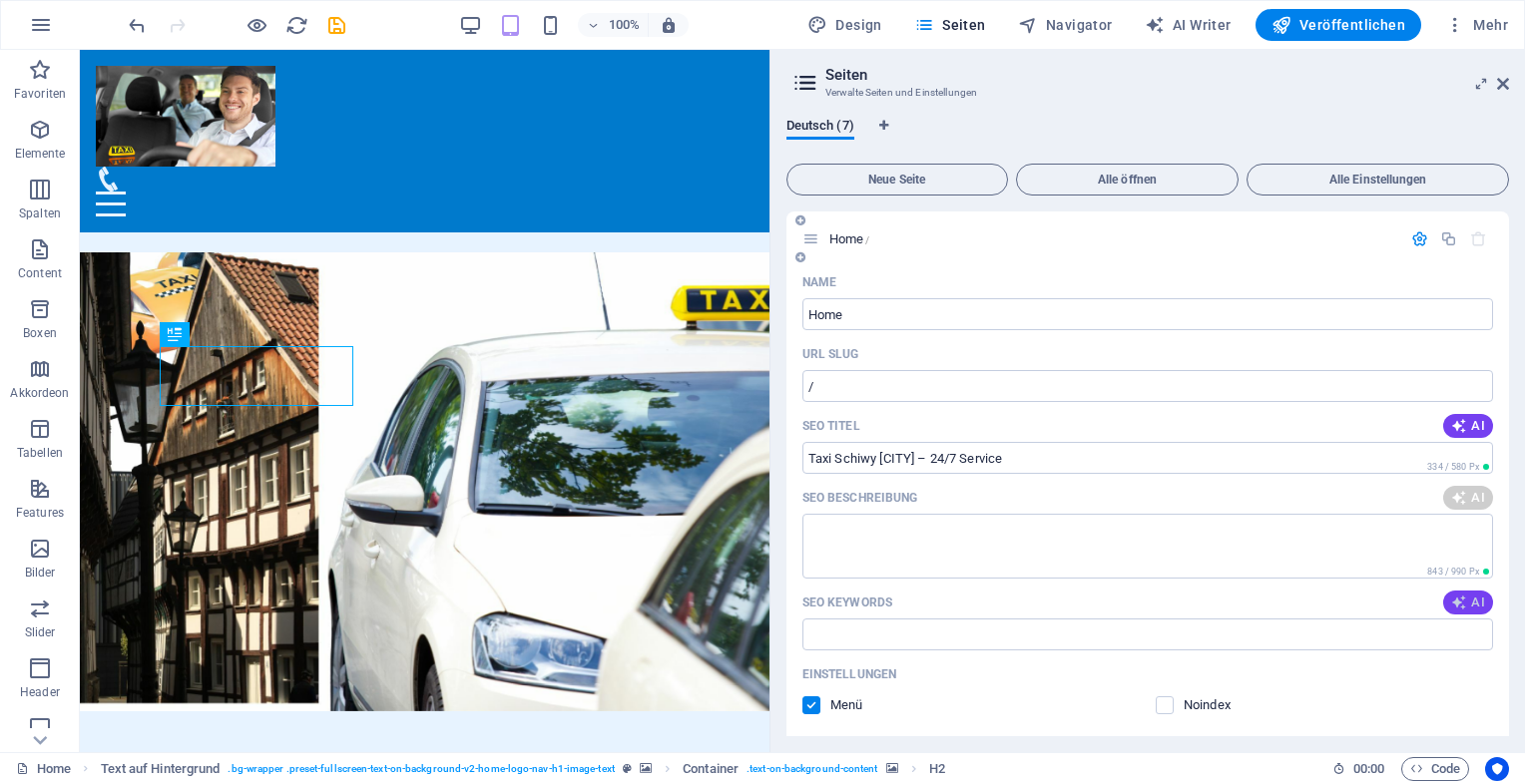 type on "Taxi Schiwy Hattingen: Ihr zuverlässiger Partner für Krankenfahrten, Flughafentransfers & Kurierdienste – 24/7 erreichbar!" 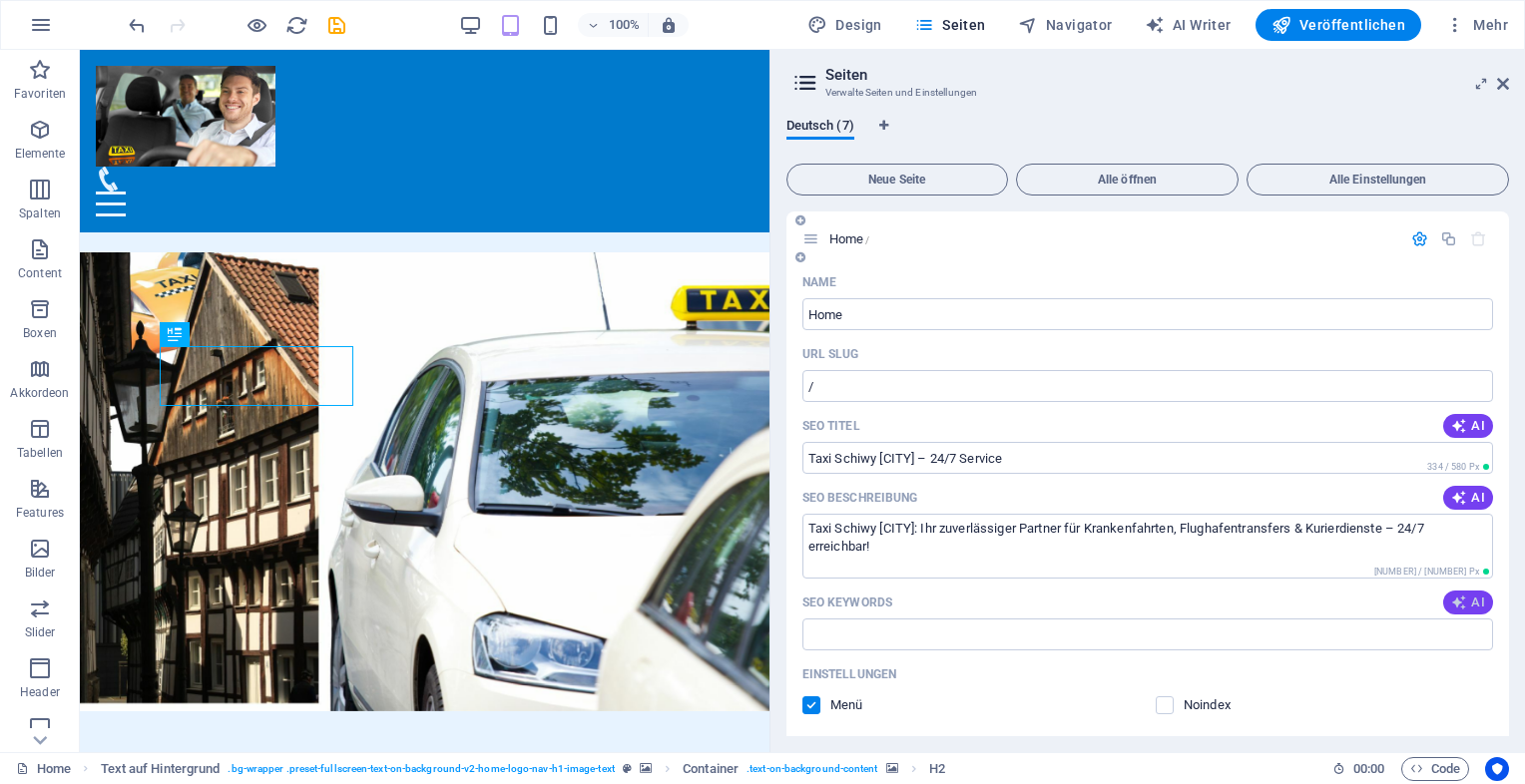 click at bounding box center (1459, 602) 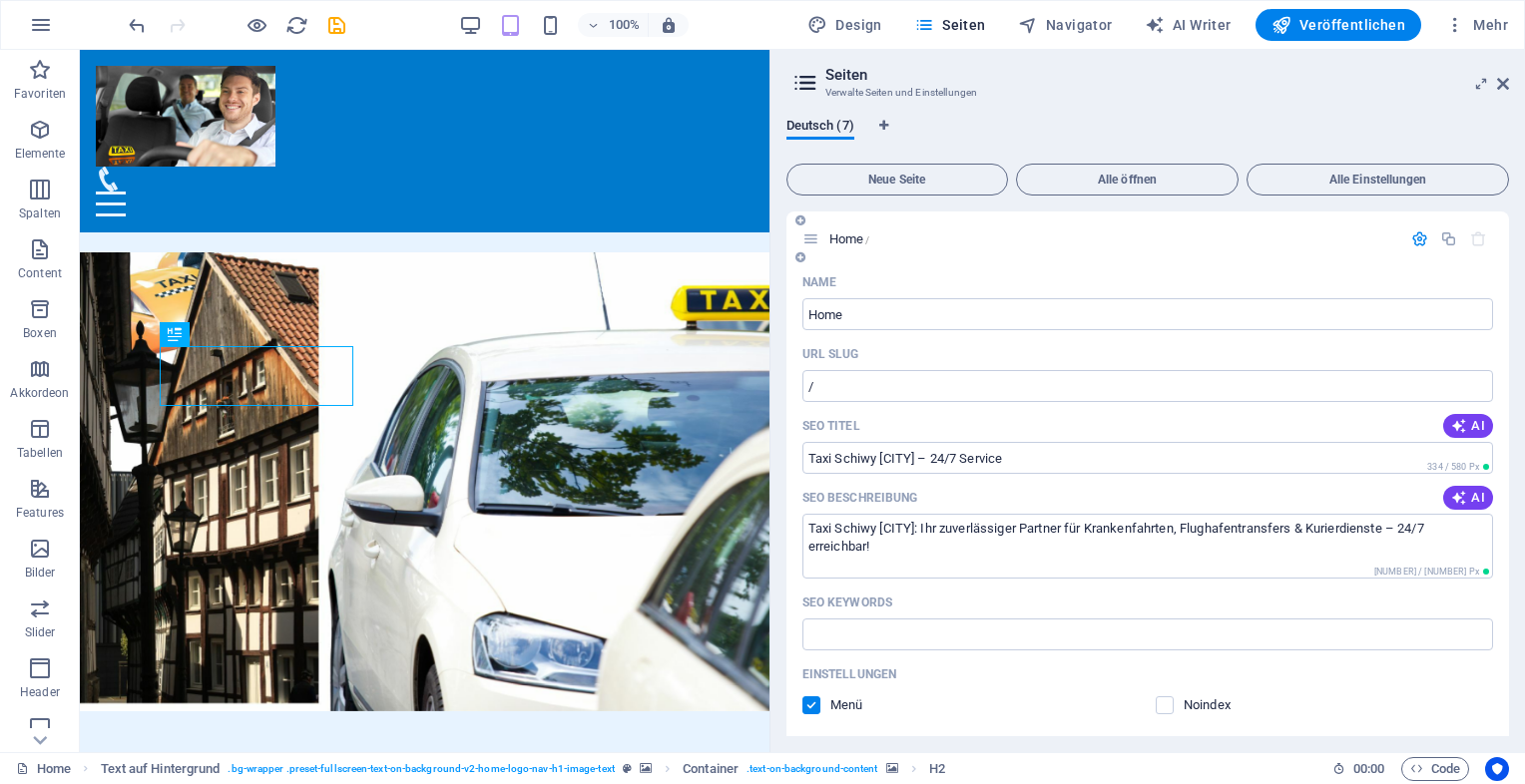 type on "Taxi Hattingen, Krankenfahrten, Flughafentransfer, Kurierfahrten, Rollstuhlgerechter Service, 24/7 Taxi Service" 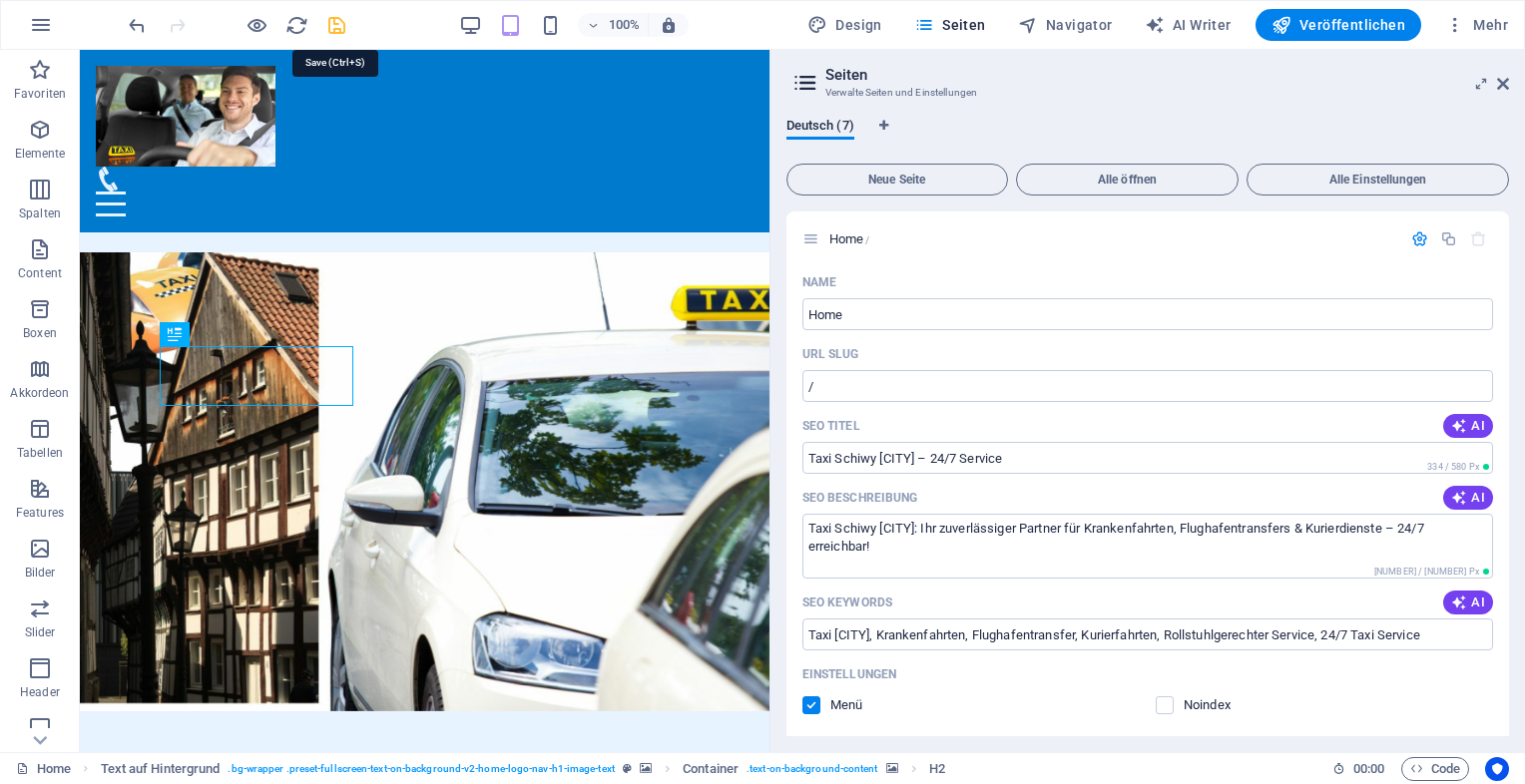 click at bounding box center [336, 25] 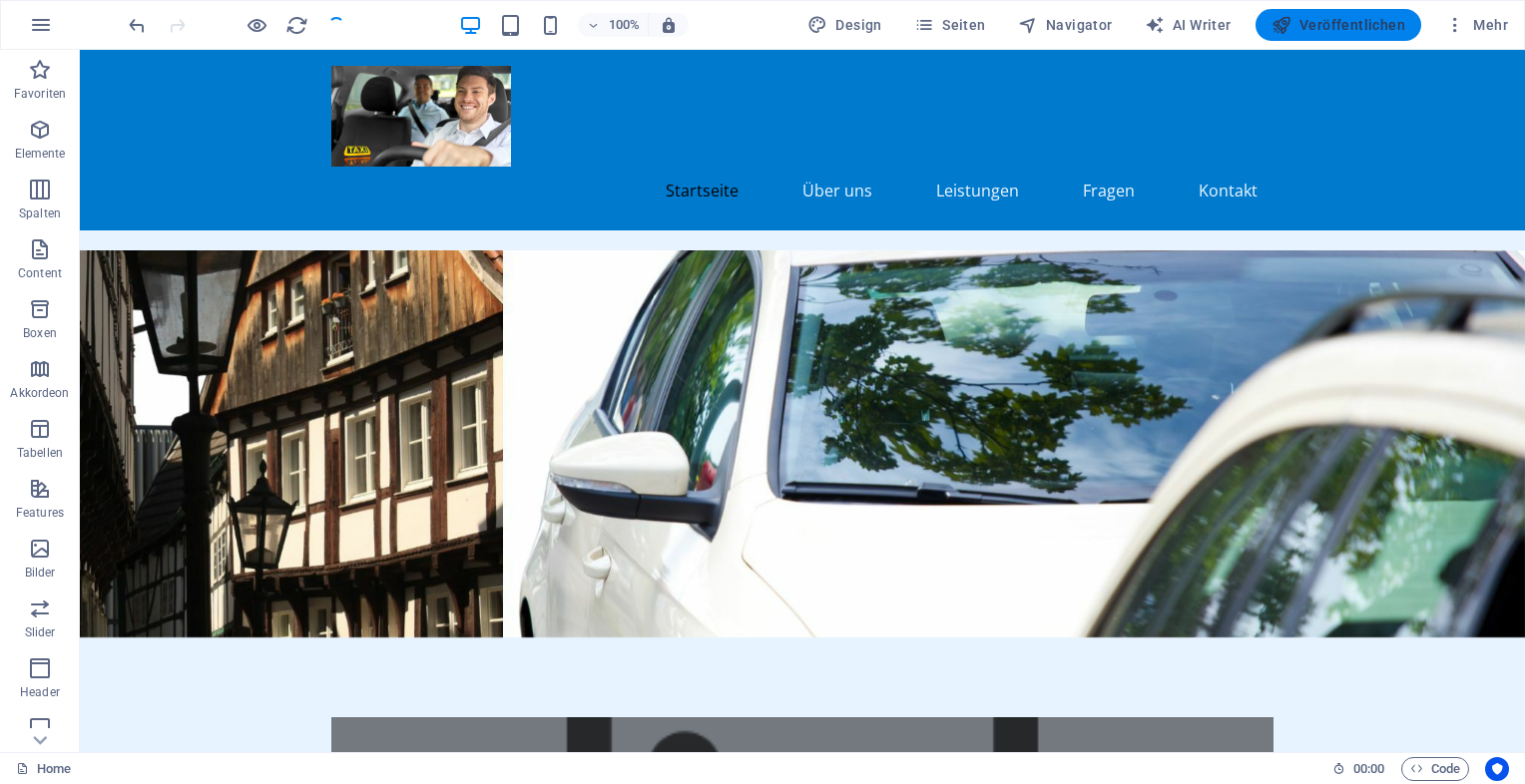 click at bounding box center [1281, 25] 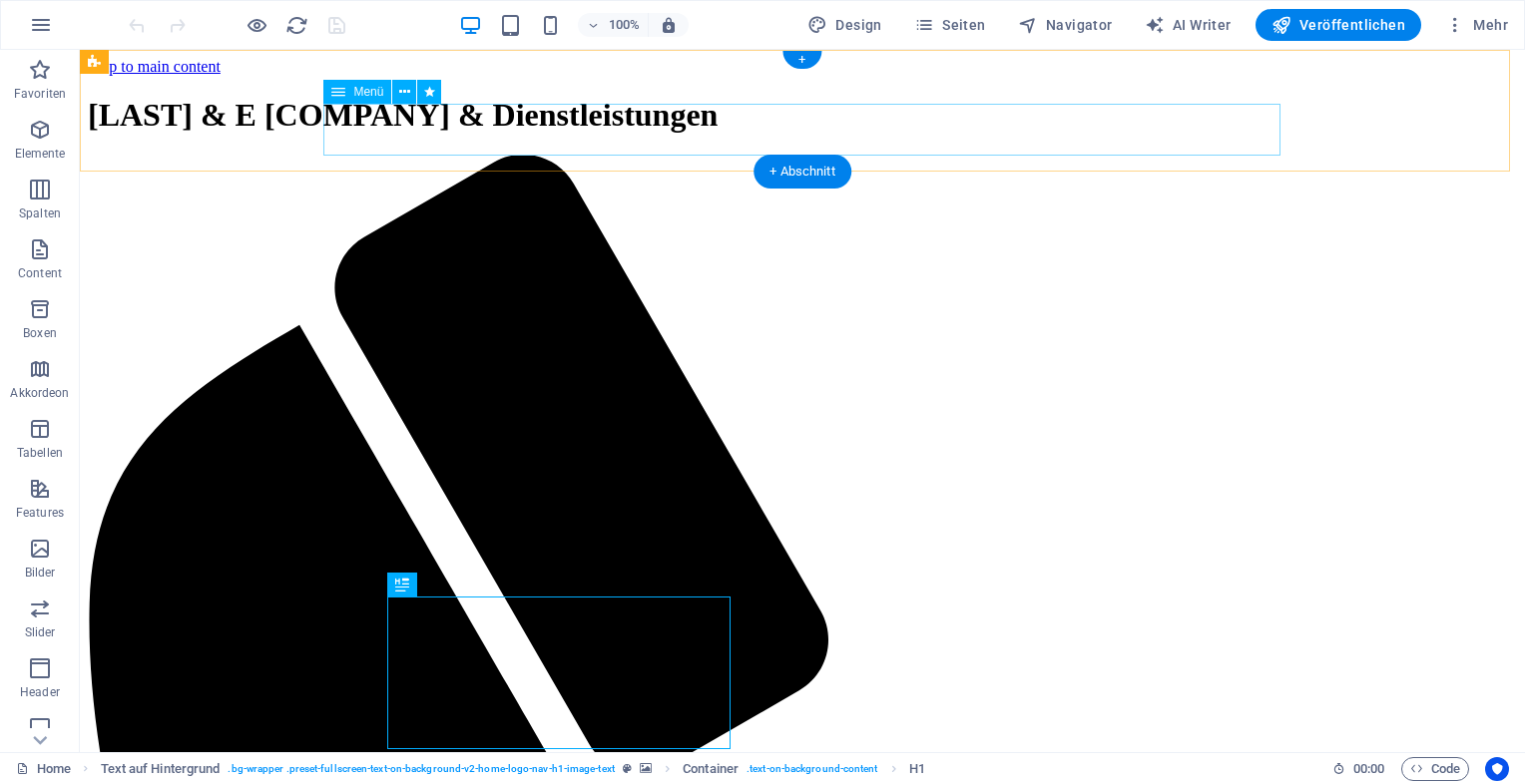 scroll, scrollTop: 0, scrollLeft: 0, axis: both 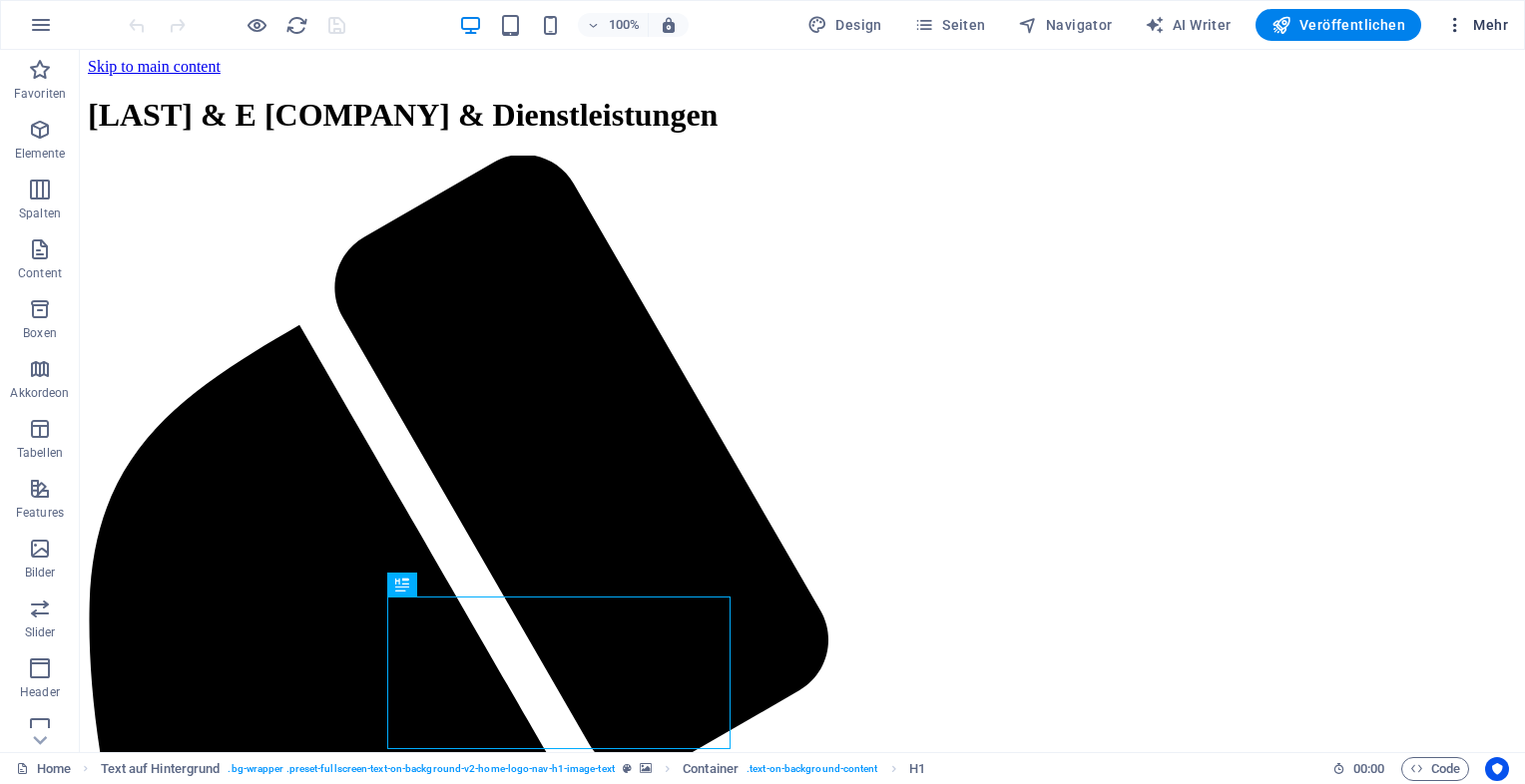 click on "Mehr" at bounding box center [1476, 25] 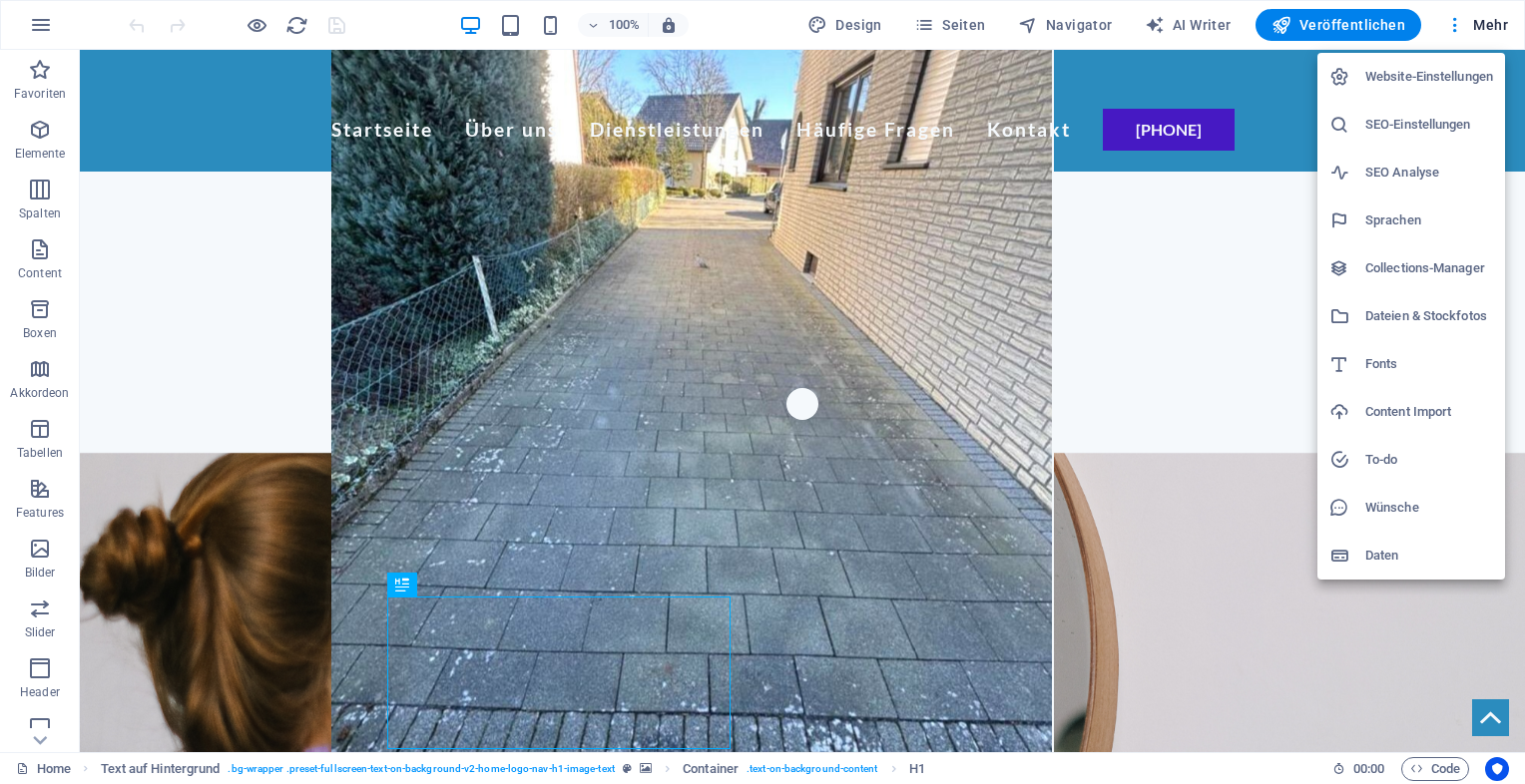 click on "SEO-Einstellungen" at bounding box center [1429, 125] 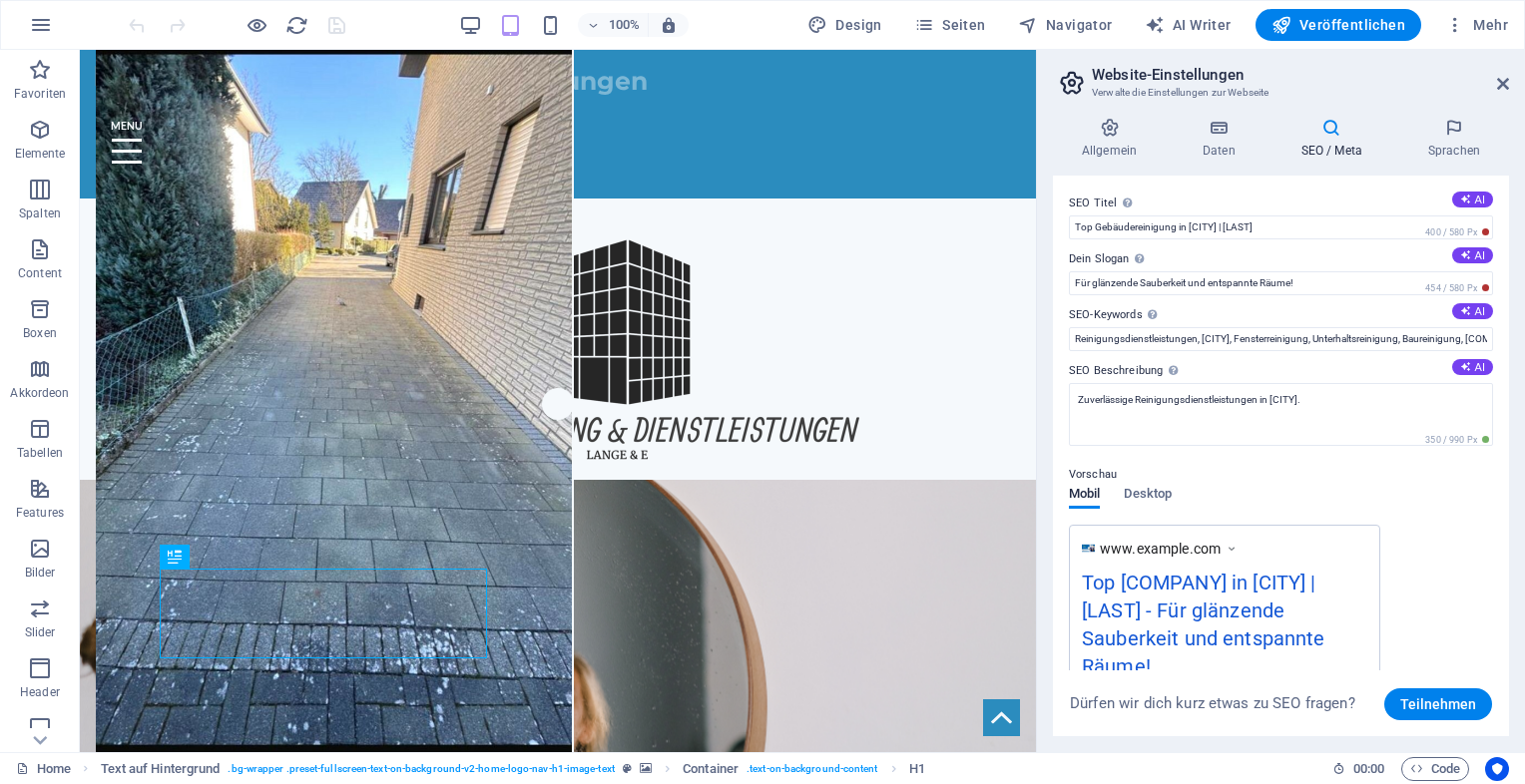 click at bounding box center (1331, 128) 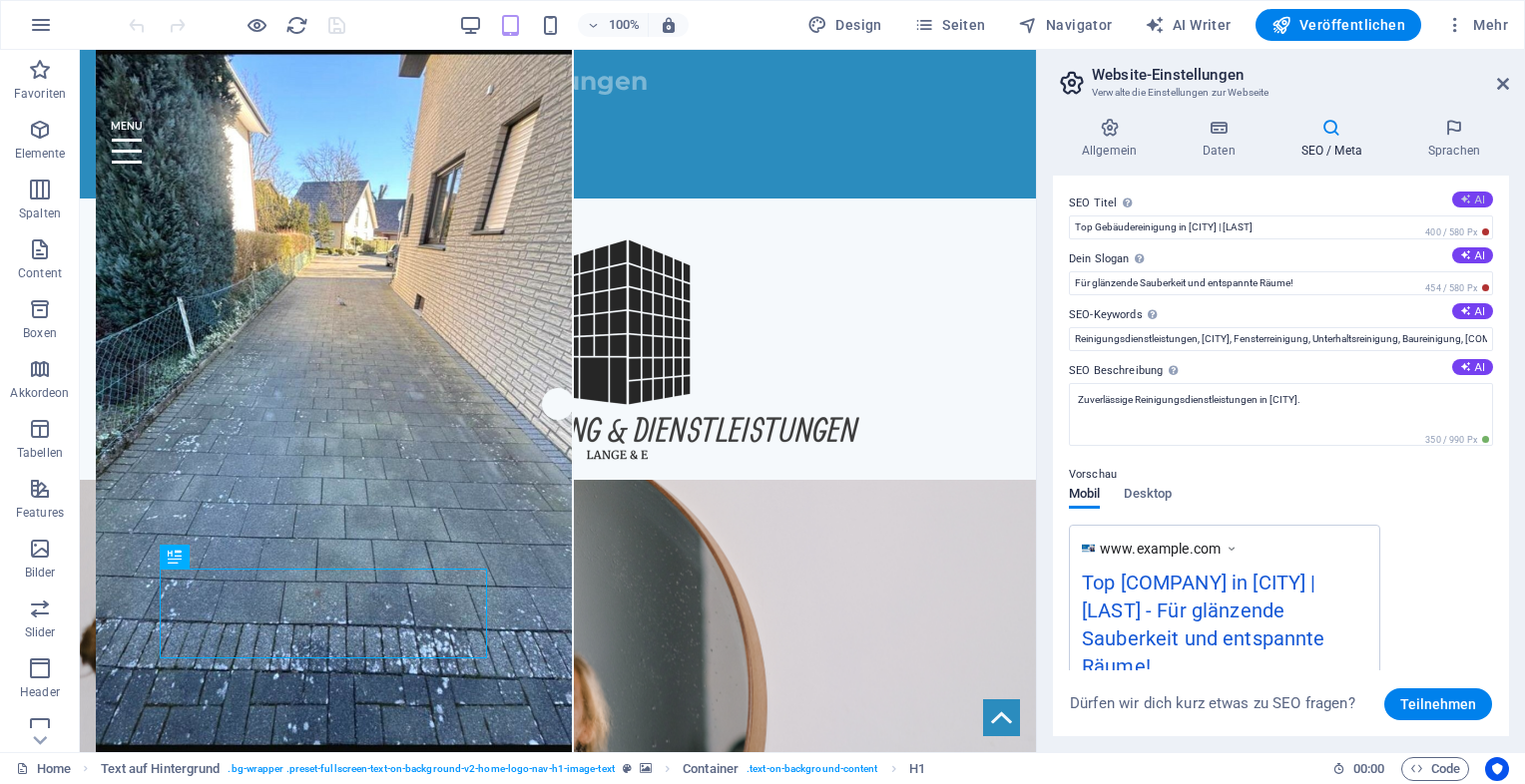click at bounding box center [1465, 198] 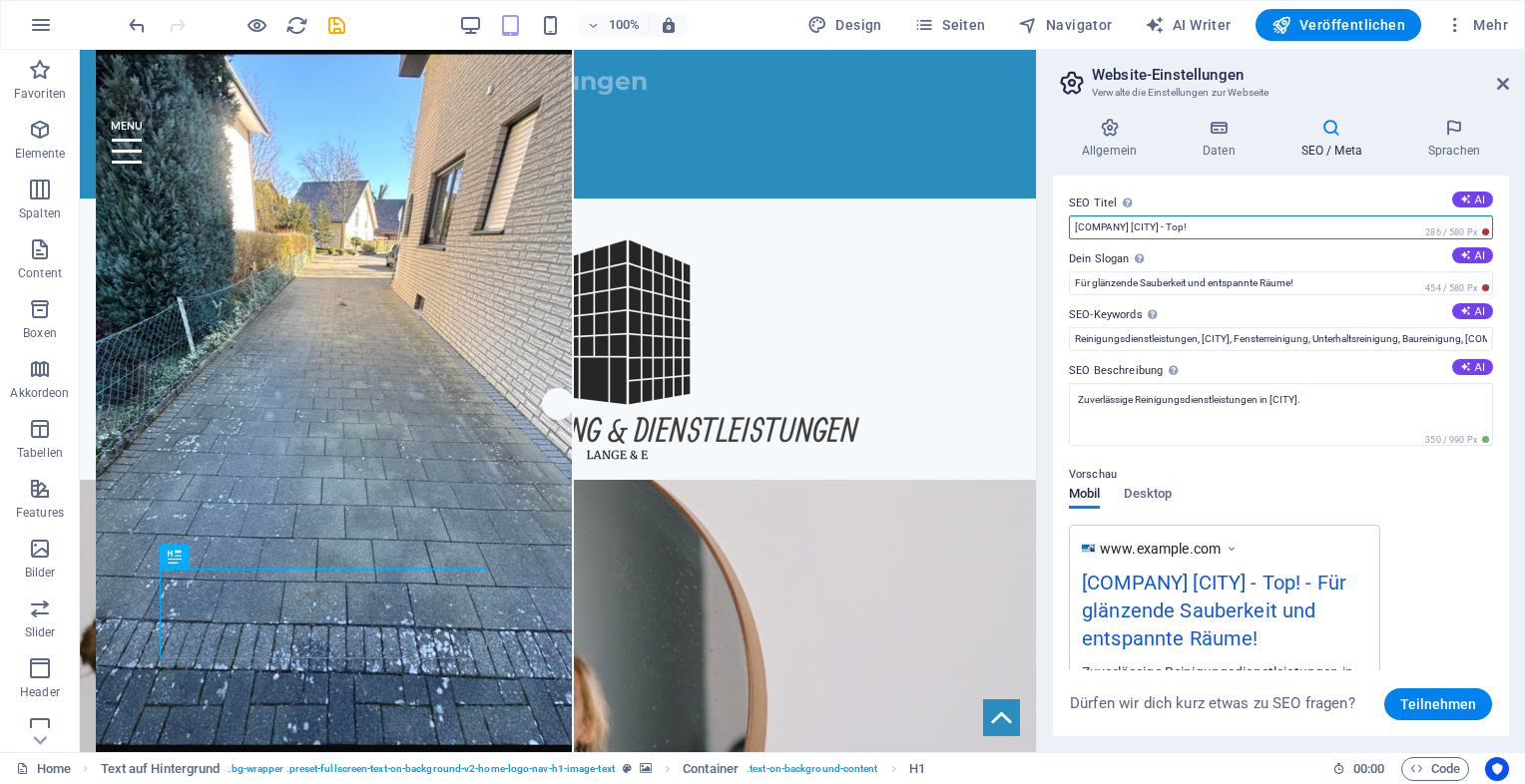 click on "Steinreinigung Paderborn - Top!" at bounding box center (1280, 227) 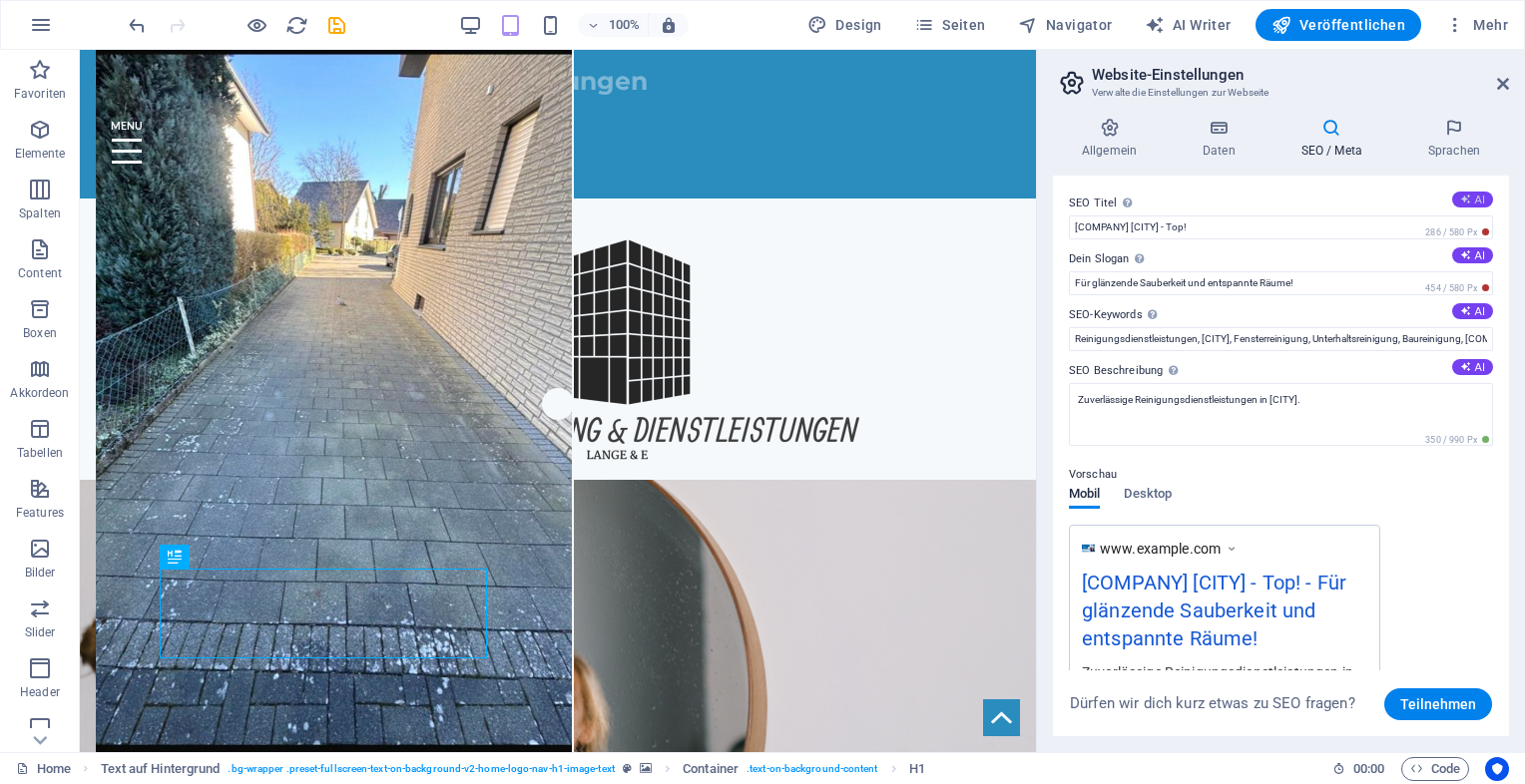 click on "AI" at bounding box center (1472, 199) 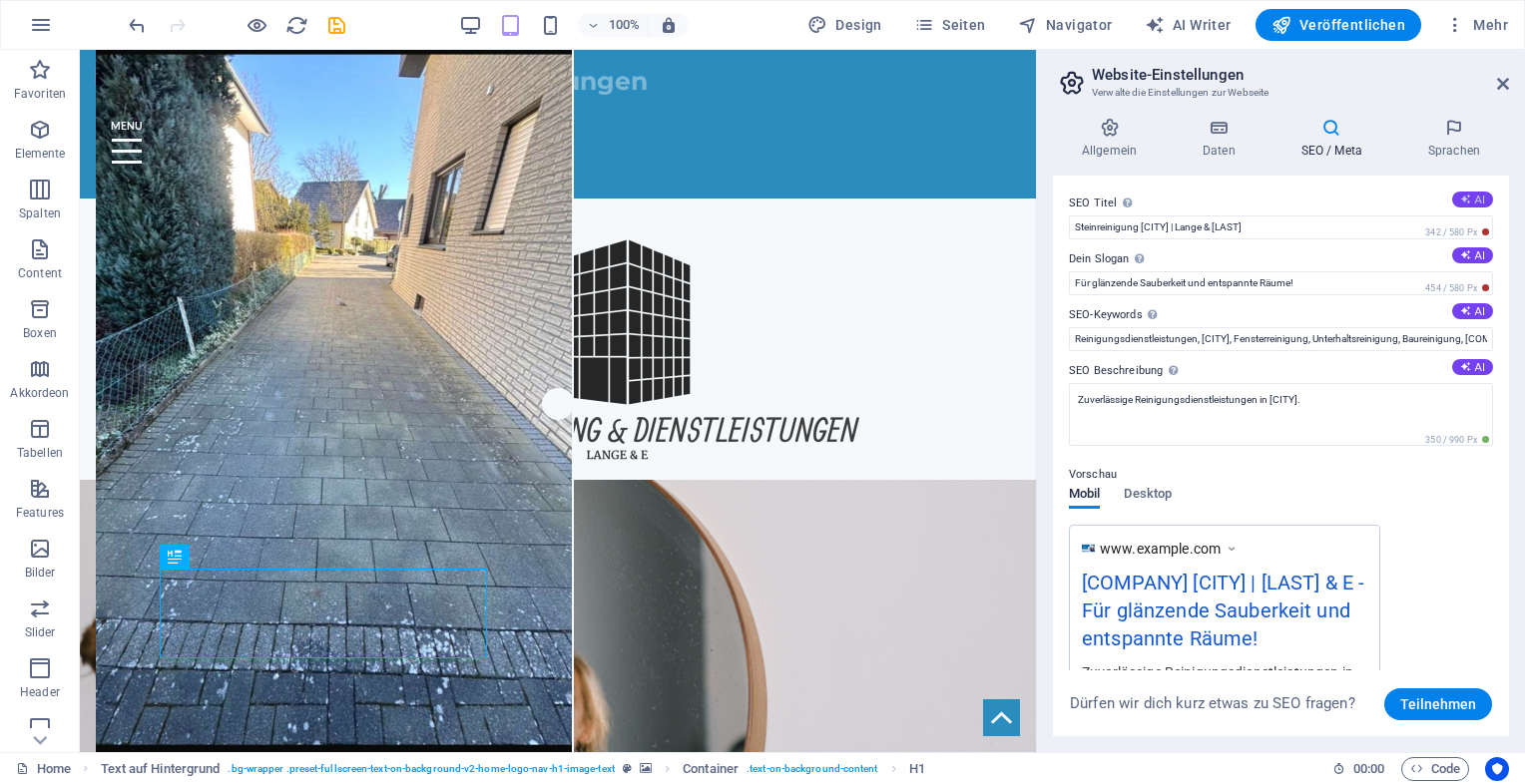 click on "AI" at bounding box center (1472, 199) 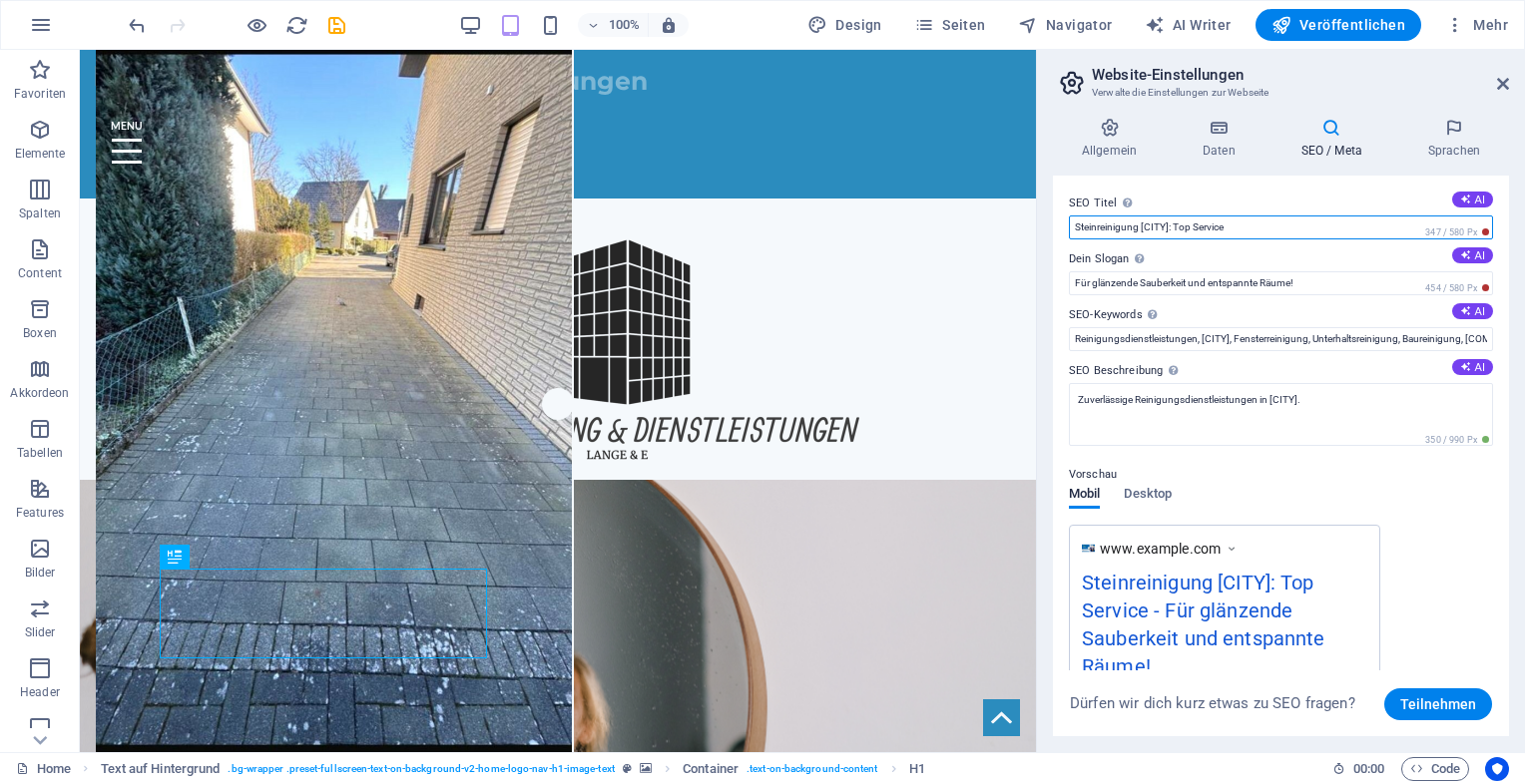 click on "Steinreinigung Paderborn: Top Service" at bounding box center [1280, 227] 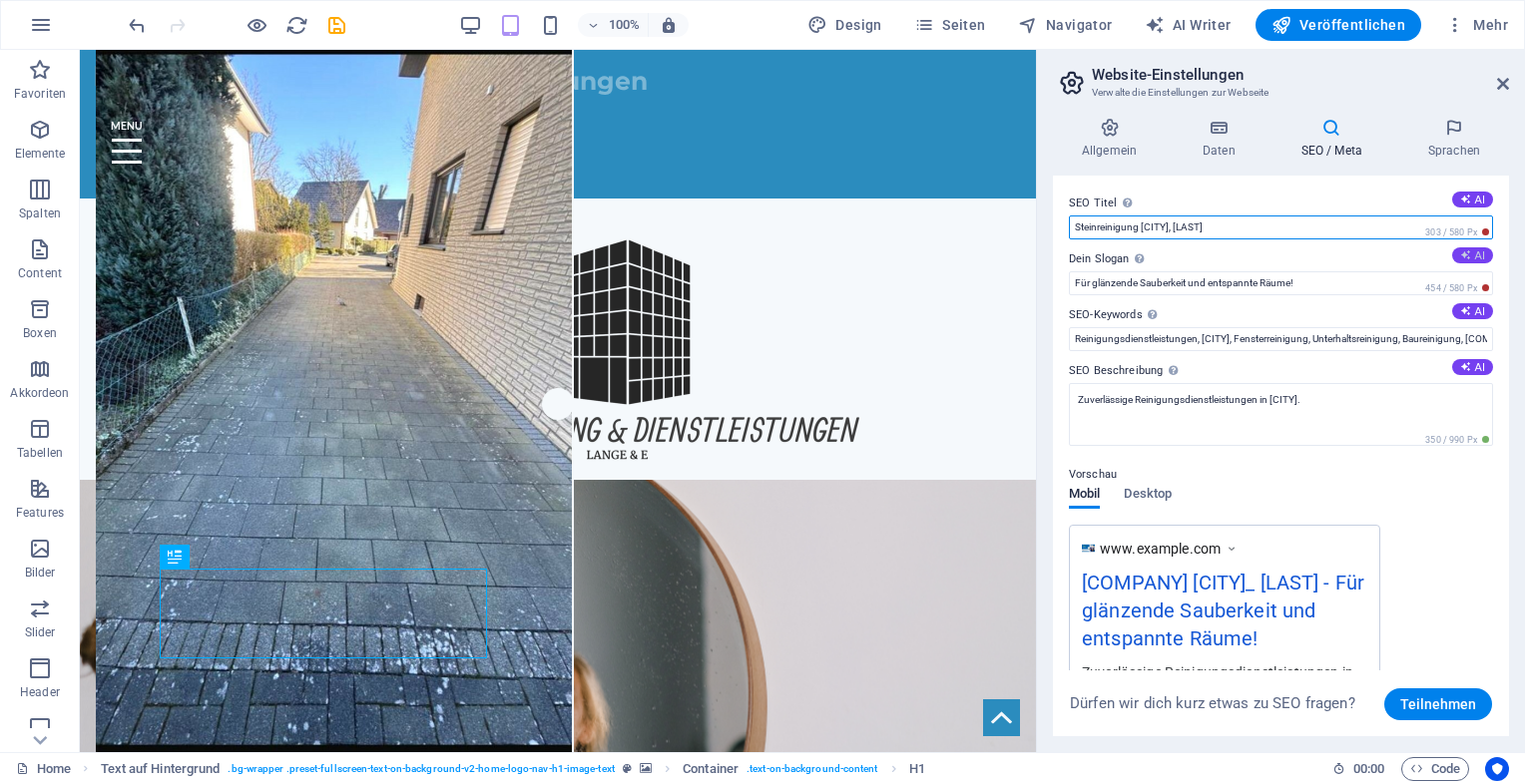 type on "Steinreinigung Paderborn_ Lange" 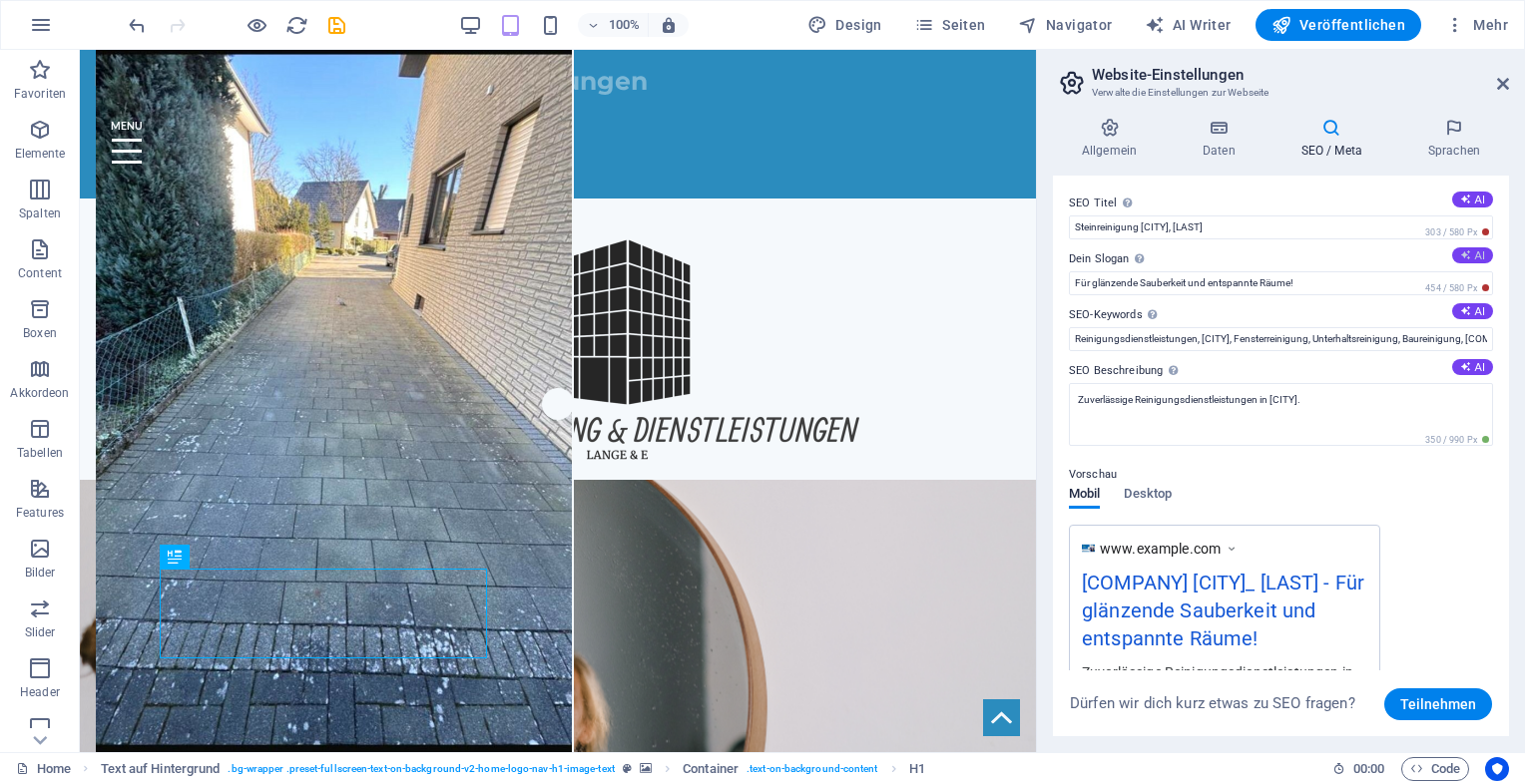 click on "AI" at bounding box center (1472, 255) 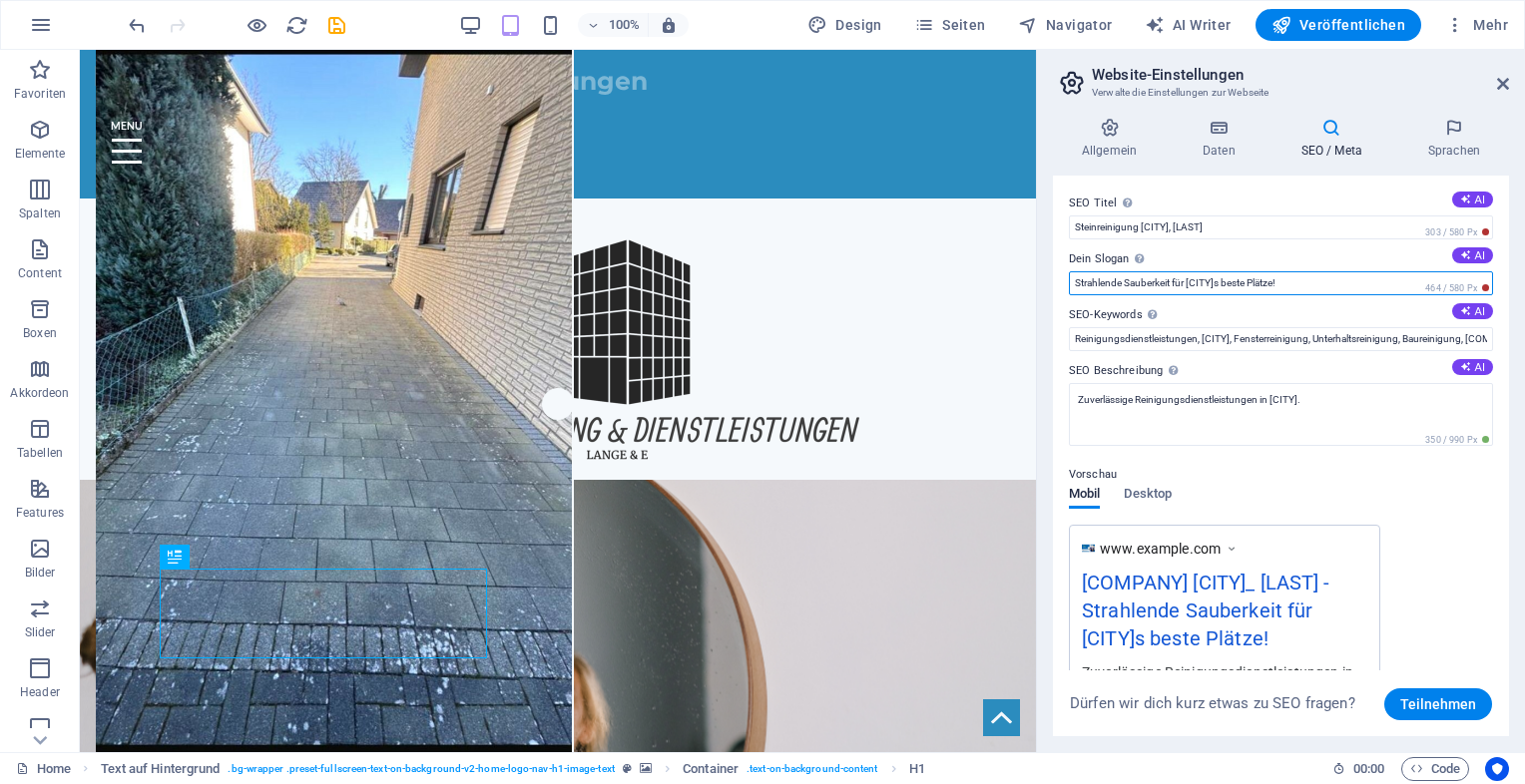 drag, startPoint x: 1176, startPoint y: 282, endPoint x: 1309, endPoint y: 269, distance: 133.63383 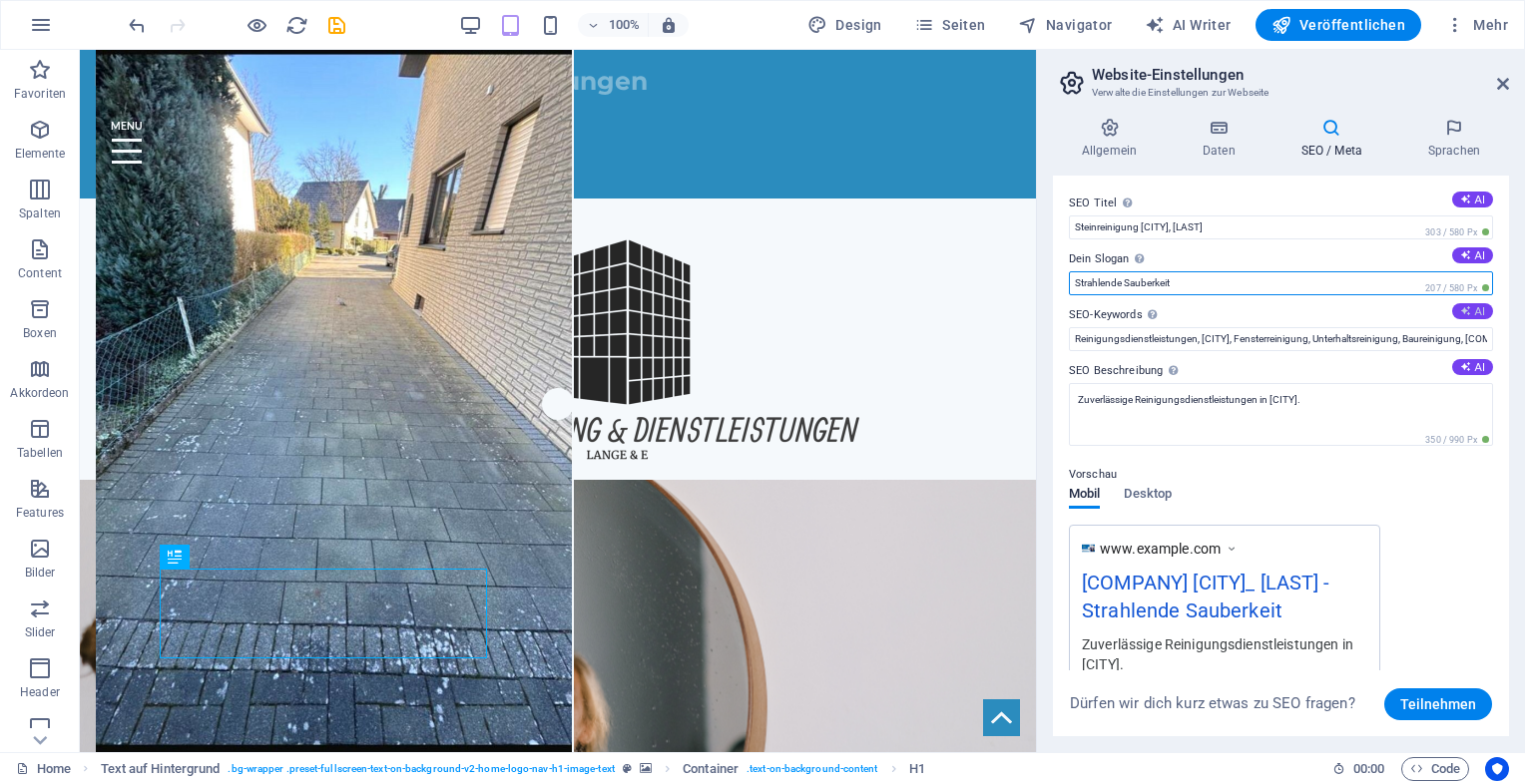 type on "Strahlende Sauberkeit" 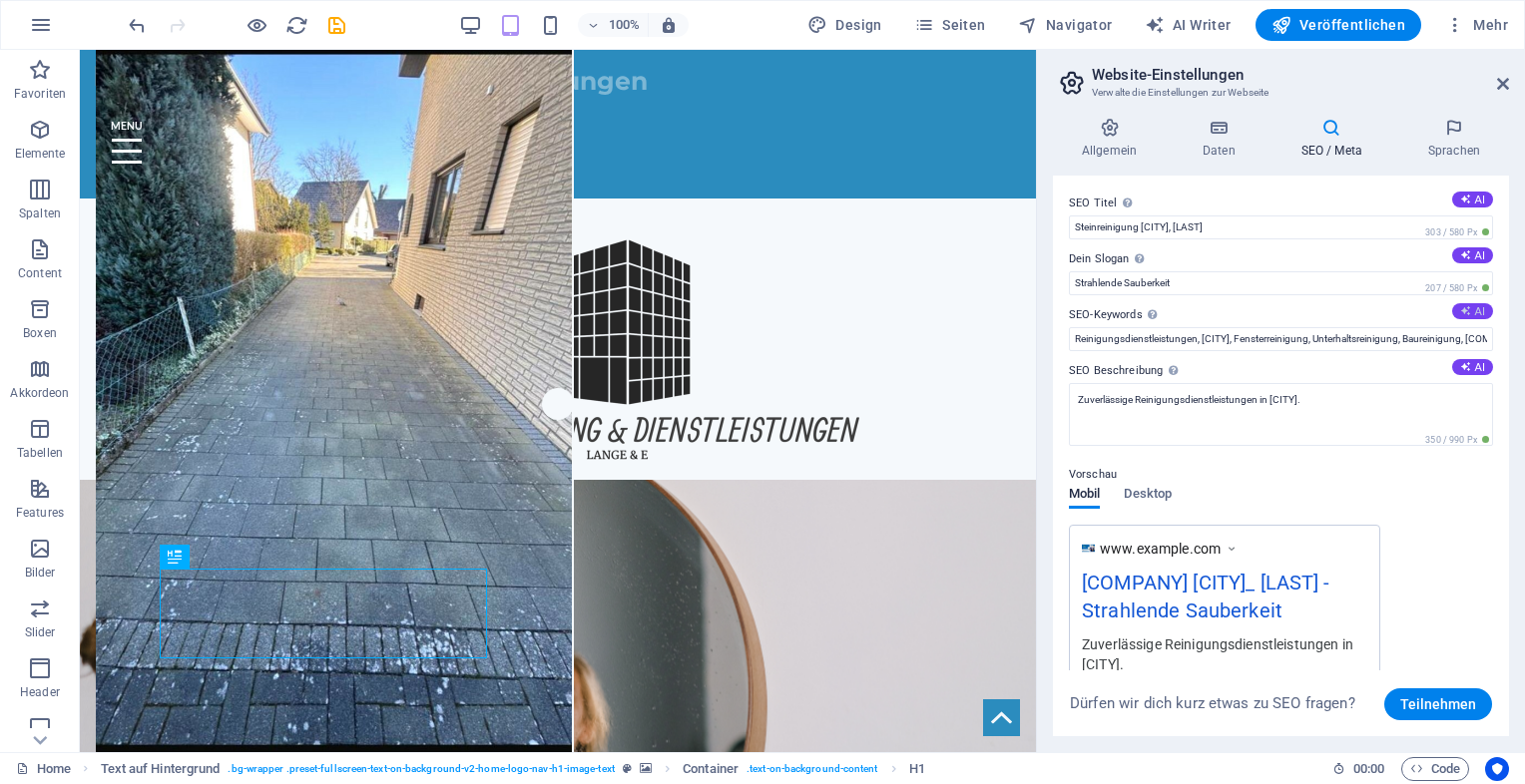 click at bounding box center (1465, 310) 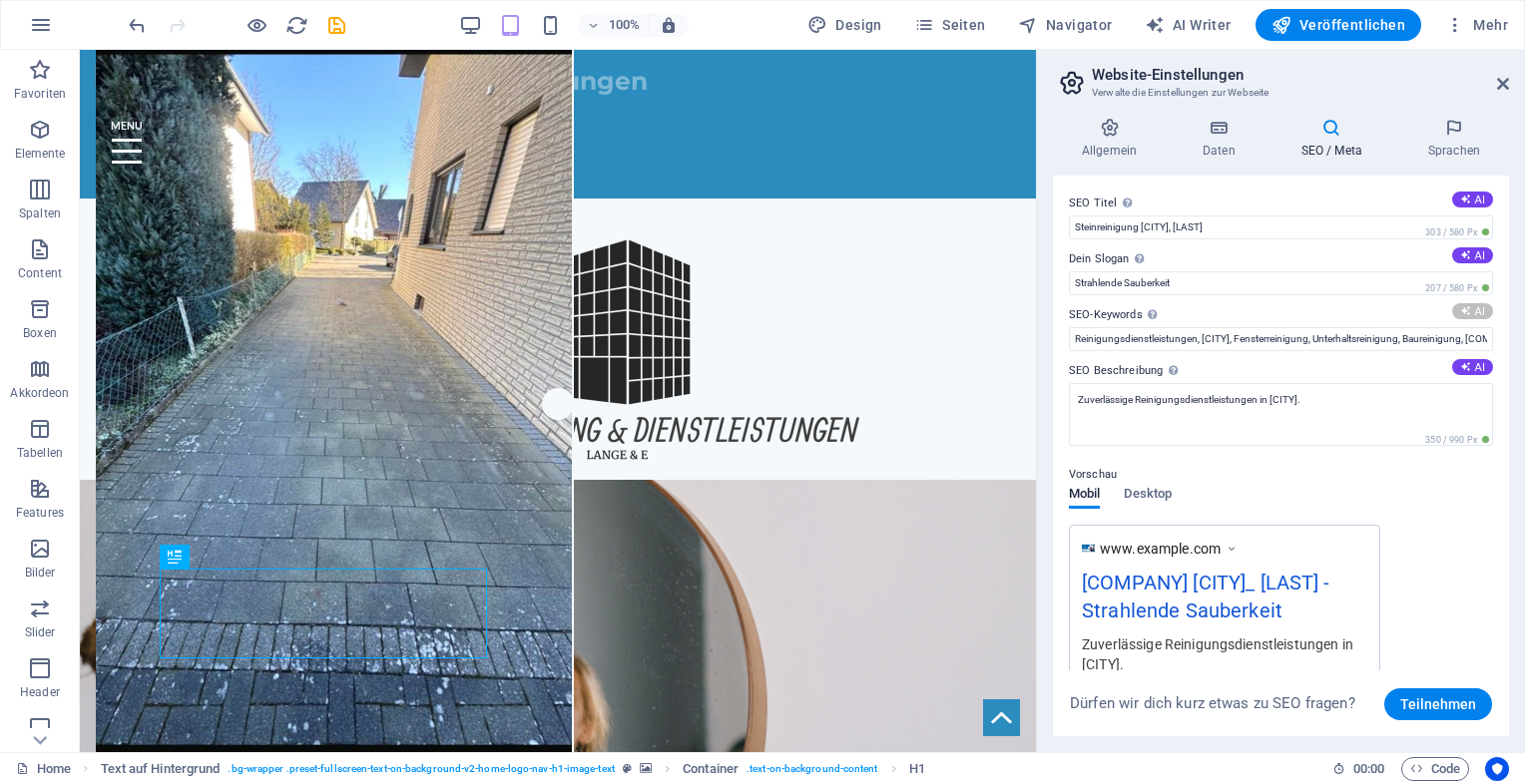 type on "Gebäudereinigung Paderborn, Steinreinigung Paderborn, Fensterreinigung Paderborn, Unterhaltsreinigung Paderborn, Baureinigung Paderborn, Hochdruckreinigung Paderborn" 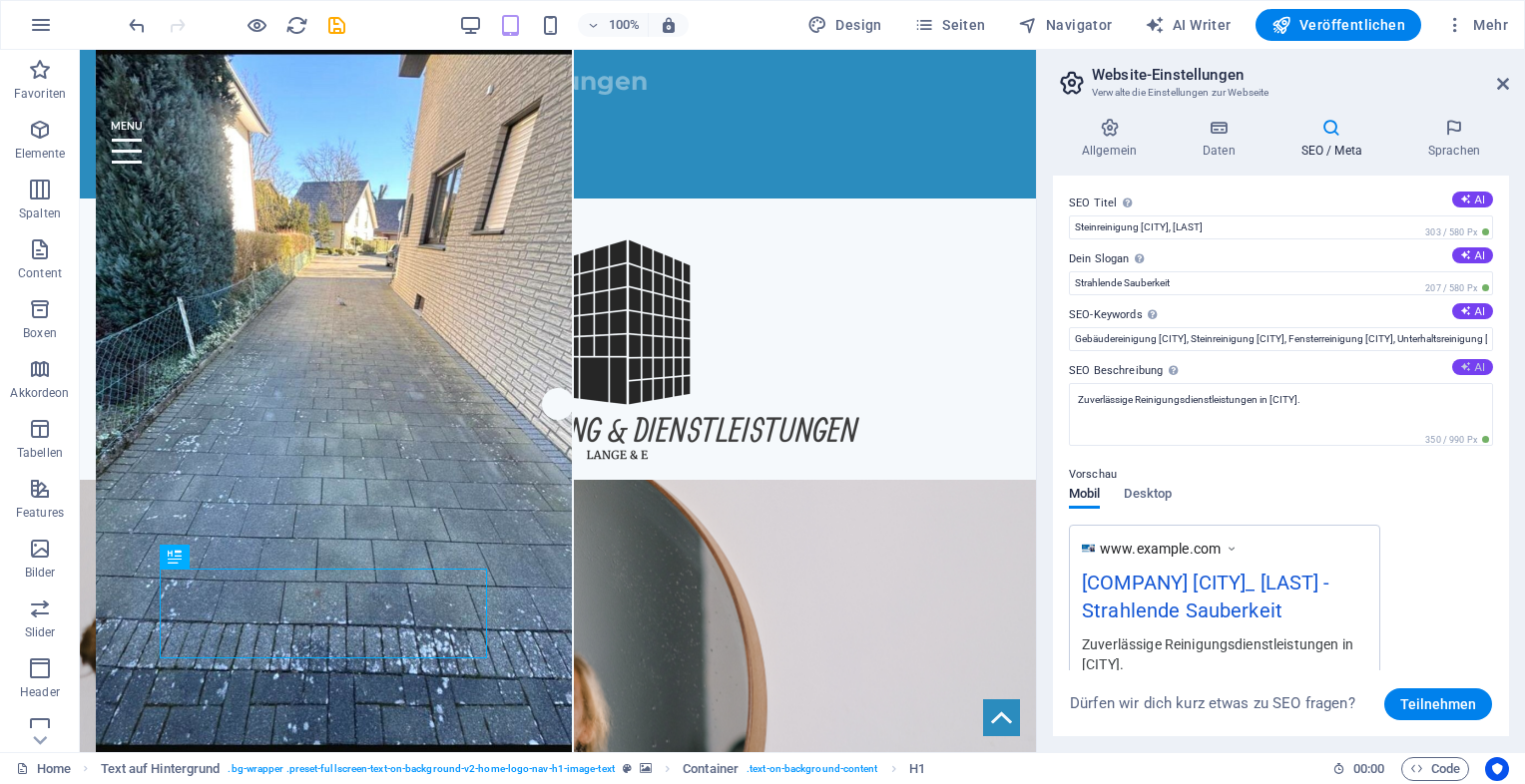 click on "AI" at bounding box center (1472, 367) 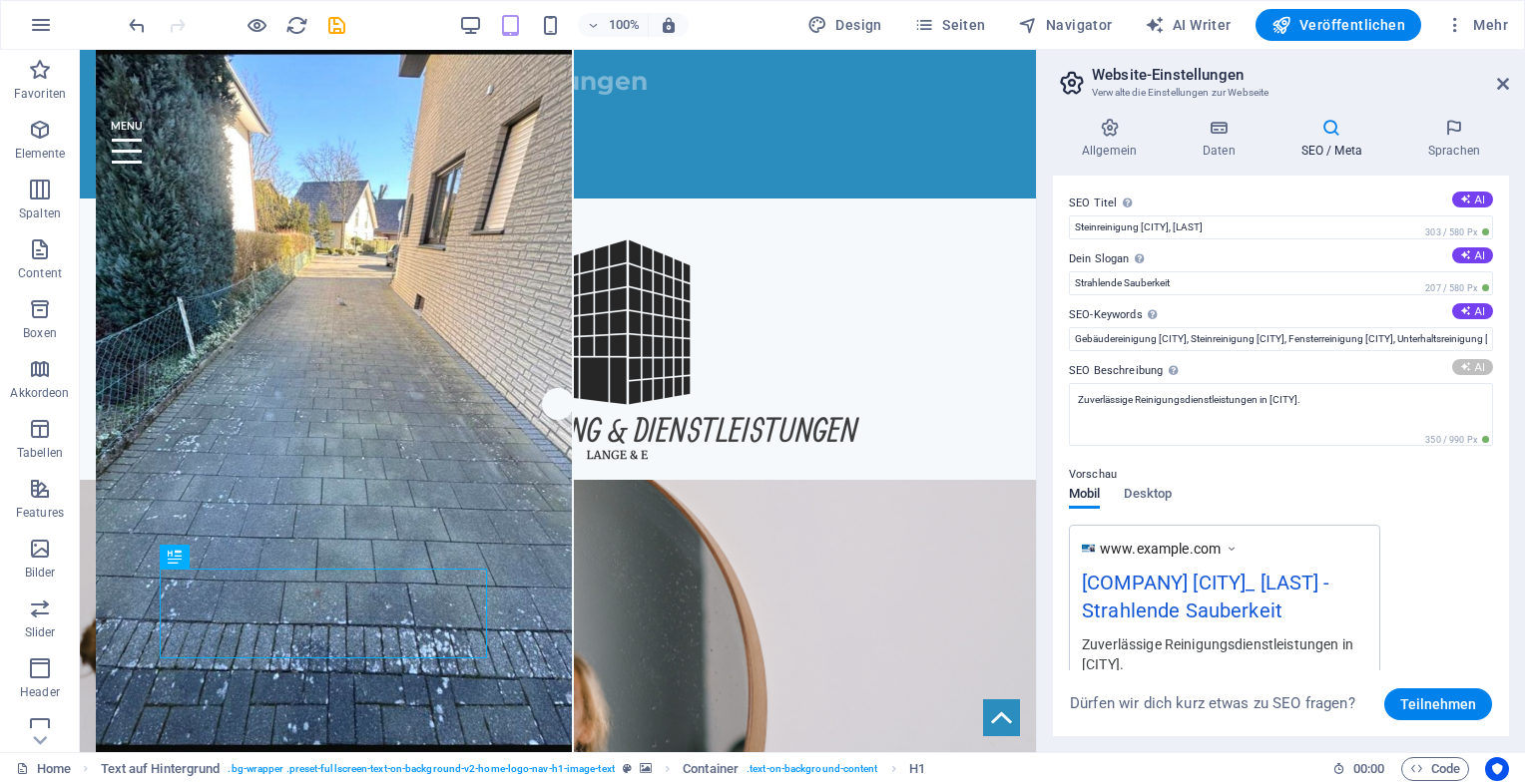type on "Holen Sie sich mit Lange & E Gebäudereinigung in Paderborn strahlend saubere Außenflächen und gepflegte Immobilien!" 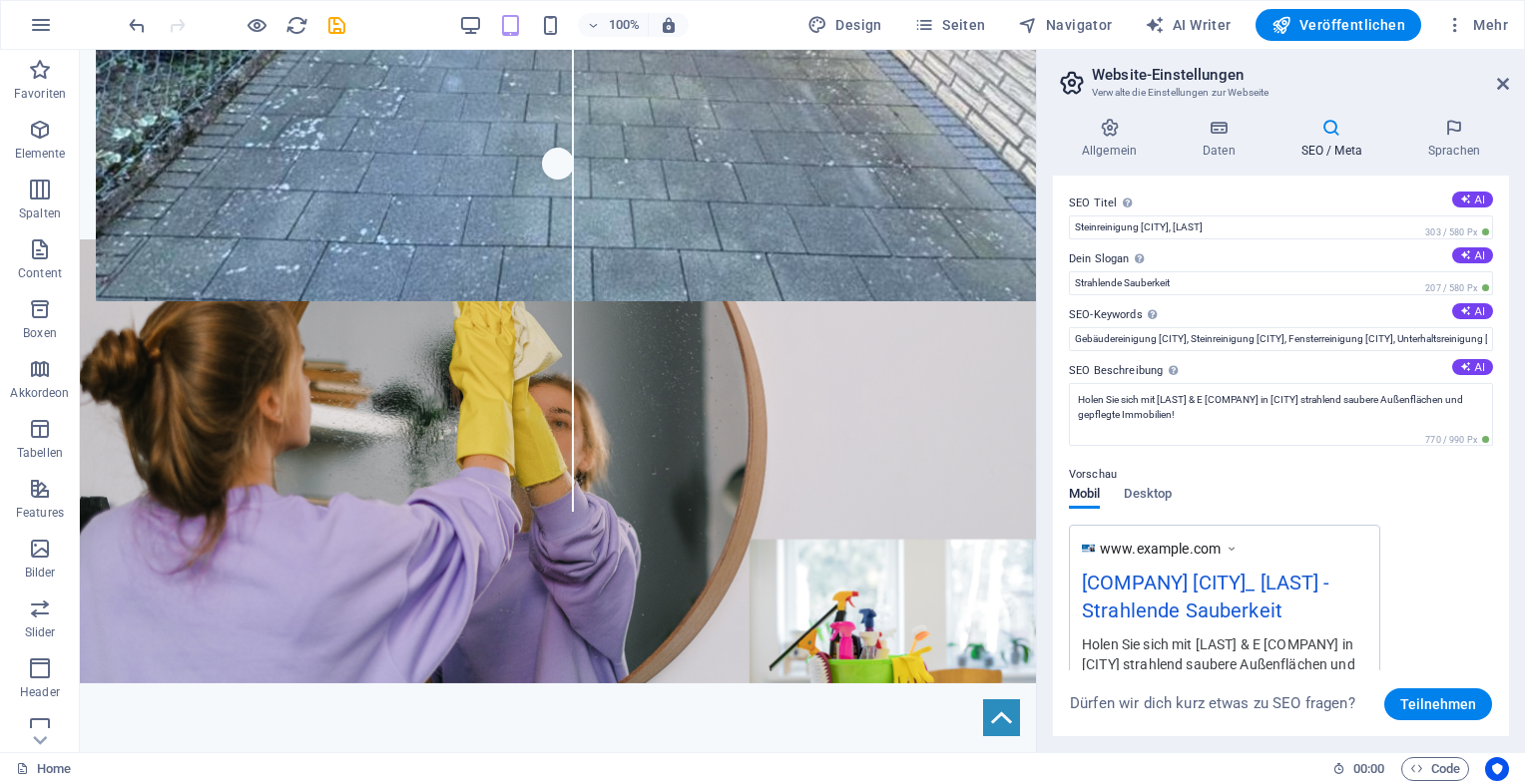 scroll, scrollTop: 0, scrollLeft: 0, axis: both 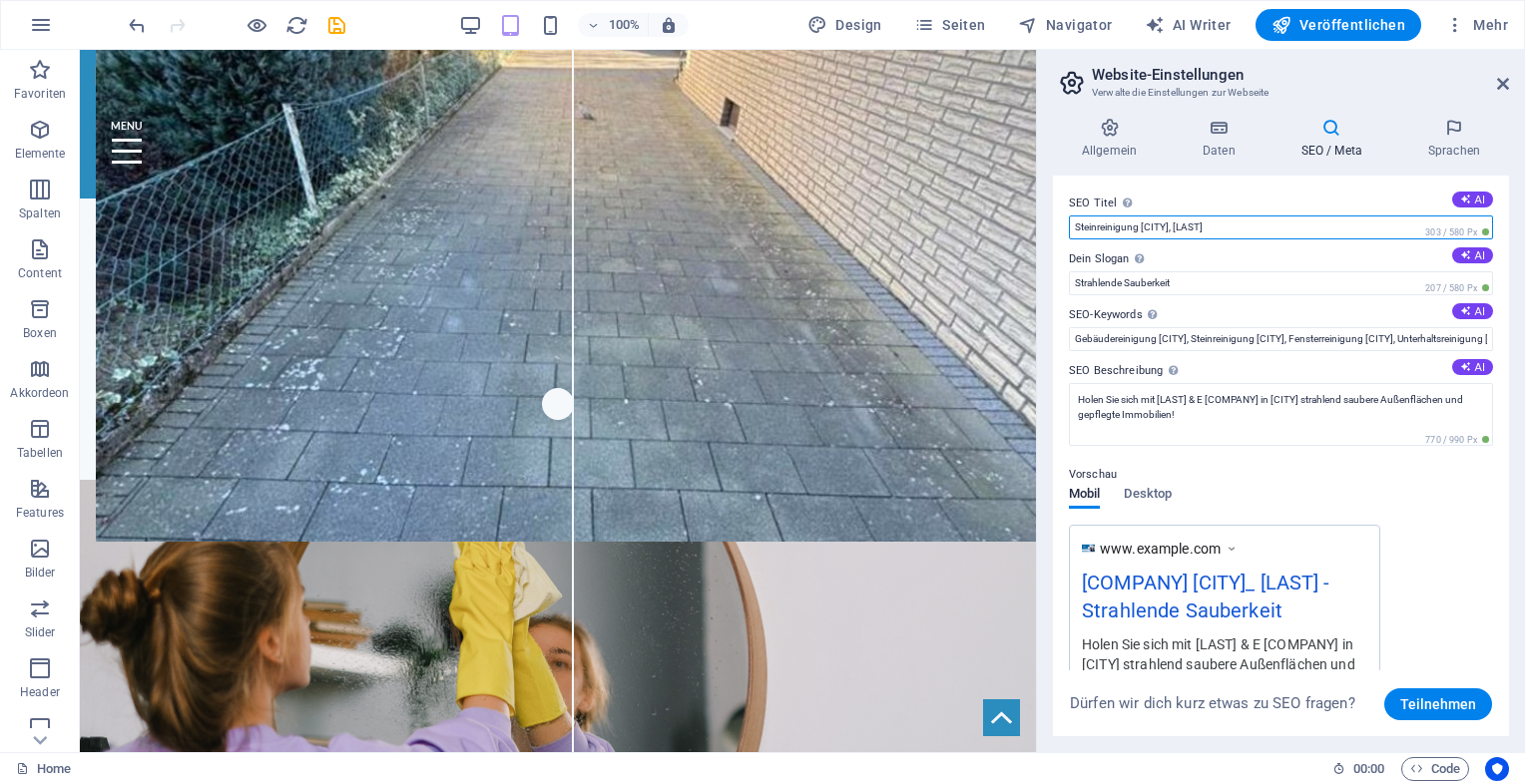 click on "Steinreinigung Paderborn_ Lange" at bounding box center [1280, 227] 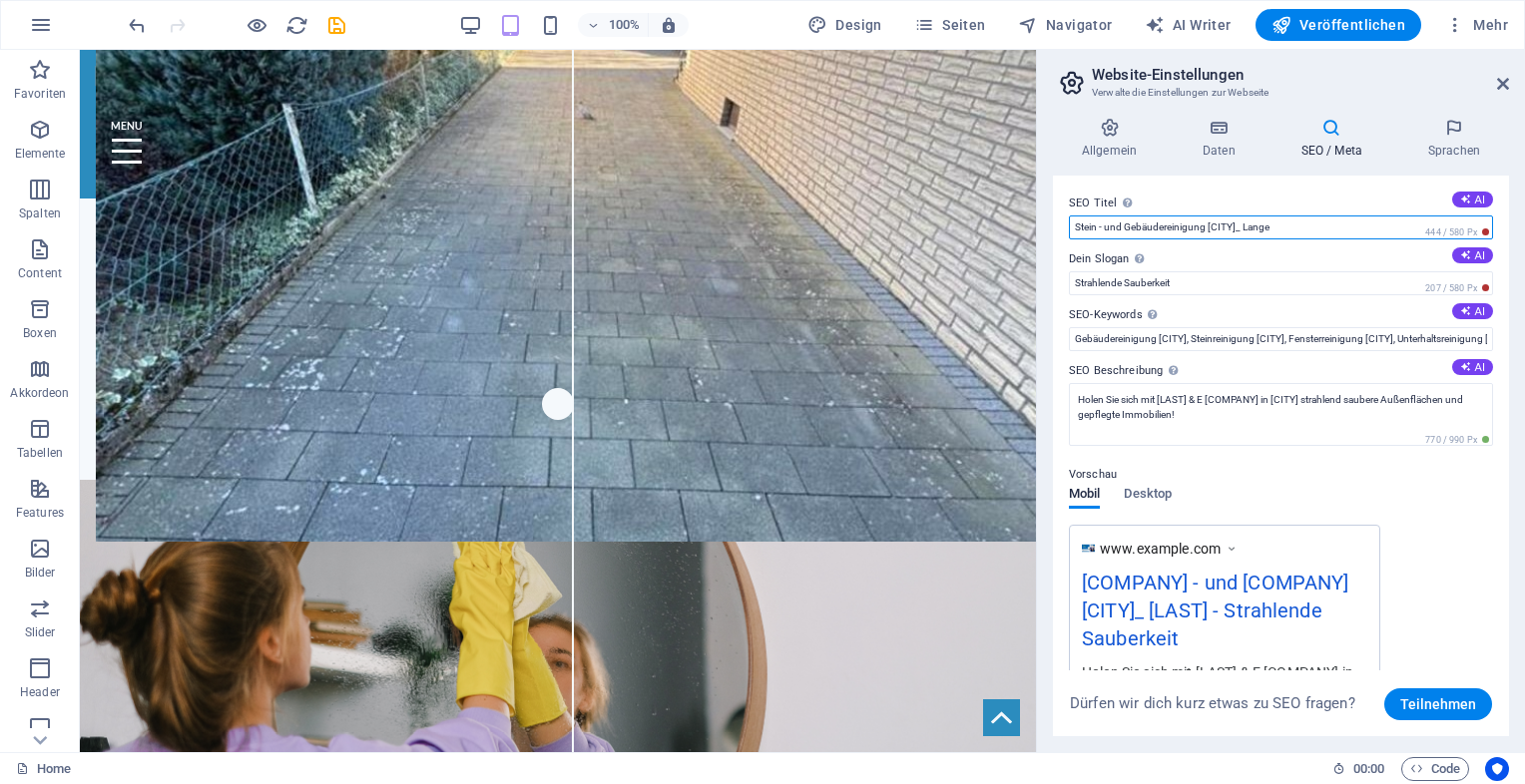 drag, startPoint x: 1252, startPoint y: 227, endPoint x: 1325, endPoint y: 219, distance: 73.437048 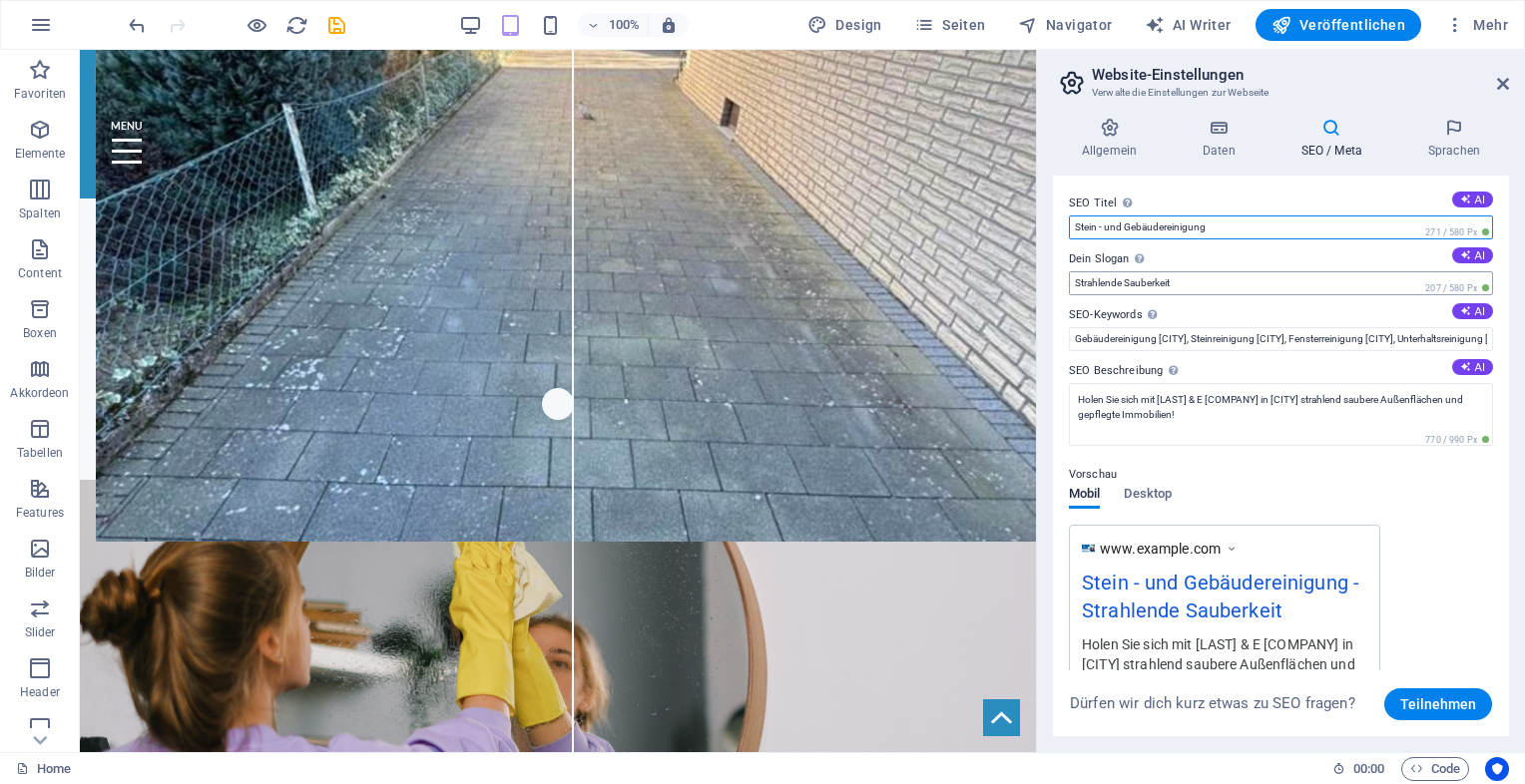 type on "Stein - und Gebäudereinigung" 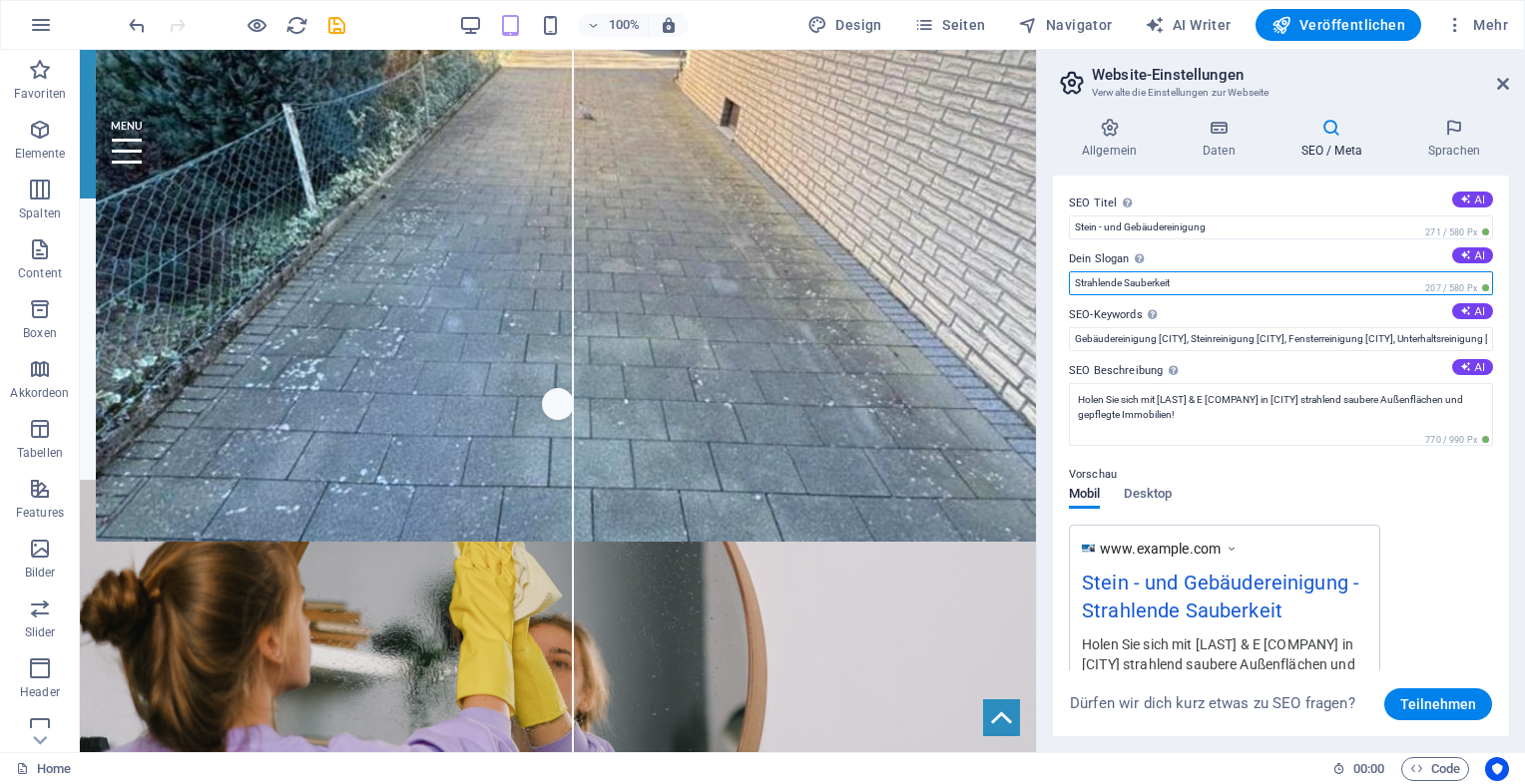 click on "Strahlende Sauberkeit" at bounding box center (1280, 283) 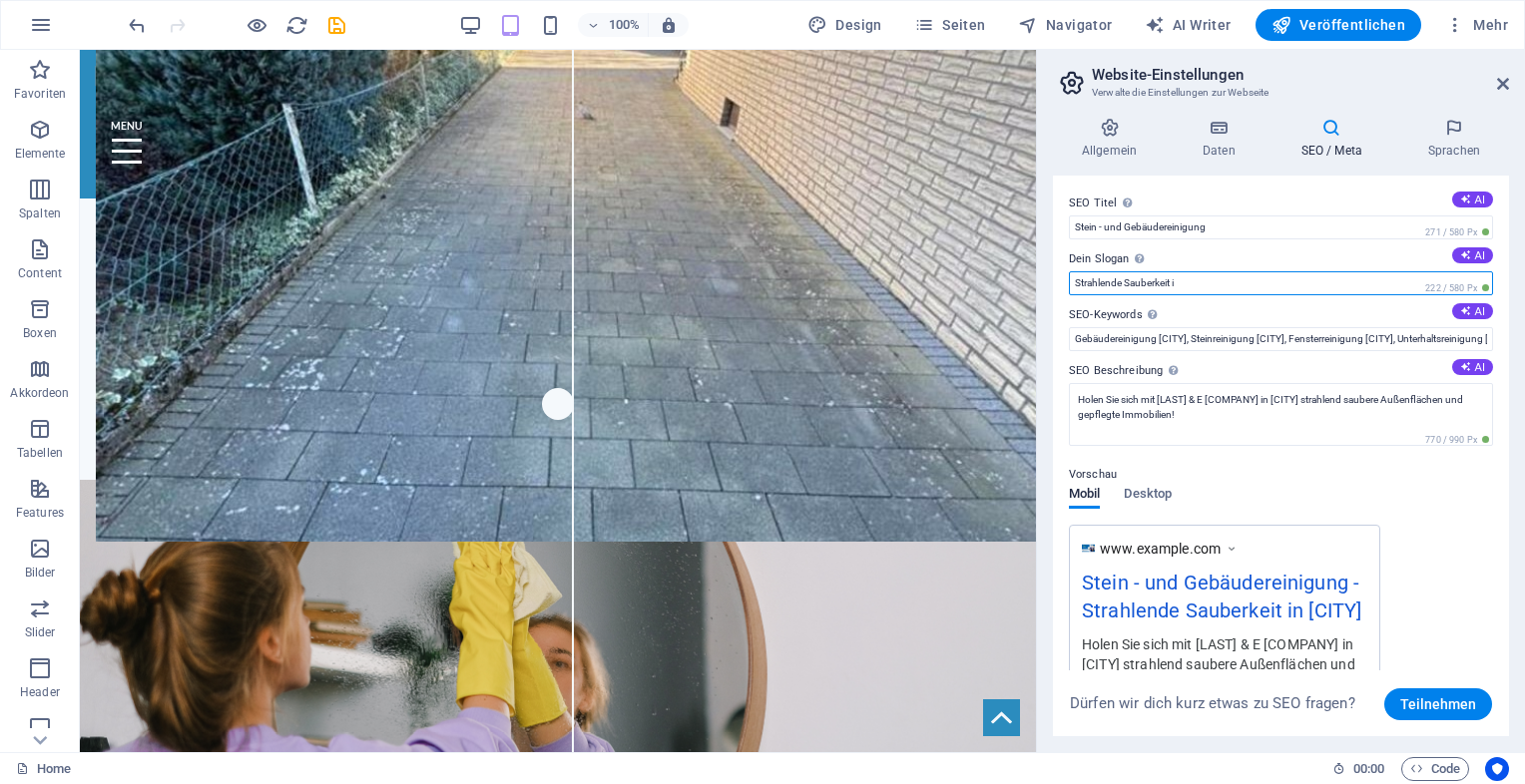 type on "Strahlende Sauberkeit" 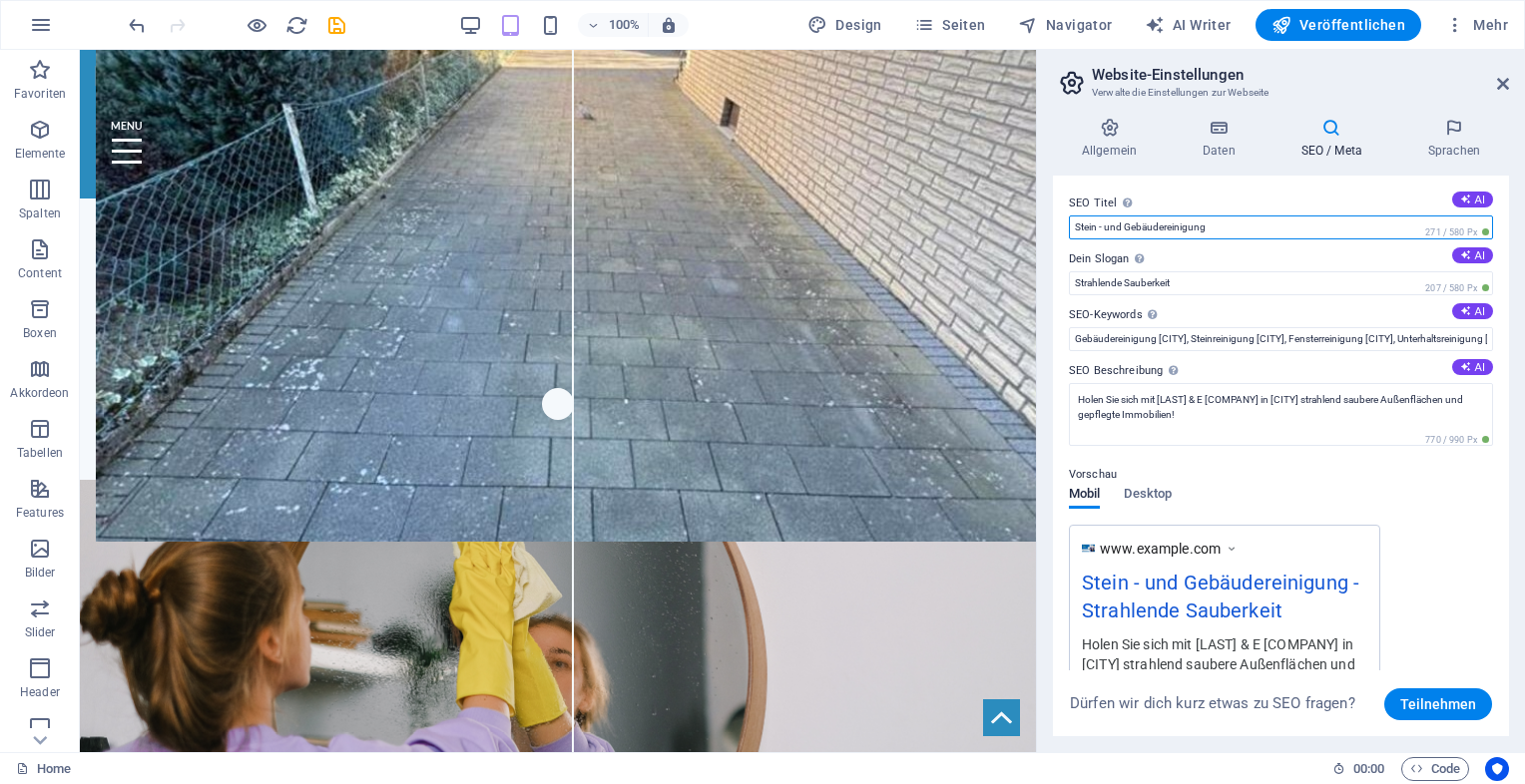 click on "Stein - und Gebäudereinigung" at bounding box center [1280, 227] 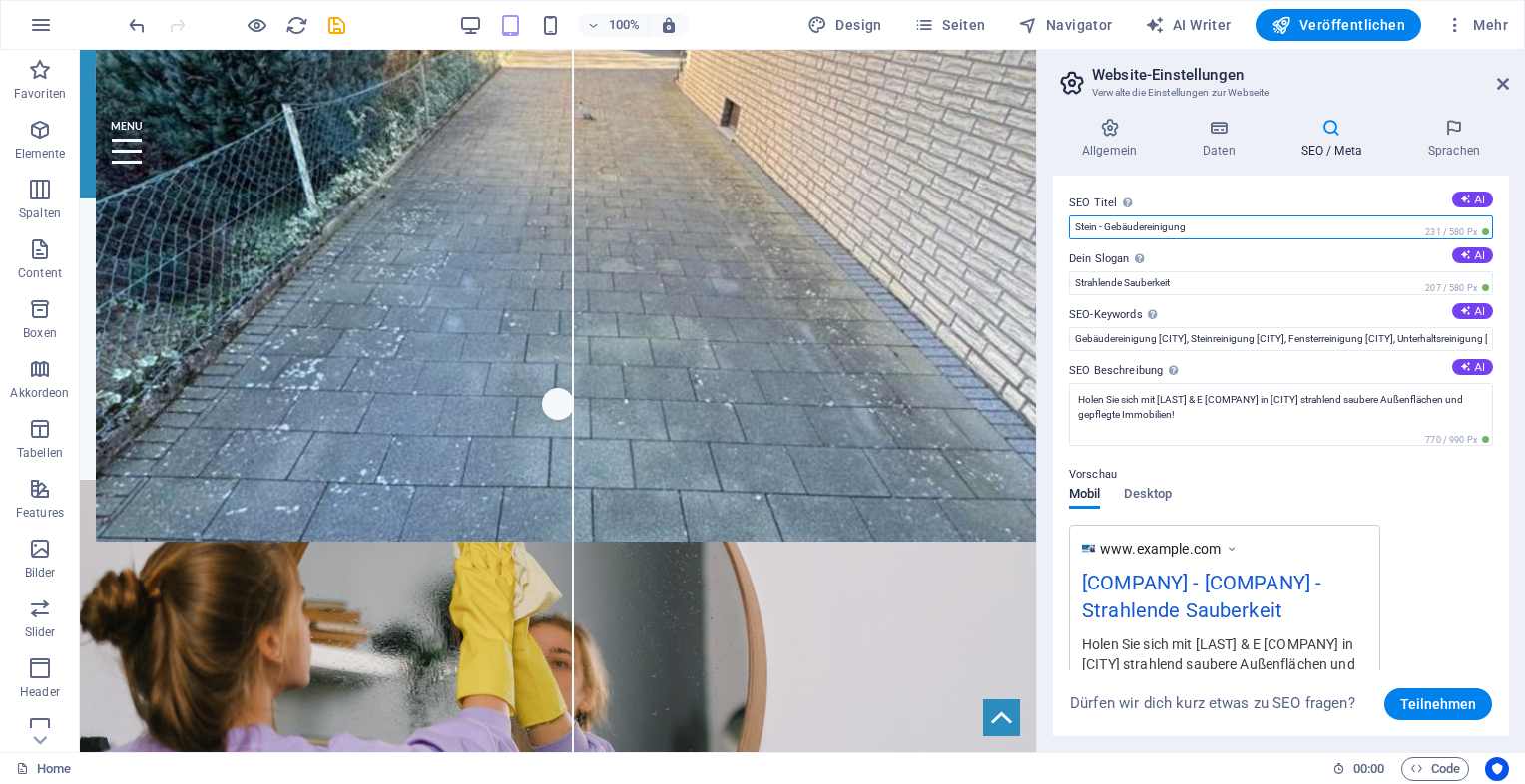 click on "Stein - Gebäudereinigung" at bounding box center [1280, 227] 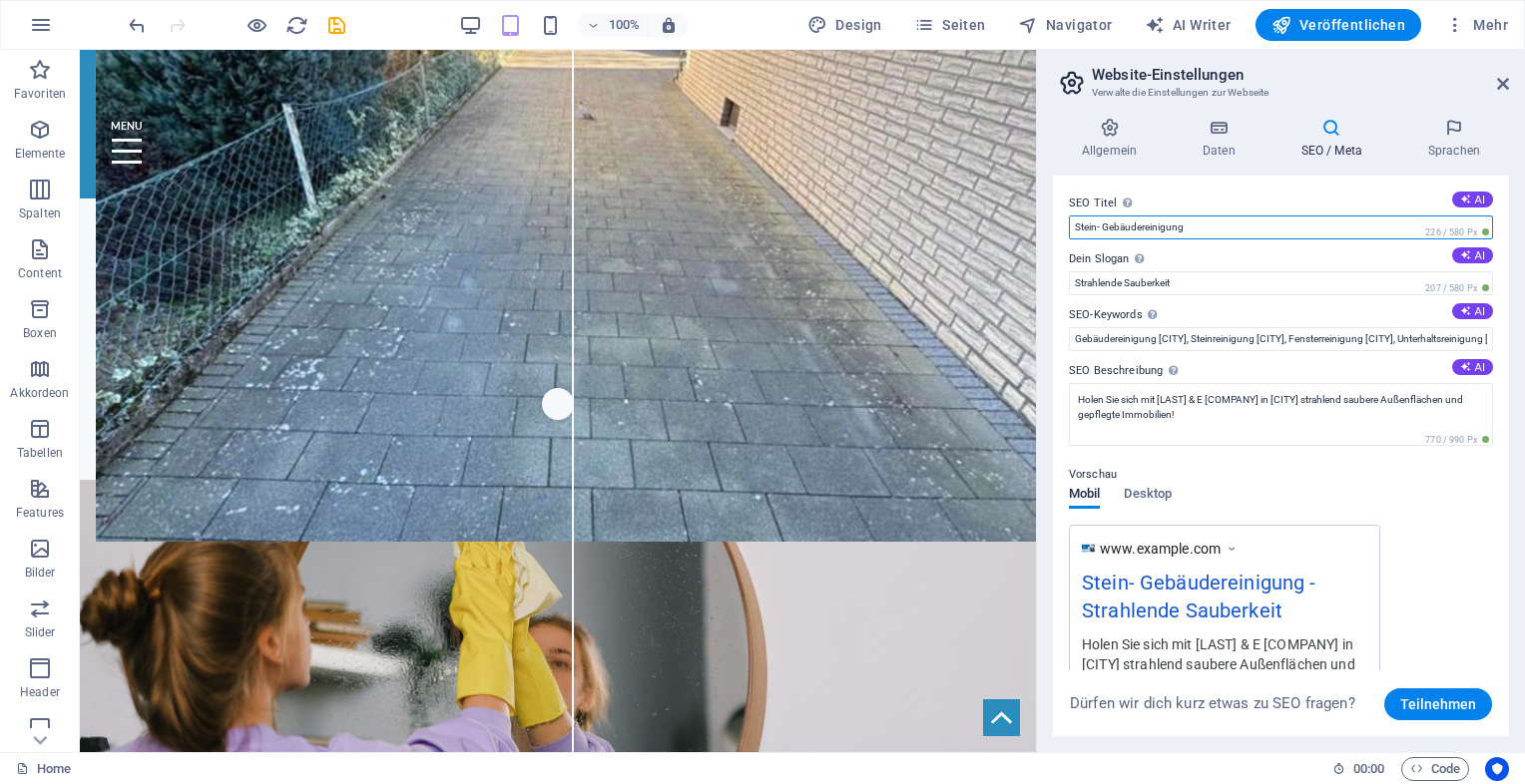 click on "Stein- Gebäudereinigung" at bounding box center [1280, 227] 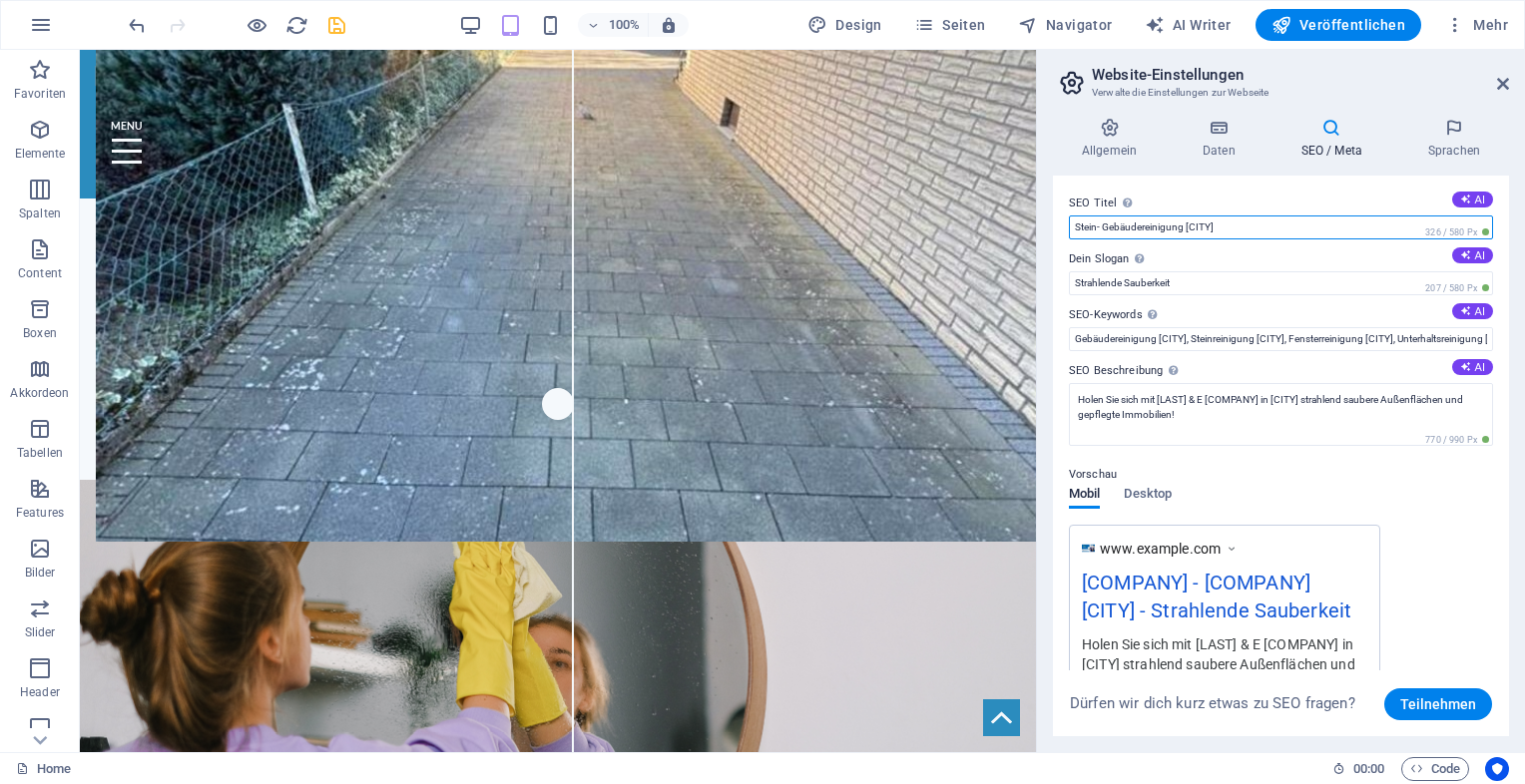type on "Stein- Gebäudereinigung Paderborn" 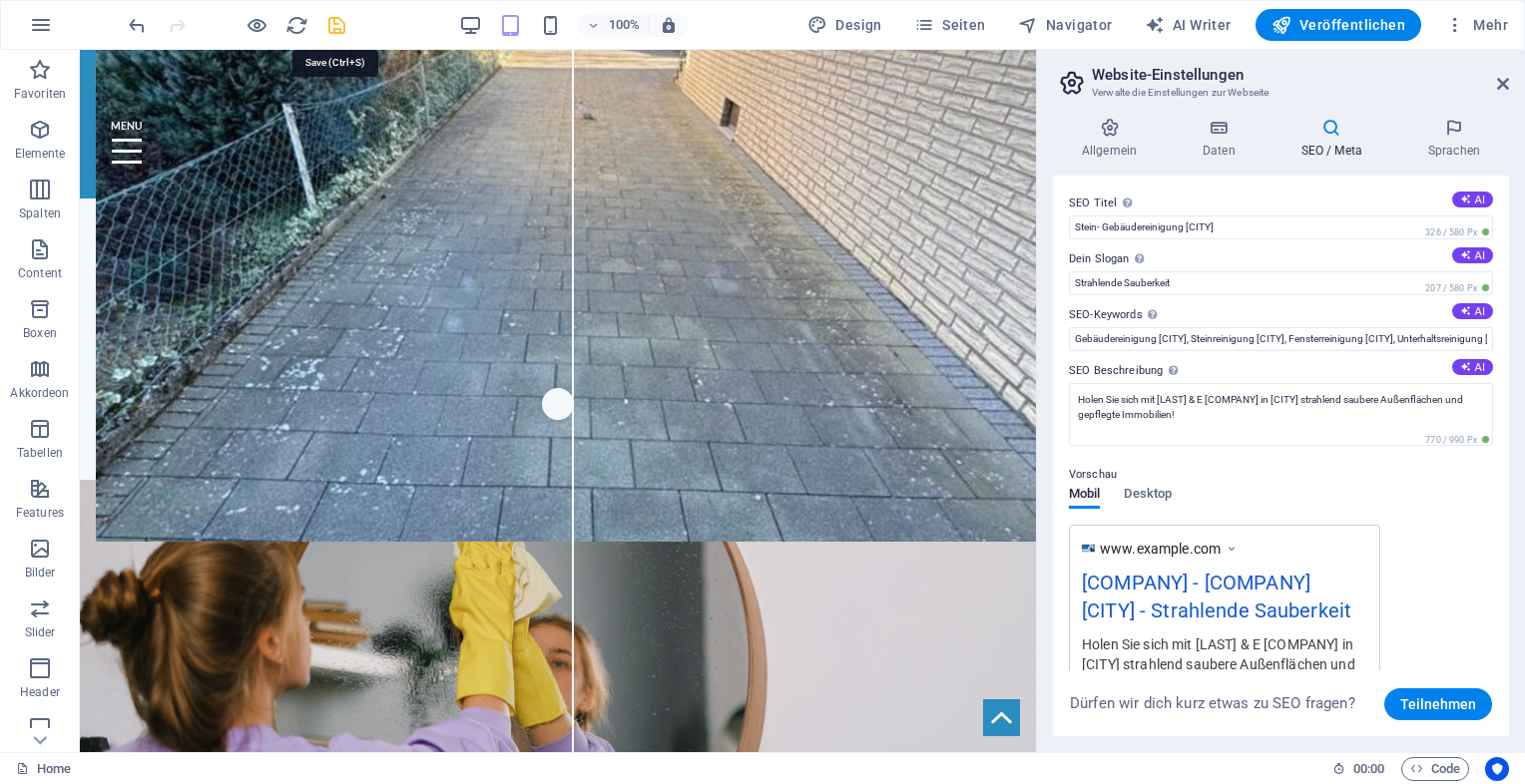 click at bounding box center [336, 25] 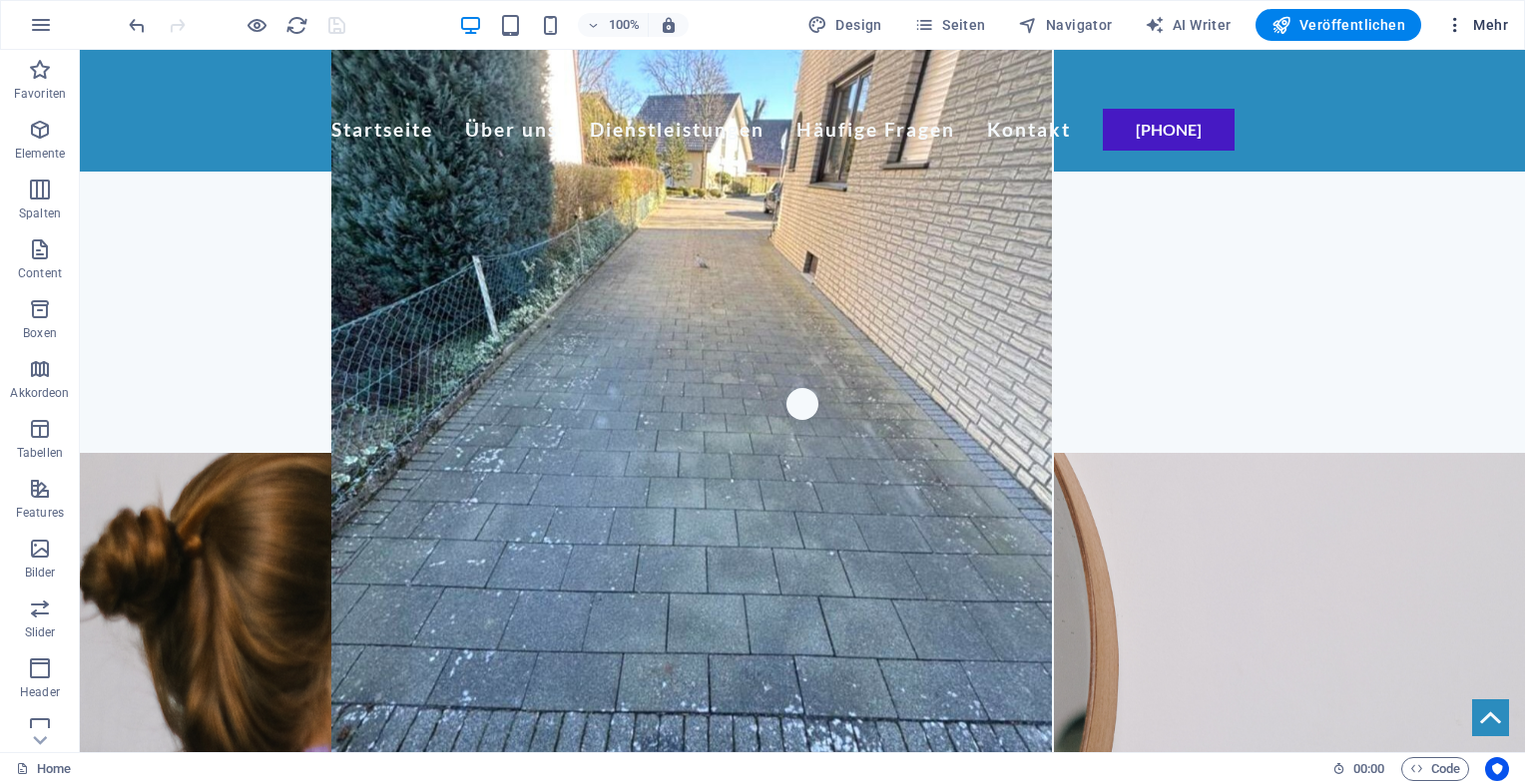 click on "Mehr" at bounding box center (1476, 25) 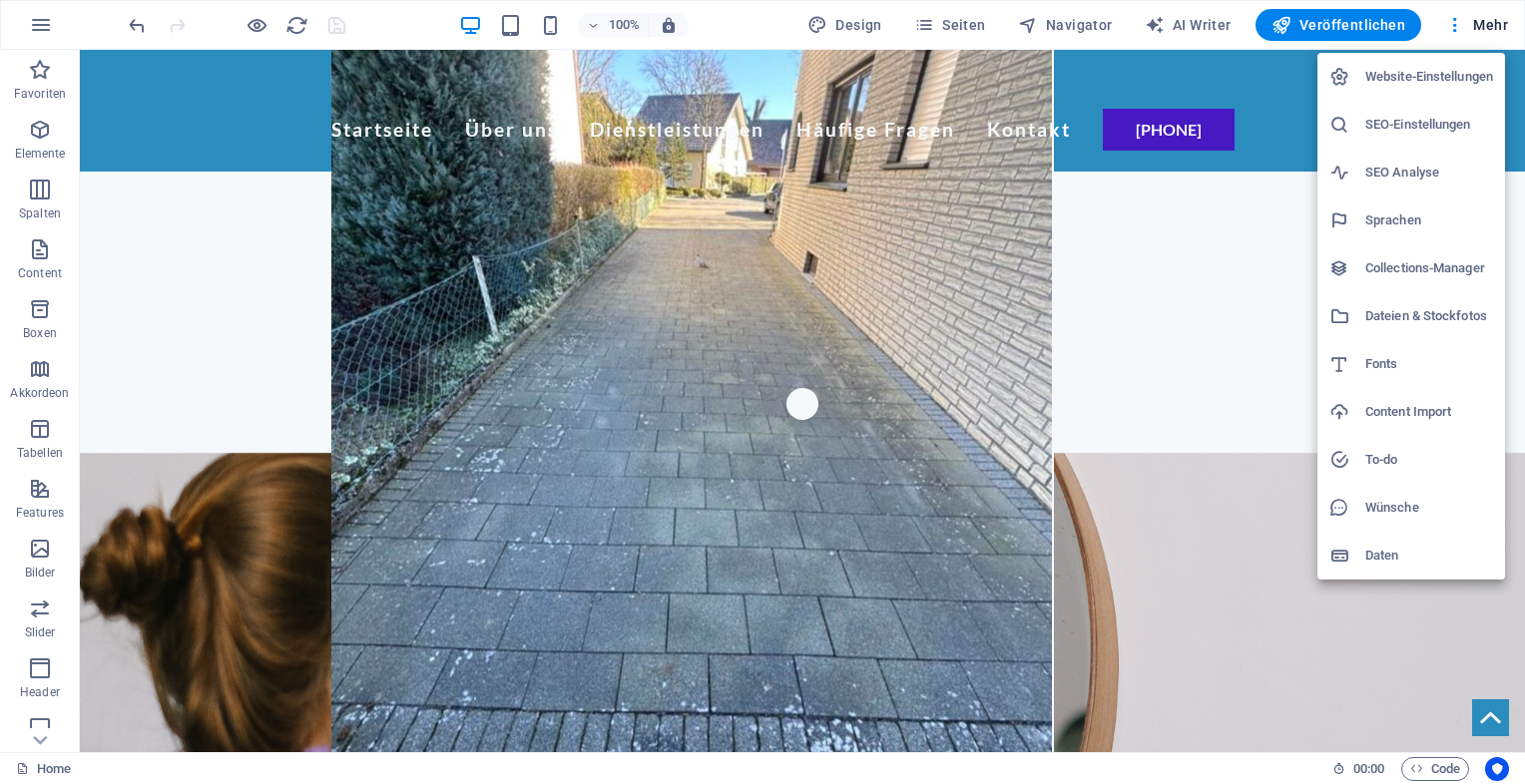 click at bounding box center [762, 392] 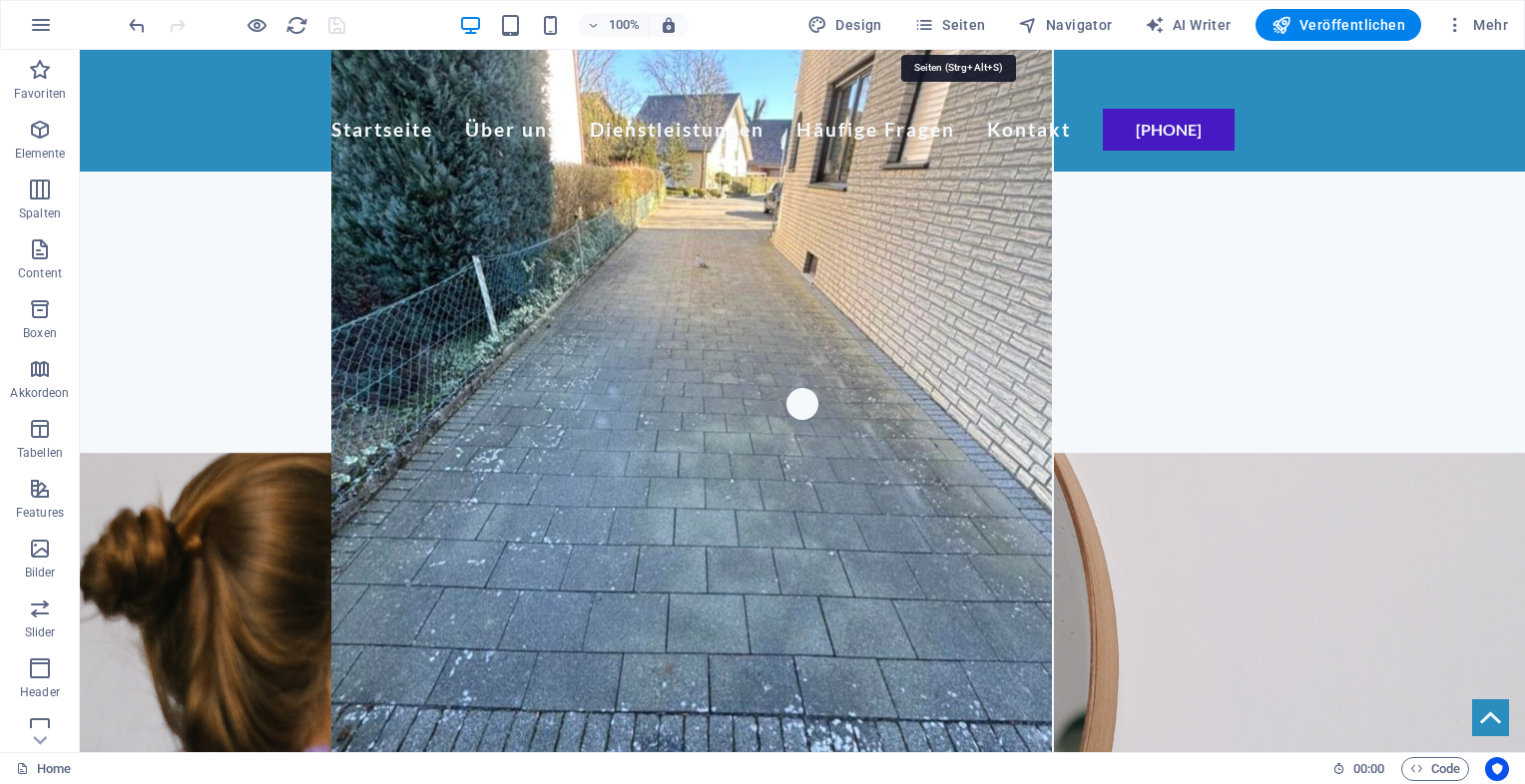 click on "Seiten" at bounding box center [950, 25] 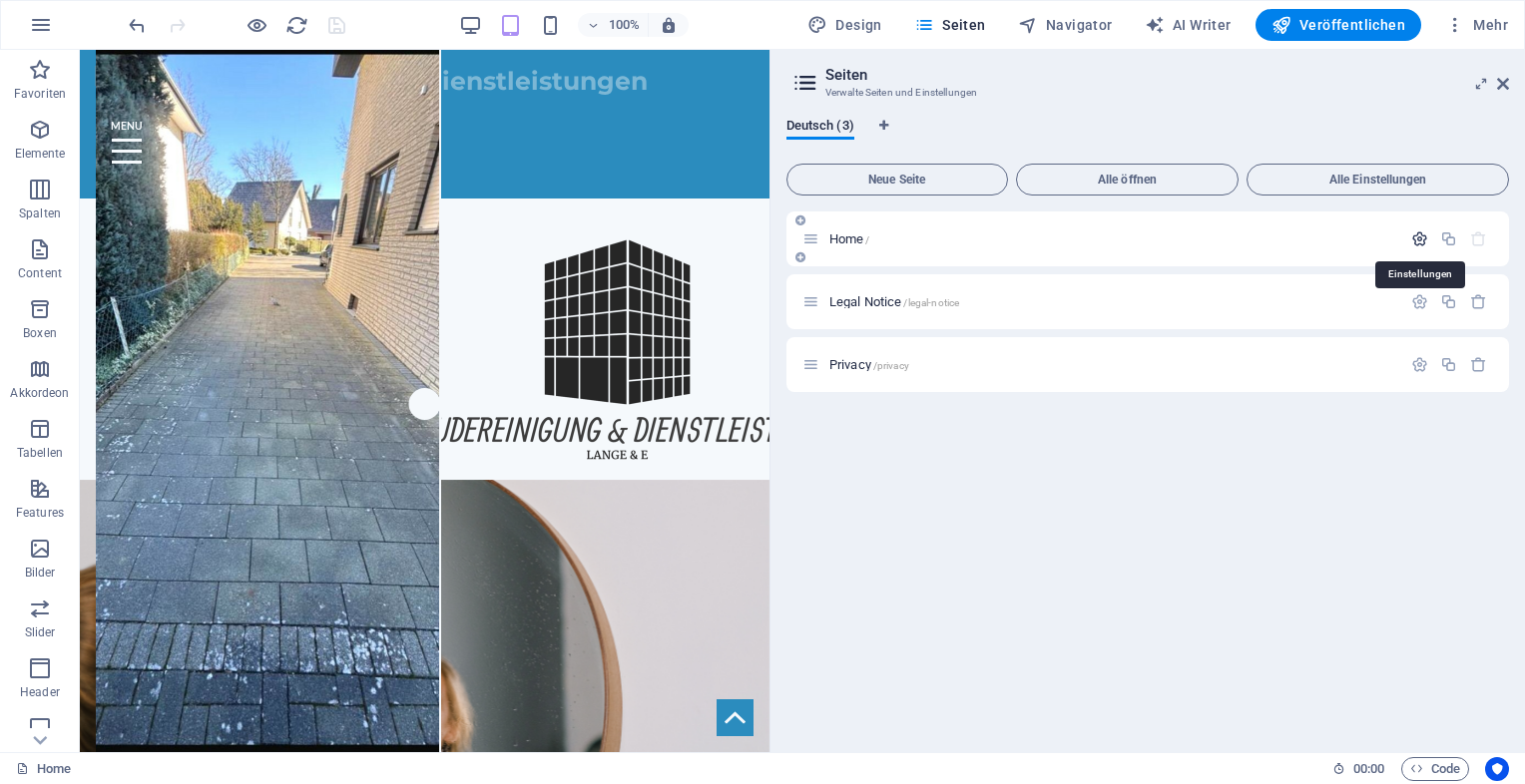 click at bounding box center [1419, 238] 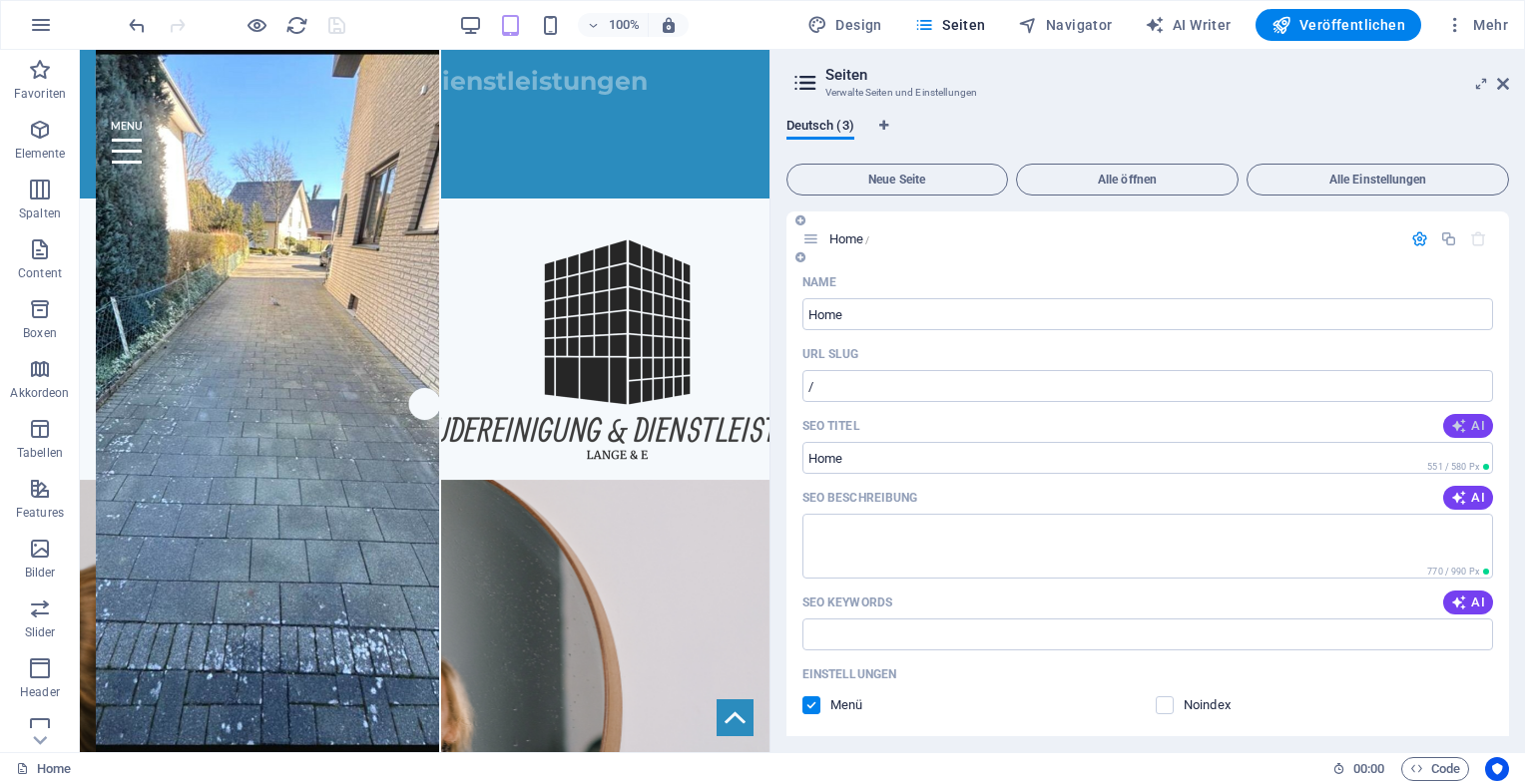 click on "AI" at bounding box center [1468, 426] 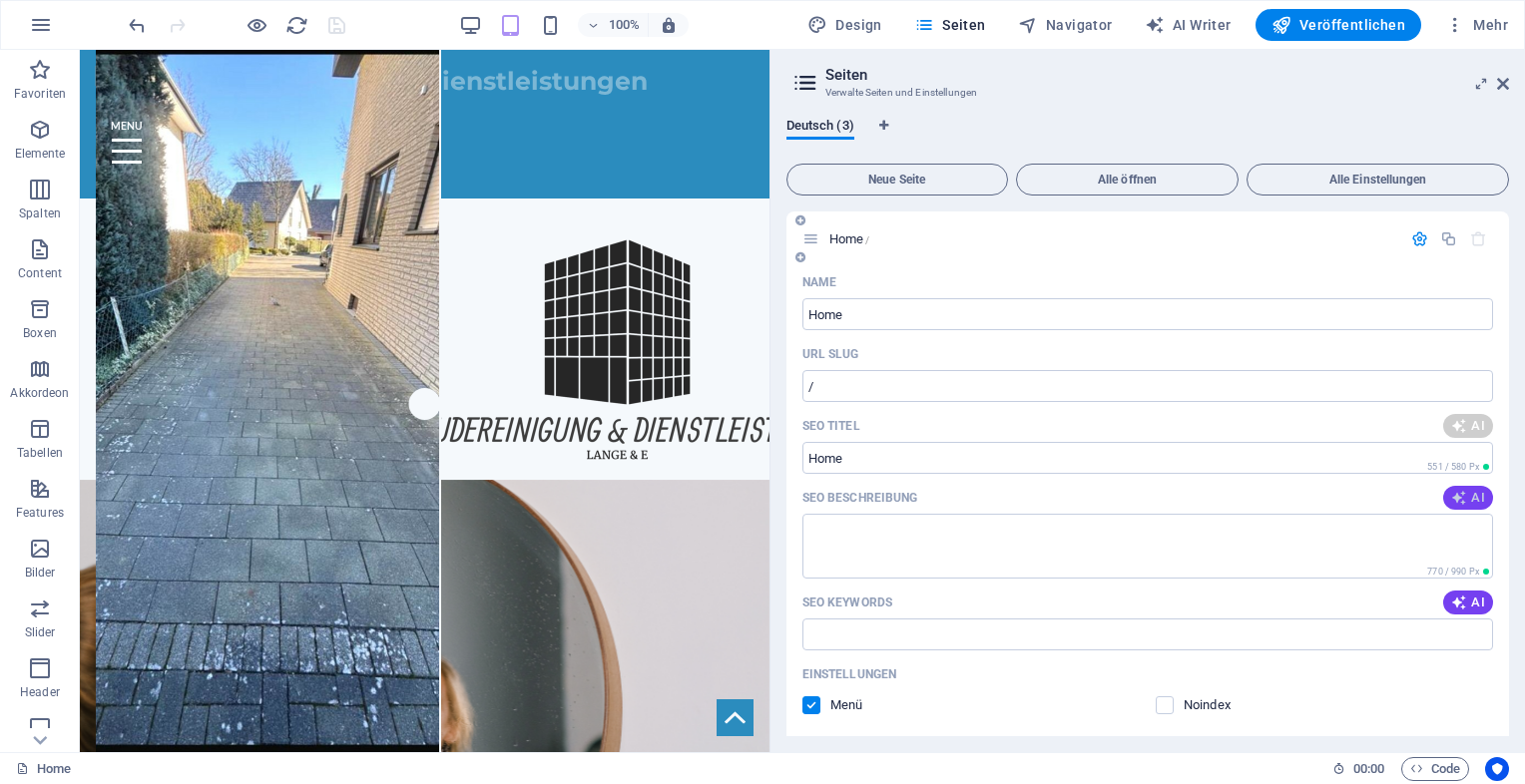 click at bounding box center [1459, 498] 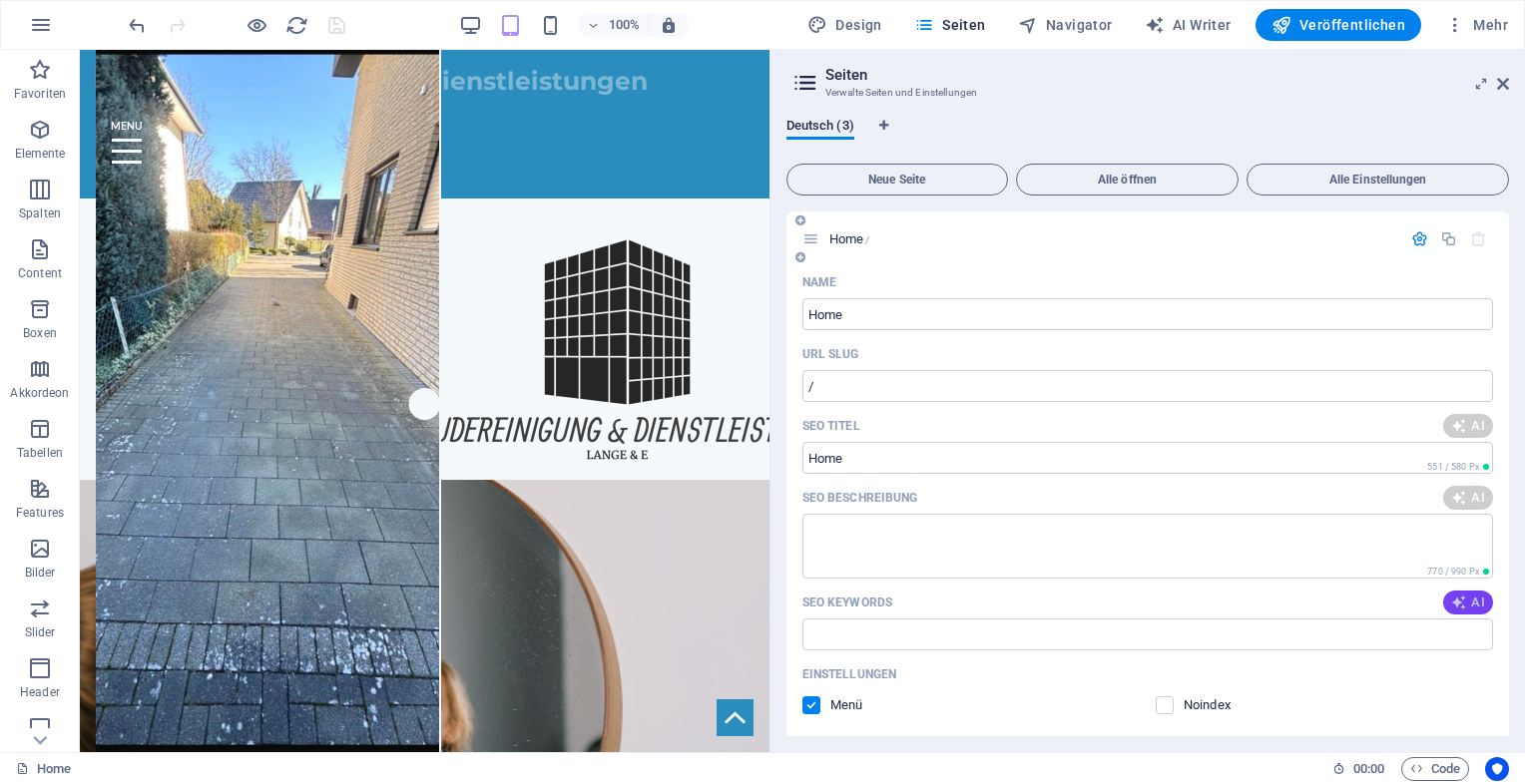 click at bounding box center [1459, 602] 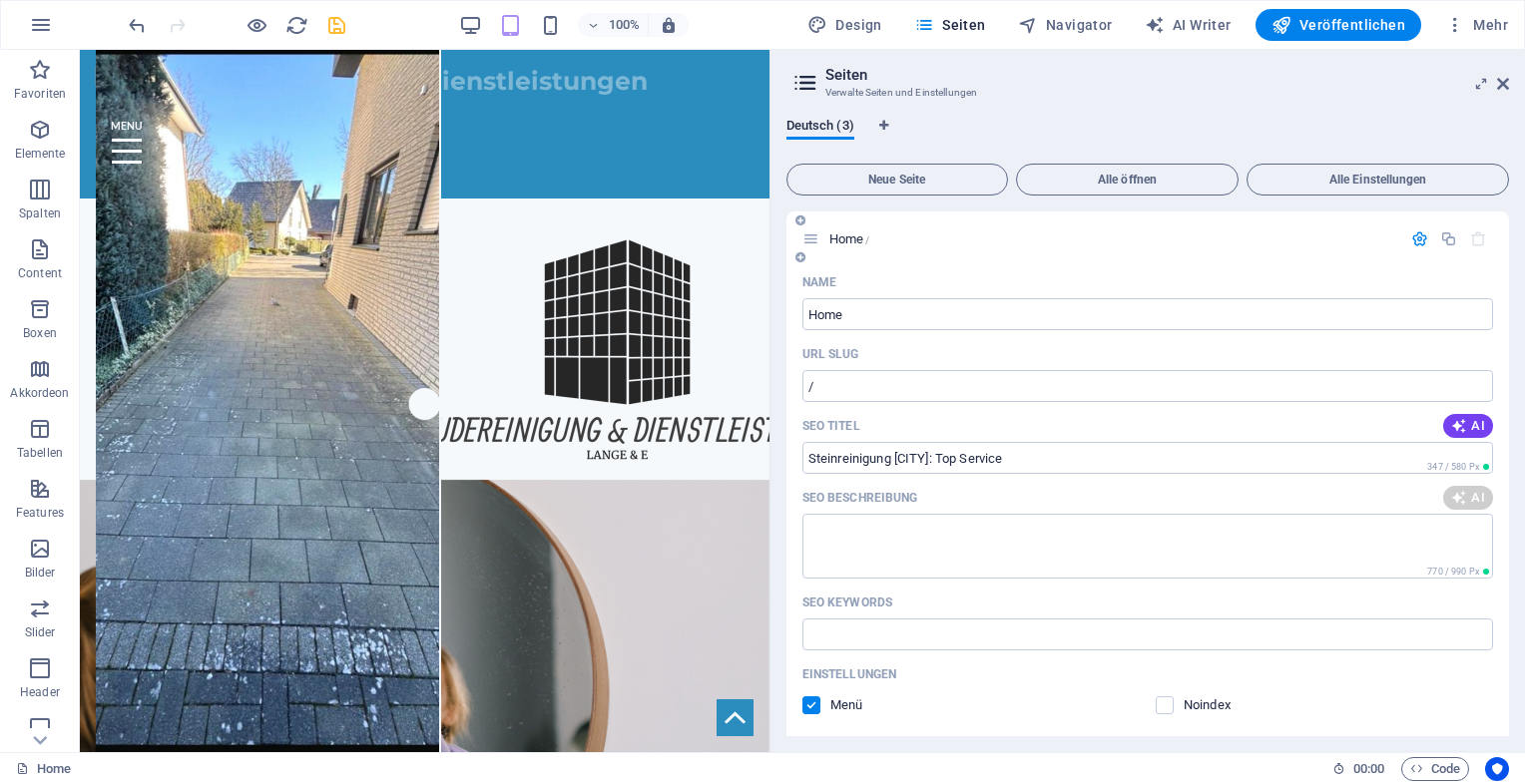 type on "Steinreinigung Paderborn: Top Service" 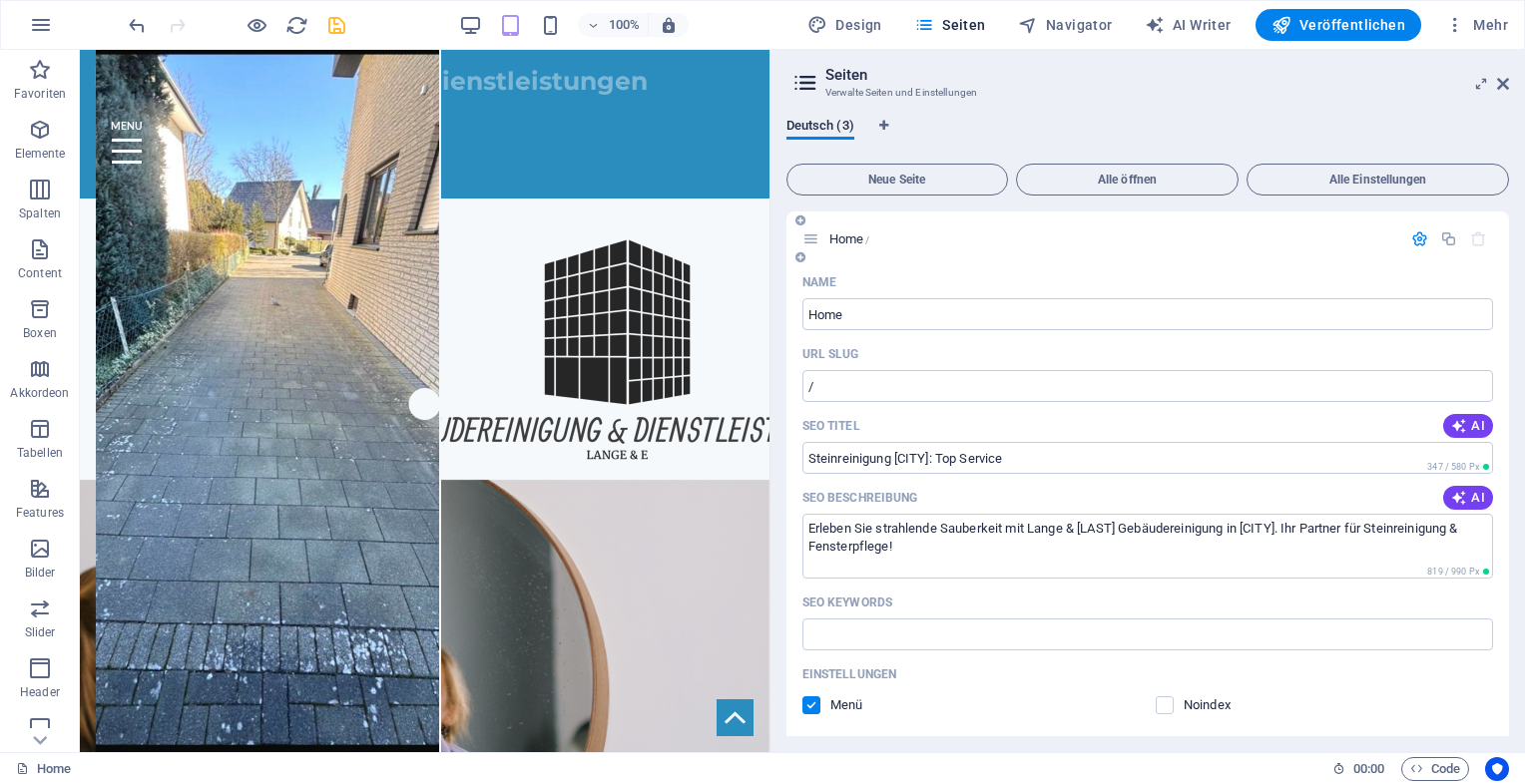 type on "Erleben Sie strahlende Sauberkeit mit Lange & E Gebäudereinigung in Paderborn. Ihr Partner für Steinreinigung & Fensterpflege!" 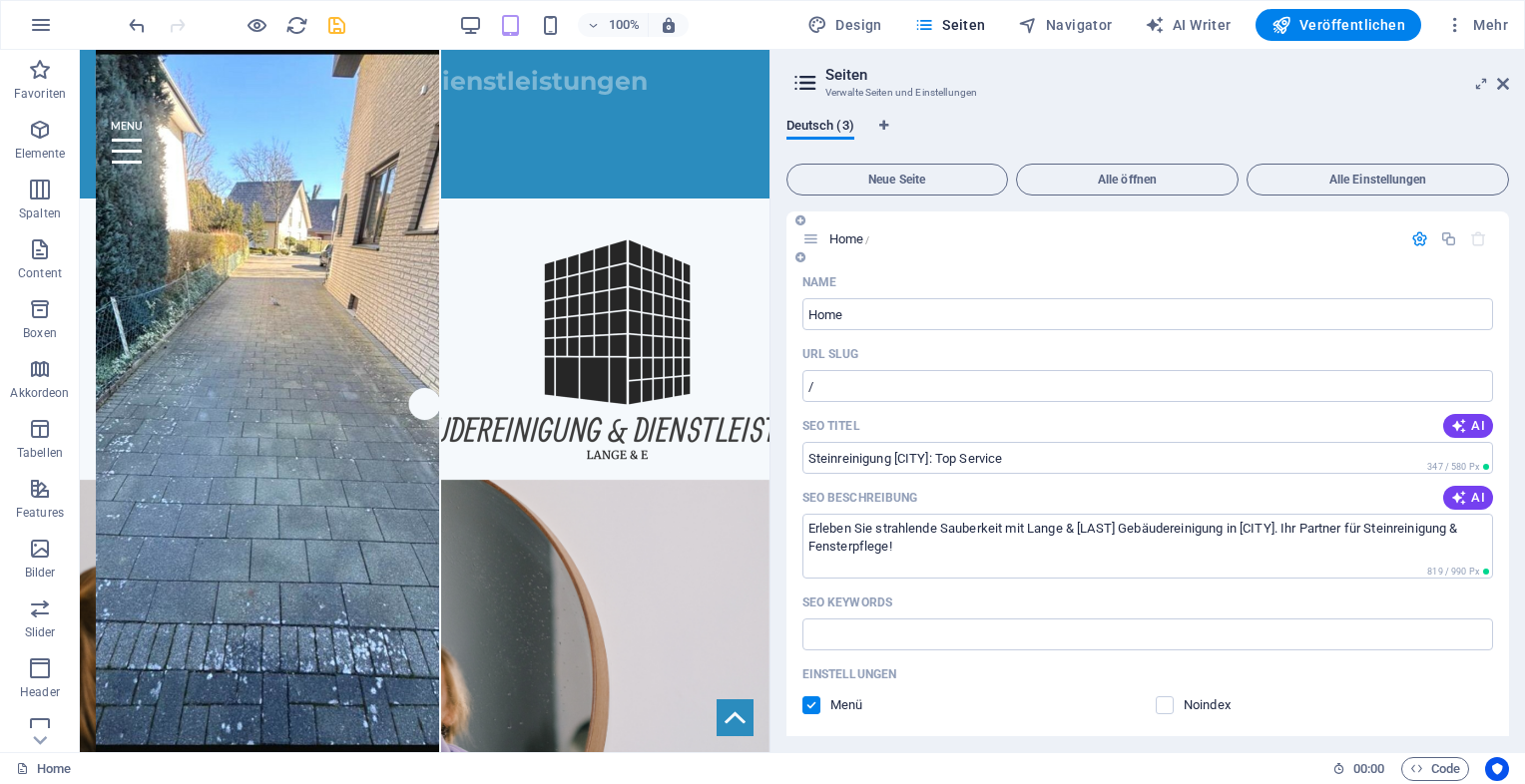 type on "Gebäudereinigung Paderborn, Steinreinigung Paderborn, Glasreinigung Paderborn, Unterhaltsreinigung Paderborn, Baureinigung Paderborn, Reinigung Dienstdleistungen Paderborn" 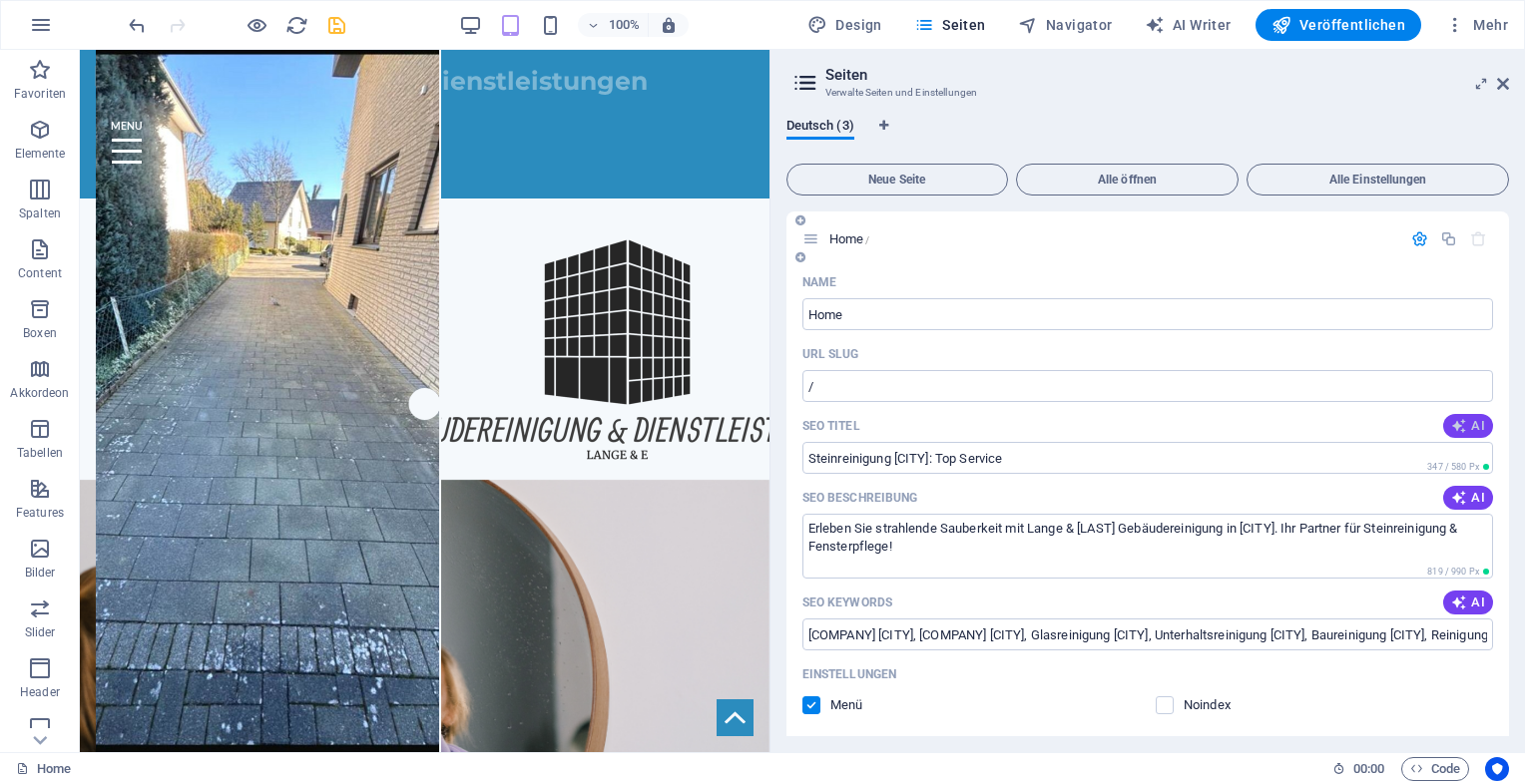 click at bounding box center [1459, 426] 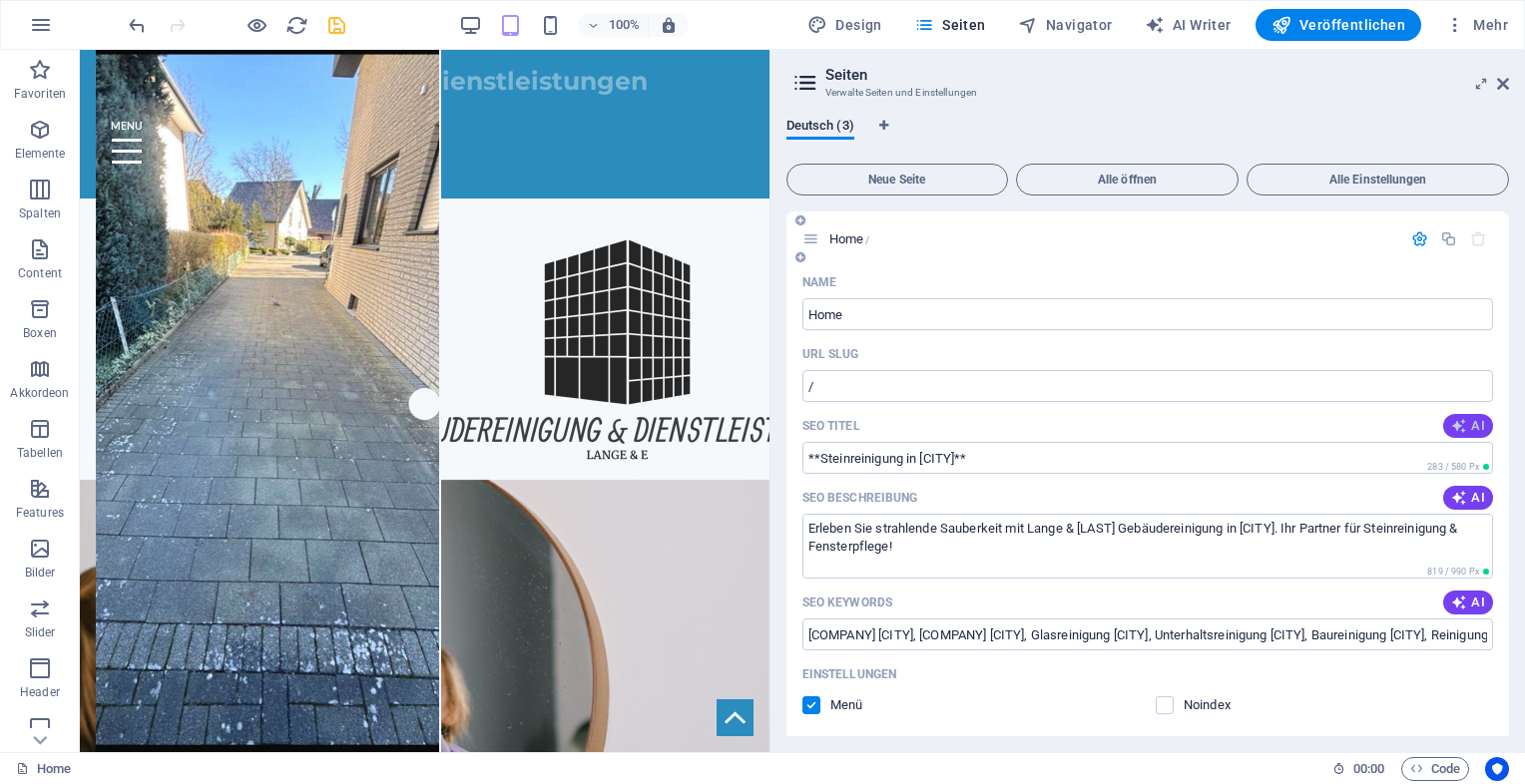 click at bounding box center (1459, 426) 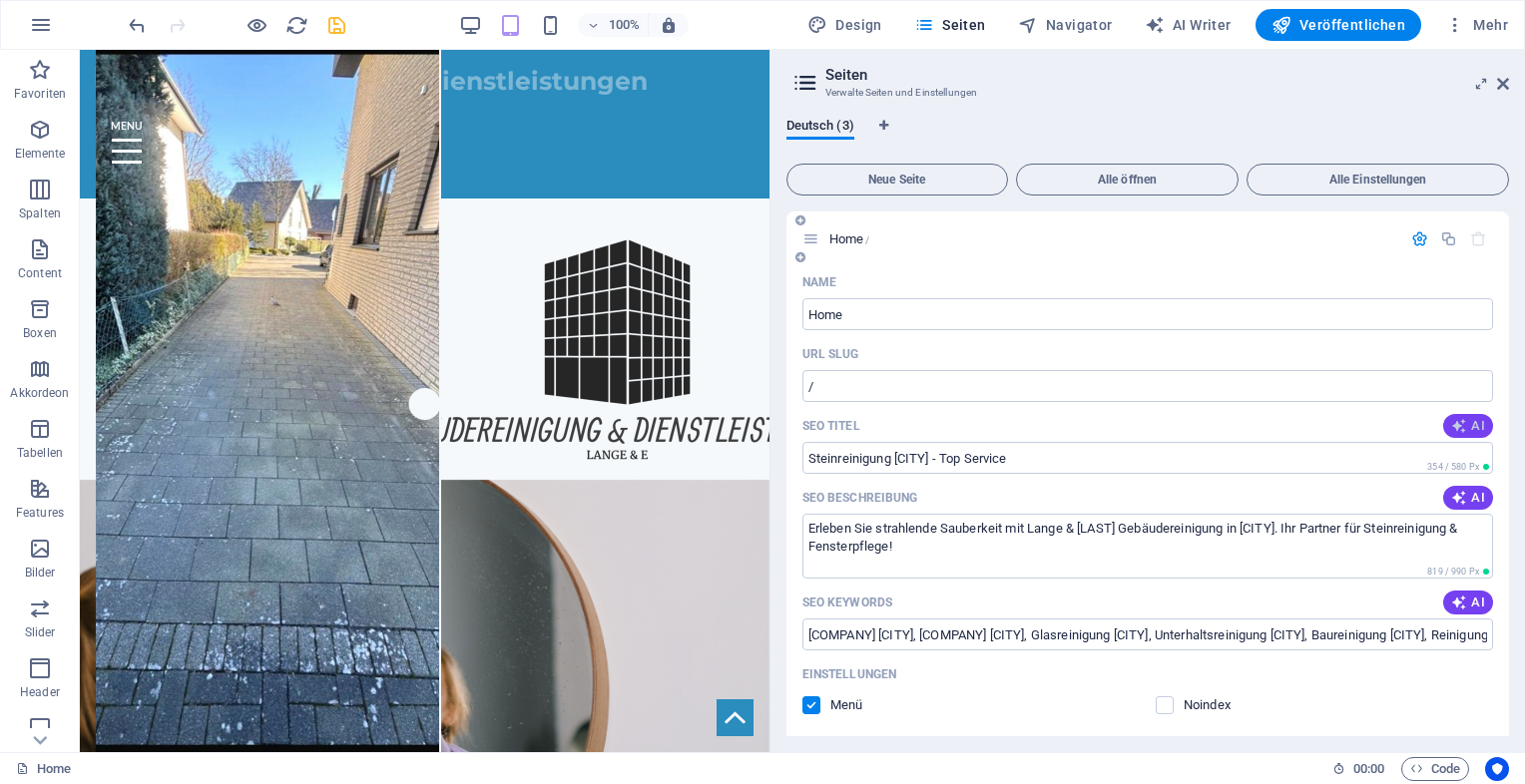 click at bounding box center (1459, 426) 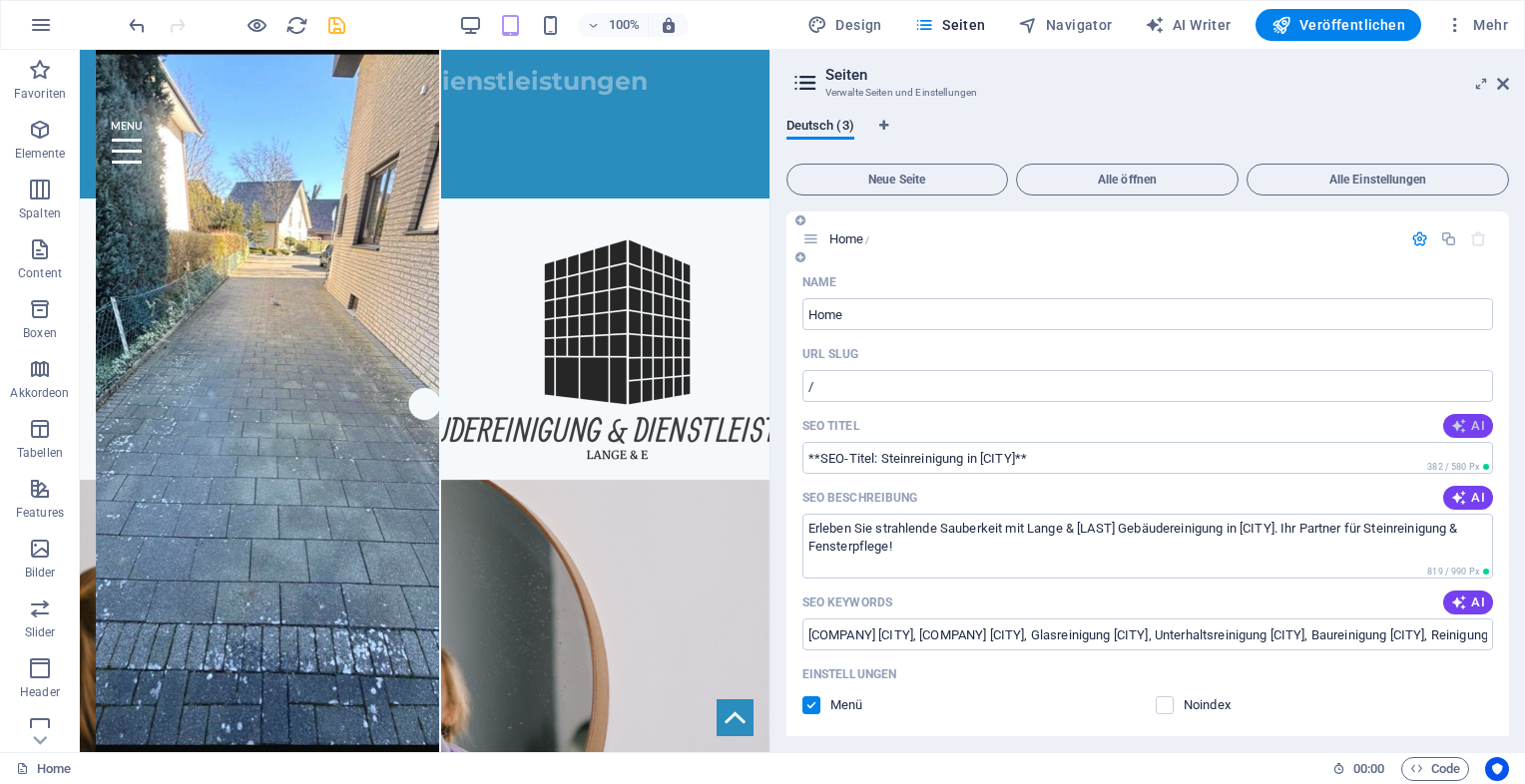 click at bounding box center (1459, 426) 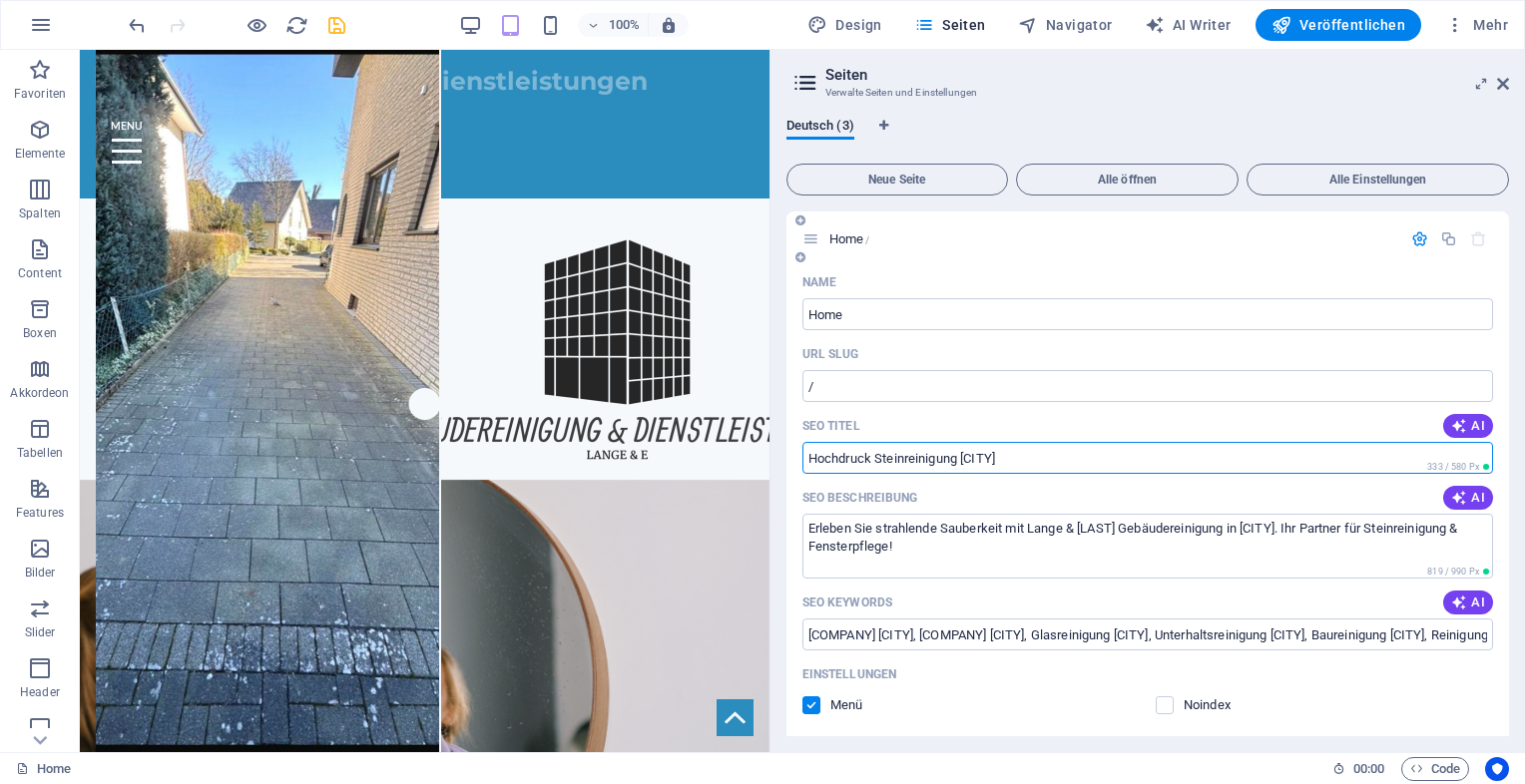 click on "Hochdruck Steinreinigung Paderborn" at bounding box center (1148, 458) 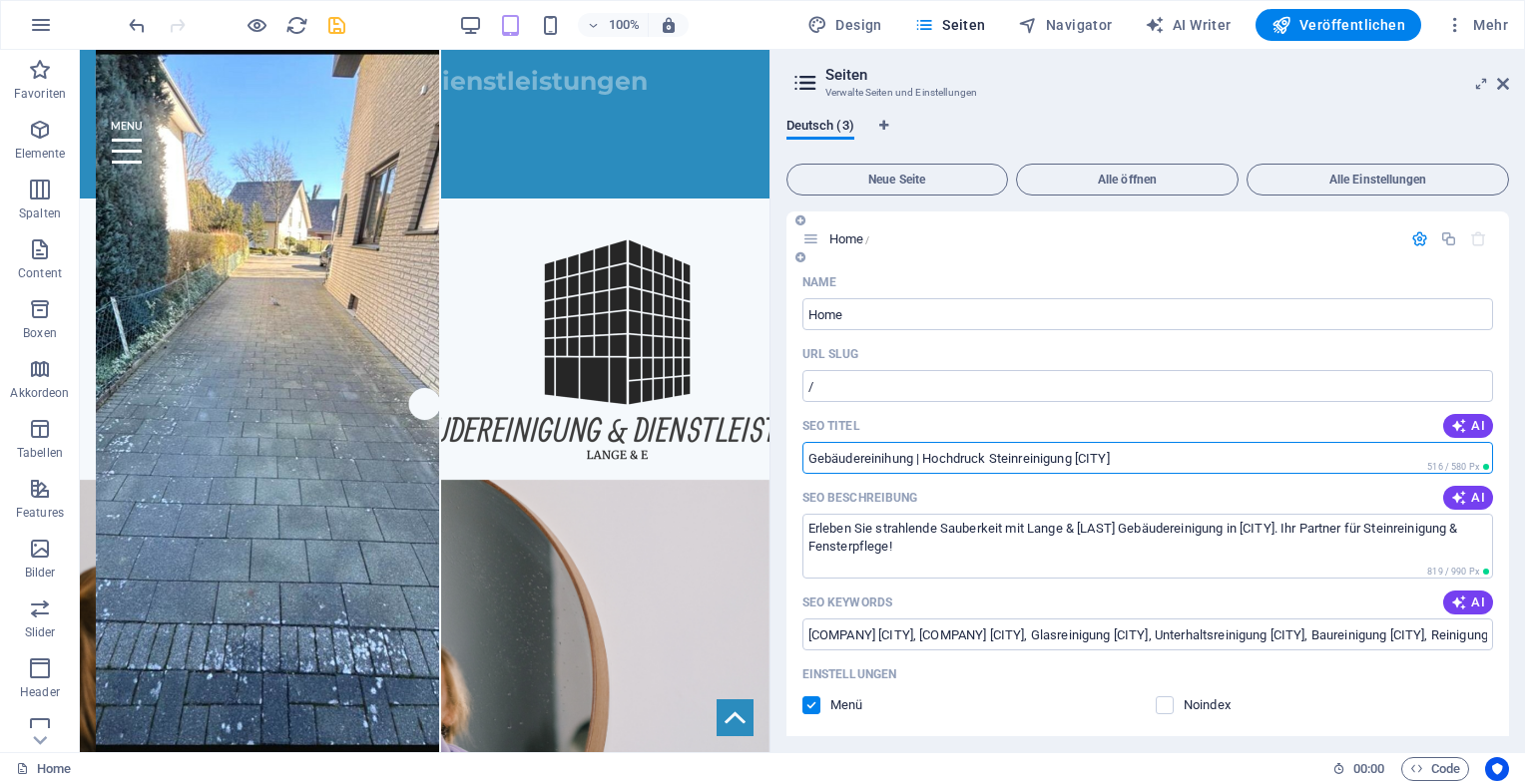 click on "Gebäudereinihung | Hochdruck Steinreinigung Paderborn" at bounding box center [1148, 458] 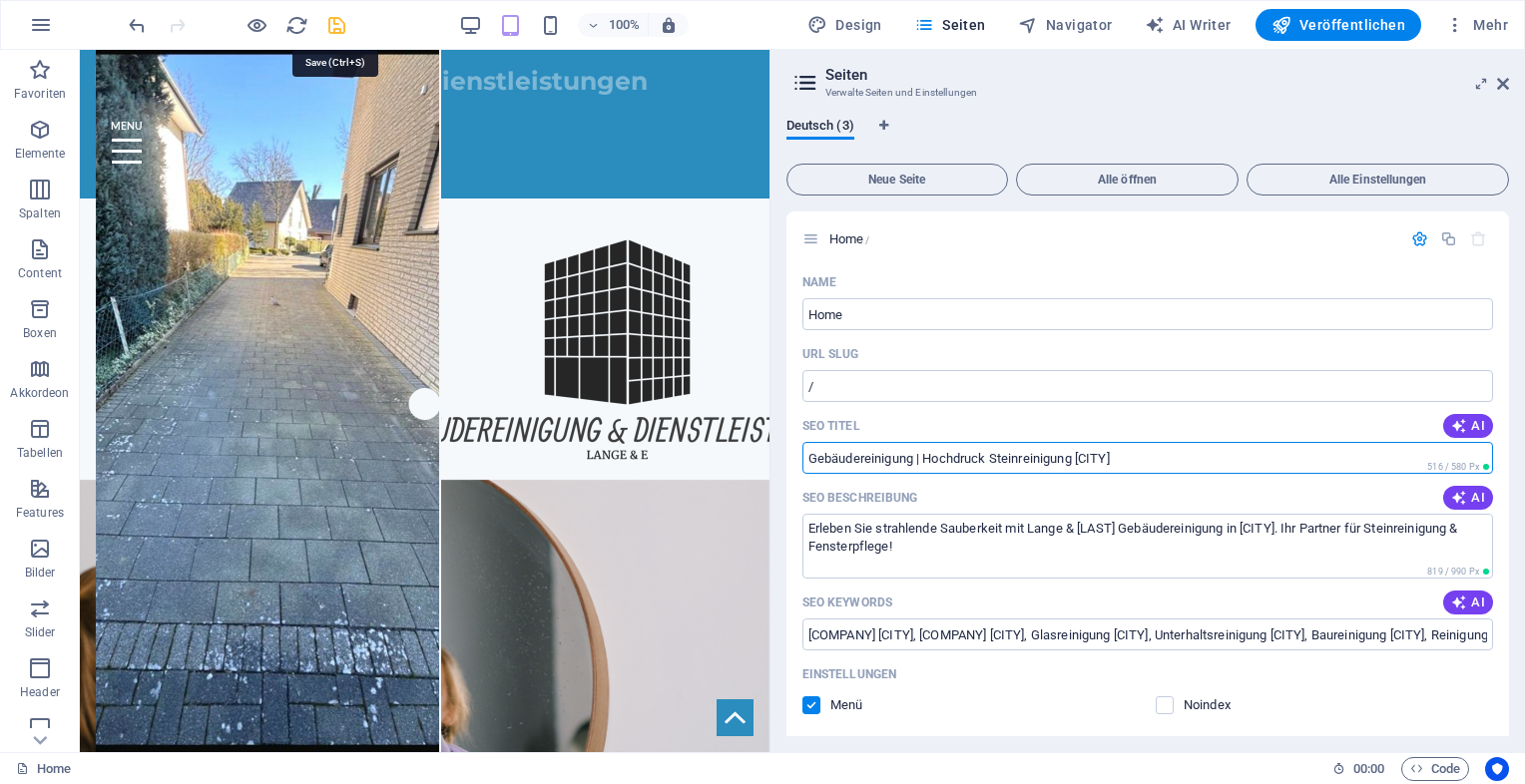 type on "Gebäudereinigung | Hochdruck Steinreinigung Paderborn" 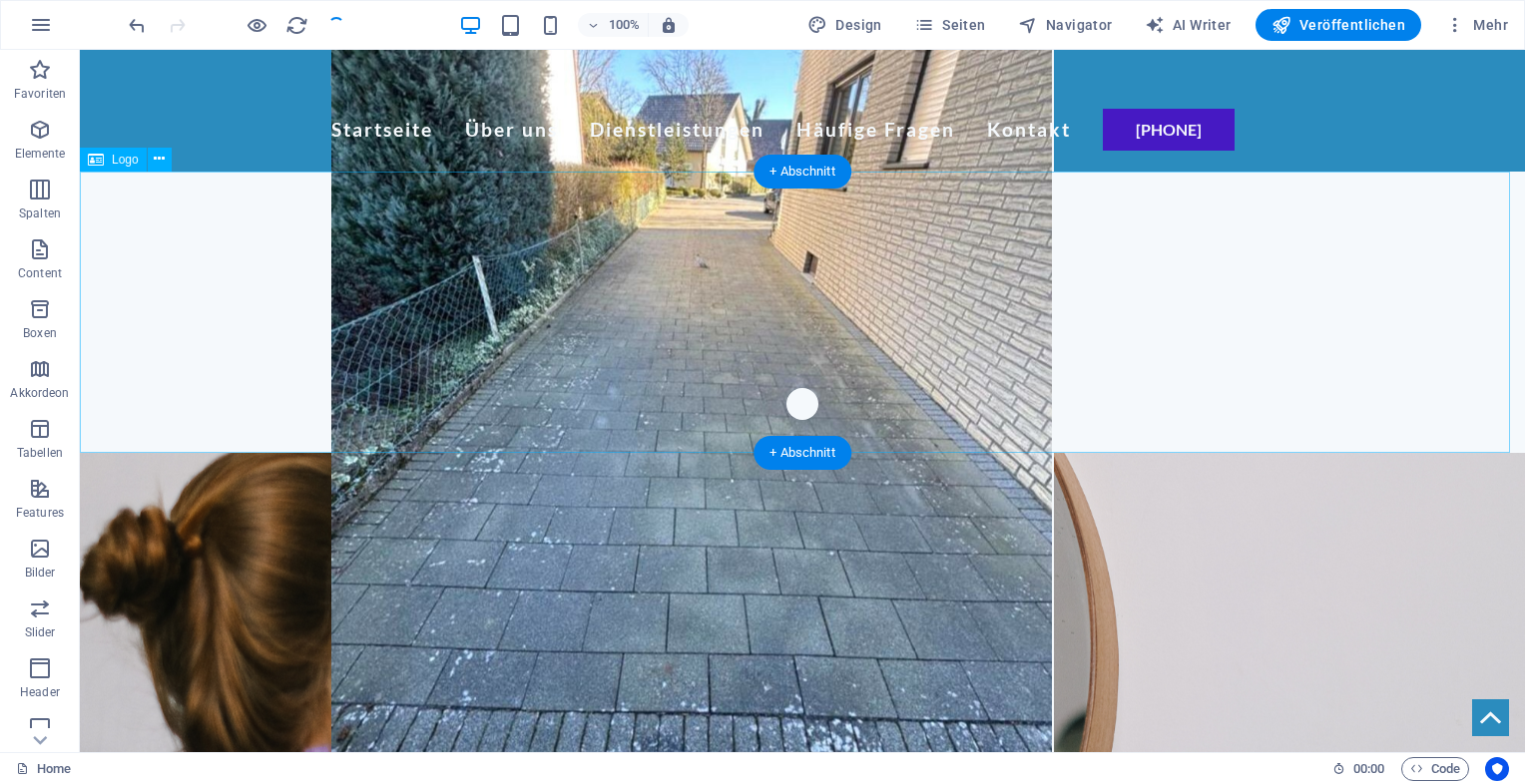 click at bounding box center (802, 312) 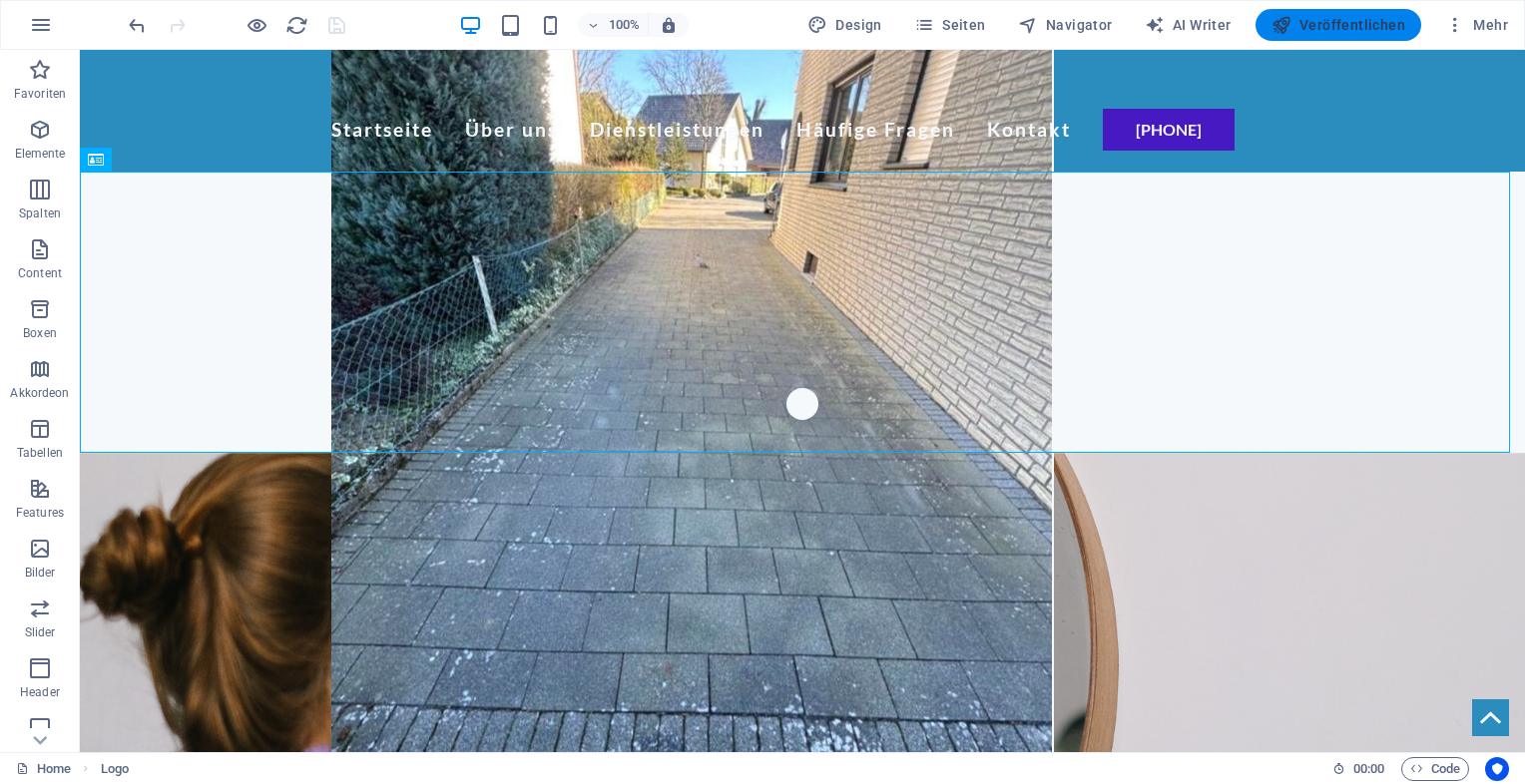 click on "Veröffentlichen" at bounding box center [1338, 25] 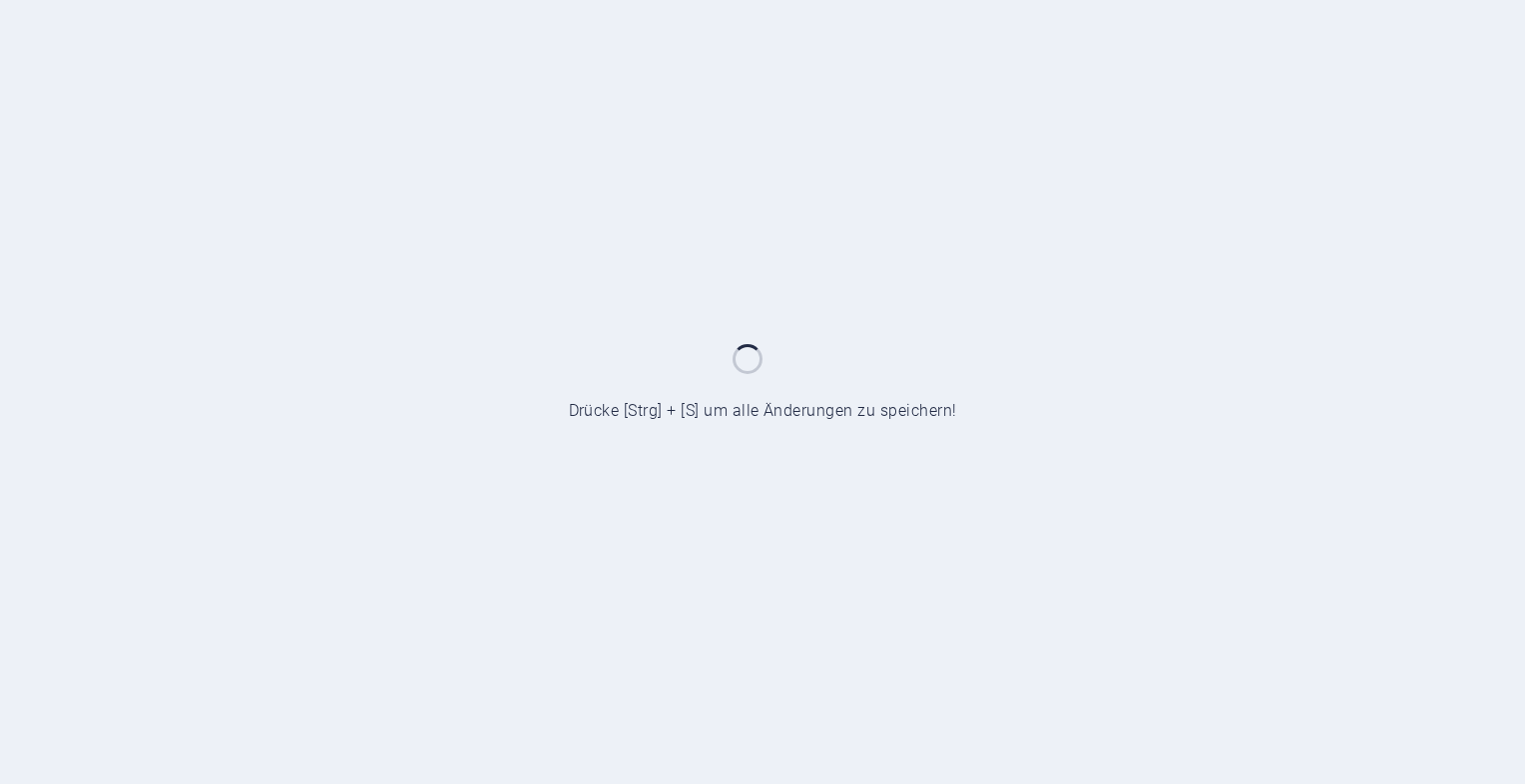 scroll, scrollTop: 0, scrollLeft: 0, axis: both 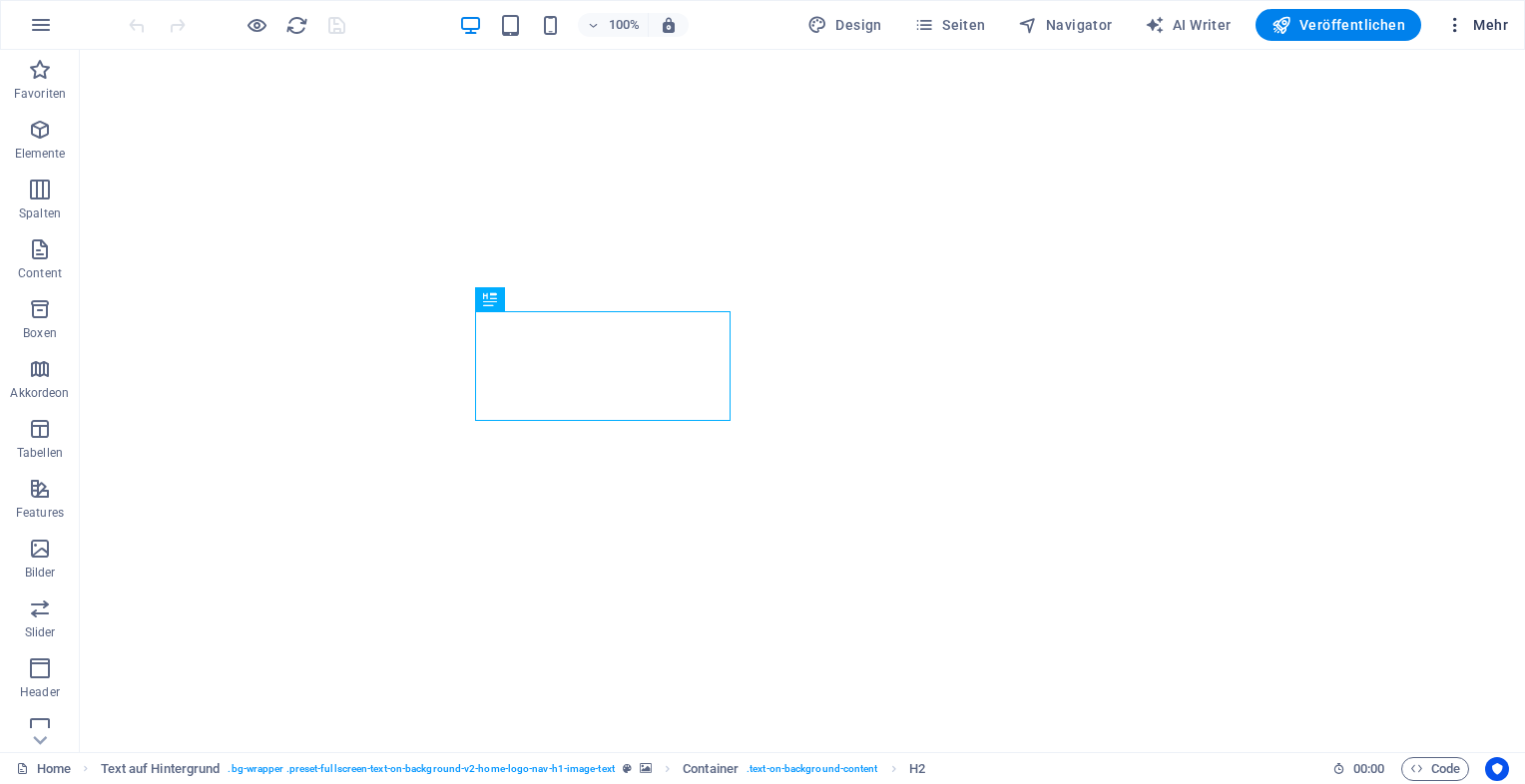 click on "Mehr" at bounding box center [1476, 25] 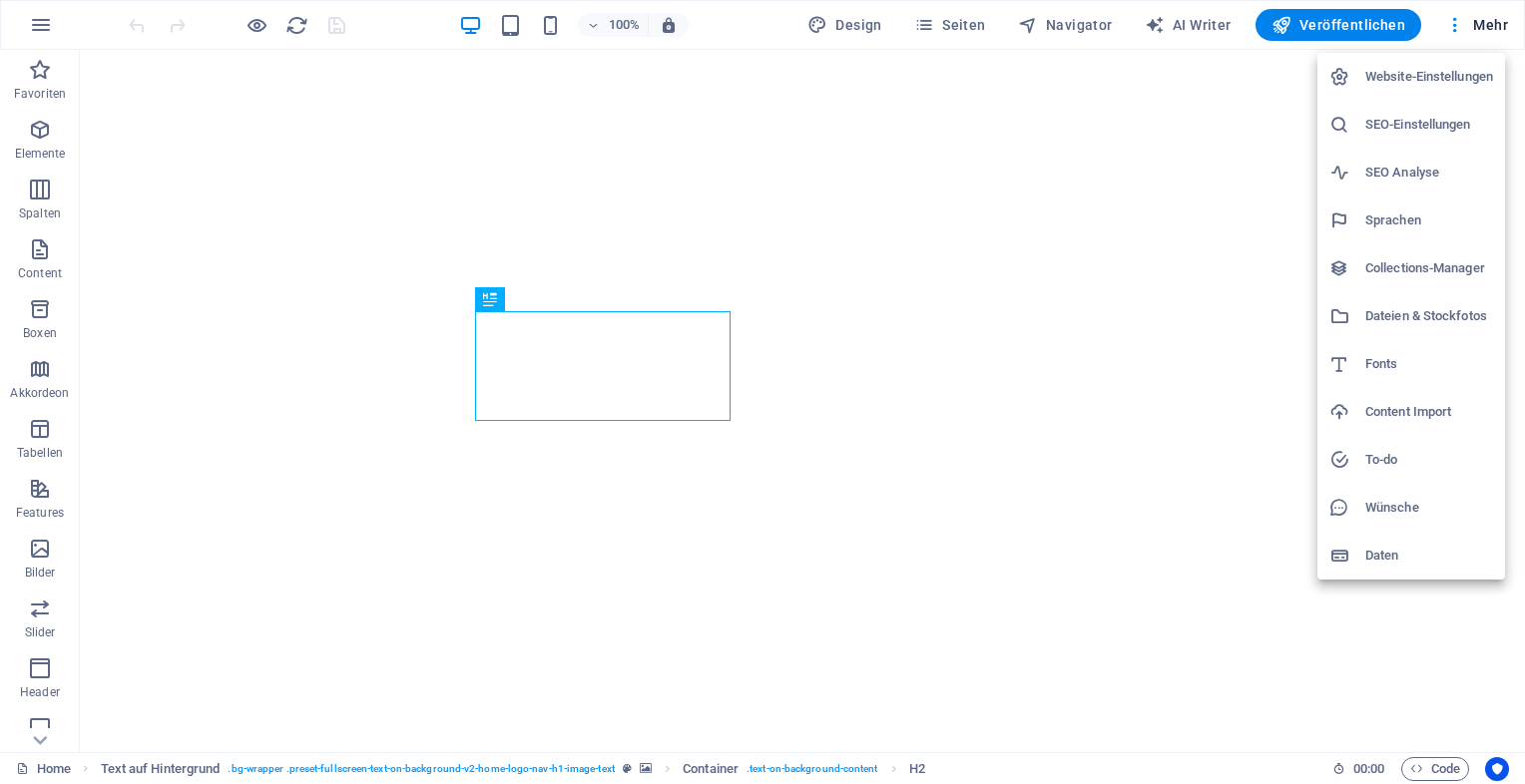 click on "SEO-Einstellungen" at bounding box center [1429, 125] 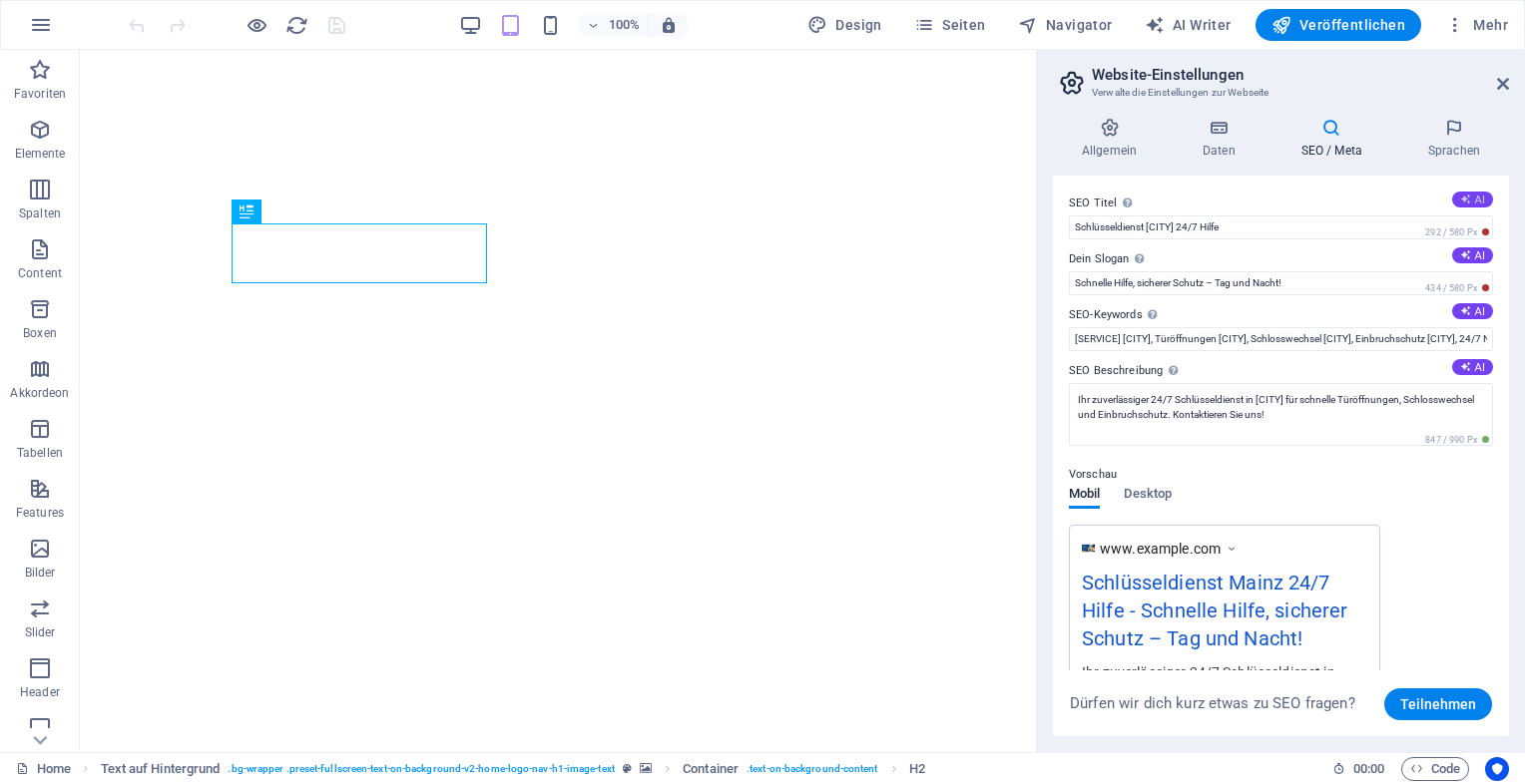 click on "AI" at bounding box center (1472, 199) 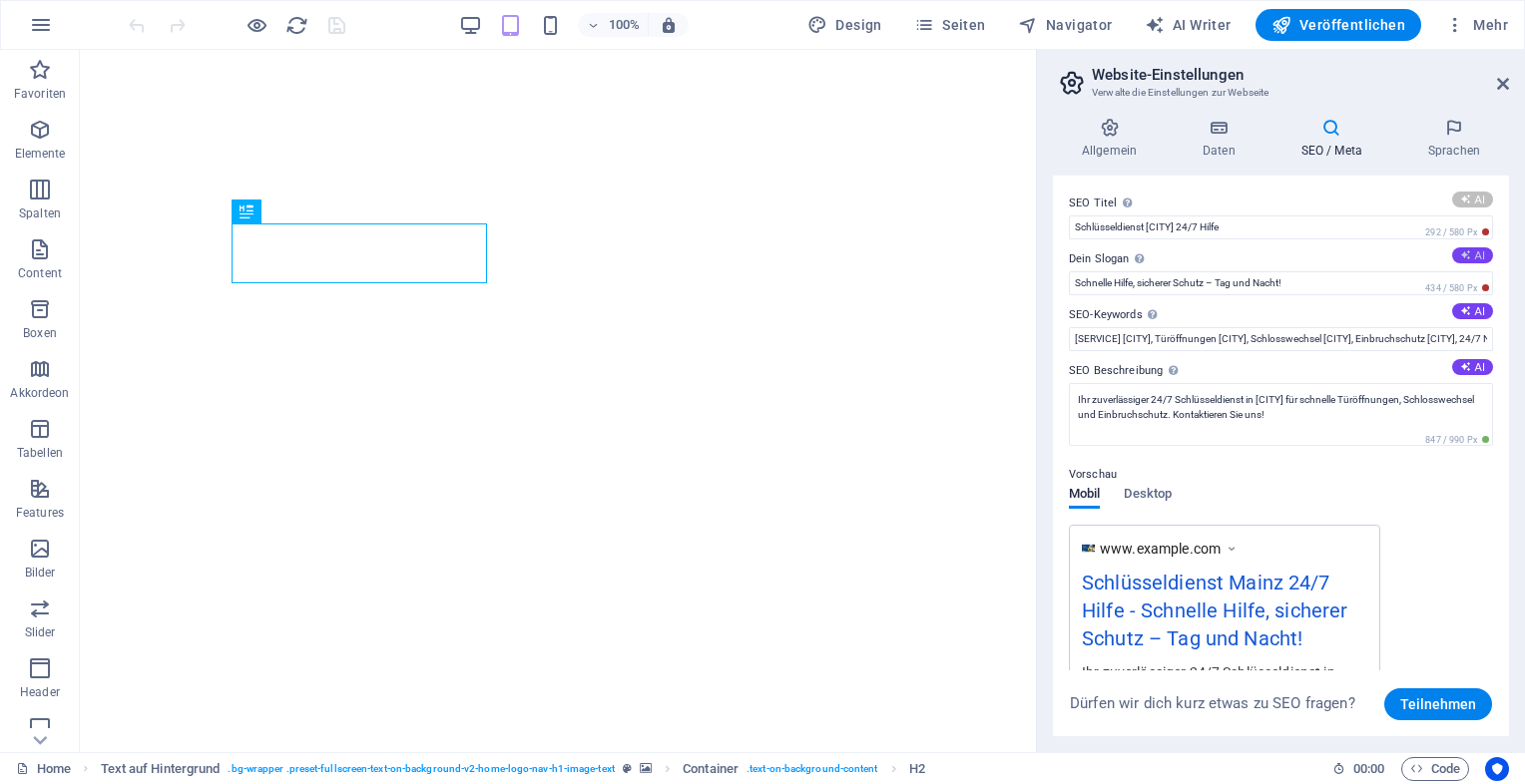 type on "**Schlüsseldienst Mainz 24/7**" 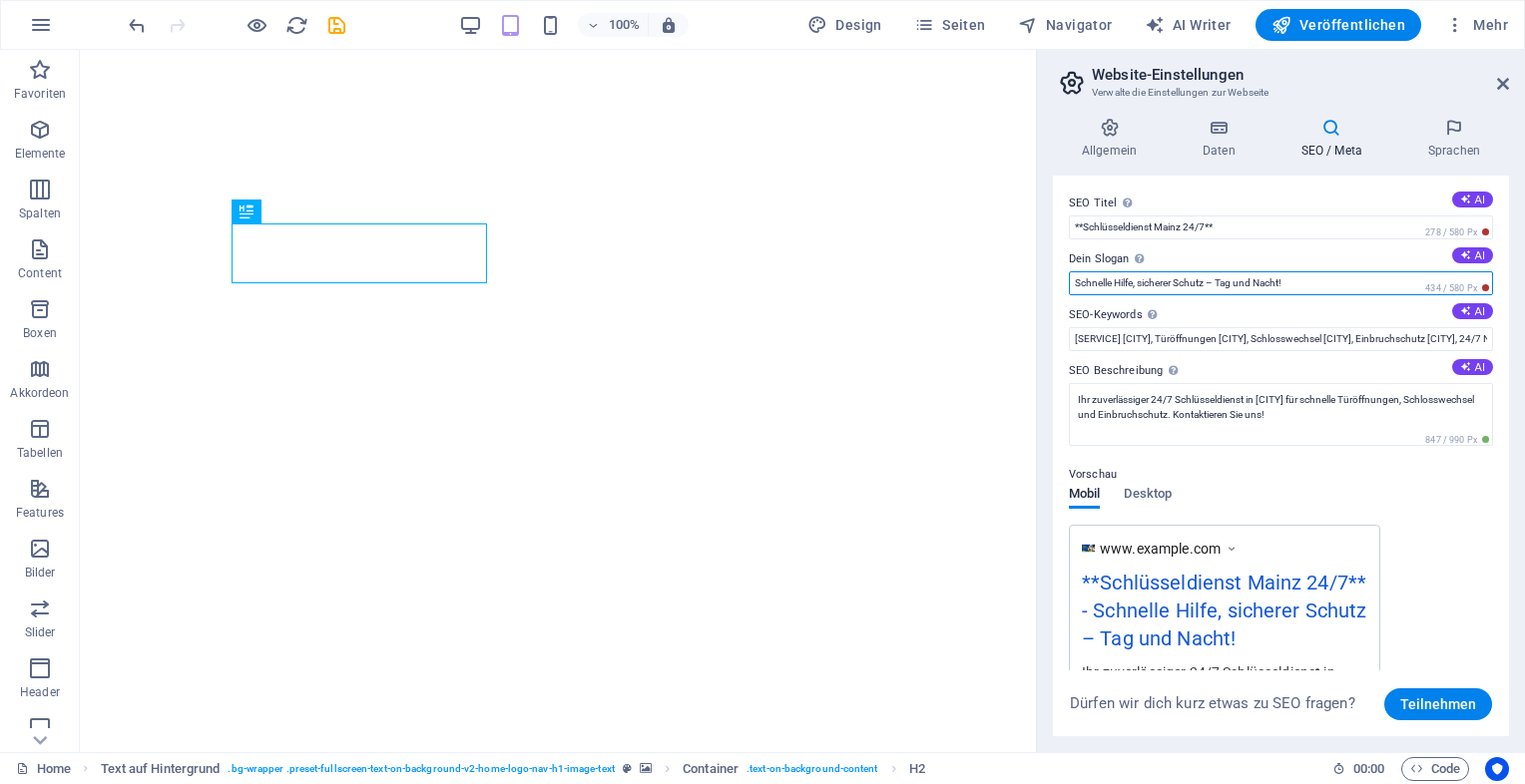 drag, startPoint x: 1210, startPoint y: 282, endPoint x: 1309, endPoint y: 280, distance: 99.02 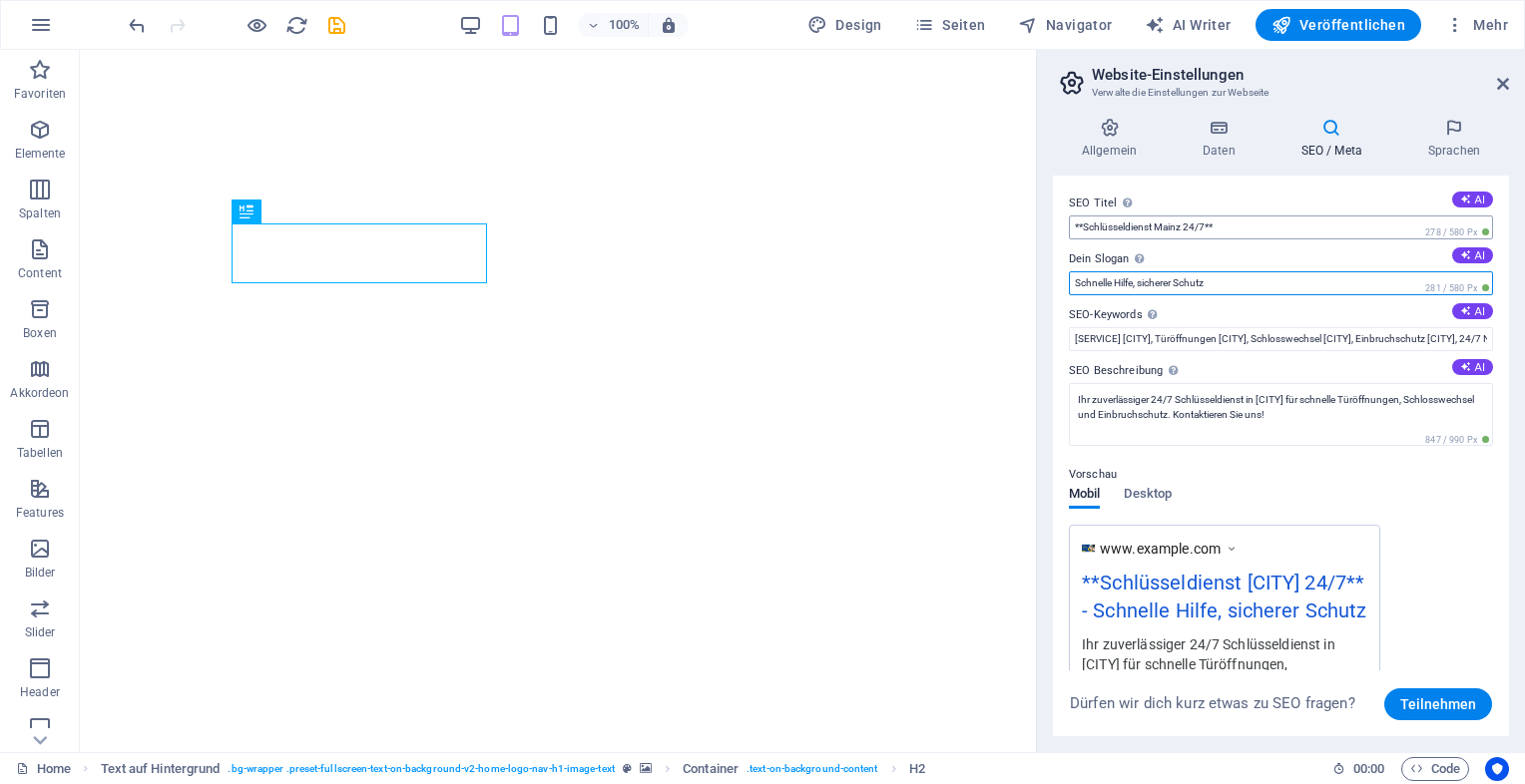 type on "Schnelle Hilfe, sicherer Schutz" 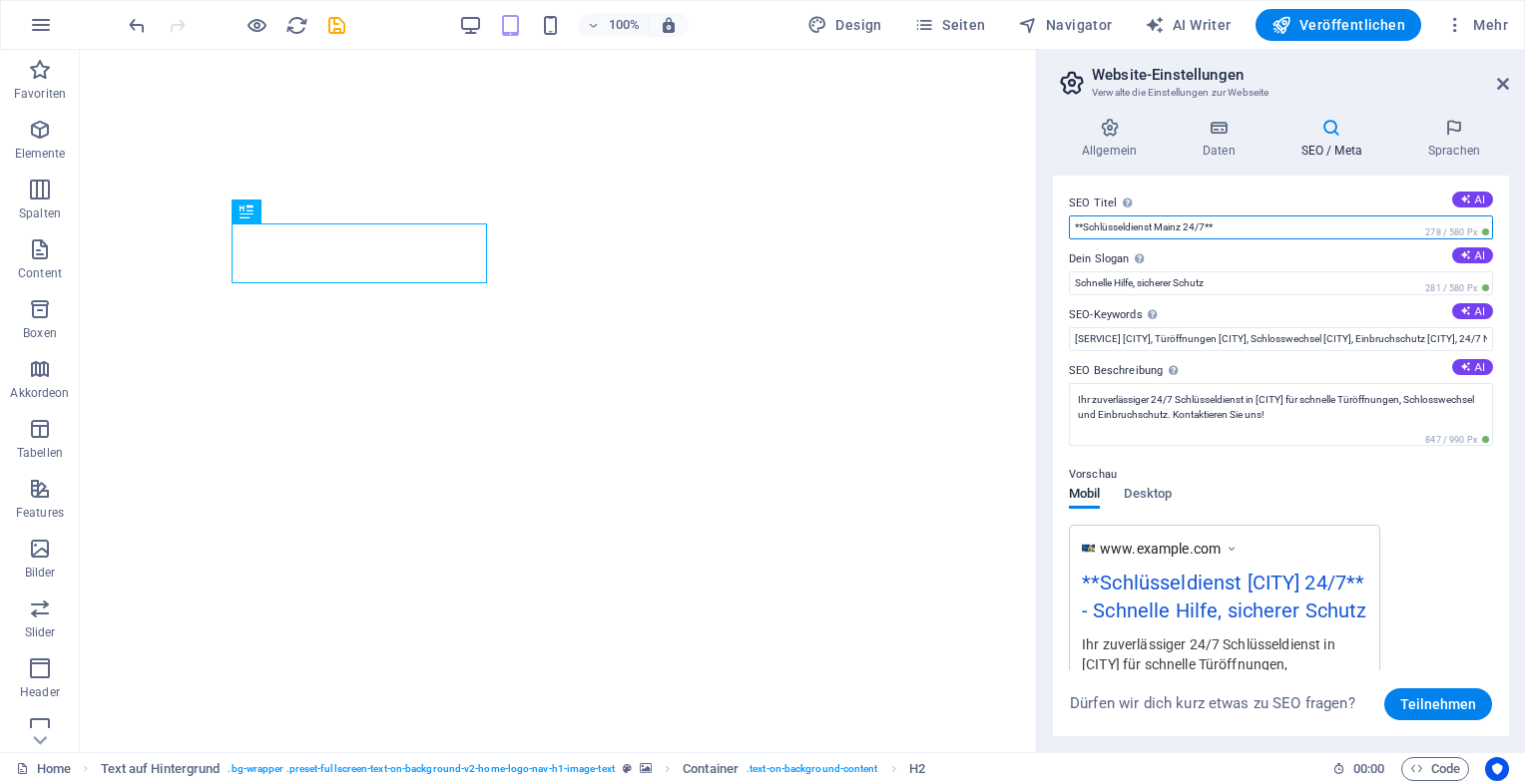 click on "**Schlüsseldienst Mainz 24/7**" at bounding box center (1280, 227) 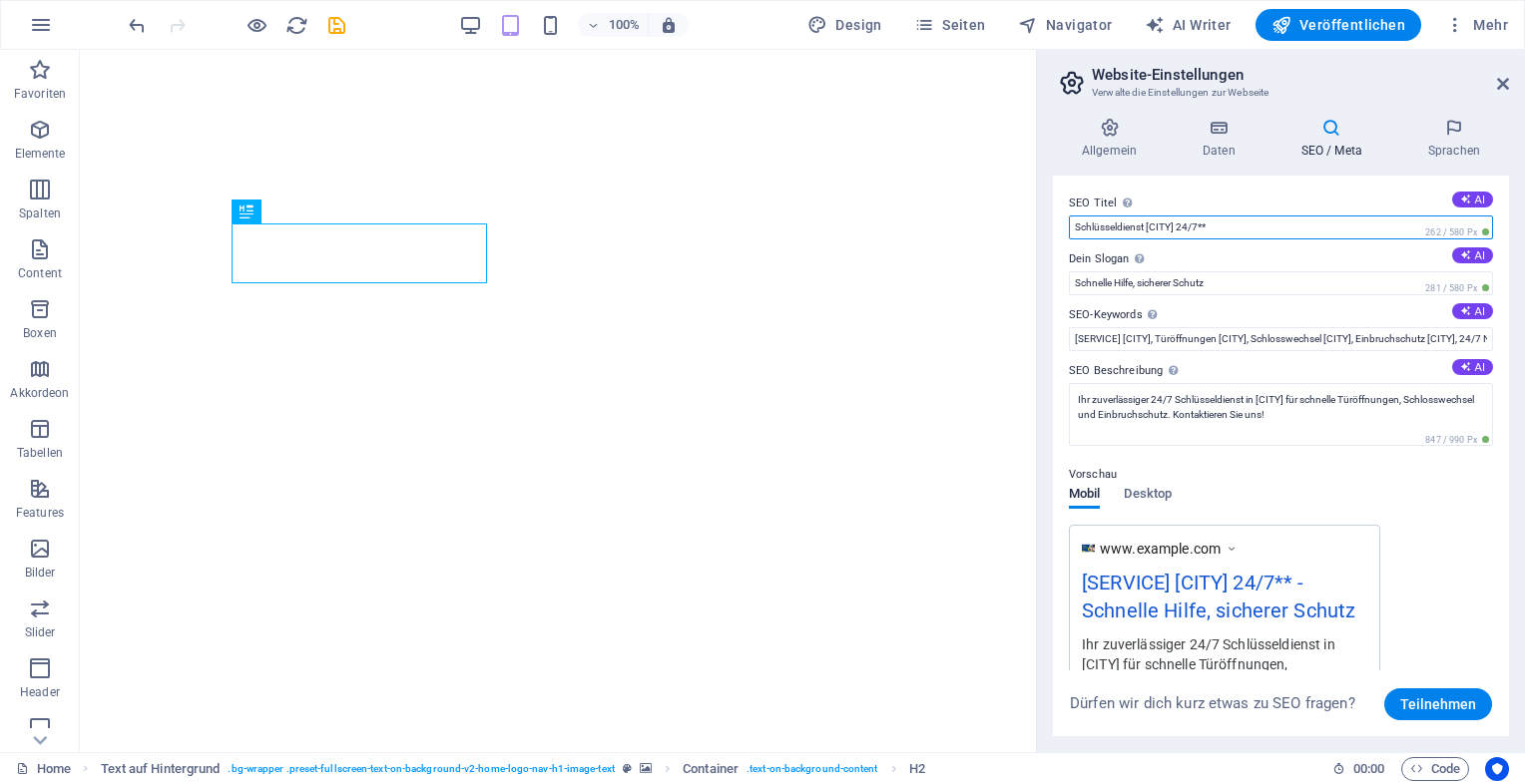 click on "Schlüsseldienst Mainz 24/7**" at bounding box center [1280, 227] 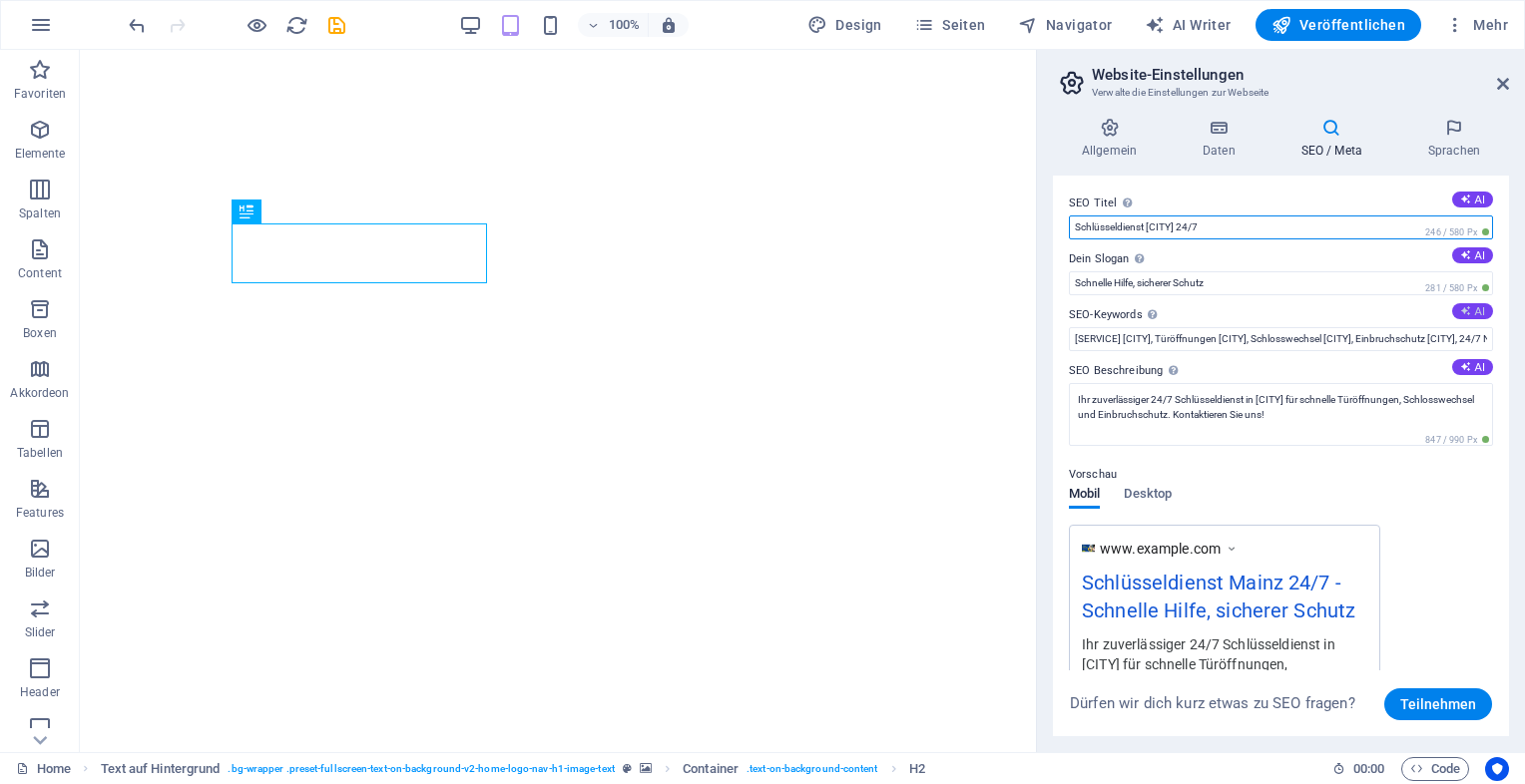 type on "Schlüsseldienst Mainz 24/7" 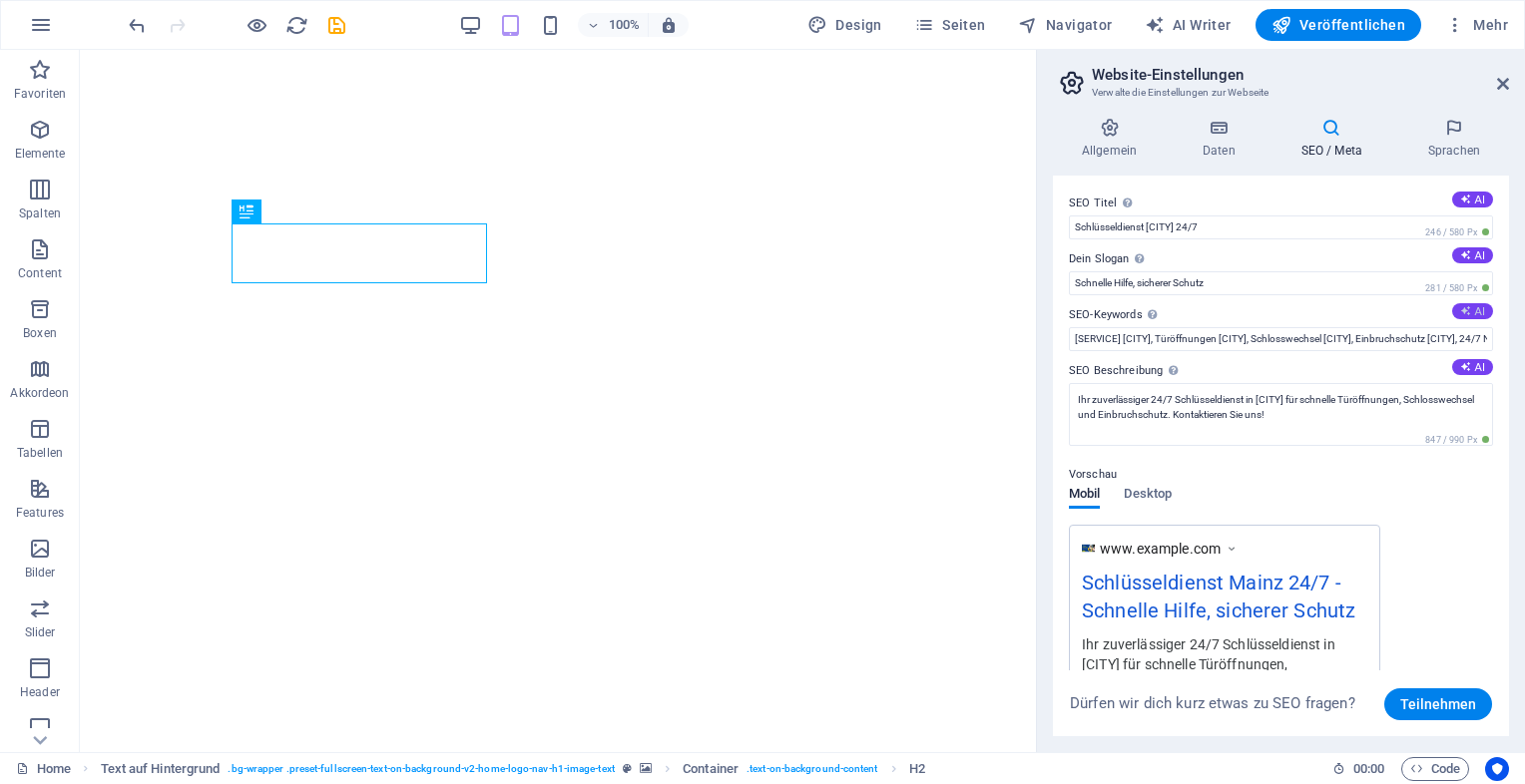click on "AI" at bounding box center (1472, 311) 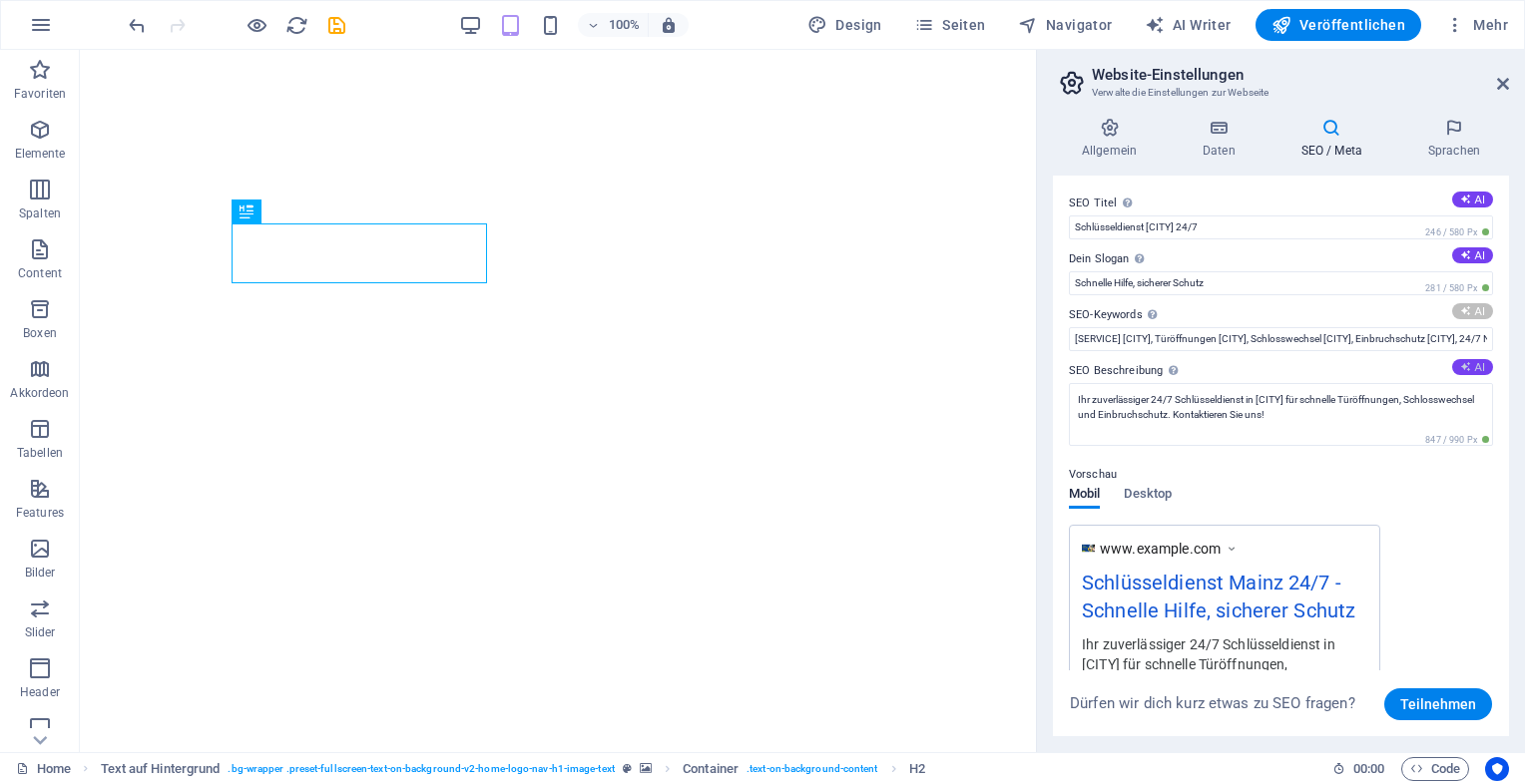 click at bounding box center [1465, 366] 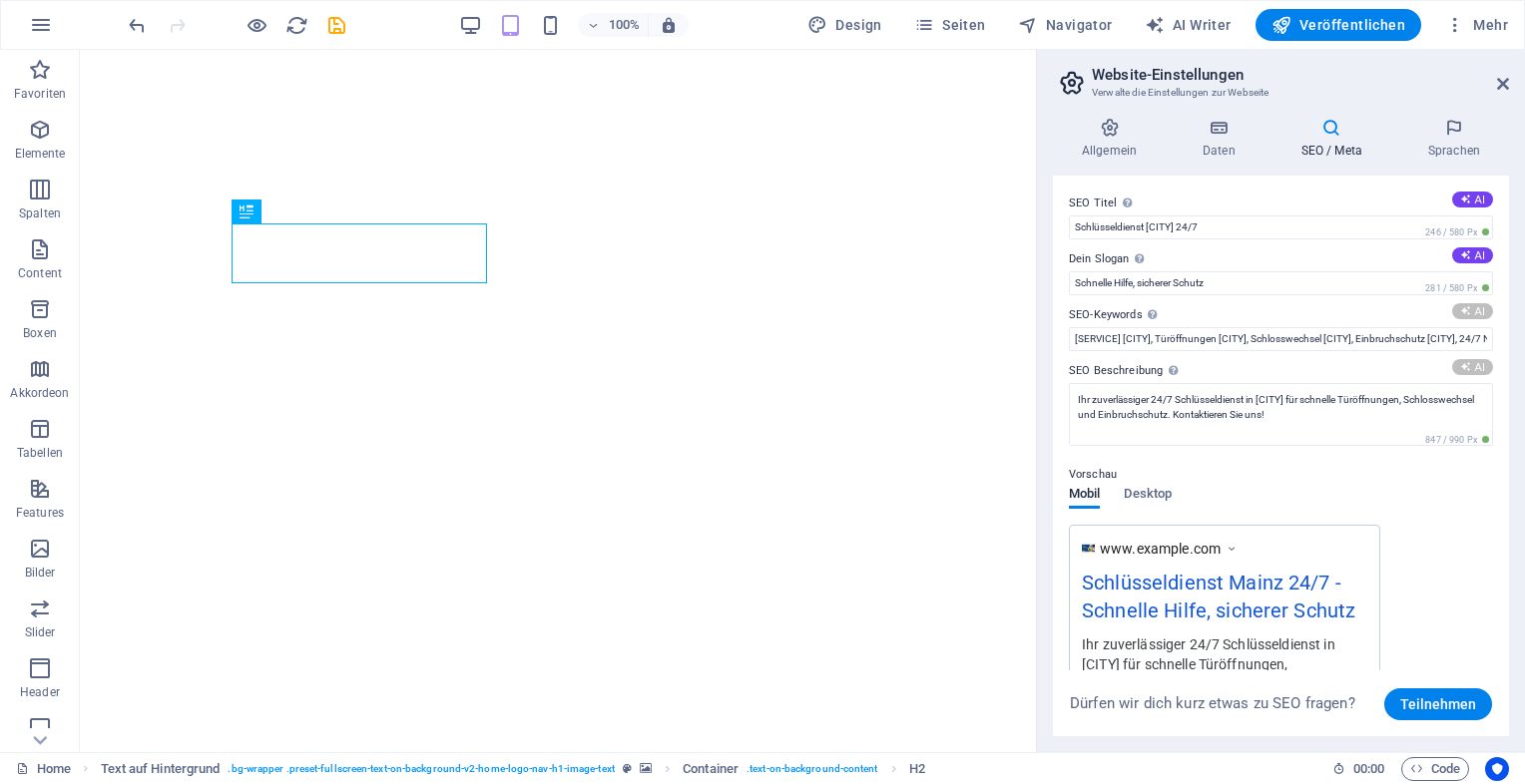 type on "Schlüsseldienst Mainz, 24/7 Notdienst, Türöffnung ohne Beschädigung, Schlosswechsel Mainz, Einbruchschutz Beratung, schnelle Türöffnungen" 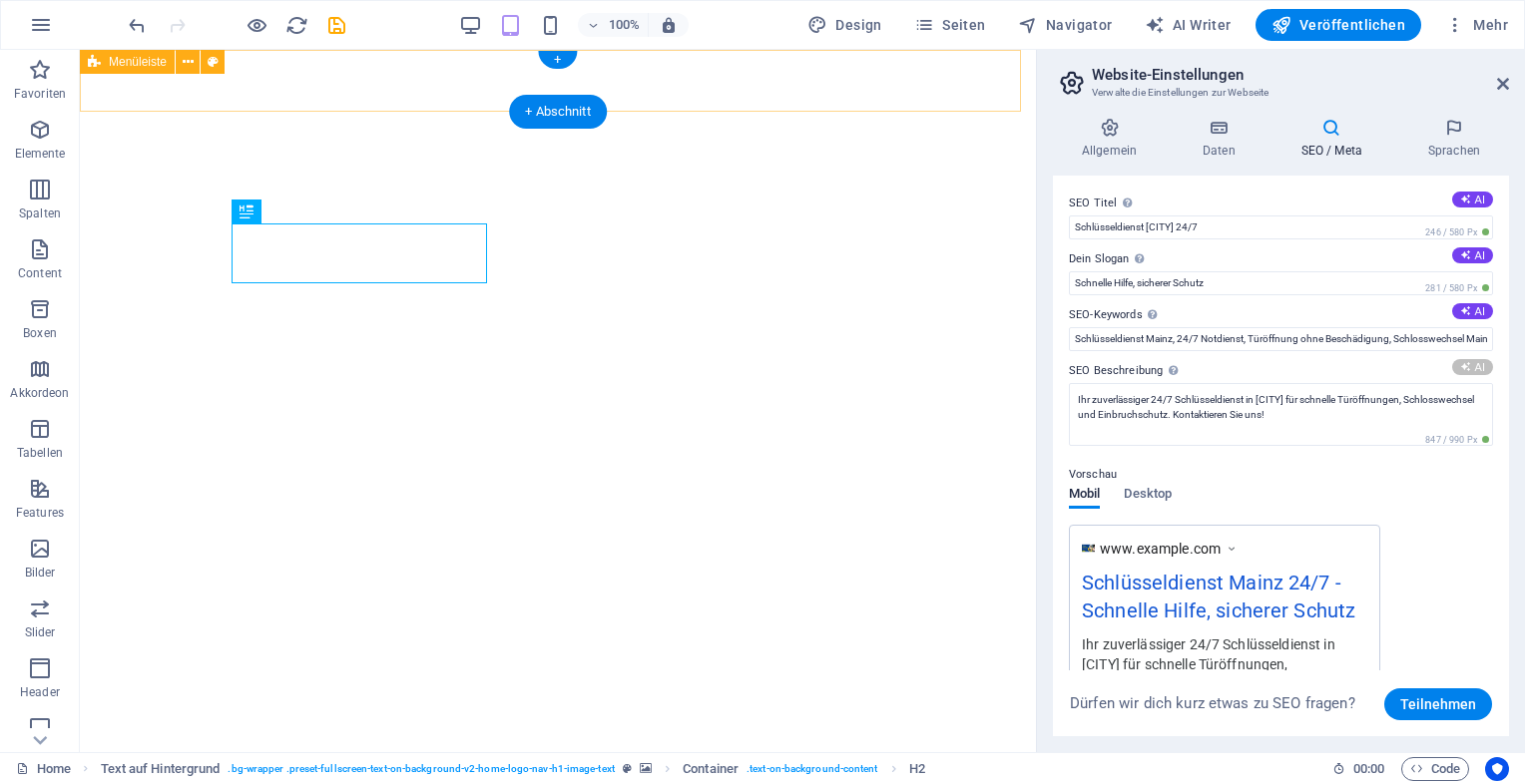 type on "24/7 Schlüsseldienst Mainz: Schnelle, professionelle Türöffnungen ohne Beschädigung. Jetzt kontaktieren für faire Preise!" 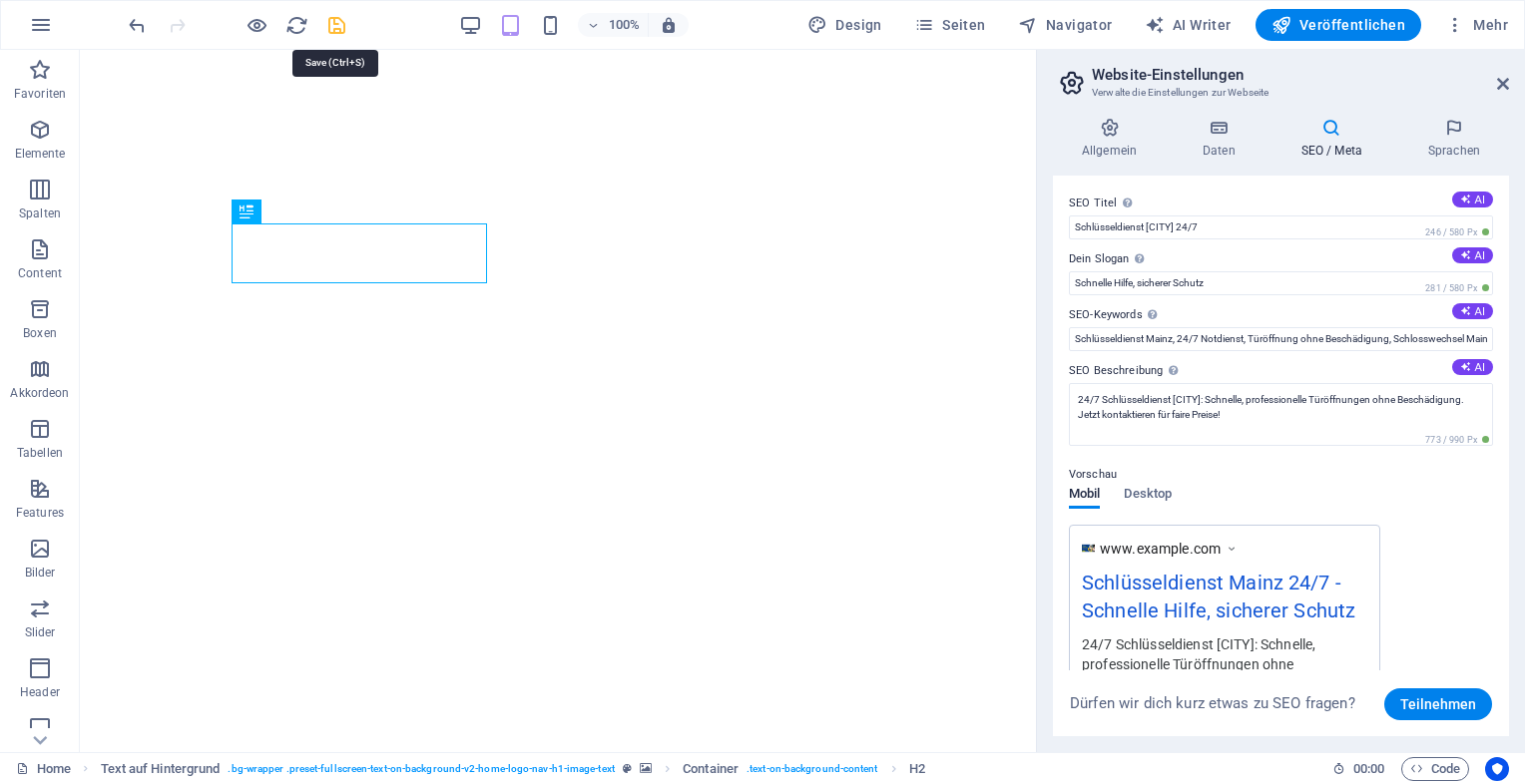 click at bounding box center (336, 25) 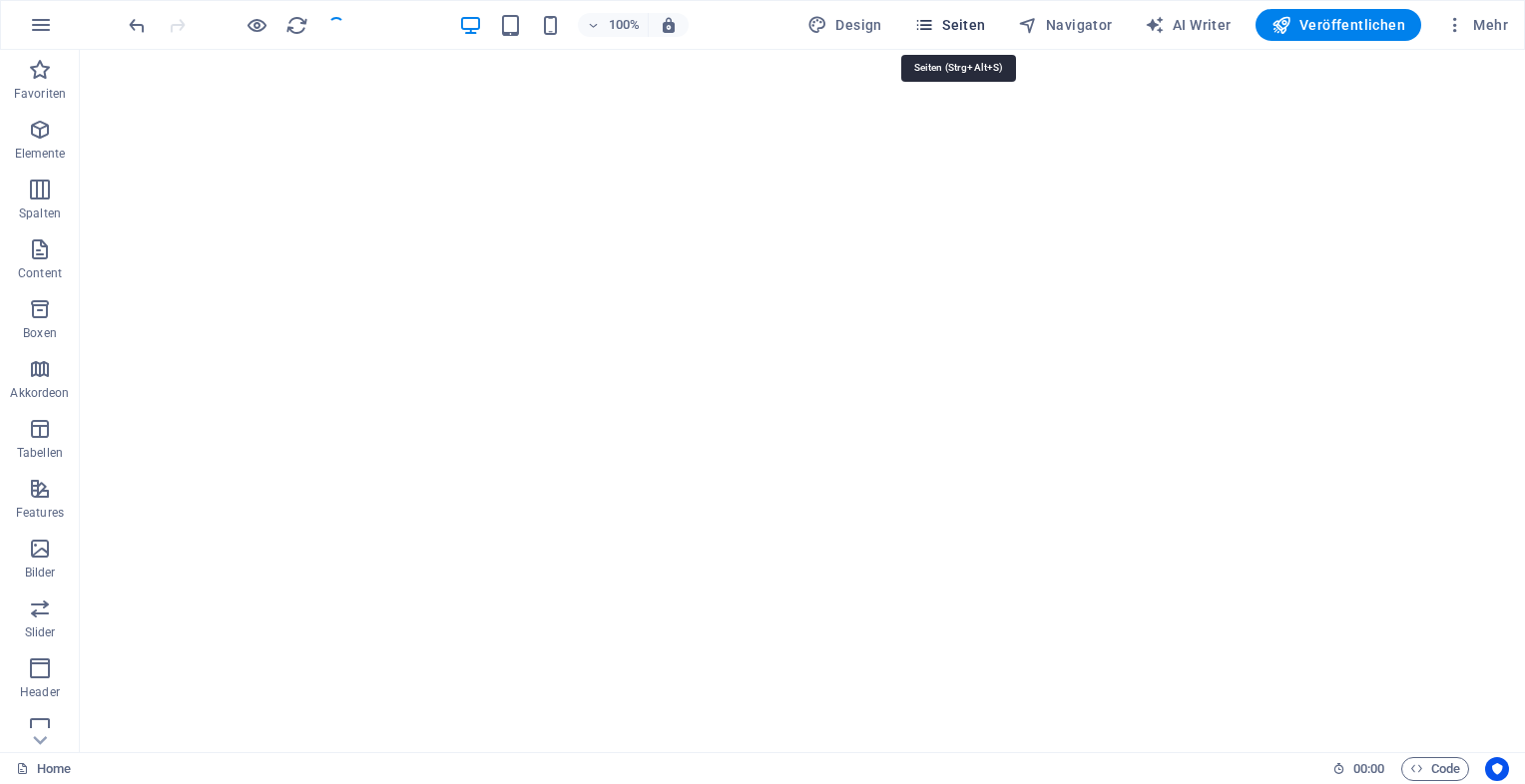 click on "Seiten" at bounding box center [950, 25] 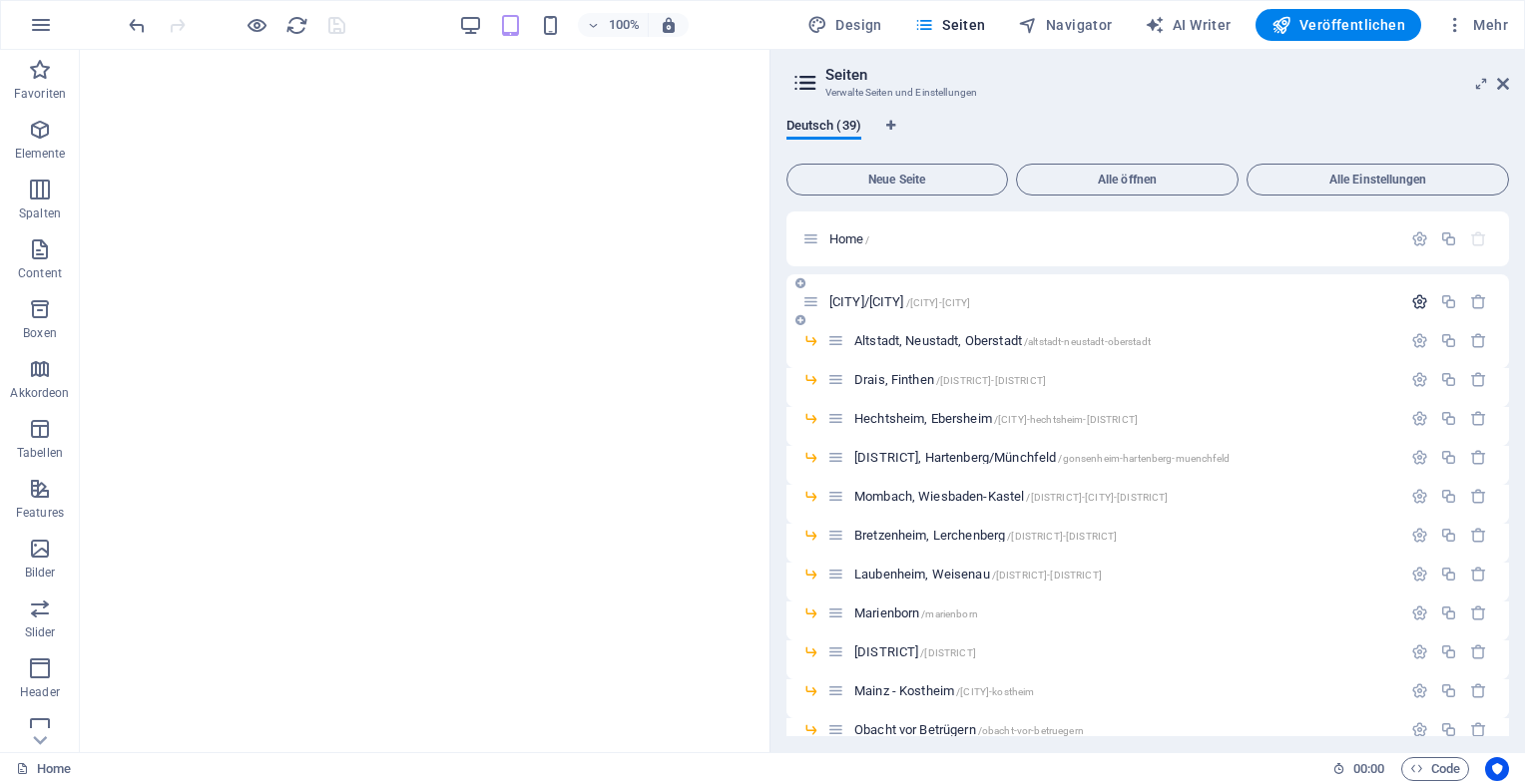 click at bounding box center [1419, 301] 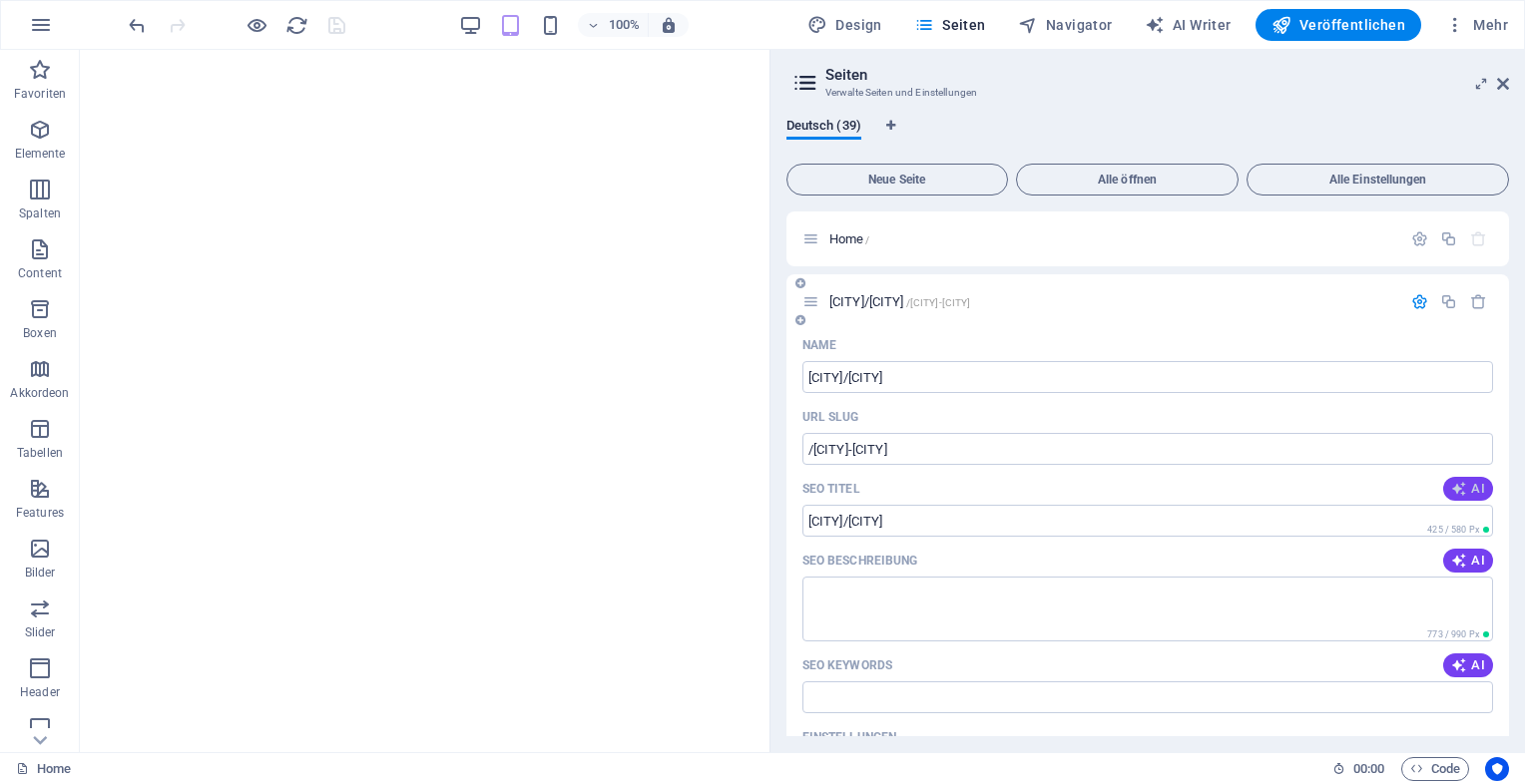 click on "AI" at bounding box center [1468, 489] 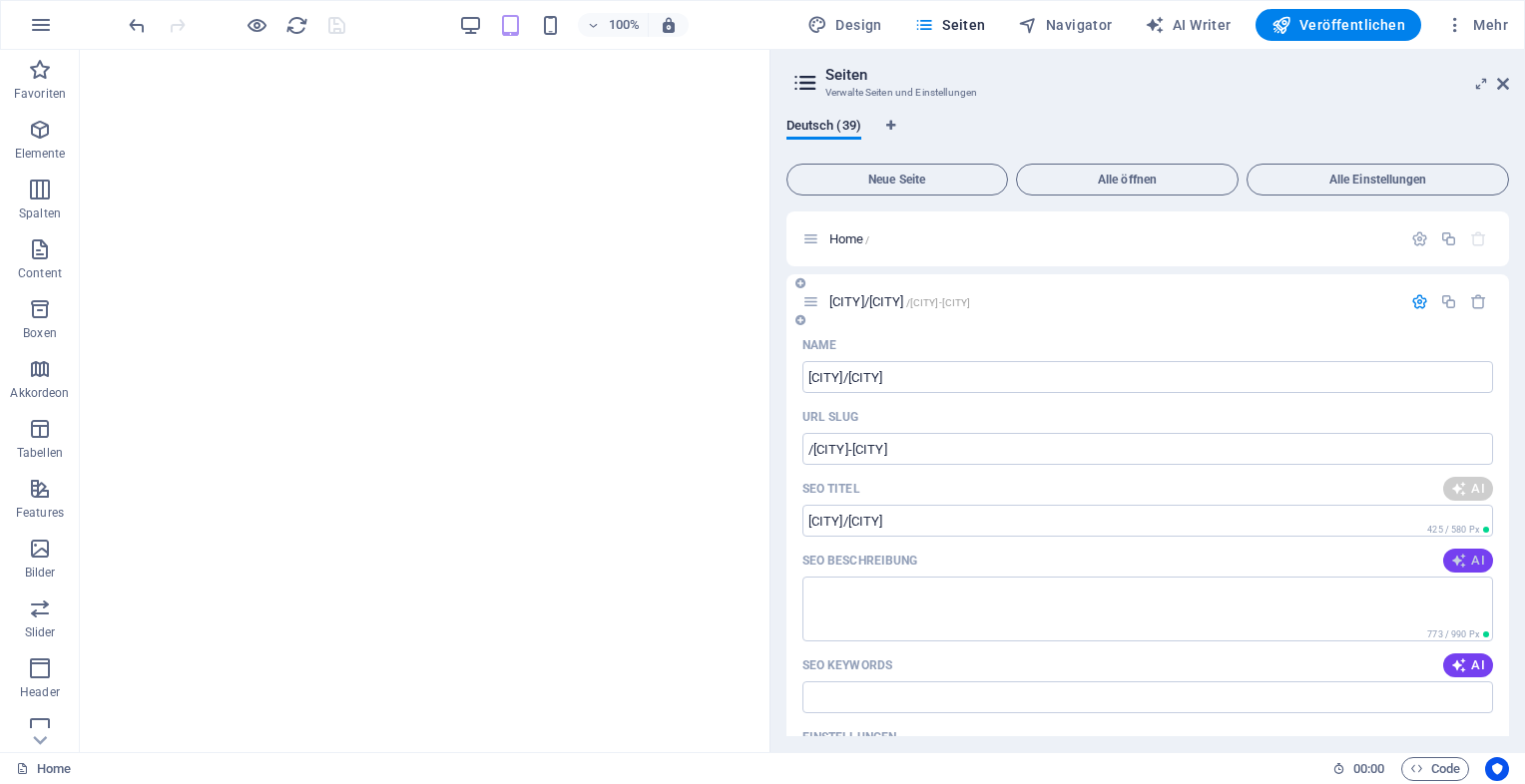 click on "AI" at bounding box center (1468, 561) 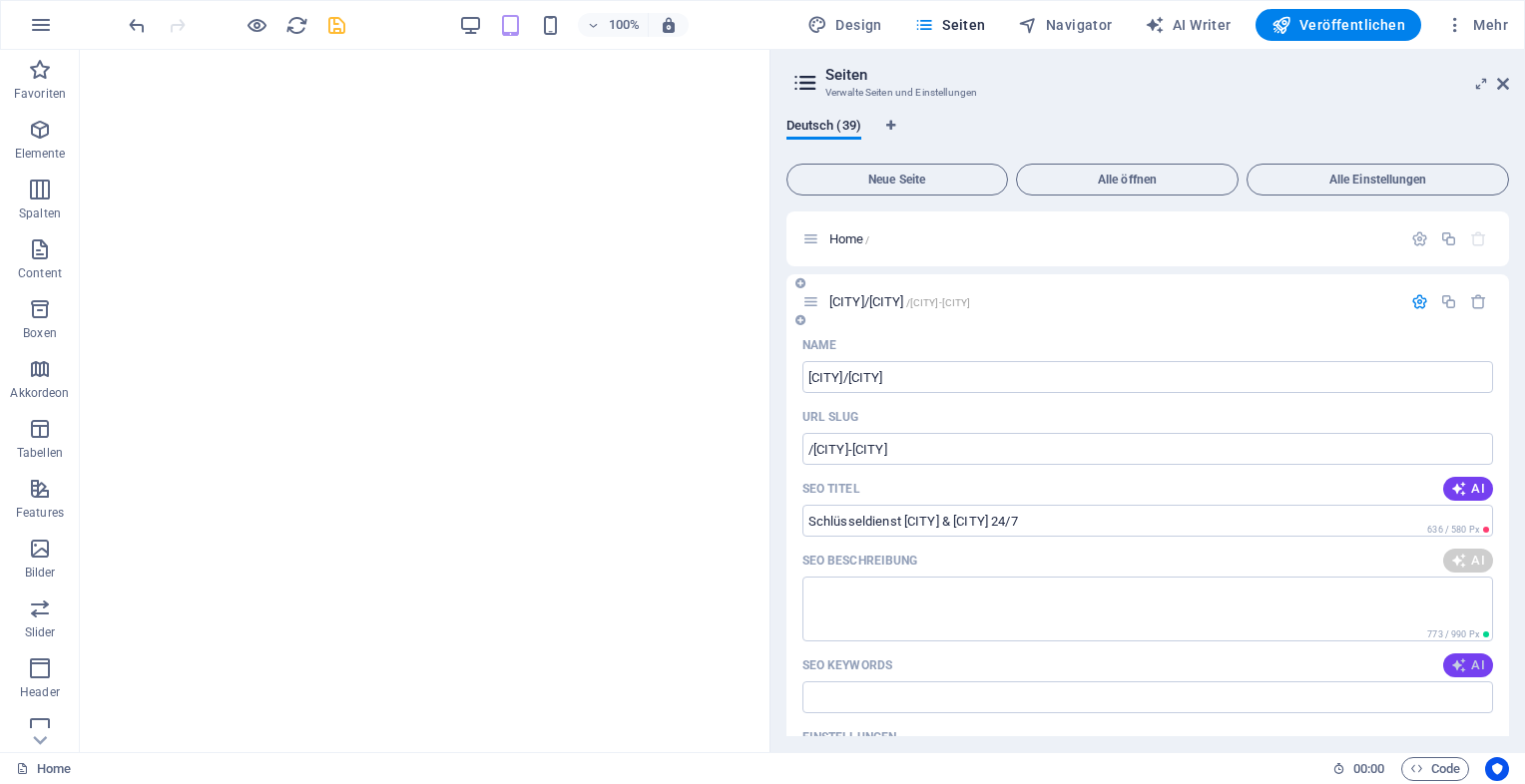 click on "AI" at bounding box center [1468, 665] 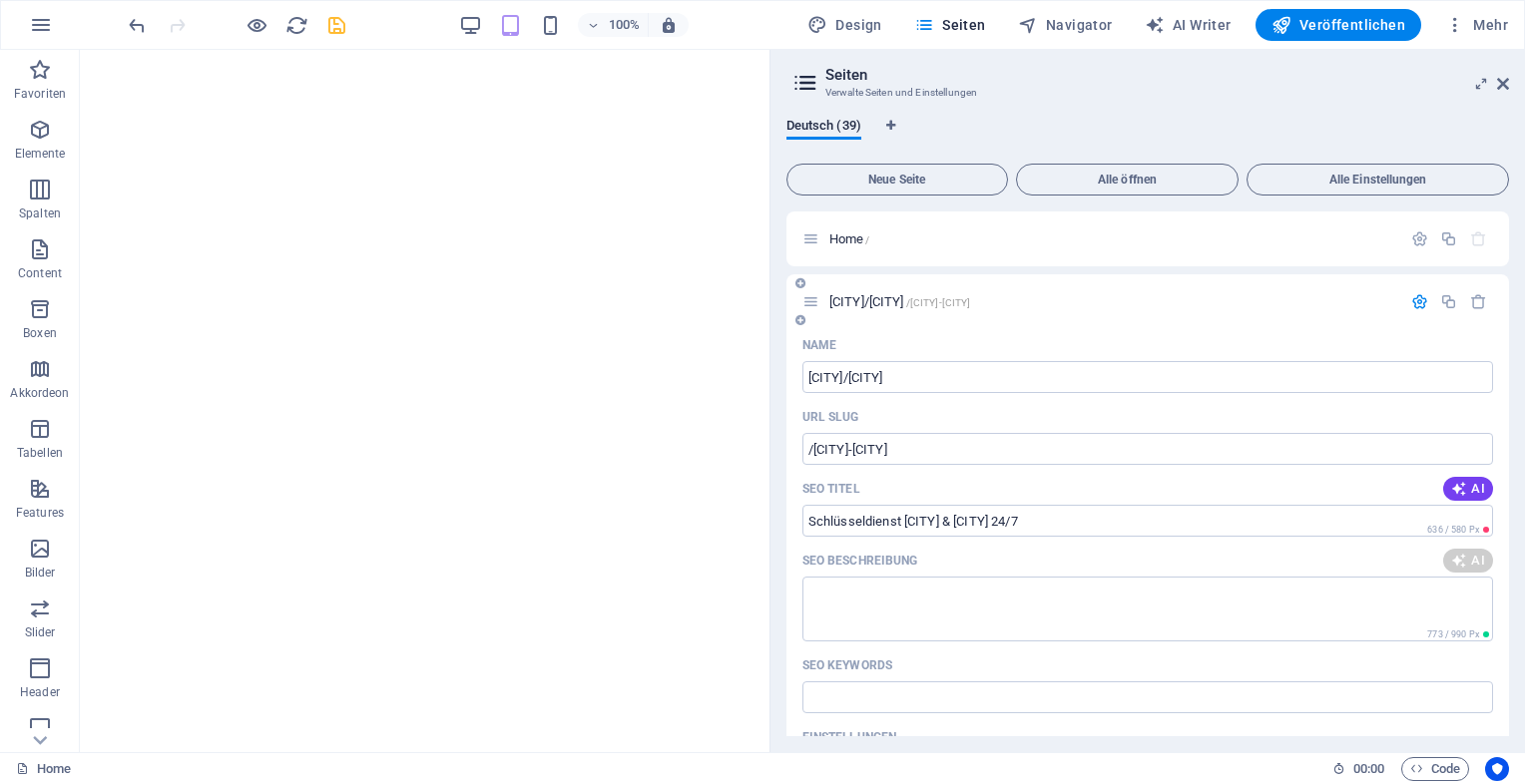 type on "Schlüsseldienst Mainz & Wiesbaden 24/7" 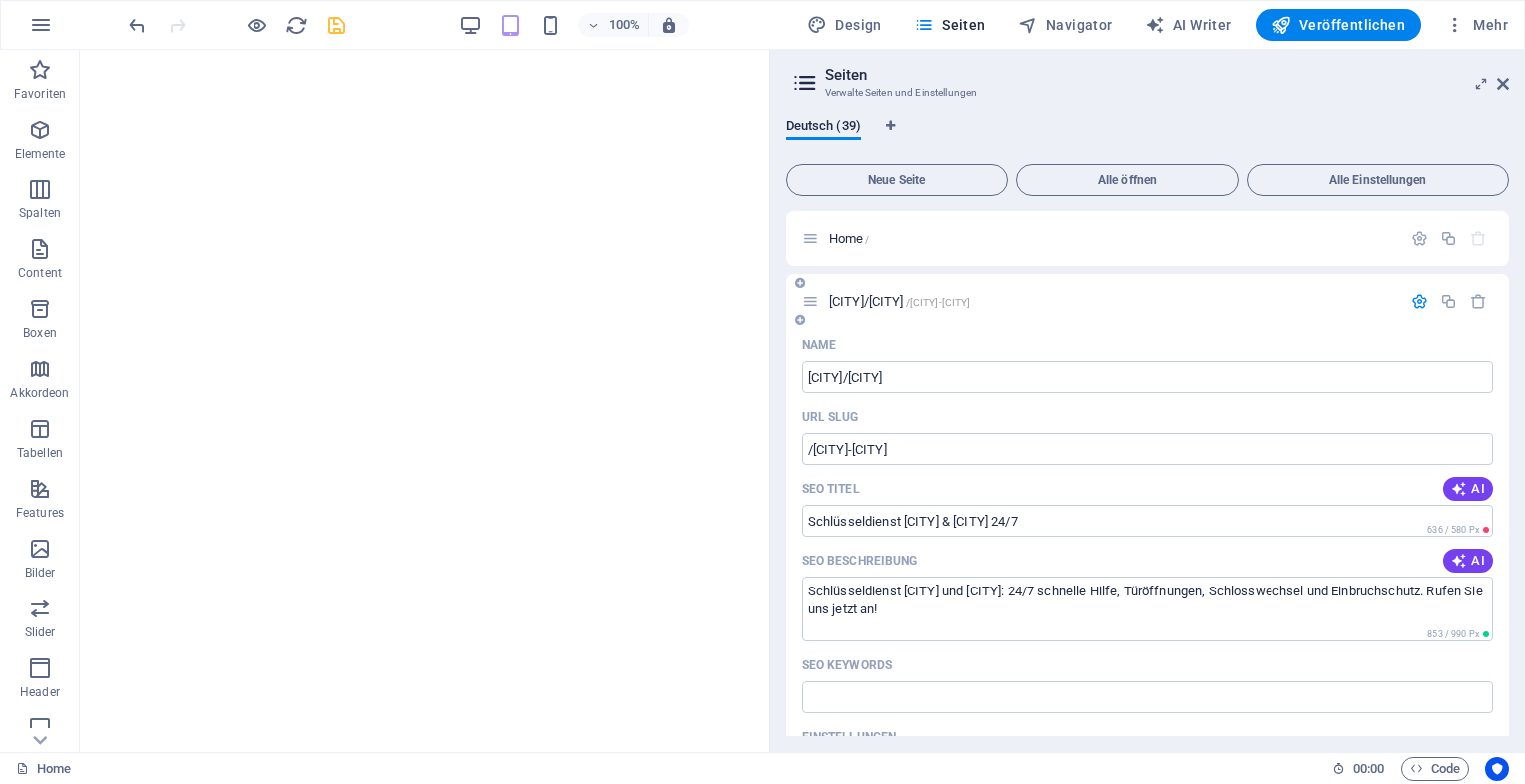 type on "Schlüsseldienst Mainz und Wiesbaden: 24/7 schnelle Hilfe, Türöffnungen, Schlosswechsel und Einbruchschutz. Rufen Sie uns jetzt an!" 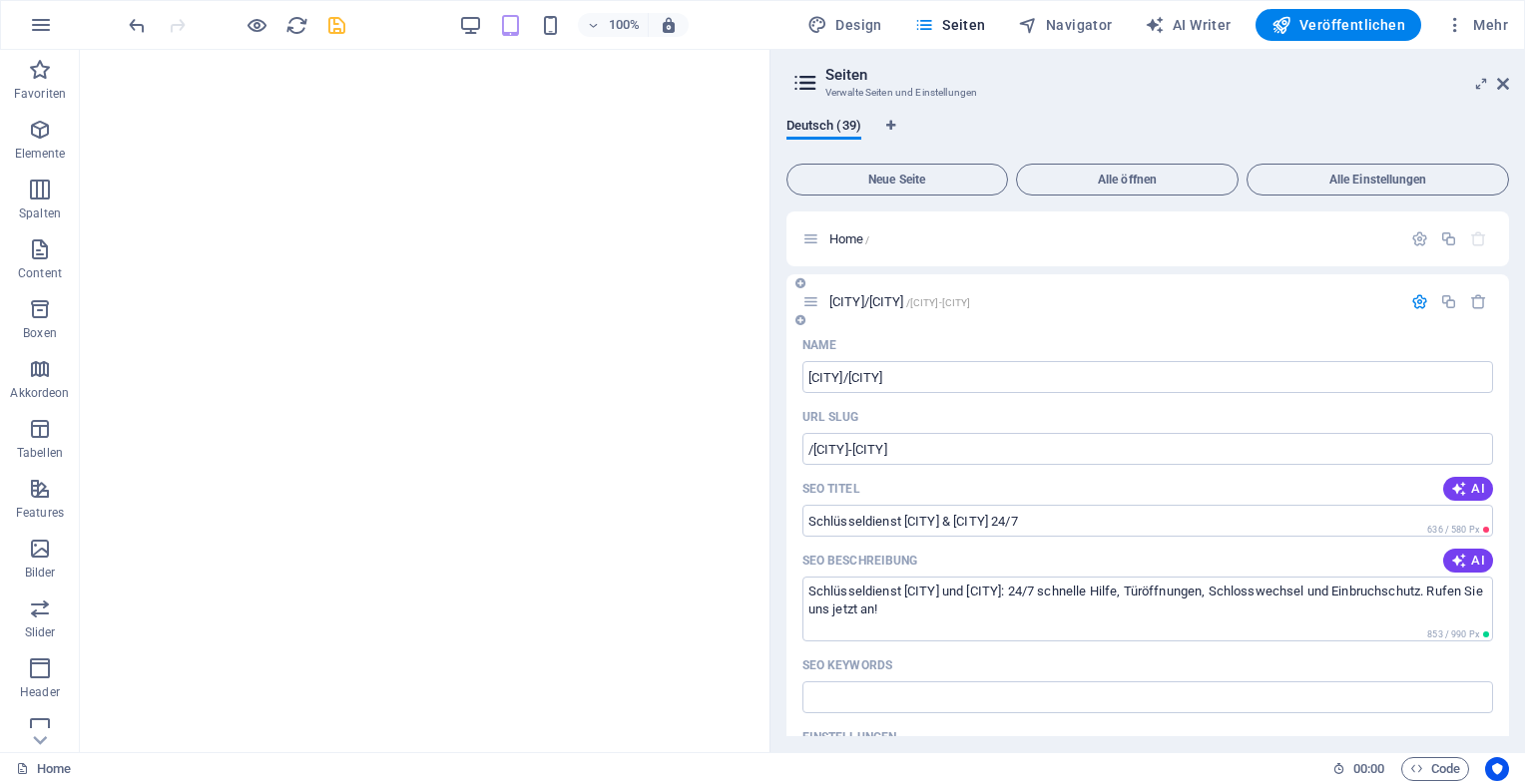 type on "Schlüsseldienst Mainz, Schlüsselnotdienst Wiesbaden, Türöffnung notdienst, Einbruchschutz Mainz, Türrenovierung Wiesbaden, Schlosswechsel Dienst" 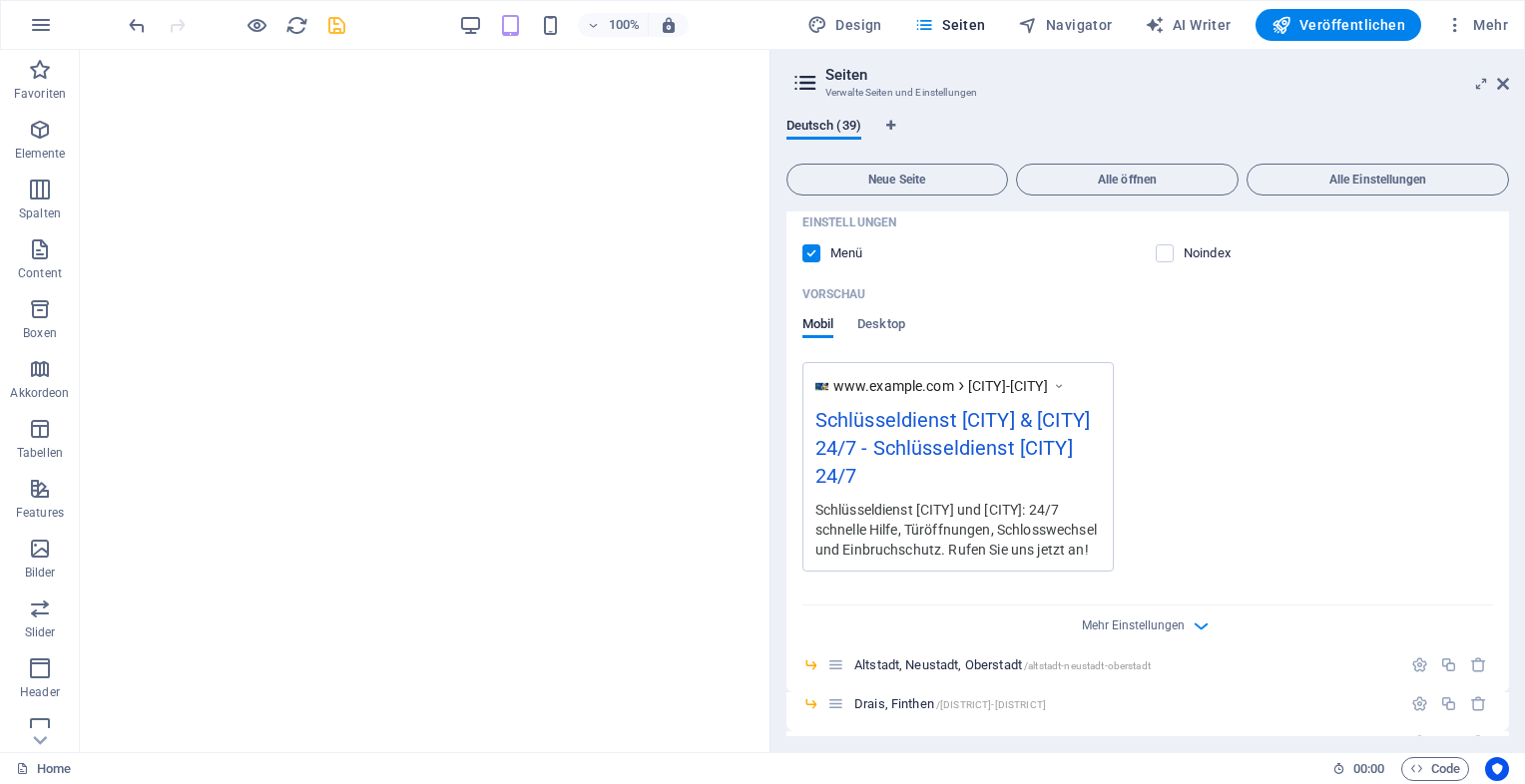 scroll, scrollTop: 620, scrollLeft: 0, axis: vertical 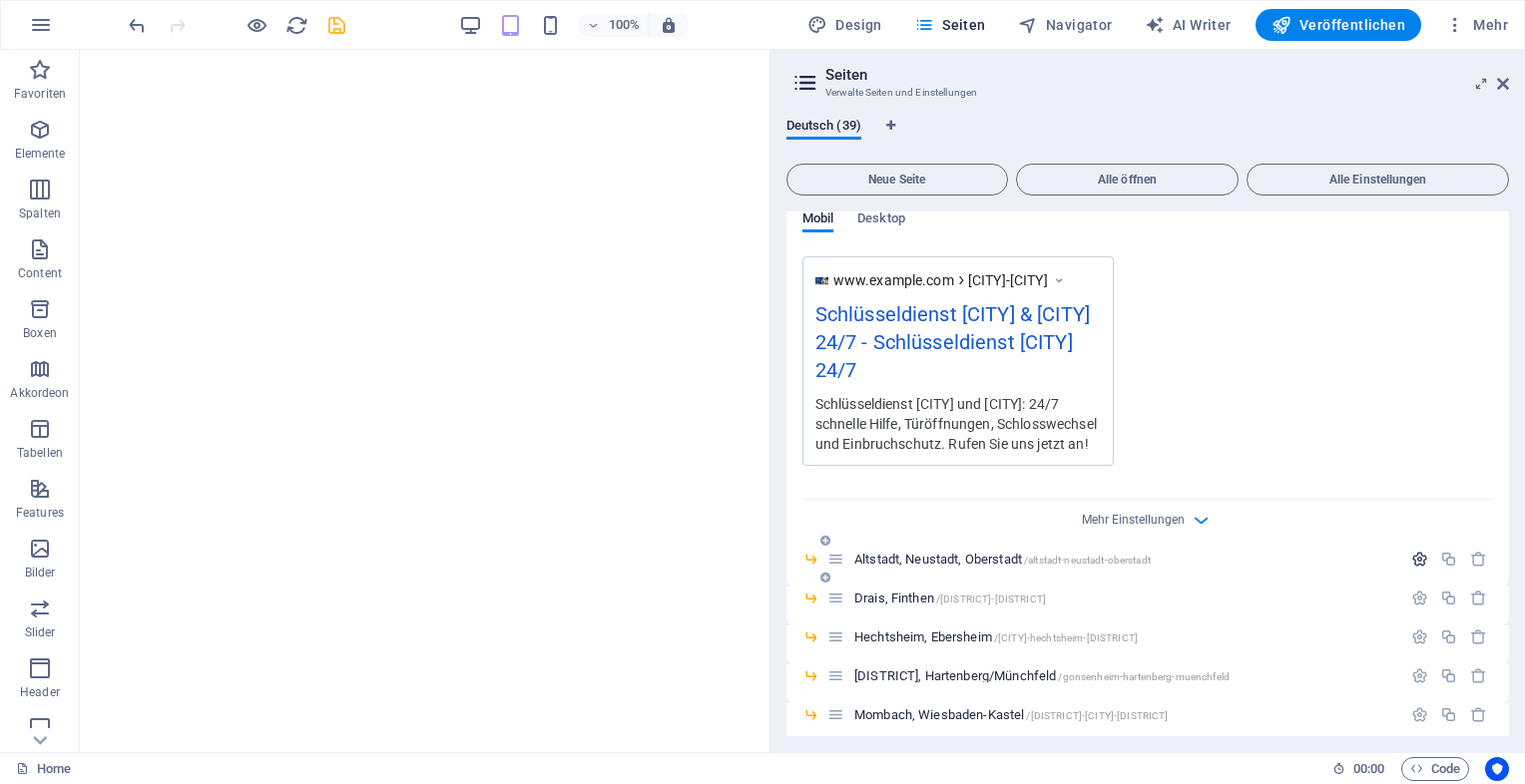 click at bounding box center [1419, 559] 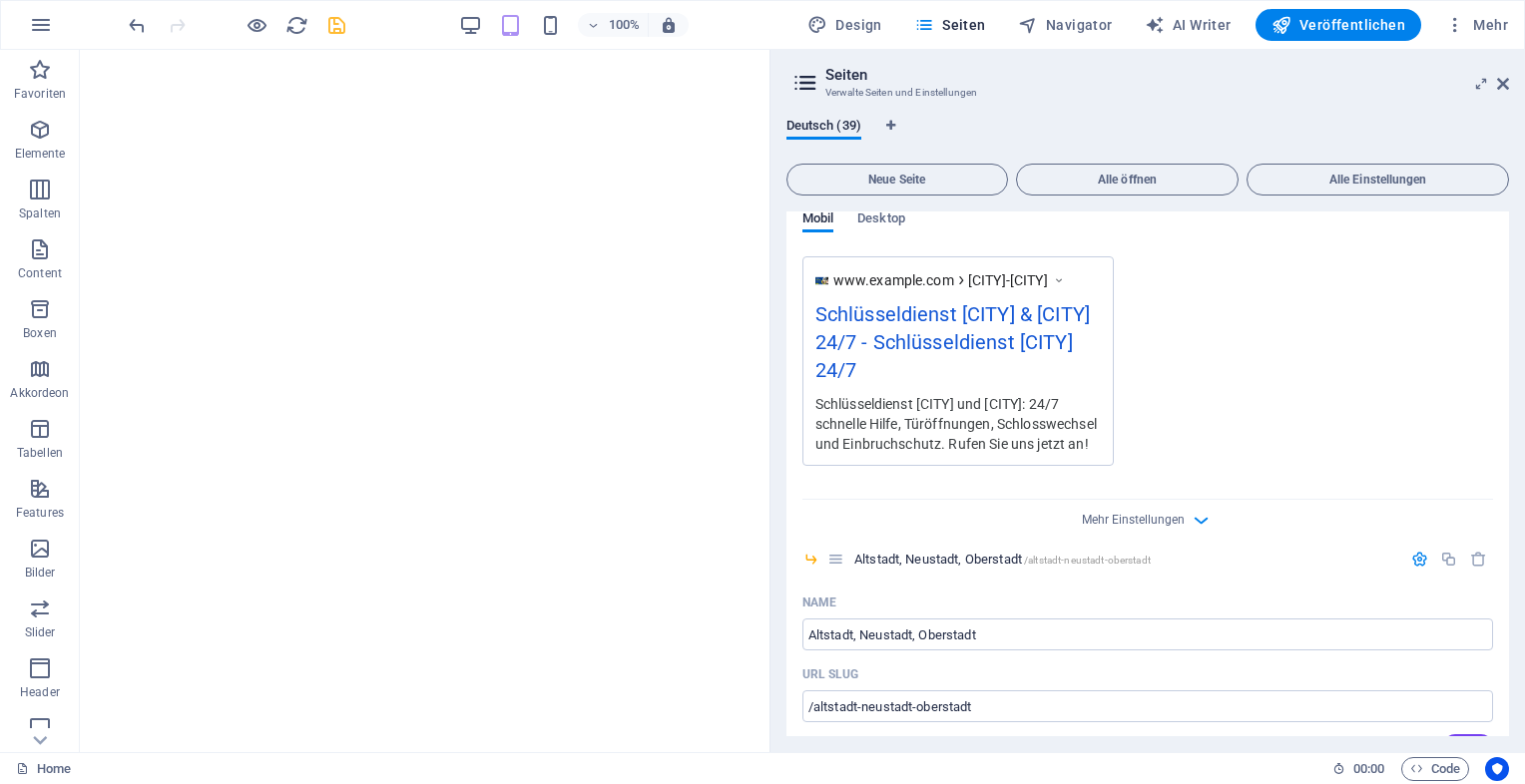 drag, startPoint x: 1509, startPoint y: 368, endPoint x: 1513, endPoint y: 403, distance: 35.22783 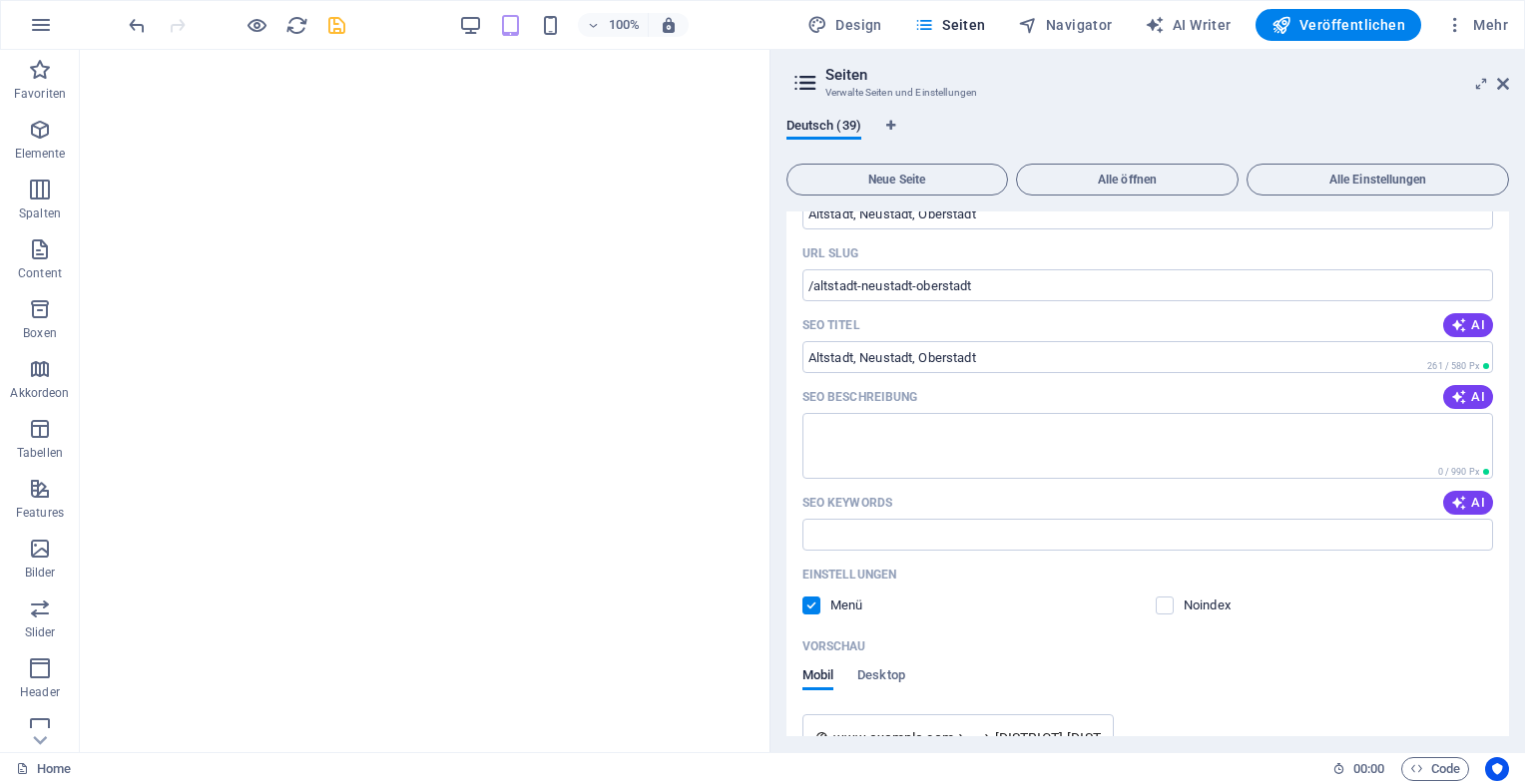 scroll, scrollTop: 1006, scrollLeft: 0, axis: vertical 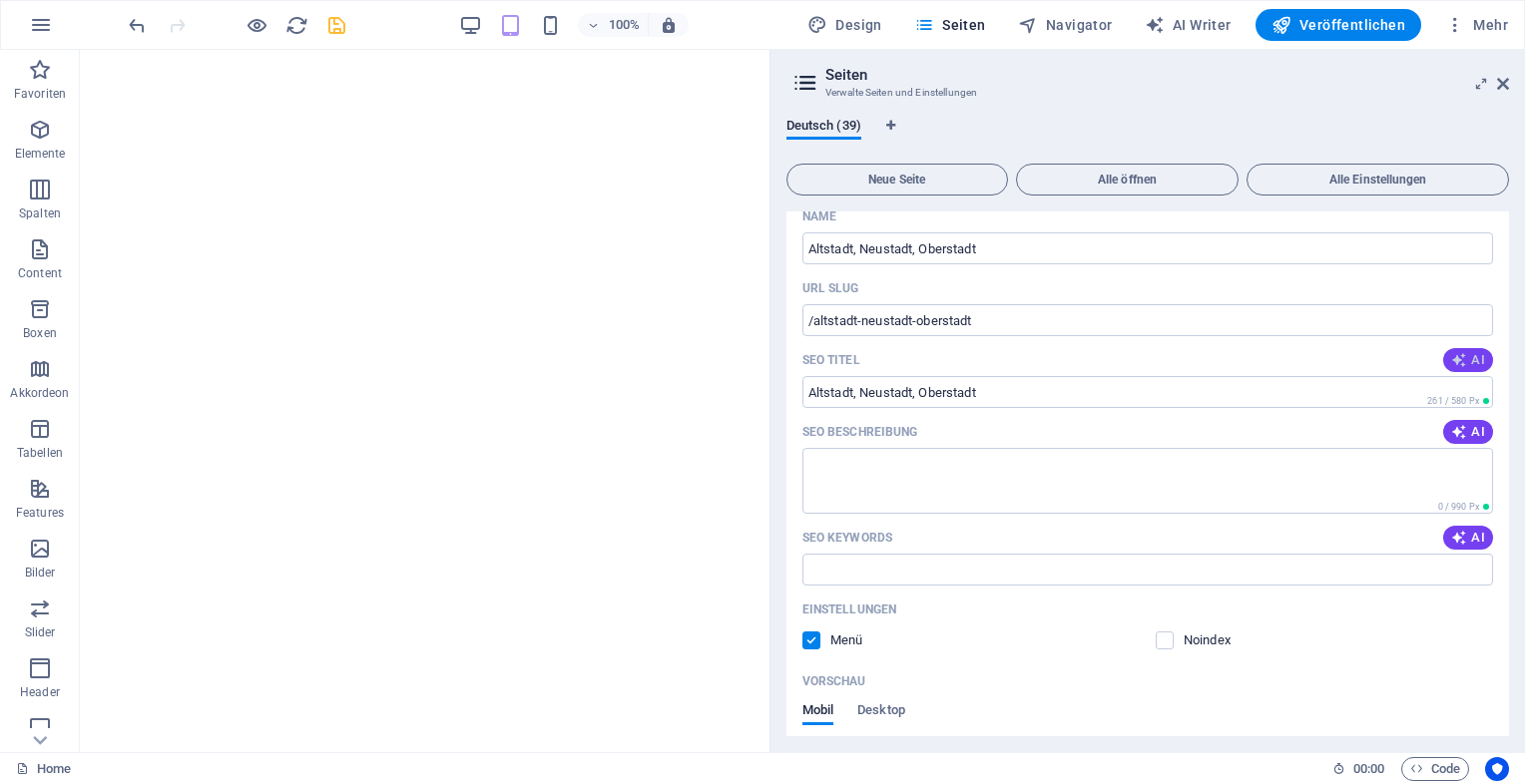 click at bounding box center [1459, 360] 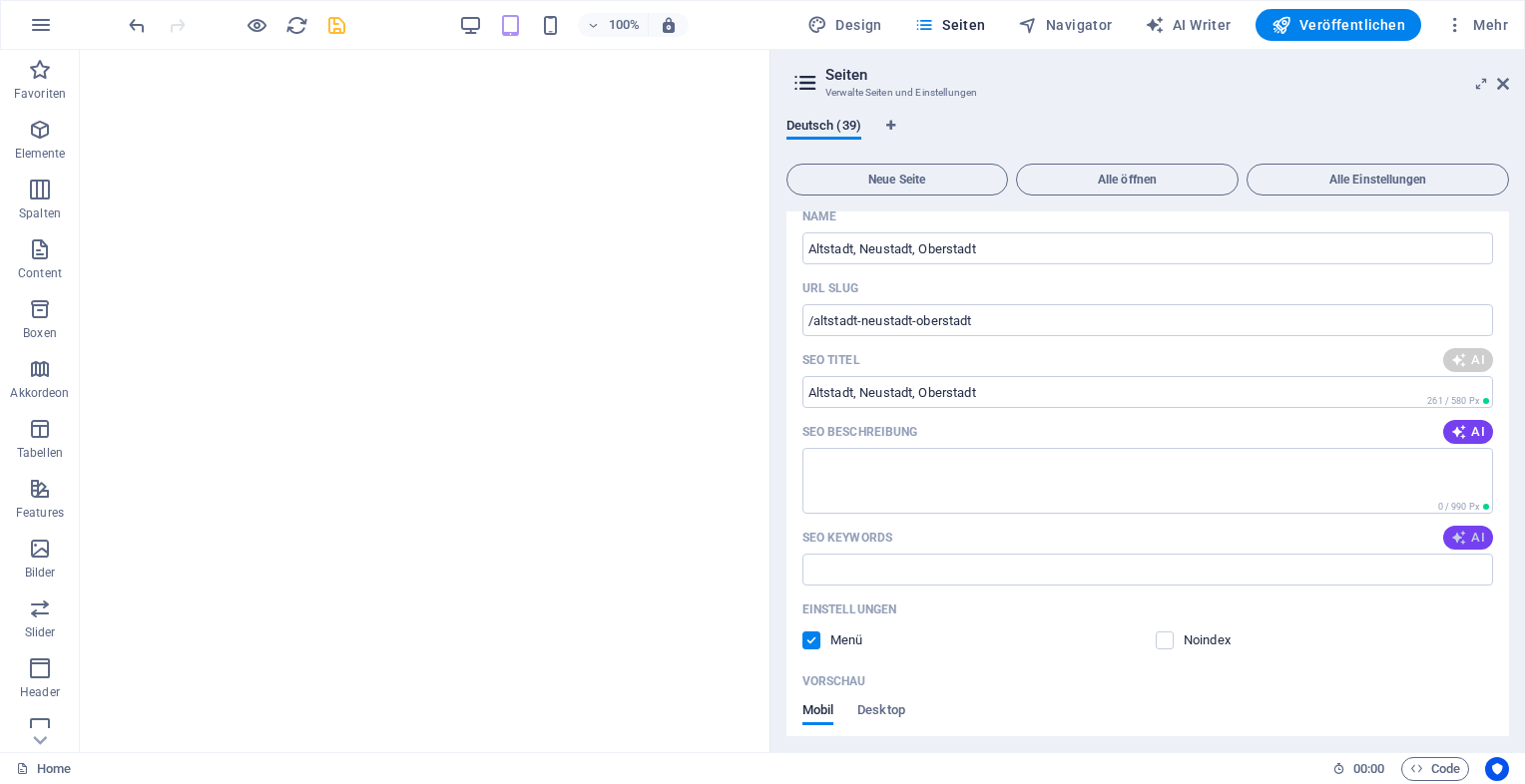 click at bounding box center [1459, 432] 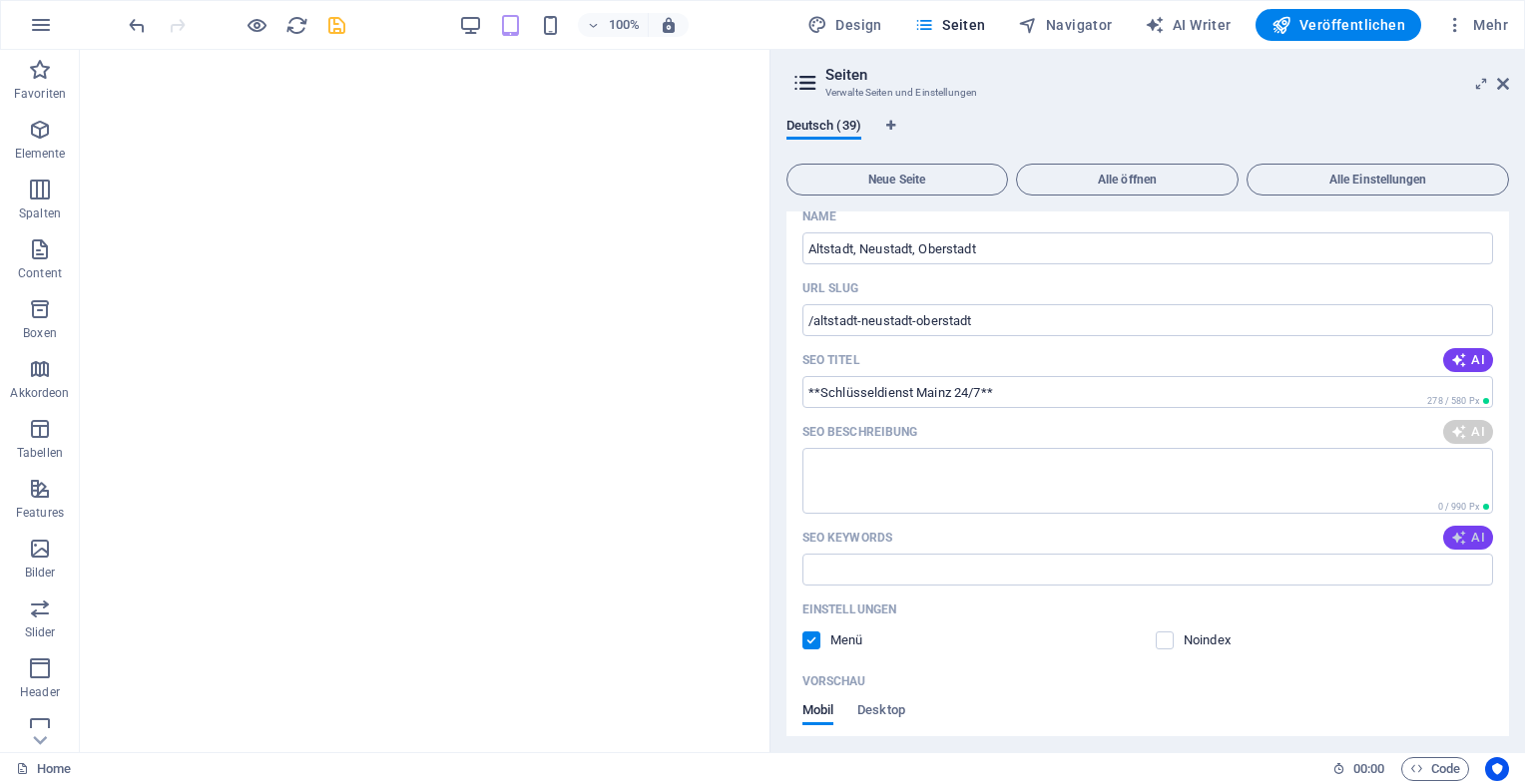 type on "**Schlüsseldienst Mainz 24/7**" 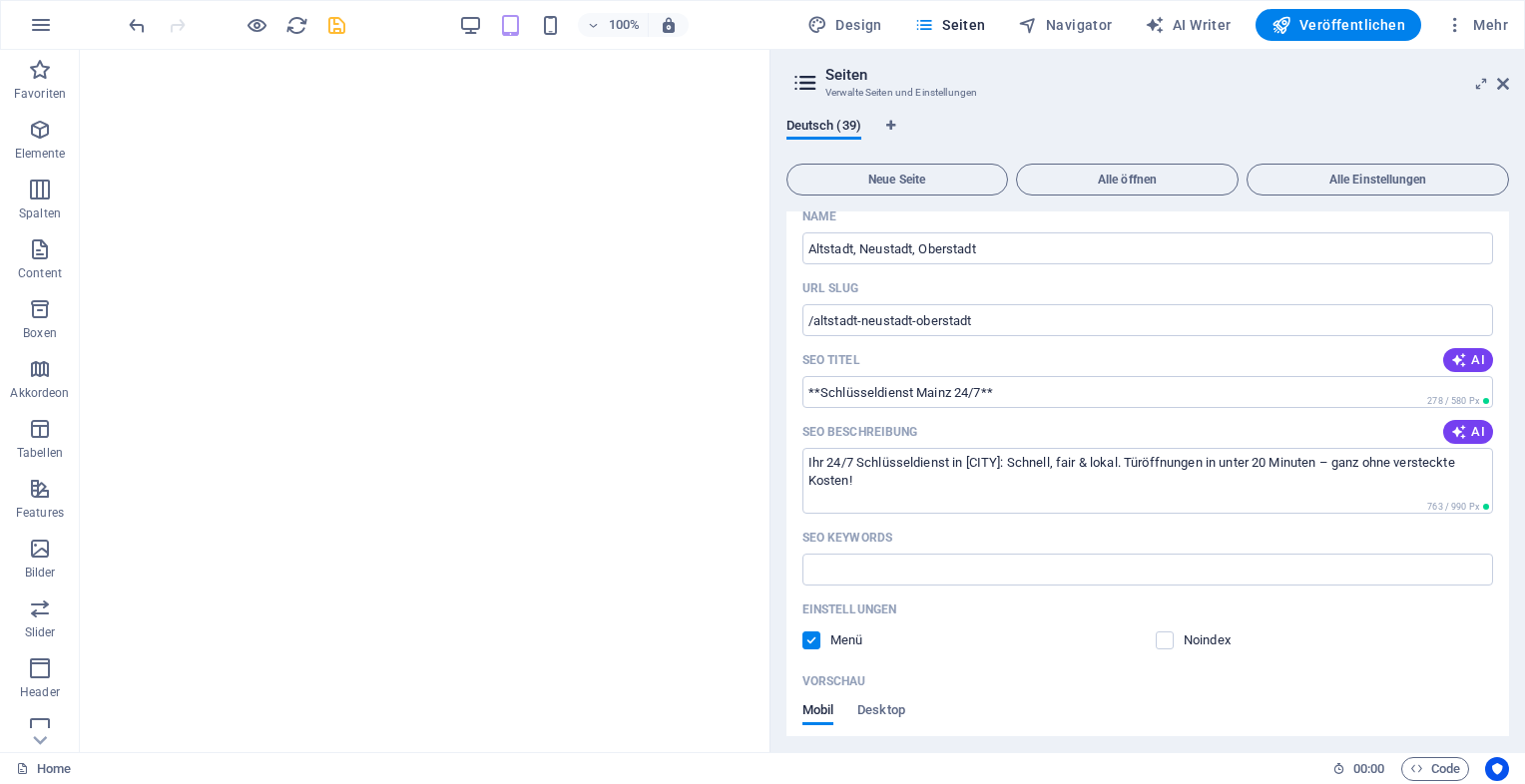 type on "Ihr 24/7 Schlüsseldienst in Mainz: Schnell, fair & lokal. Türöffnungen in unter 20 Minuten – ganz ohne versteckte Kosten!" 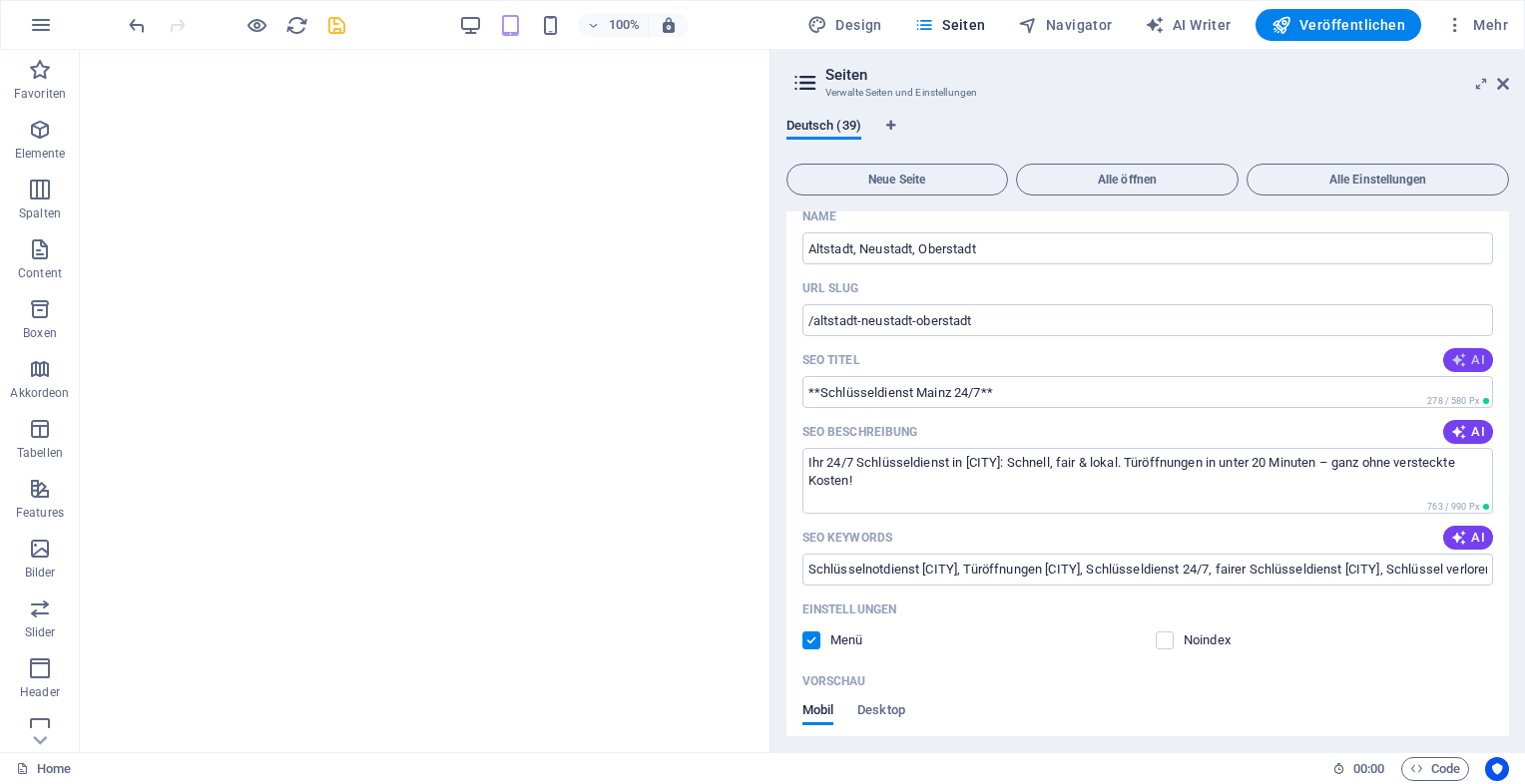click on "AI" at bounding box center [1468, 360] 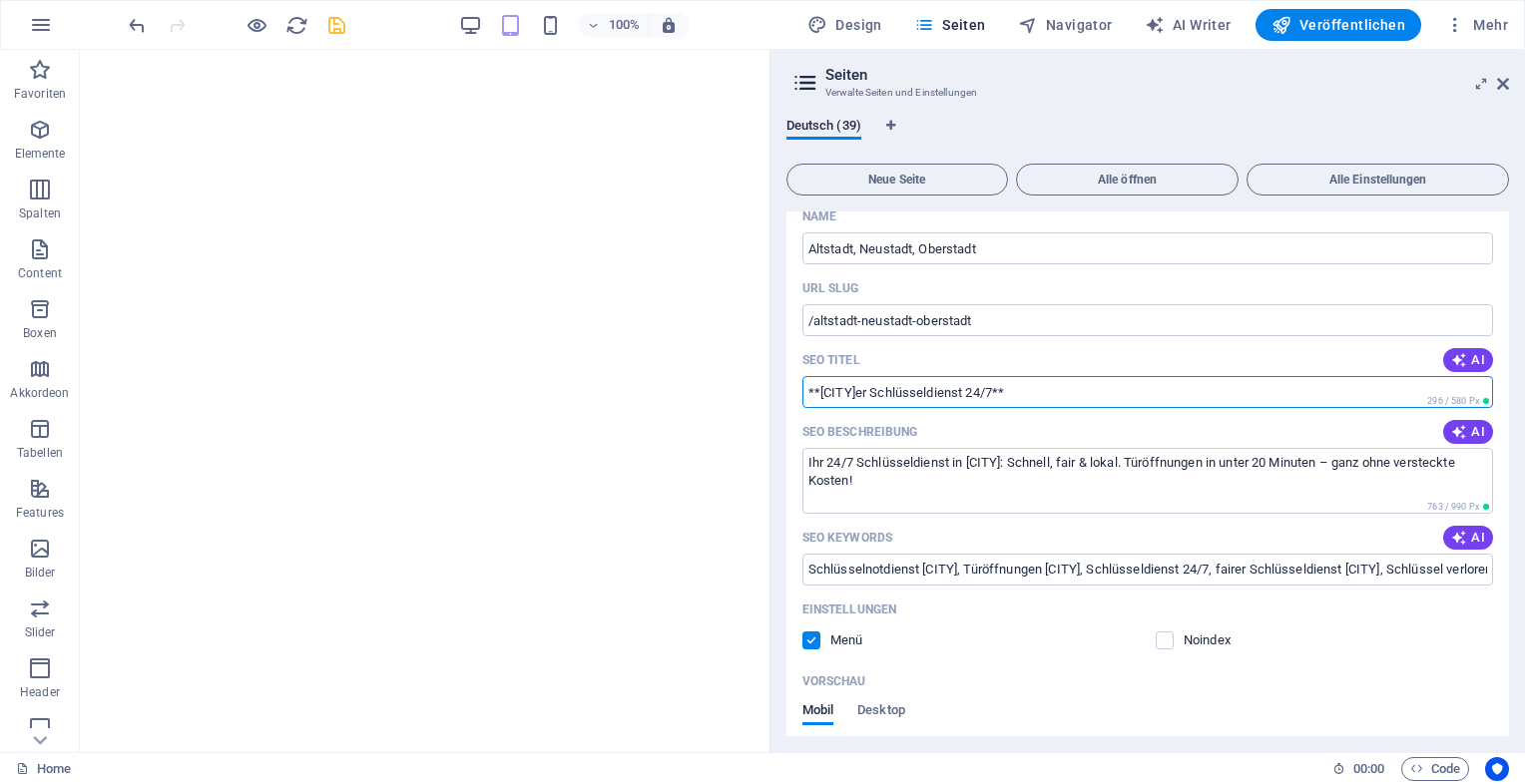 drag, startPoint x: 818, startPoint y: 405, endPoint x: 789, endPoint y: 410, distance: 29.427878 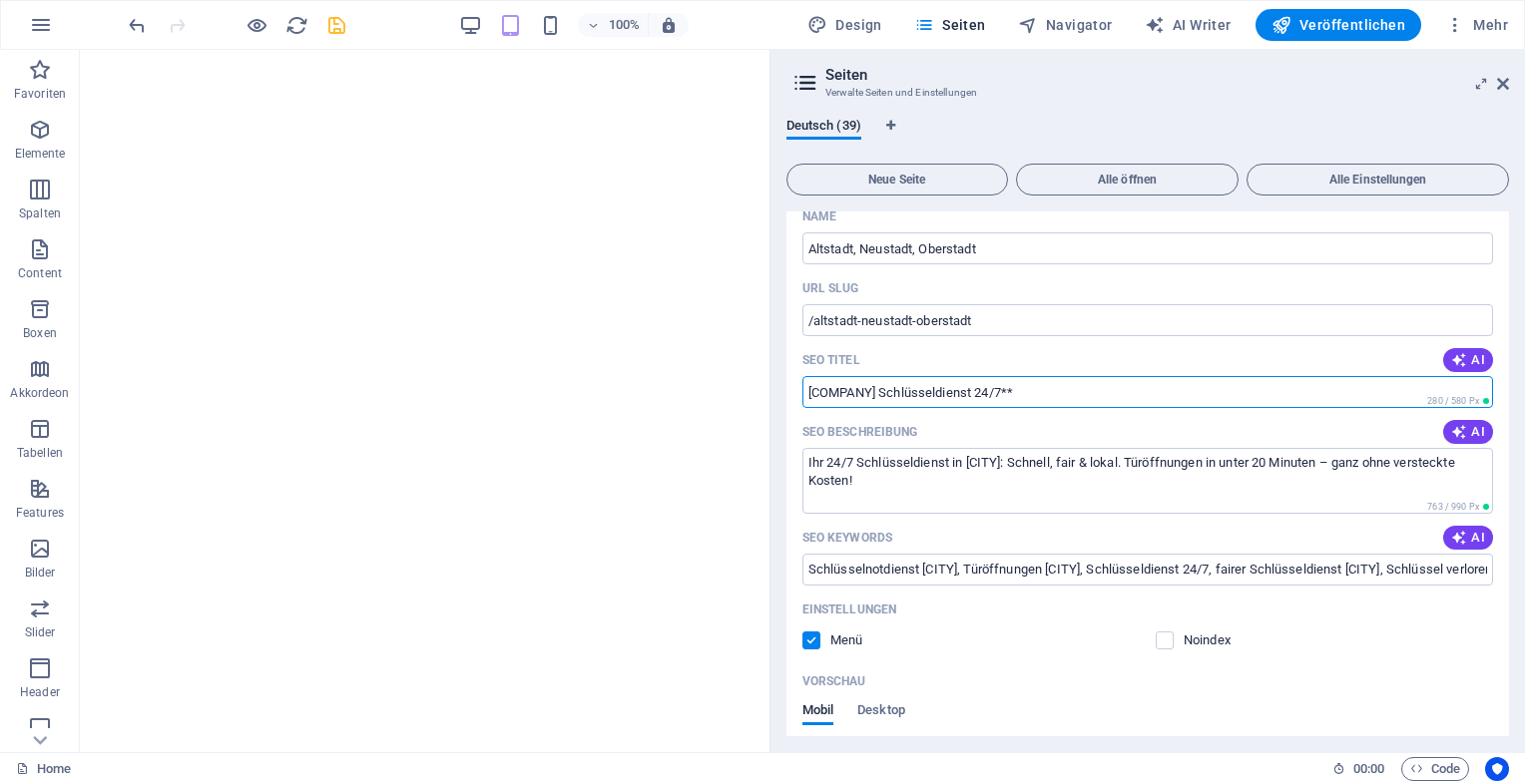 click on "Mainzer Schlüsseldienst 24/7**" at bounding box center (1148, 392) 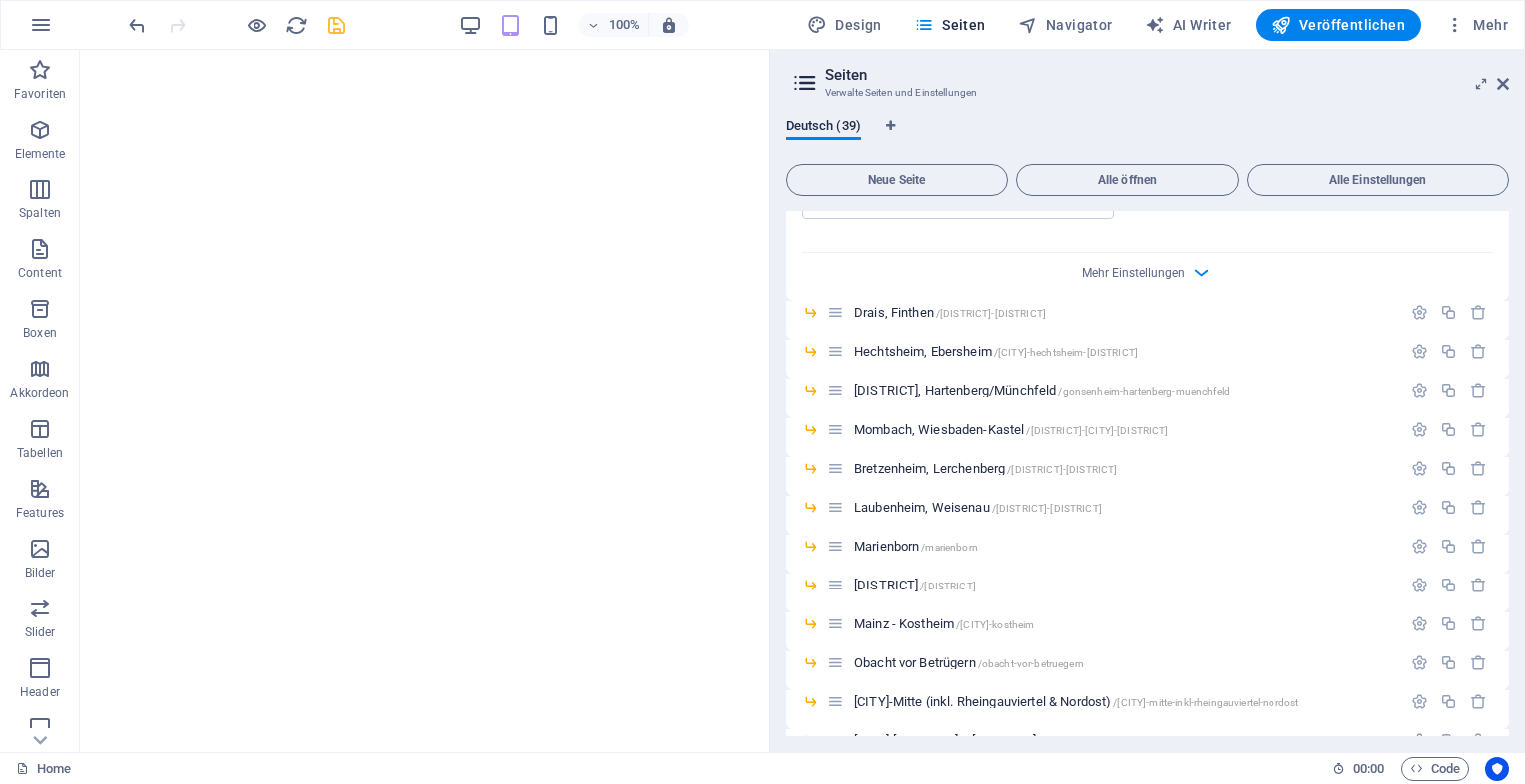 scroll, scrollTop: 1680, scrollLeft: 0, axis: vertical 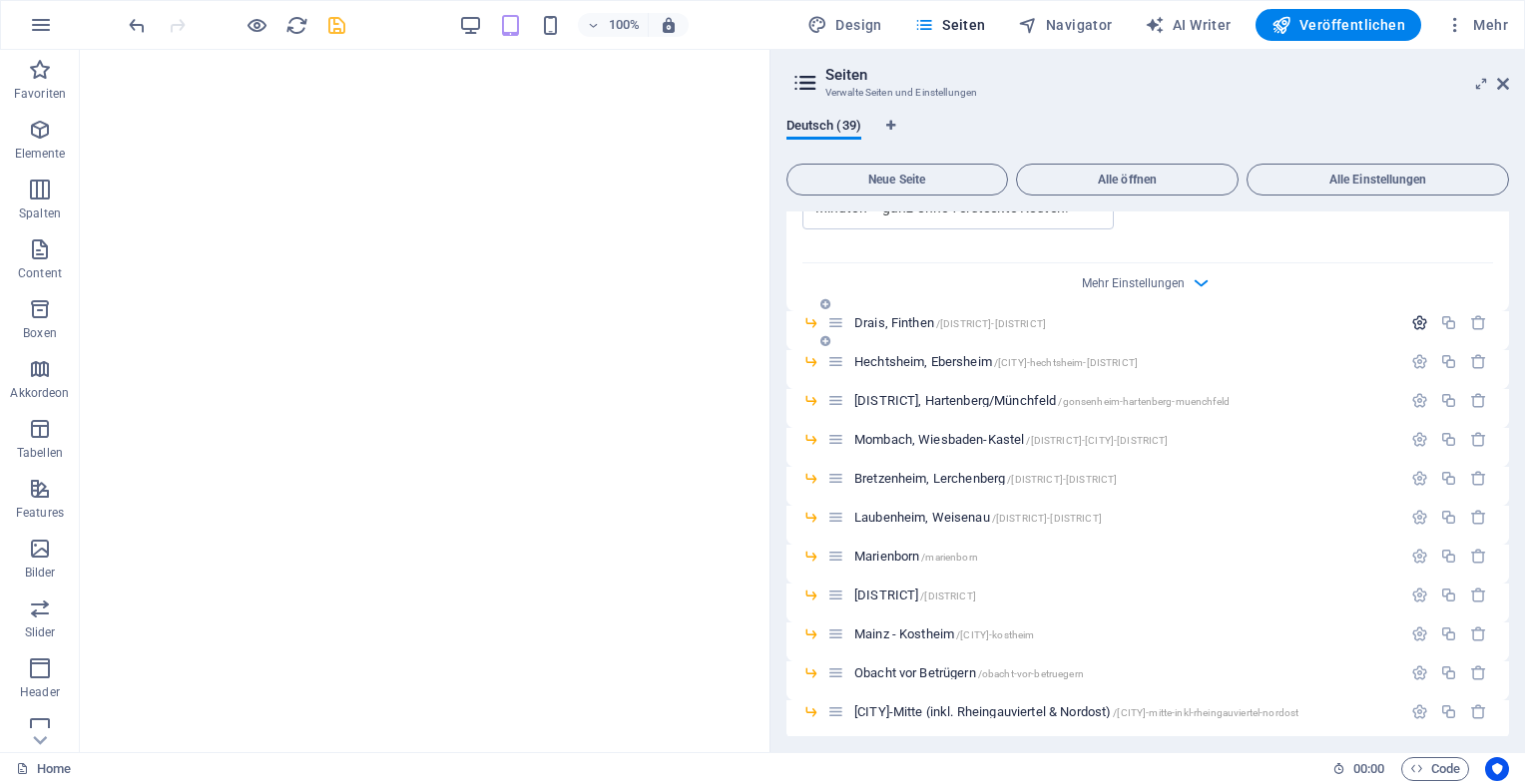 type on "Mainzer Schlüsseldienst 24/7" 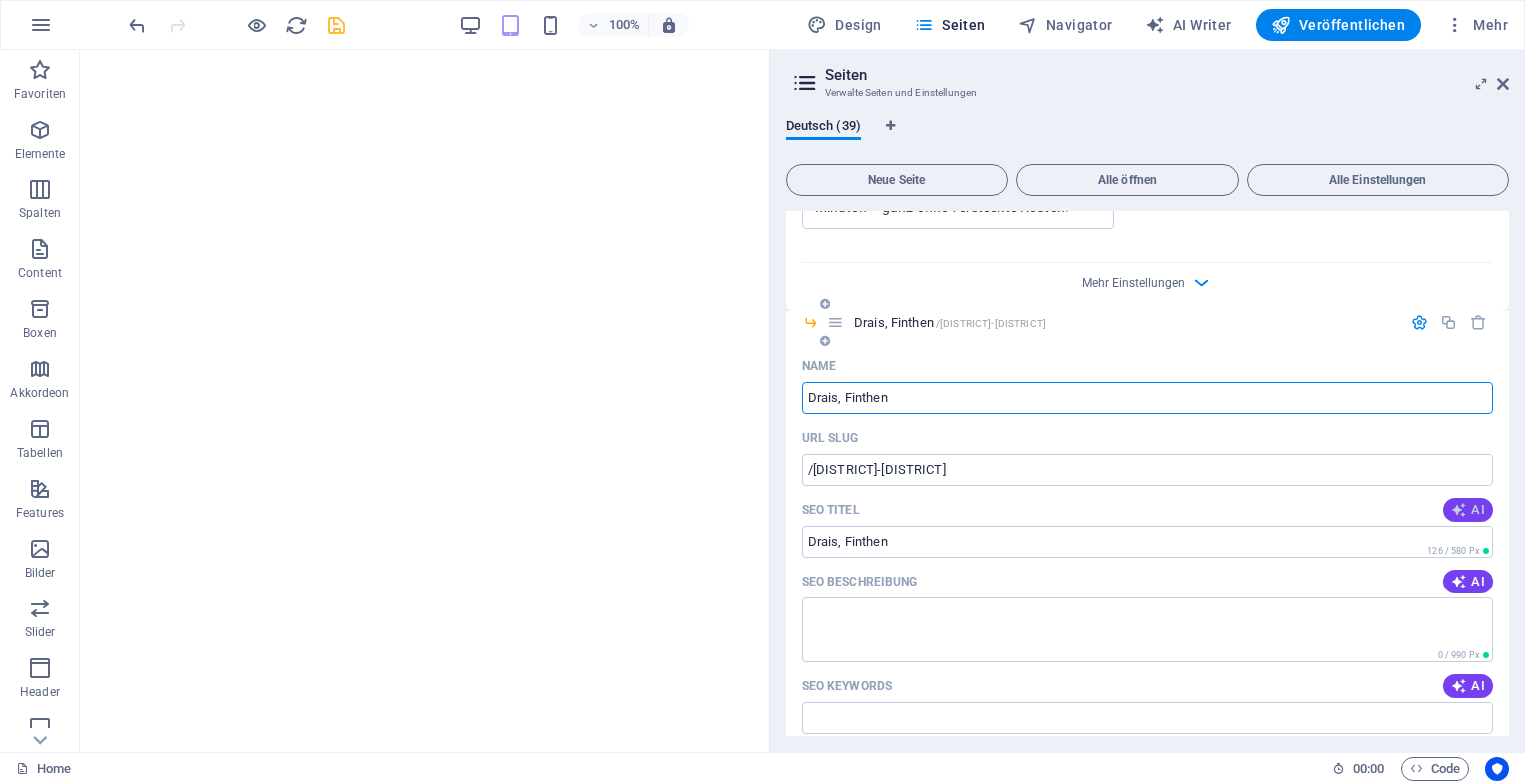 click on "AI" at bounding box center (1468, 510) 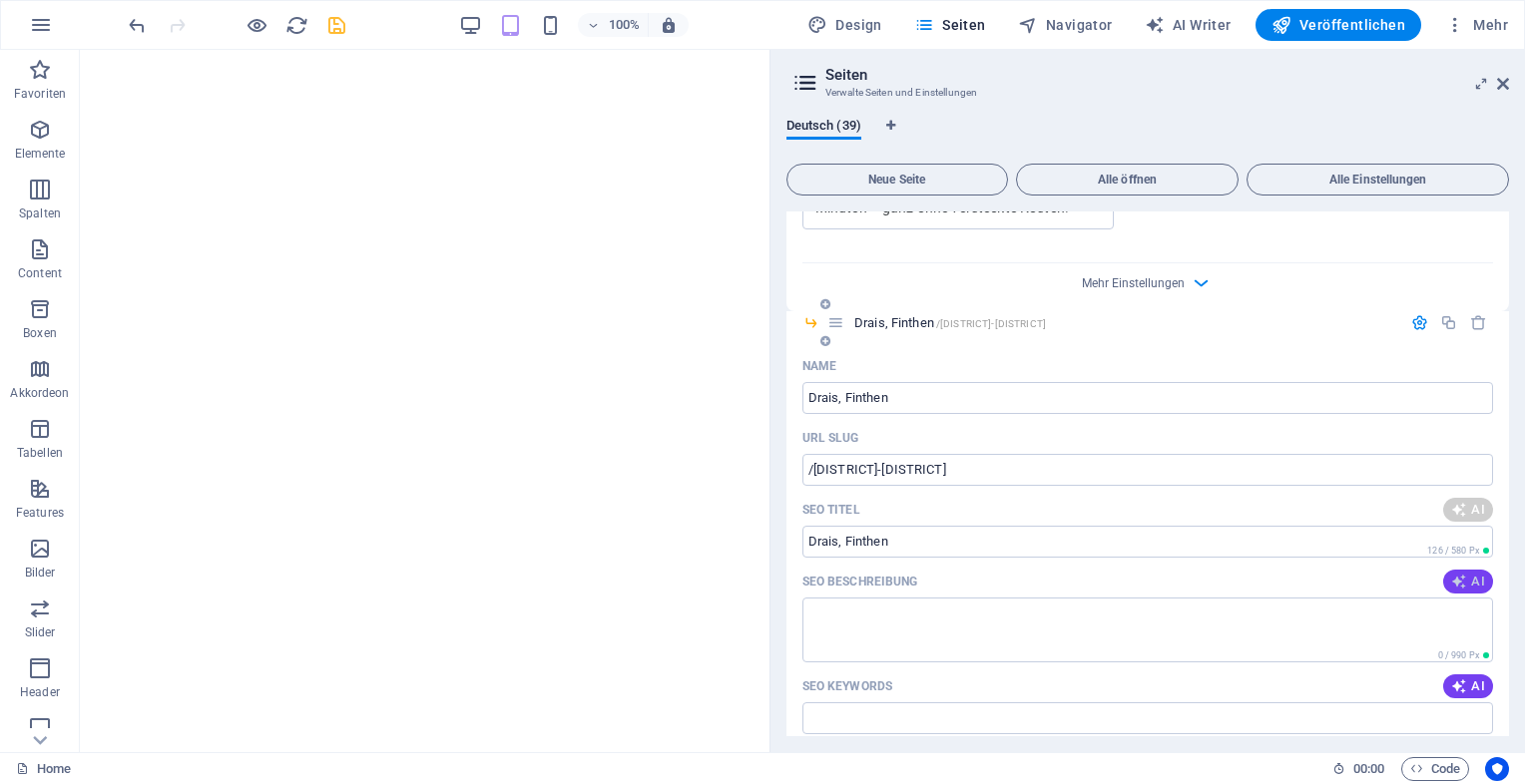 click on "AI" at bounding box center (1468, 582) 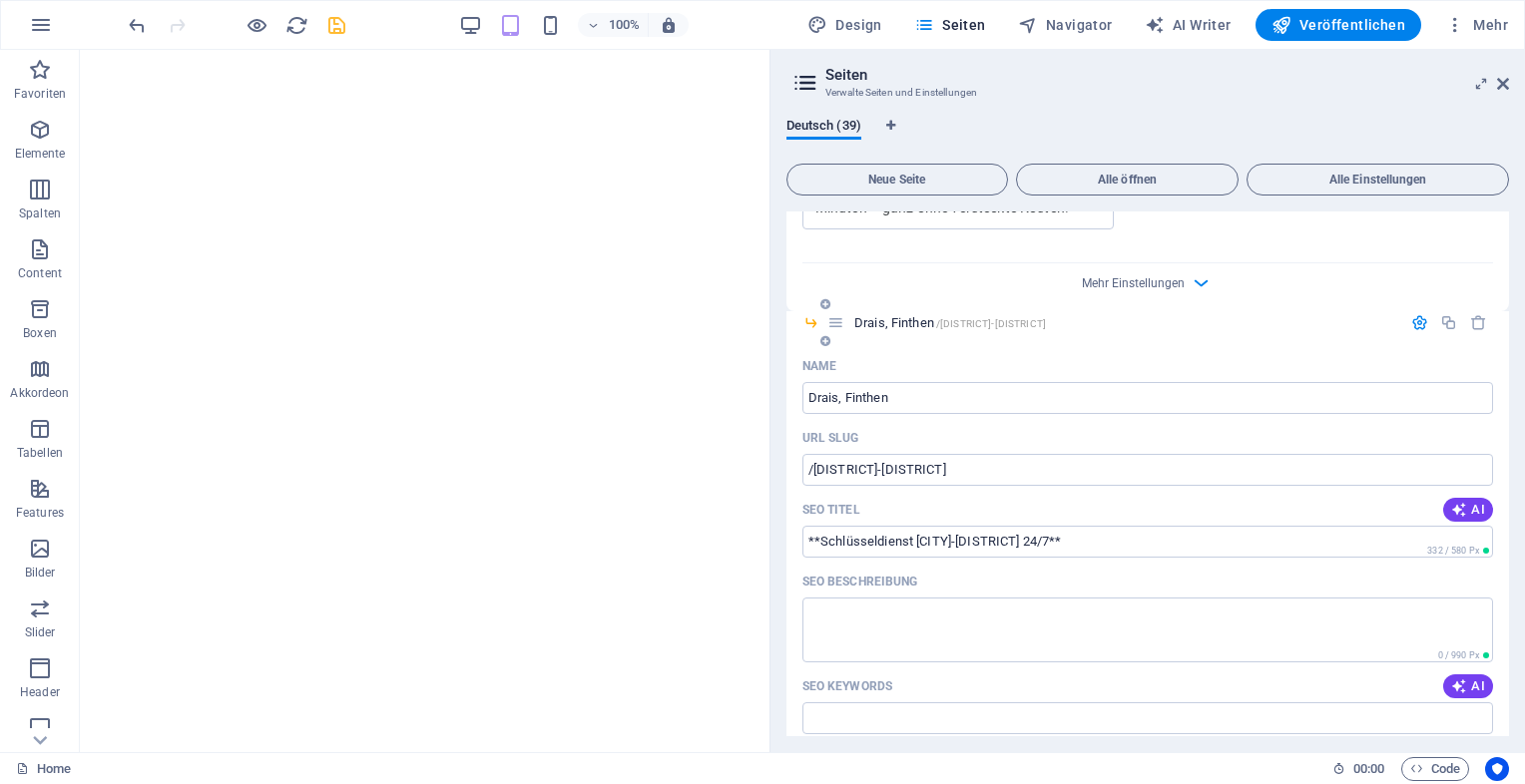 type on "**Schlüsseldienst Mainz-Drais 24/7**" 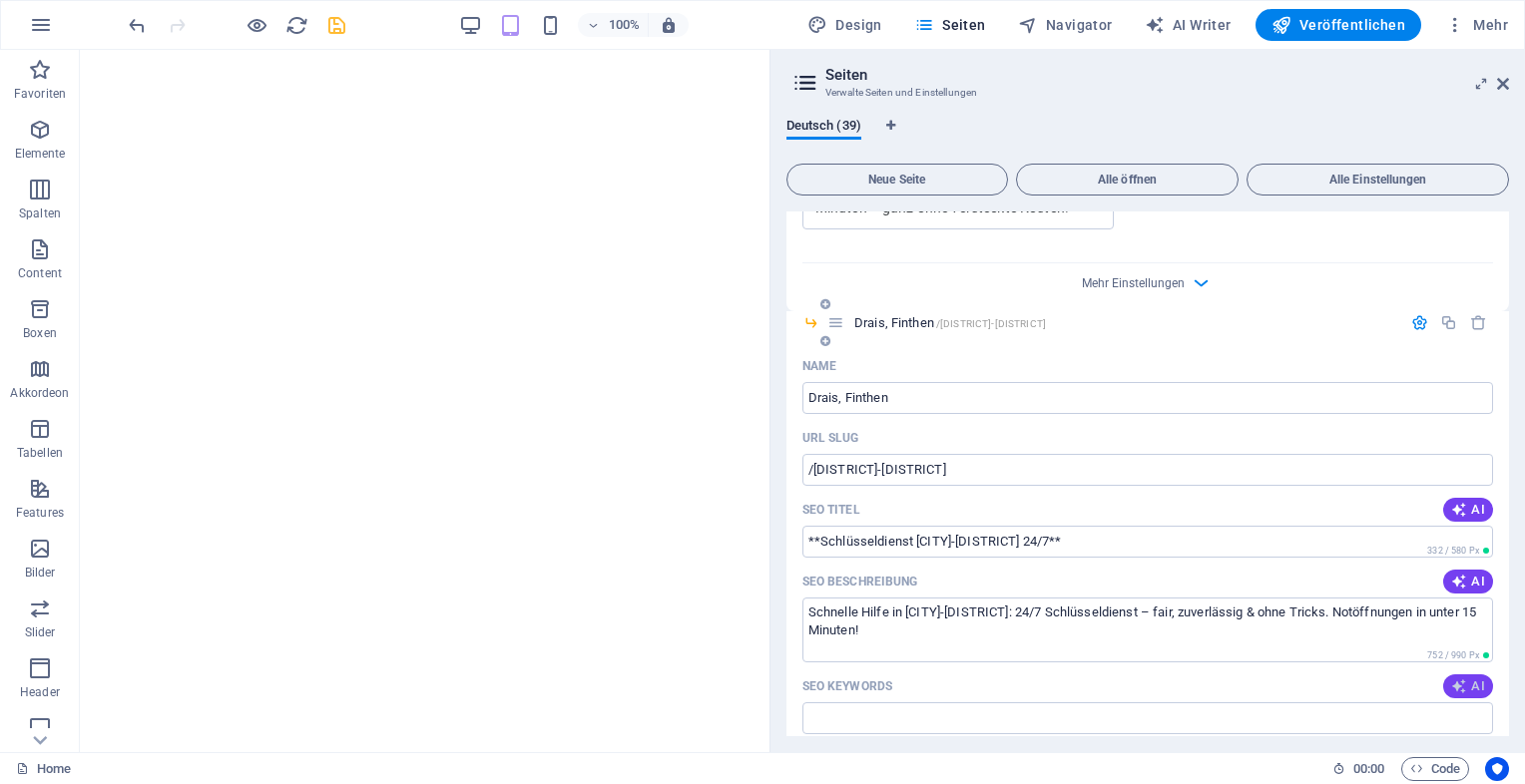 type on "Schnelle Hilfe in Mainz-Drais: 24/7 Schlüsseldienst – fair, zuverlässig & ohne Tricks. Notöffnungen in unter 15 Minuten!" 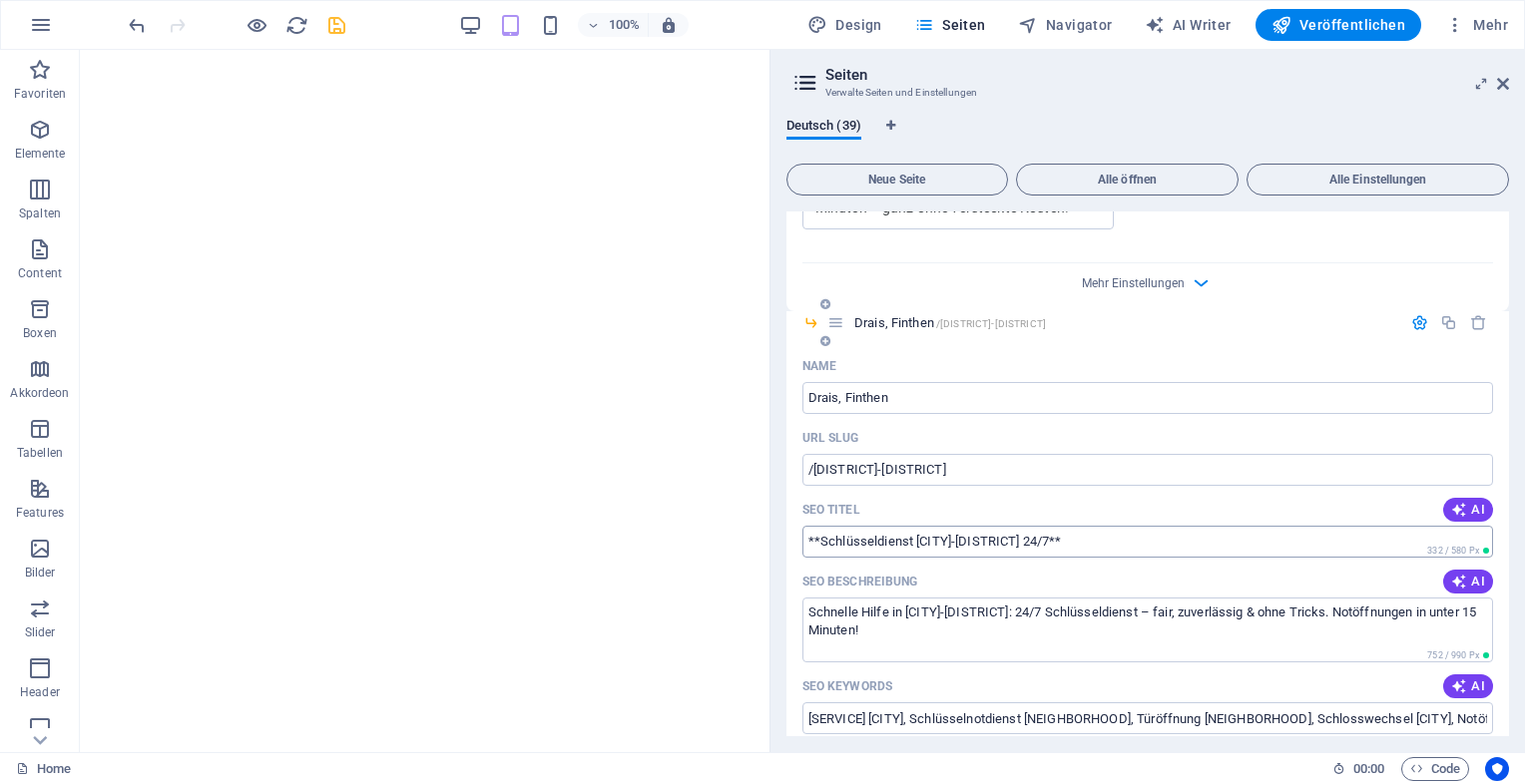 type on "Schlüsseldienst Mainz, Schlüsselnotdienst Drais, Türöffnung Finthen, Schlosswechsel Mainz, Notöffnung Drais, 24/7 Schlüsseldienst" 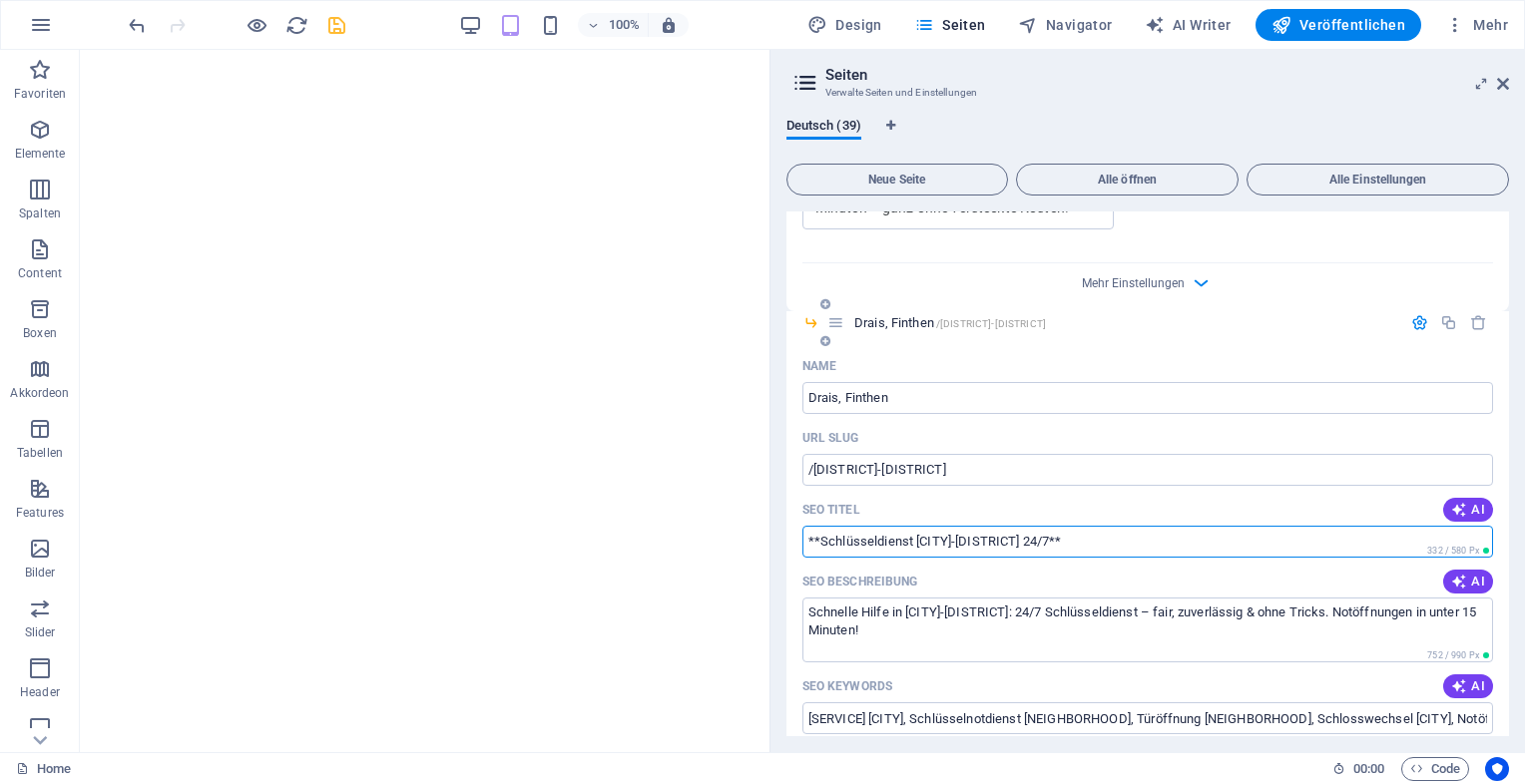 click on "**Schlüsseldienst Mainz-Drais 24/7**" at bounding box center (1148, 542) 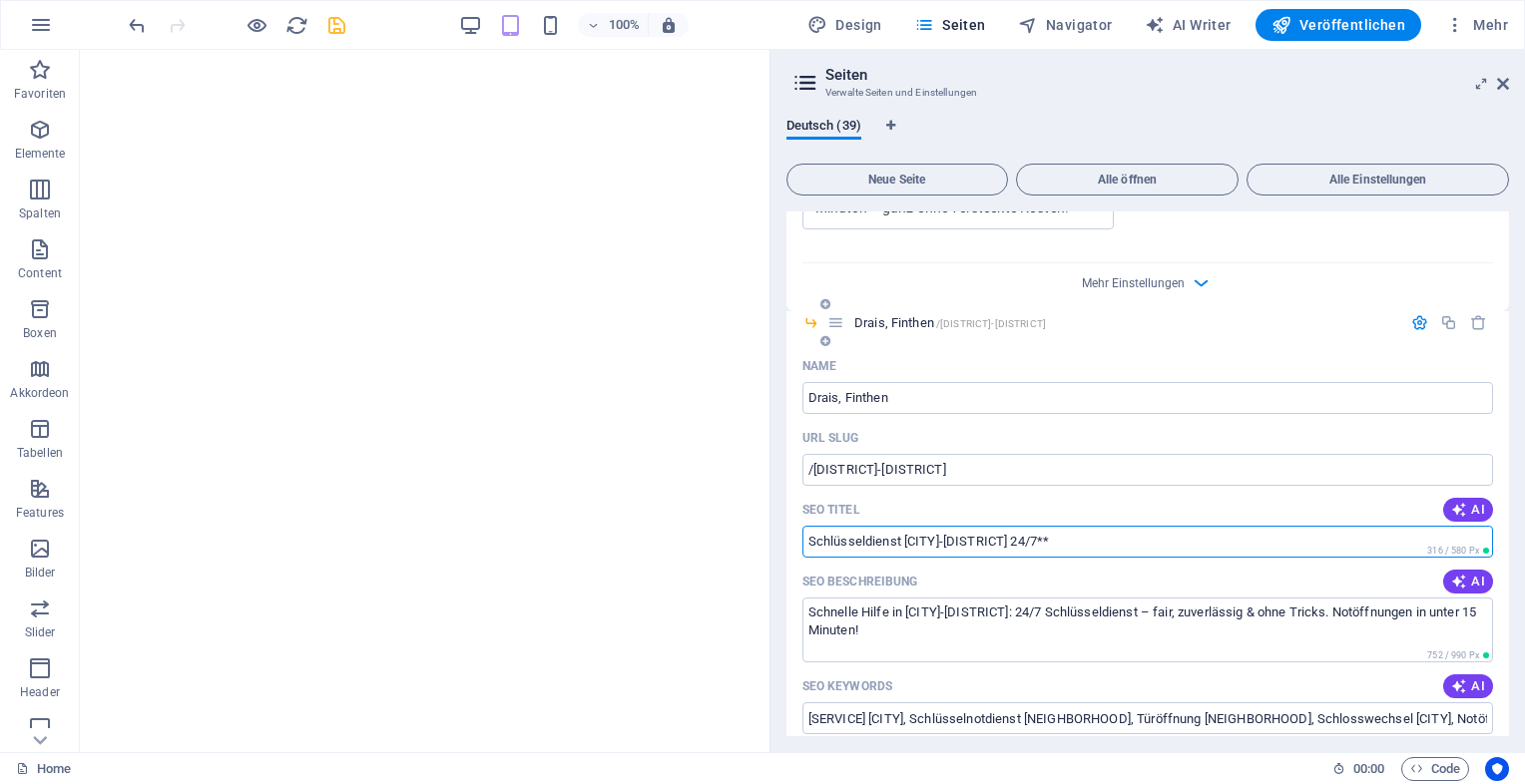click on "Schlüsseldienst Mainz-Drais 24/7**" at bounding box center [1148, 542] 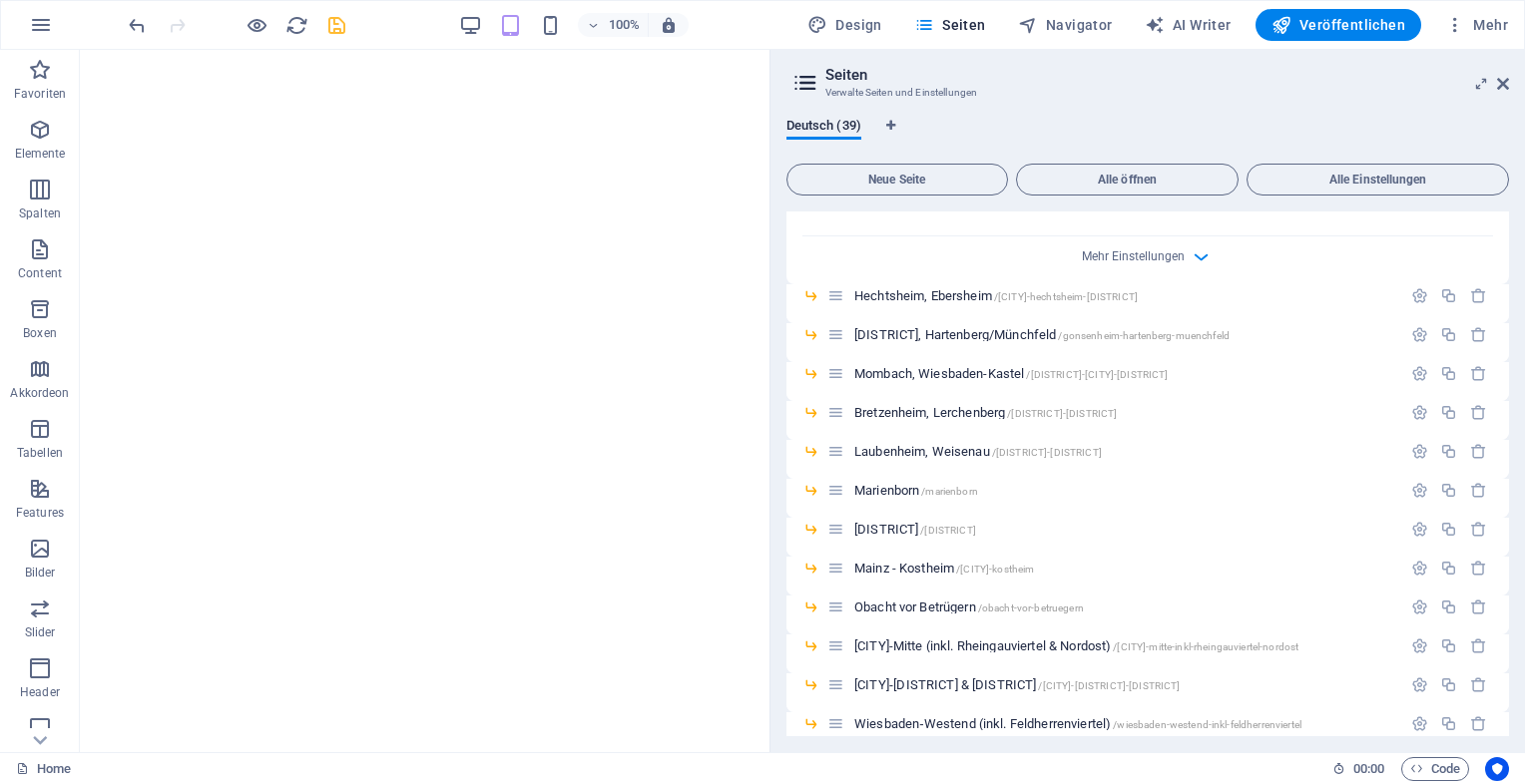 scroll, scrollTop: 2538, scrollLeft: 0, axis: vertical 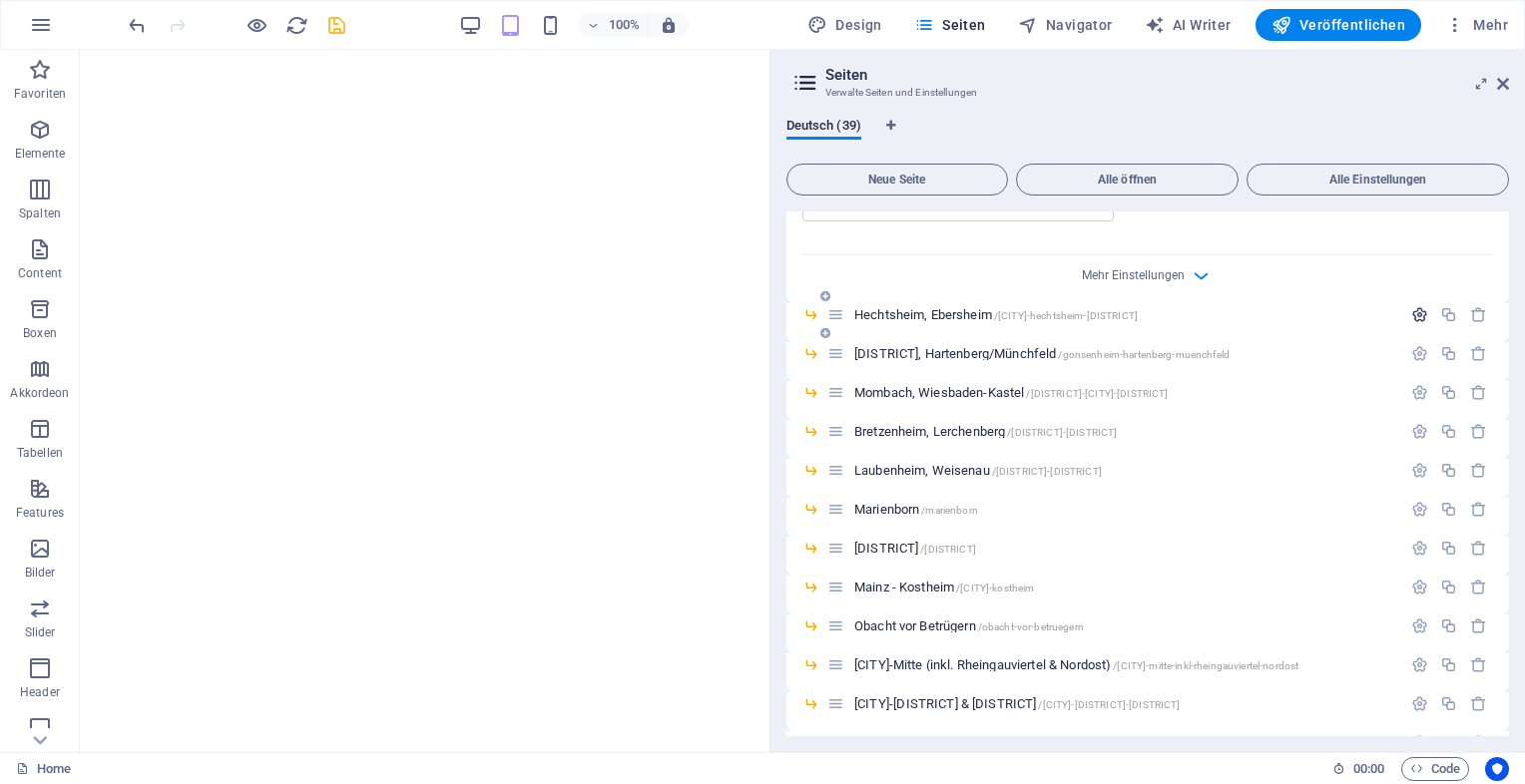 type on "Schlüsseldienst Mainz-Drais 24/7" 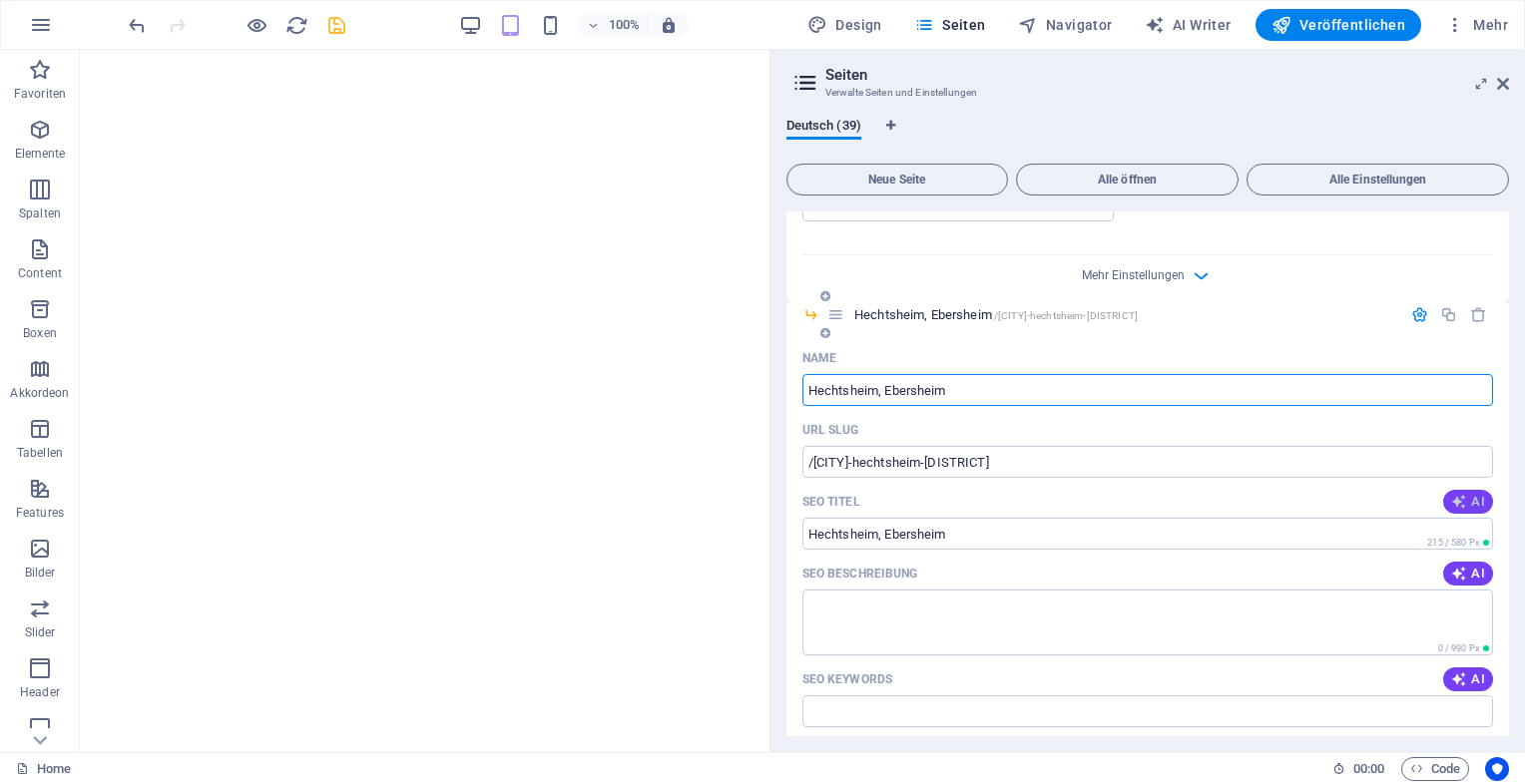 click at bounding box center (1459, 502) 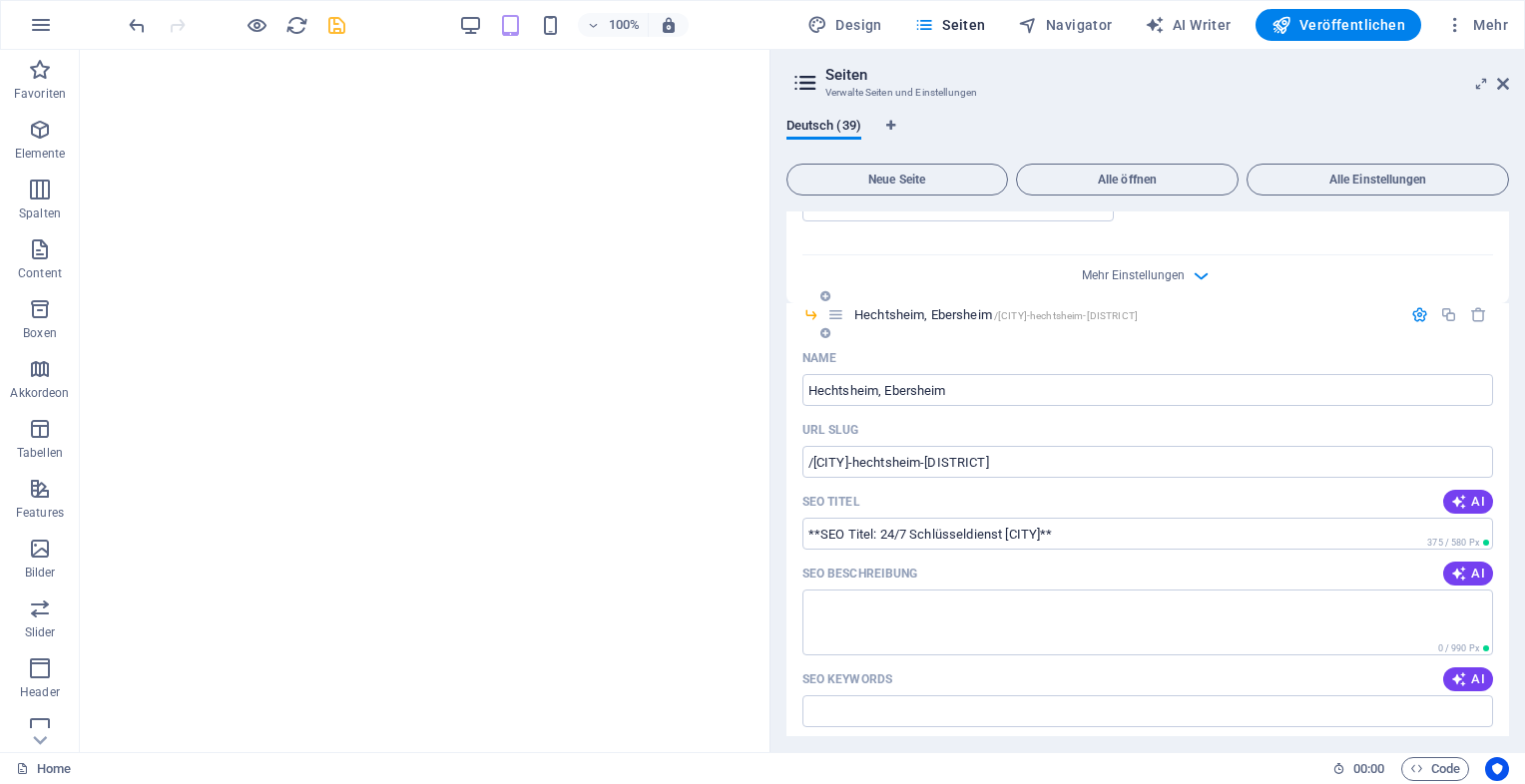 type on "**SEO Titel: 24/7 Schlüsseldienst Mainz**" 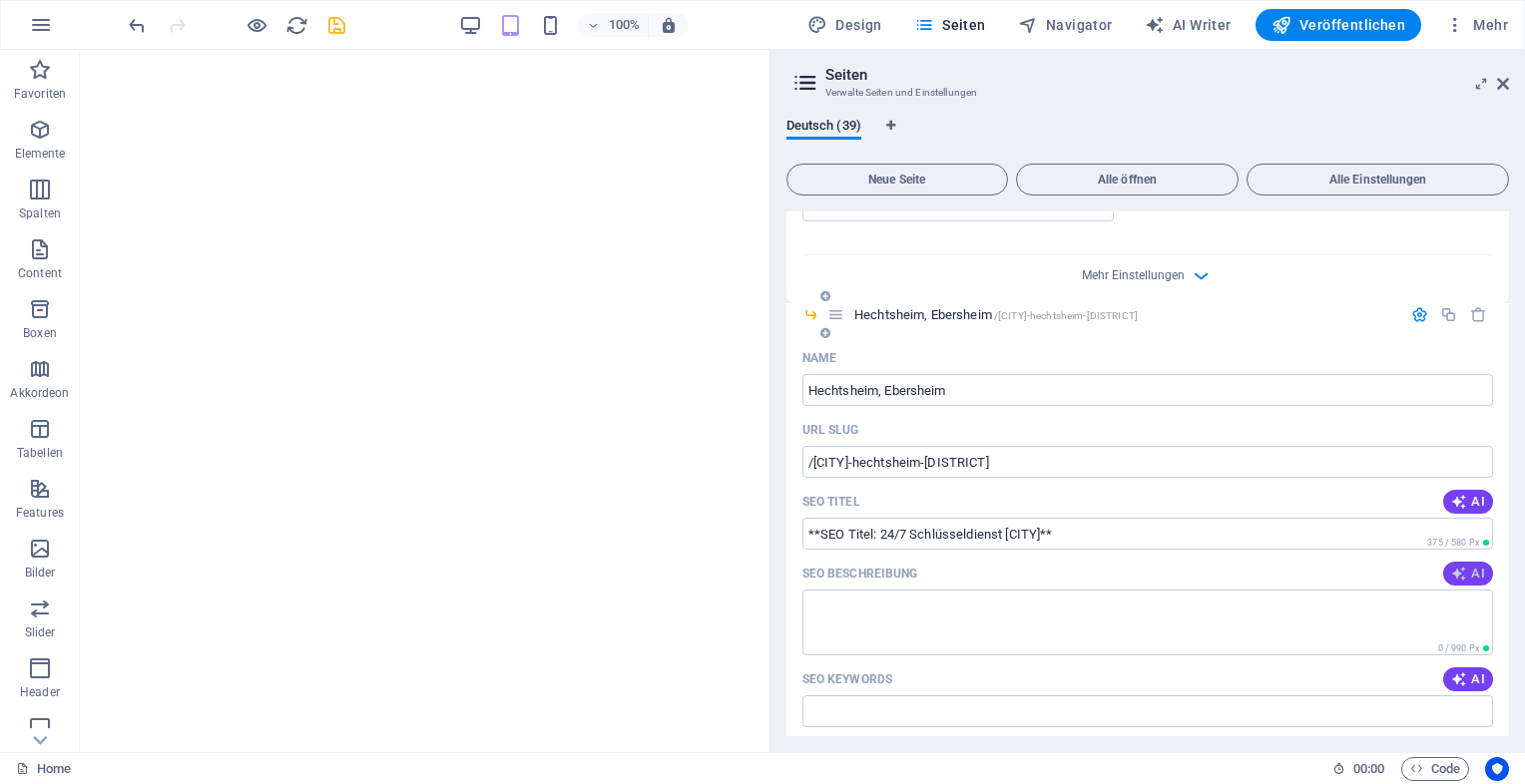 click on "AI" at bounding box center [1468, 574] 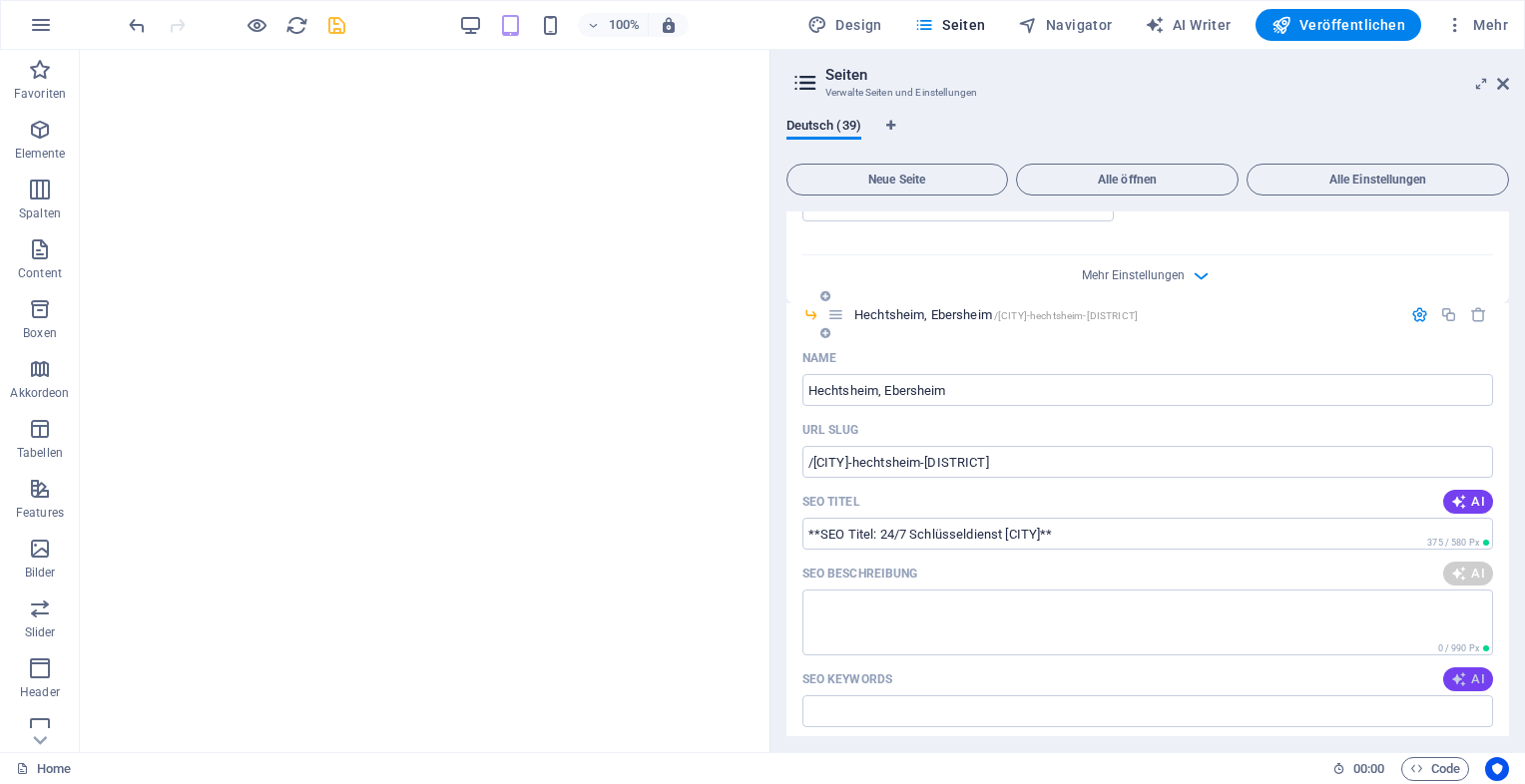 click on "AI" at bounding box center (1468, 679) 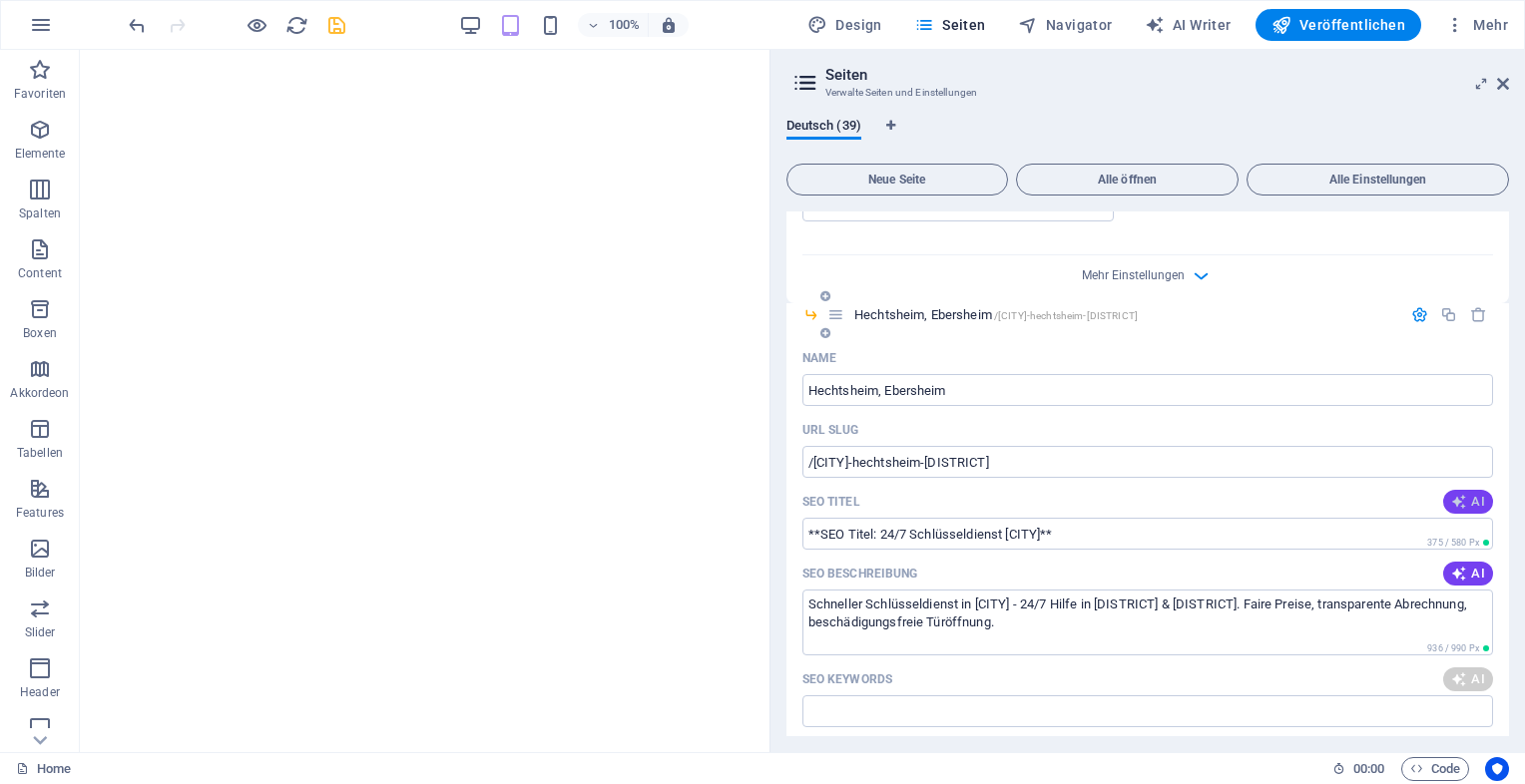 click at bounding box center [1459, 502] 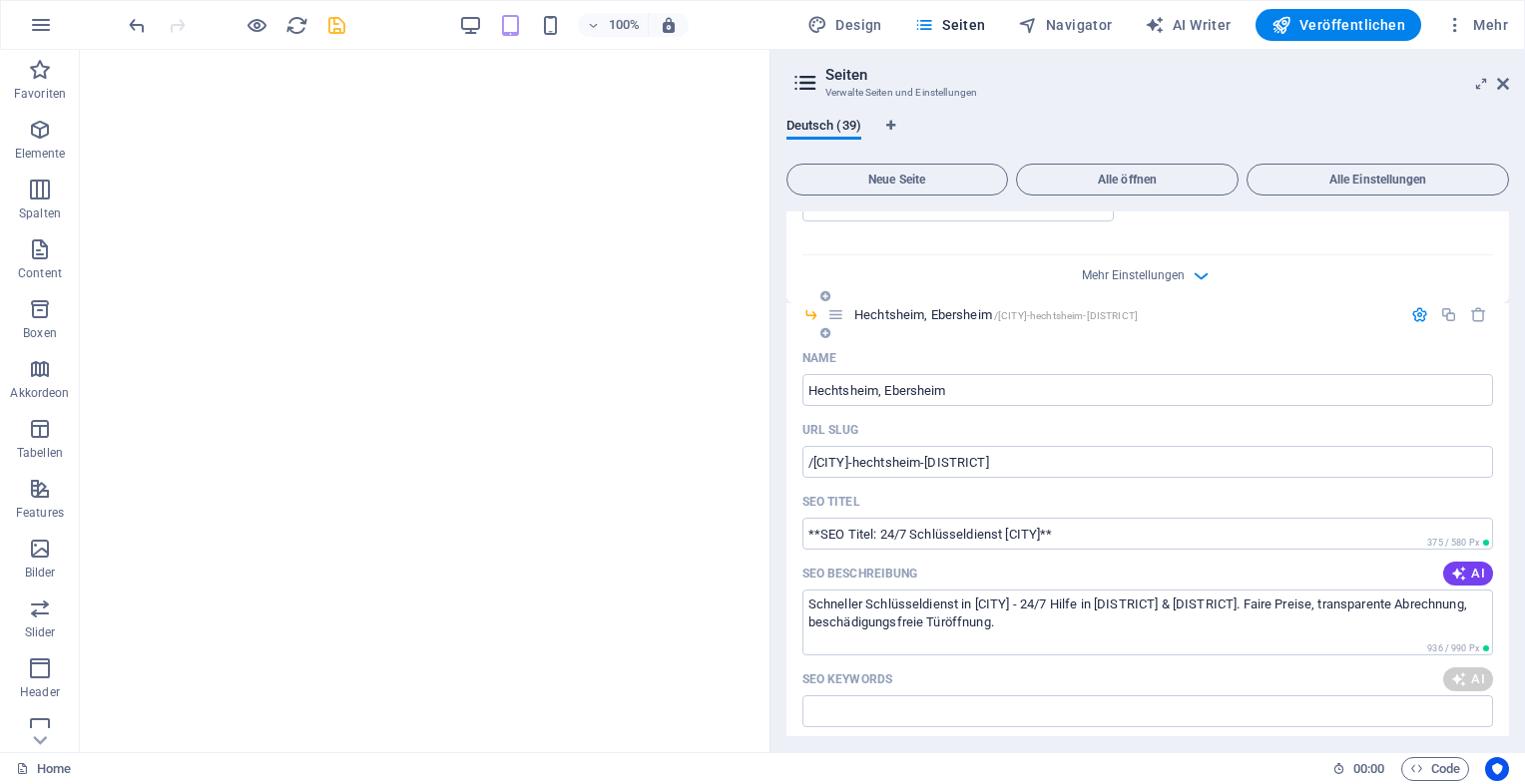 type on "Schneller Schlüsseldienst in Mainz - 24/7 Hilfe in Hechtsheim & Ebersheim. Faire Preise, transparente Abrechnung, beschädigungsfreie Türöffnung." 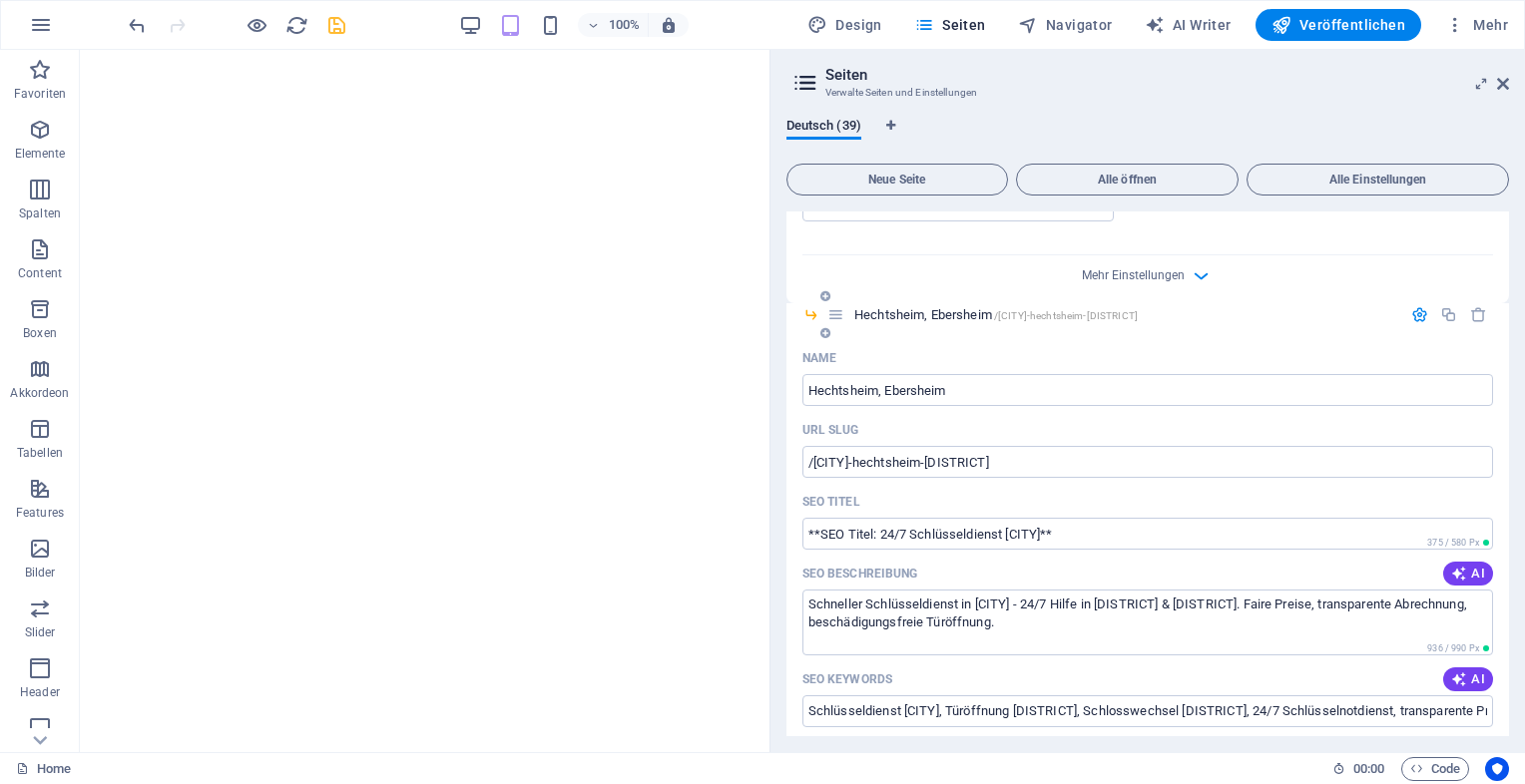type on "**24/7 Schlüsseldienst Mainz - Fair!**" 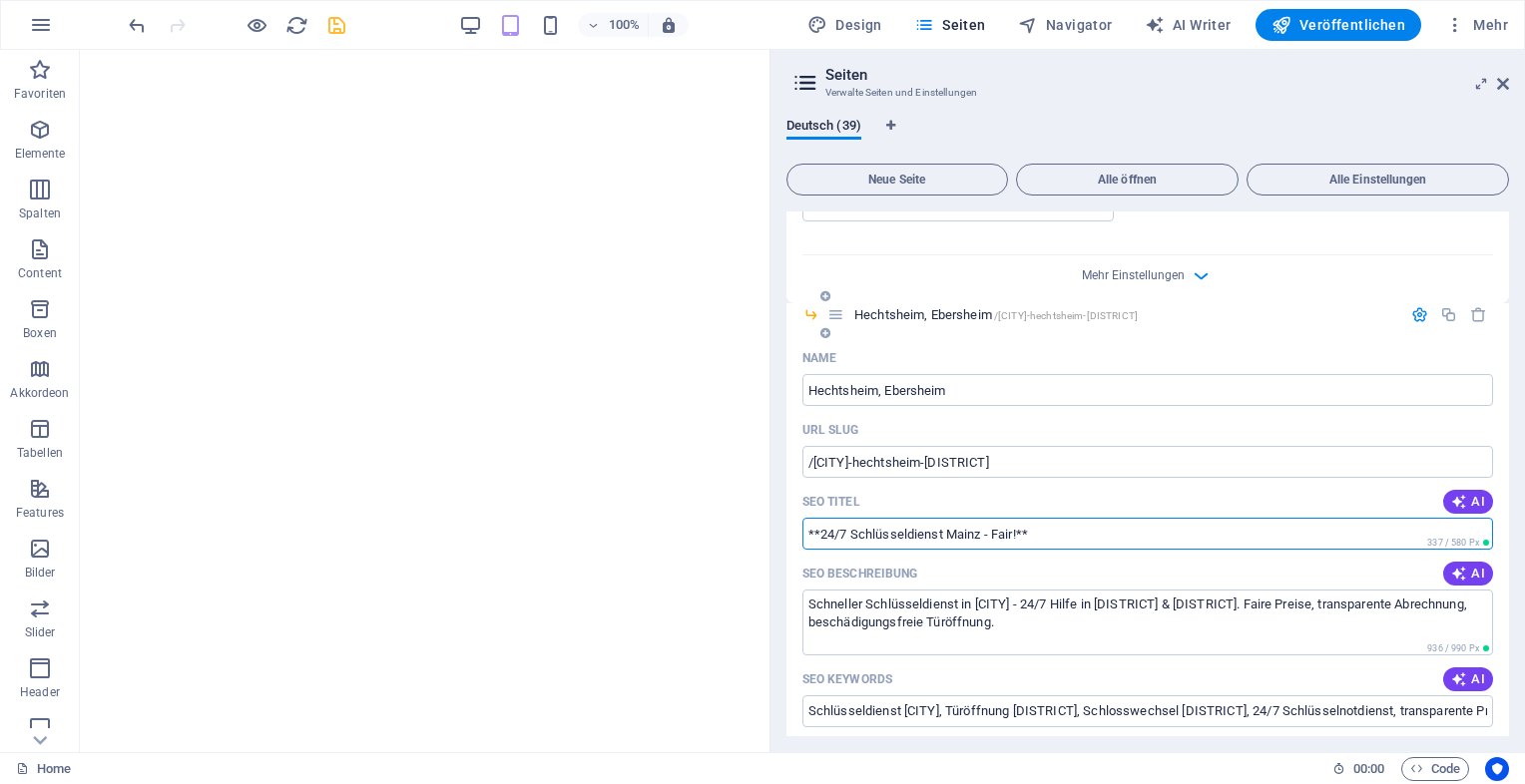 click on "**24/7 Schlüsseldienst Mainz - Fair!**" at bounding box center [1148, 534] 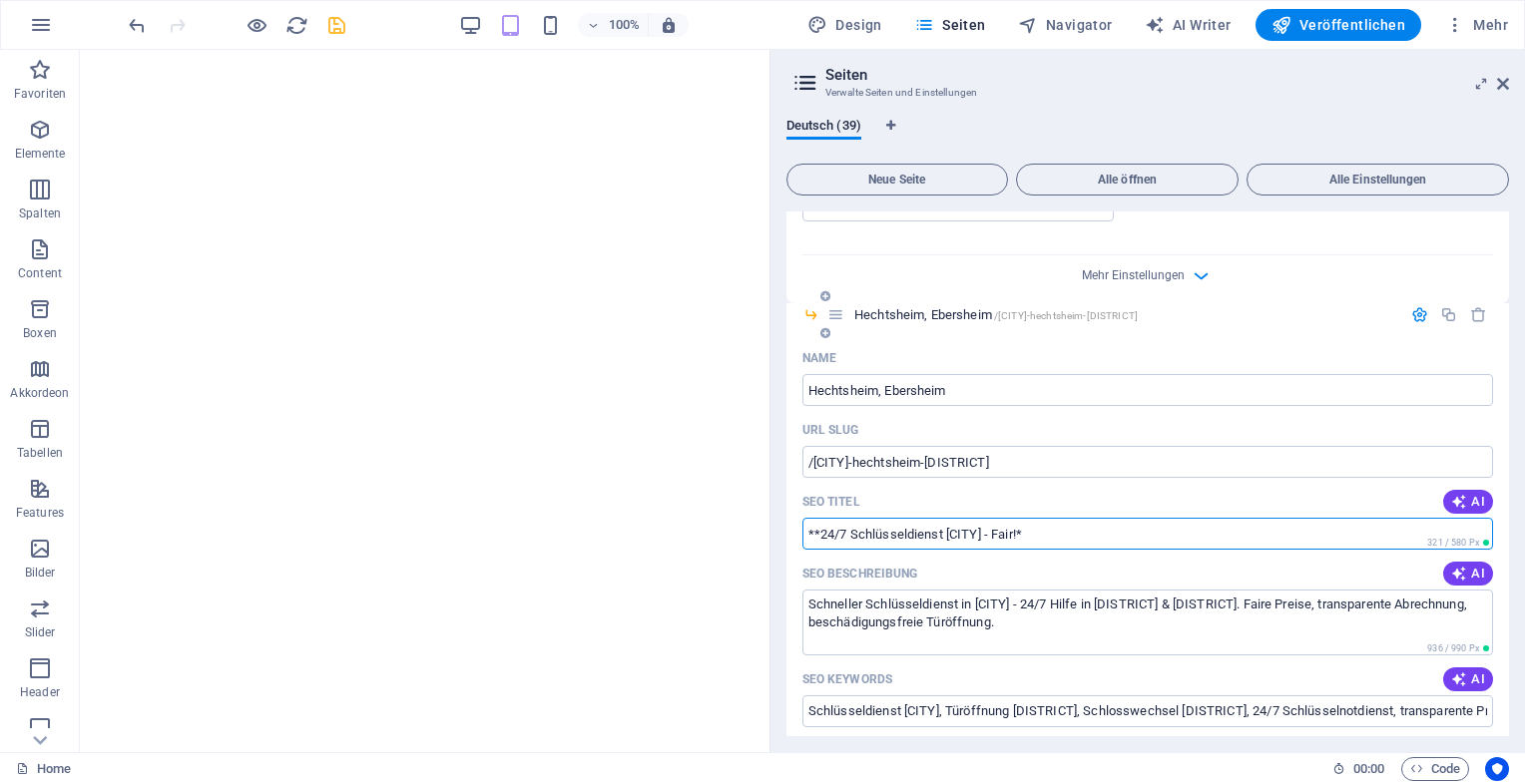 click on "**24/7 Schlüsseldienst Mainz - Fair!" at bounding box center [1148, 534] 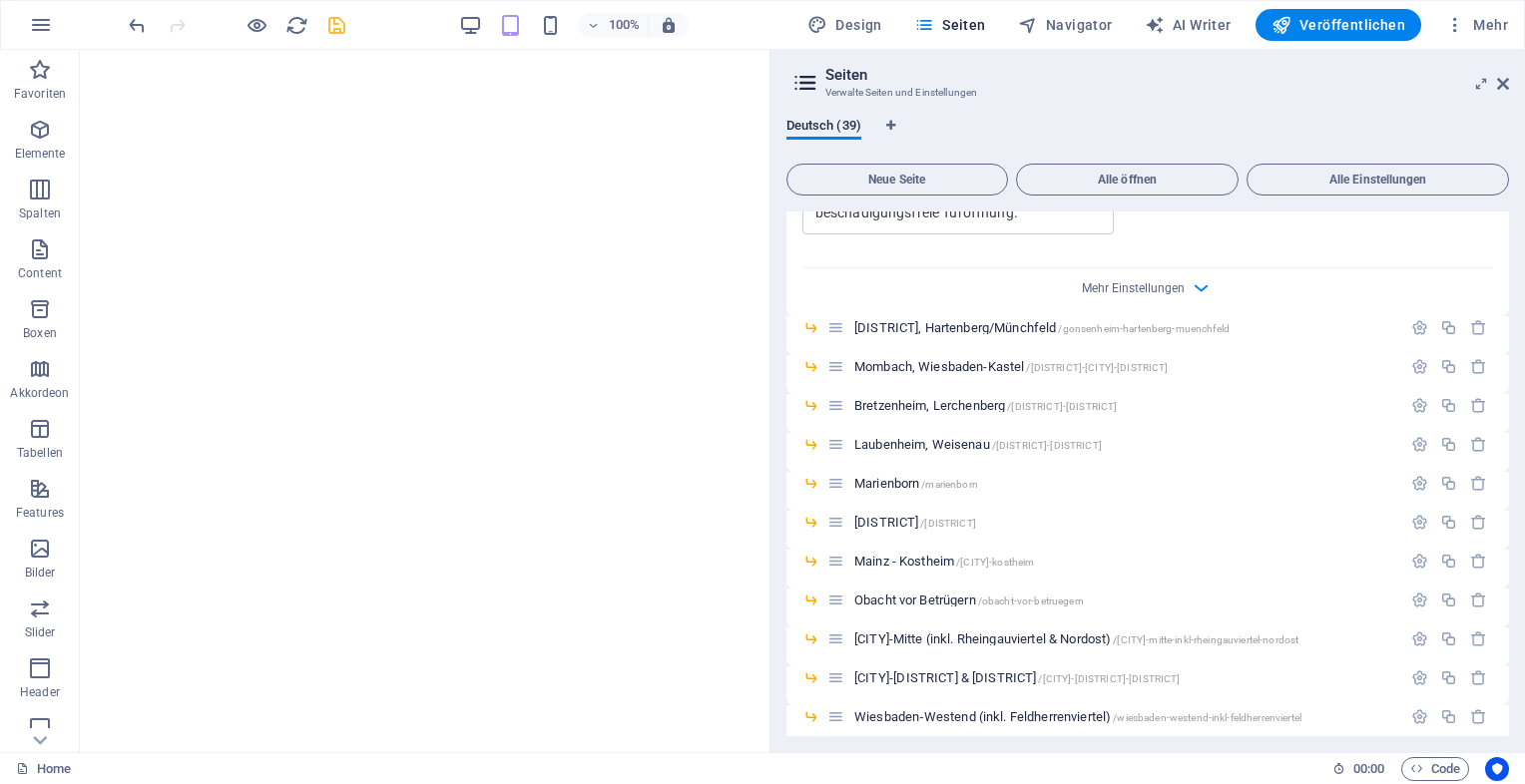 scroll, scrollTop: 3381, scrollLeft: 0, axis: vertical 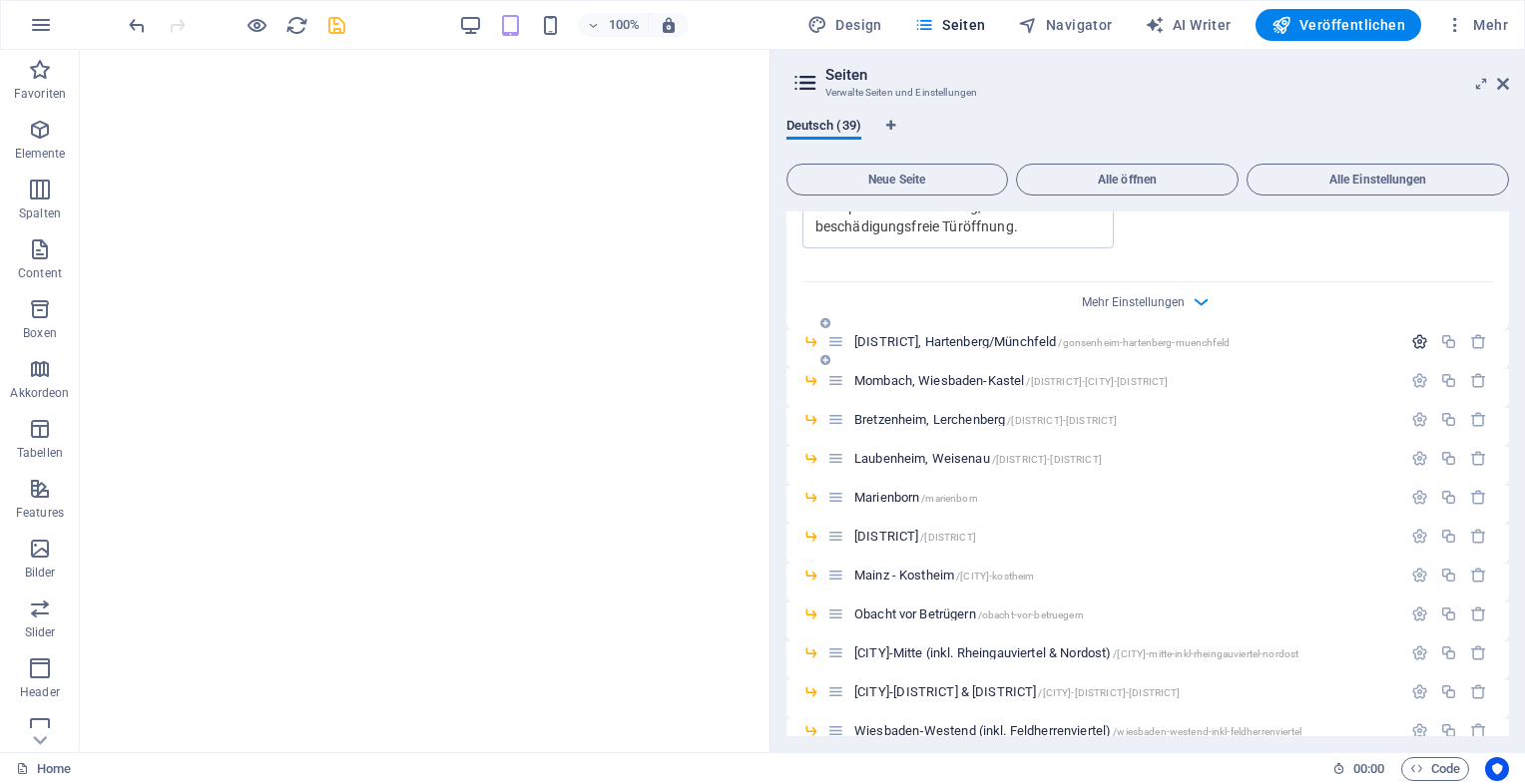 type on "24/7 Schlüsseldienst Mainz - Fair!" 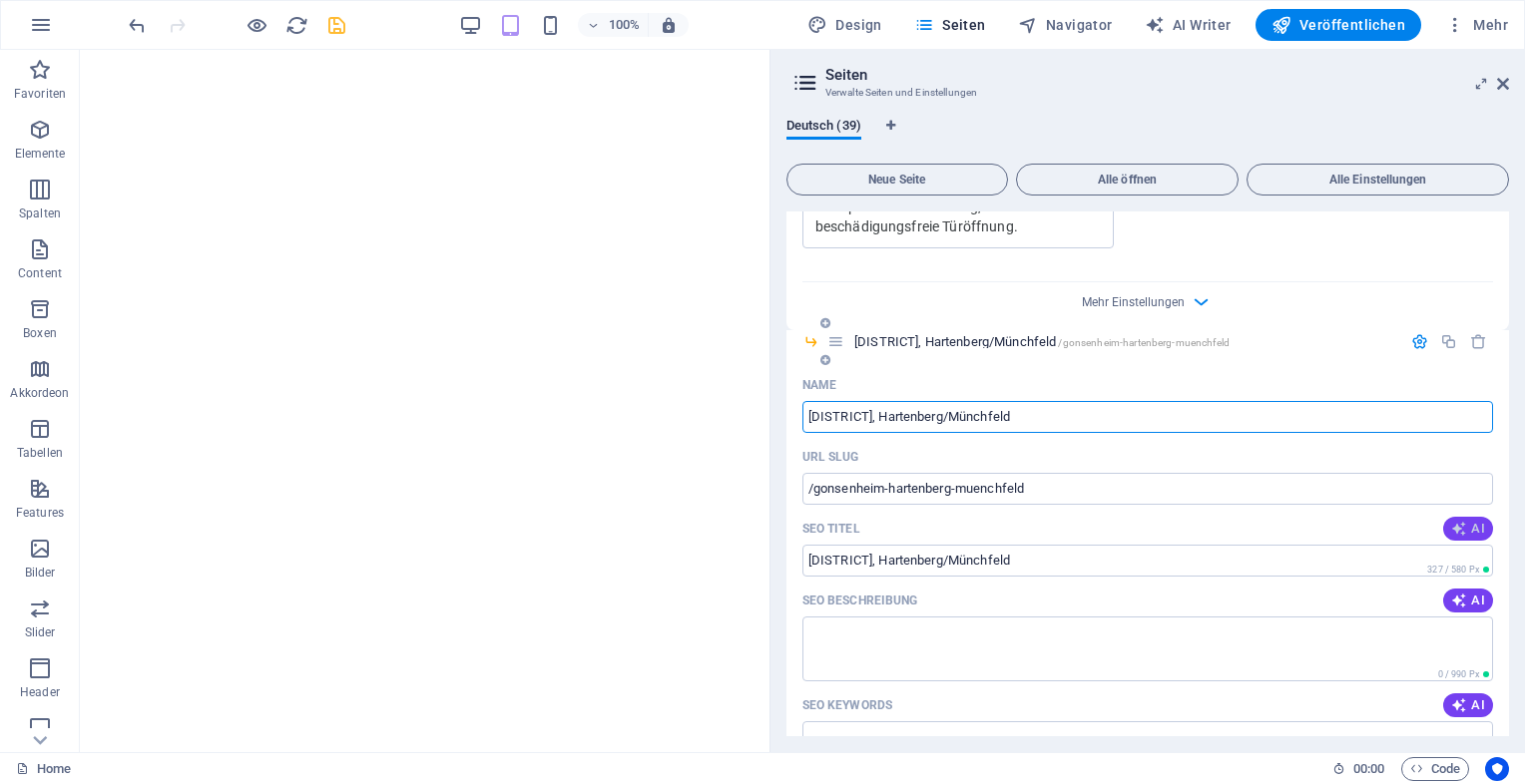 click on "AI" at bounding box center (1468, 529) 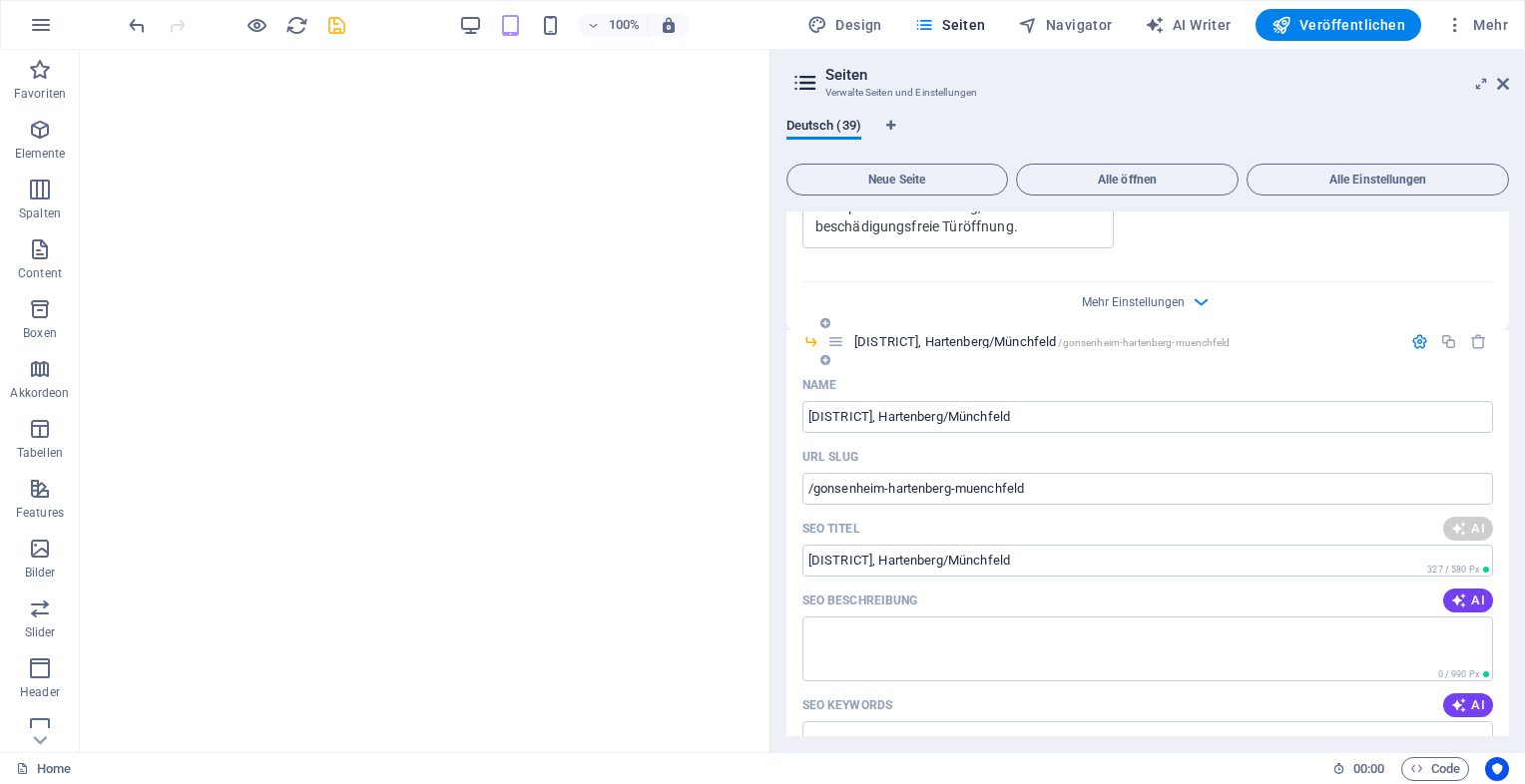 click on "AI" at bounding box center [1468, 600] 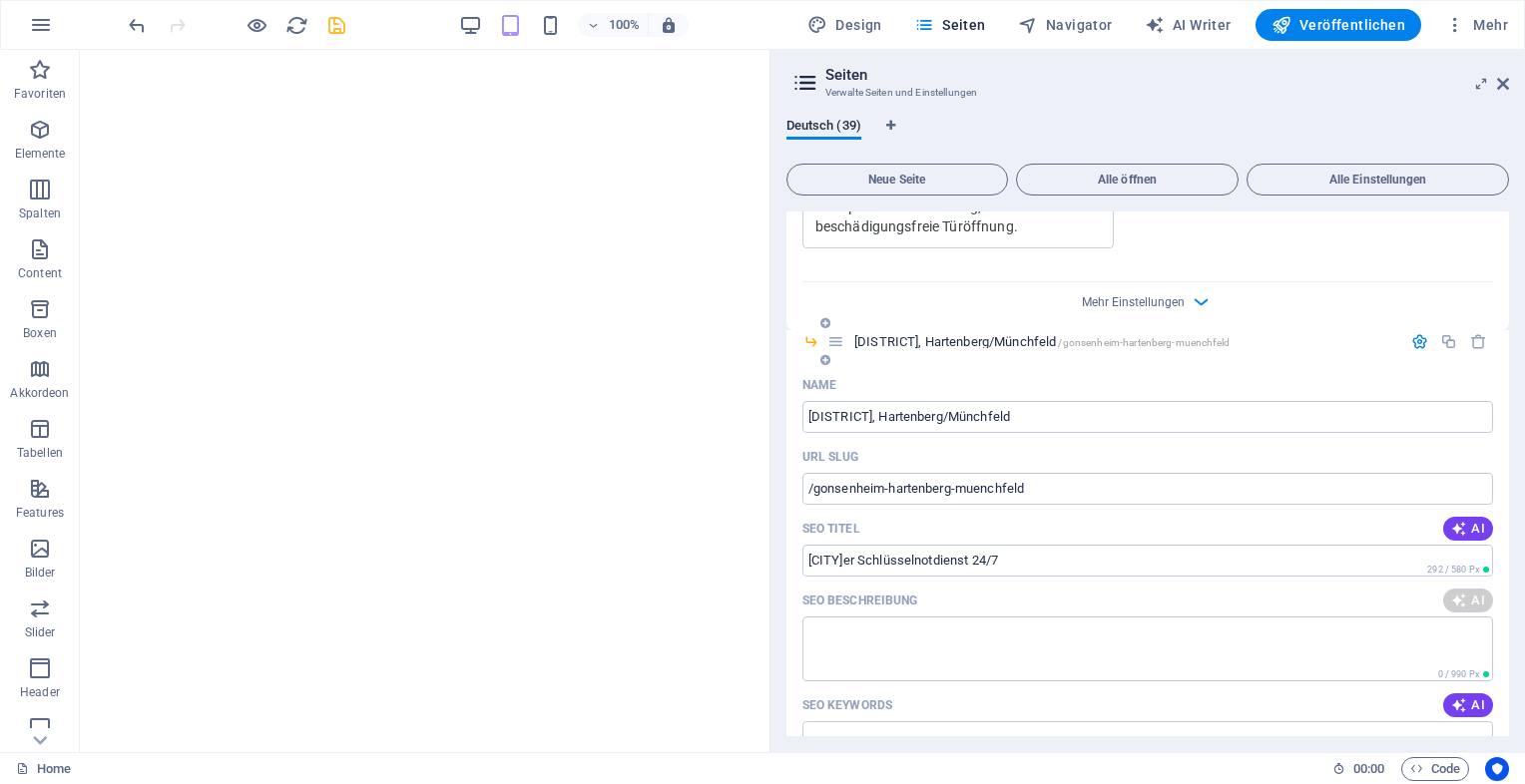 type on "Mainzer Schlüsselnotdienst 24/7" 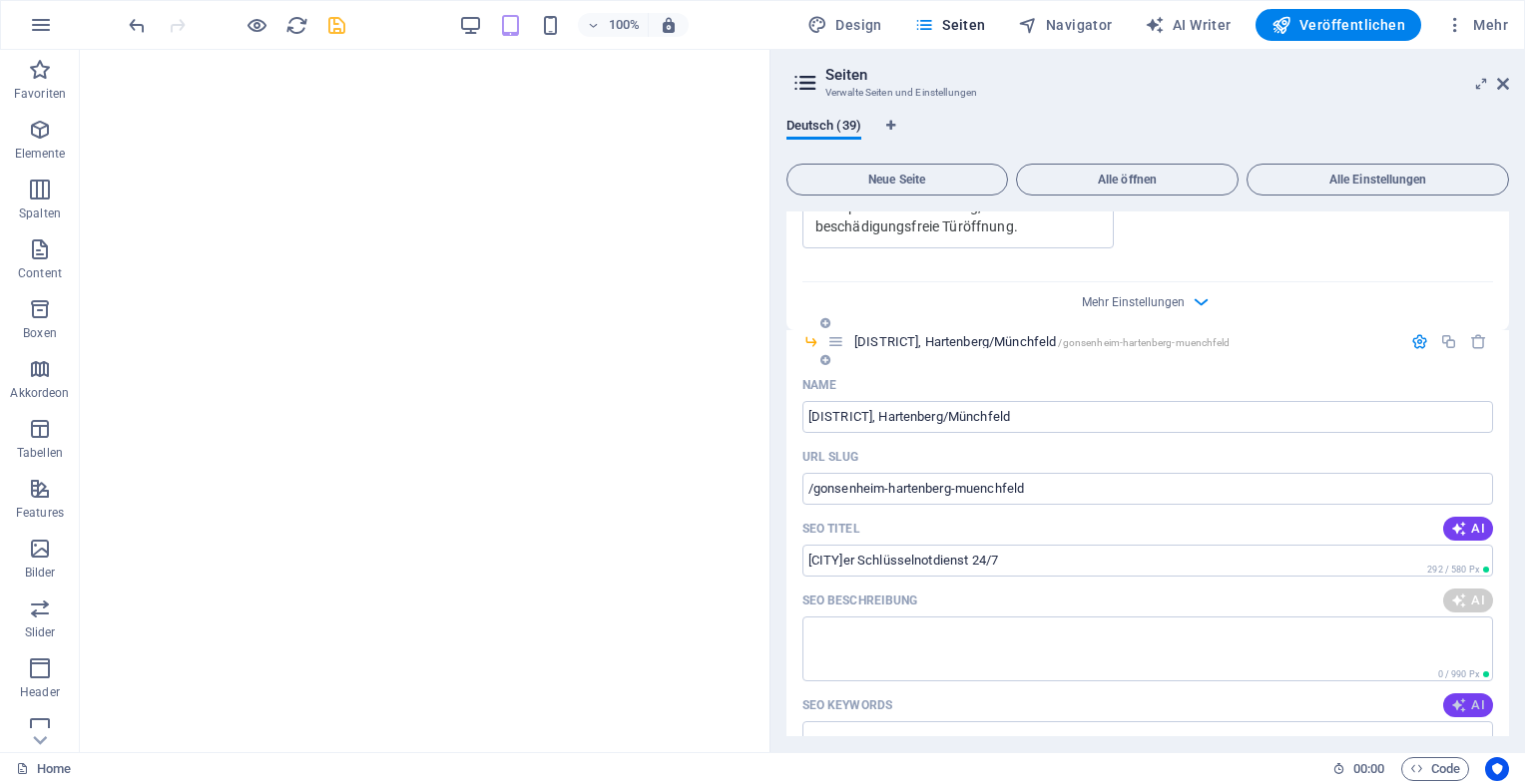 click on "AI" at bounding box center [1468, 705] 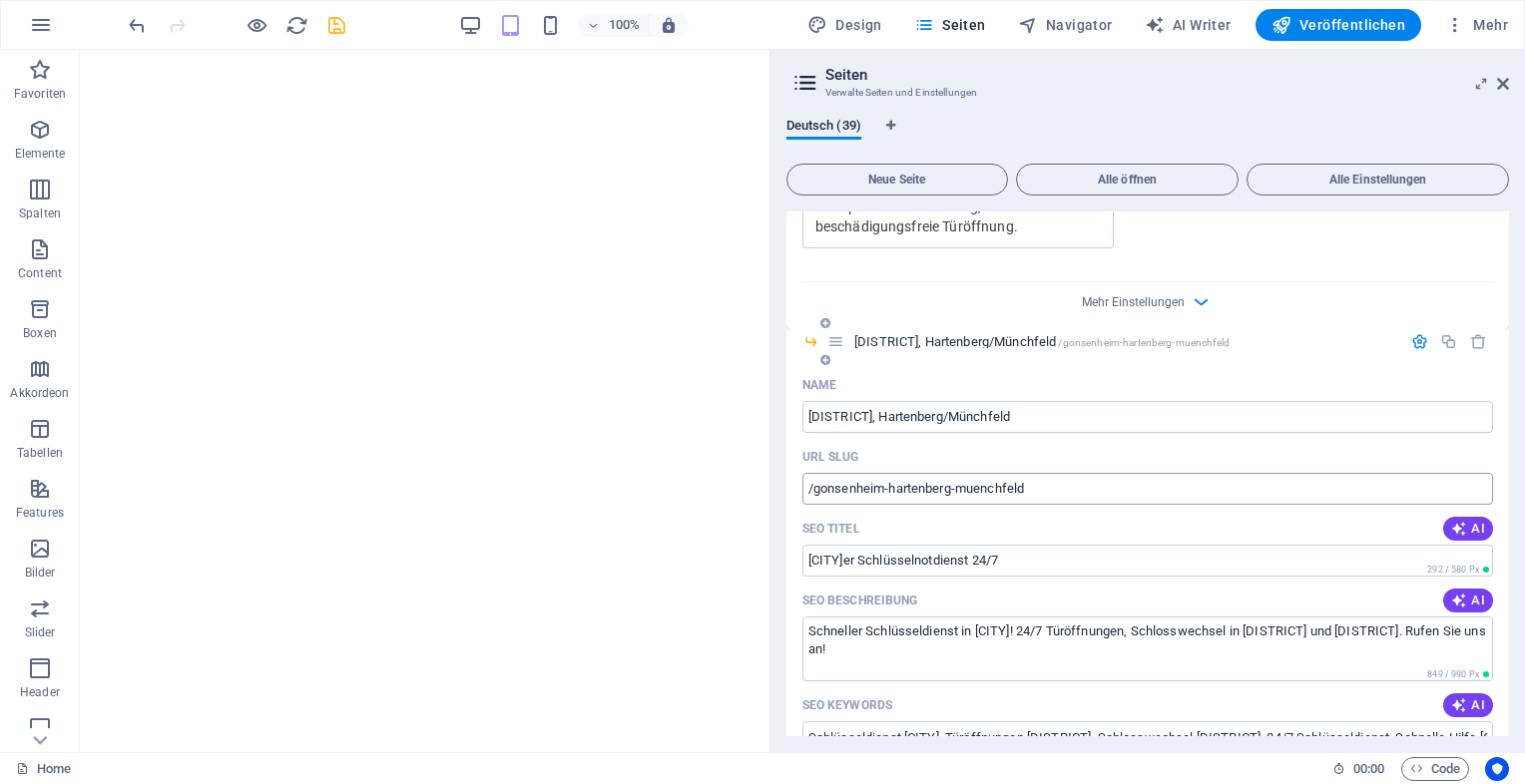 type on "Schneller Schlüsseldienst in Mainz! 24/7 Türöffnungen, Schlosswechsel in Gonsenheim und Hartenberg/Münchfeld. Rufen Sie uns an!" 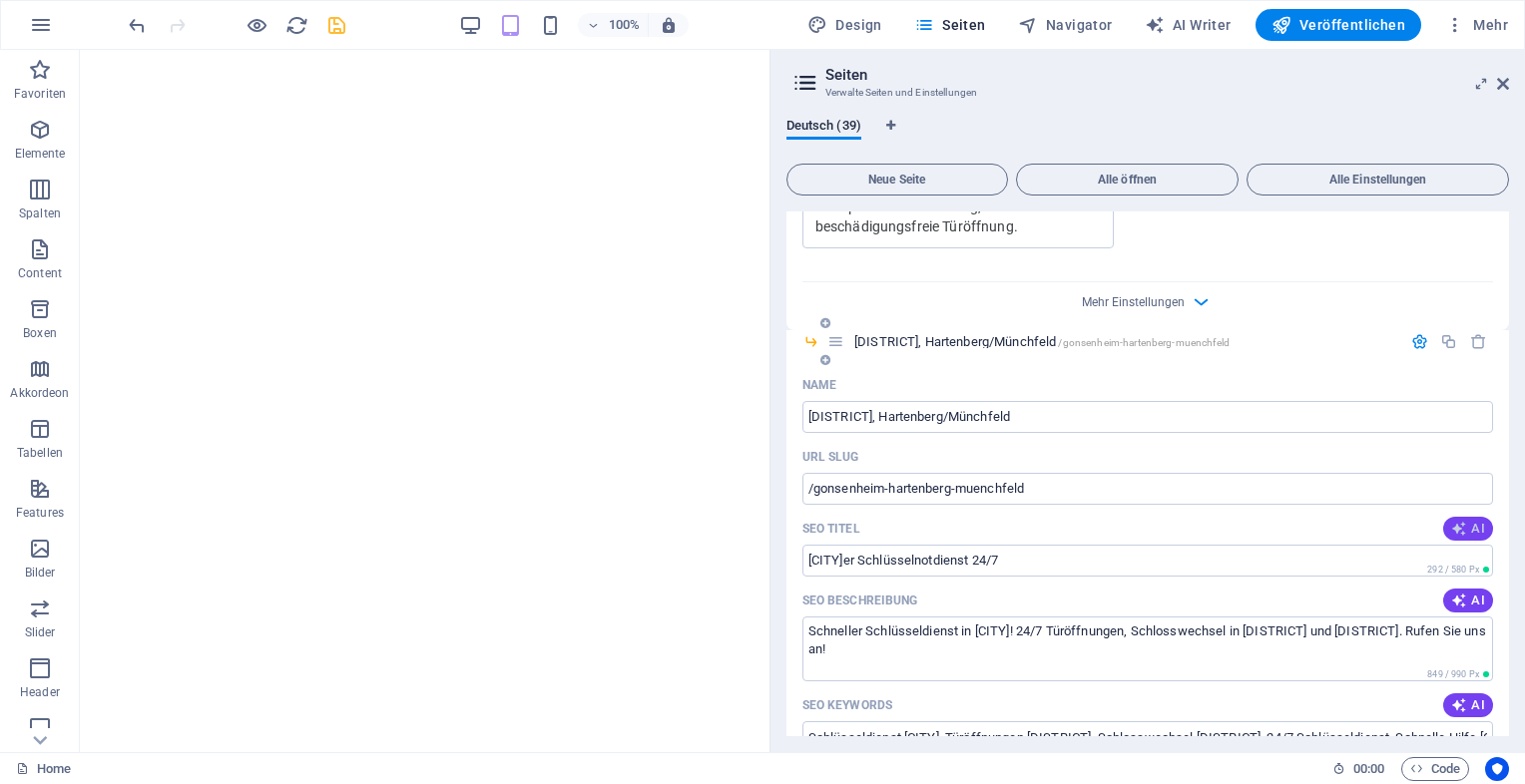 click at bounding box center (1459, 529) 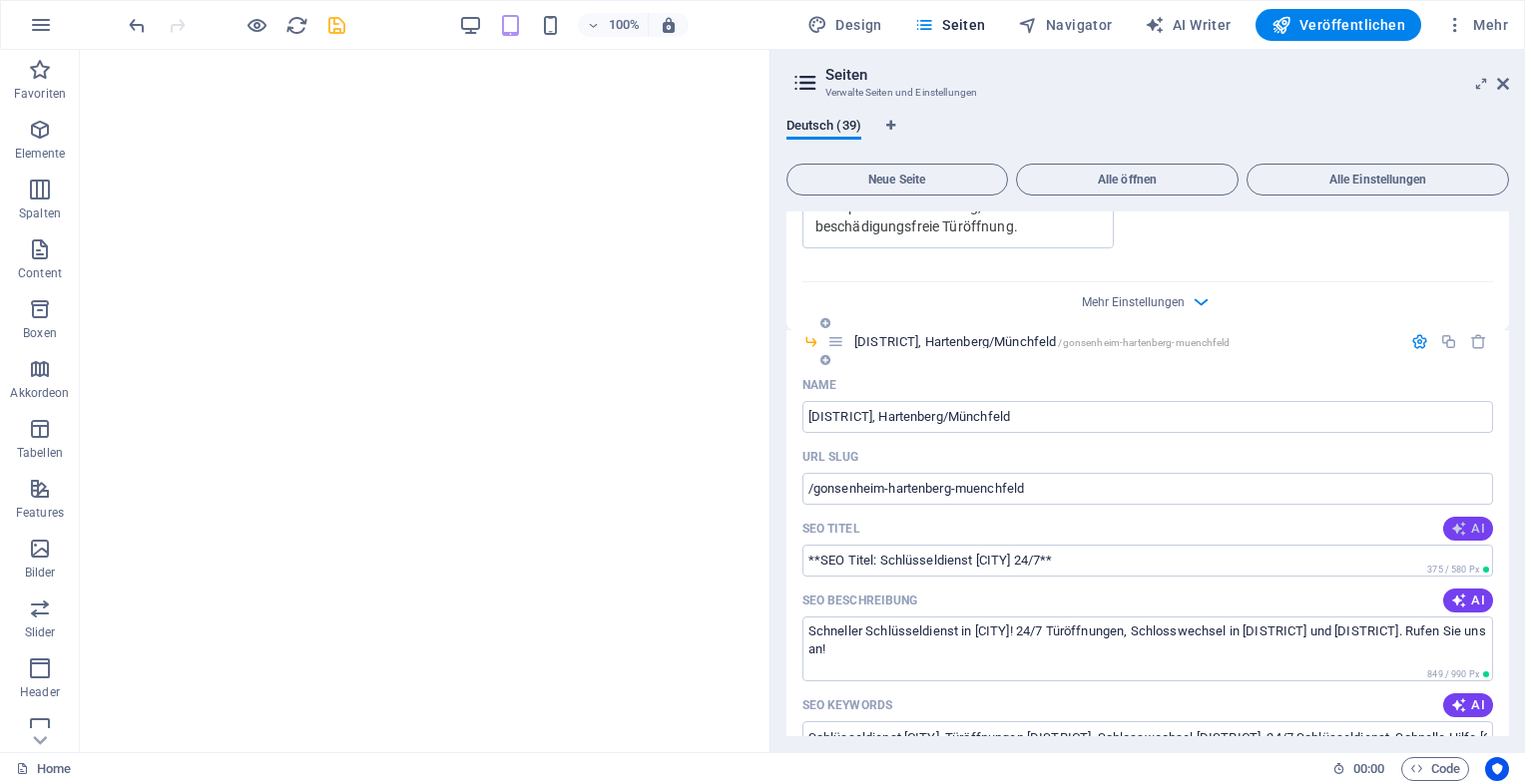 click at bounding box center [1459, 529] 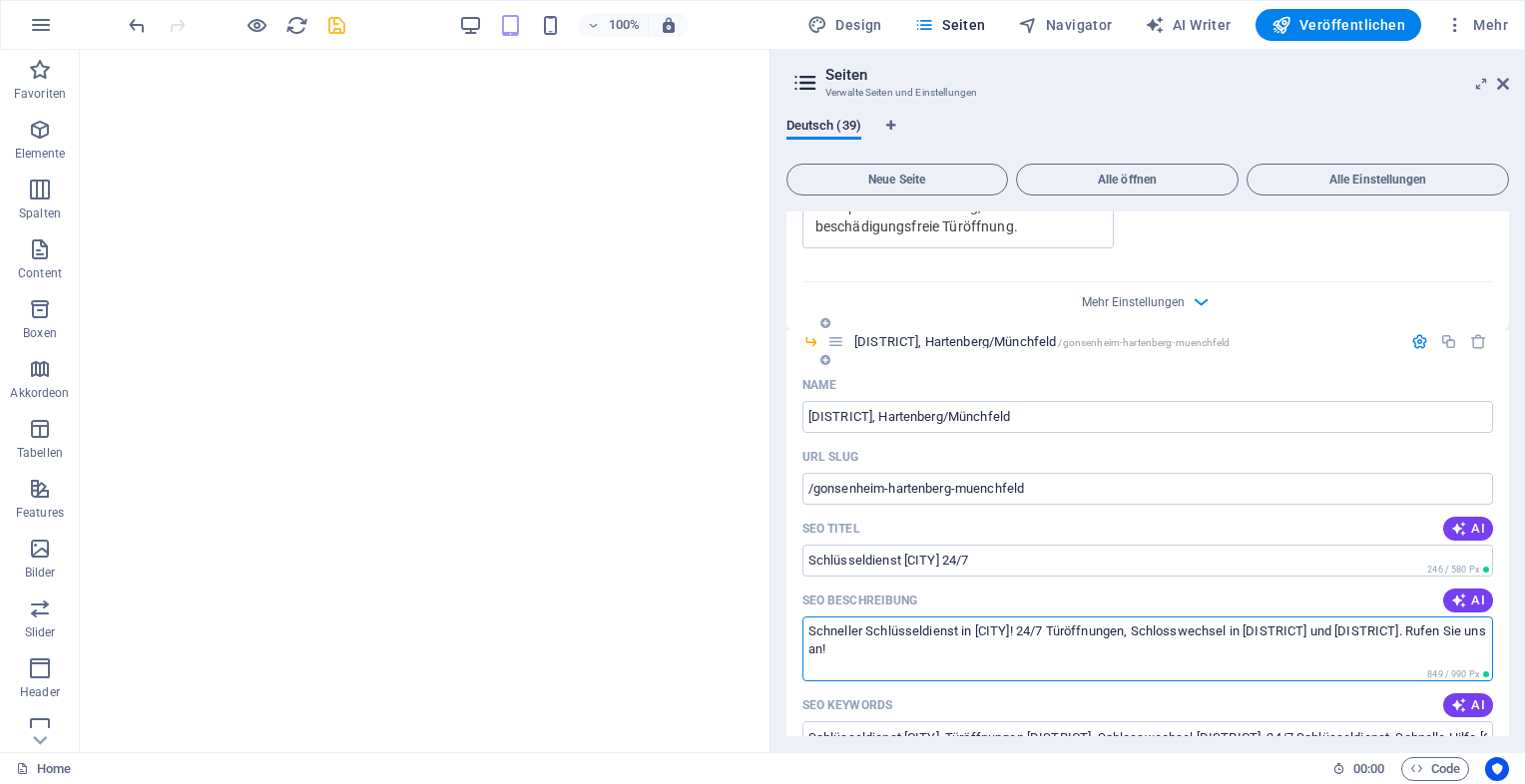 scroll, scrollTop: 3384, scrollLeft: 0, axis: vertical 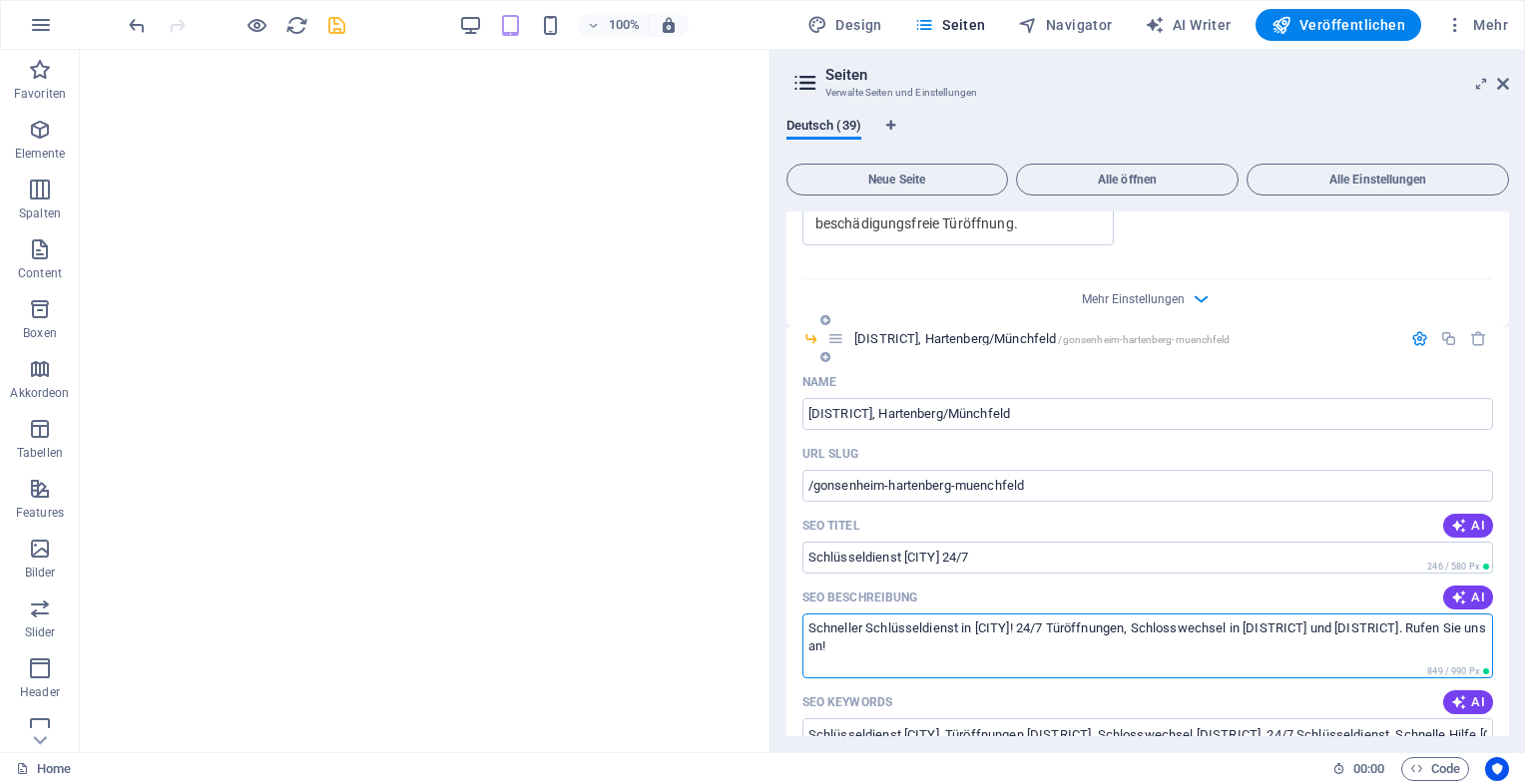 drag, startPoint x: 1248, startPoint y: 644, endPoint x: 945, endPoint y: 660, distance: 303.42215 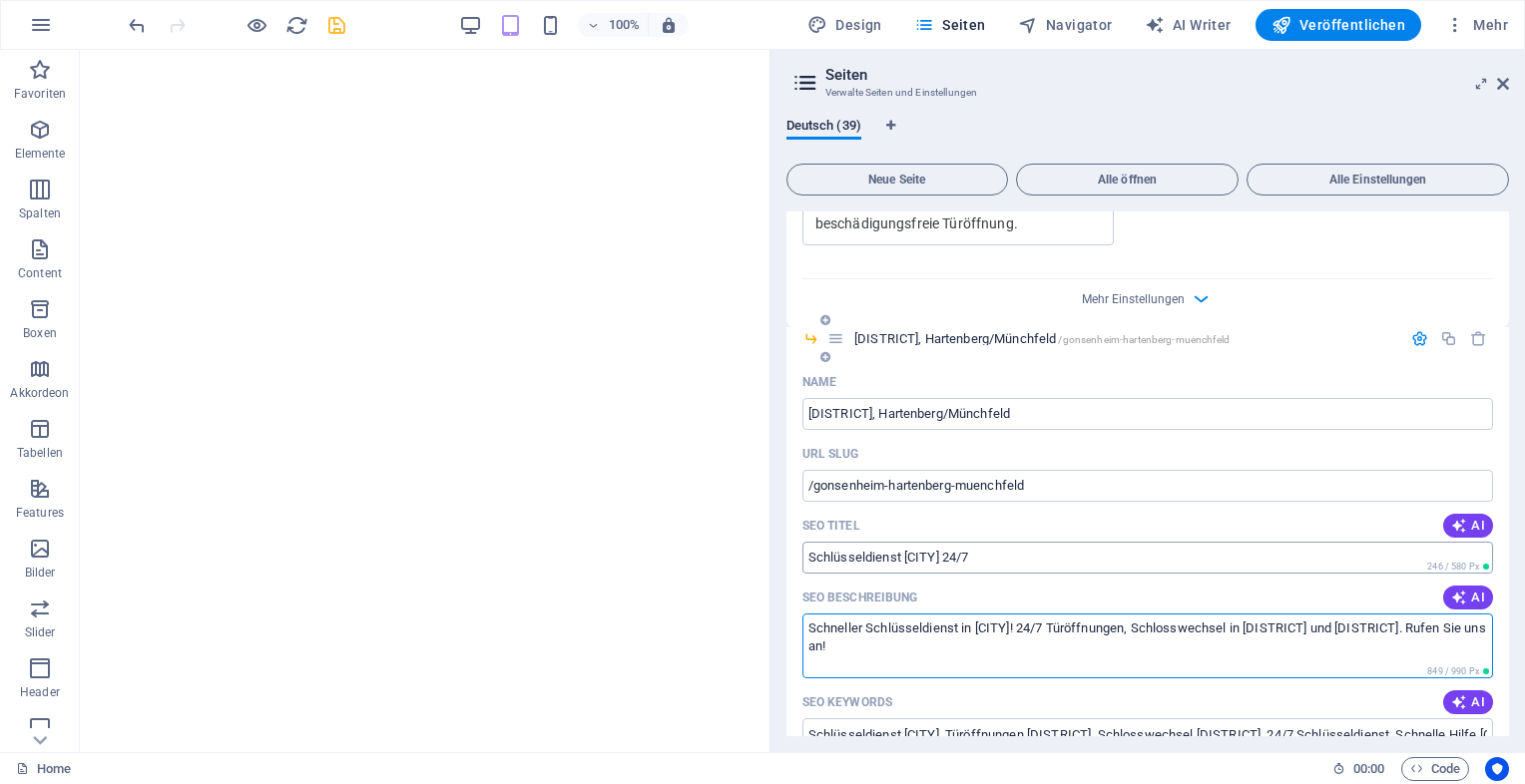 click on "Schlüsseldienst Mainz 24/7" at bounding box center (1148, 558) 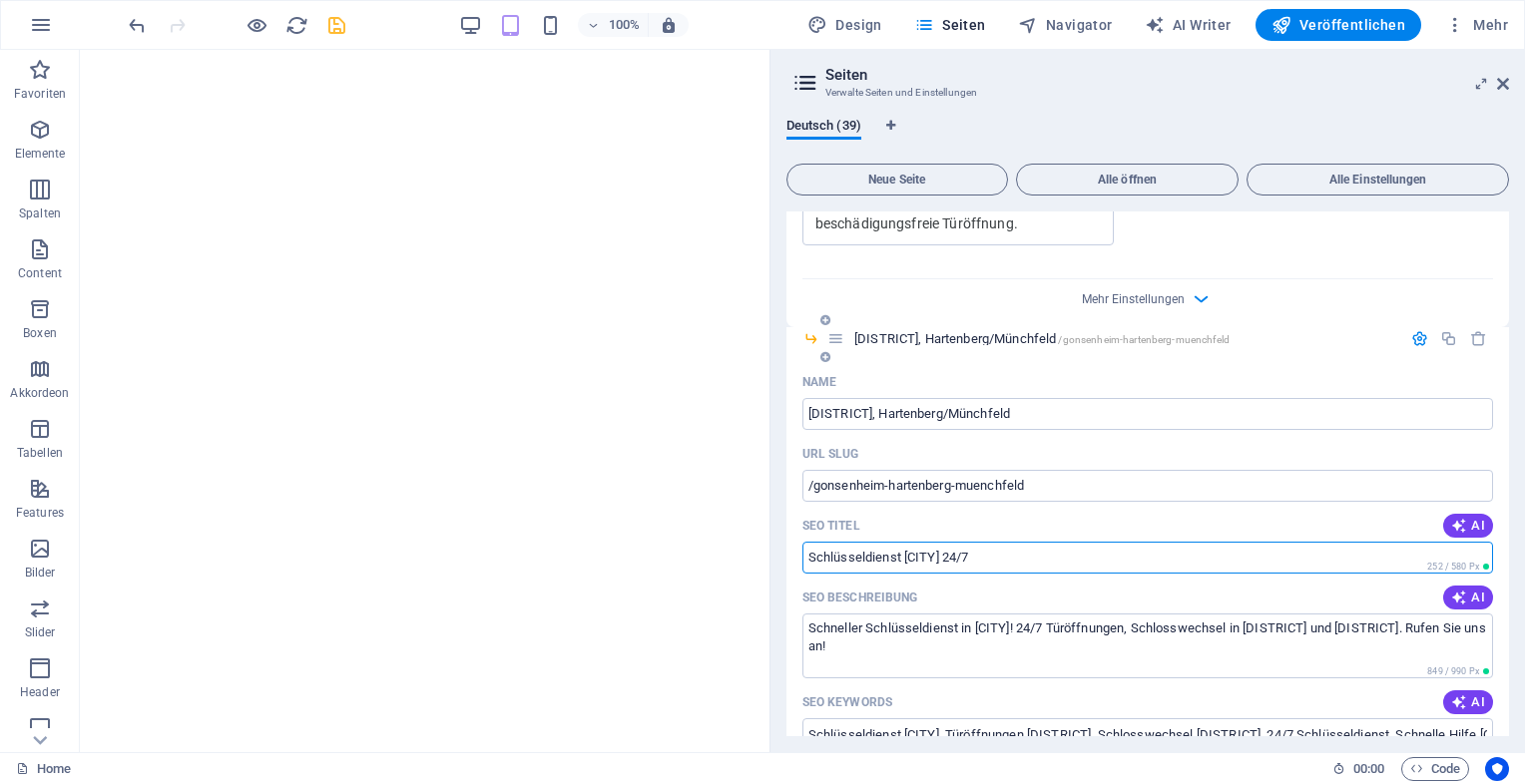 click on "Schlüsseldienst Mainz 24/7" at bounding box center (1148, 558) 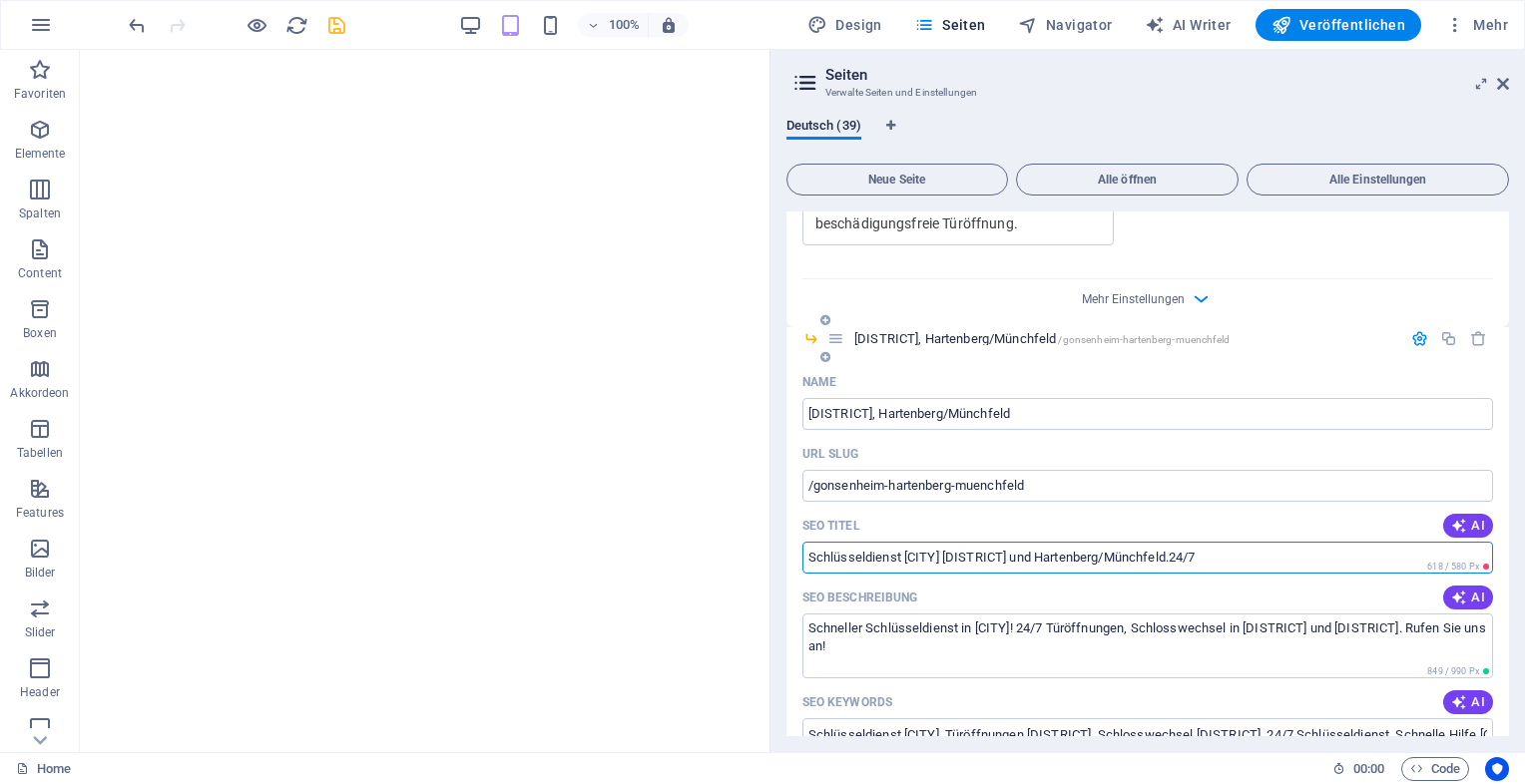 click on "Schlüsseldienst Mainz Gonsenheim und Hartenberg/Münchfeld.24/7" at bounding box center (1148, 558) 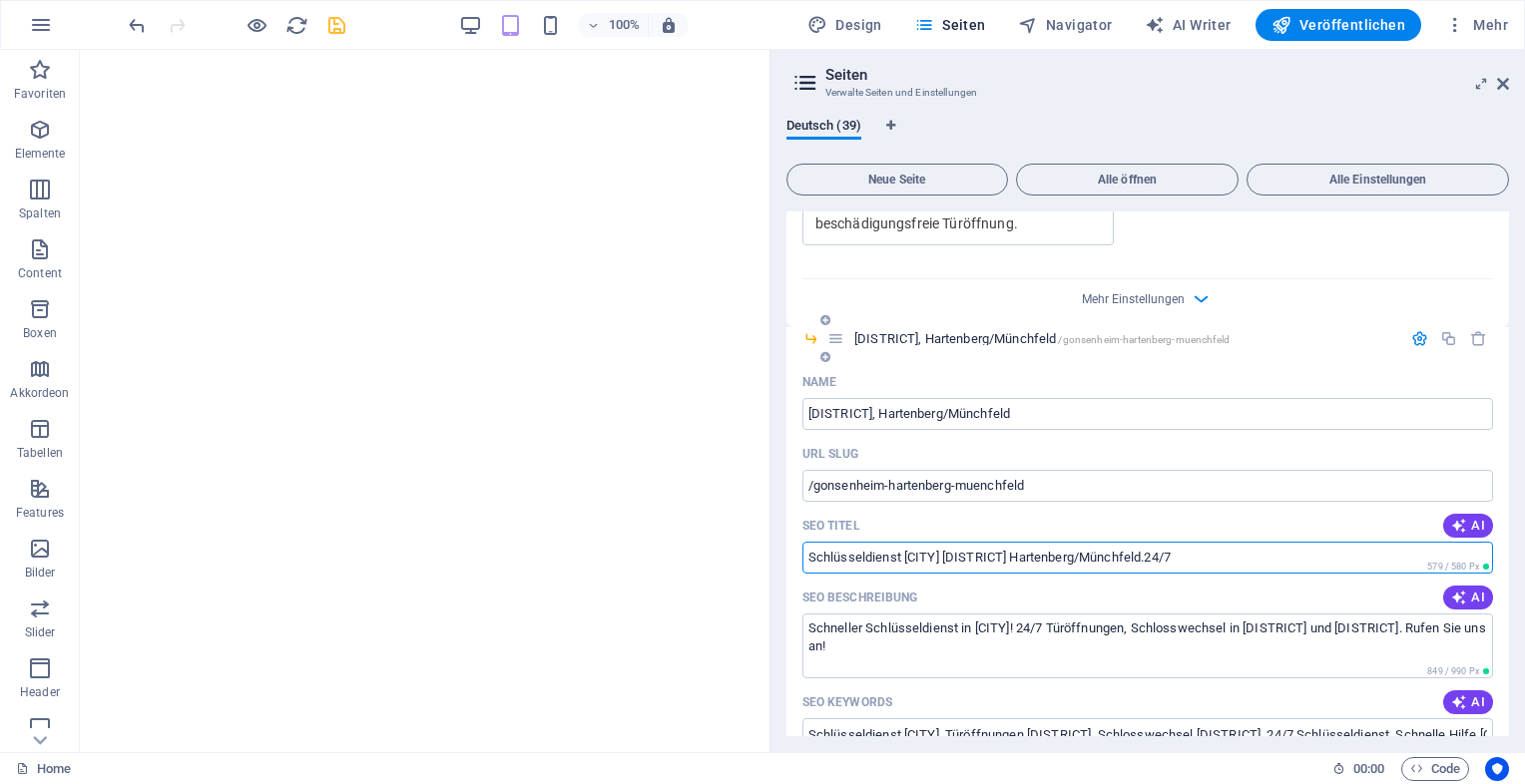 click on "Schlüsseldienst Mainz Gonsenheim Hartenberg/Münchfeld.24/7" at bounding box center (1148, 558) 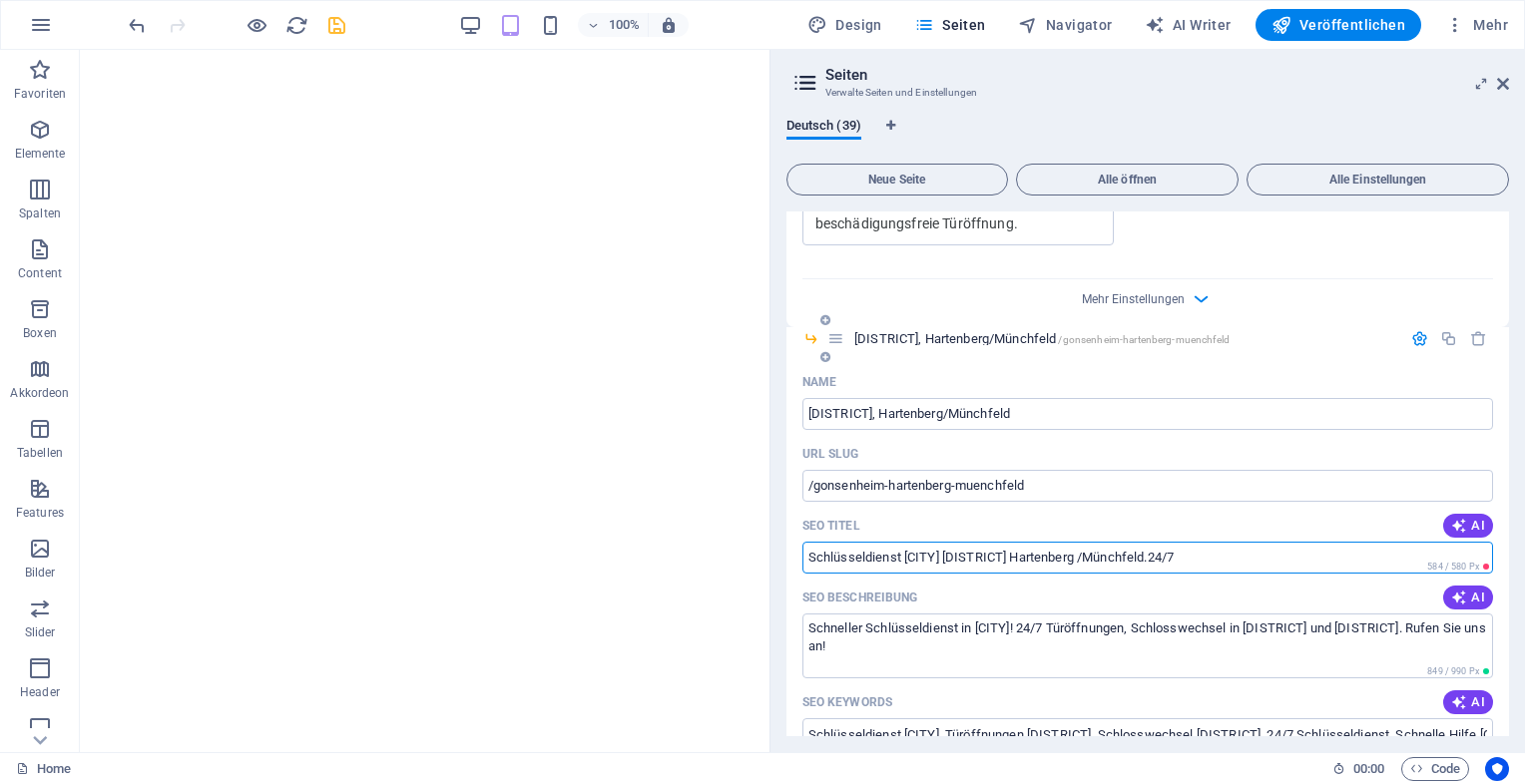 click on "Schlüsseldienst Mainz Gonsenheim Hartenberg /Münchfeld.24/7" at bounding box center (1148, 558) 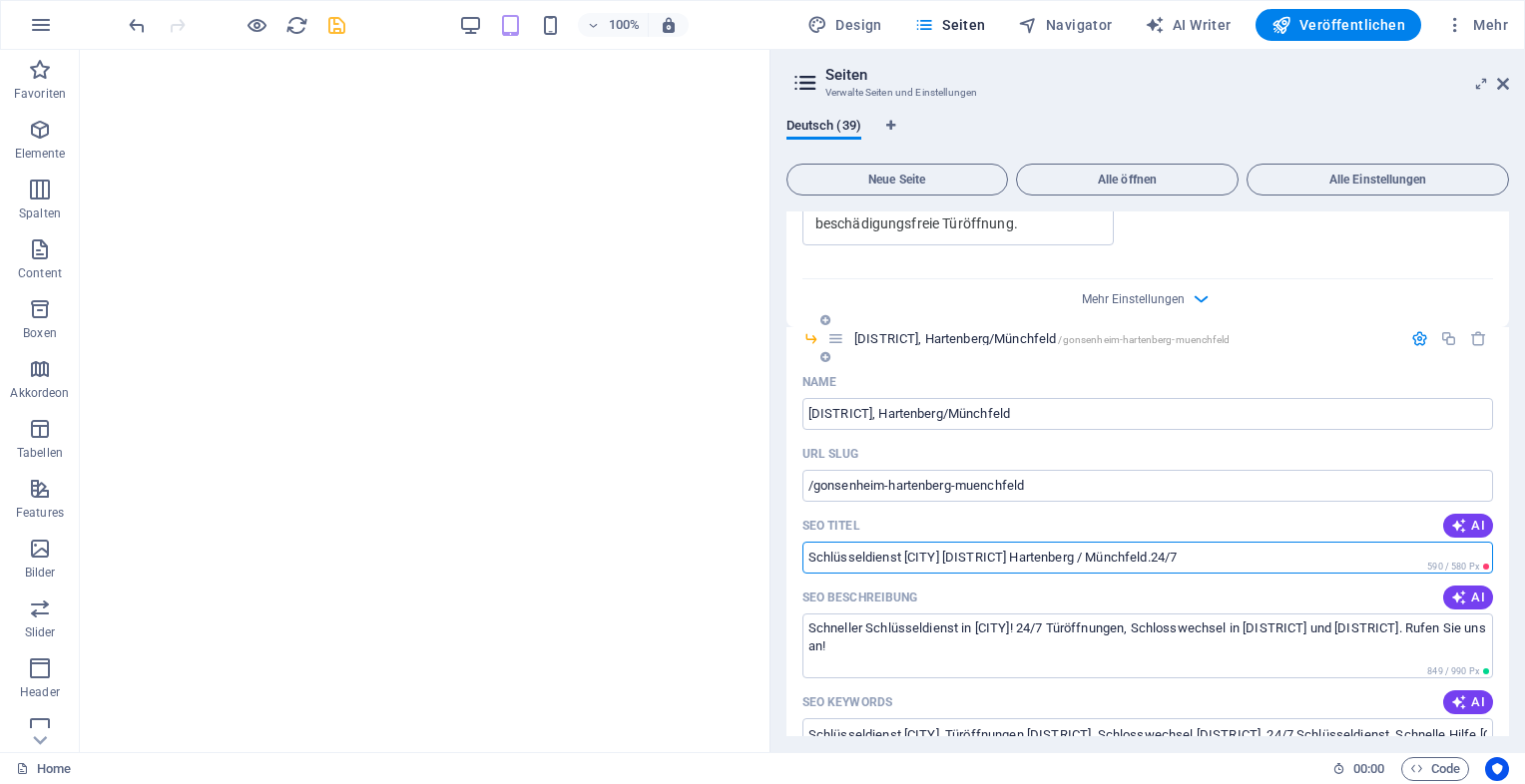 click on "Schlüsseldienst Mainz Gonsenheim Hartenberg / Münchfeld.24/7" at bounding box center (1148, 558) 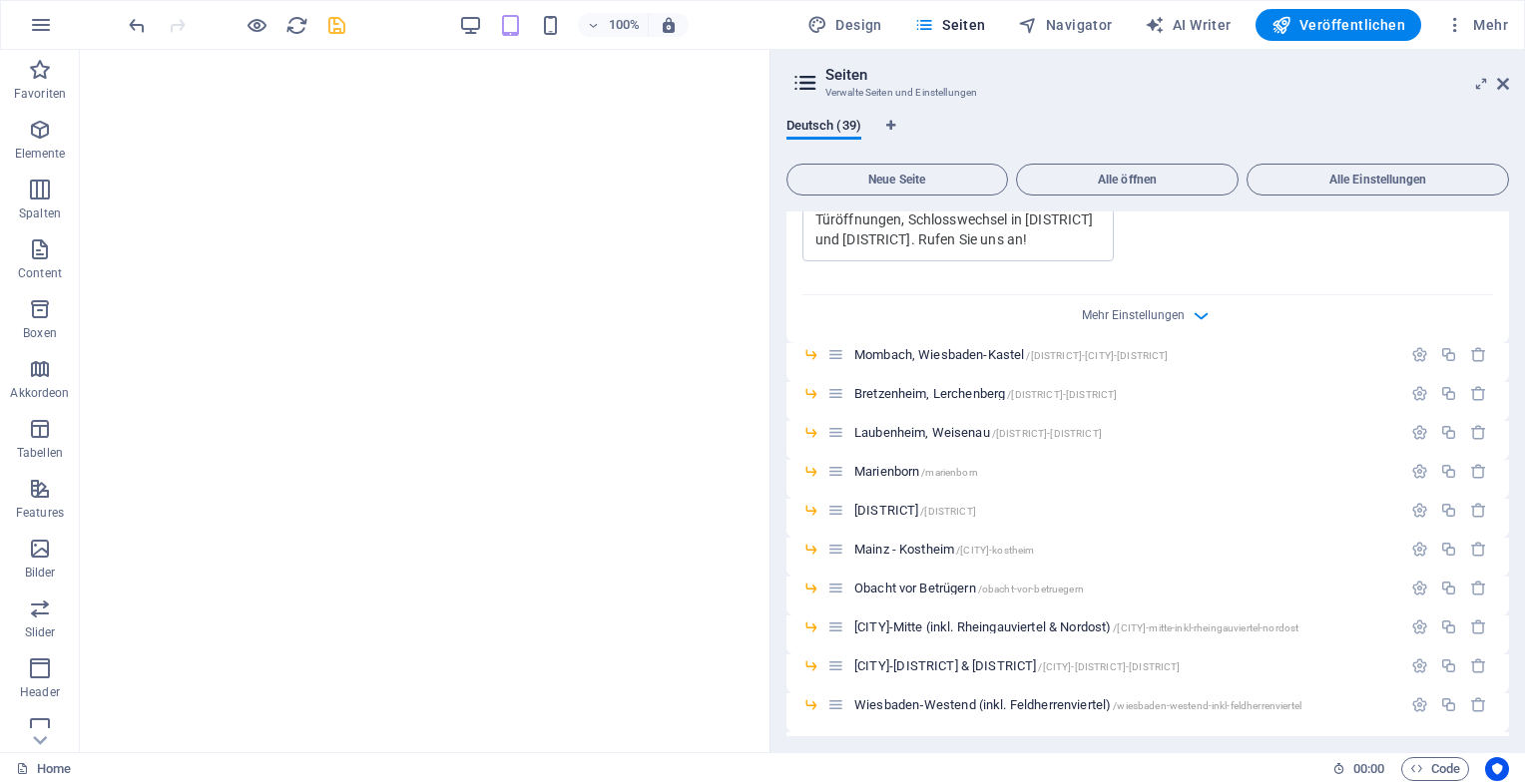 scroll, scrollTop: 4200, scrollLeft: 0, axis: vertical 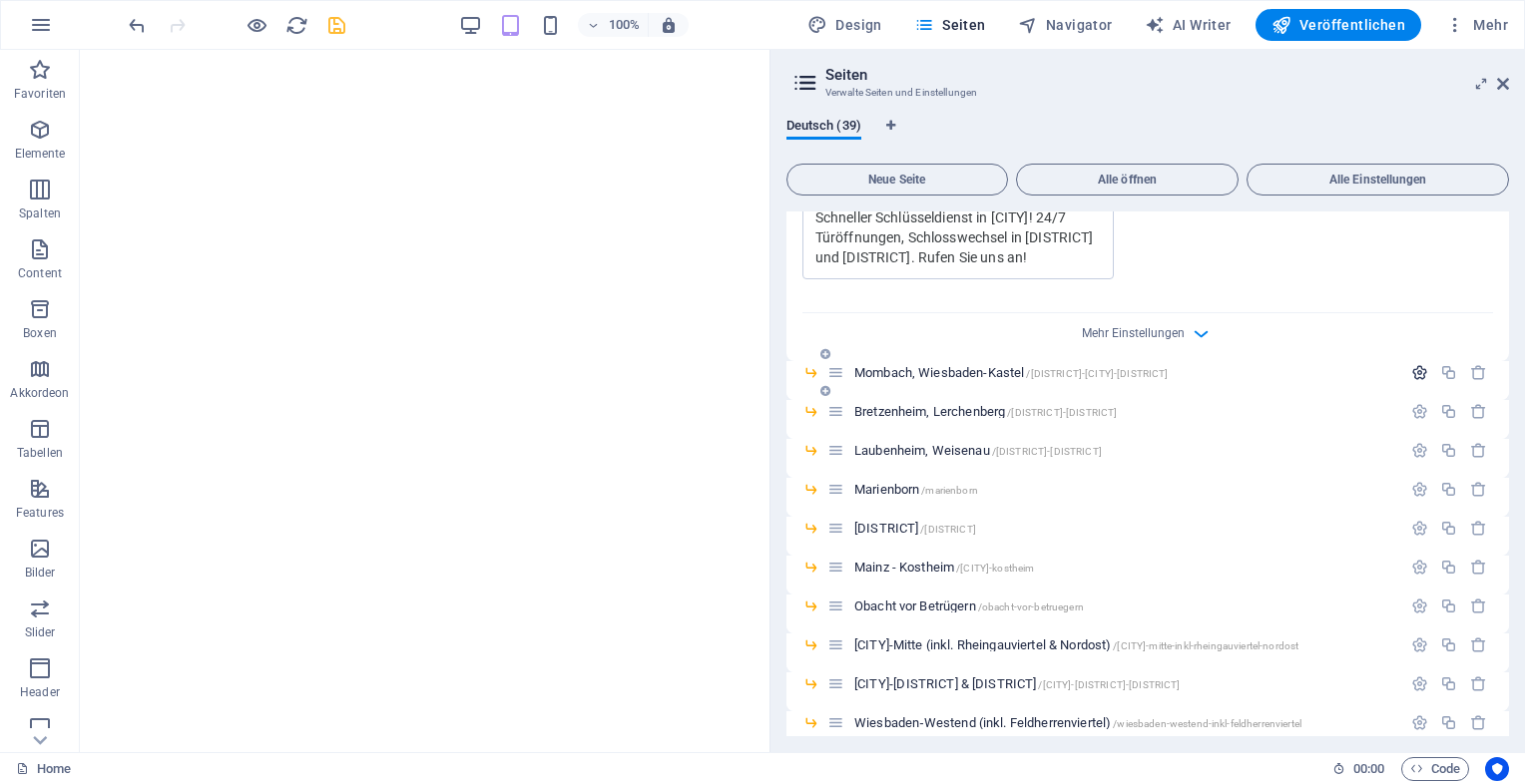 type on "Schlüsseldienst Gonsenheim Hartenberg / Münchfeld.24/7" 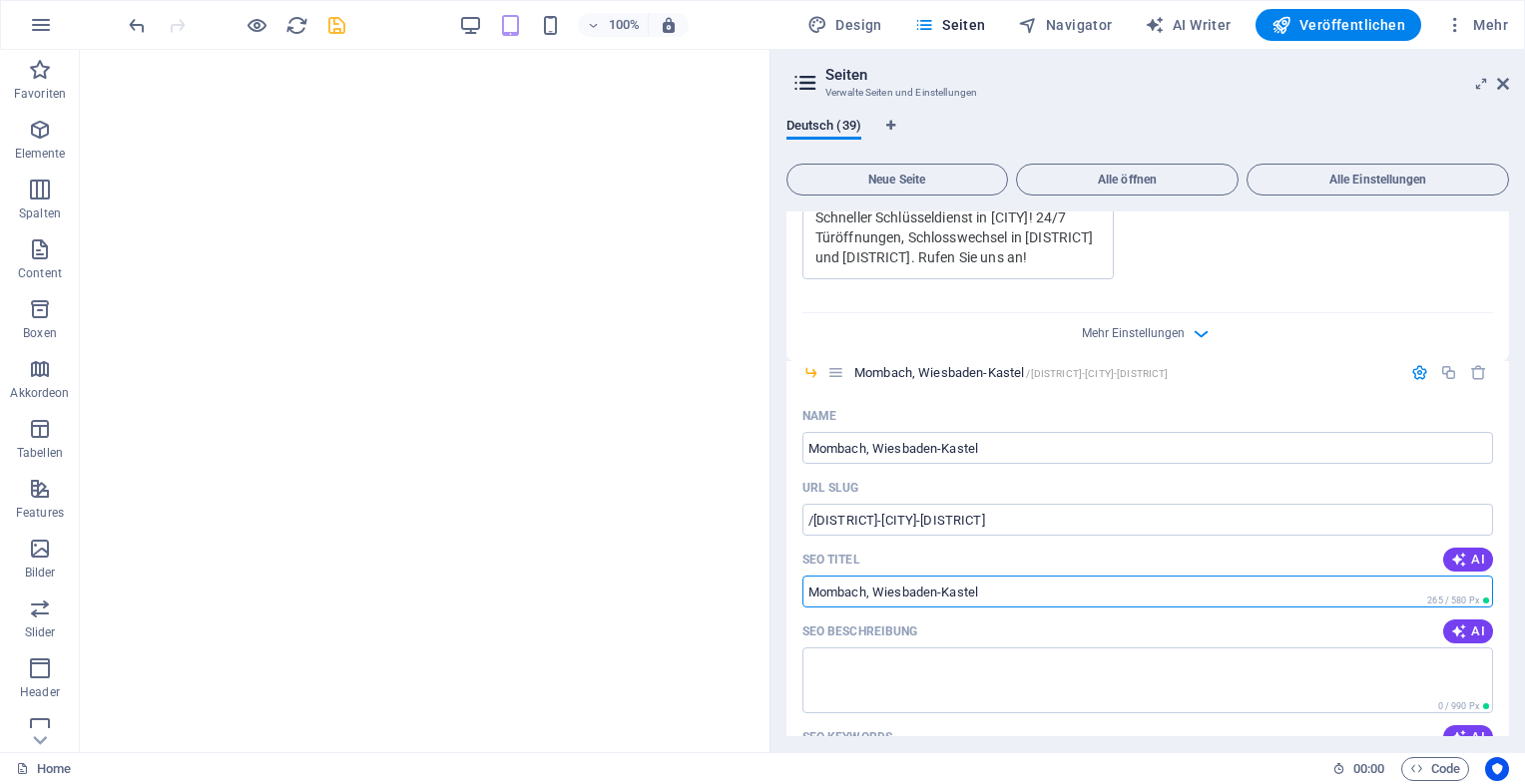 drag, startPoint x: 1028, startPoint y: 619, endPoint x: 778, endPoint y: 629, distance: 250.19992 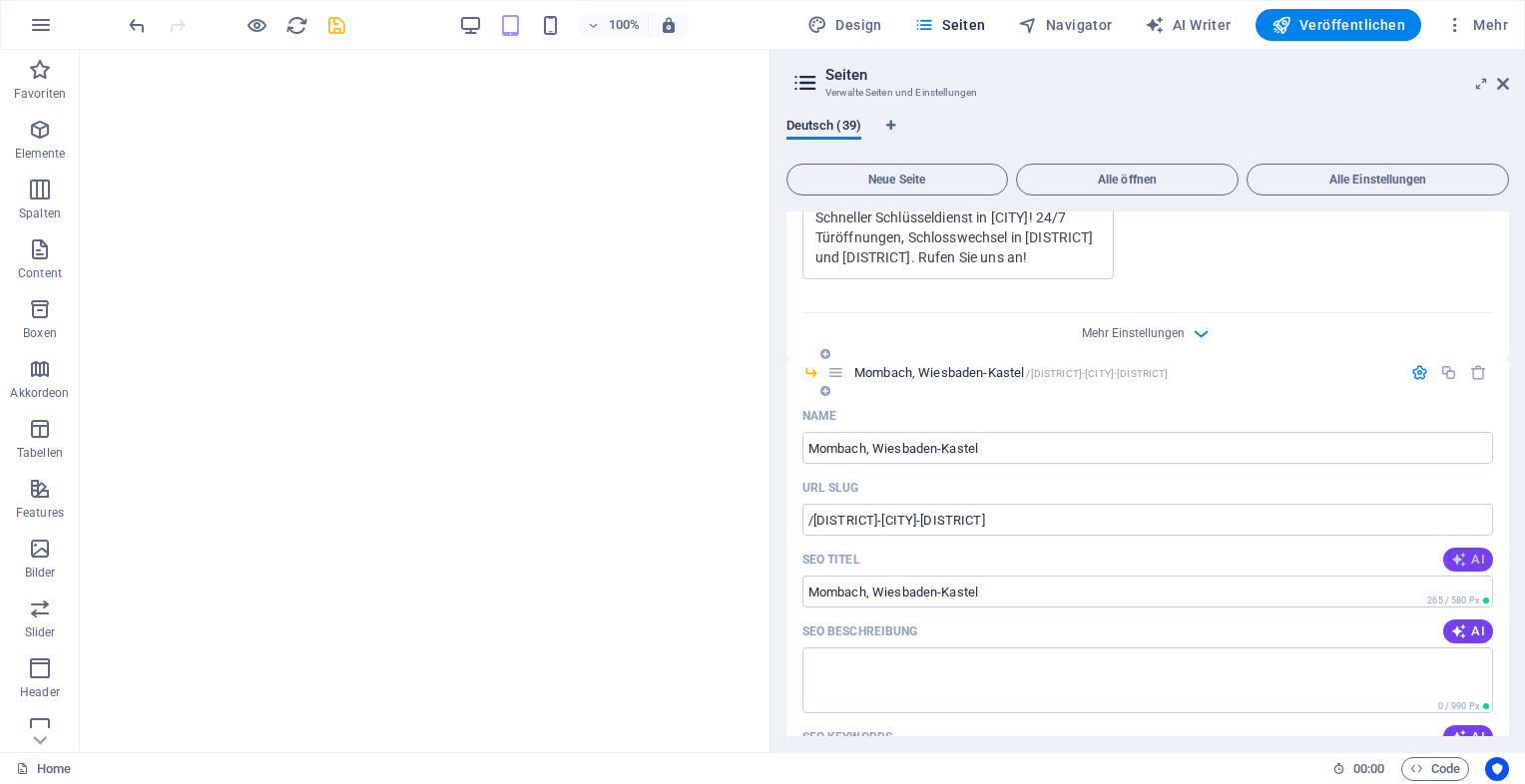 click on "AI" at bounding box center [1468, 560] 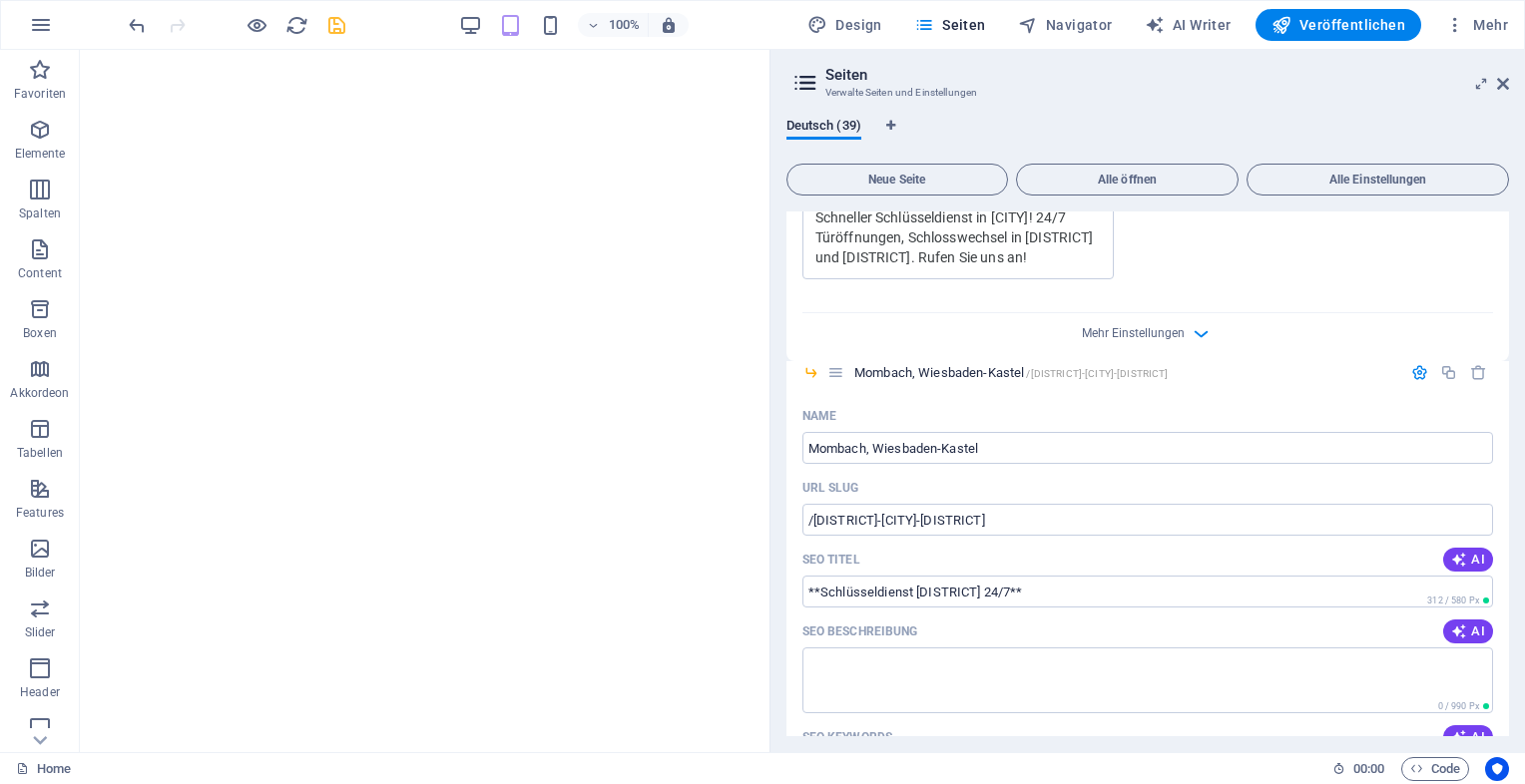 scroll, scrollTop: 4387, scrollLeft: 0, axis: vertical 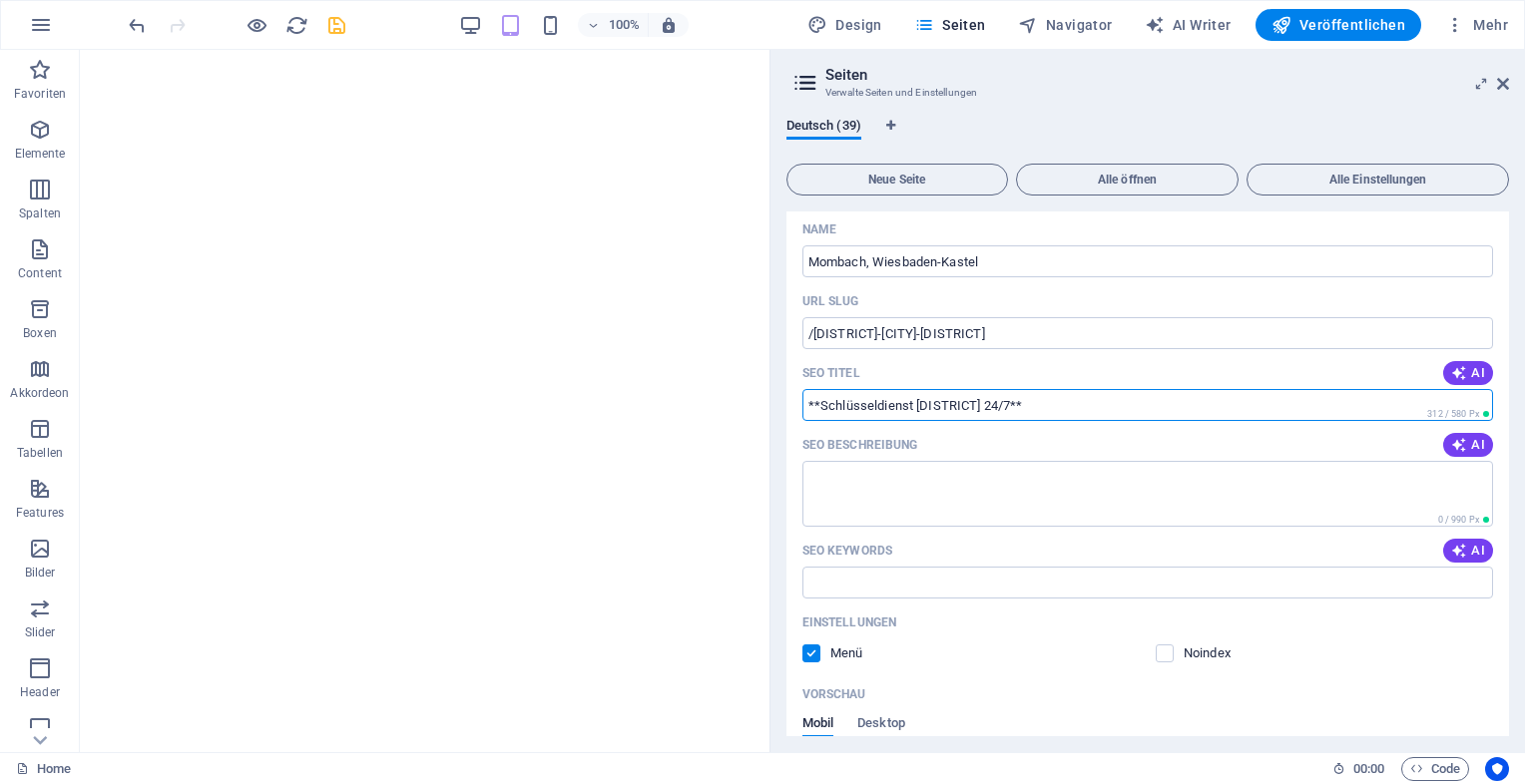 click on "**Schlüsseldienst Mombach 24/7**" at bounding box center (1148, 405) 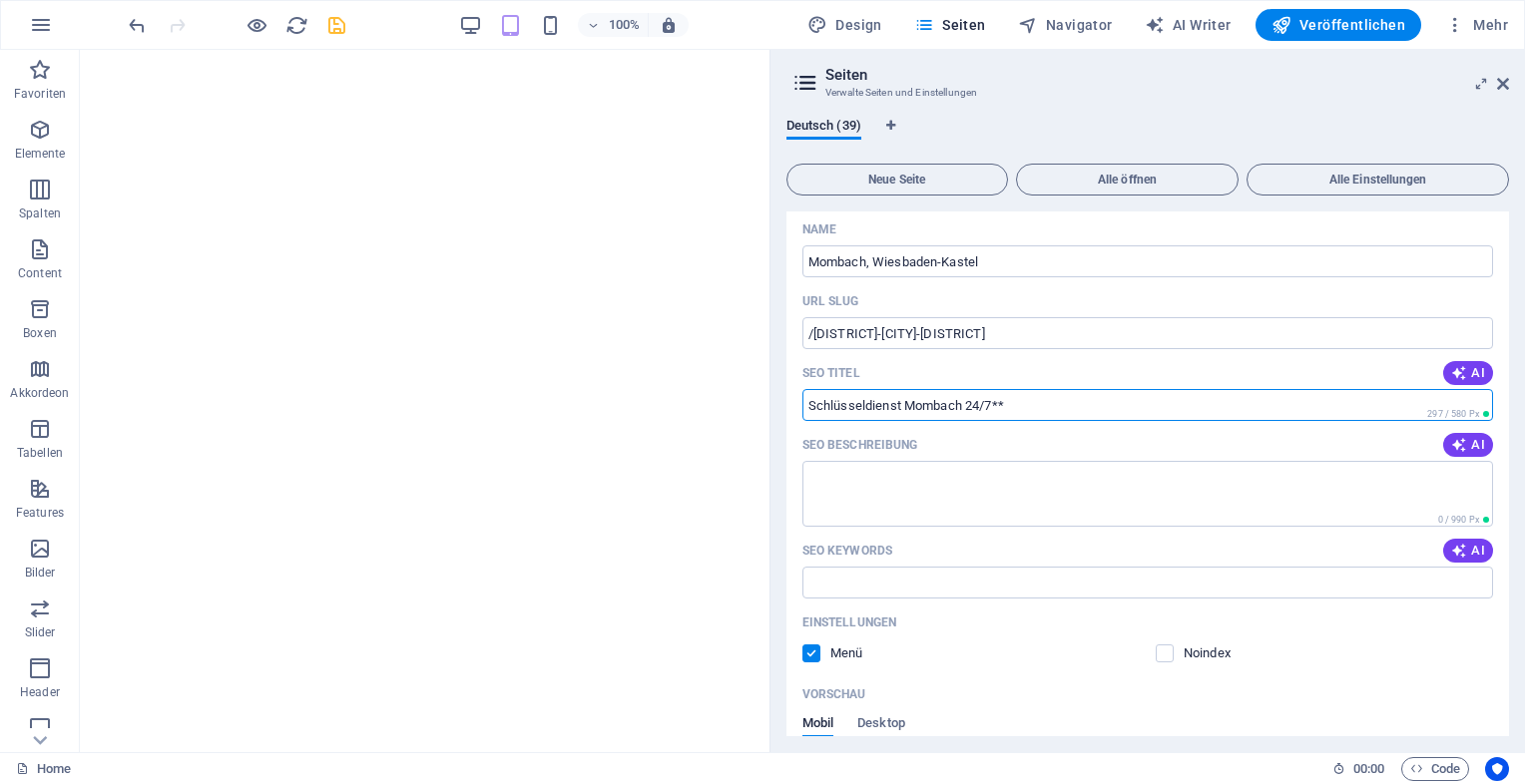 click on "Schlüsseldienst Mombach 24/7**" at bounding box center [1148, 405] 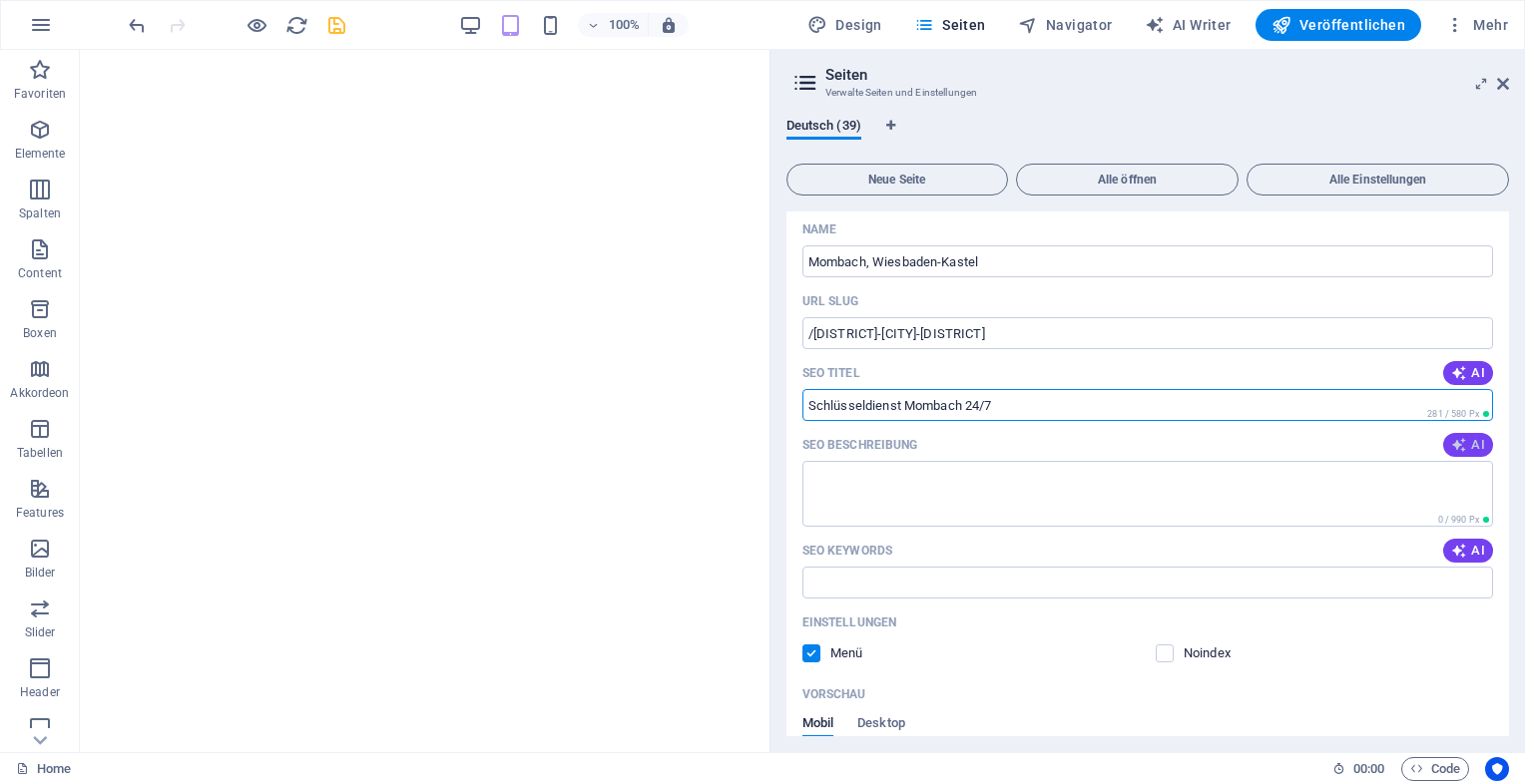 type on "Schlüsseldienst Mombach 24/7" 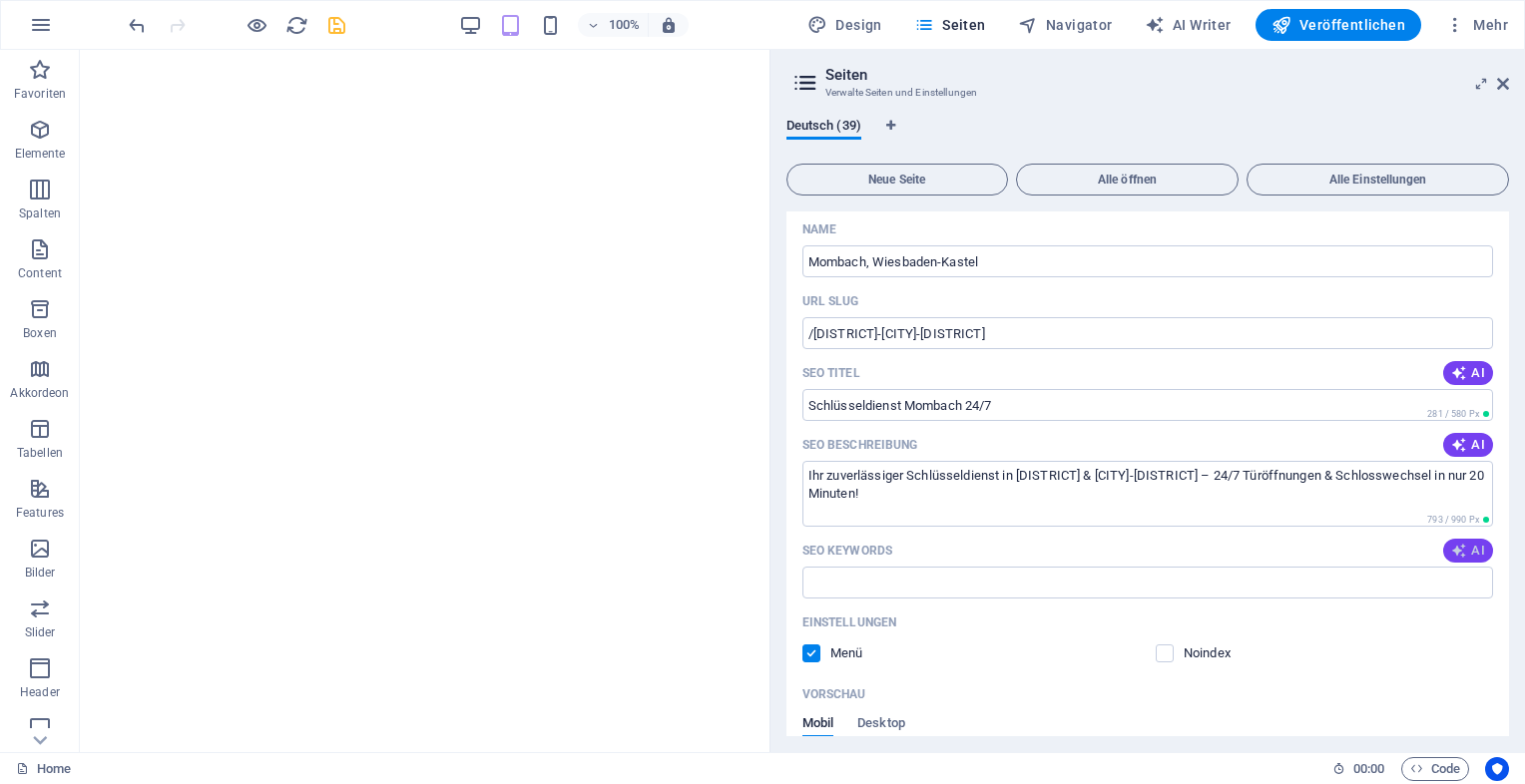 type on "Ihr zuverlässiger Schlüsseldienst in Mombach & Wiesbaden-Kastel – 24/7 Türöffnungen & Schlosswechsel in nur 20 Minuten!" 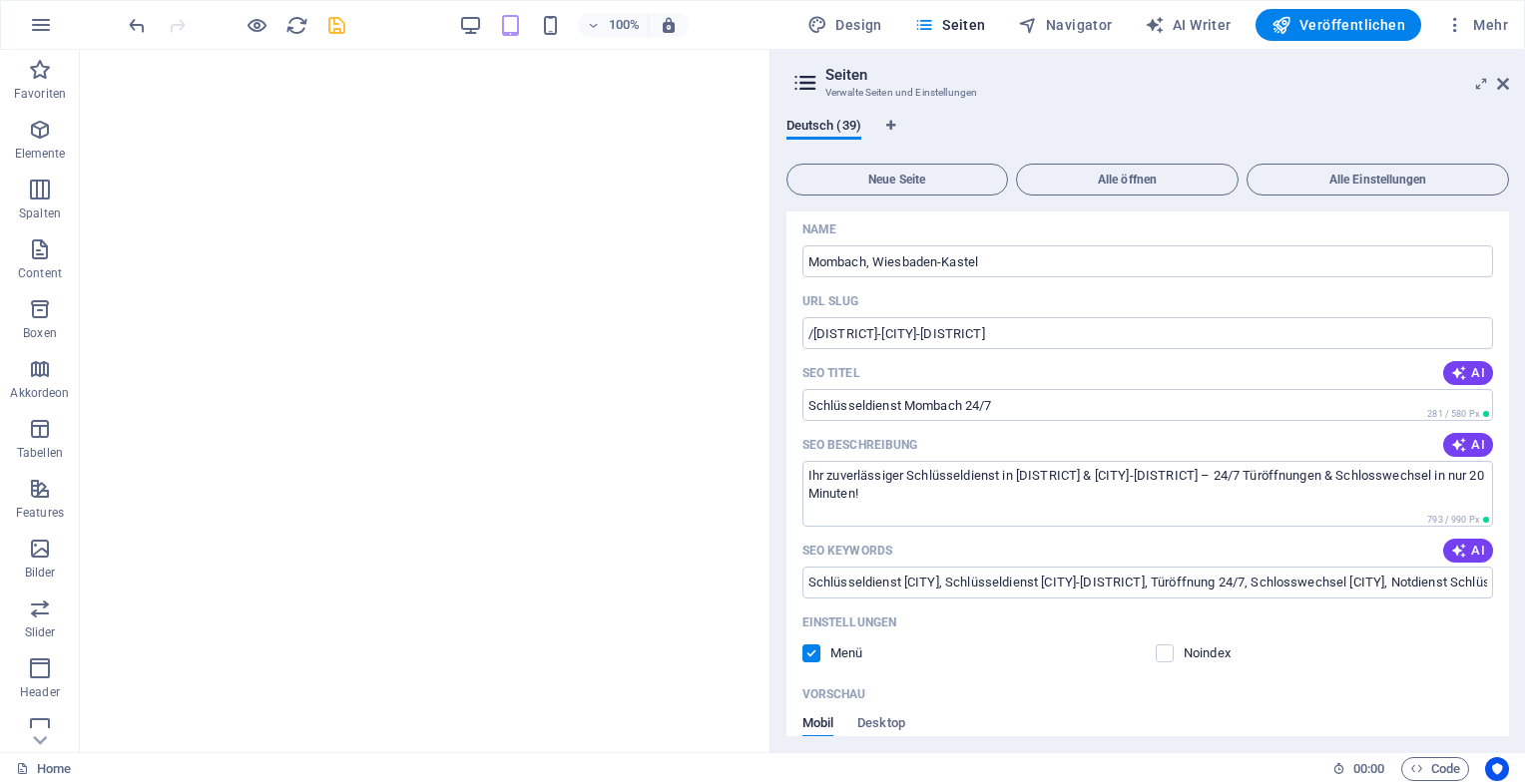 type on "Schlüsseldienst Mombach, Schlüsseldienst Wiesbaden-Kastel, Türöffnung 24/7, Schlosswechsel Mainz, Notdienst Schlüsselnotdienst, Einbruchschutz Mainz" 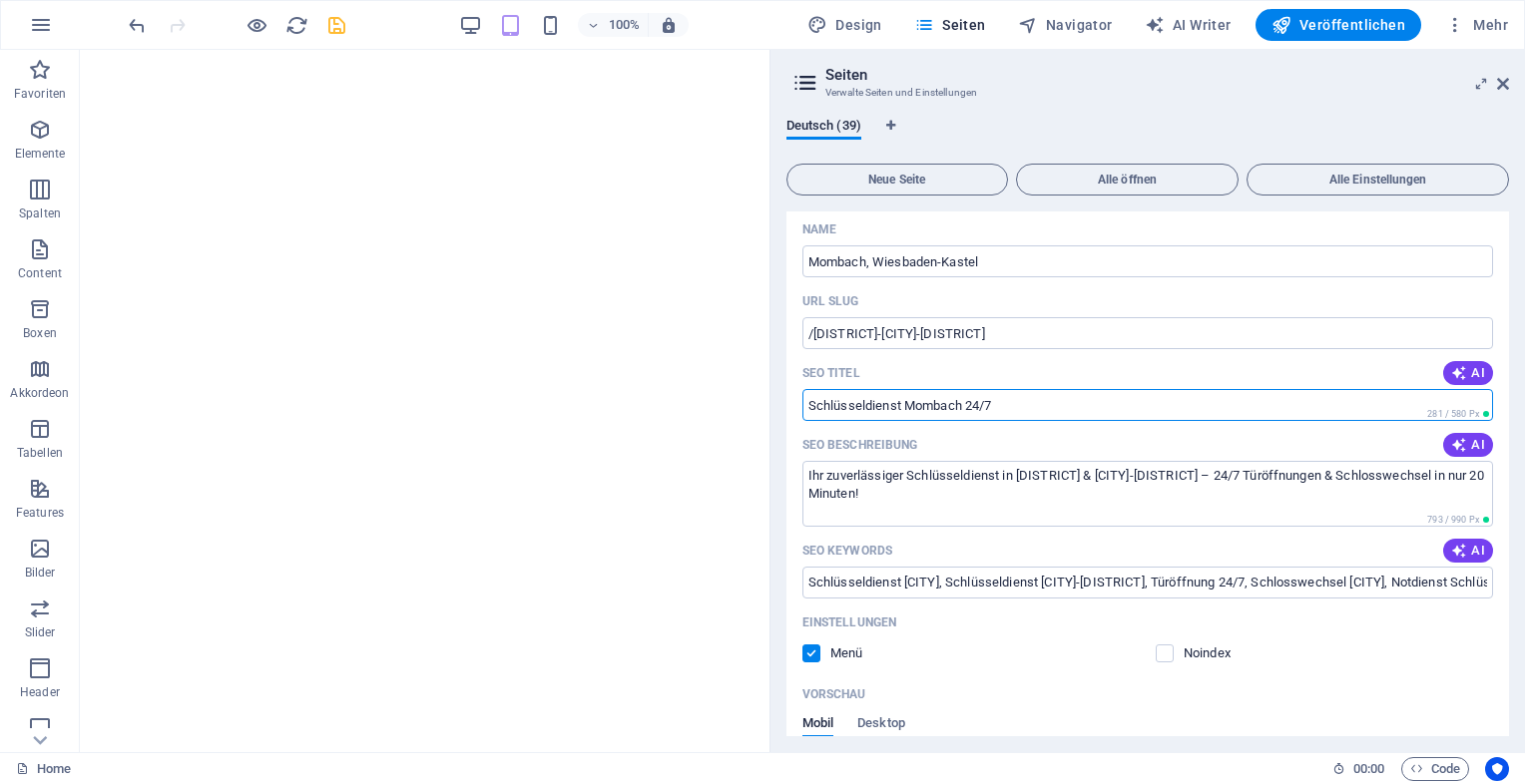 click on "Schlüsseldienst Mombach 24/7" at bounding box center [1148, 405] 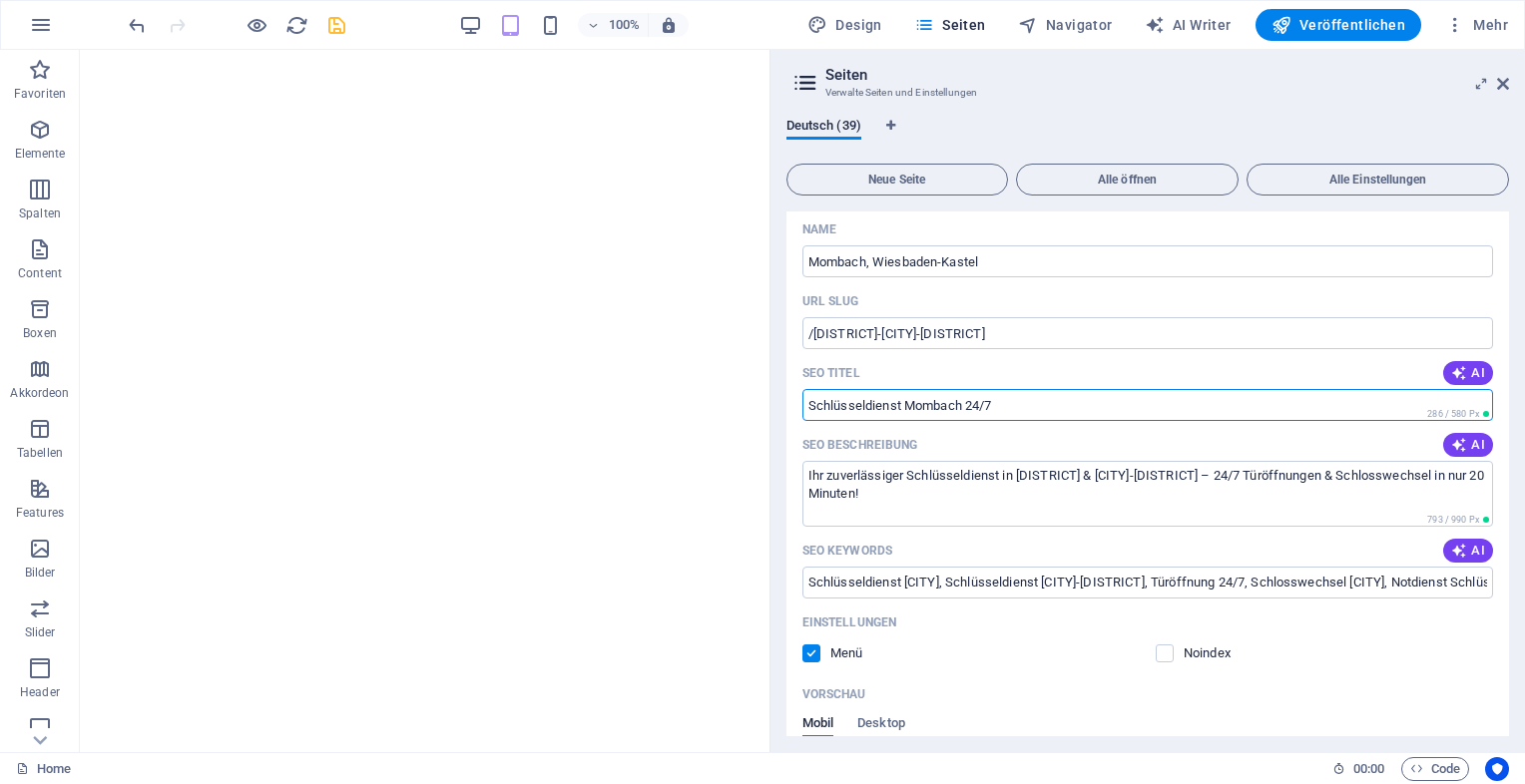 click on "Schlüsseldienst Mombach 24/7" at bounding box center [1148, 405] 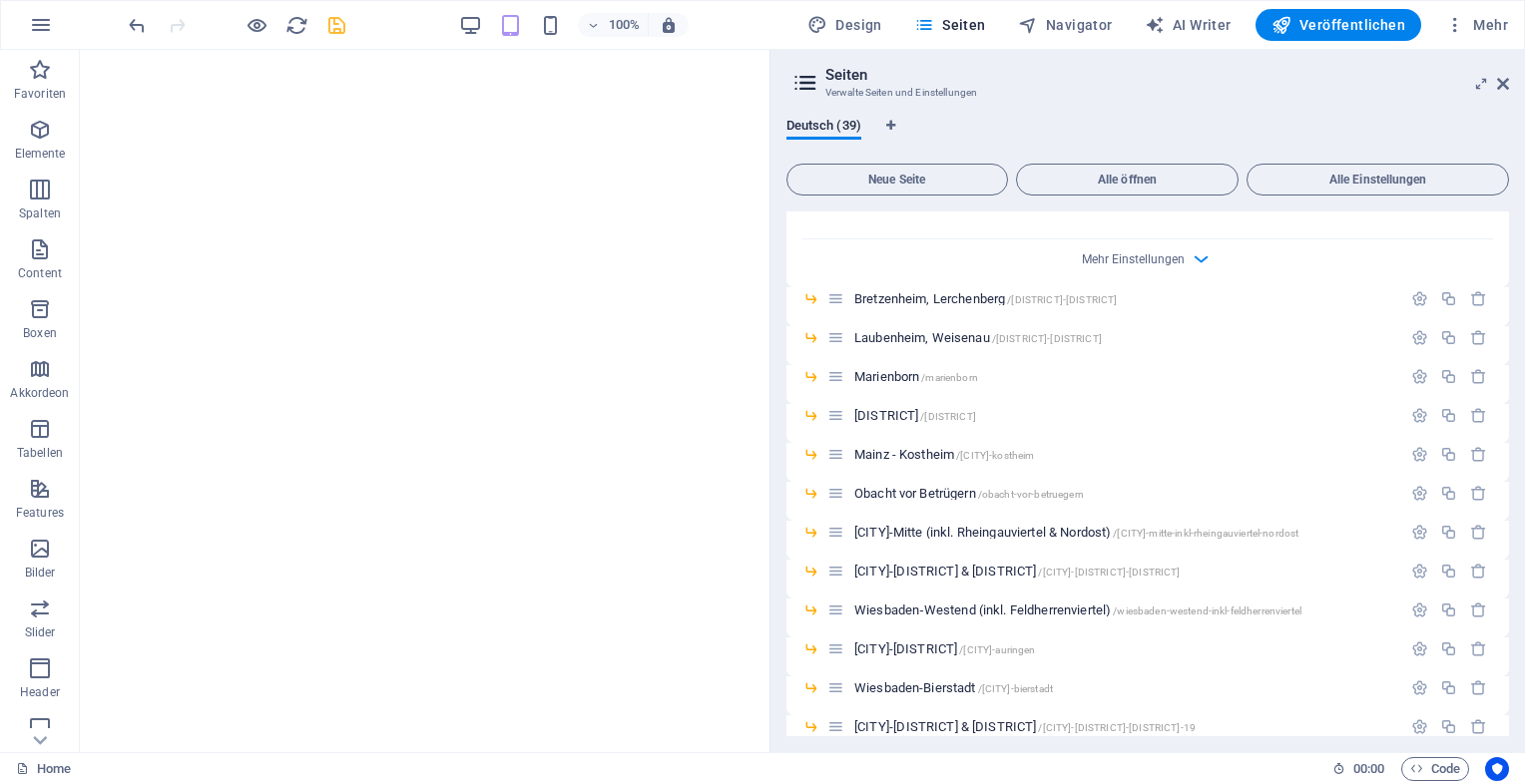 scroll, scrollTop: 5115, scrollLeft: 0, axis: vertical 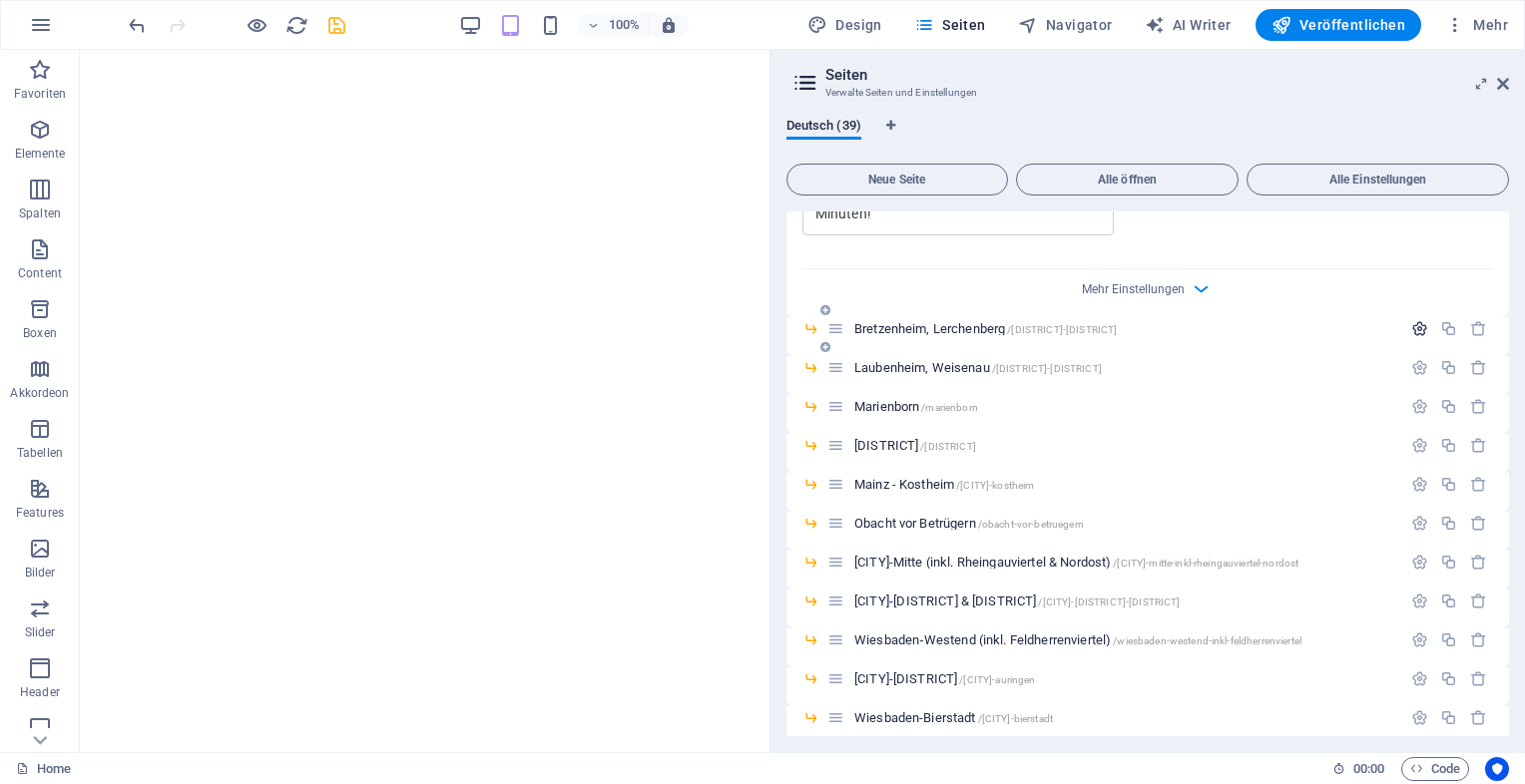 type on "Schlüsseldienst Mombach | Kastel 24/7" 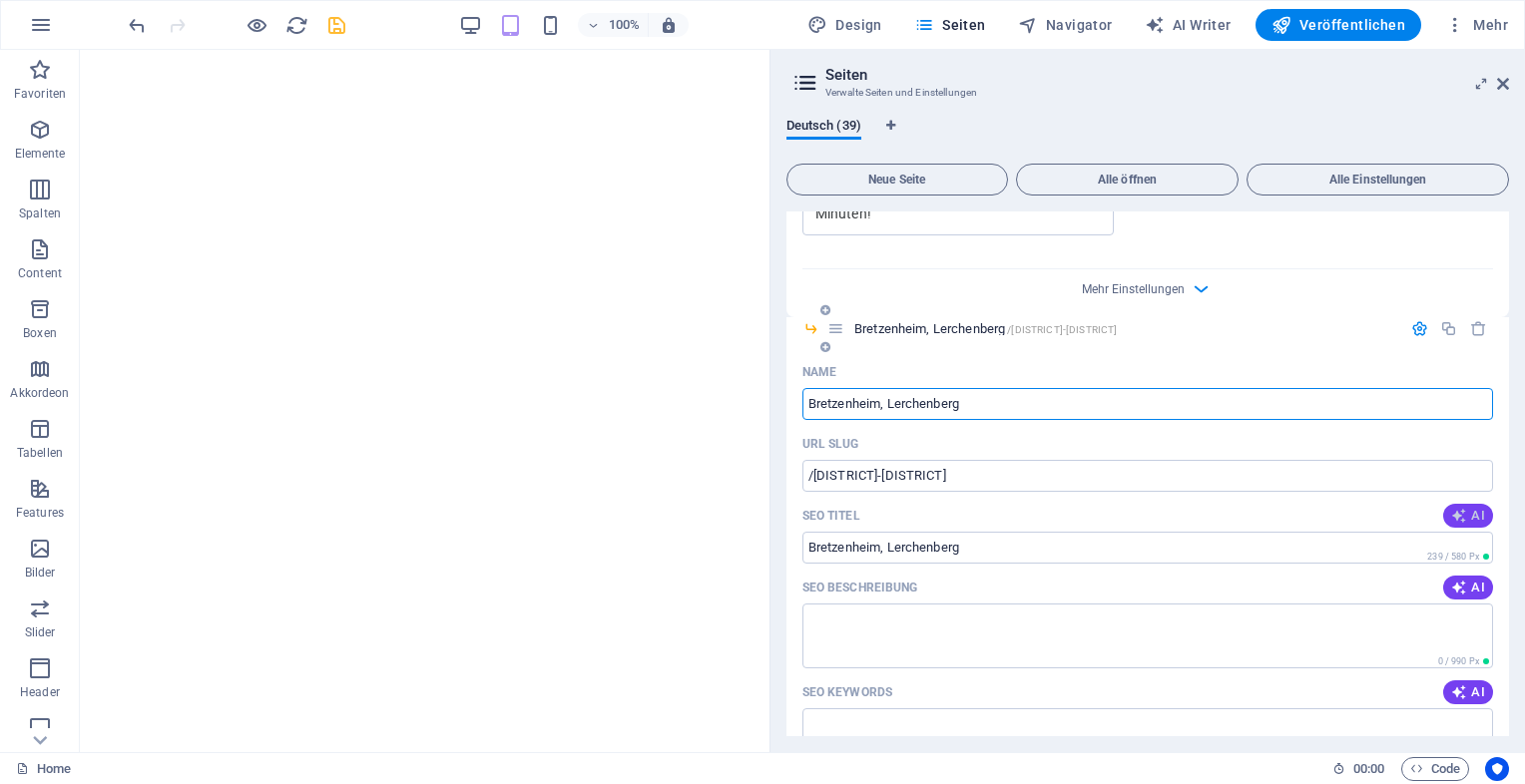 click at bounding box center (1459, 516) 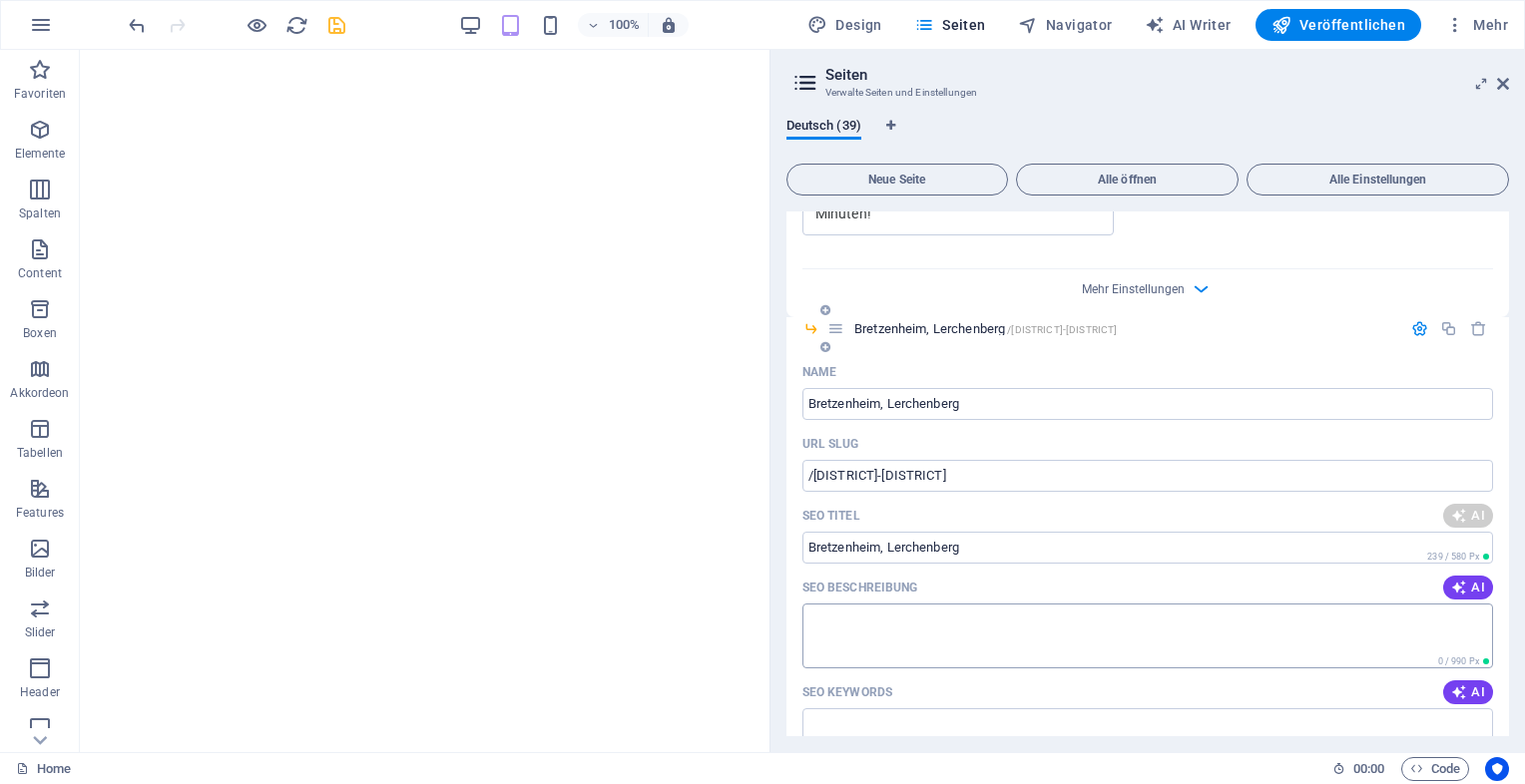click at bounding box center [1459, 588] 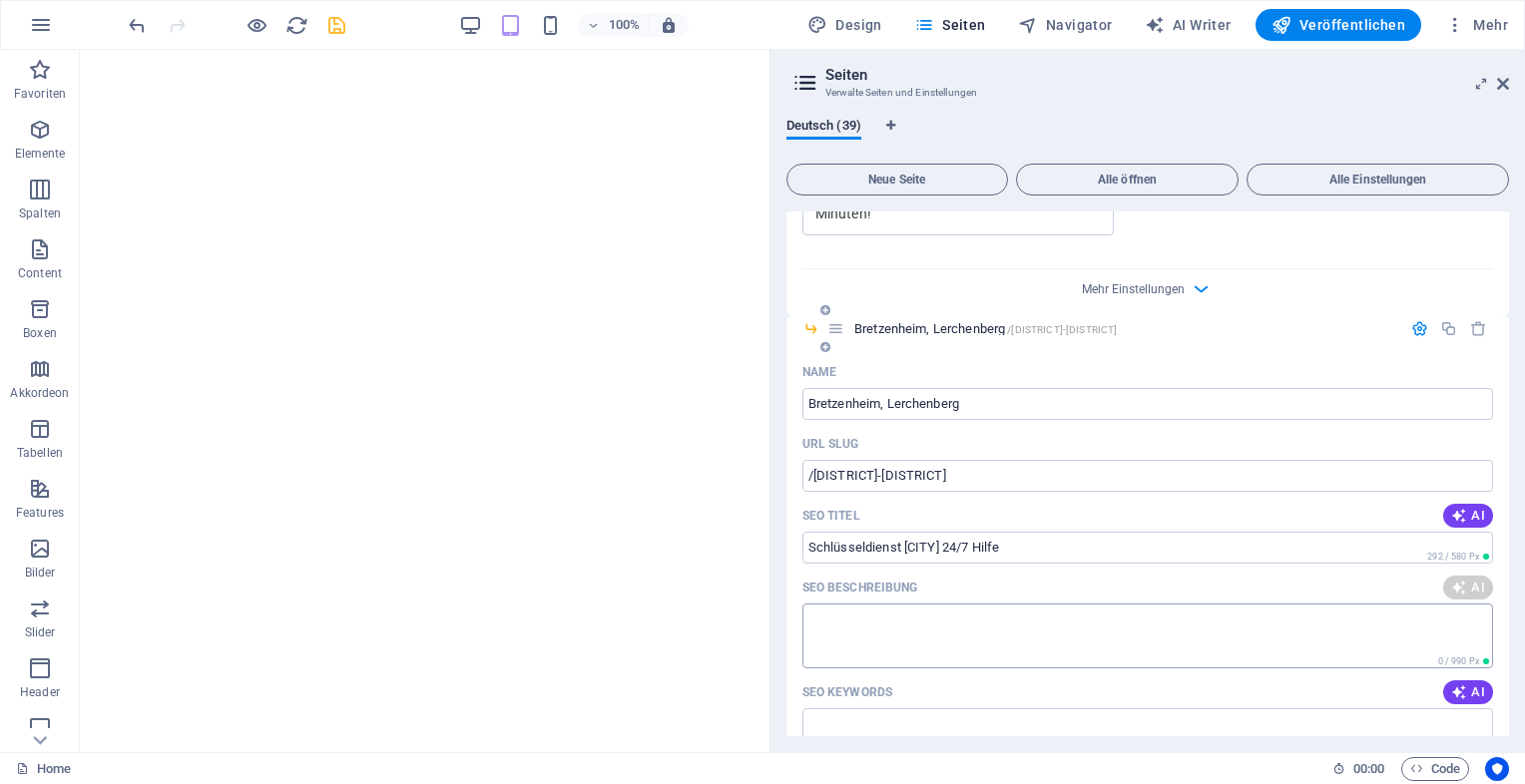 type on "Schlüsseldienst Mainz 24/7 Hilfe" 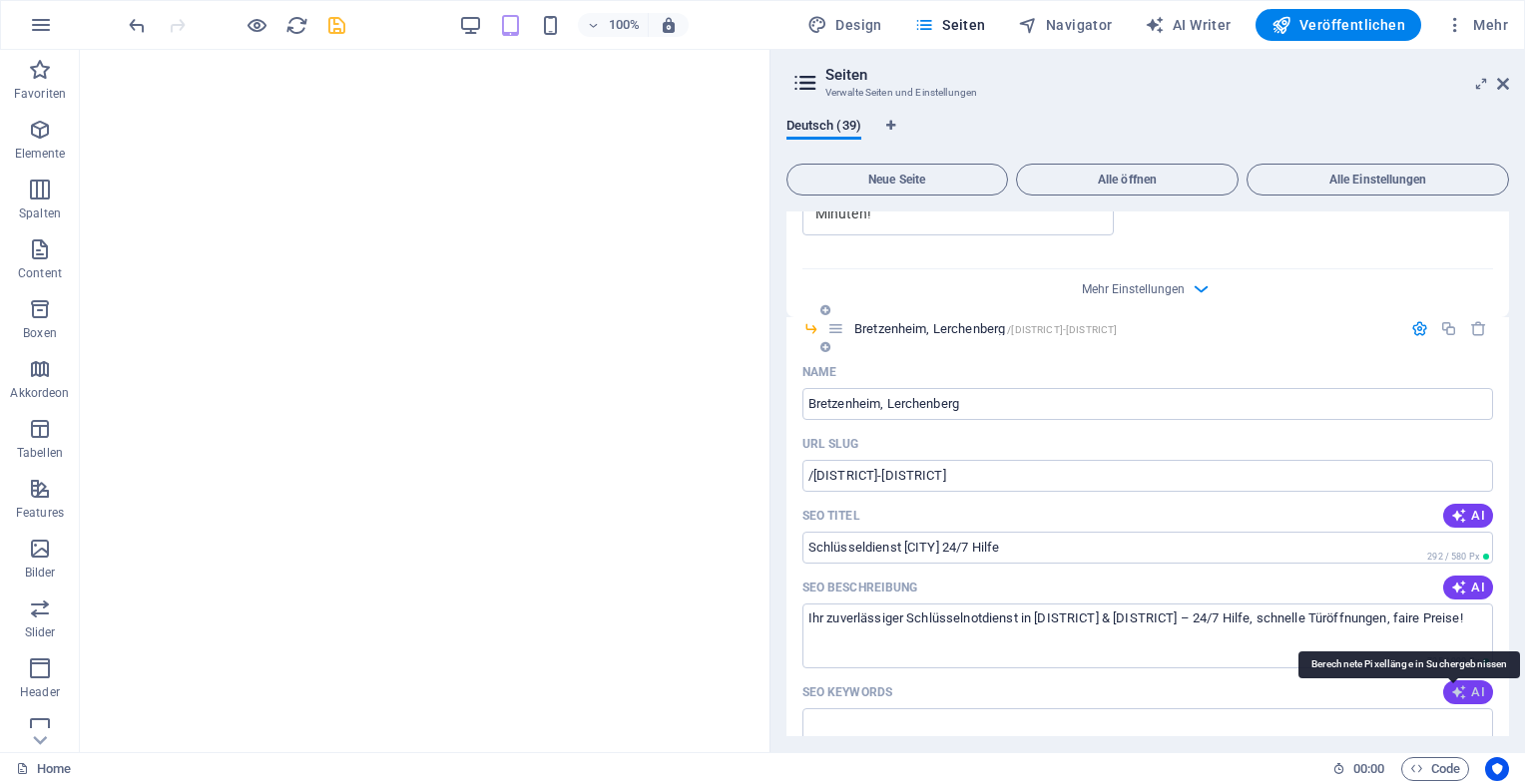 type on "Ihr zuverlässiger Schlüsselnotdienst in Bretzenheim & Lerchenberg – 24/7 Hilfe, schnelle Türöffnungen, faire Preise!" 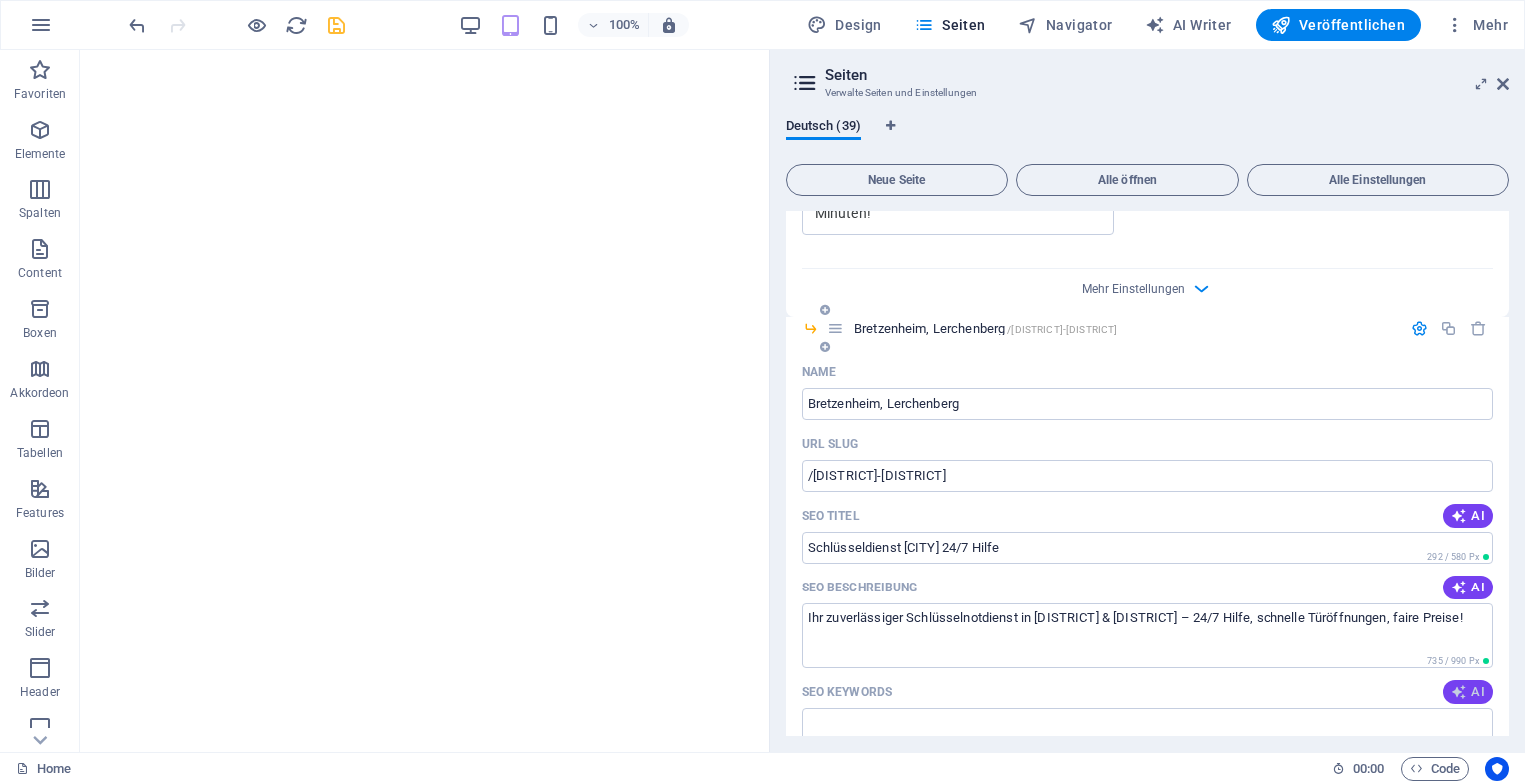 click at bounding box center (1459, 692) 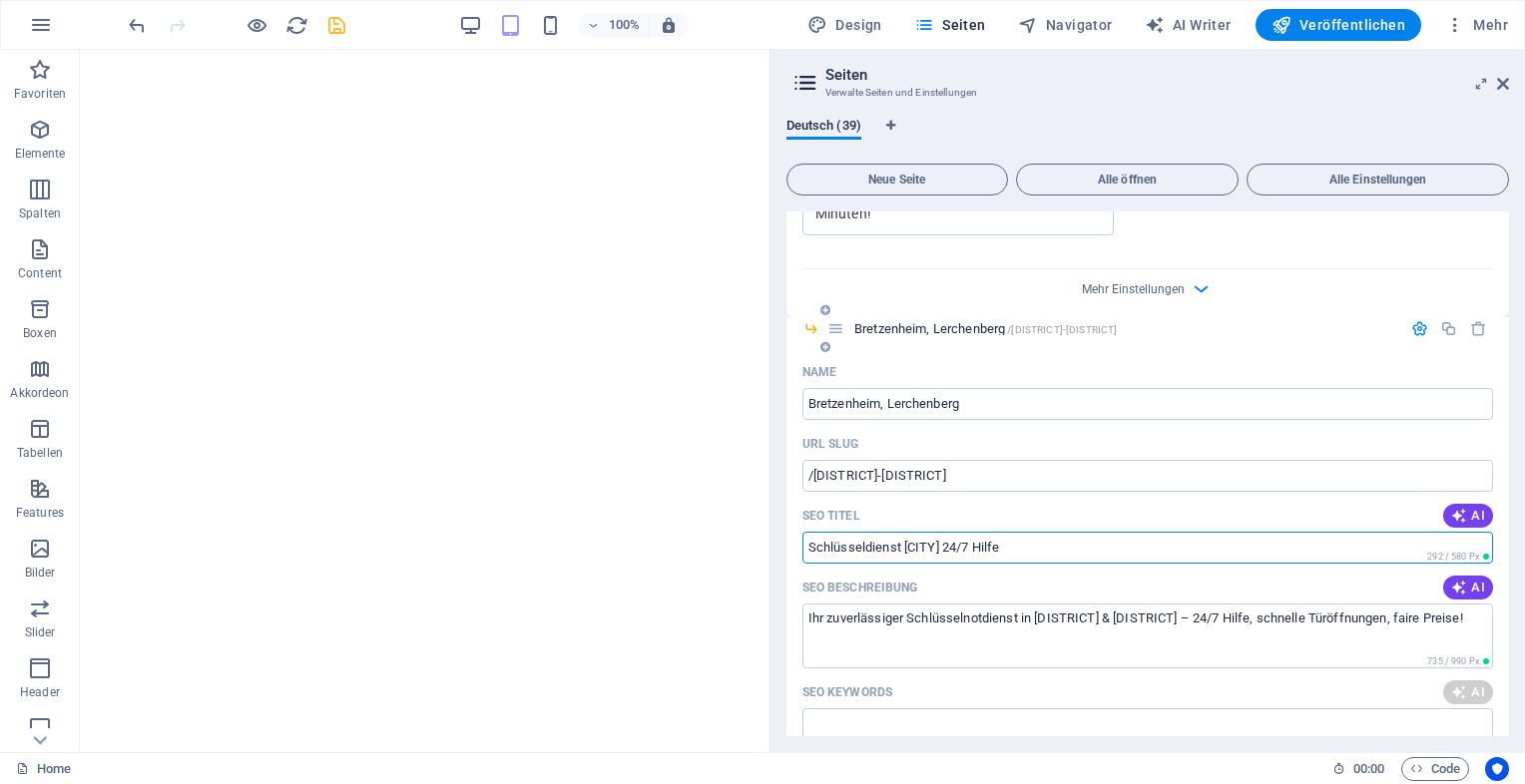 click on "Schlüsseldienst Mainz 24/7 Hilfe" at bounding box center [1148, 548] 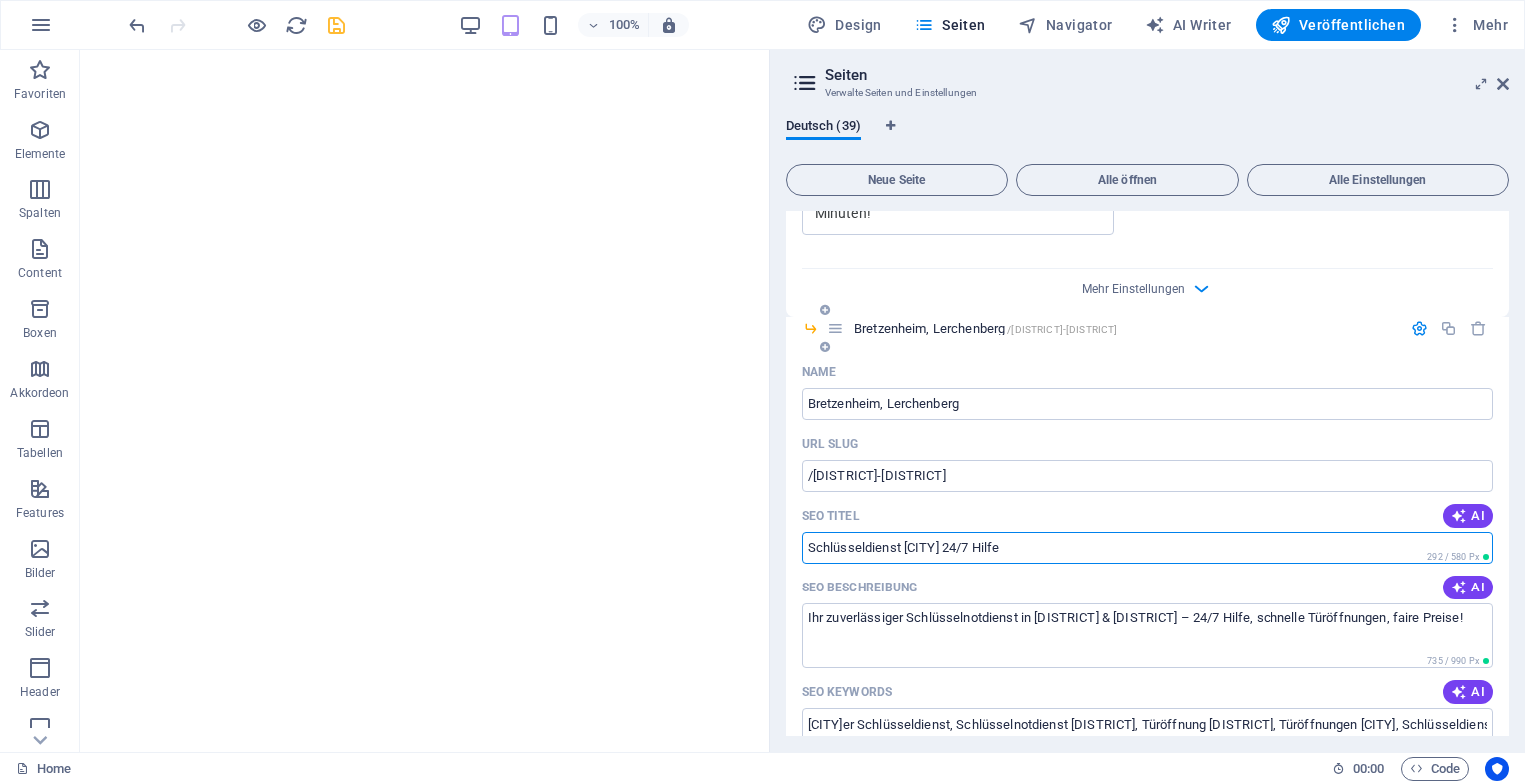 click on "Schlüsseldienst Mainz 24/7 Hilfe" at bounding box center (1148, 548) 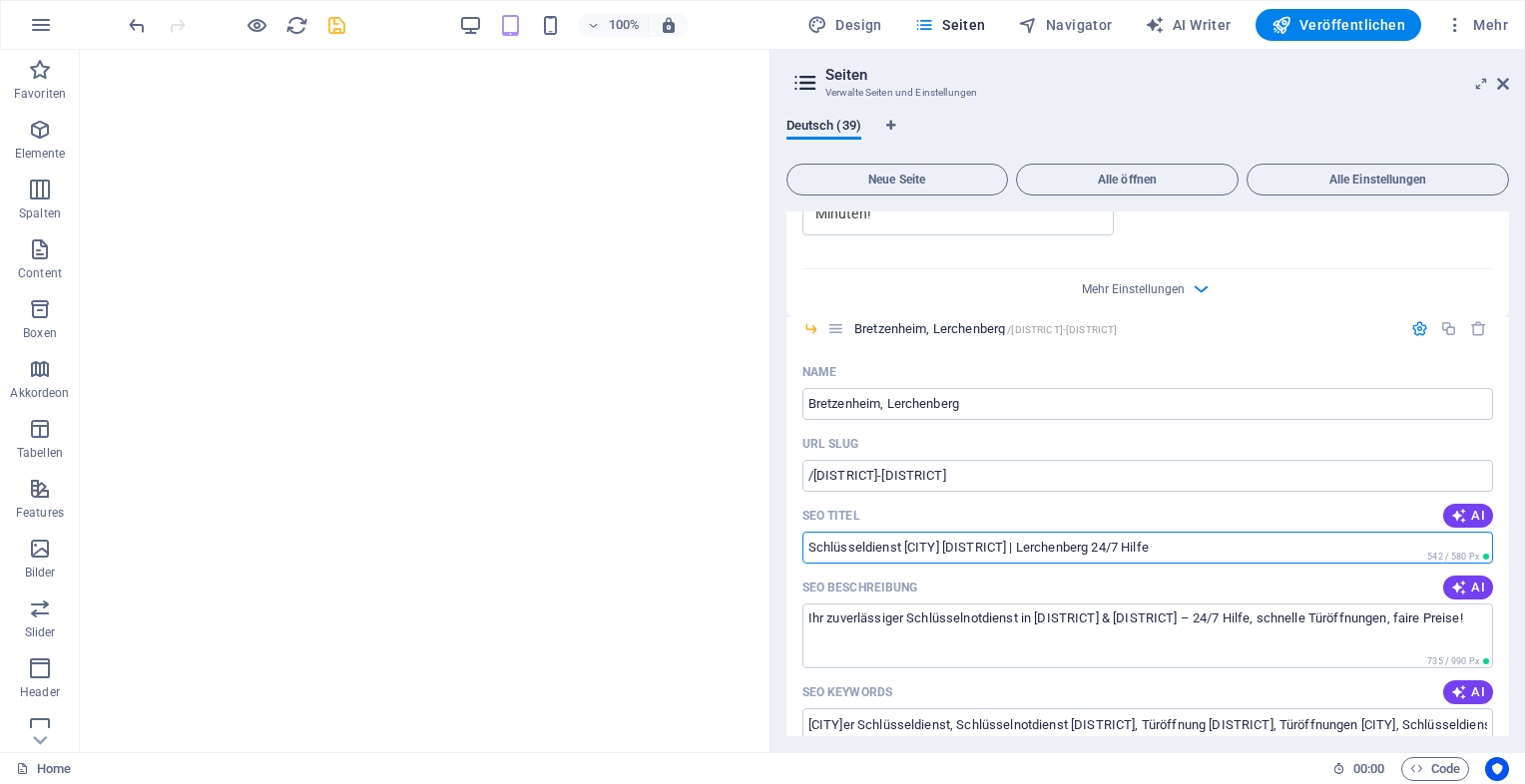 scroll, scrollTop: 4656, scrollLeft: 0, axis: vertical 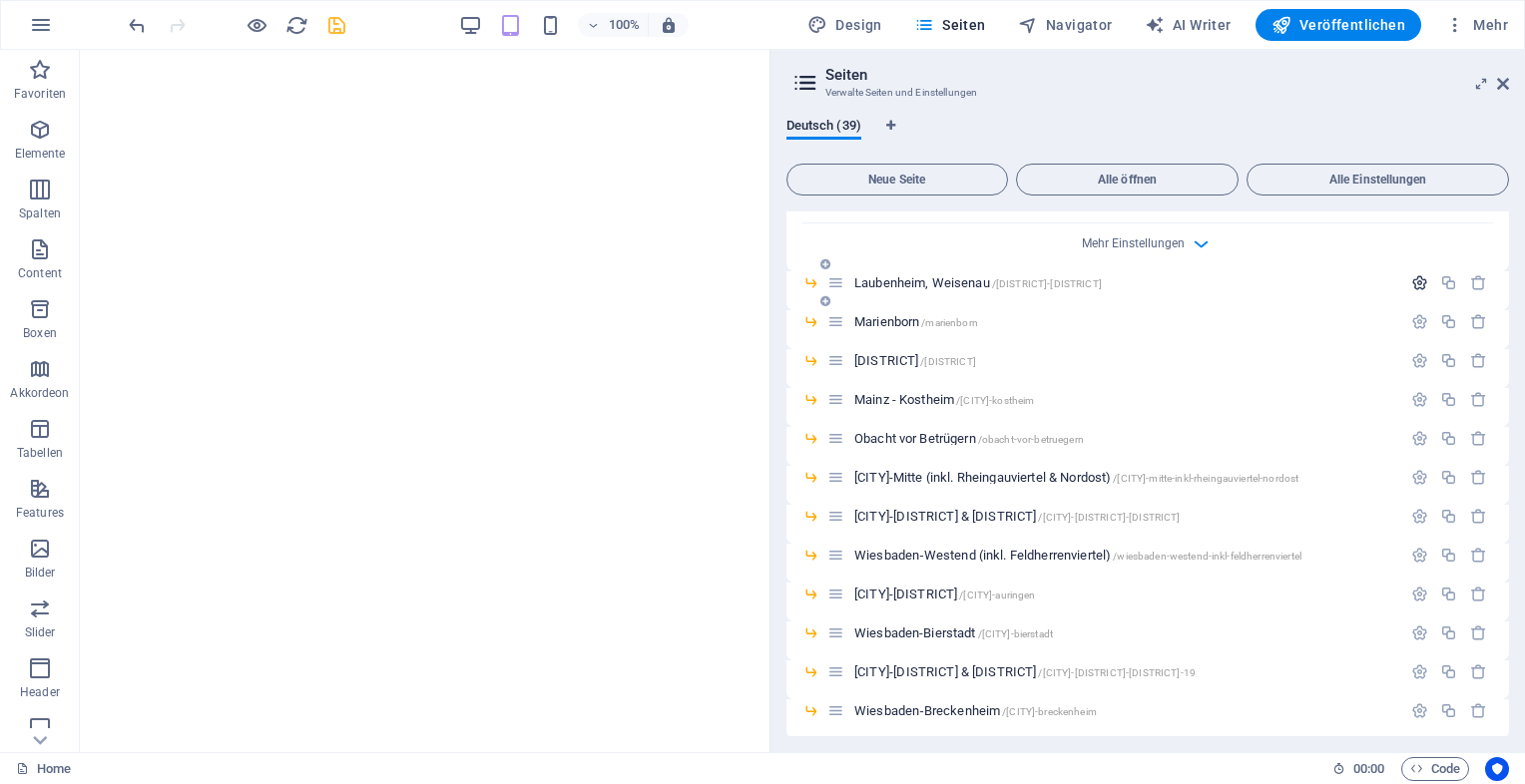 type on "Schlüsseldienst Mainz Bretzenheim | Lerchenberg 24/7 Hilfe" 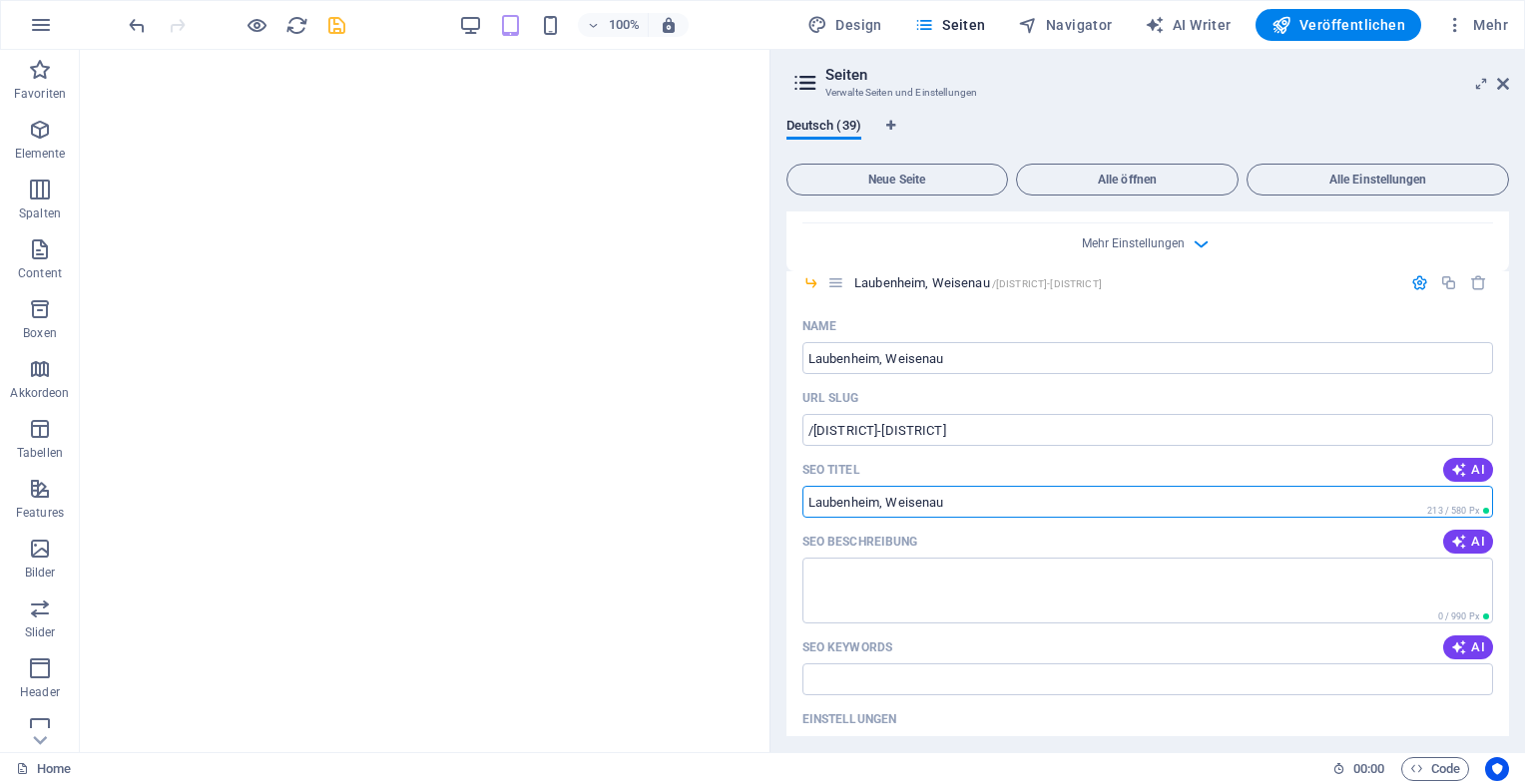 drag, startPoint x: 952, startPoint y: 540, endPoint x: 771, endPoint y: 561, distance: 182.21416 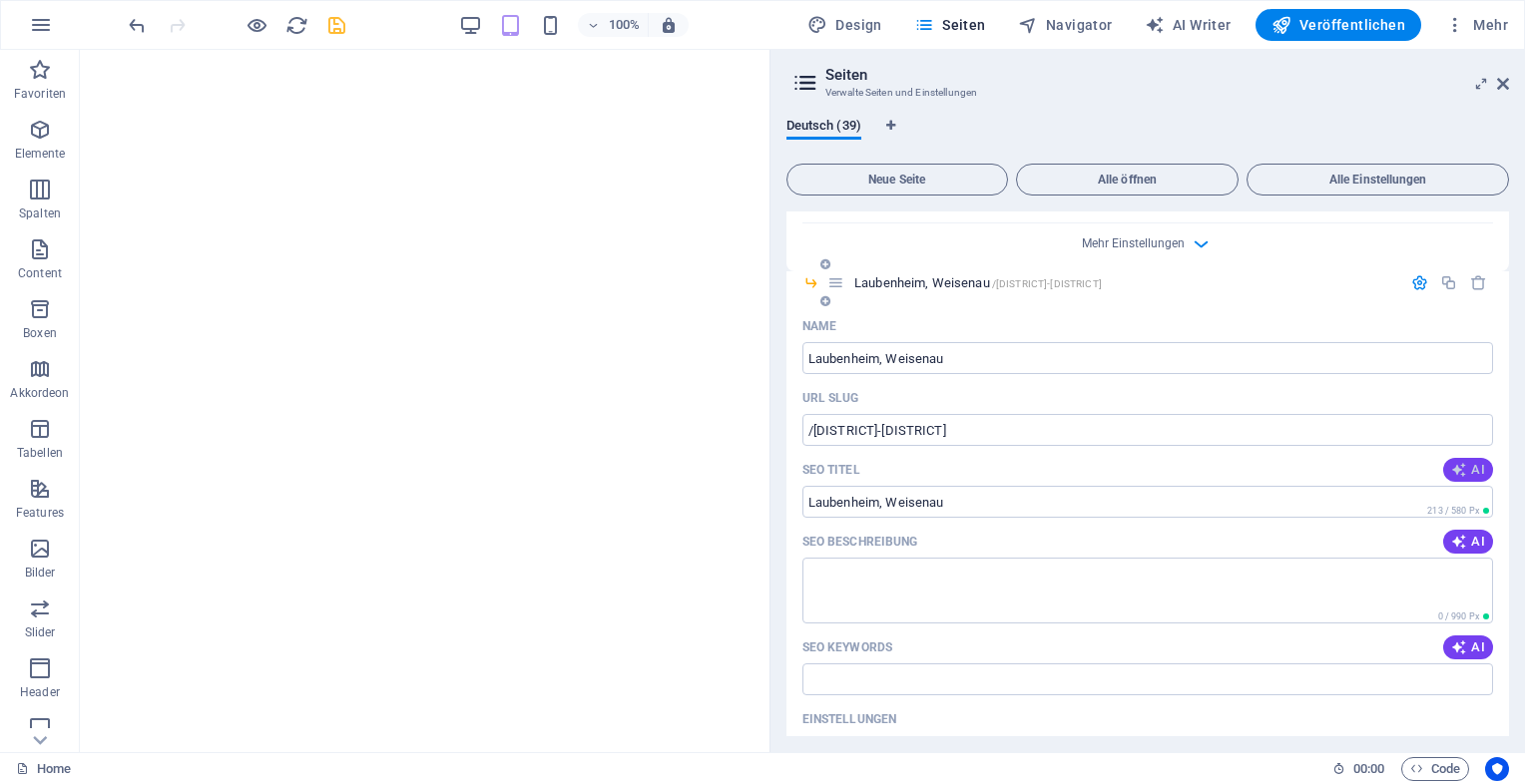click on "AI" at bounding box center (1468, 470) 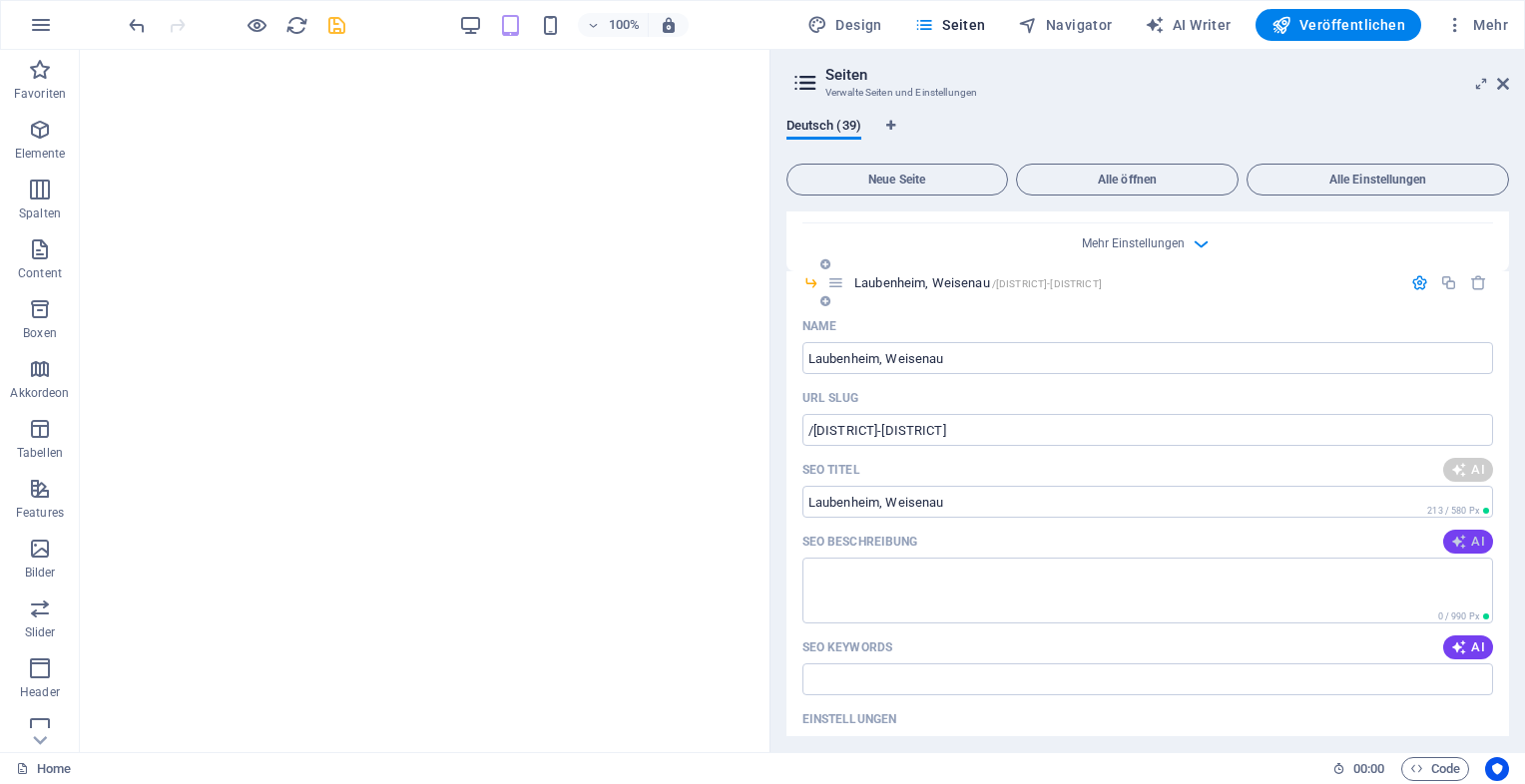 click at bounding box center (1459, 542) 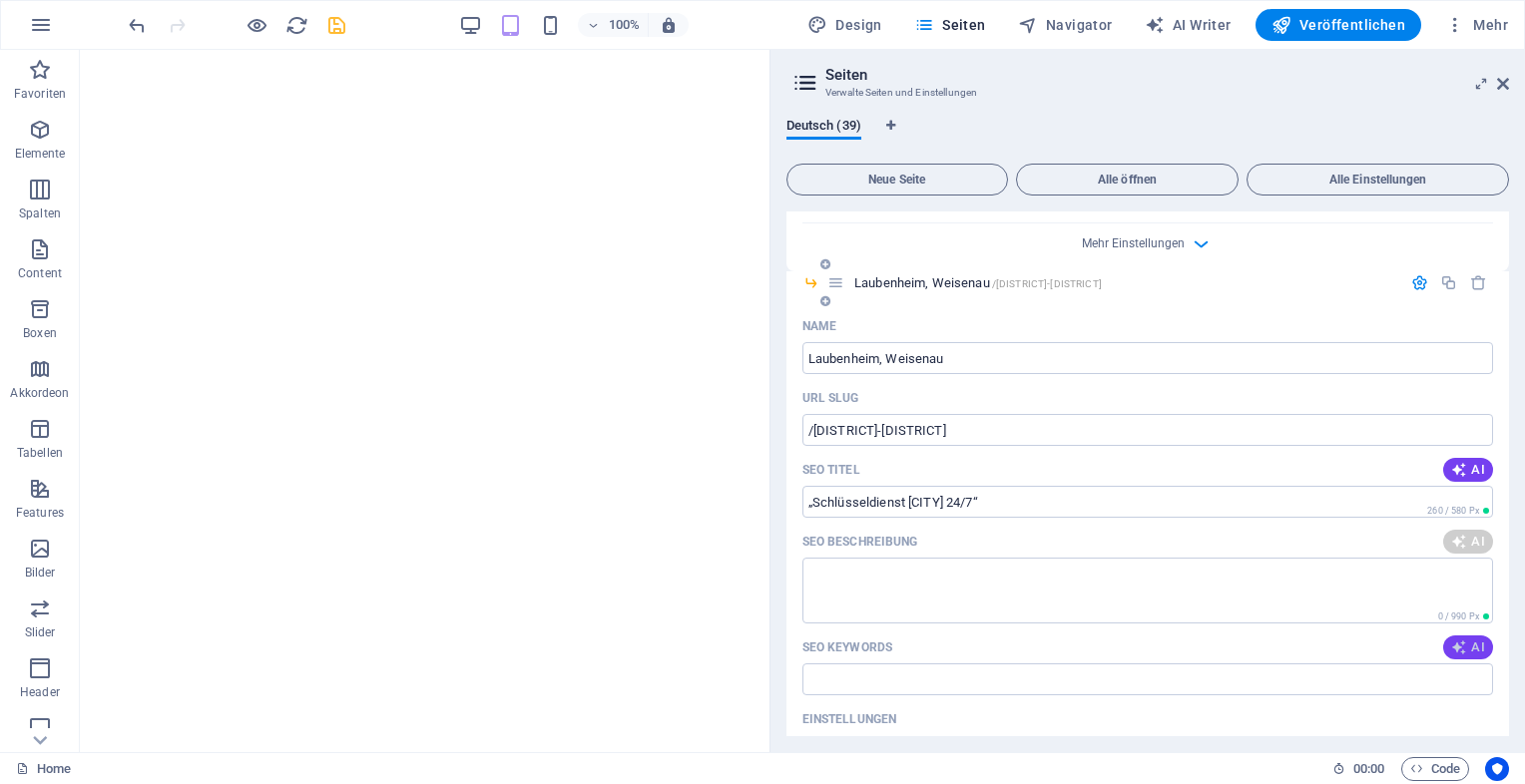click at bounding box center [1459, 647] 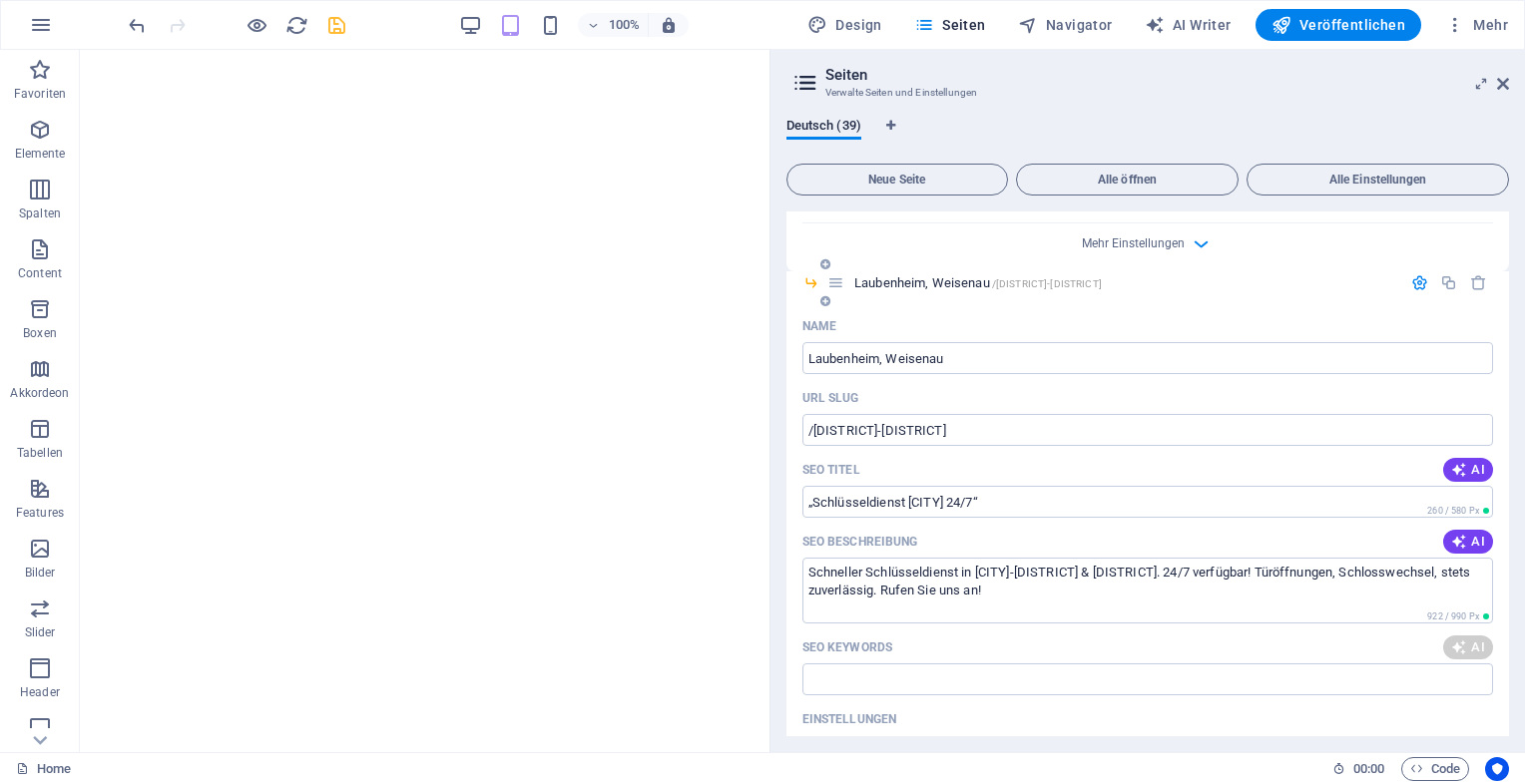 type on "„Schlüsseldienst Mainz 24/7“" 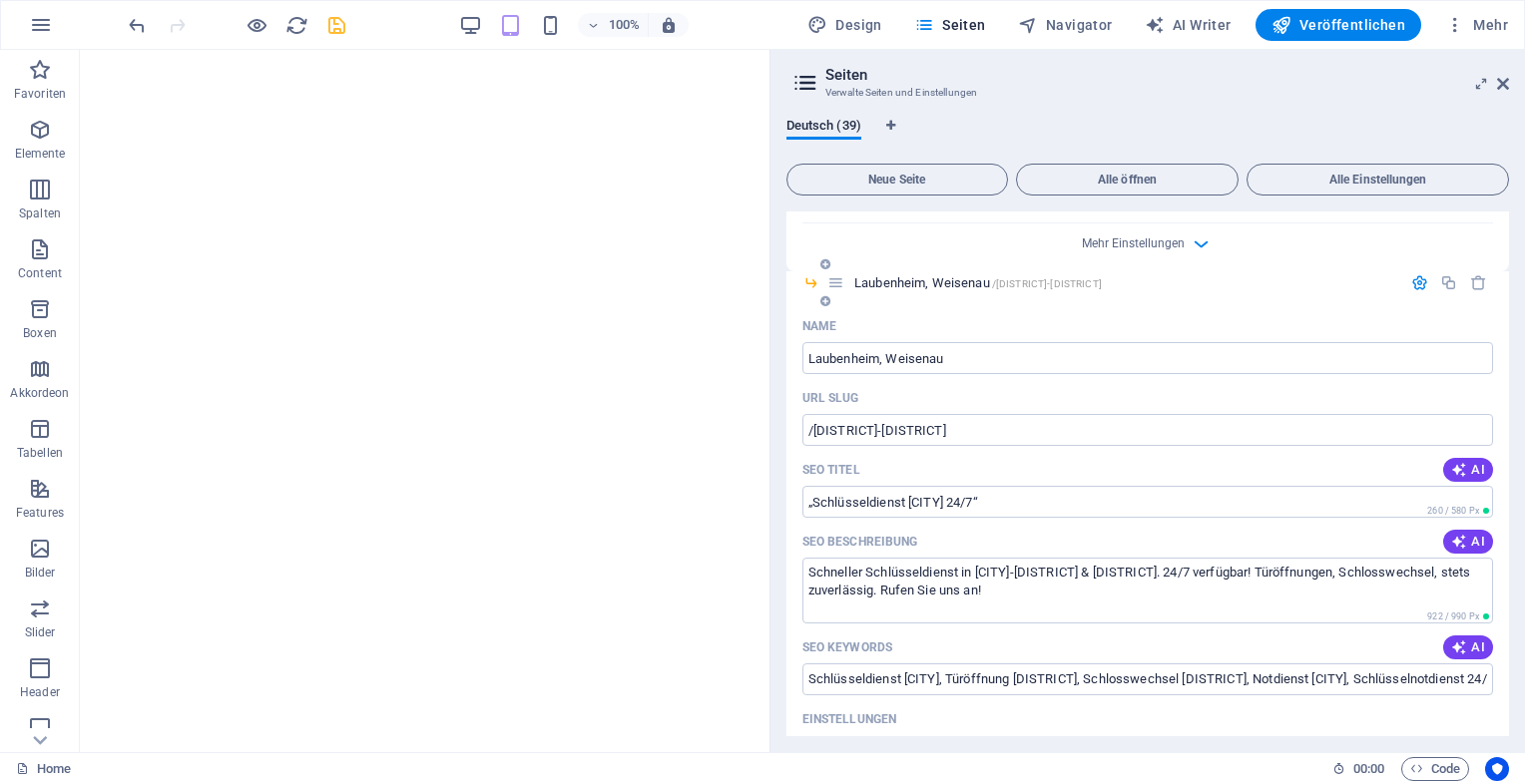 type on "Schneller Schlüsseldienst in Mainz-Laubenheim & Weisenau. 24/7 verfügbar! Türöffnungen, Schlosswechsel, stets zuverlässig. Rufen Sie uns an!" 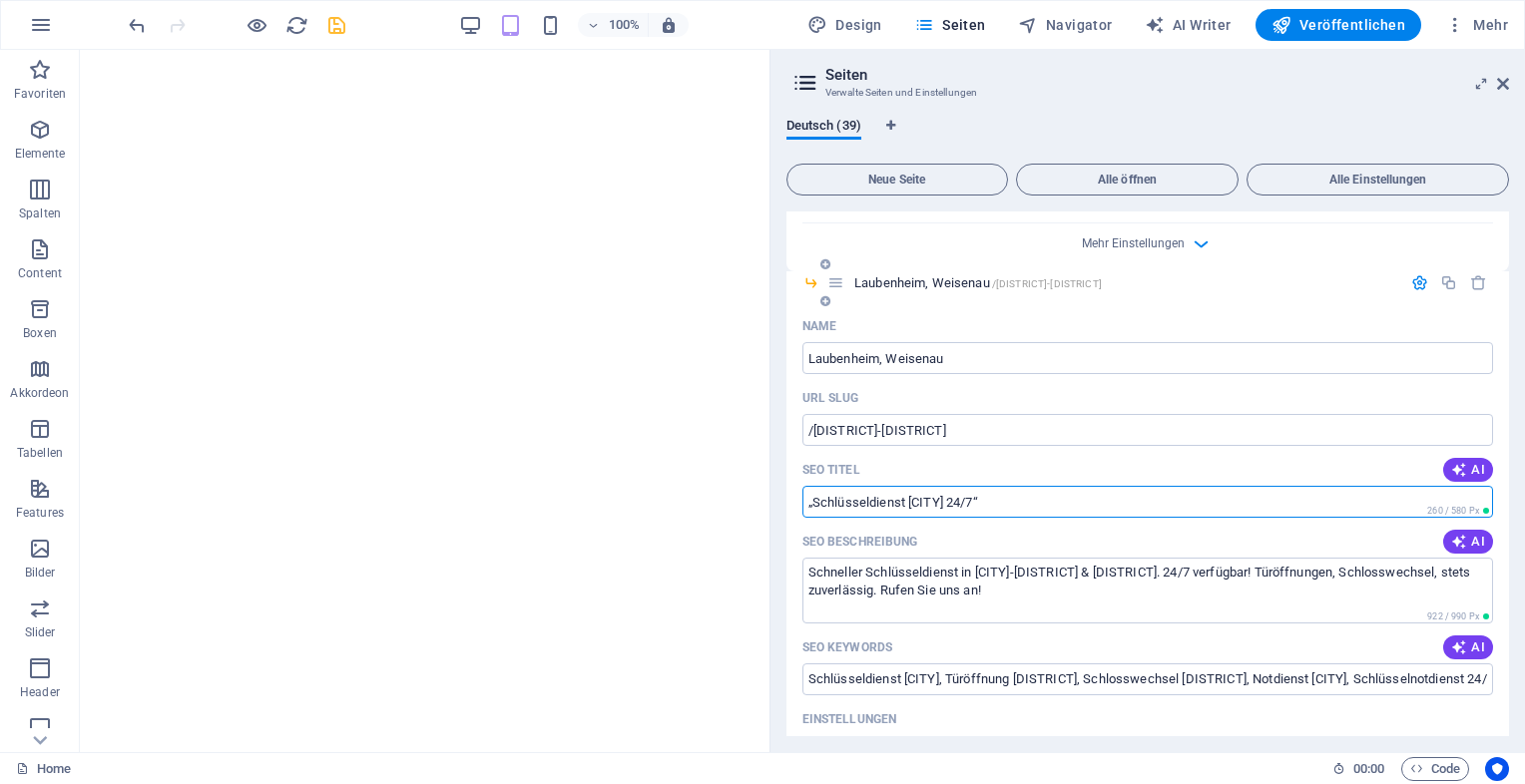 click on "„Schlüsseldienst Mainz 24/7“" at bounding box center (1148, 502) 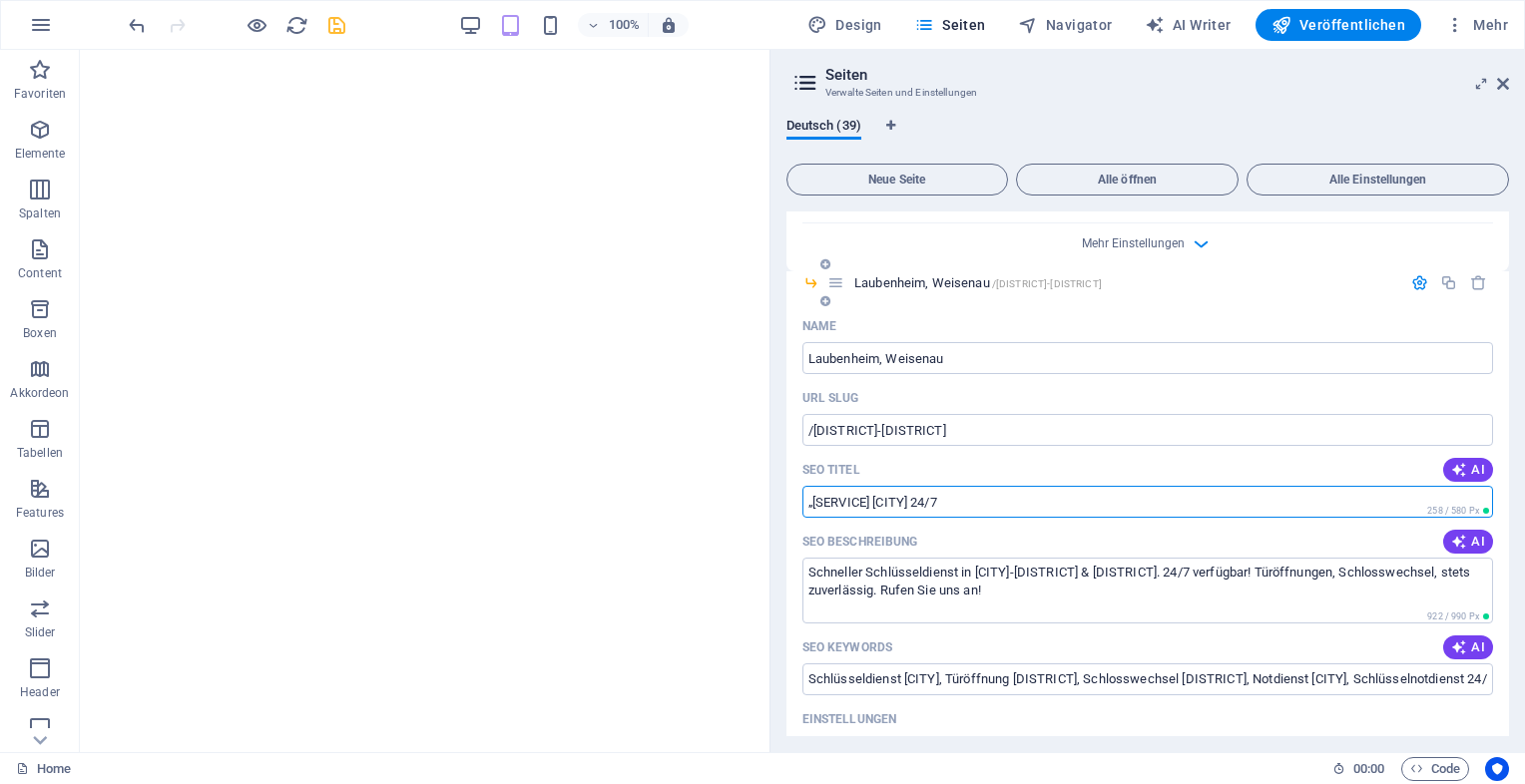 paste on "Laubenheim, Weisenau" 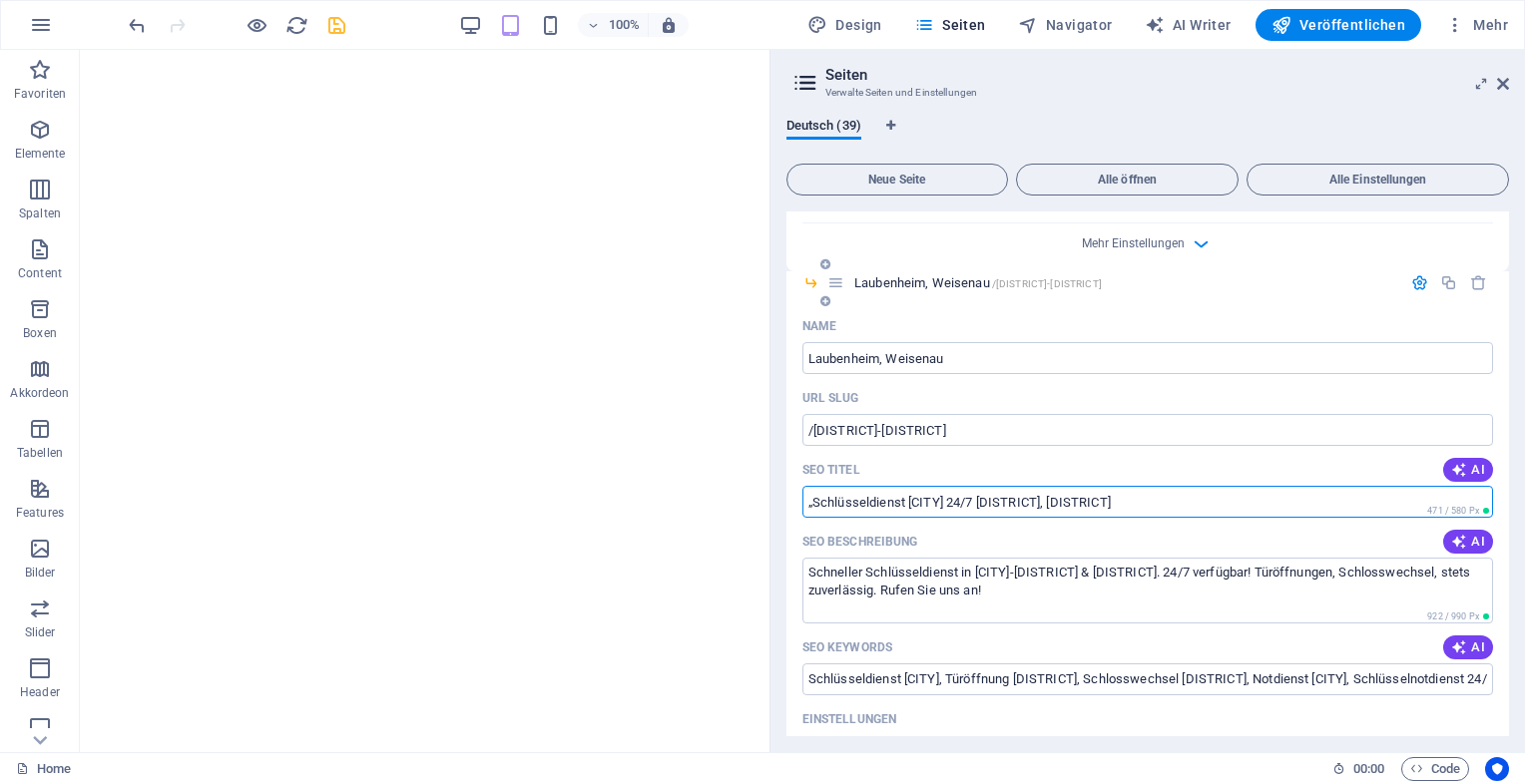 click on "„Schlüsseldienst Mainz 24/7 Laubenheim, Weisenau" at bounding box center (1148, 502) 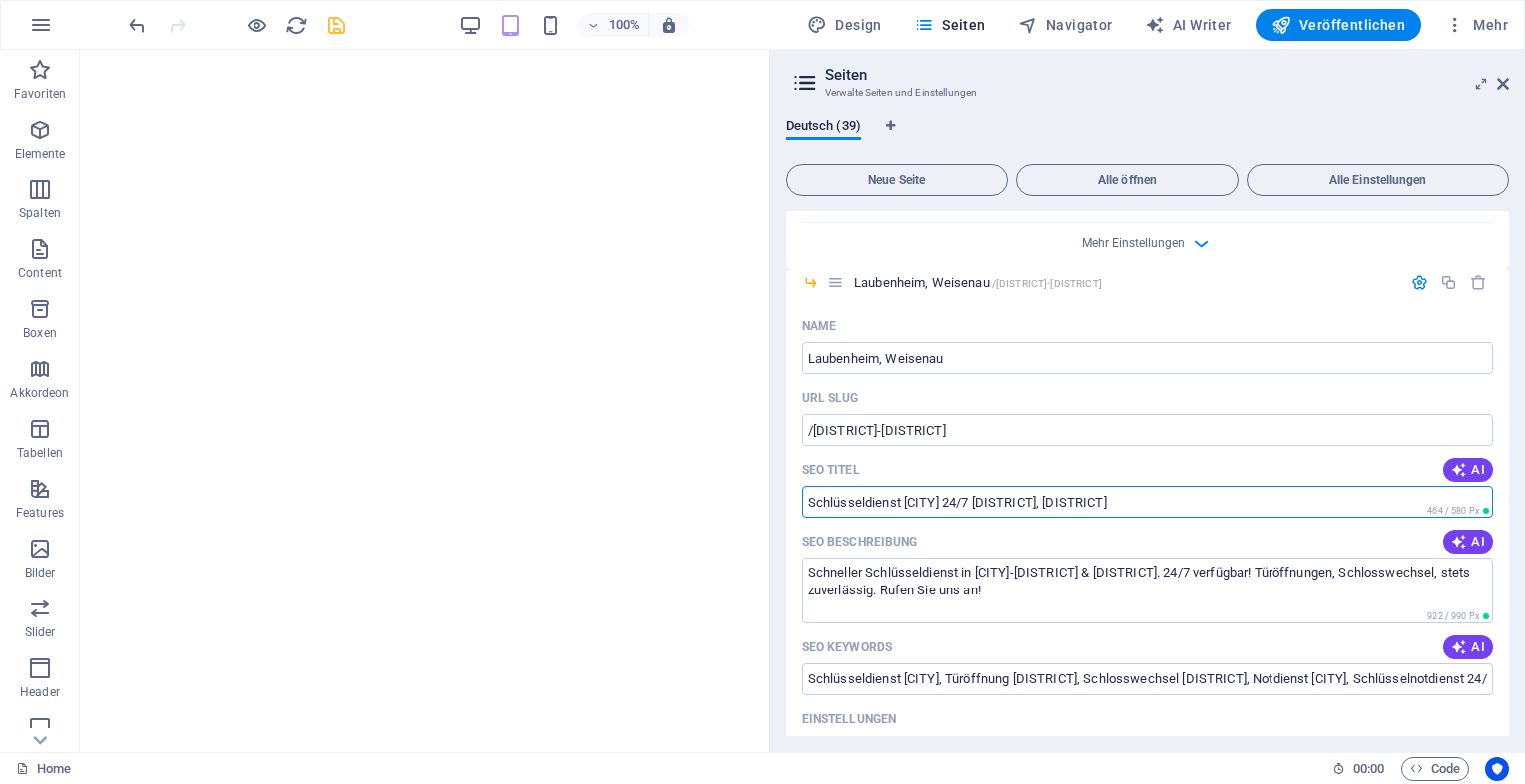 type on "Schlüsseldienst Mainz 24/7 Laubenheim, Weisenau" 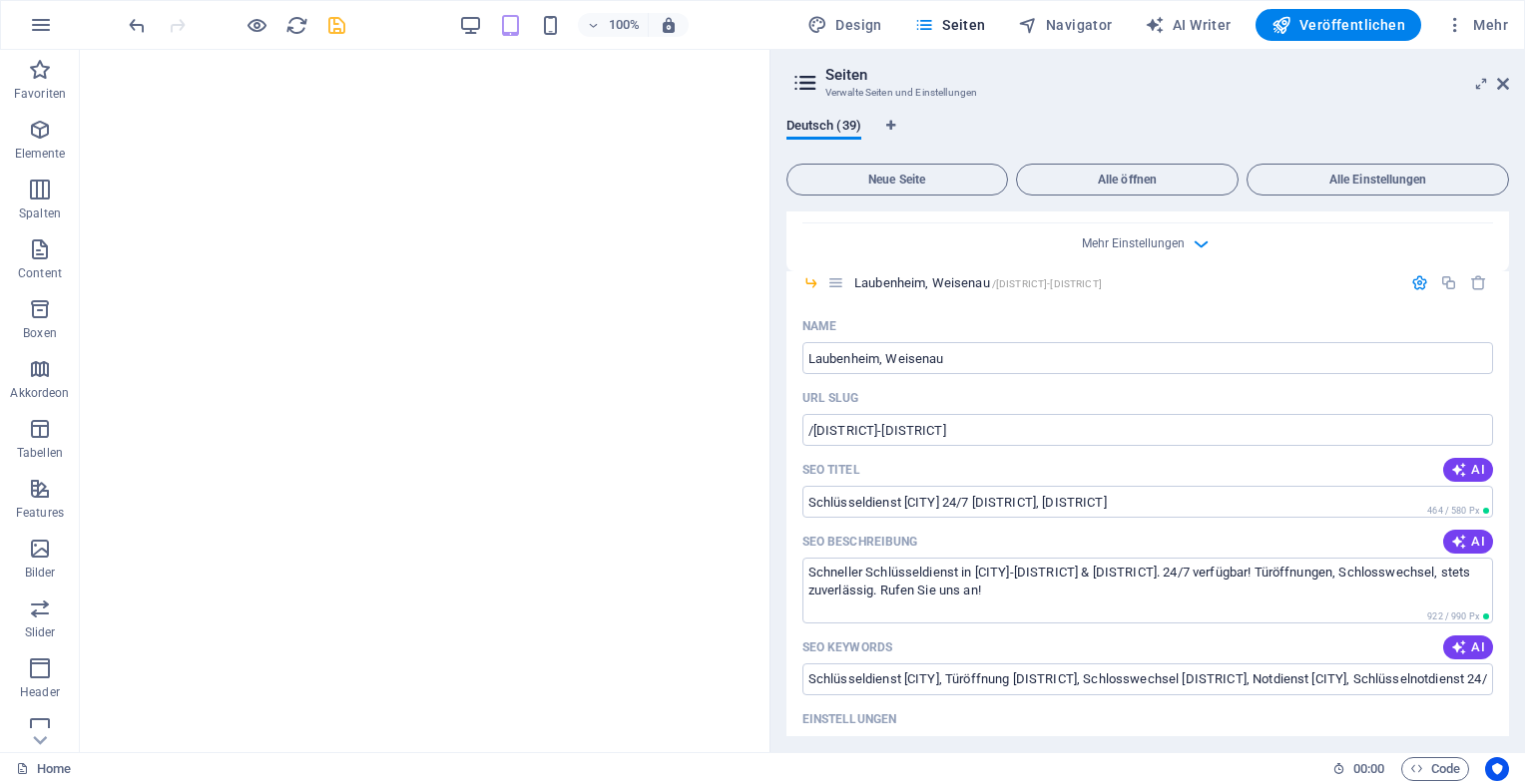 drag, startPoint x: 1509, startPoint y: 602, endPoint x: 1509, endPoint y: 638, distance: 36 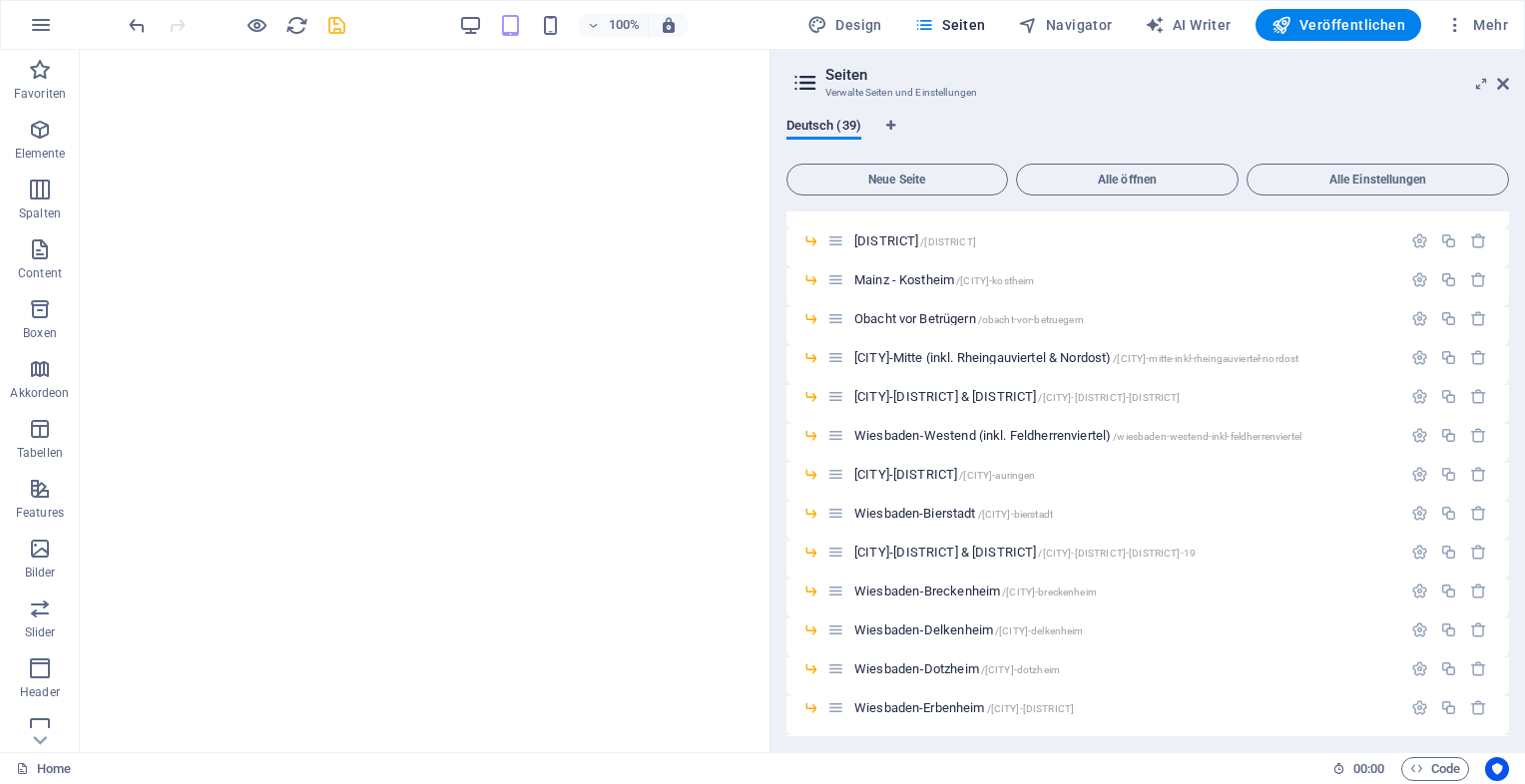scroll, scrollTop: 6952, scrollLeft: 0, axis: vertical 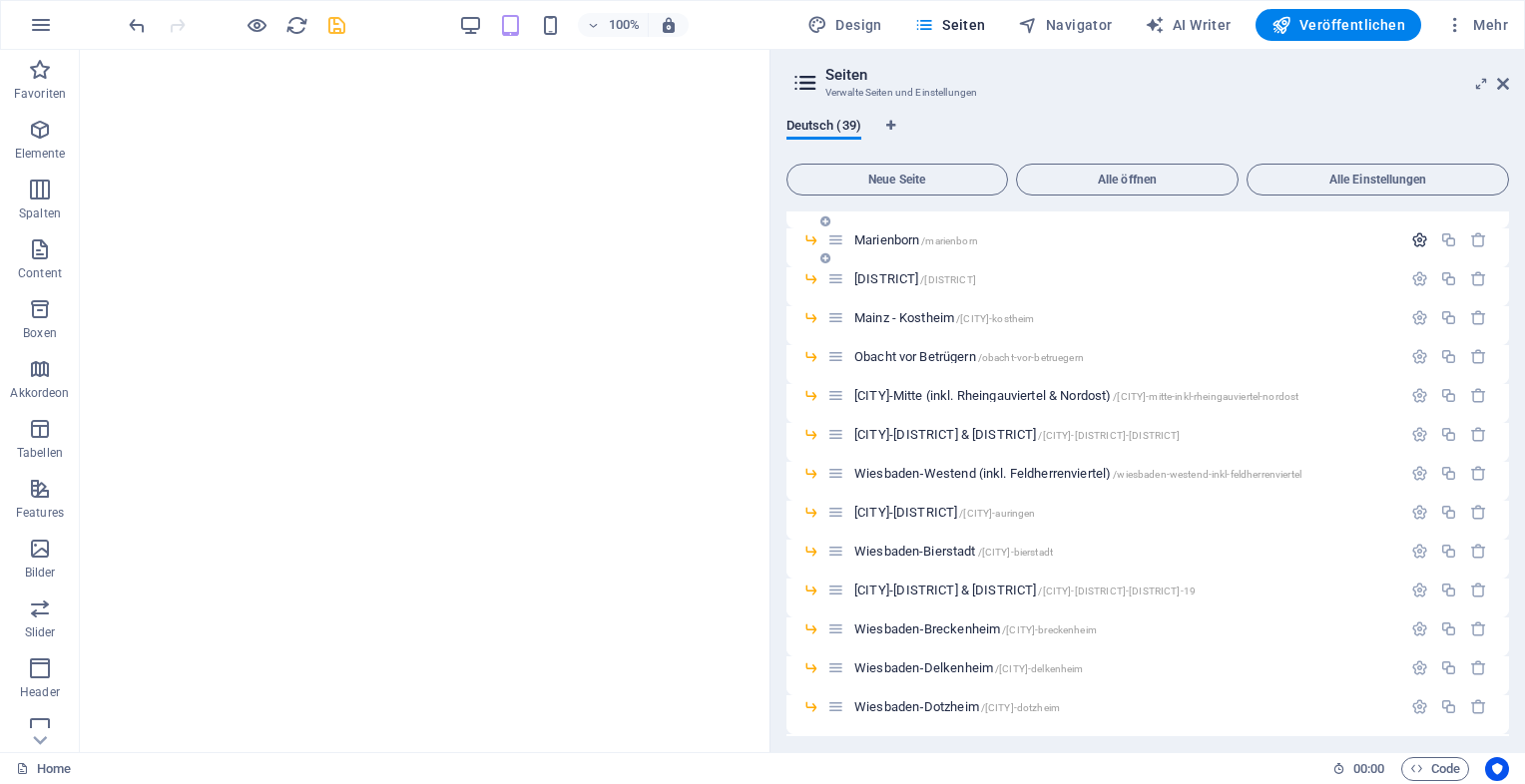 click at bounding box center (1419, 239) 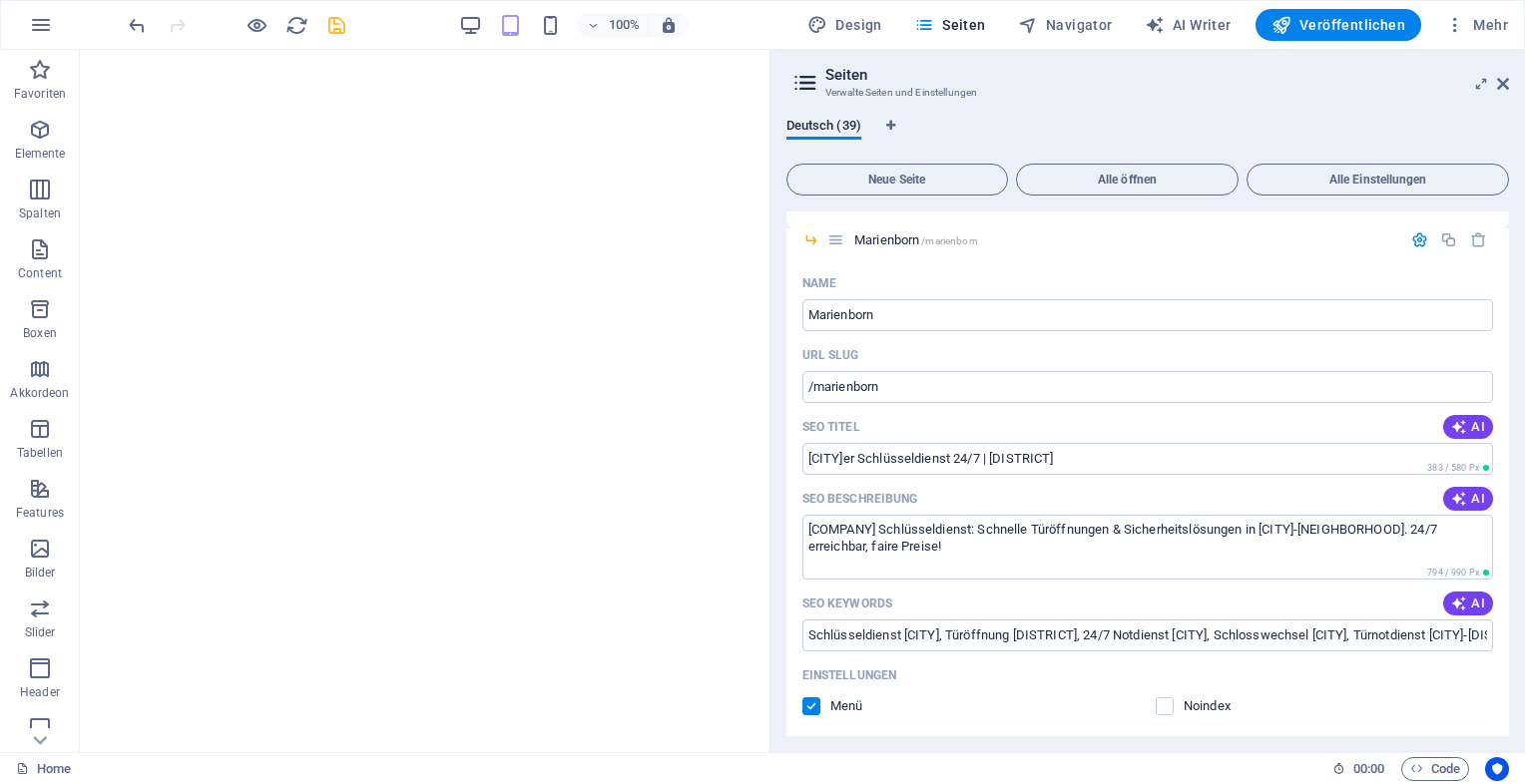 drag, startPoint x: 1509, startPoint y: 620, endPoint x: 1511, endPoint y: 665, distance: 45.044423 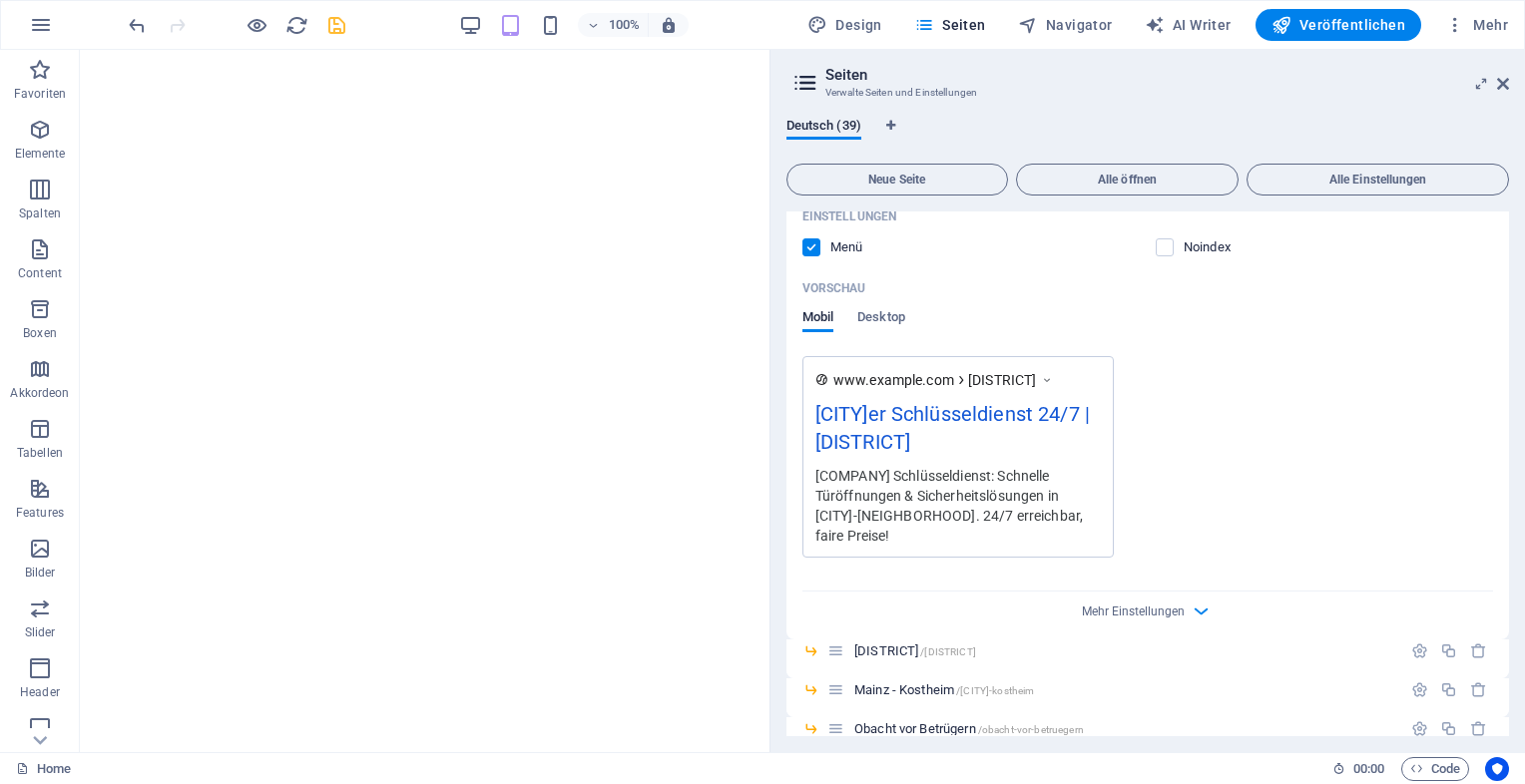 scroll, scrollTop: 7542, scrollLeft: 0, axis: vertical 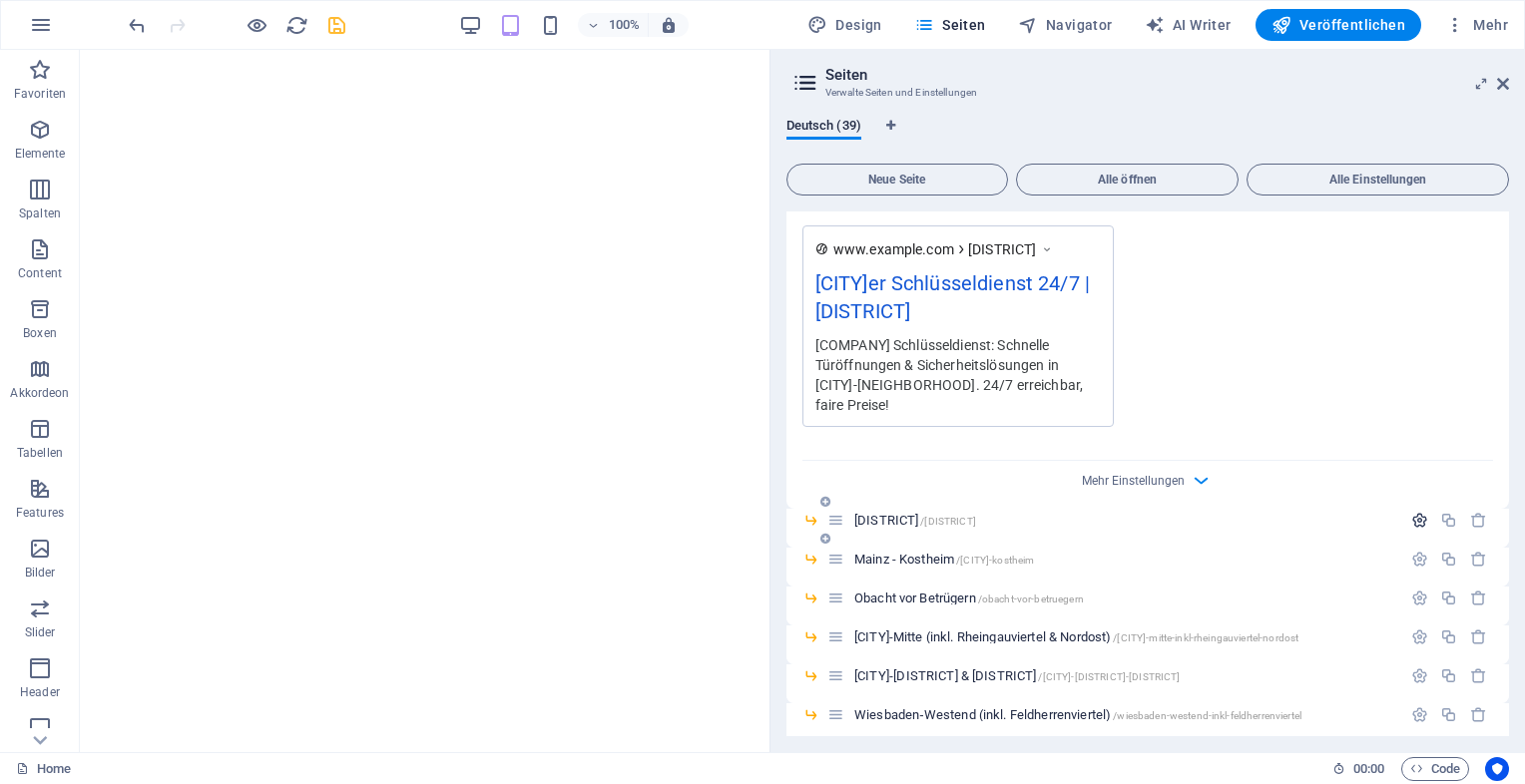 click at bounding box center (1419, 520) 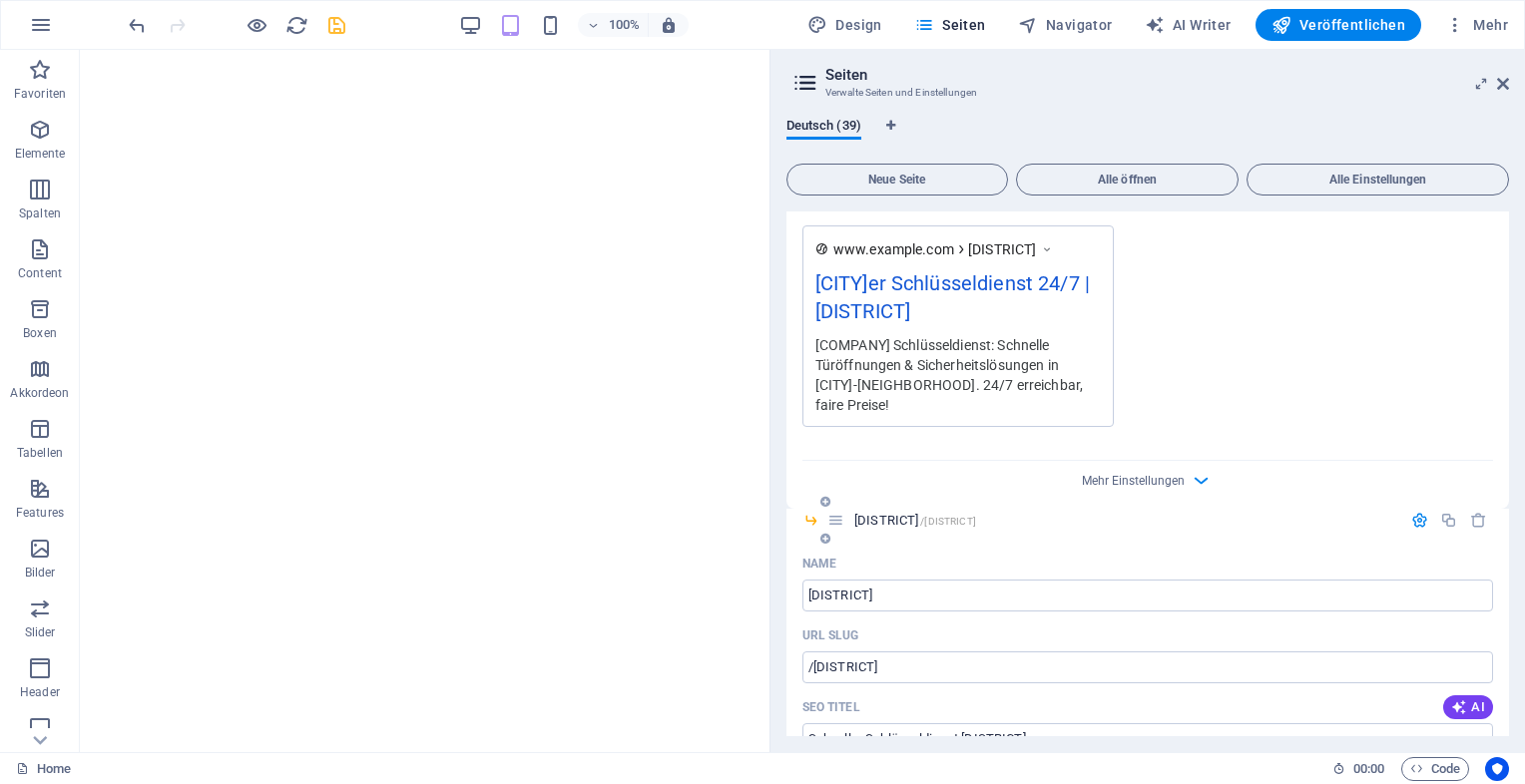 click at bounding box center [1419, 520] 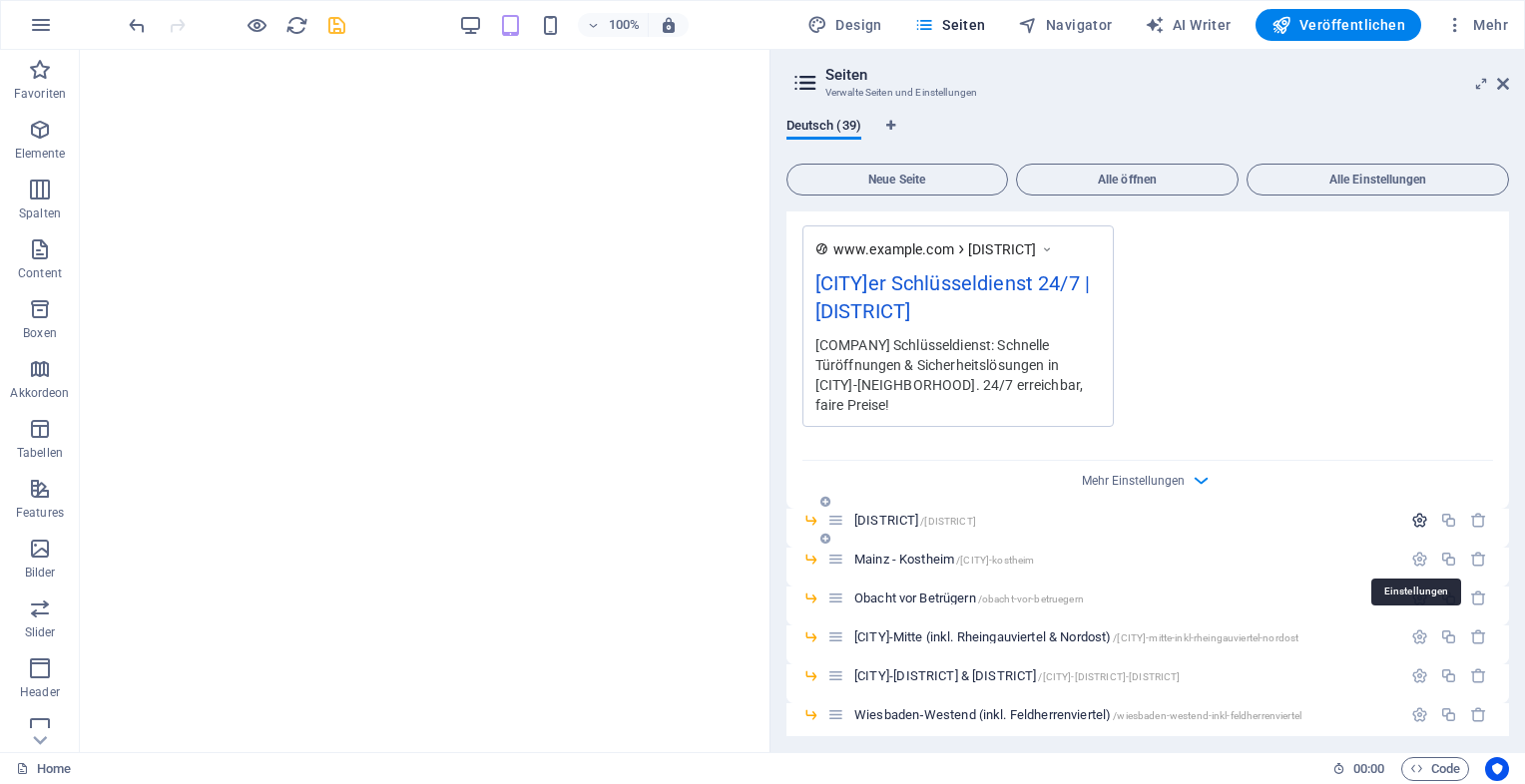 click at bounding box center [1419, 520] 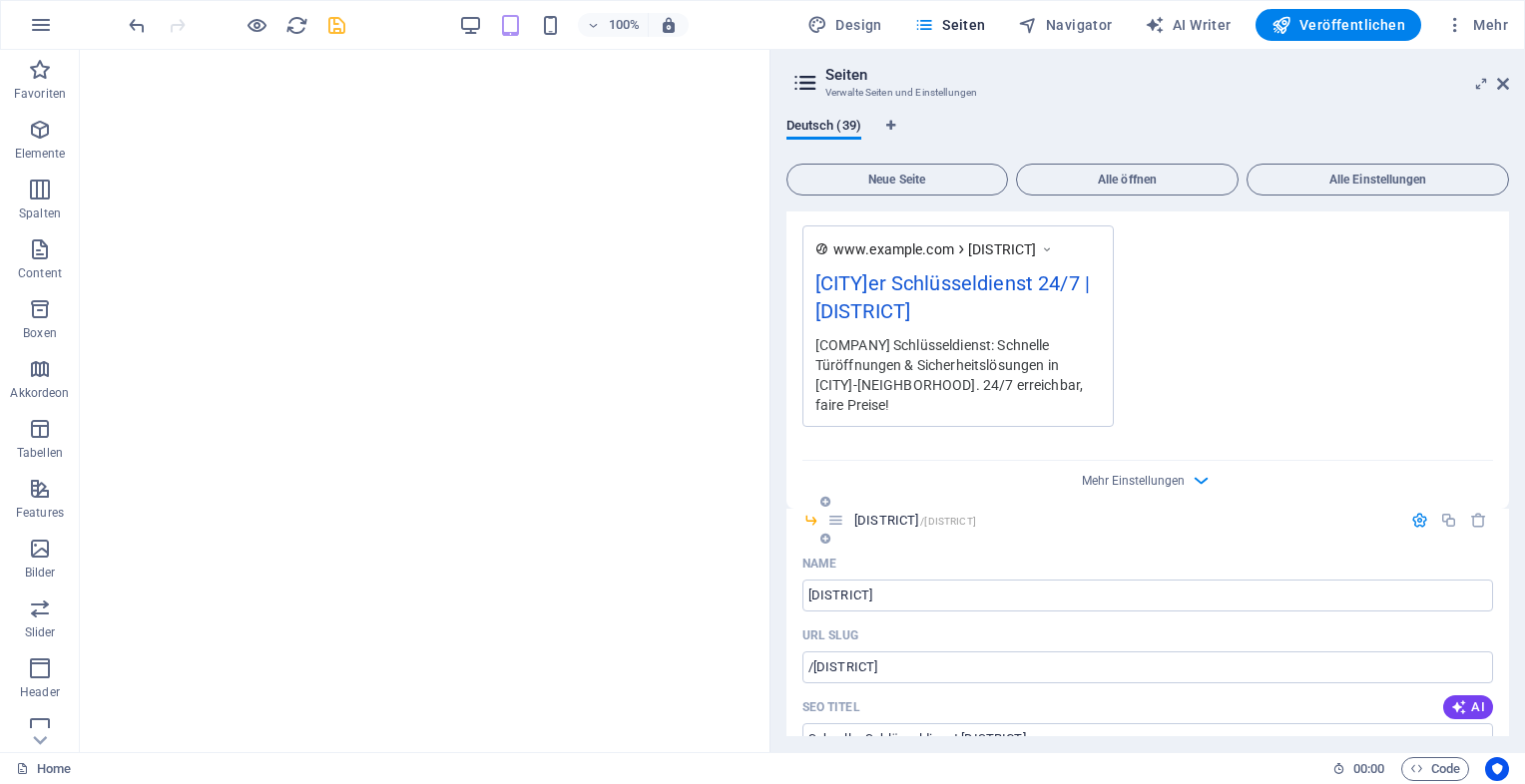 drag, startPoint x: 1504, startPoint y: 615, endPoint x: 1504, endPoint y: 649, distance: 34 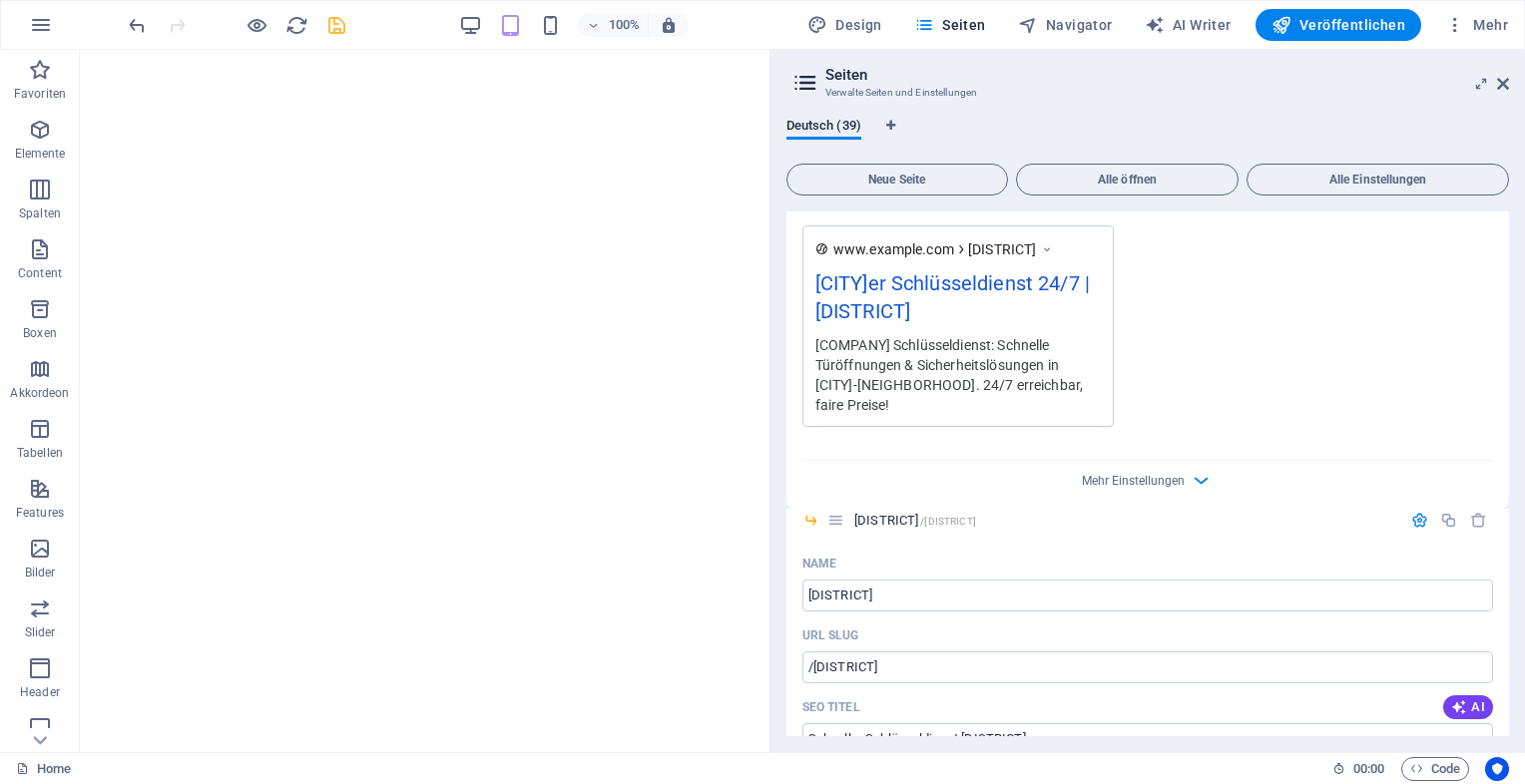 click on "Deutsch (39) Neue Seite Alle öffnen Alle Einstellungen Home / Mainz/Wiesbaden /mainz-wiesbaden Name Mainz/Wiesbaden ​ URL SLUG /mainz-wiesbaden ​ SEO Titel AI Schlüsseldienst Mainz & Wiesbaden 24/7 ​ 636 / 580 Px SEO Beschreibung AI Schlüsseldienst Mainz und Wiesbaden: 24/7 schnelle Hilfe, Türöffnungen, Schlosswechsel und Einbruchschutz. Rufen Sie uns jetzt an! ​ 853 / 990 Px SEO Keywords AI Schlüsseldienst Mainz, Schlüsselnotdienst Wiesbaden, Türöffnung notdienst, Einbruchschutz Mainz, Türrenovierung Wiesbaden, Schlosswechsel Dienst ​ Einstellungen Menü Noindex Vorschau Mobil Desktop www.example.com mainz-wiesbaden Schlüsseldienst Mainz & Wiesbaden 24/7 - Schlüsseldienst Mainz 24/7 Schlüsseldienst Mainz und Wiesbaden: 24/7 schnelle Hilfe, Türöffnungen, Schlosswechsel und Einbruchschutz. Rufen Sie uns jetzt an! Metatags ​ Vorschaubild (Open Graph) Dateien hierher ziehen, klicken um Dateien auszuwählen oder wähle aus deinen Dateien oder Stockfotos & -Videos Mehr Einstellungen Name" at bounding box center (1148, 427) 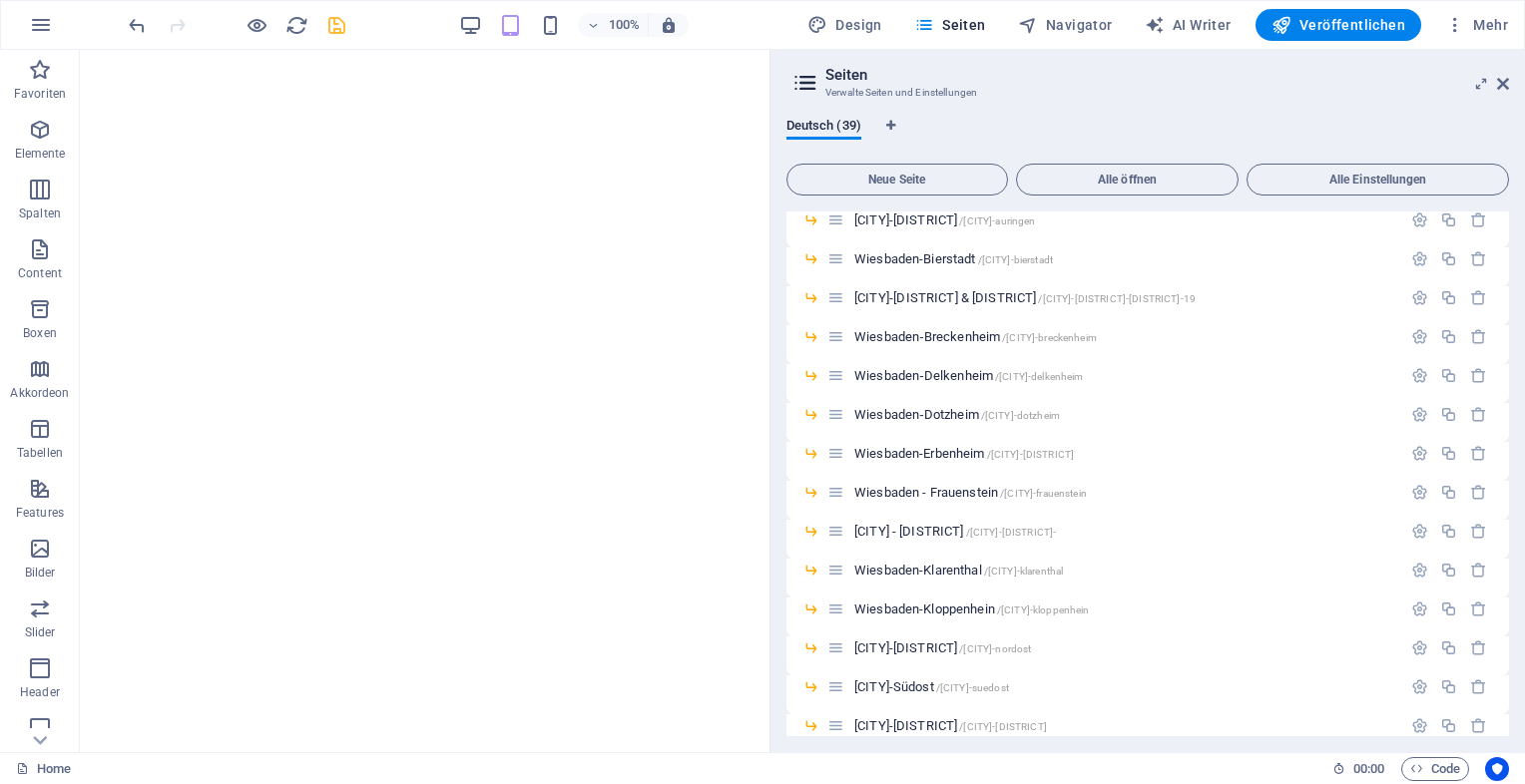 scroll, scrollTop: 8447, scrollLeft: 0, axis: vertical 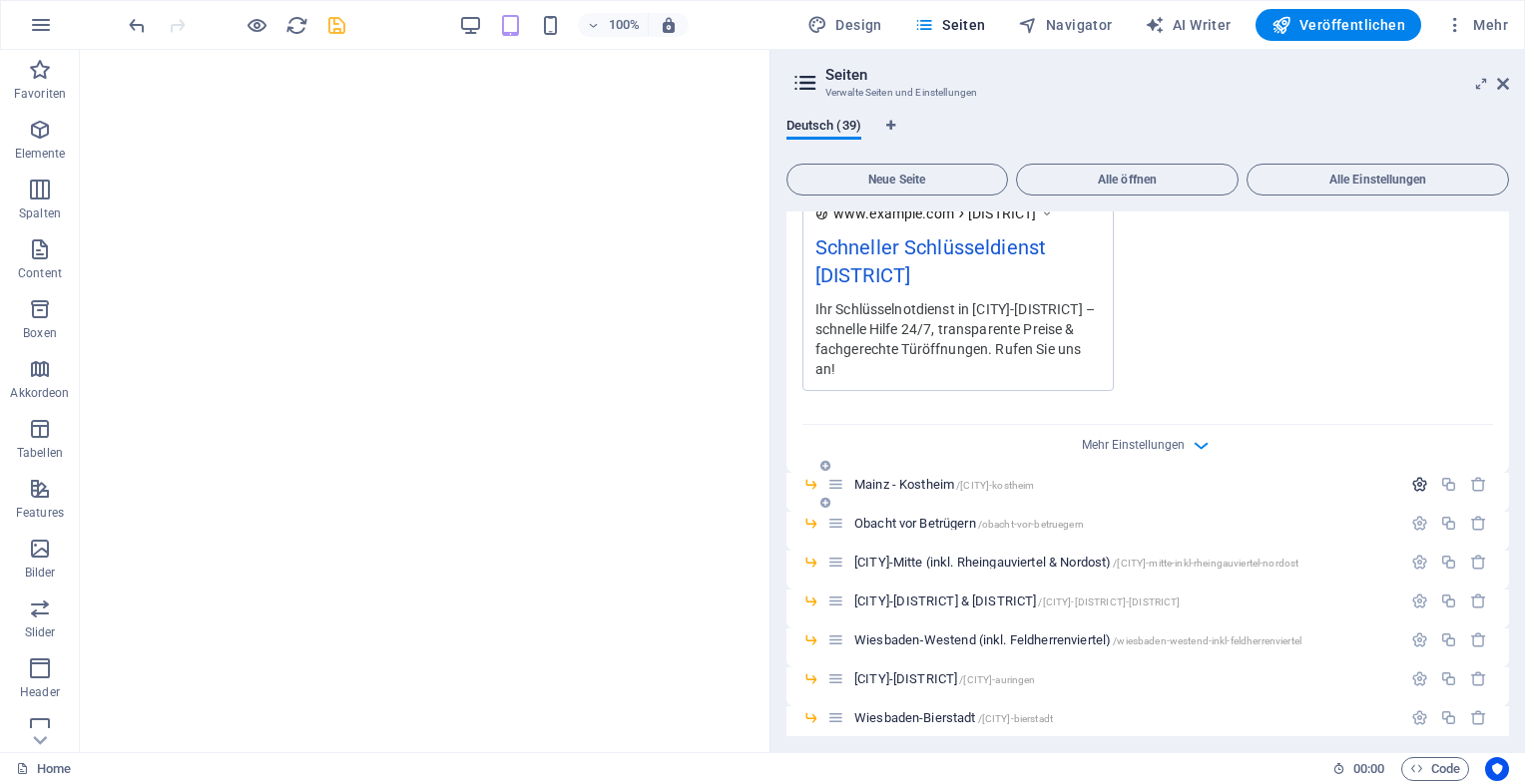 click at bounding box center [1419, 484] 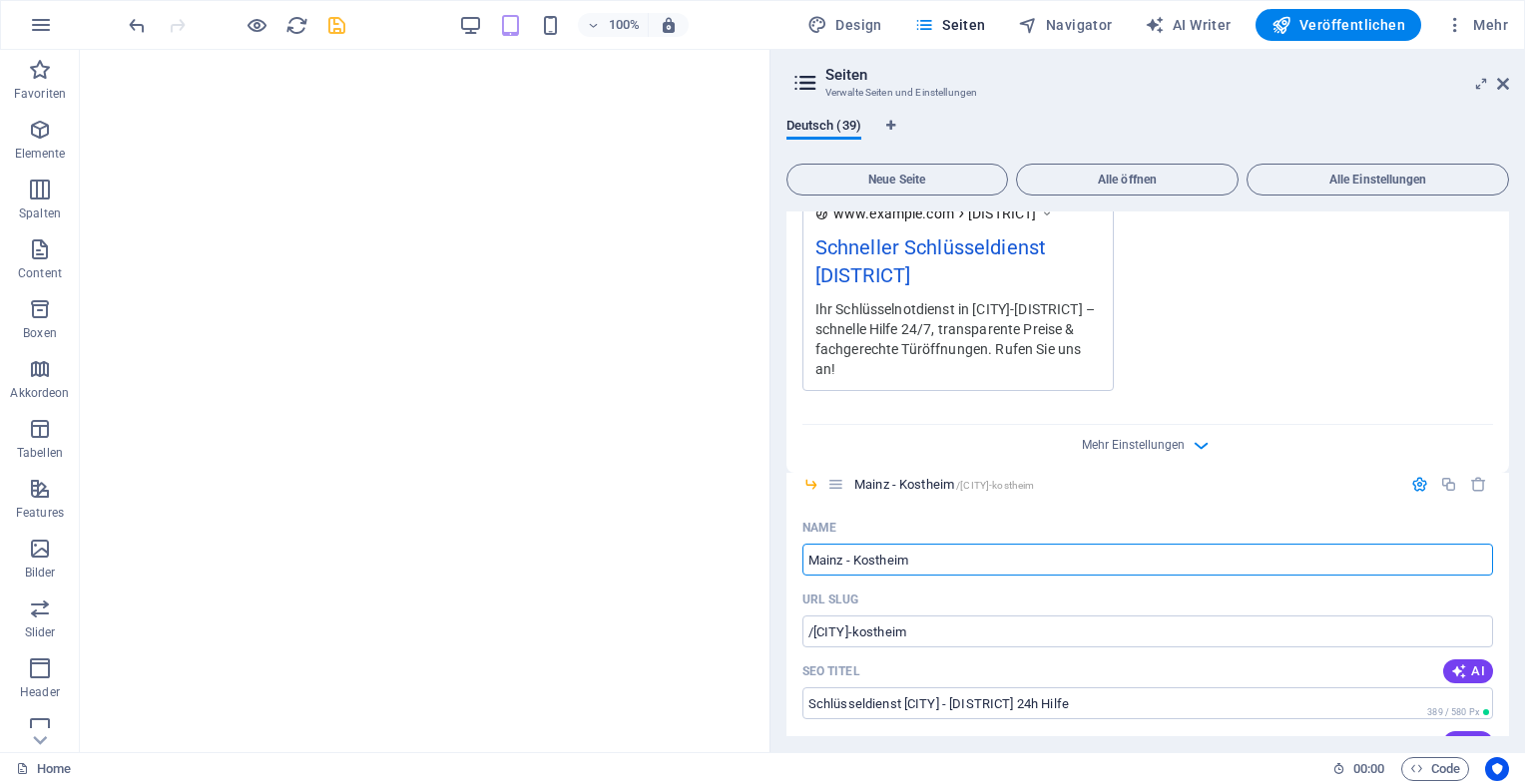 scroll, scrollTop: 8906, scrollLeft: 0, axis: vertical 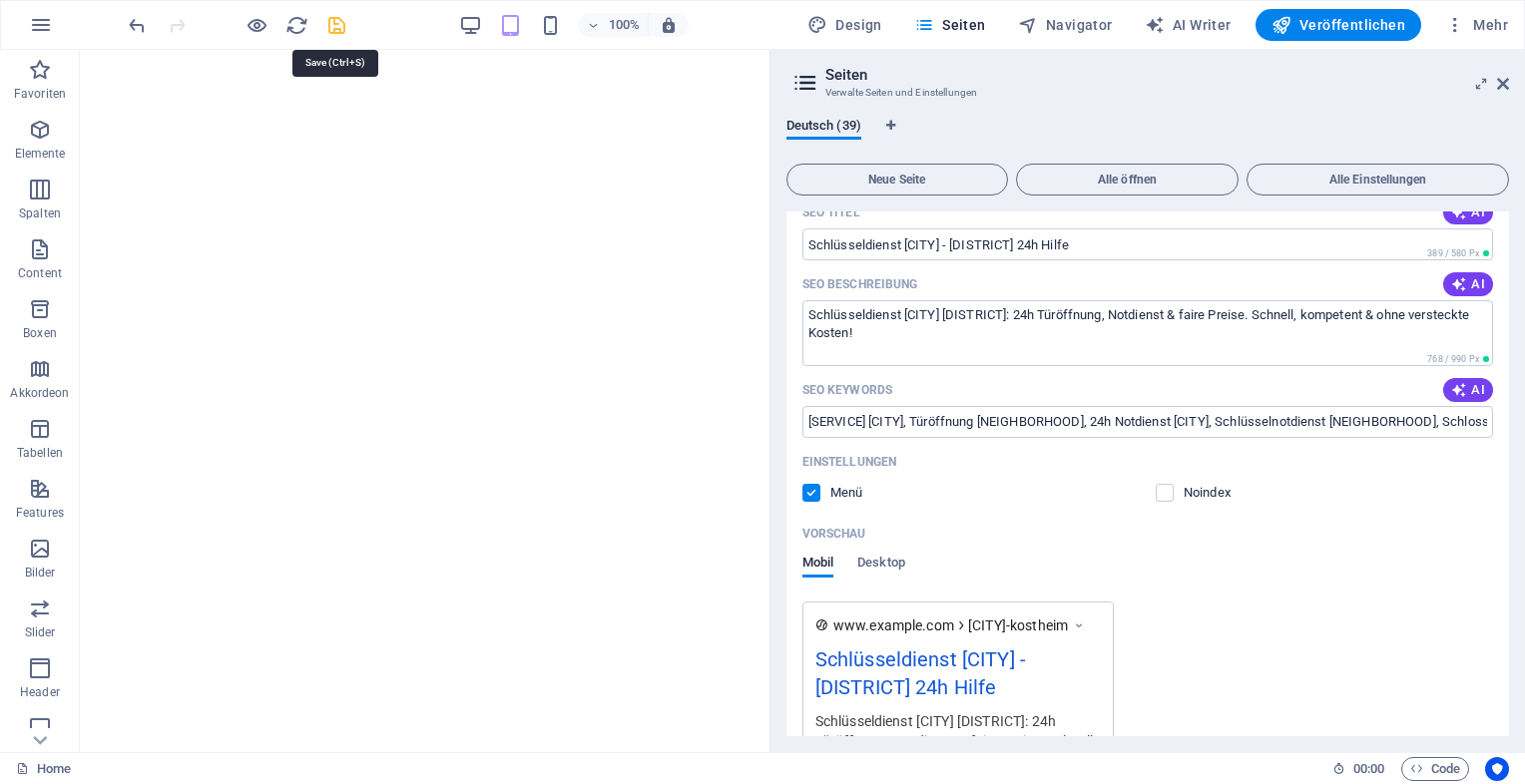 click at bounding box center [336, 25] 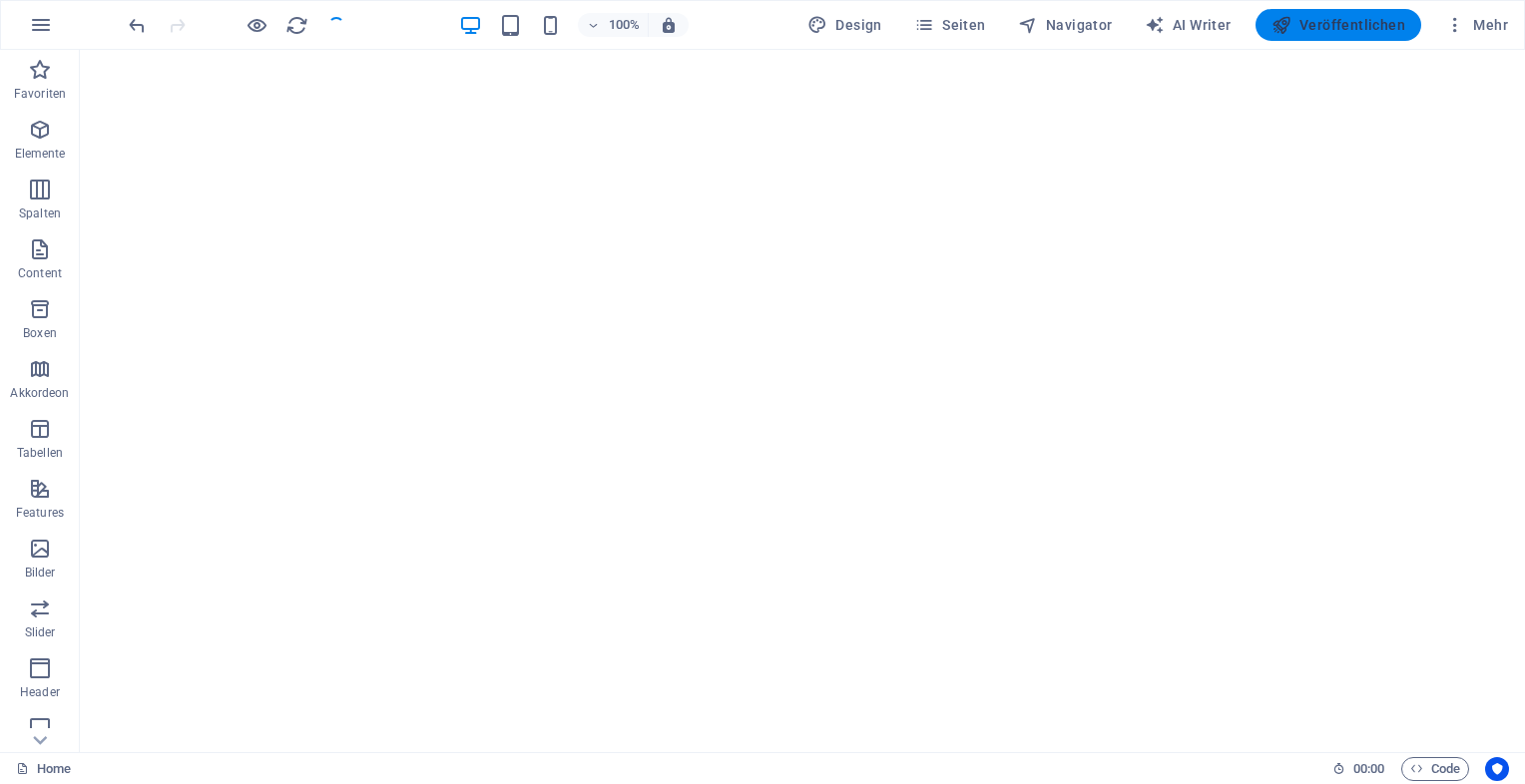 click on "Veröffentlichen" at bounding box center (1338, 25) 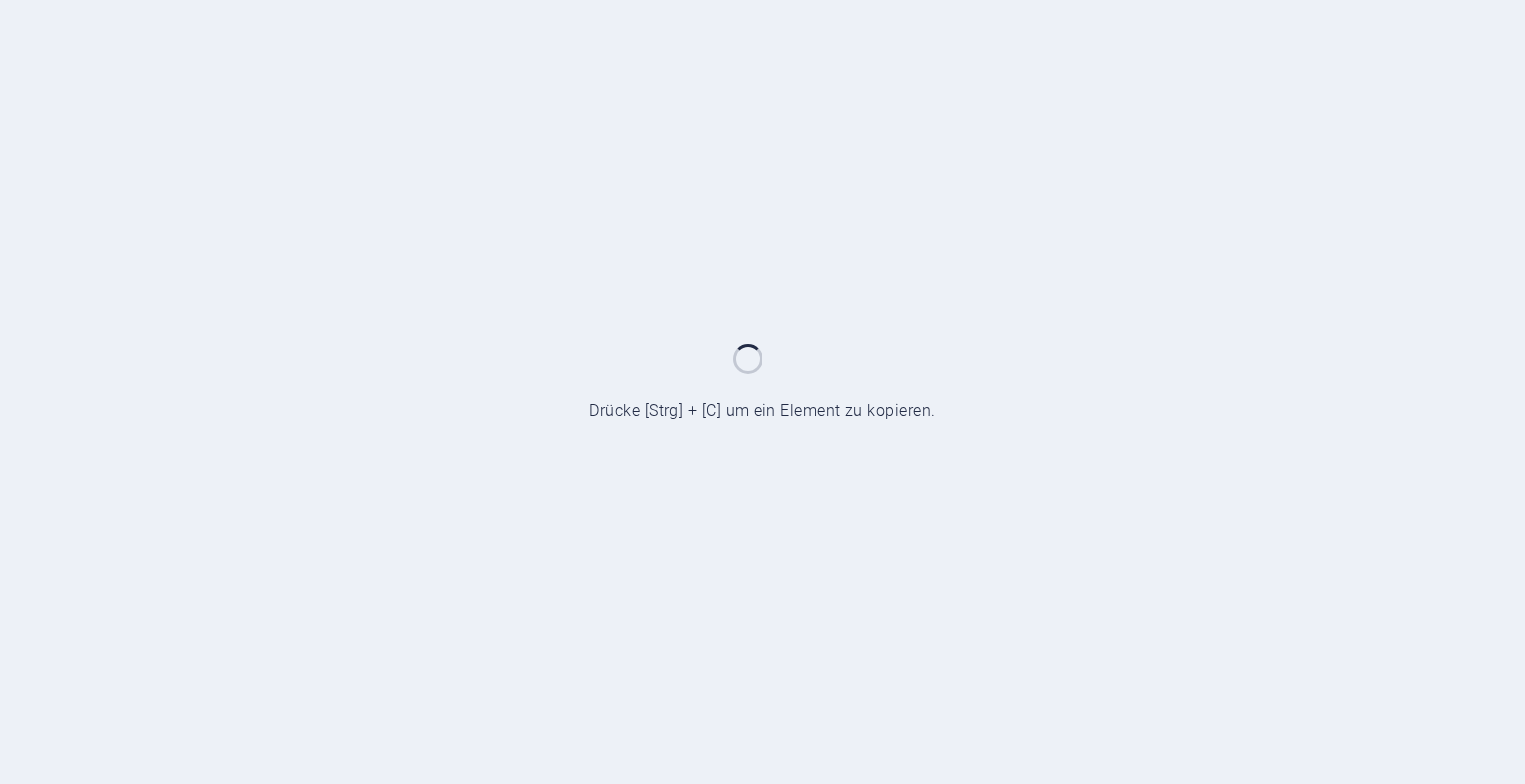 scroll, scrollTop: 0, scrollLeft: 0, axis: both 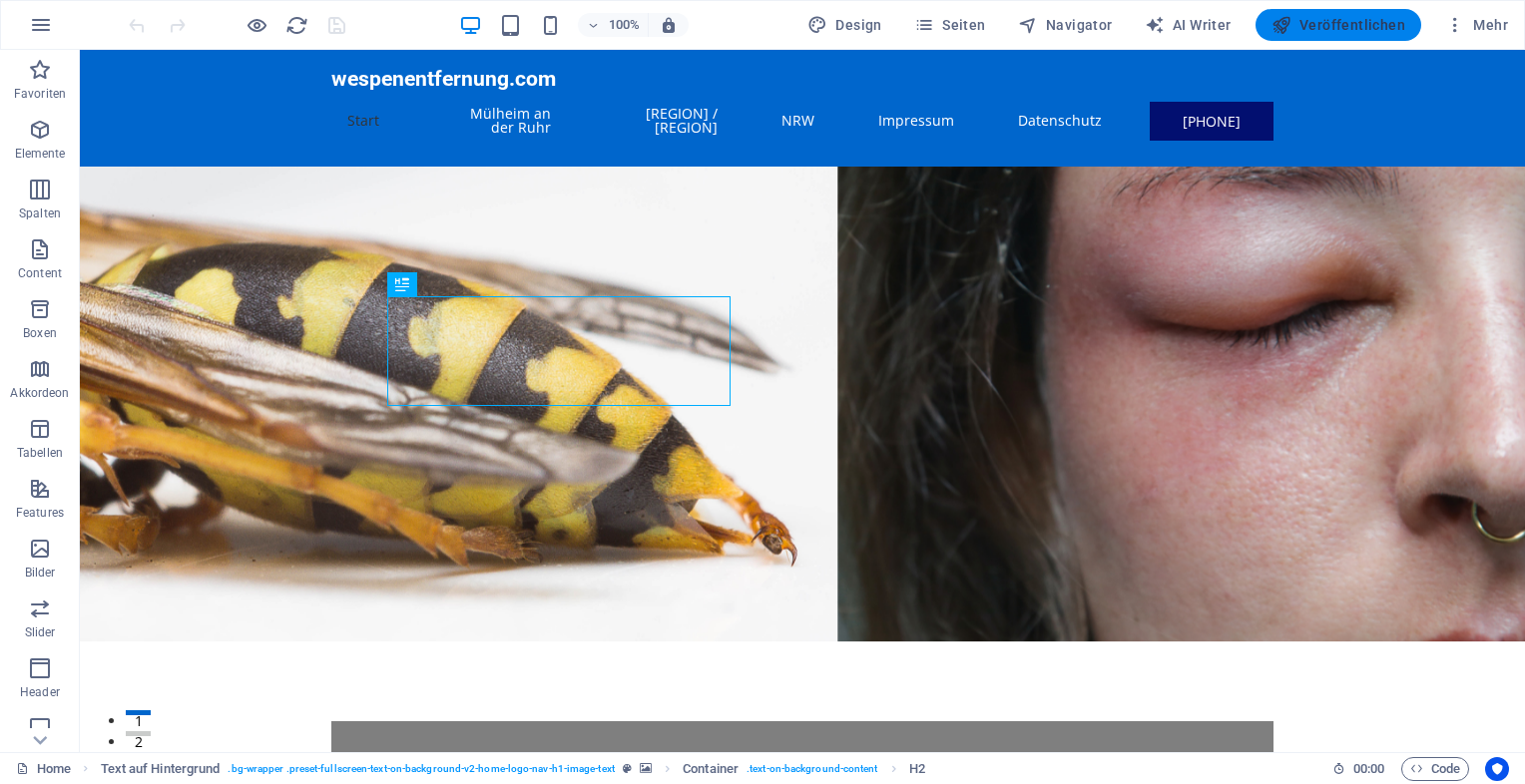 click on "Veröffentlichen" at bounding box center [1338, 25] 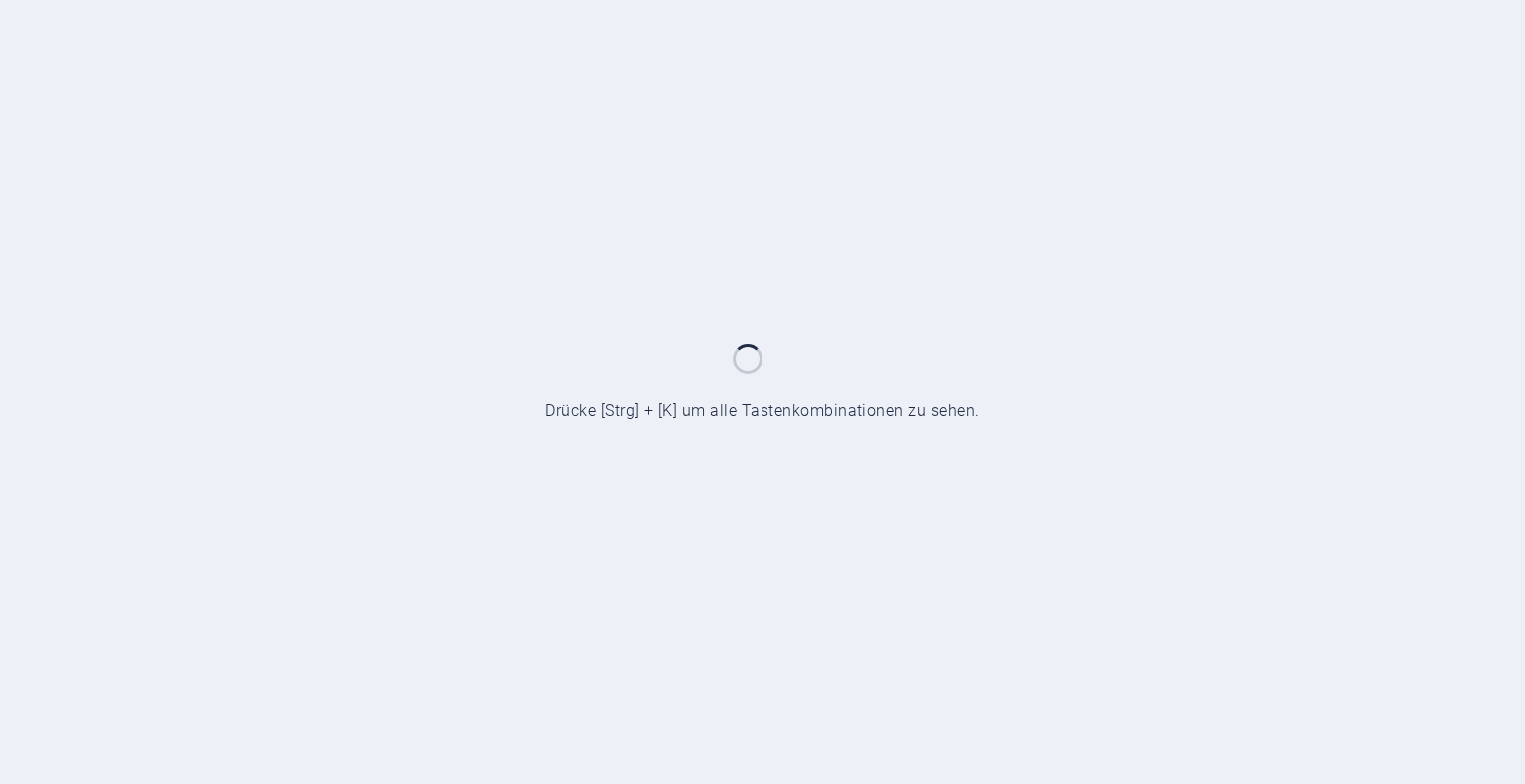 scroll, scrollTop: 0, scrollLeft: 0, axis: both 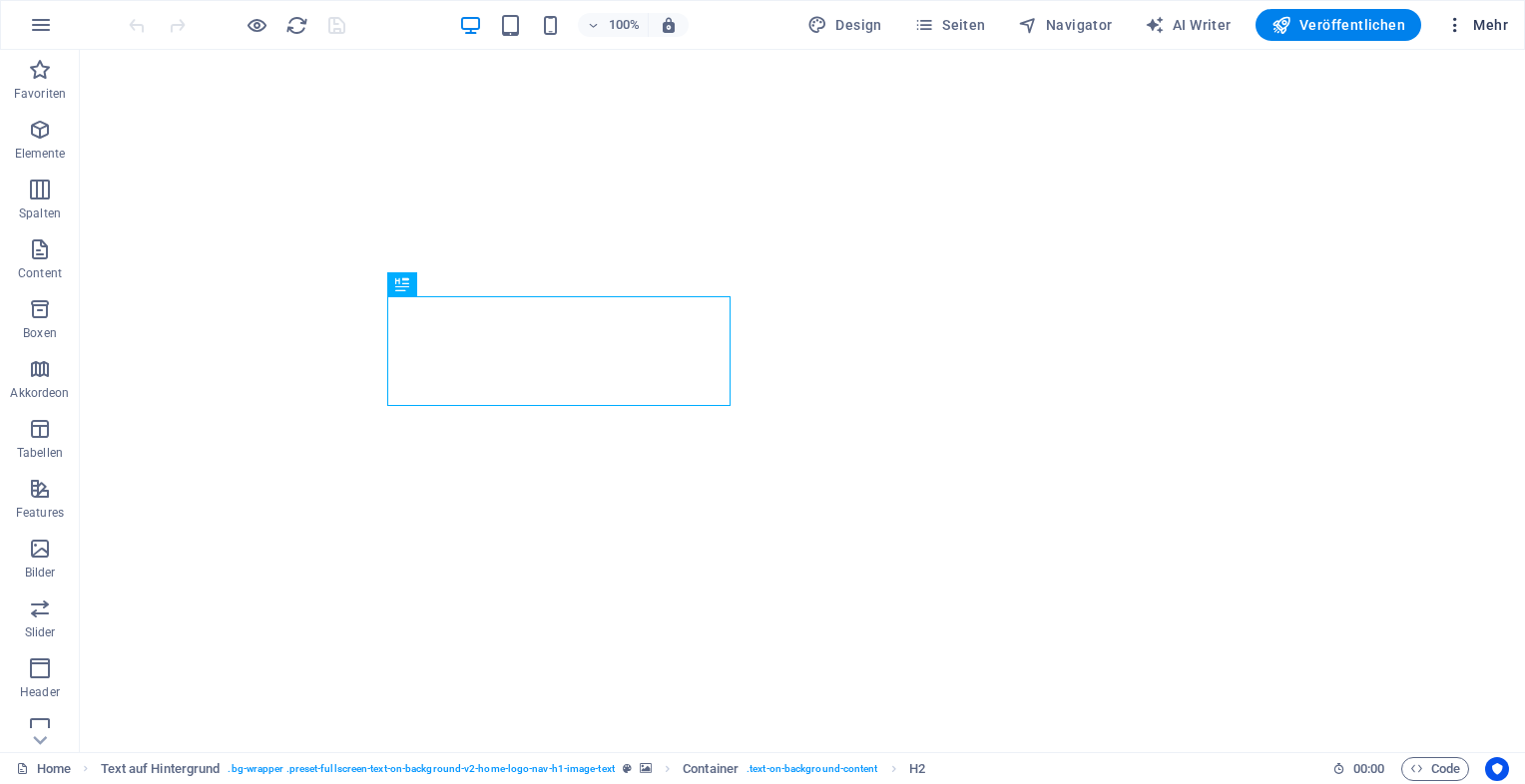 click on "Mehr" at bounding box center (1476, 25) 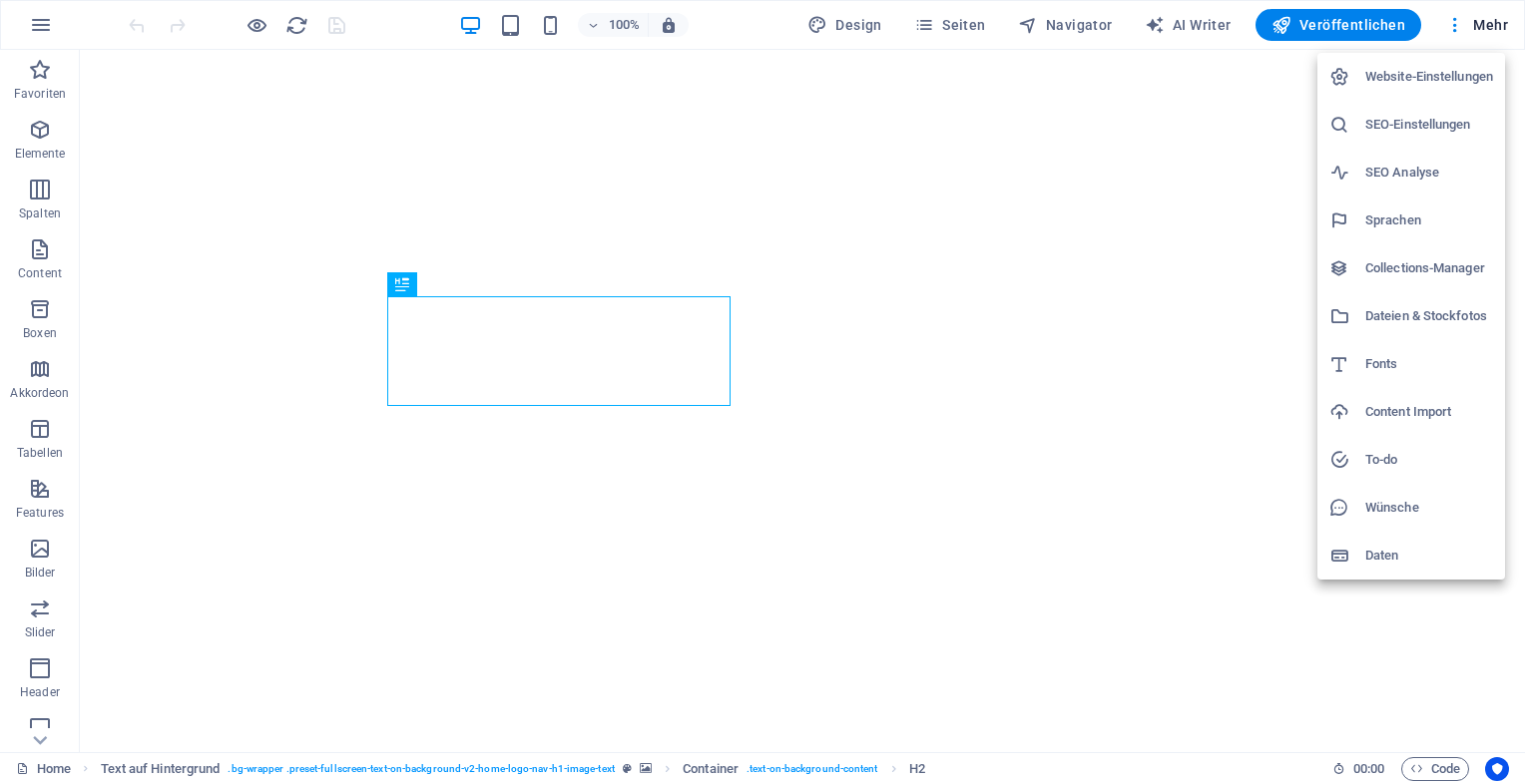 click on "SEO-Einstellungen" at bounding box center (1429, 125) 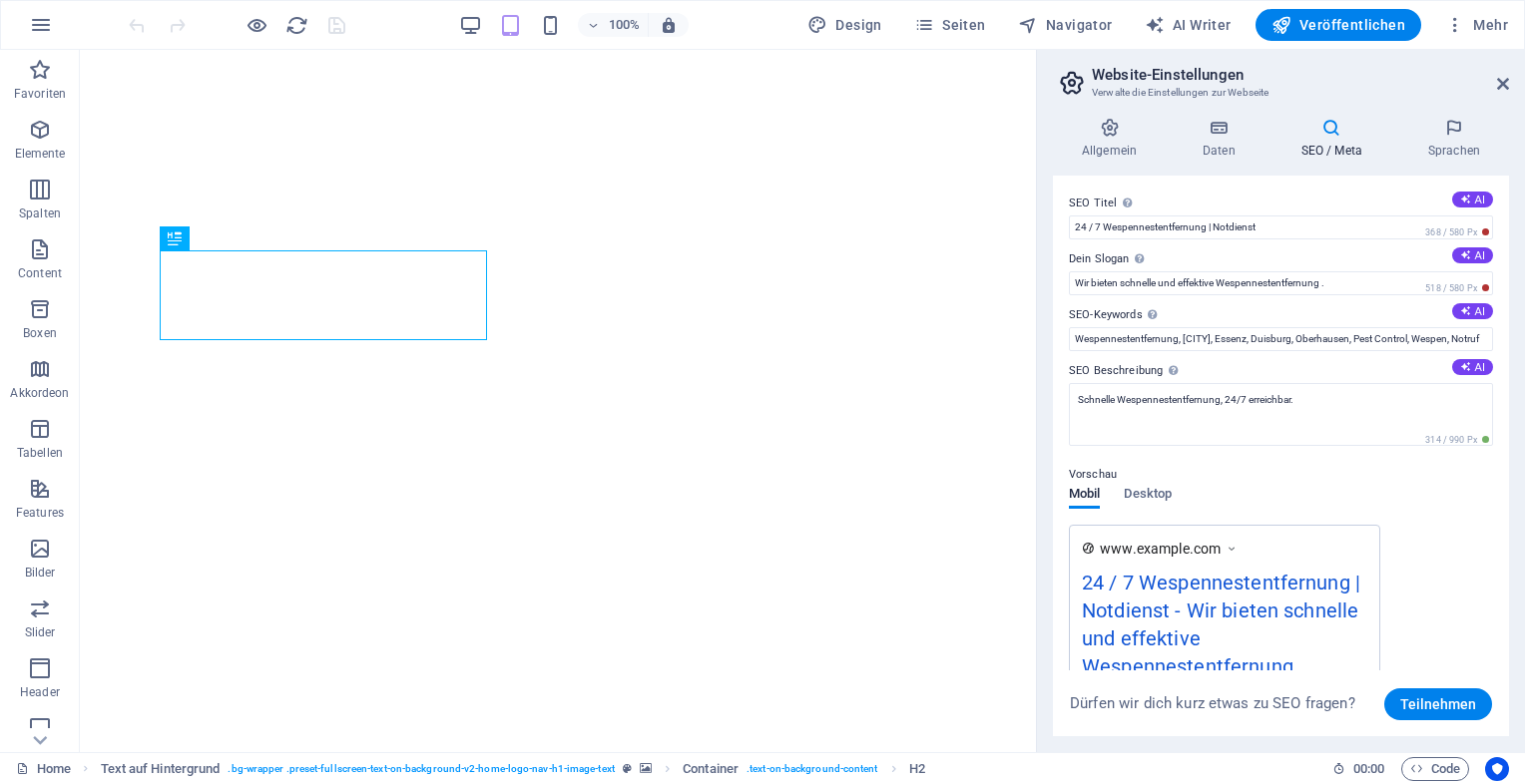 click at bounding box center [1331, 128] 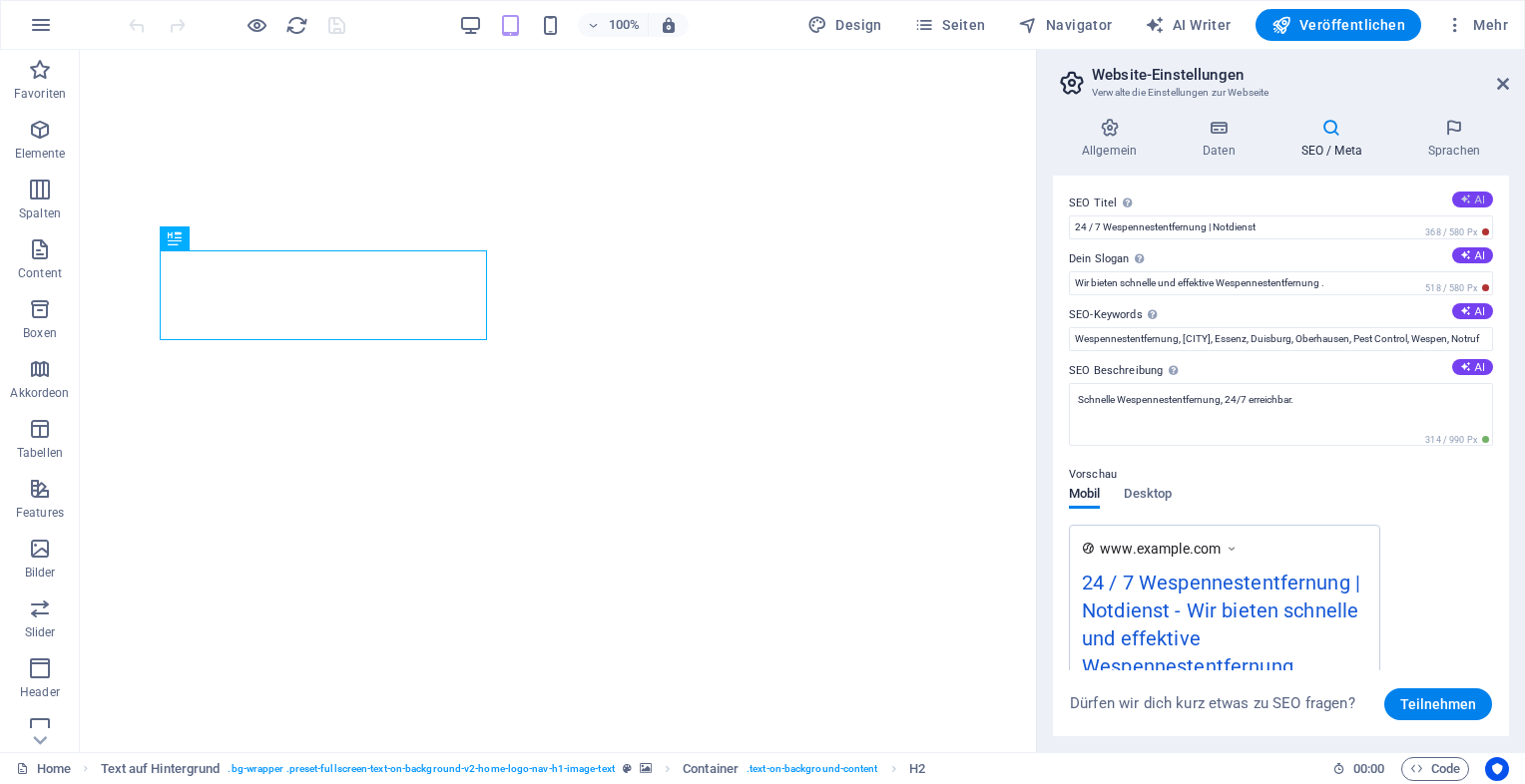 click on "AI" at bounding box center [1472, 199] 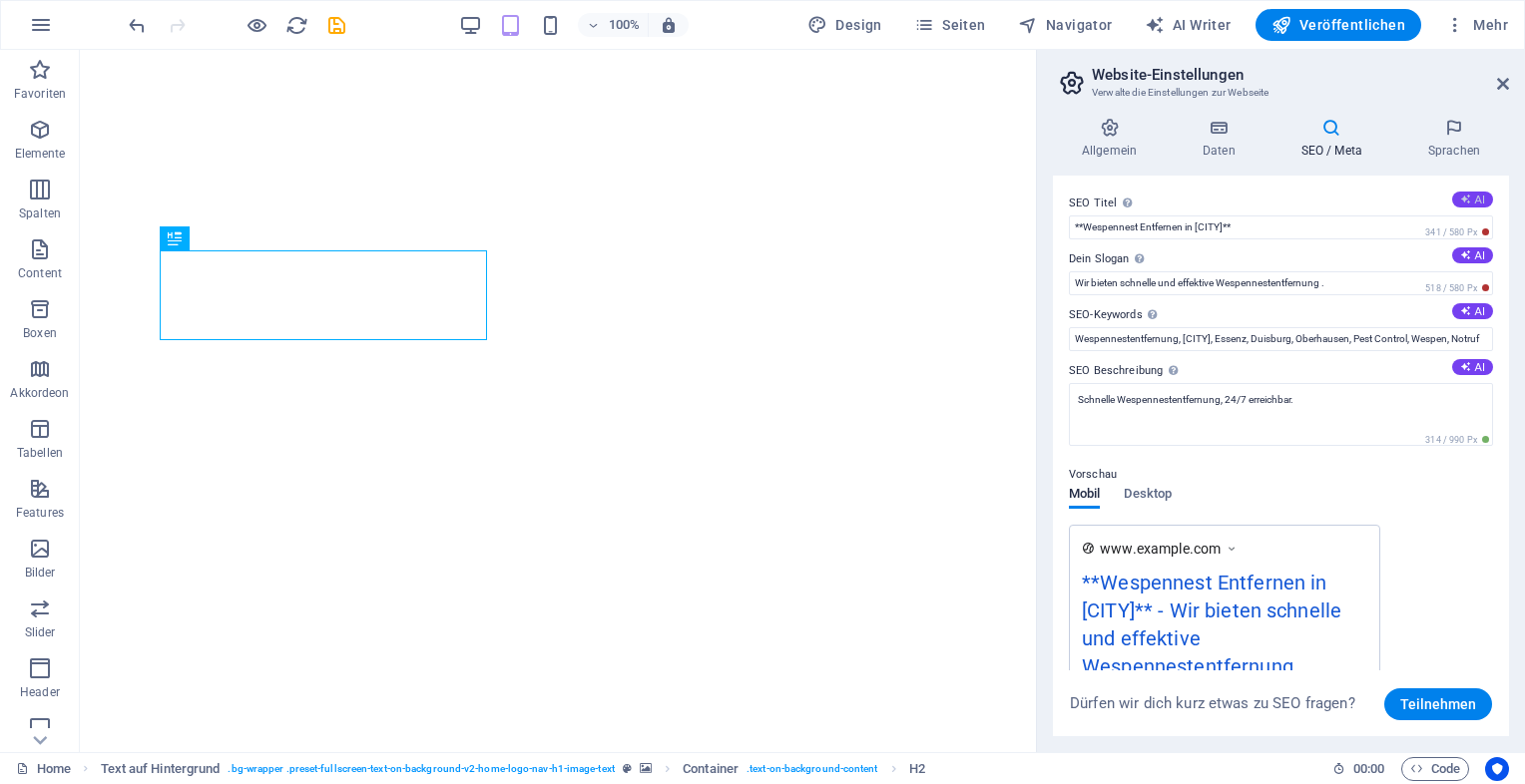 click at bounding box center (1465, 198) 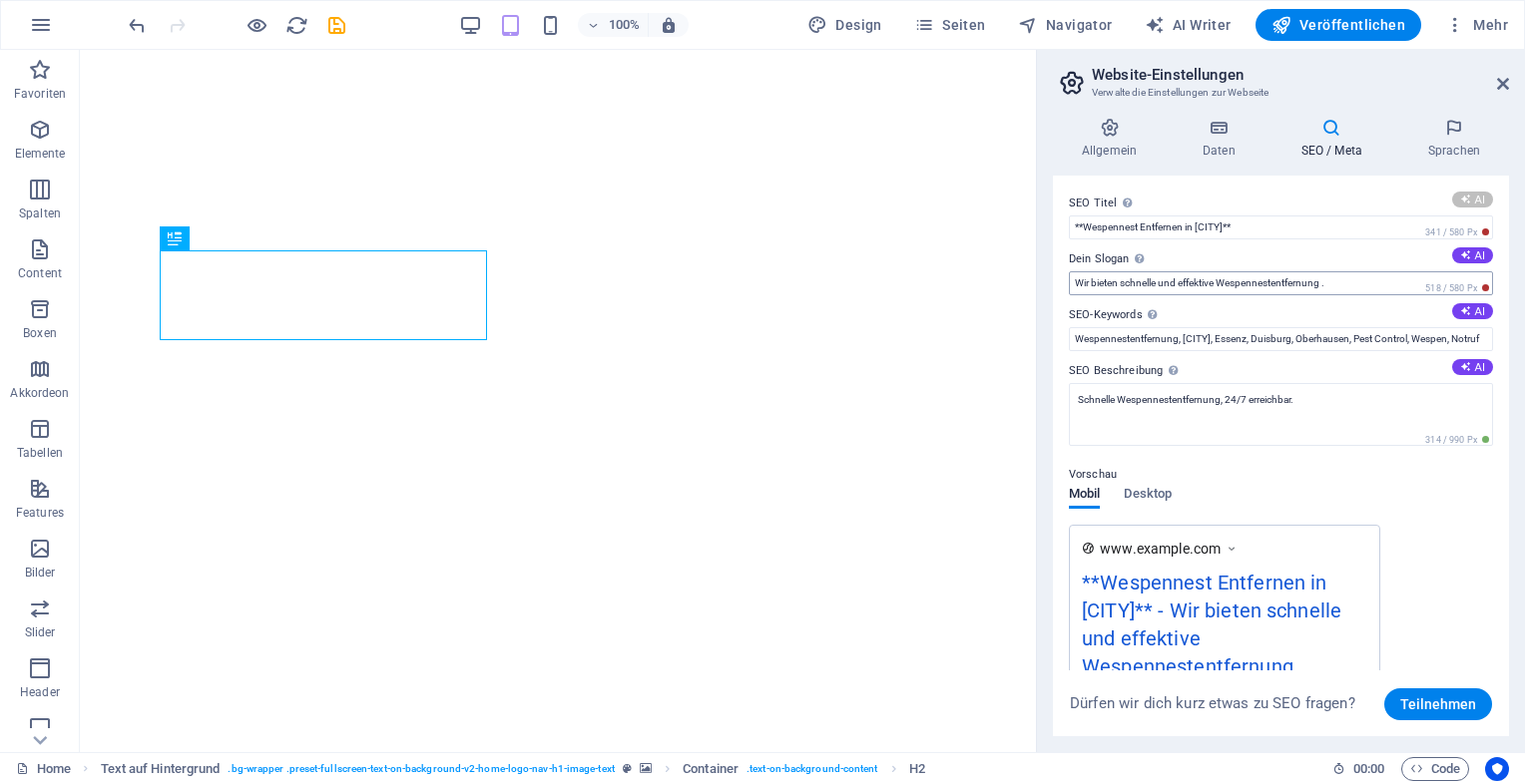type on "Wespennest Entfernung [CITY]" 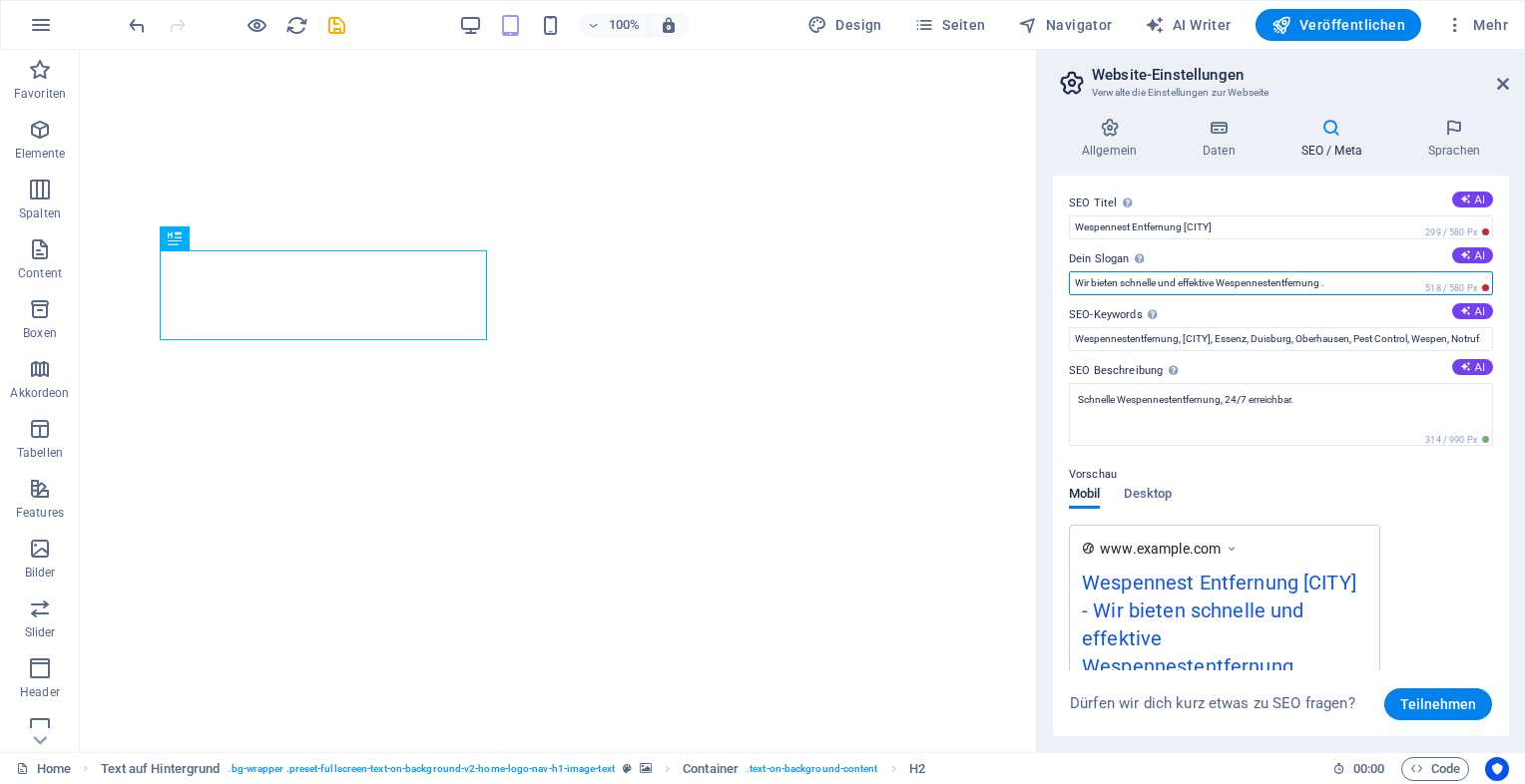 click on "Wir bieten schnelle und effektive Wespennestentfernung ." at bounding box center [1280, 283] 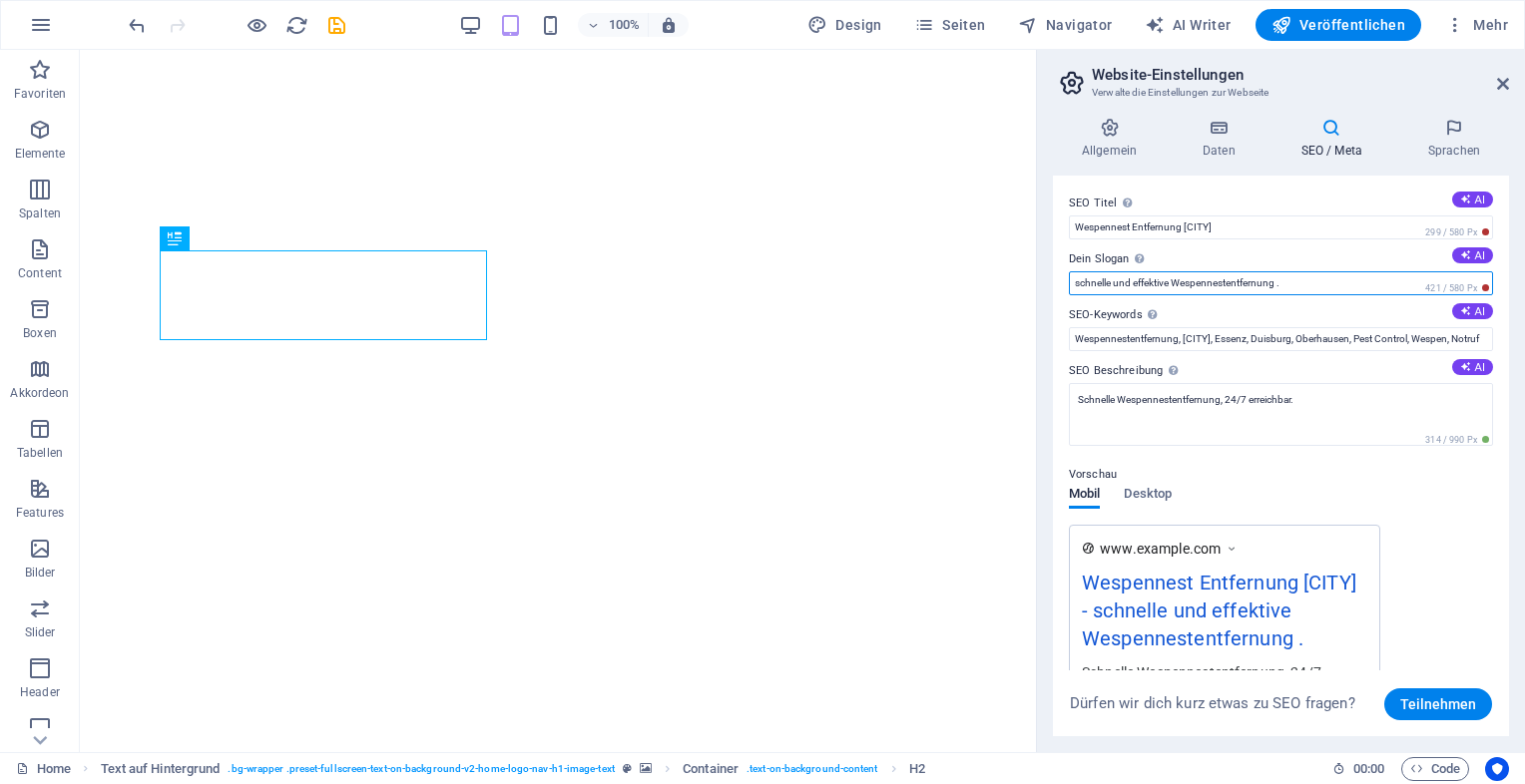 click on "schnelle und effektive Wespennestentfernung ." at bounding box center [1280, 283] 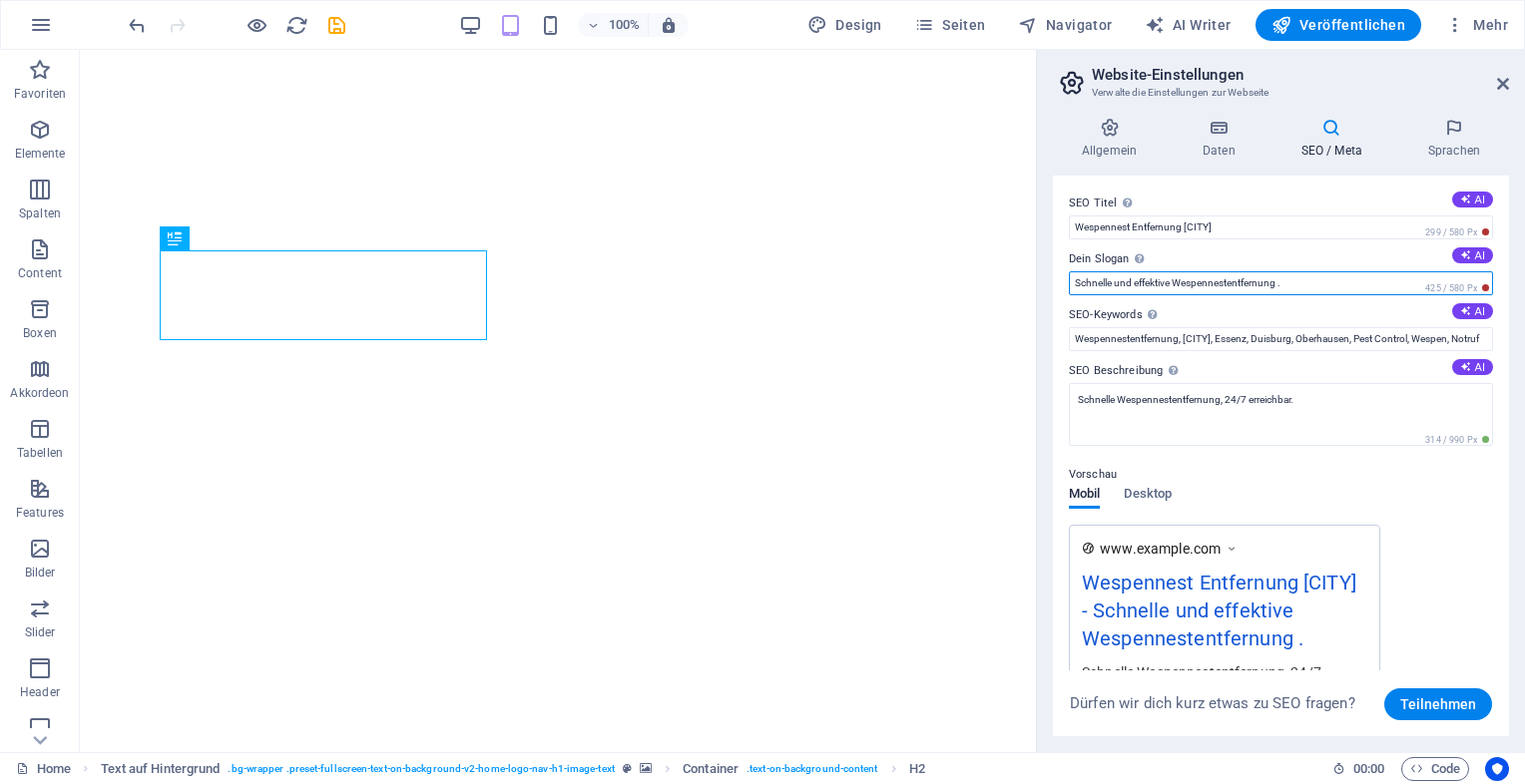 click on "Schnelle und effektive Wespennestentfernung ." at bounding box center [1280, 283] 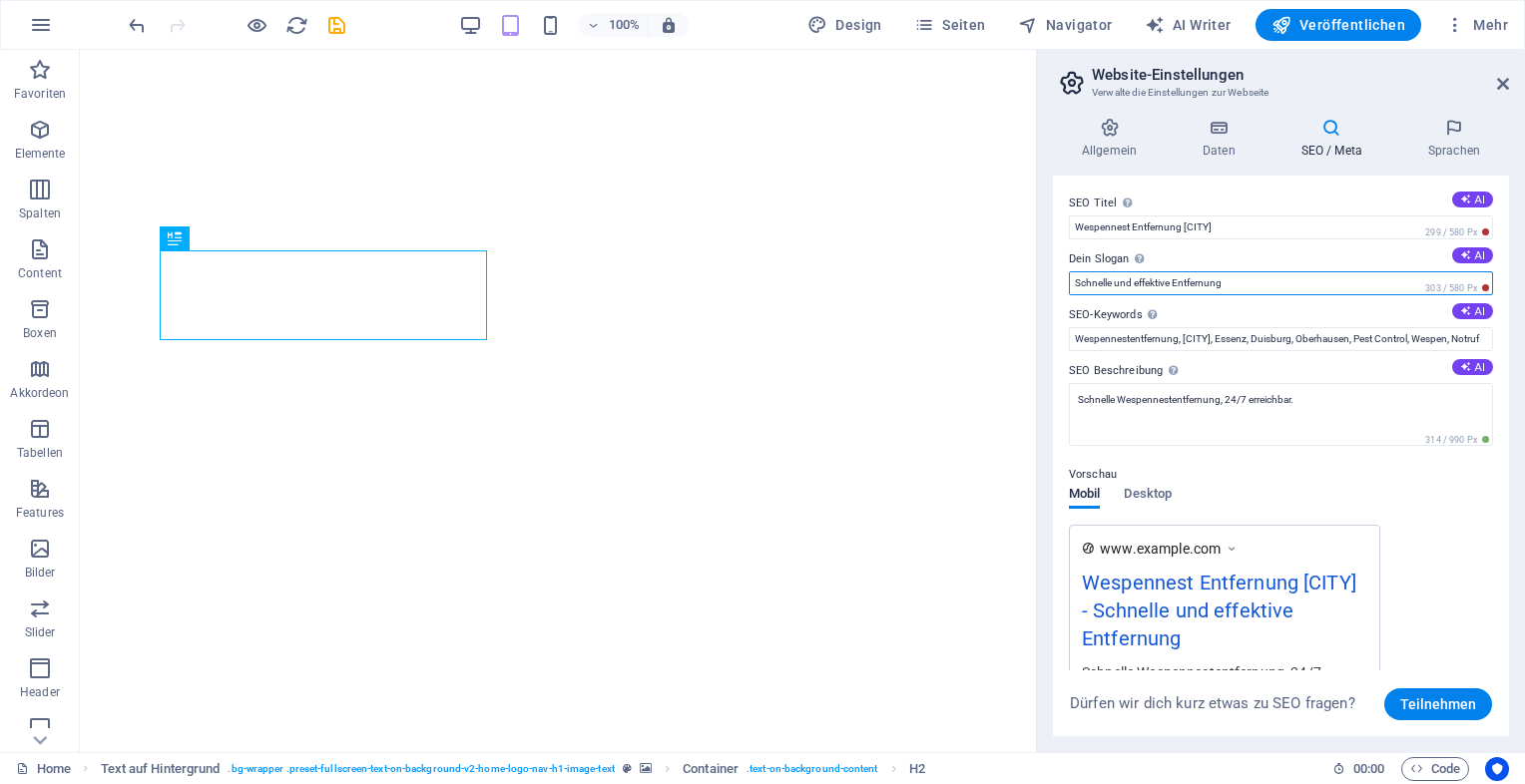 click on "Schnelle und effektive Entfernung" at bounding box center (1280, 283) 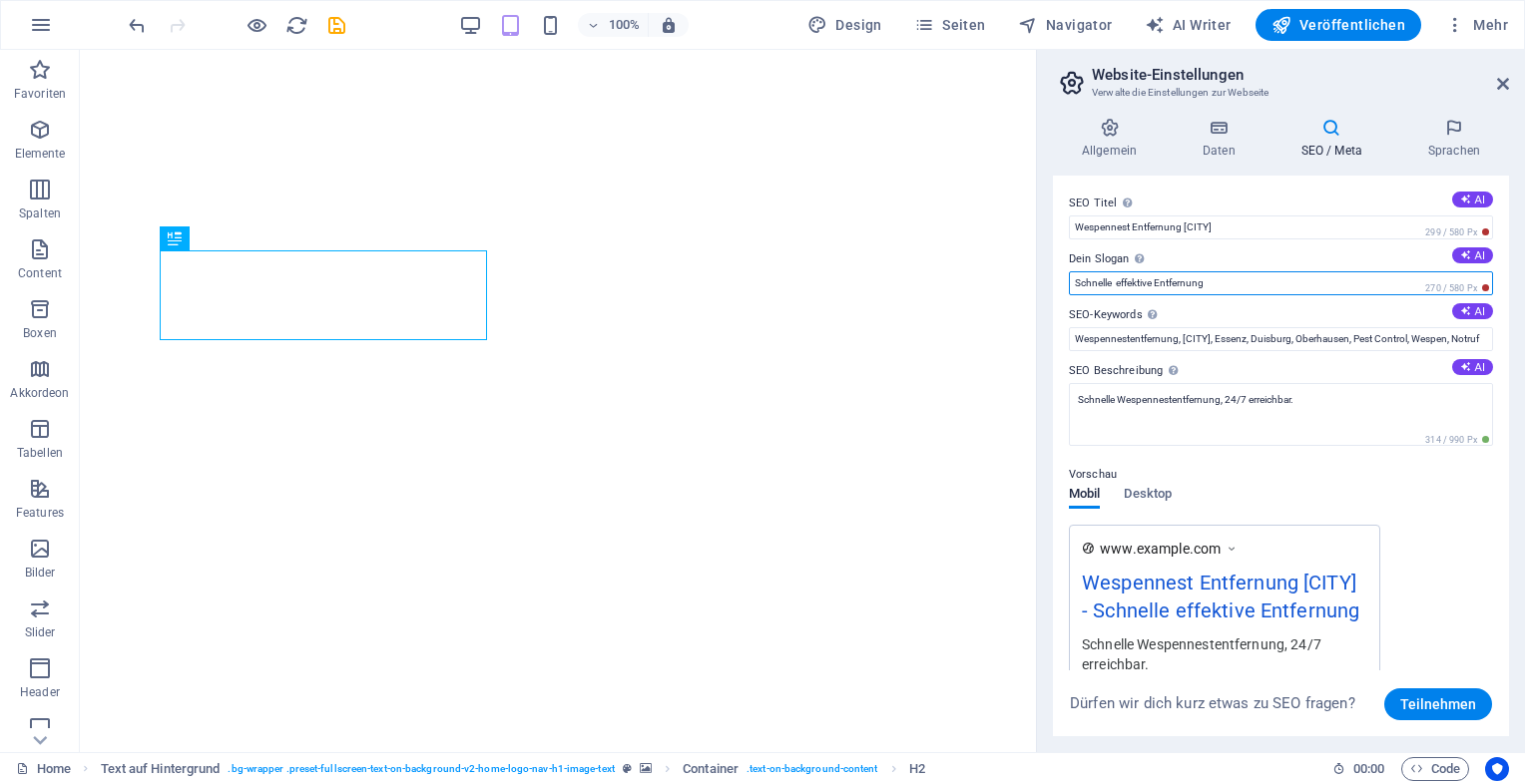 click on "Schnelle  effektive Entfernung" at bounding box center [1280, 283] 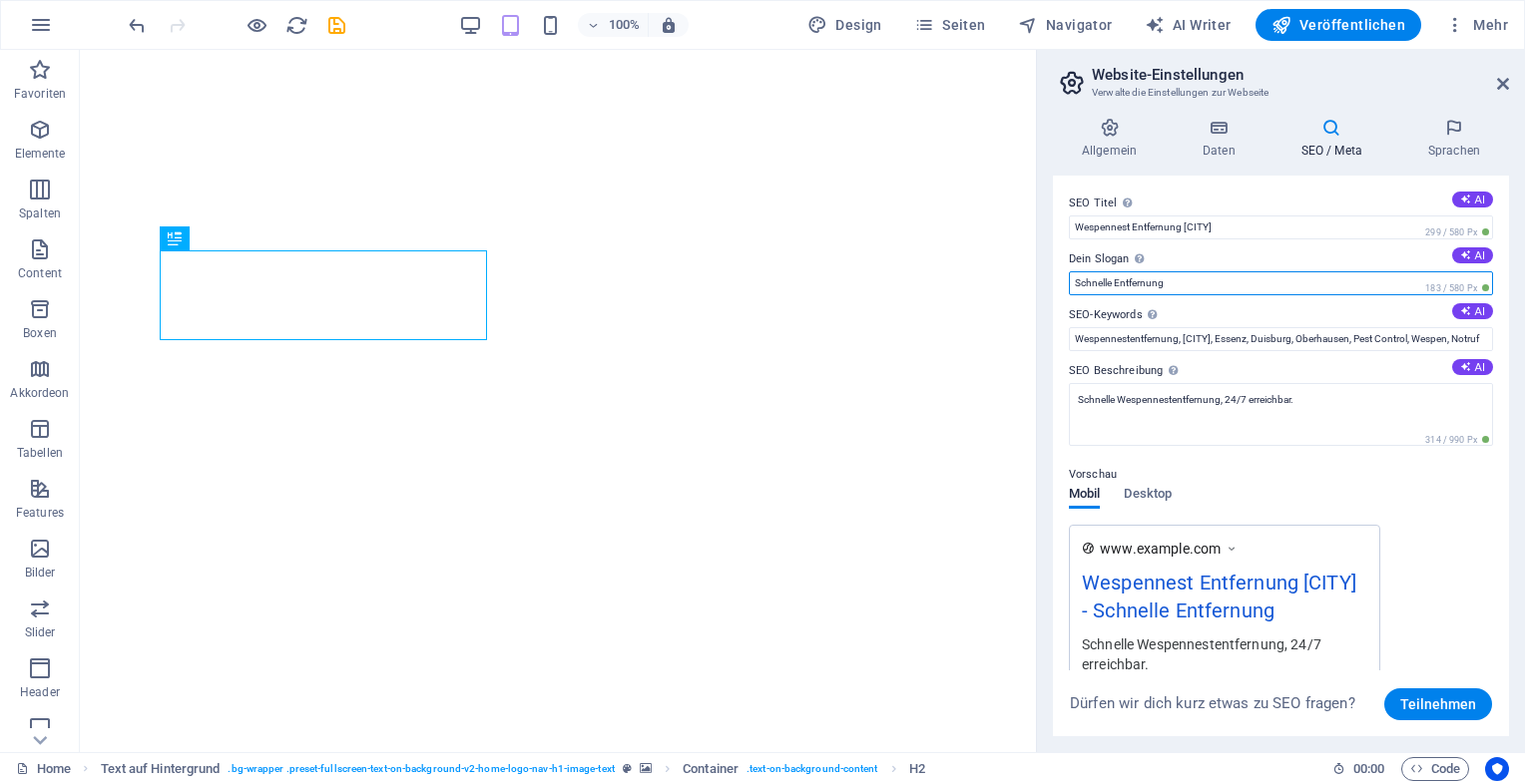click on "Schnelle Entfernung" at bounding box center [1280, 283] 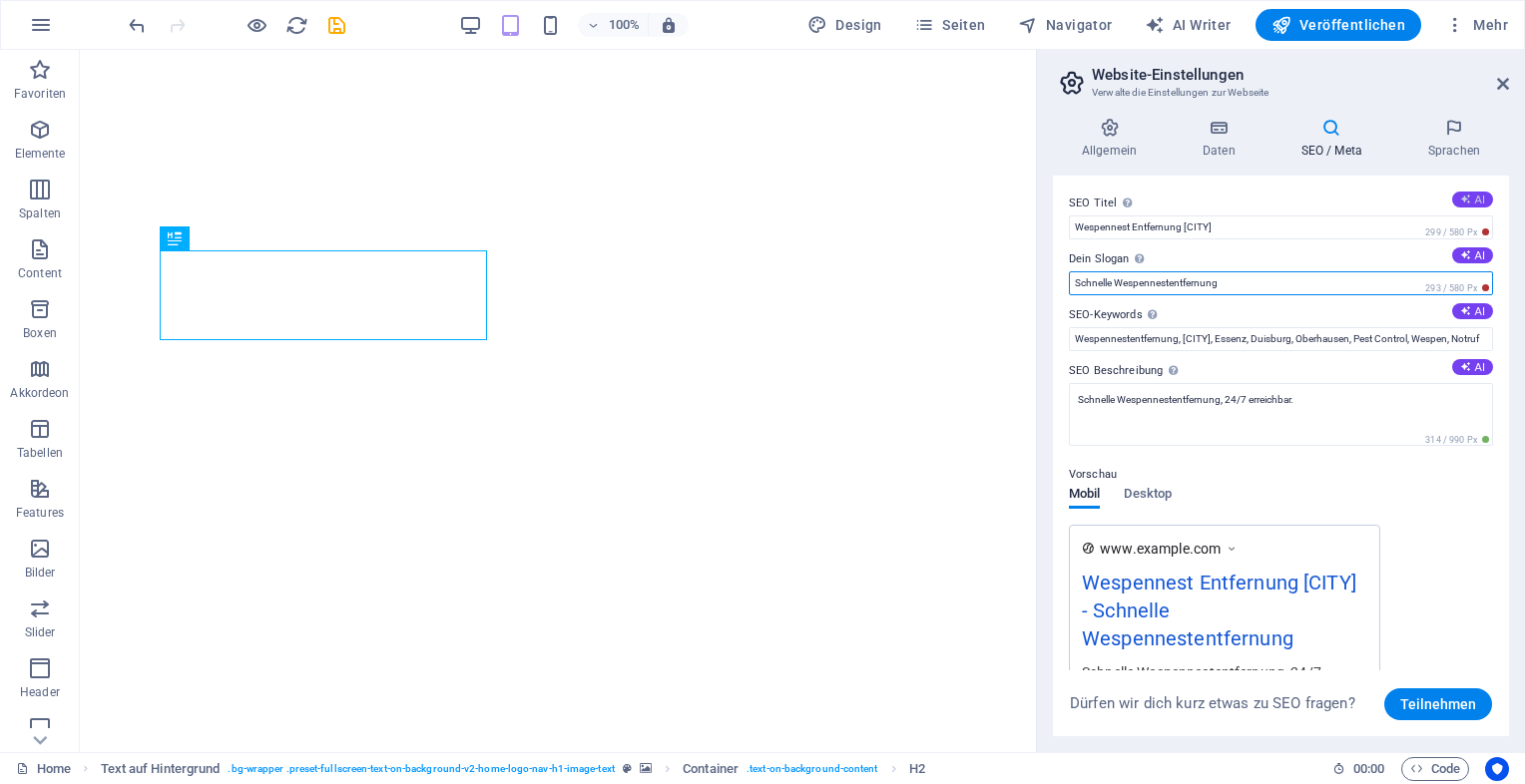 type on "Schnelle Wespennestentfernung" 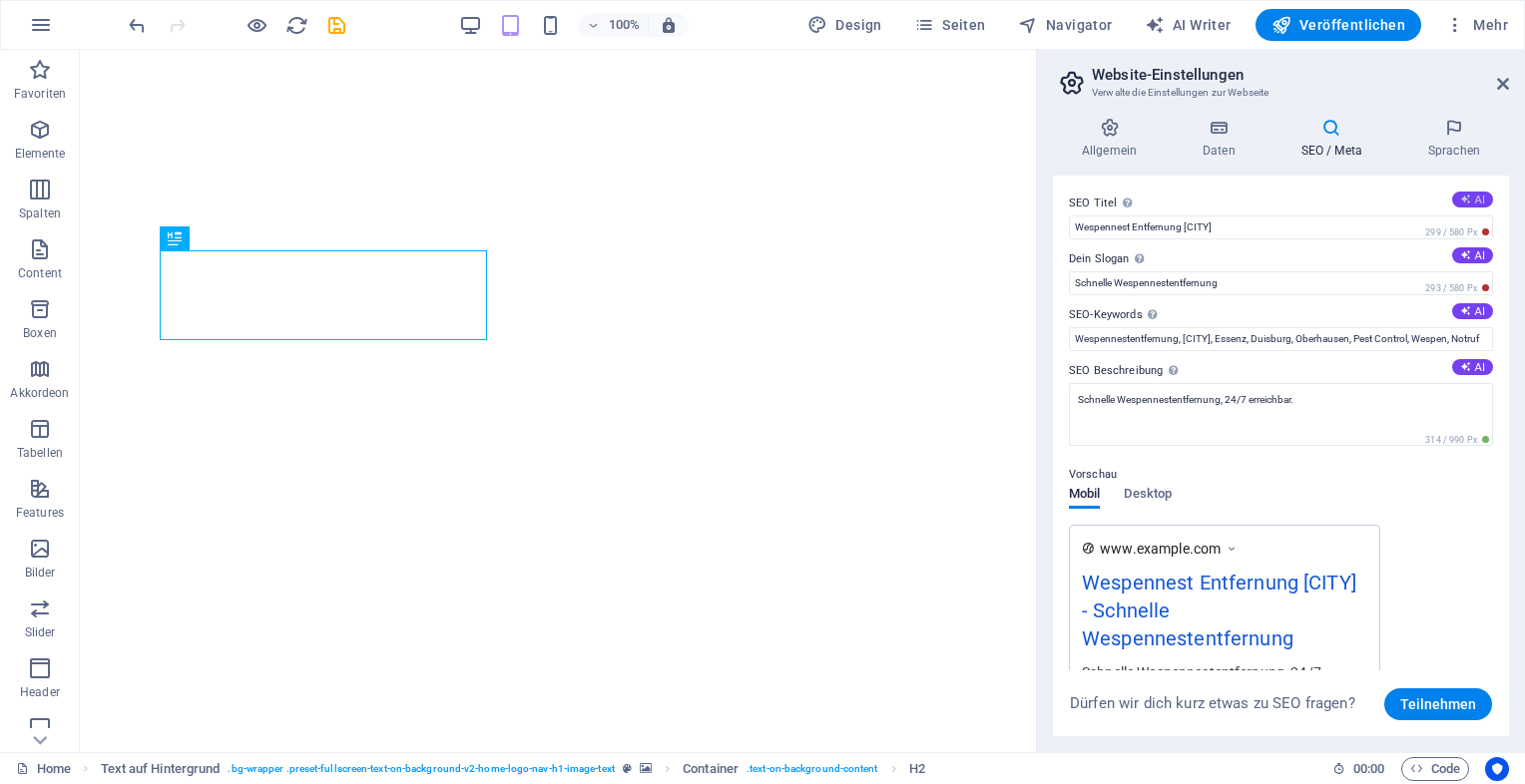 click at bounding box center (1465, 198) 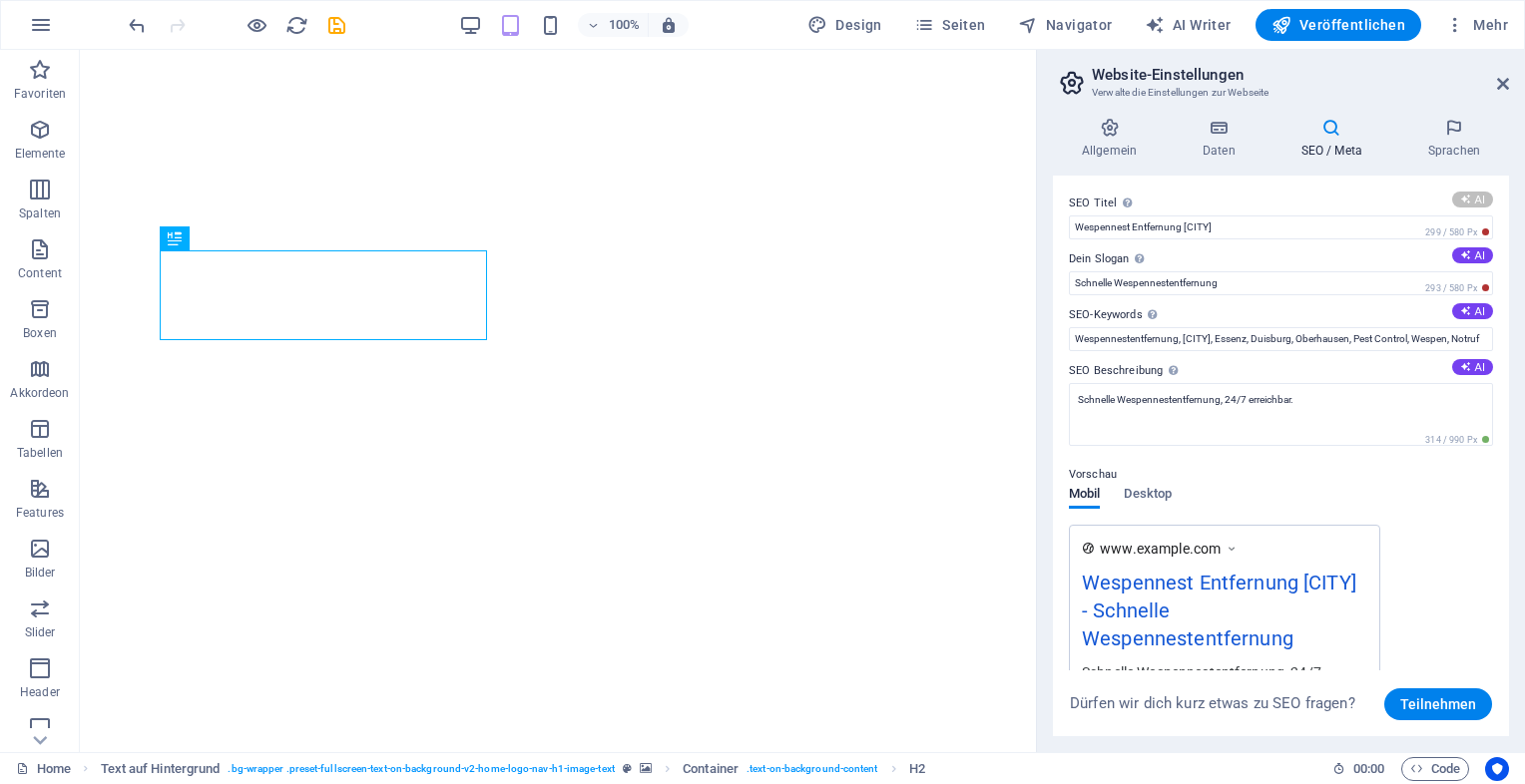 type on "Wespennest entfernen in [STATE]" 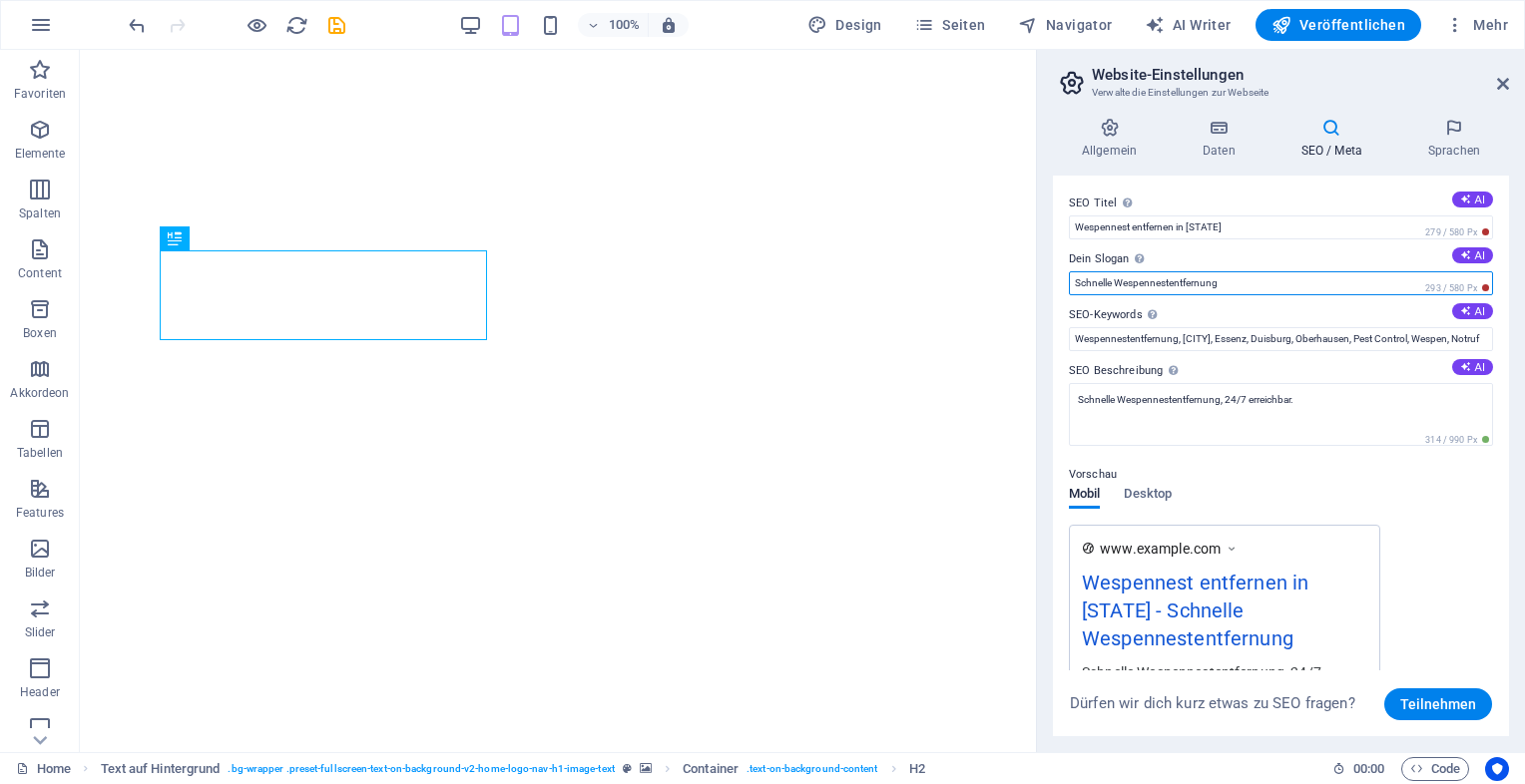 click on "Schnelle Wespennestentfernung" at bounding box center [1280, 283] 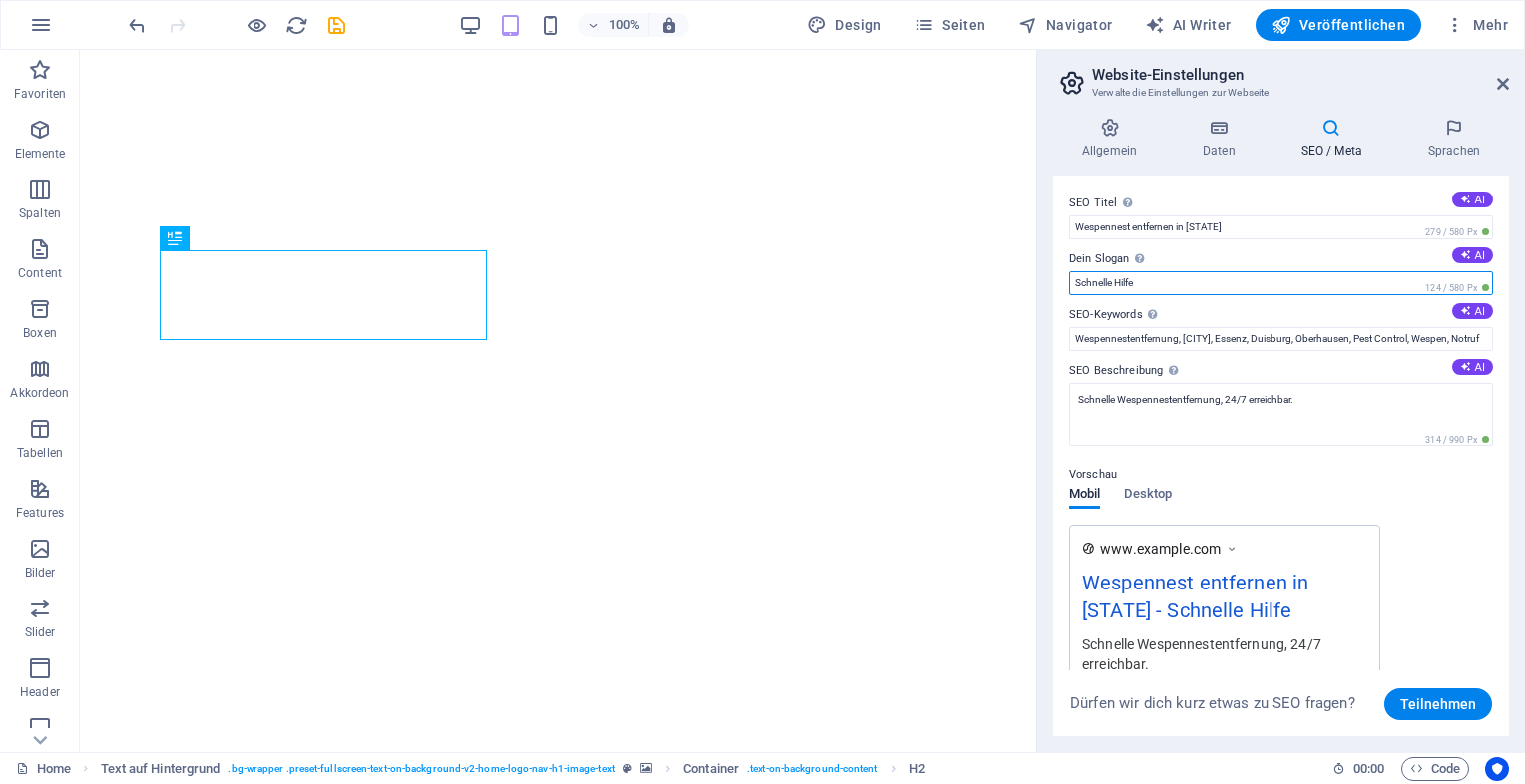 type on "Schnelle Hilfe" 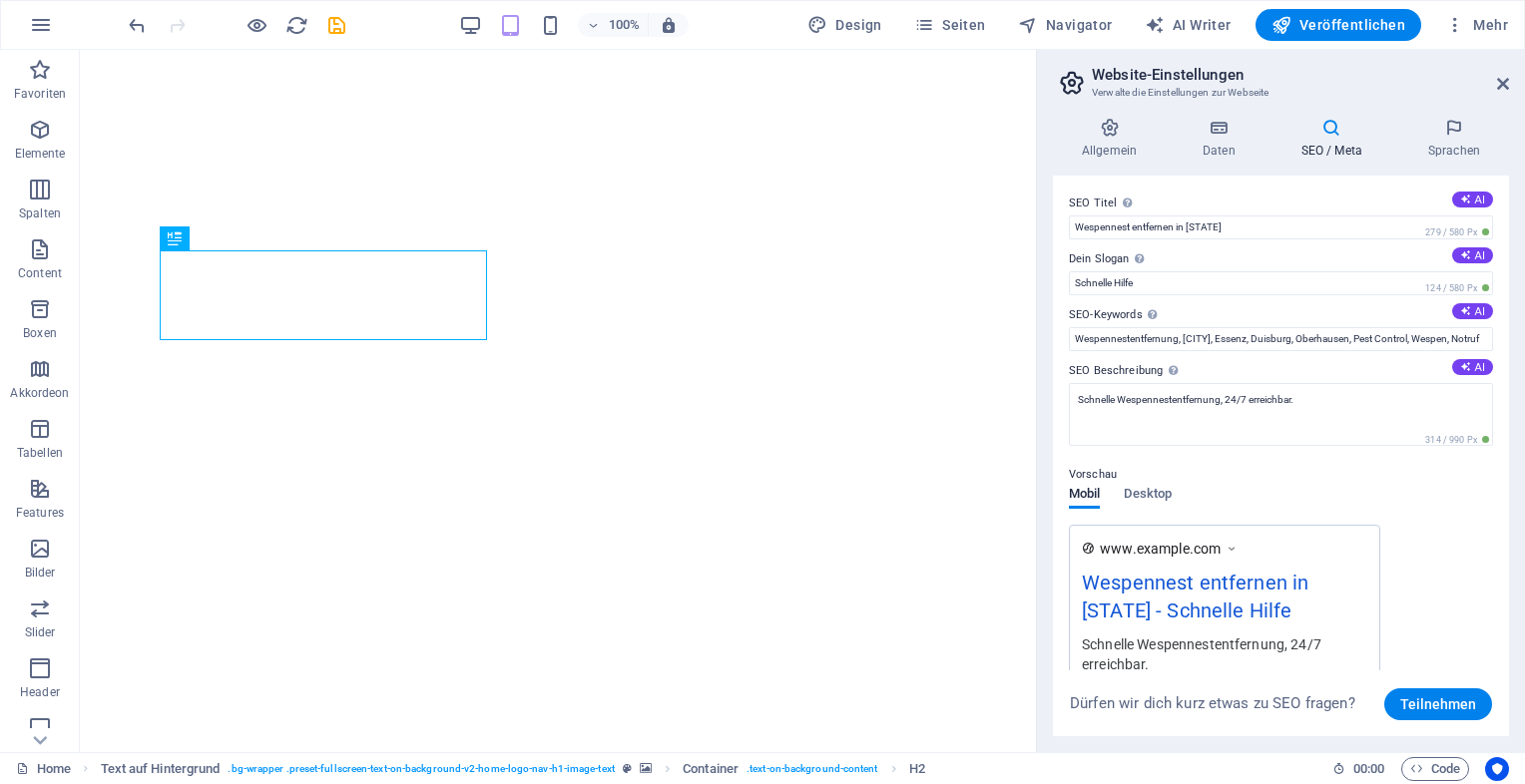 click on "SEO Titel Der Titel der Website - Das Erkennungsmerkmal in Suchmaschinen. AI Wespennest entfernen in [STATE] 279 / 580 Px Dein Slogan Der Slogan deiner Website. AI Schnelle Hilfe 124 / 580 Px SEO-Keywords Durch Komma getrennte Keywords (Suchbegriffe), die diese Website beschreiben. AI Wespennestentfernung, [CITY], Essenz, Duisburg, Oberhausen, Pest Control, Wespen, Notruf SEO Beschreibung Beschreibe die Inhalte deiner Website - wichtig für Suchmaschinen! AI Schnelle Wespennestentfernung, 24/7 erreichbar. 314 / 990 Px Vorschau Mobil Desktop www.[EXAMPLE.COM] Wespennest entfernen in [STATE] - Schnelle Hilfe Schnelle Wespennestentfernung, 24/7 erreichbar. Einstellungen Noindex Weist Suchmaschinen an, diese Website aus Suchergebnissen auszuschließen. Responsive Bestimme, ob deine Website responsiv auf die Bildschirmauflösung reagieren soll. Metatags Hier kannst du individuellen HTML-Code innerhalb des Tag einfügen. Beachte, dass fehlerhafter Code die Bearbeitung der Website beeinträchtigen kann. Teilnehmen" at bounding box center (1280, 456) 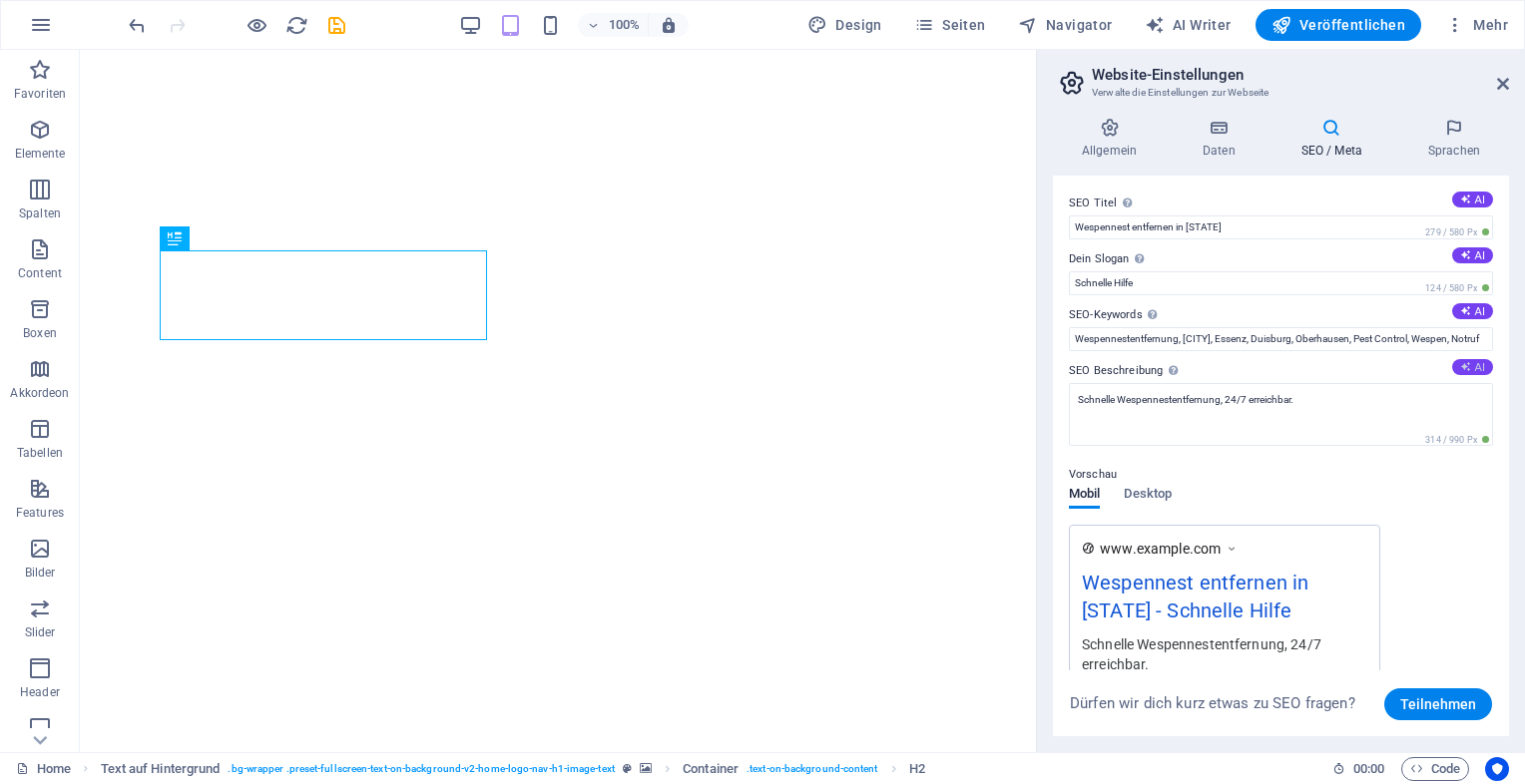 click on "AI" at bounding box center [1472, 367] 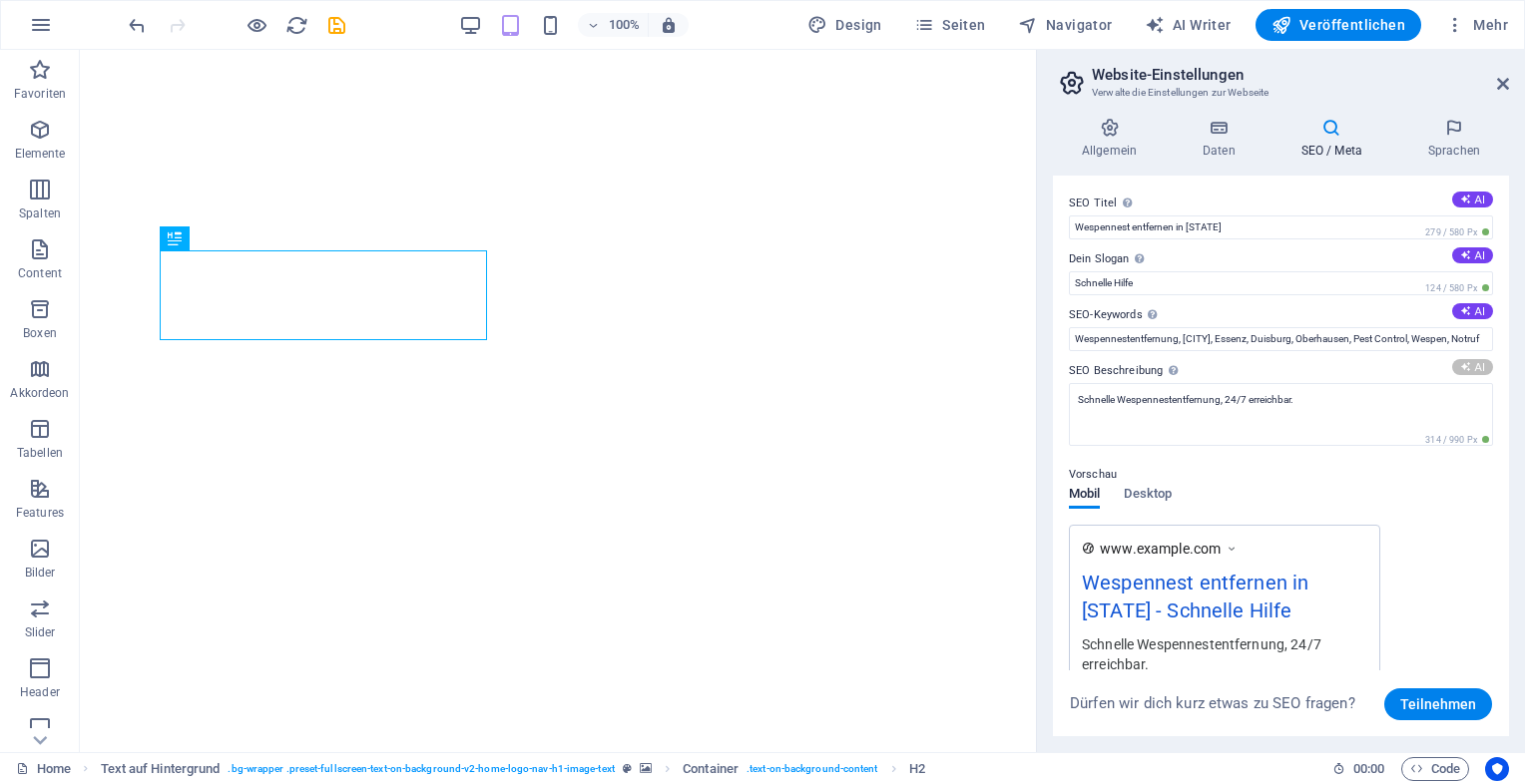 type on "Schnelle, professionelle Wespennestentfernung in [CITY] – 24/7 erreichbar. Vertrauen Sie den Experten von Seven Eleven!" 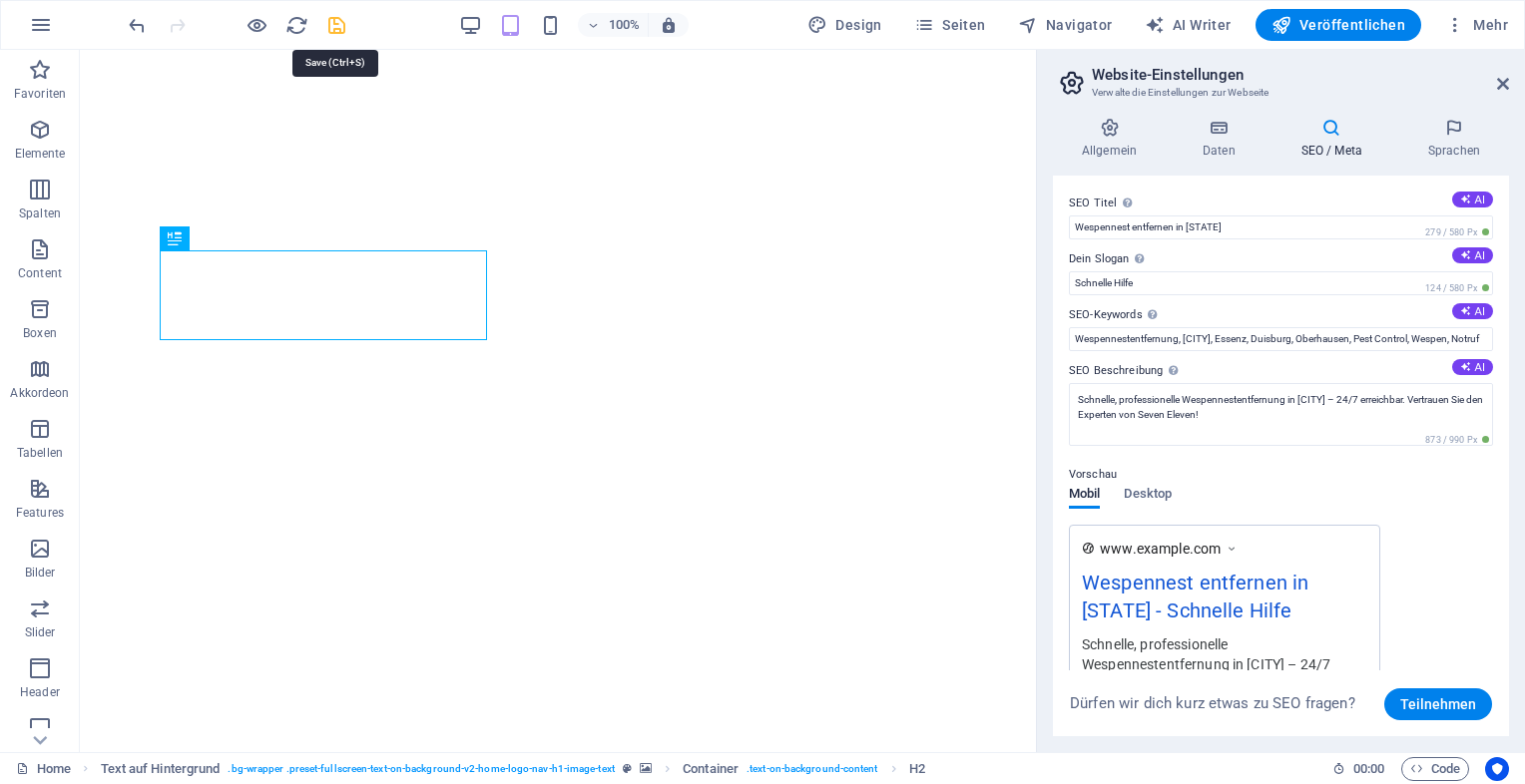 click at bounding box center (336, 25) 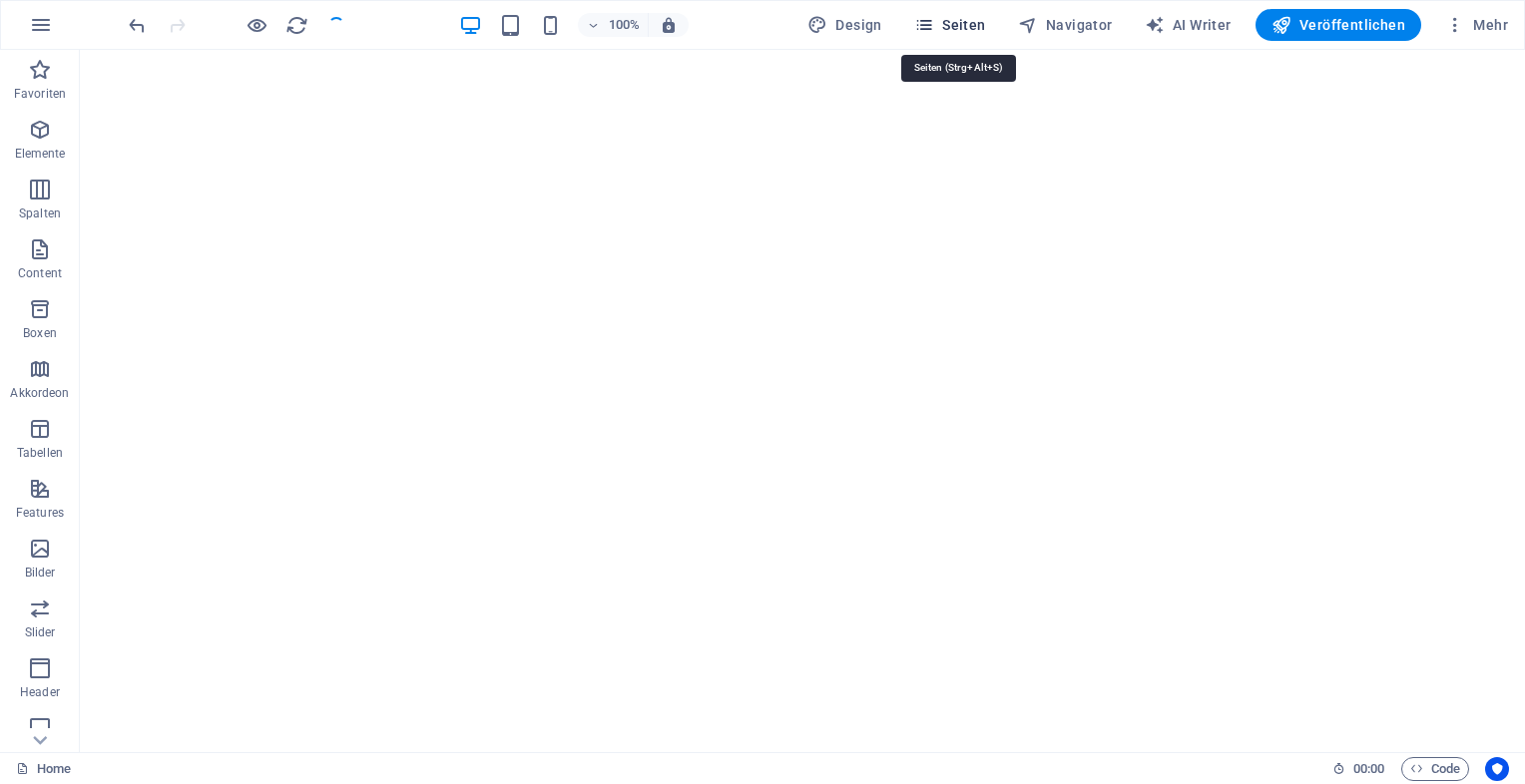 click on "Seiten" at bounding box center [950, 25] 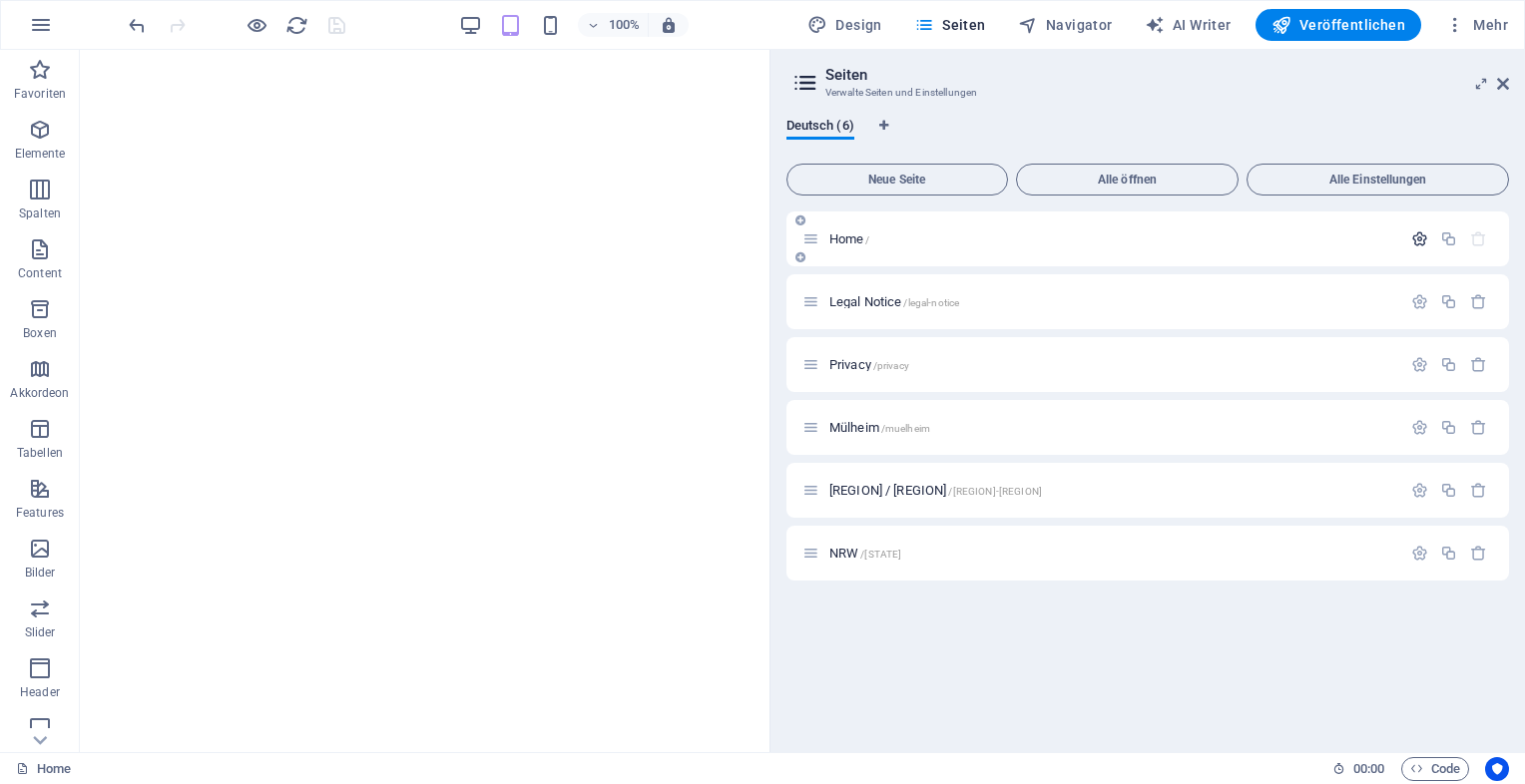 click at bounding box center (1419, 238) 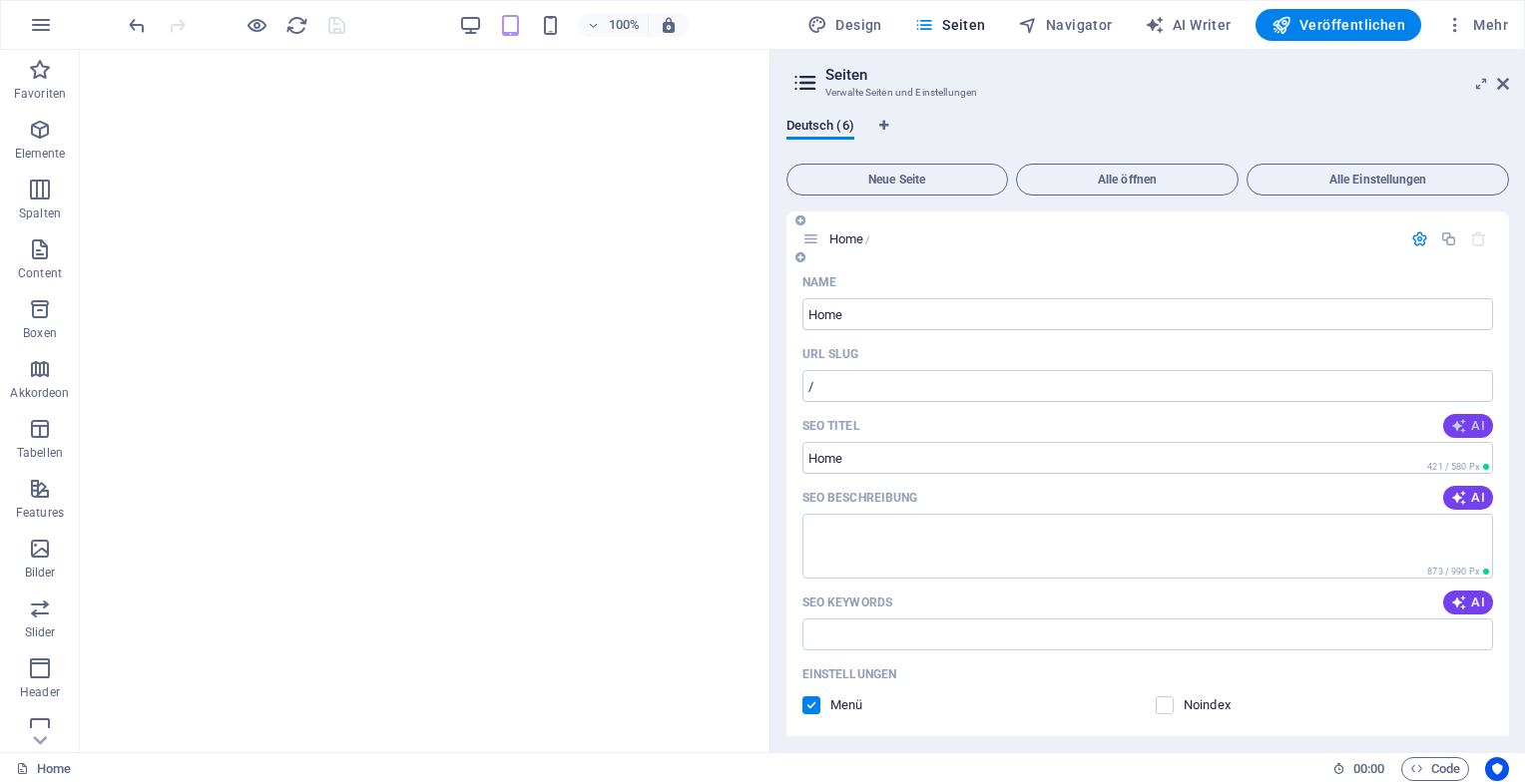 click on "AI" at bounding box center (1468, 426) 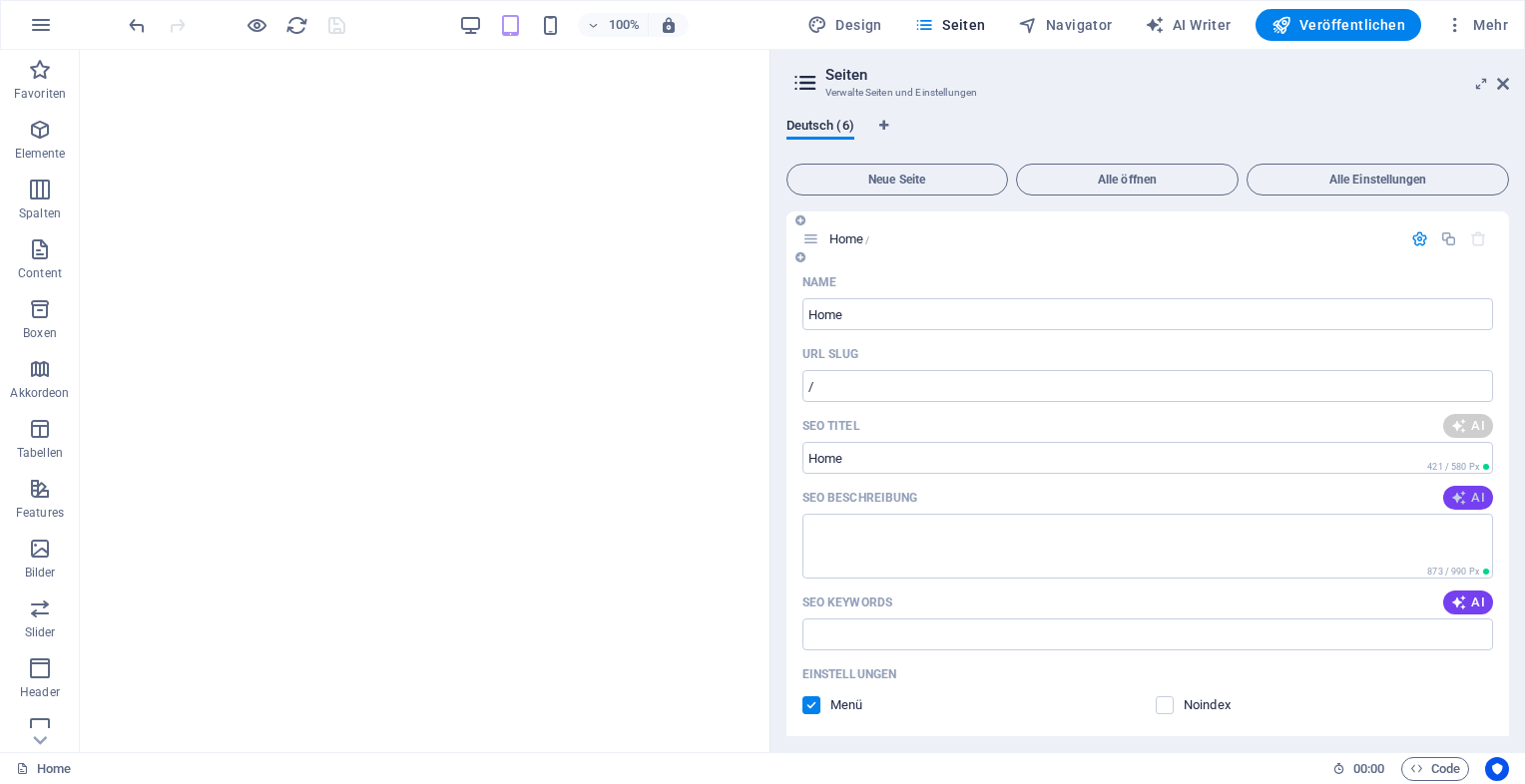 click on "AI" at bounding box center [1468, 498] 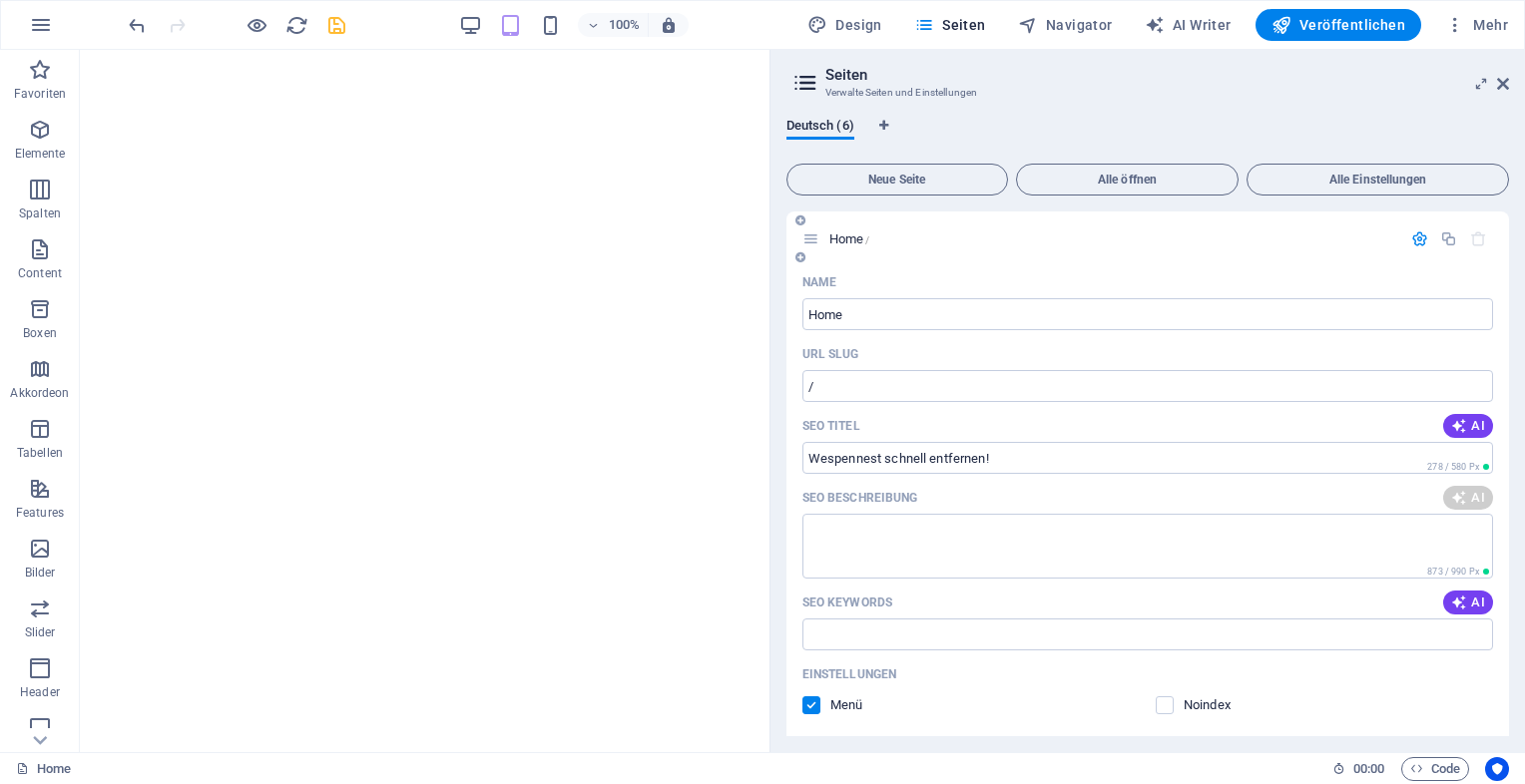 type on "Wespennest schnell entfernen!" 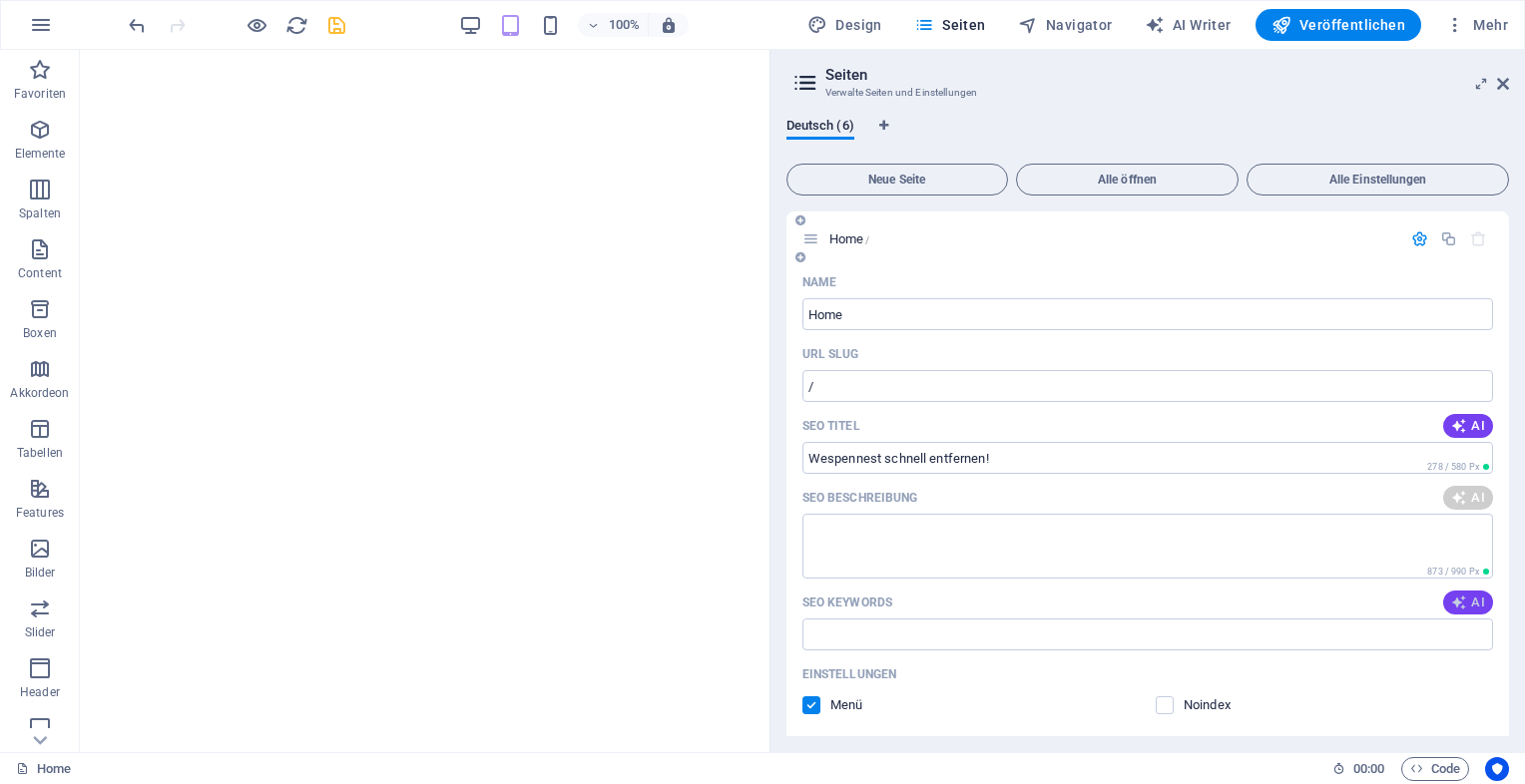 click on "AI" at bounding box center (1468, 602) 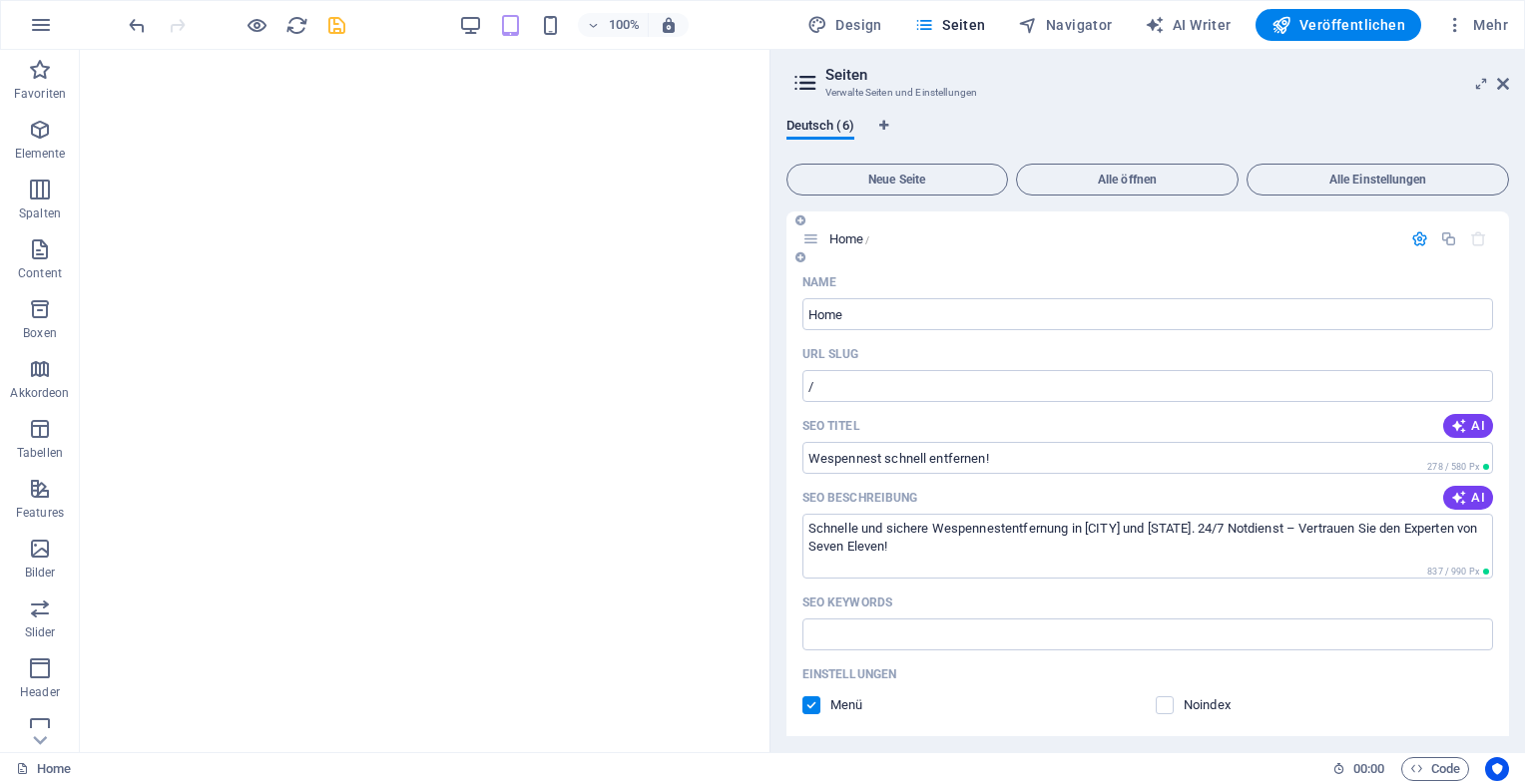 type on "Schnelle und sichere Wespennestentfernung in Mülheim und NRW. 24/7 Notdienst – Vertrauen Sie den Experten von Seven Eleven!" 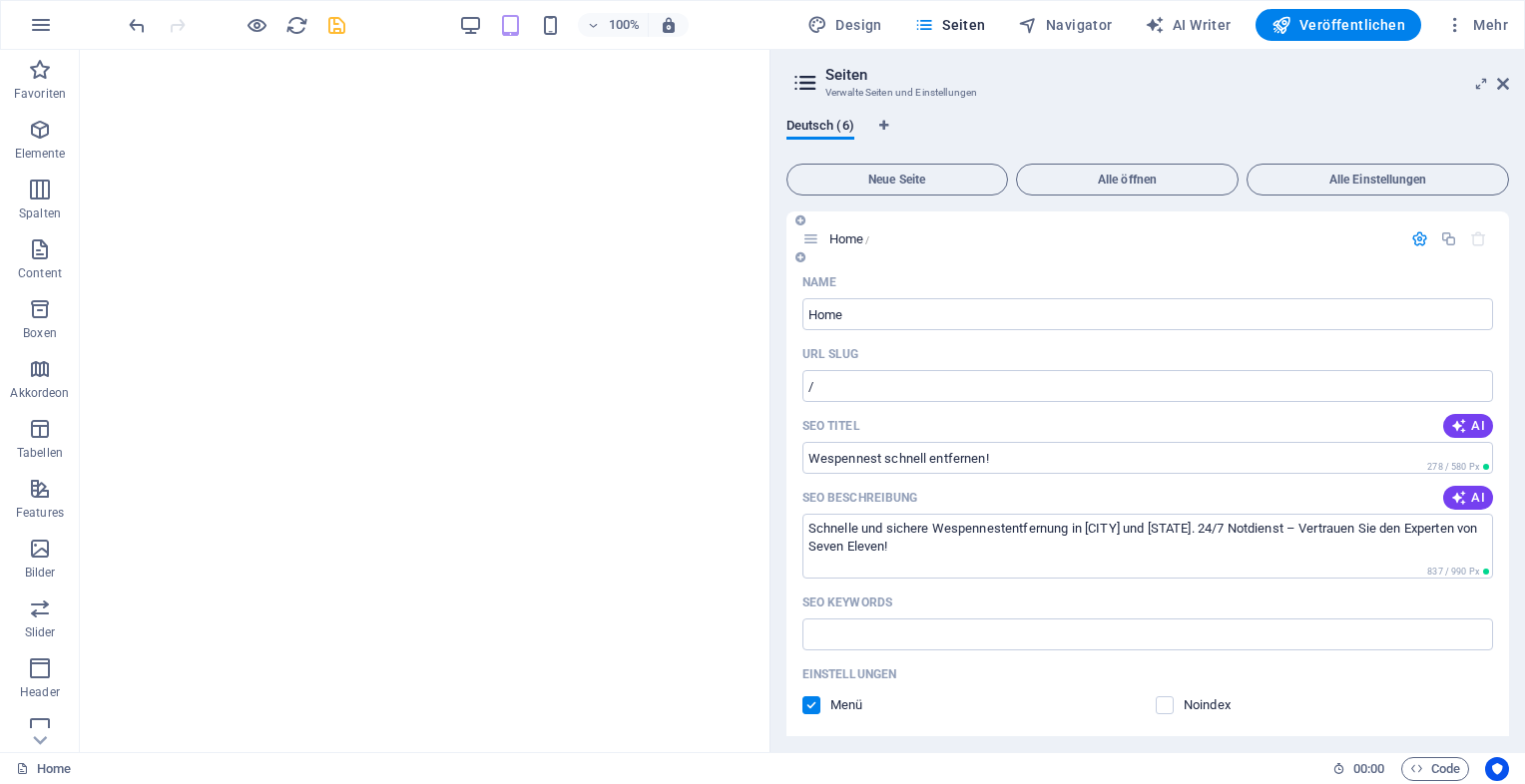 type on "Wespennestentfernung Mülheim, Wespennest entfernen, sichere Wespennestentfernung, Notdienst Wespennester, Wespennest Experten NRW, Wespenprobleme vermeiden" 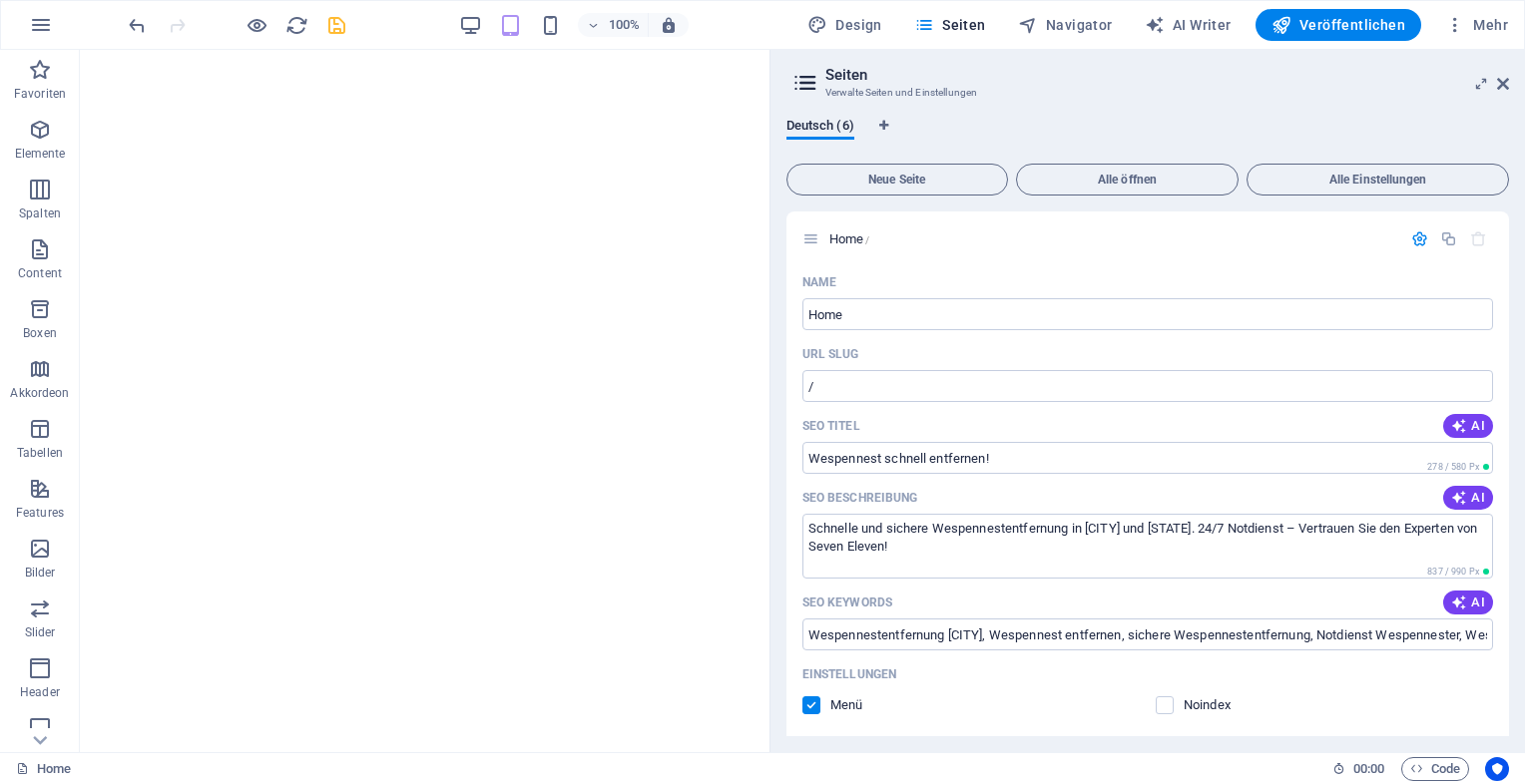 click at bounding box center (805, 83) 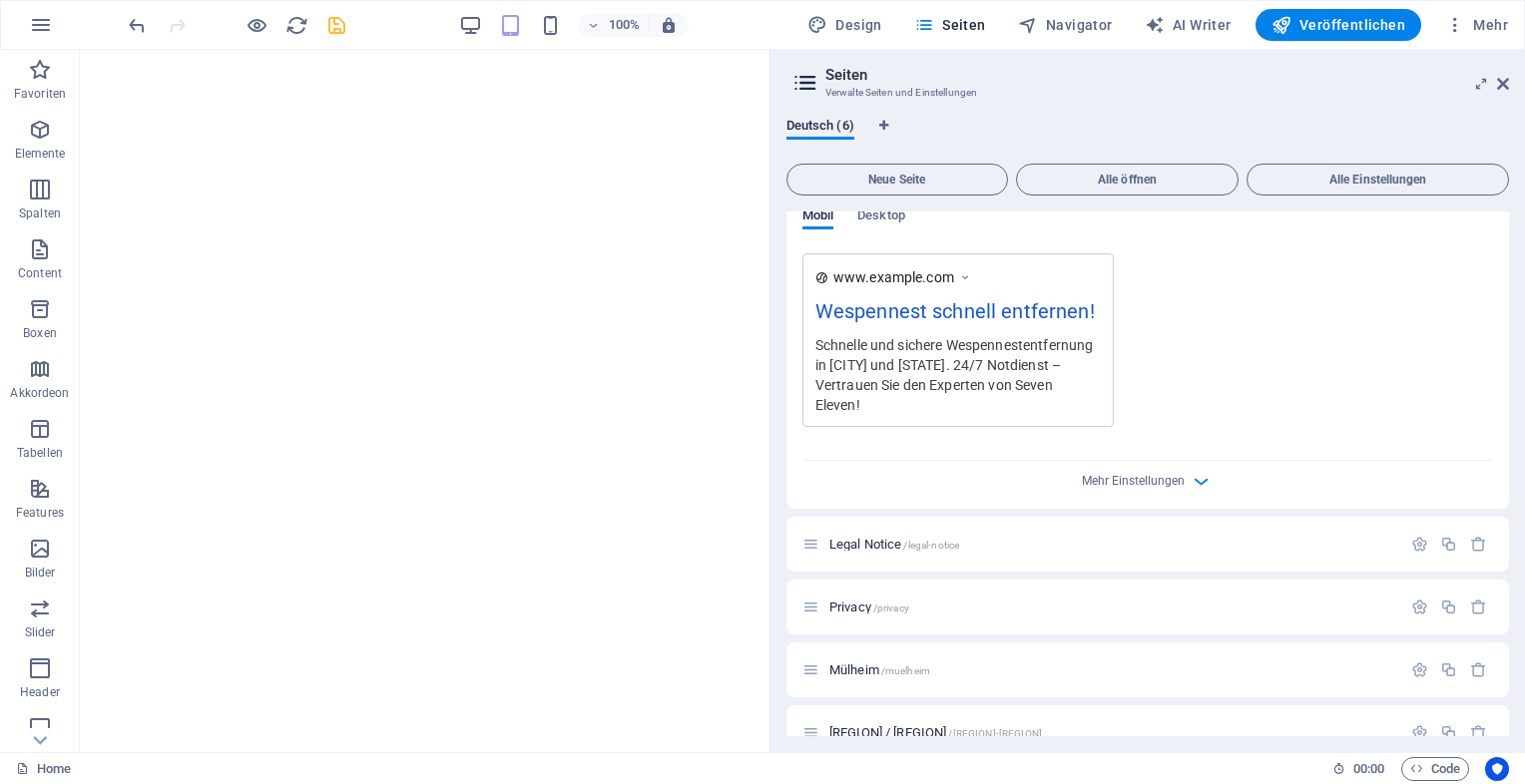 scroll, scrollTop: 655, scrollLeft: 0, axis: vertical 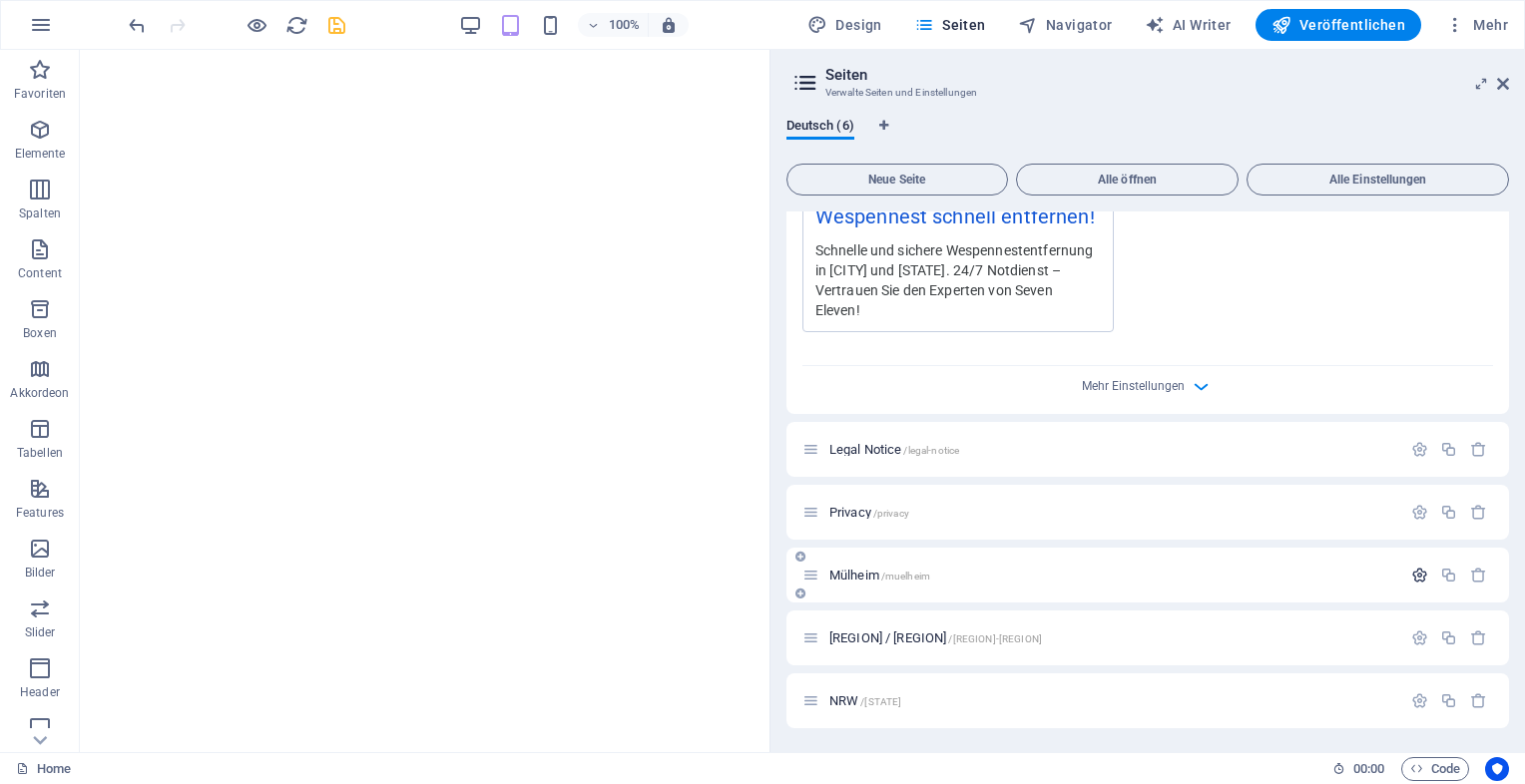 click at bounding box center (1419, 575) 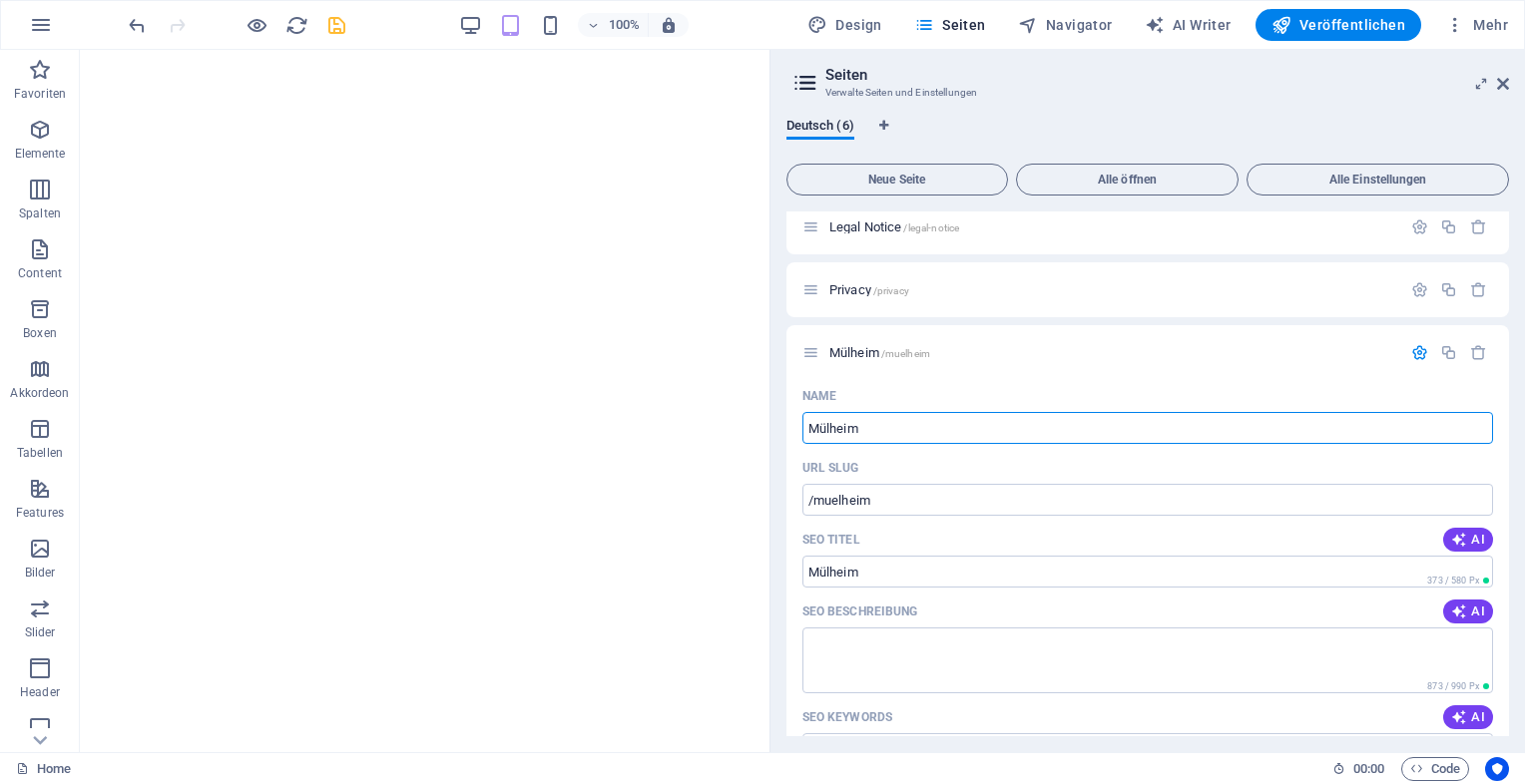 scroll, scrollTop: 985, scrollLeft: 0, axis: vertical 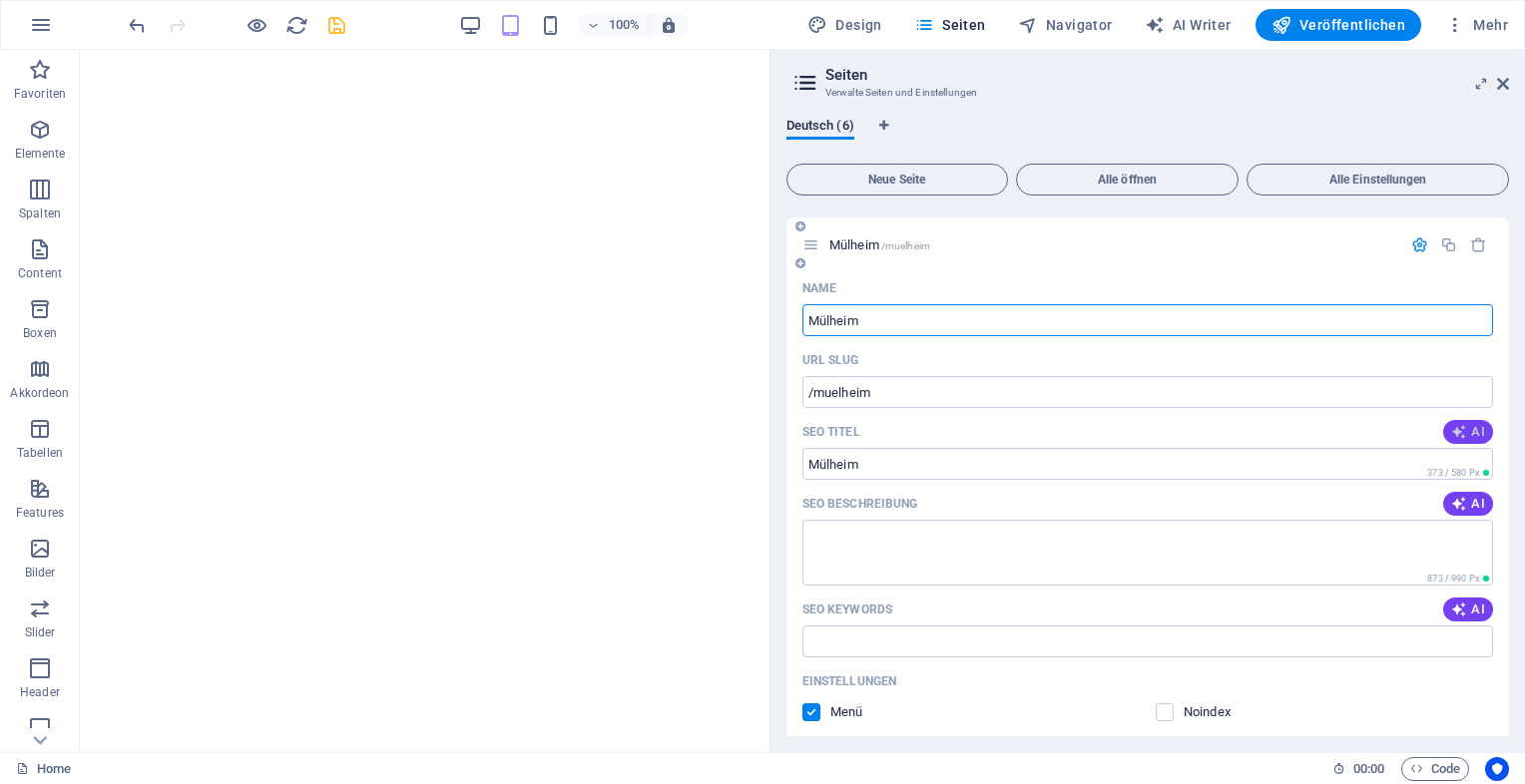 click at bounding box center [1459, 432] 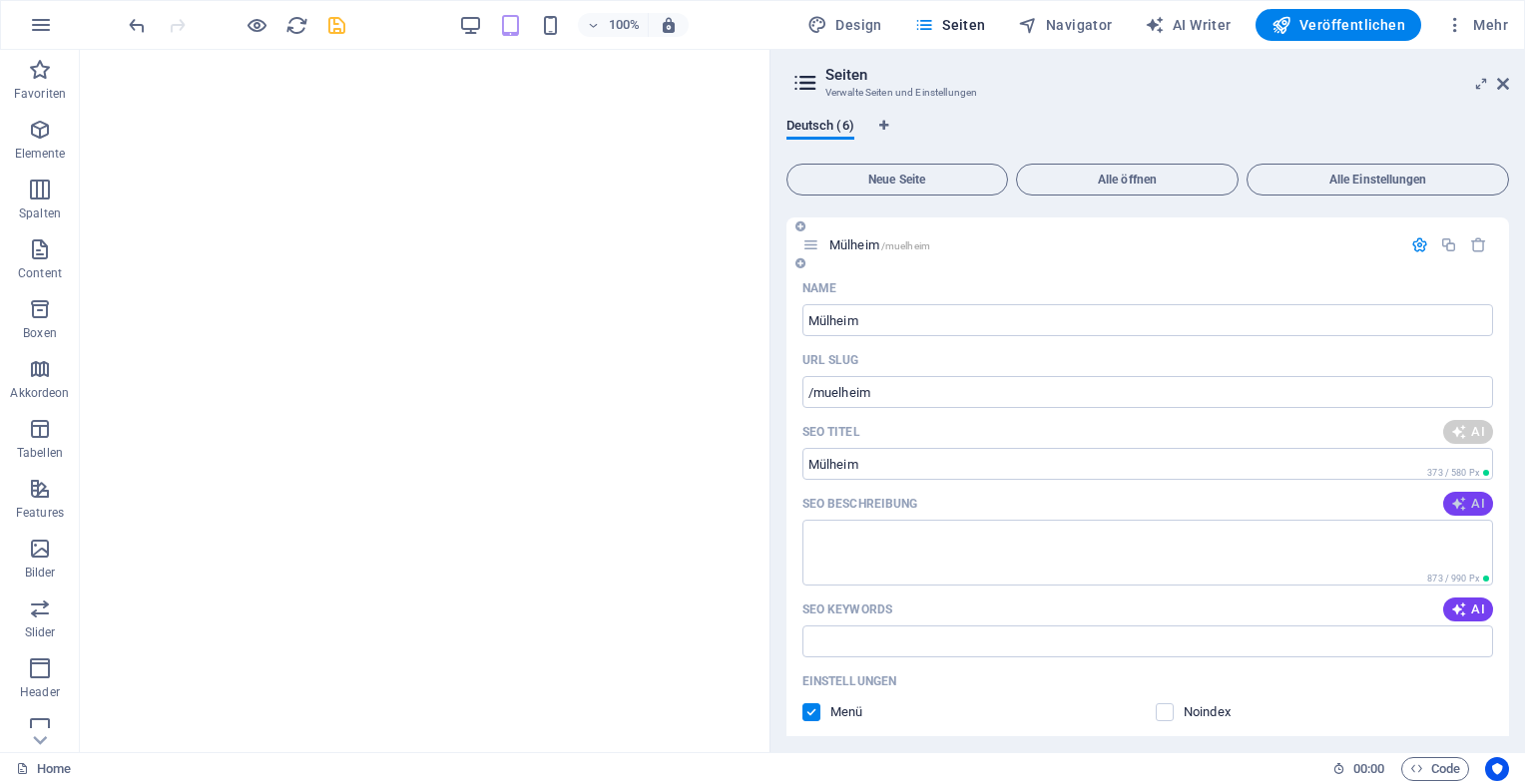 click on "AI" at bounding box center [1468, 504] 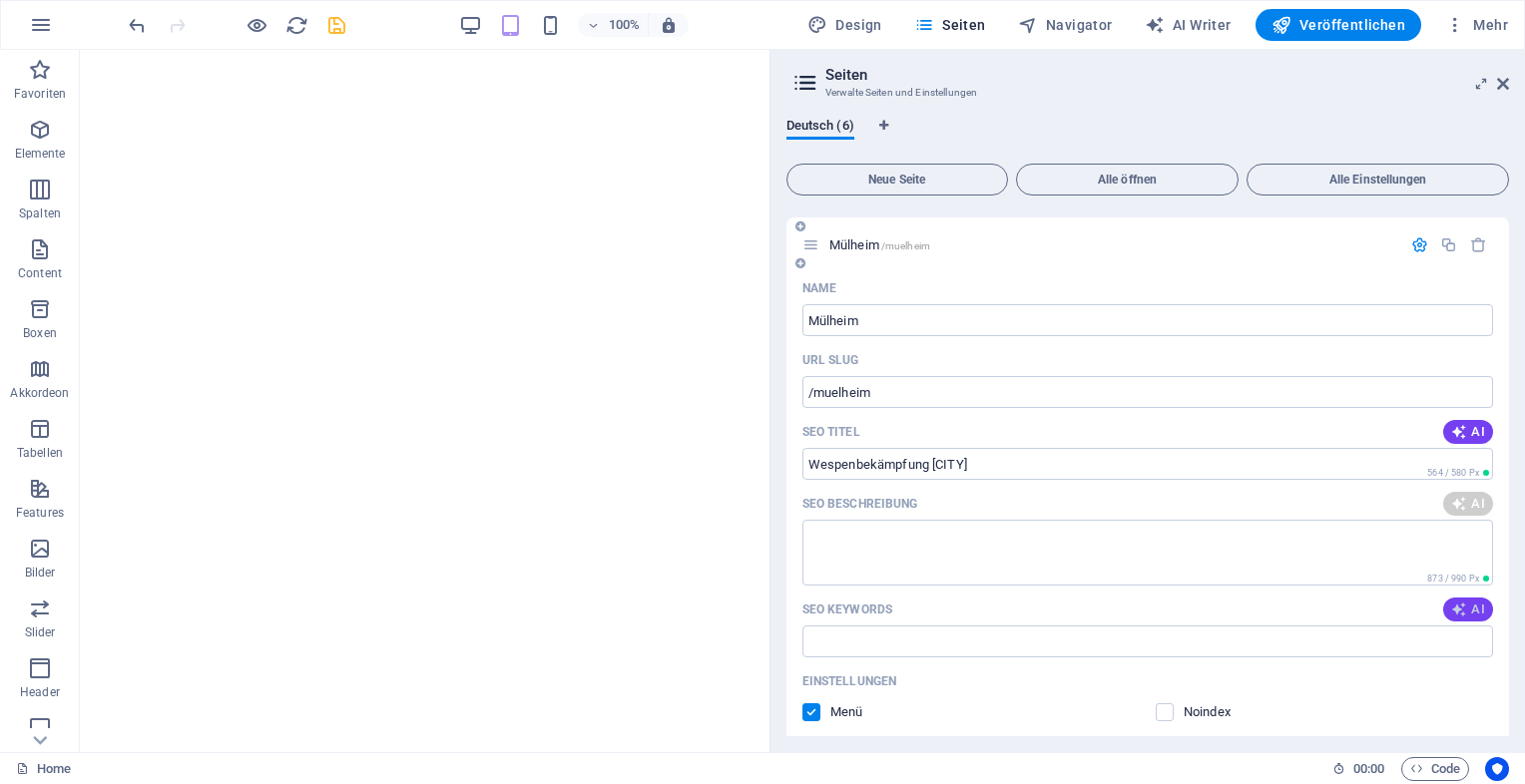 click at bounding box center (1459, 609) 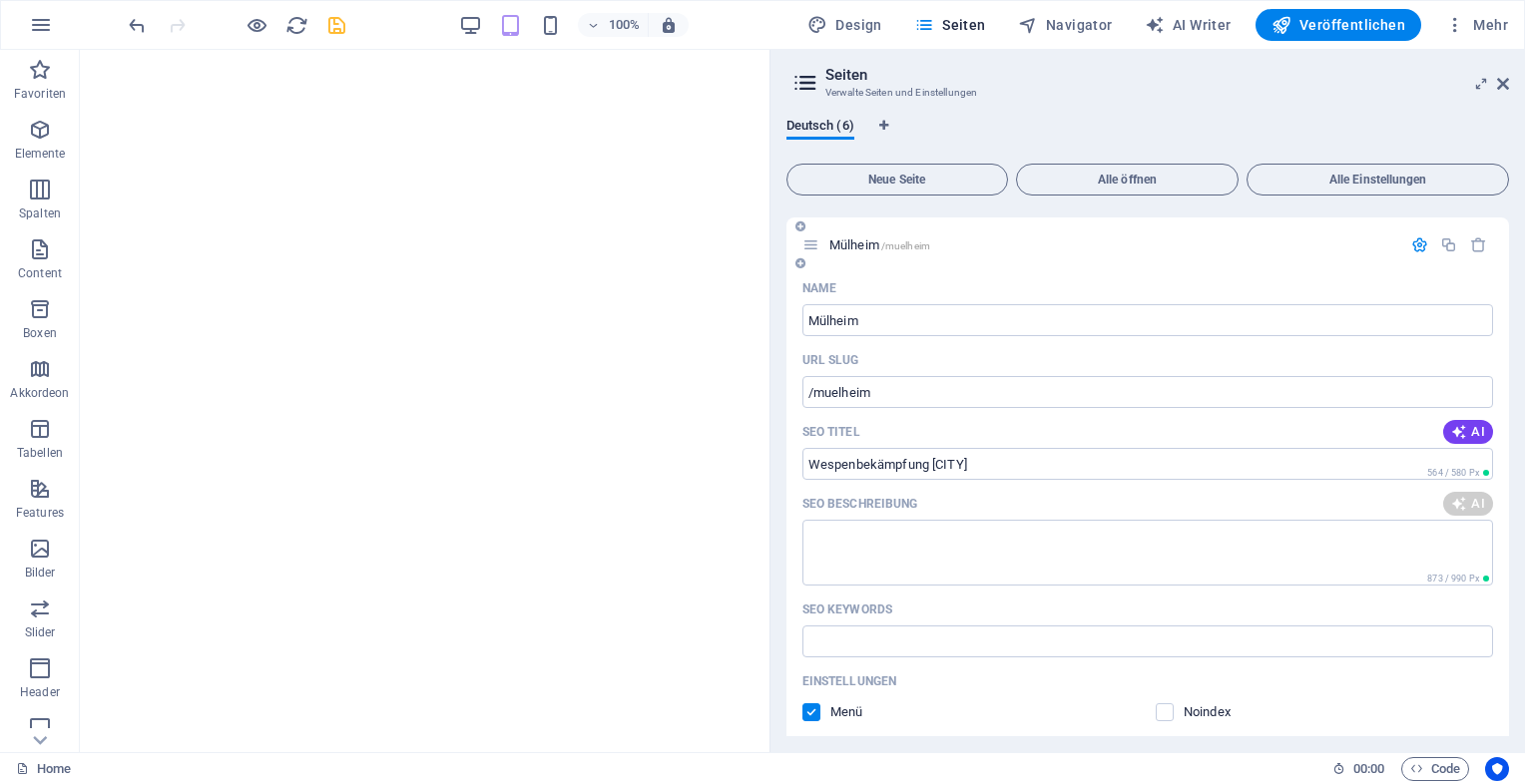 type on "Wespenbekämpfung Mülheim" 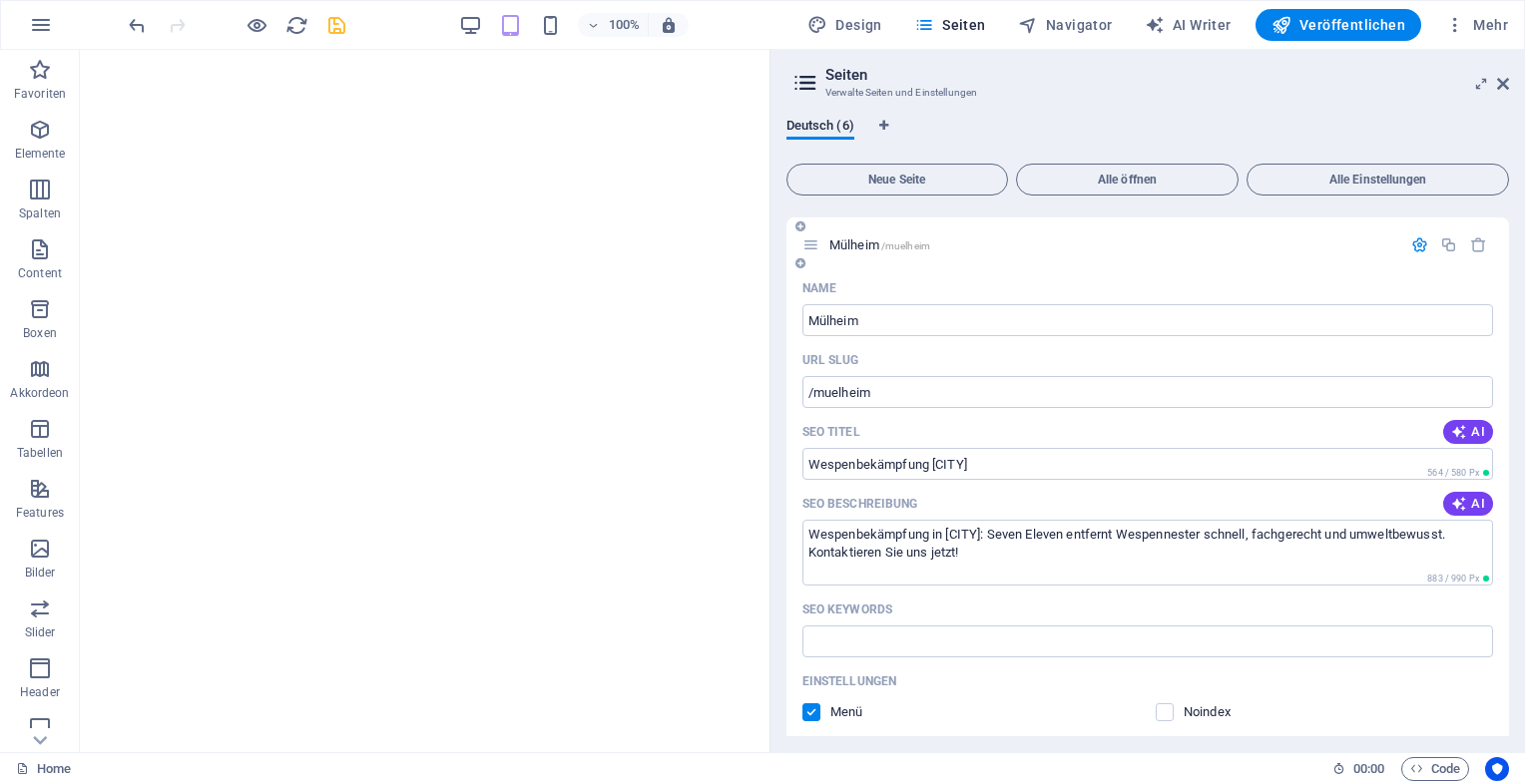 type on "Wespenbekämpfung in Mülheim: Seven Eleven entfernt Wespennester schnell, fachgerecht und umweltbewusst. Kontaktieren Sie uns jetzt!" 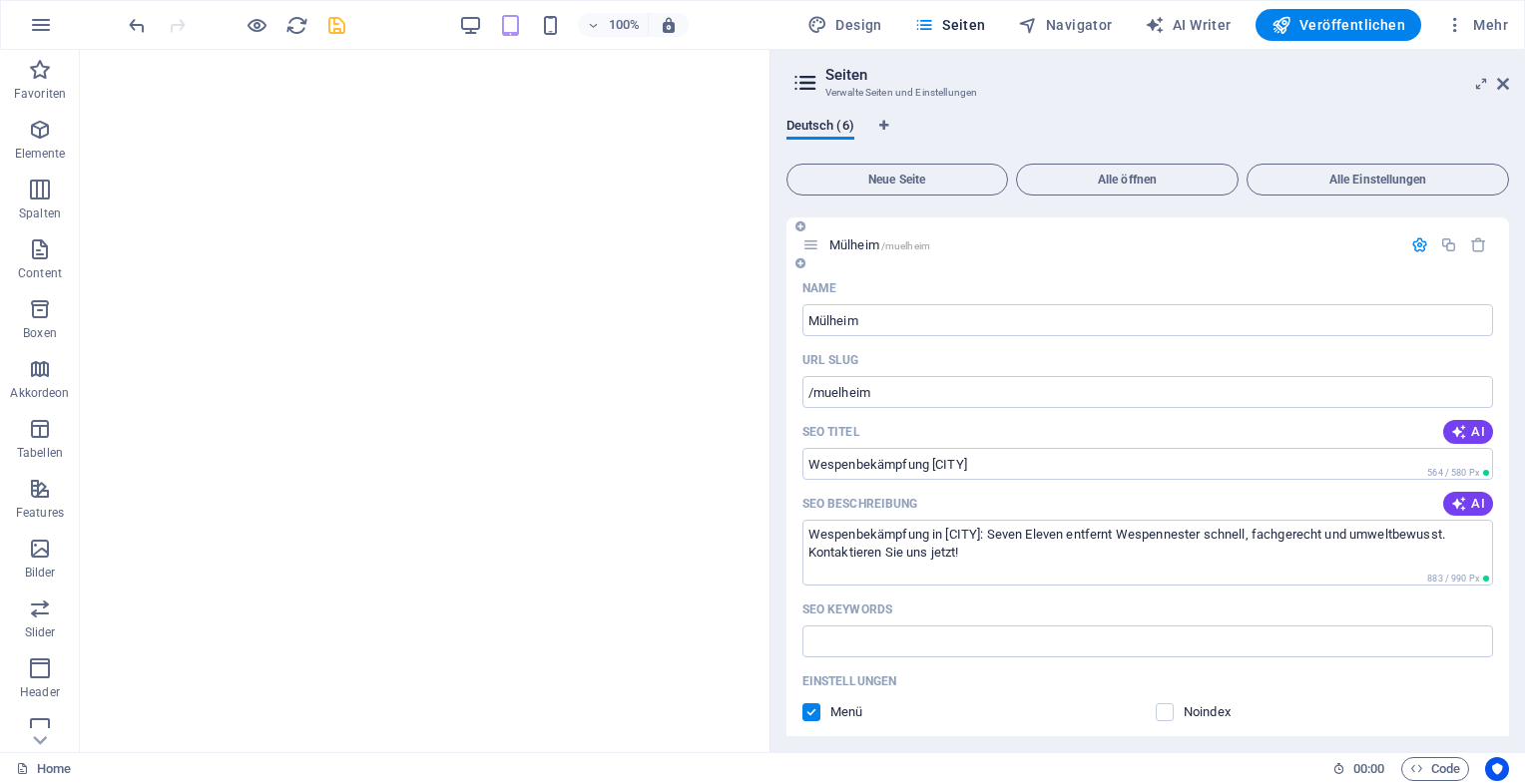 type on "Wespenbekämpfung Mülheim, Wespennestentfernung Mülheim, Wespenexperte Ruhrgebiet, Wespen Notdienst Mülheim, umweltbewusste Wespenentfernung, professionelle Wespenbekämpfung" 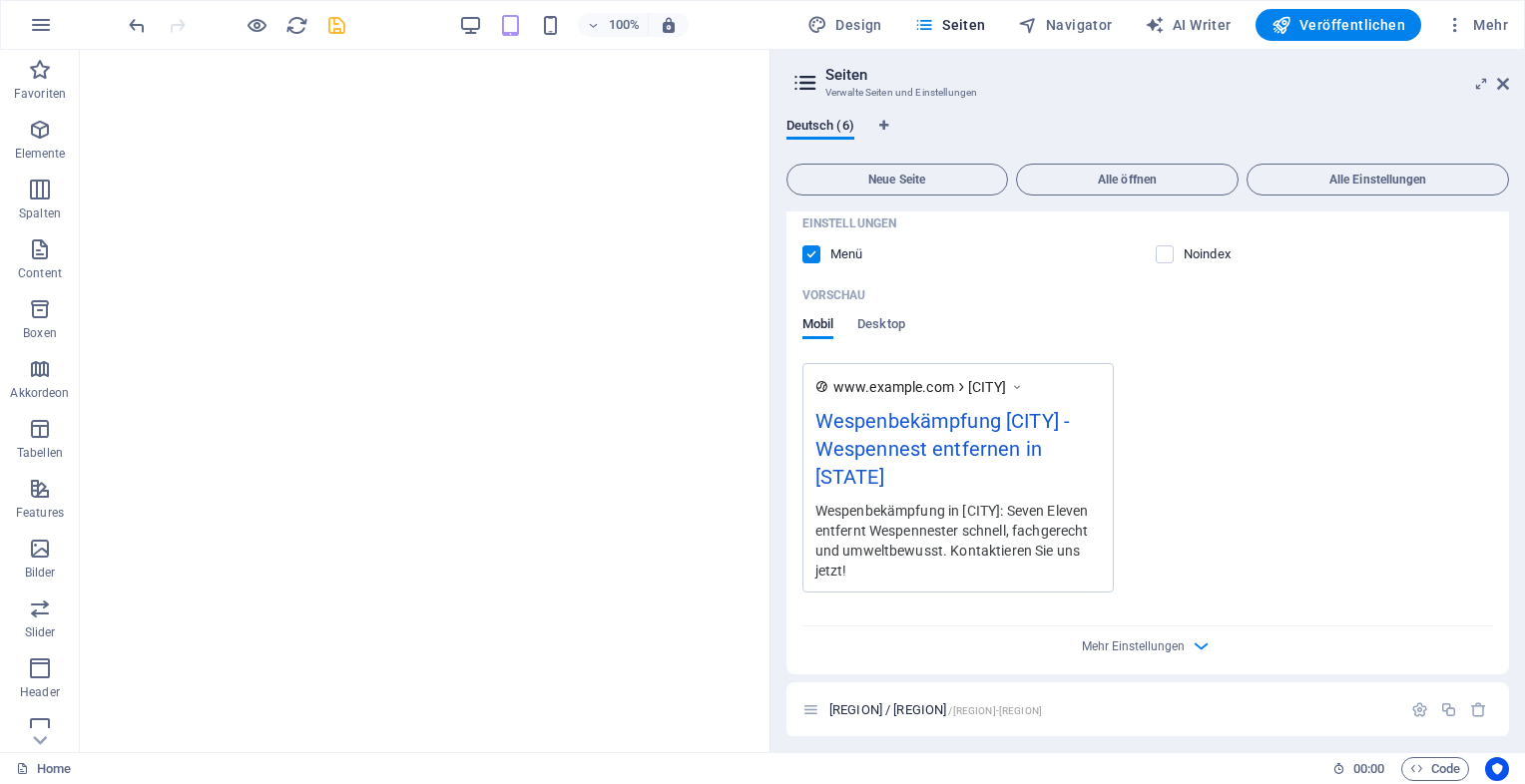 scroll, scrollTop: 1486, scrollLeft: 0, axis: vertical 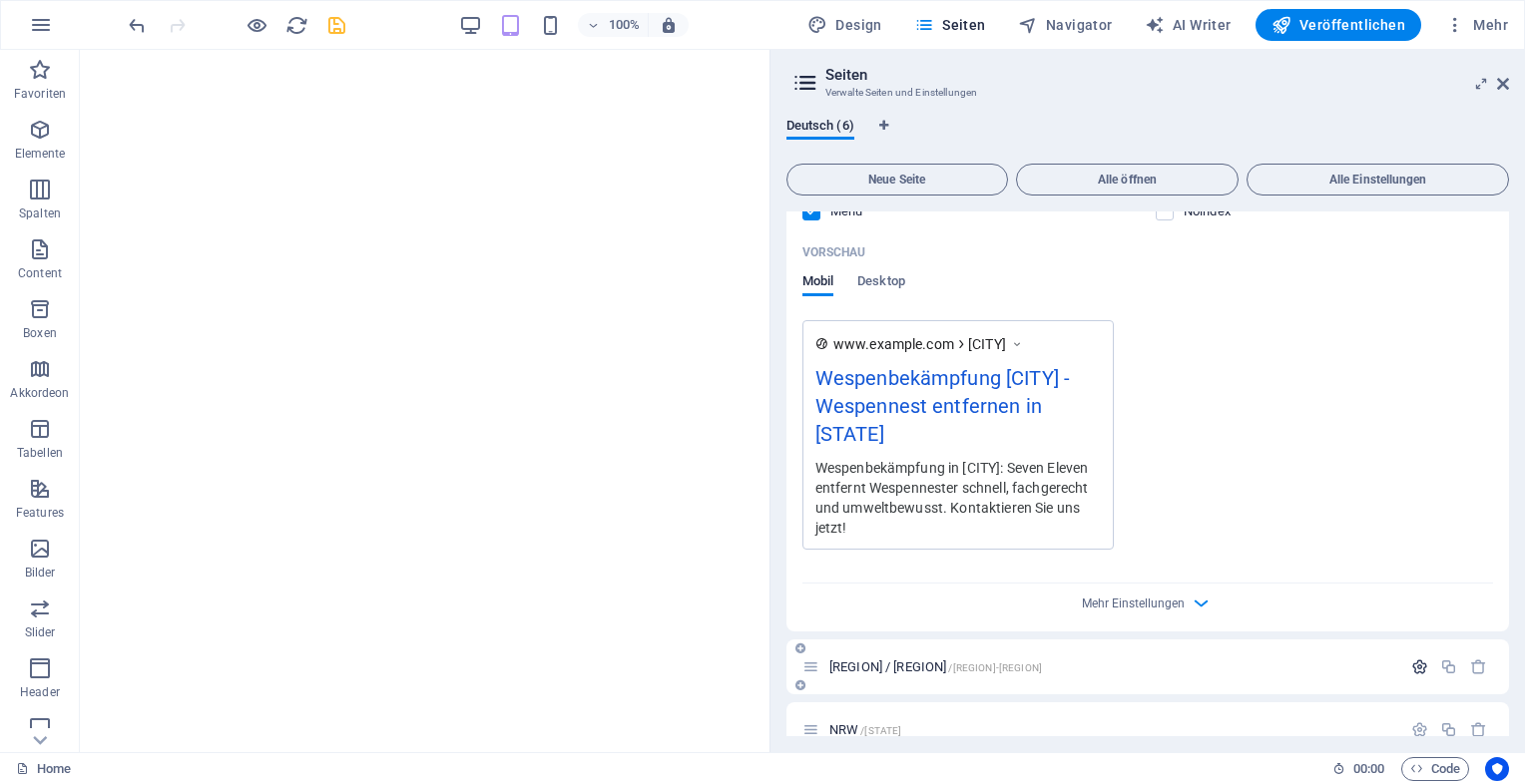 click at bounding box center (1419, 666) 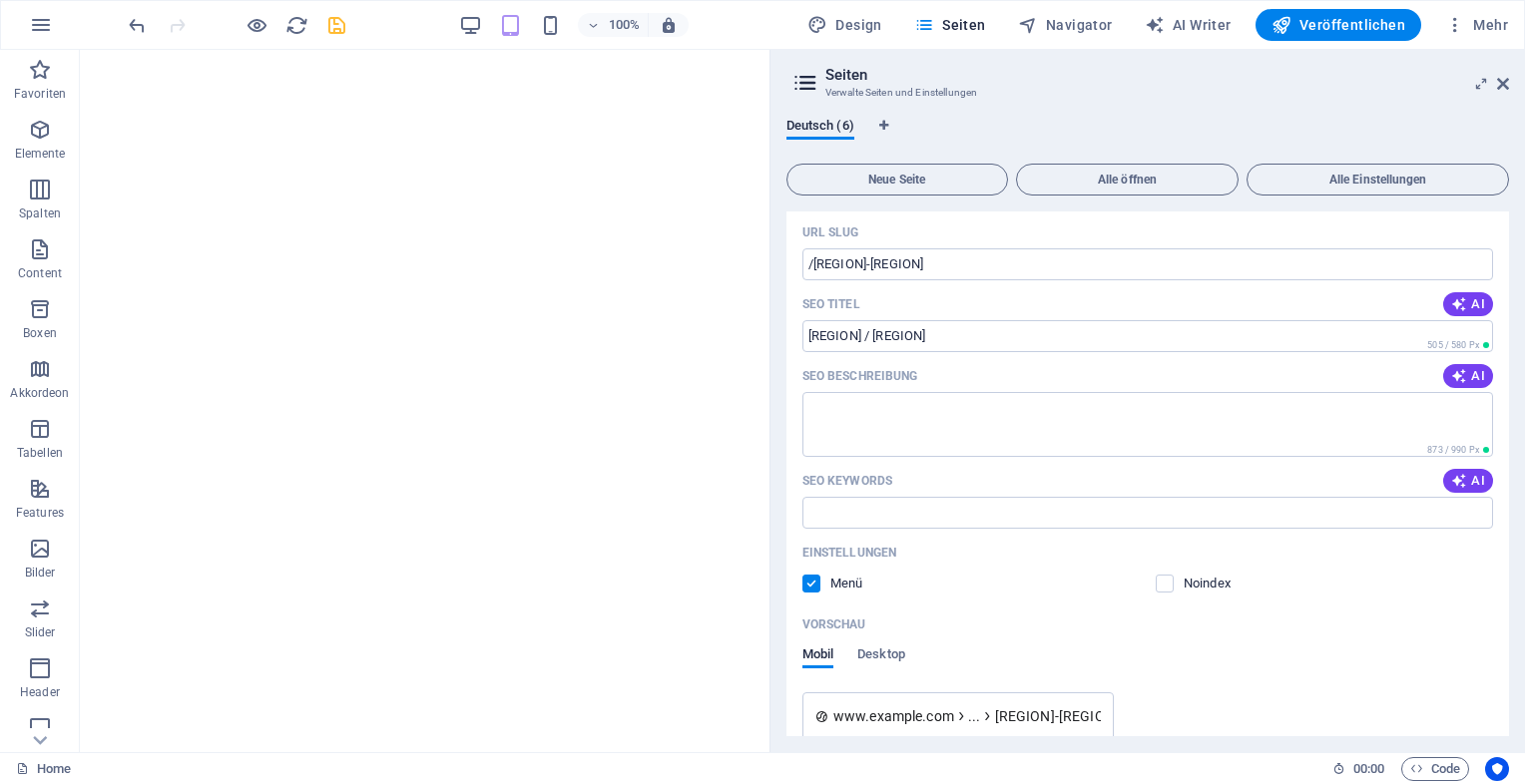 scroll, scrollTop: 2011, scrollLeft: 0, axis: vertical 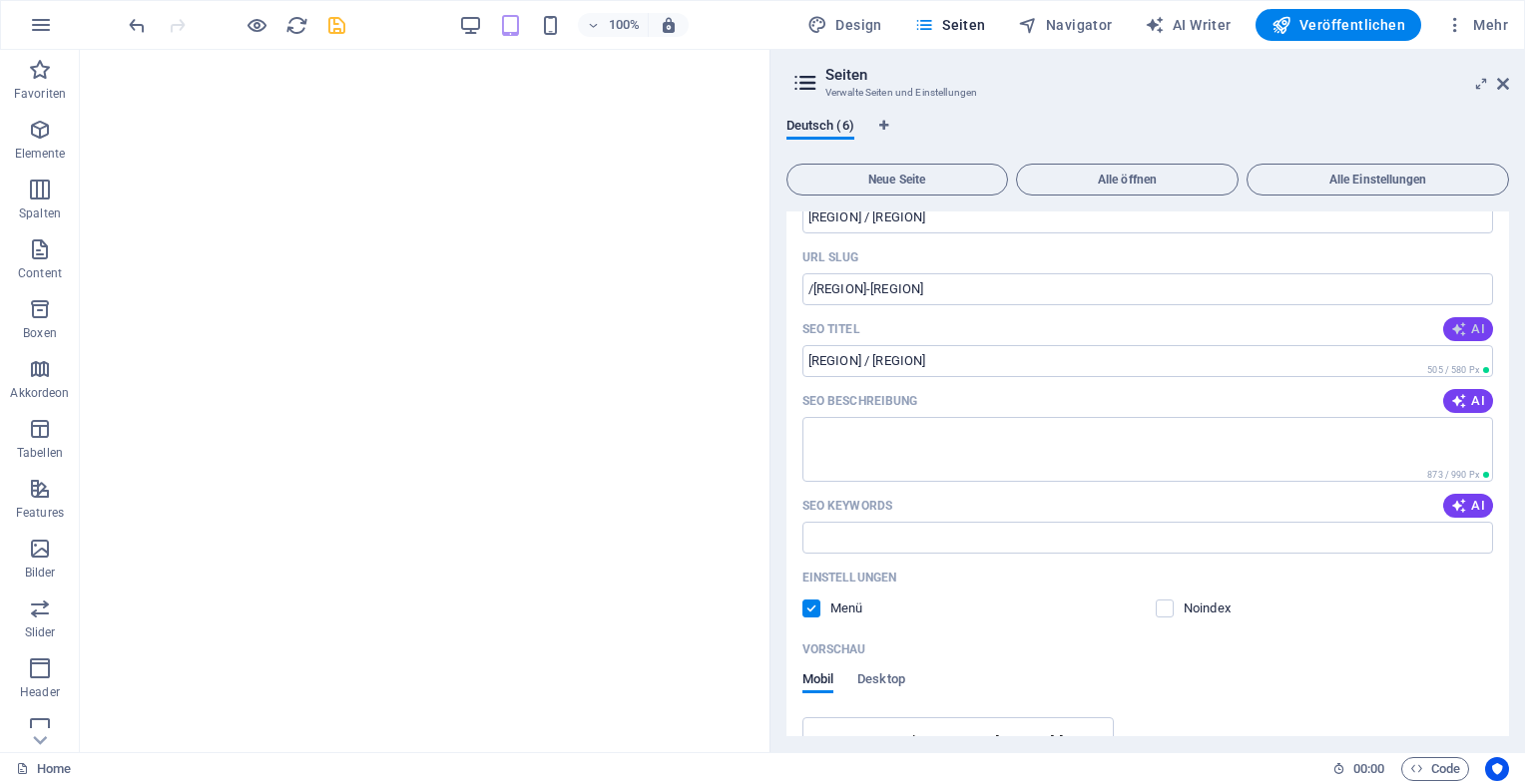 click on "AI" at bounding box center [1468, 329] 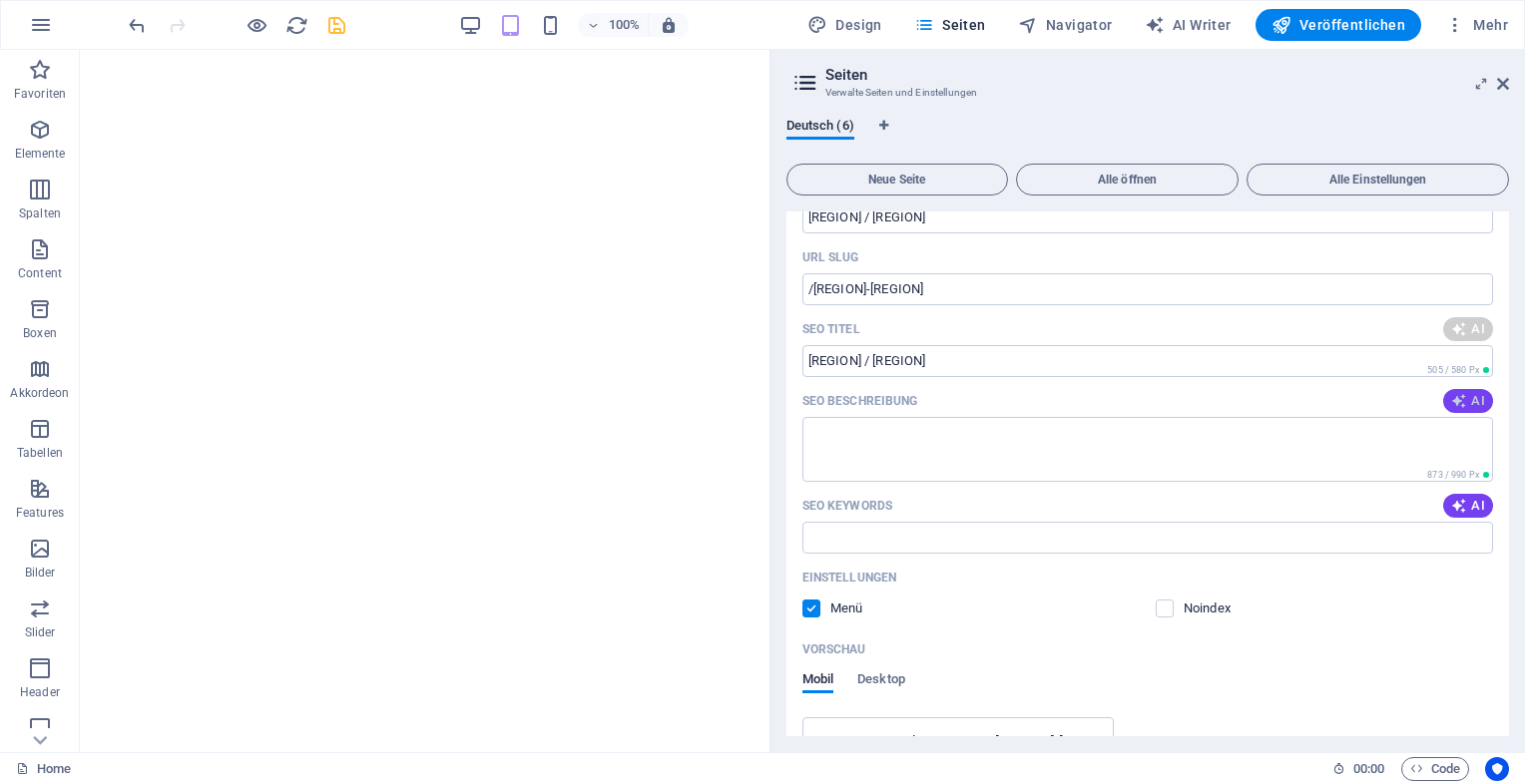 click on "AI" at bounding box center [1468, 401] 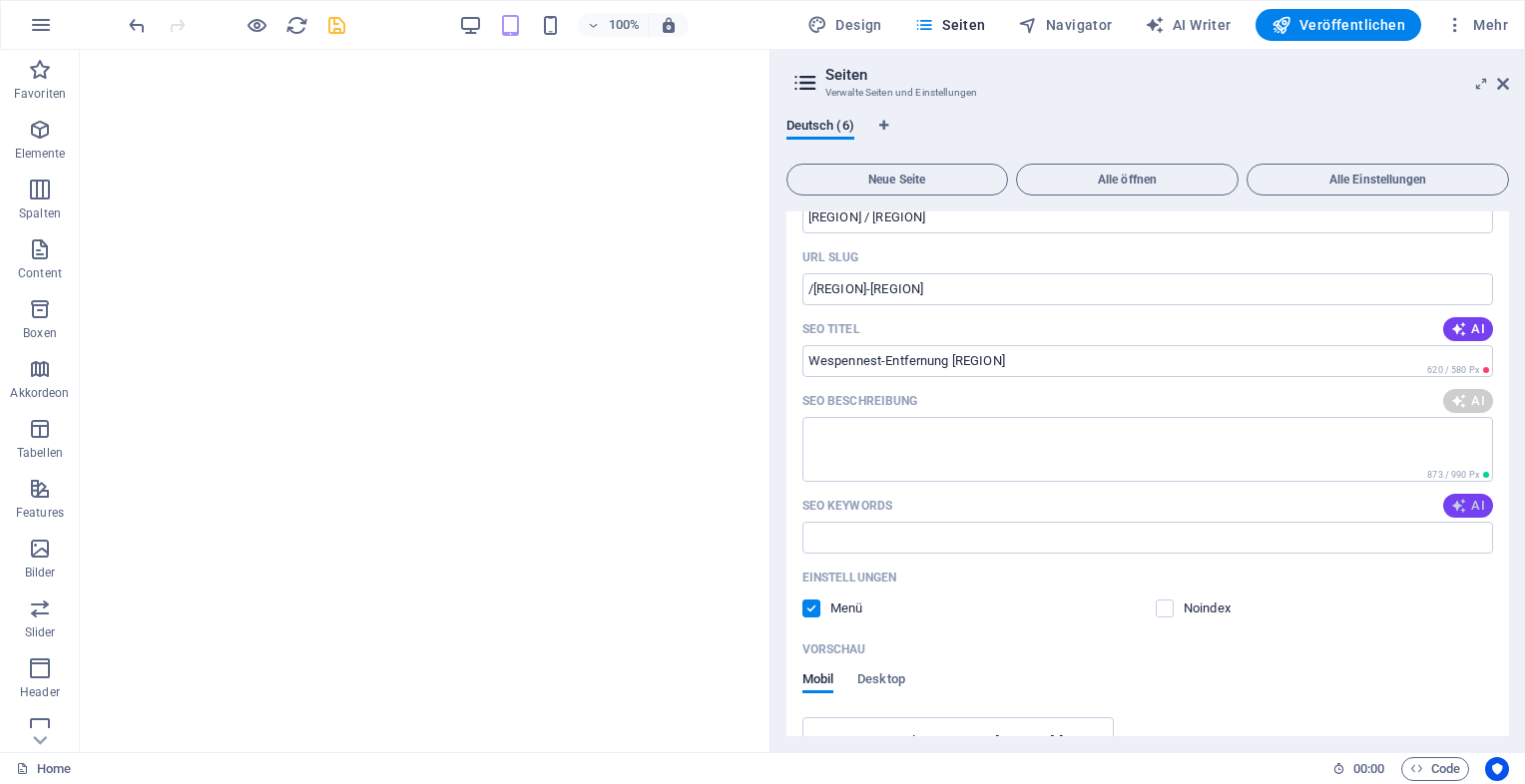 click on "AI" at bounding box center (1468, 506) 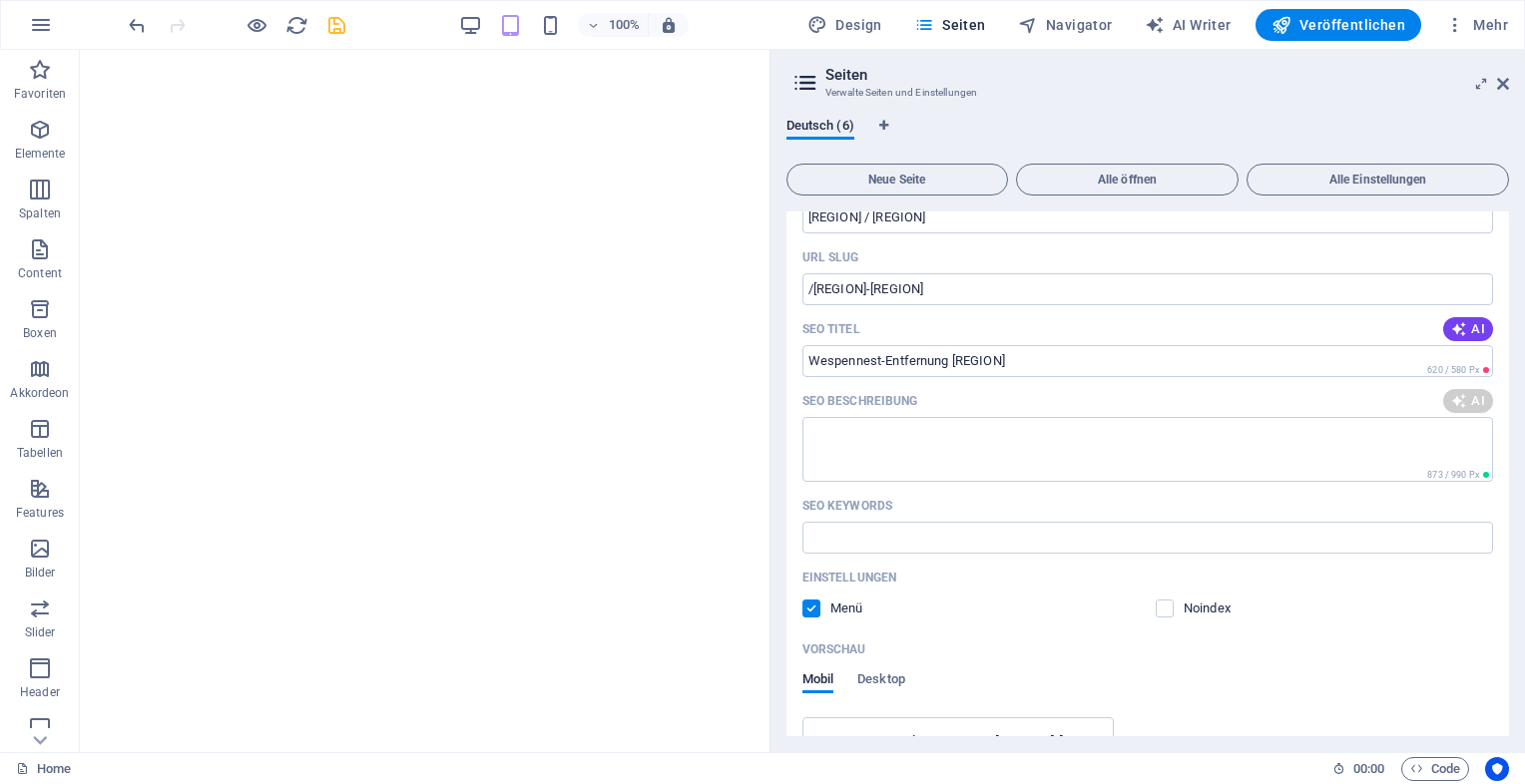 type on "Wespennest-Entfernung Ruhrgebiet" 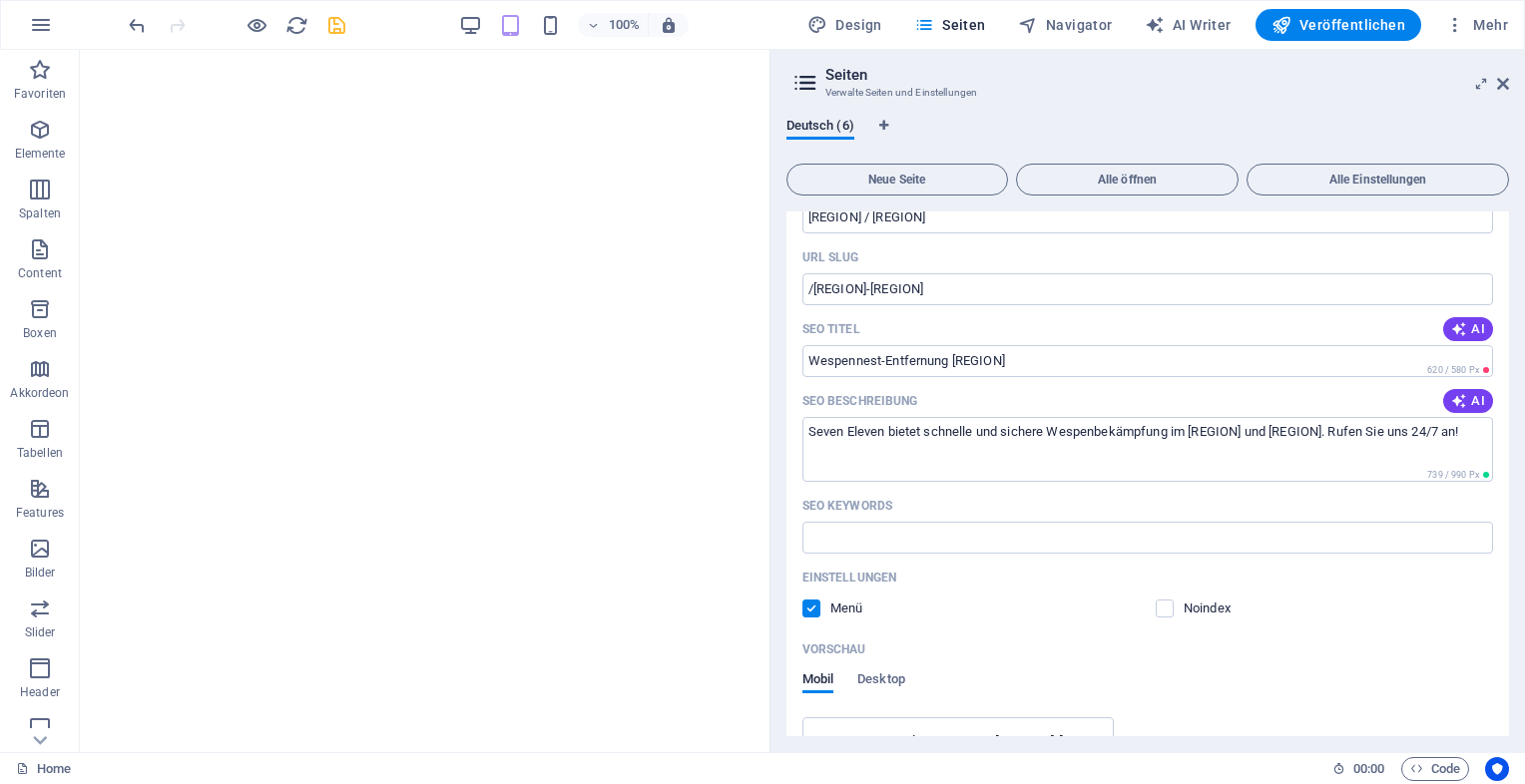 type on "Seven Eleven bietet schnelle und sichere Wespenbekämpfung im Rheinland und Ruhrgebiet. Rufen Sie uns 24/7 an!" 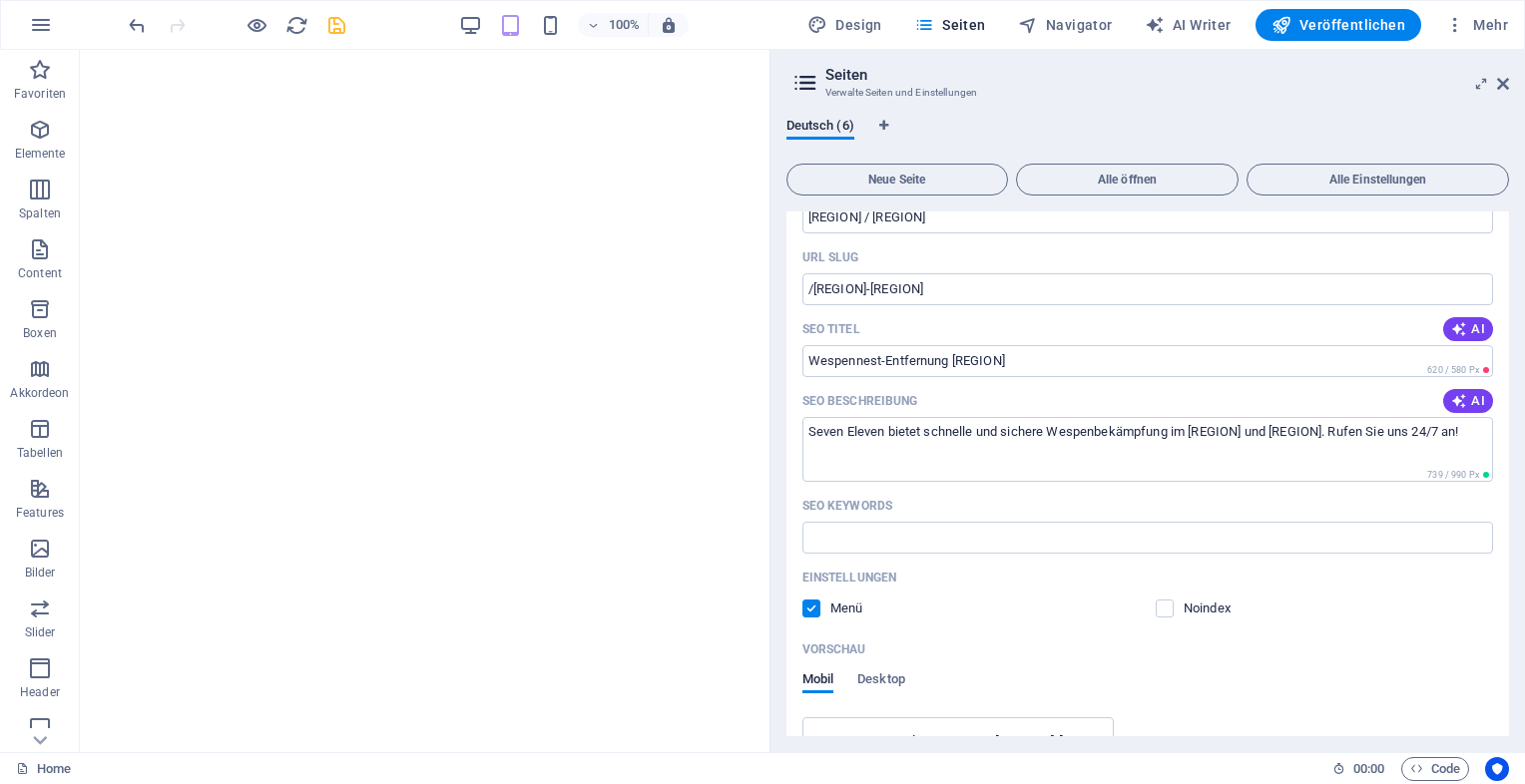 type on "Wespenbekämpfung Rheinland, Wespennest Entfernung Ruhrgebiet, professionelle Wespenbekämpfung, Wespenprofi Mülheim an der Ruhr, Wespennotdienst Düsseldorf, Wespennester Gärten Schulen" 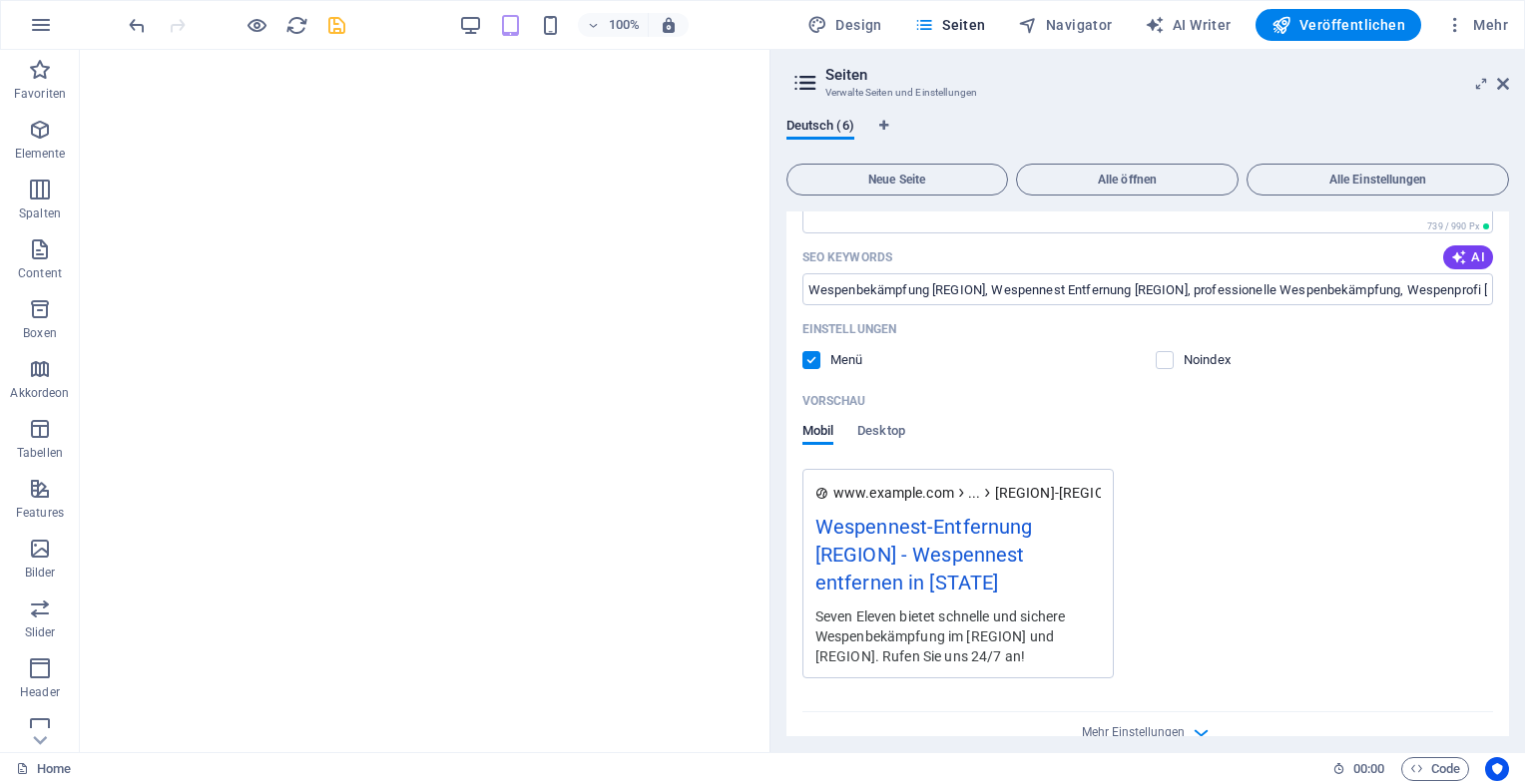 scroll, scrollTop: 2325, scrollLeft: 0, axis: vertical 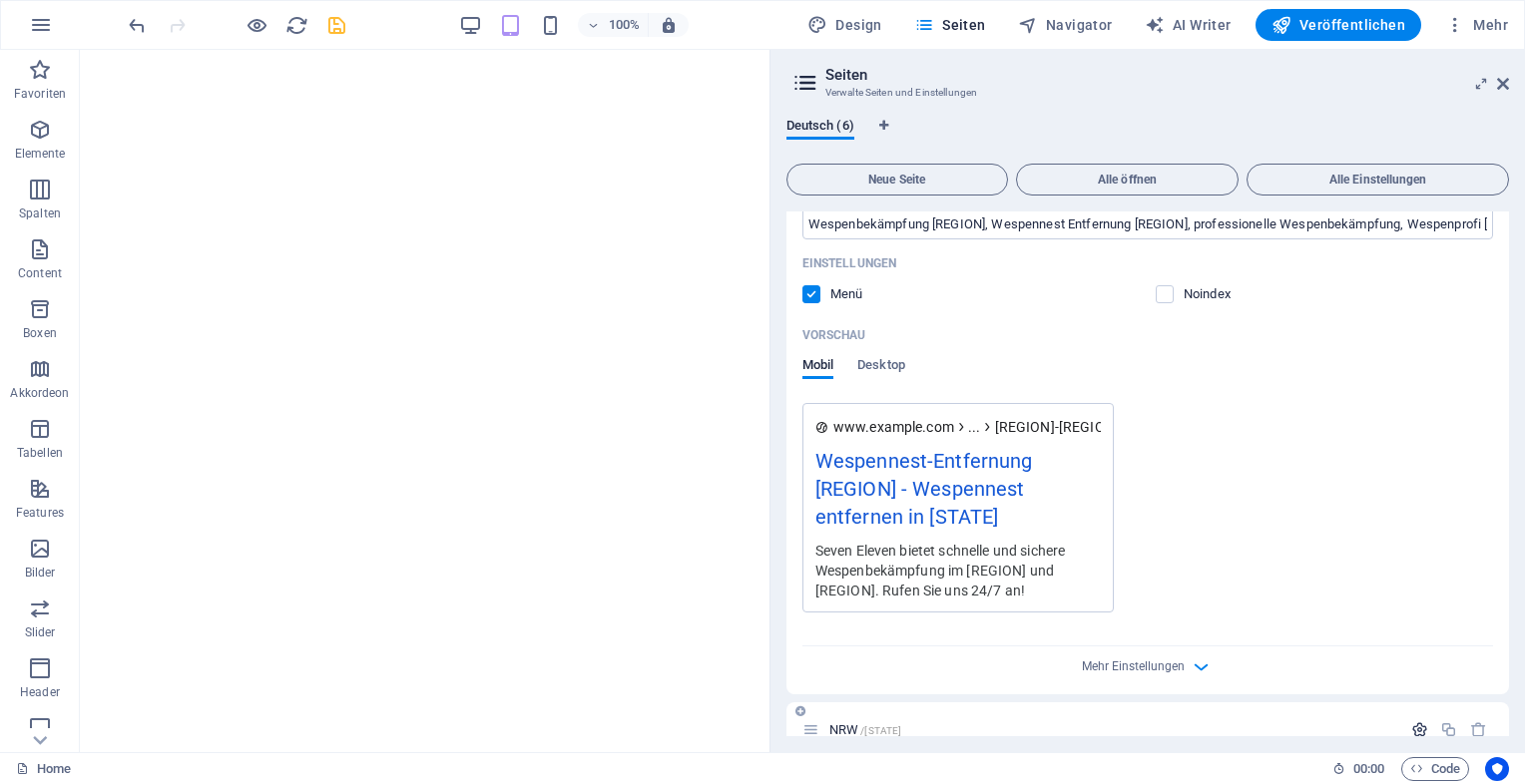 click at bounding box center (1419, 729) 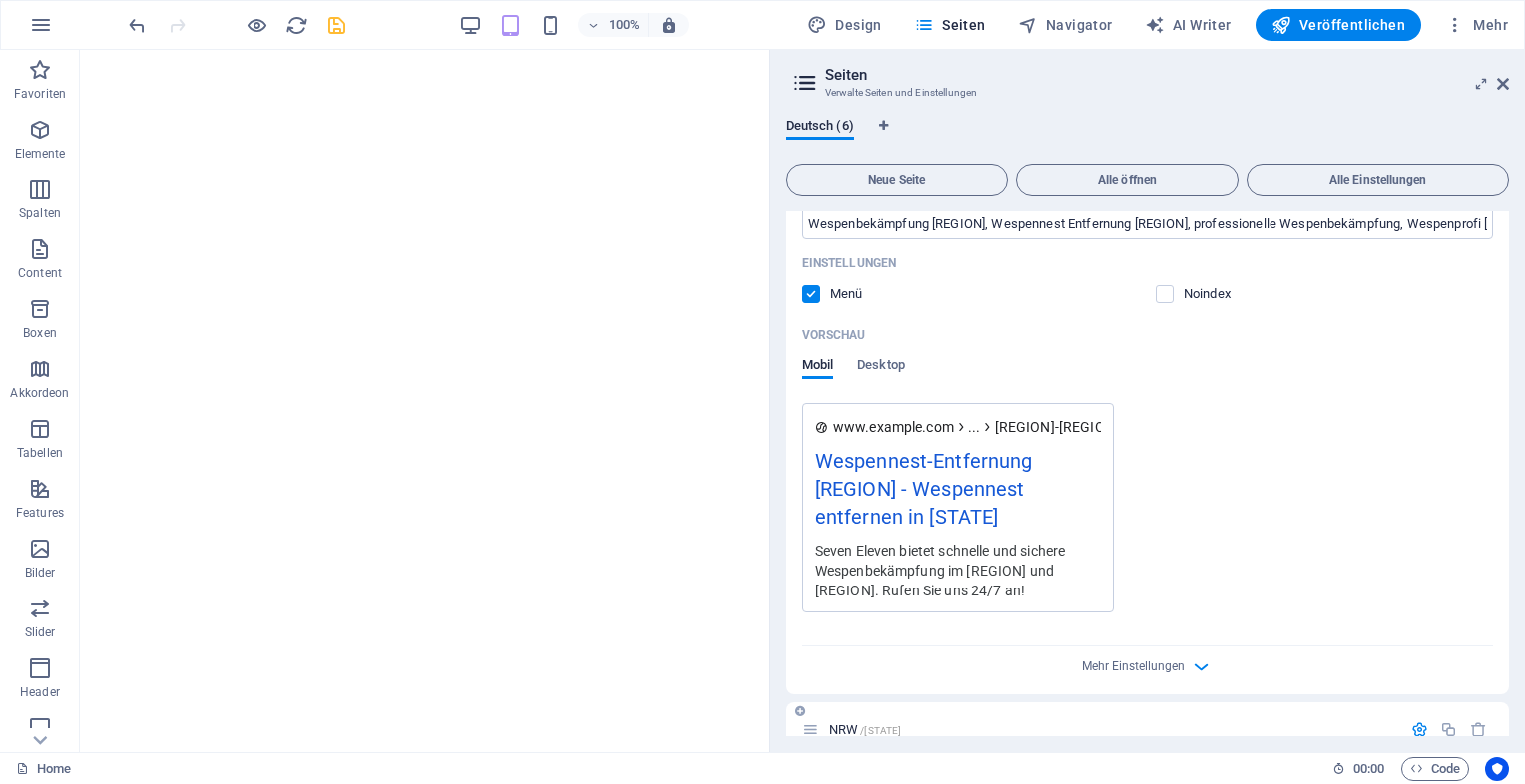 scroll, scrollTop: 2627, scrollLeft: 0, axis: vertical 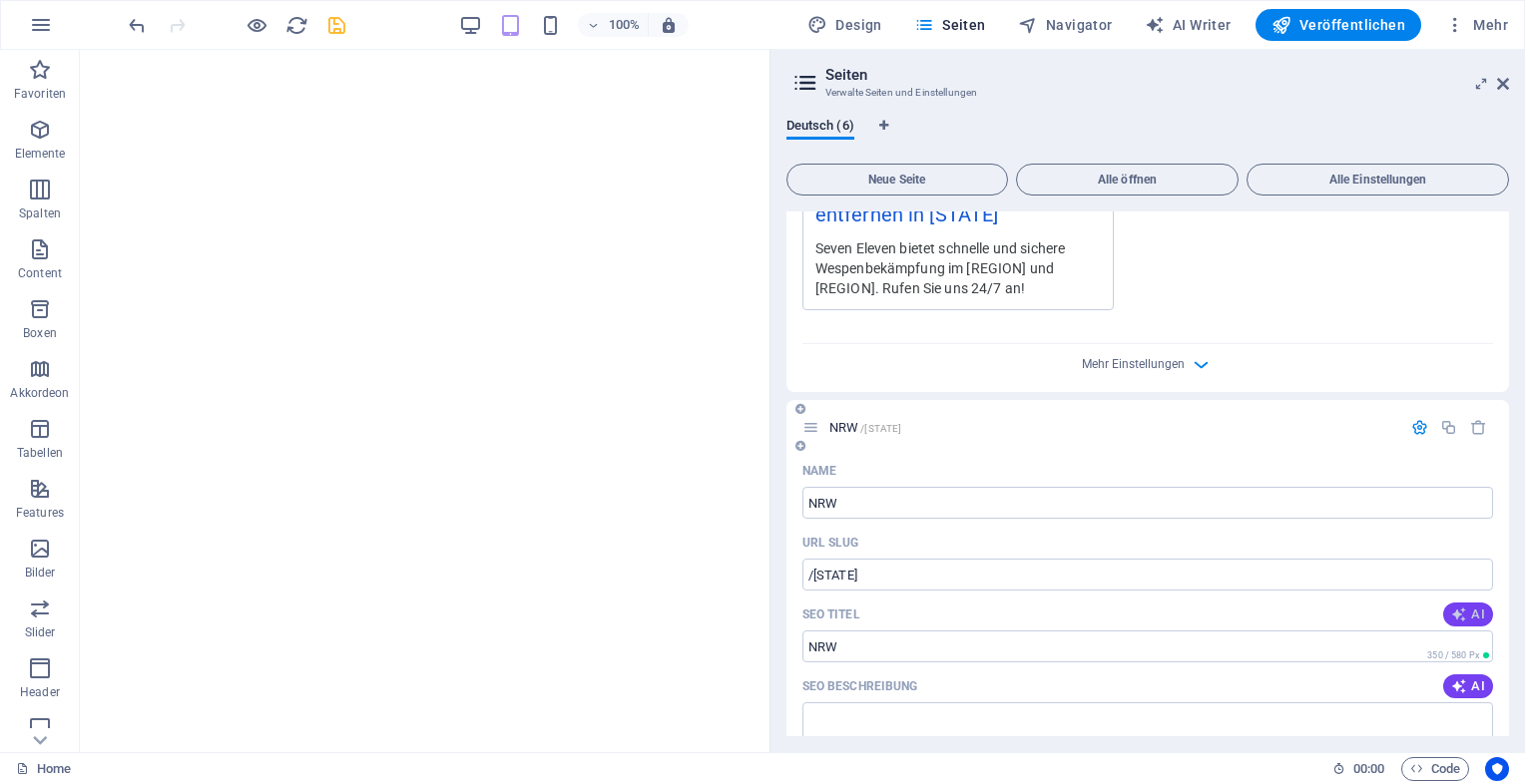 click on "AI" at bounding box center (1468, 614) 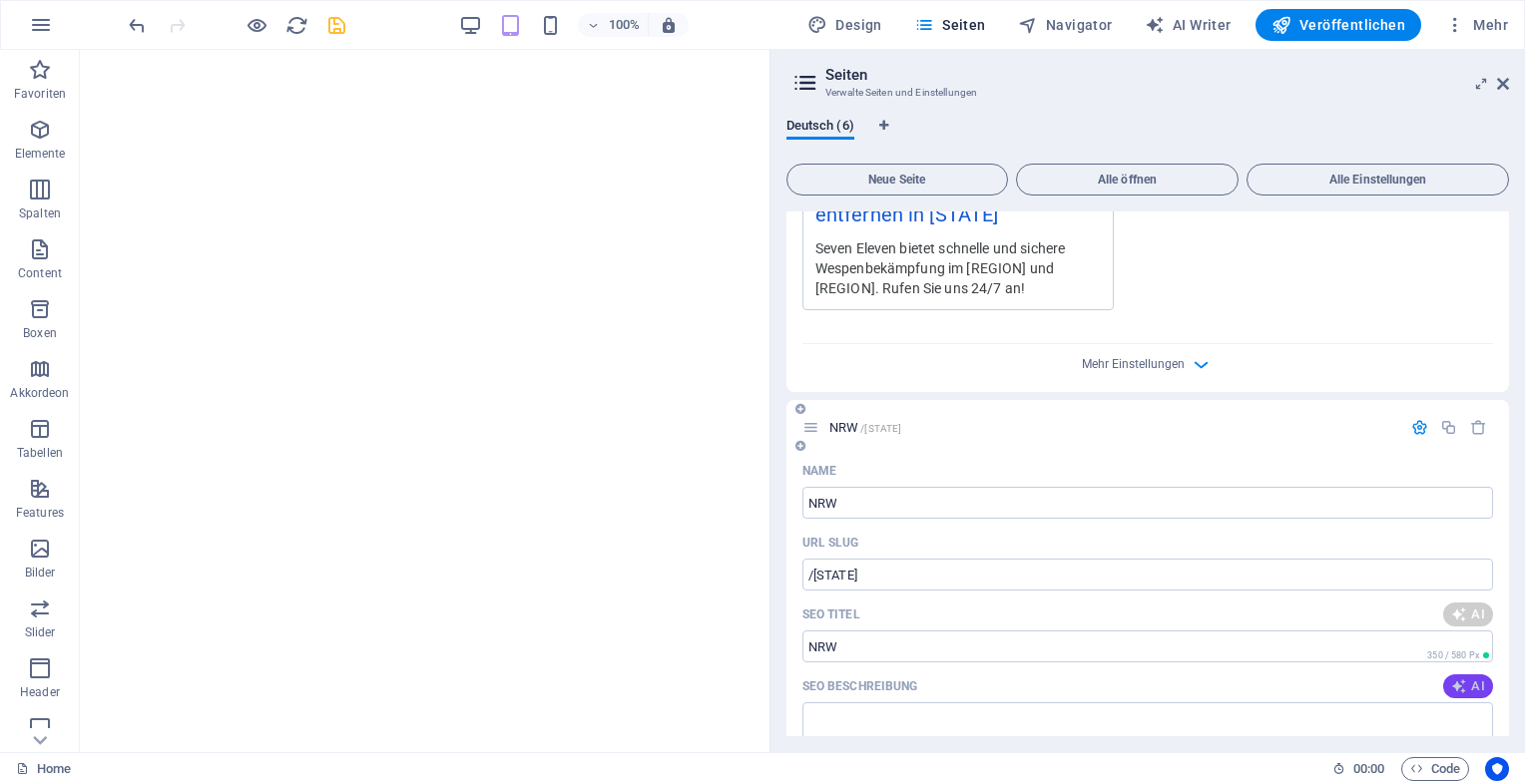 click on "AI" at bounding box center [1468, 686] 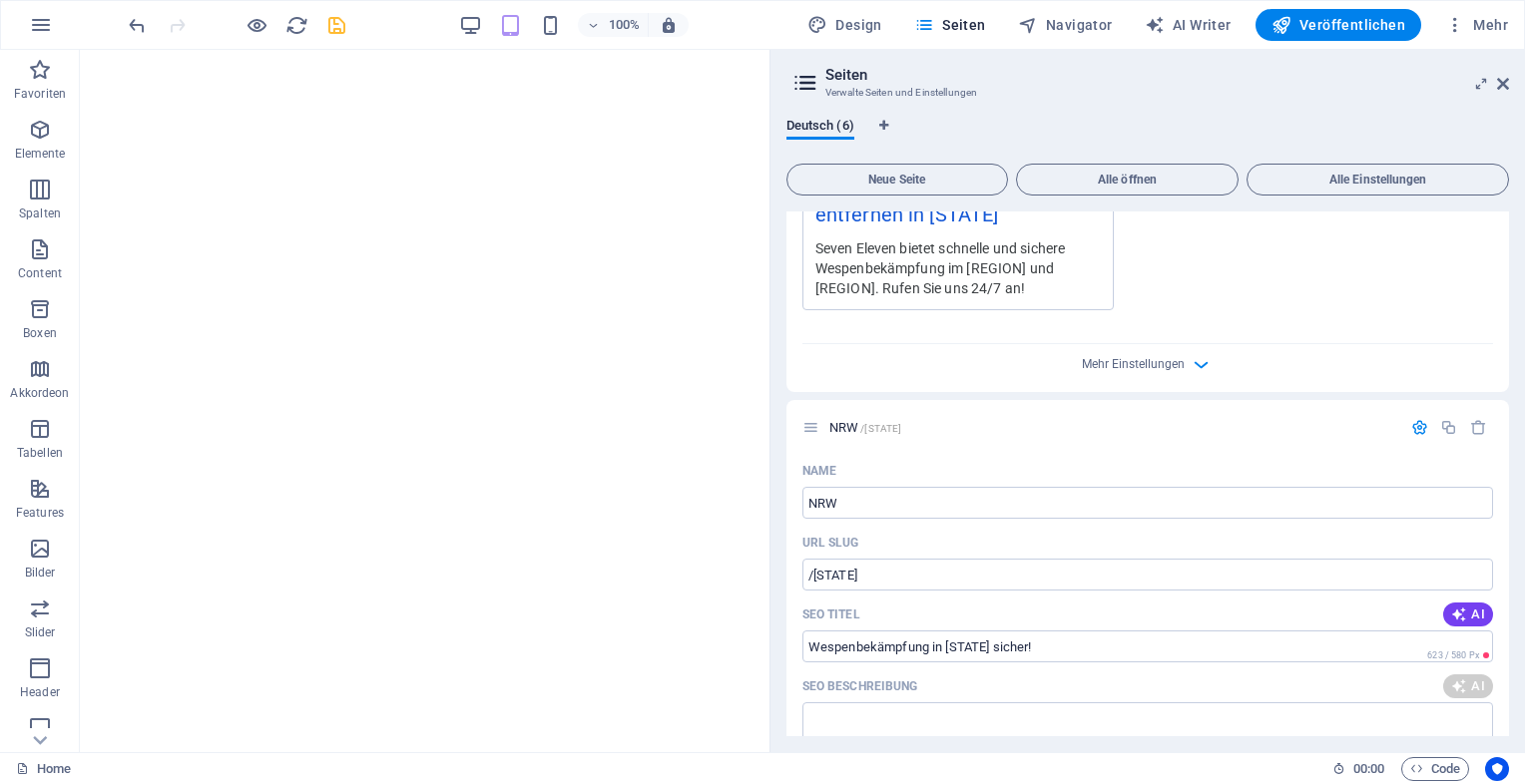 type on "Wespenbekämpfung in NRW sicher!" 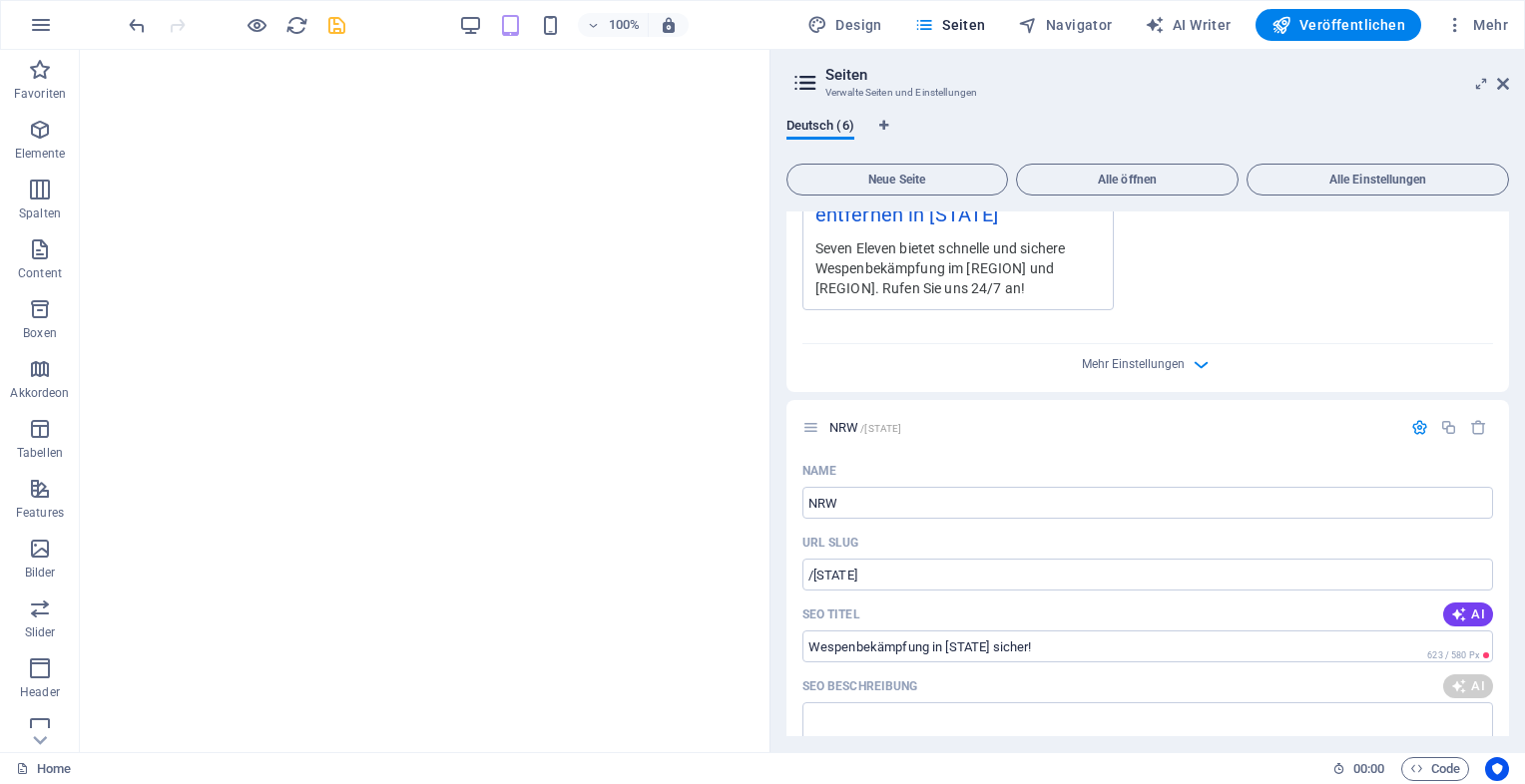 type on "Schnelle, umweltfreundliche Wespenbekämpfung in NRW – sicher für Allergiker und Naturschutz. Jetzt beraten lassen!" 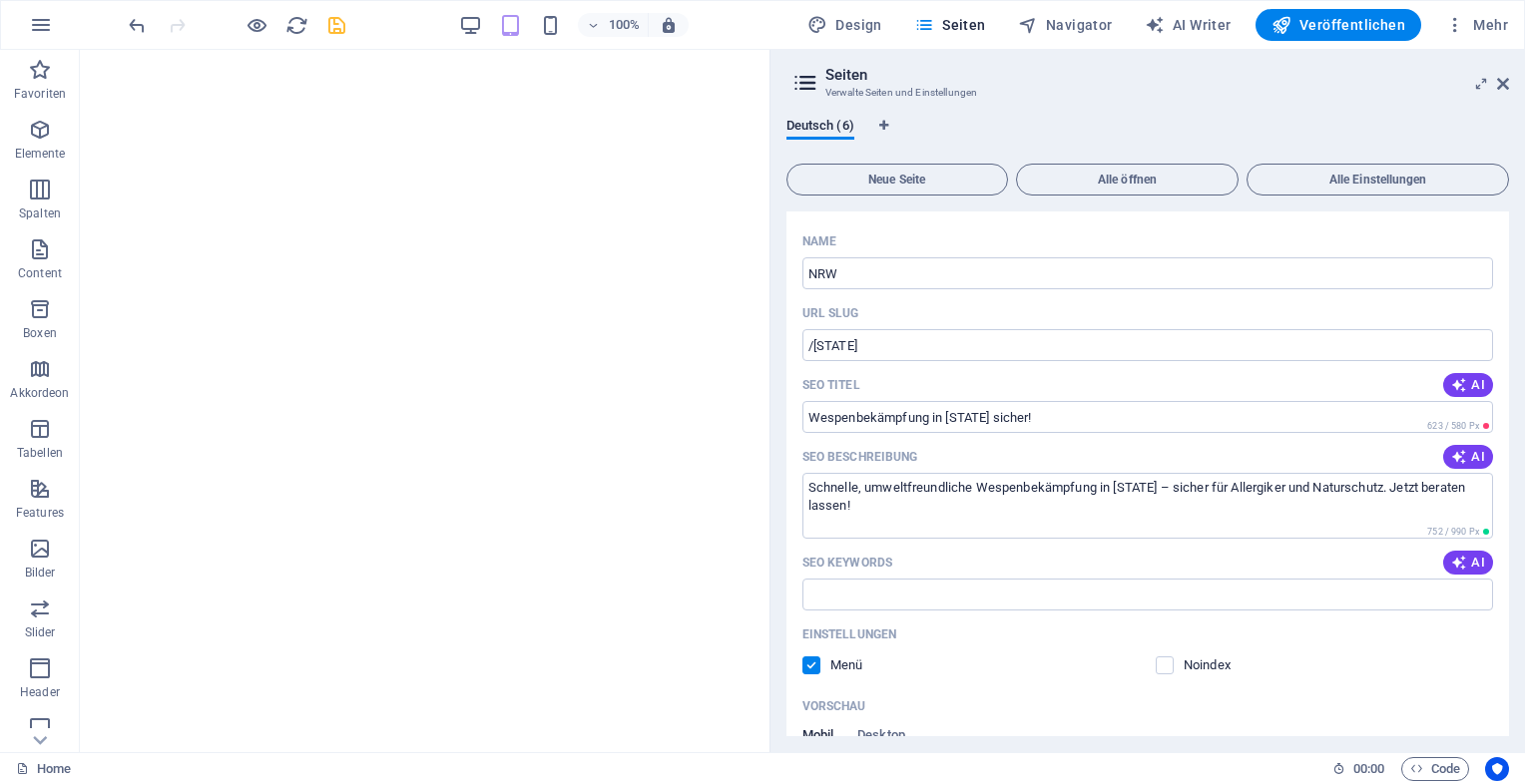 scroll, scrollTop: 2891, scrollLeft: 0, axis: vertical 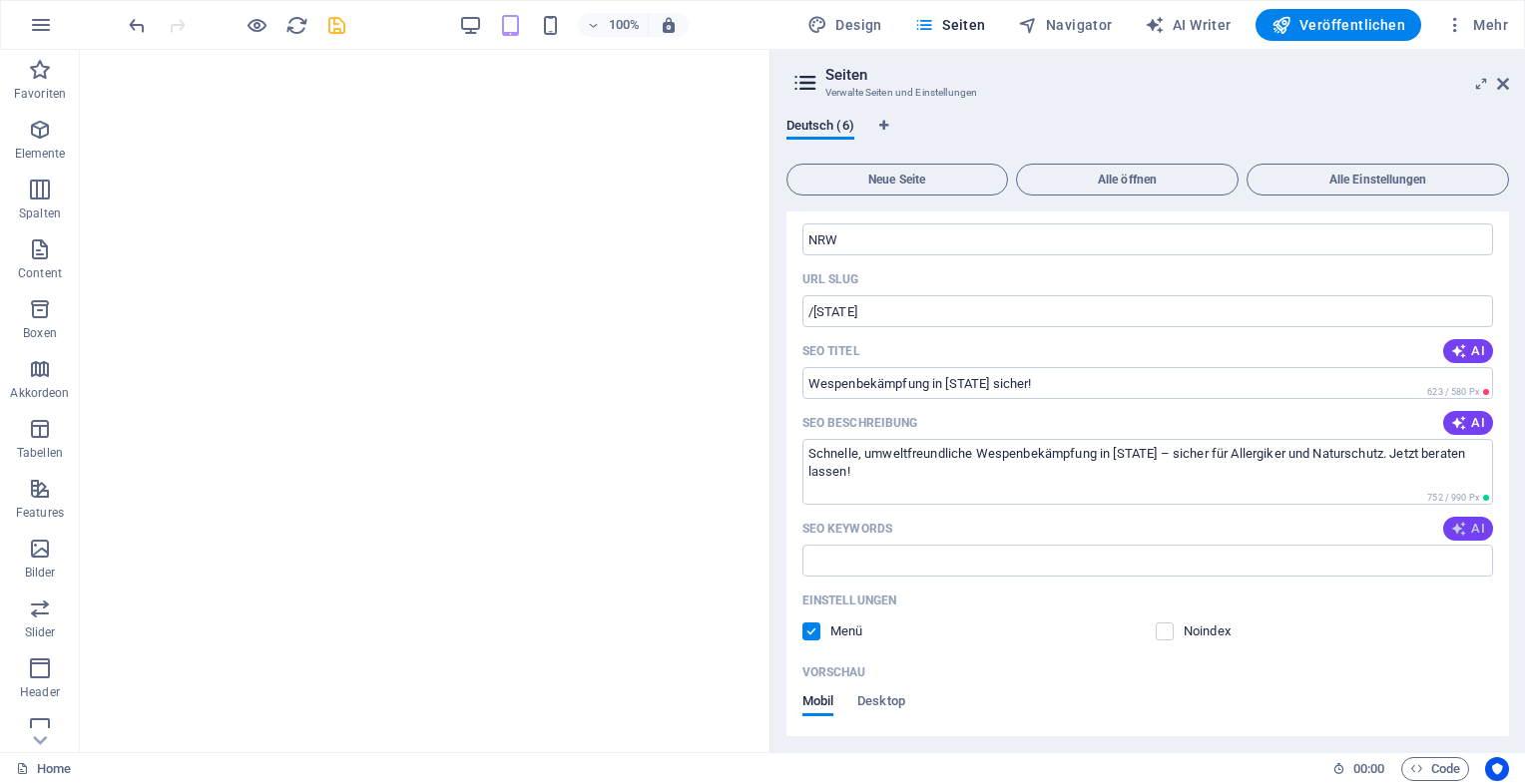 click at bounding box center [1459, 529] 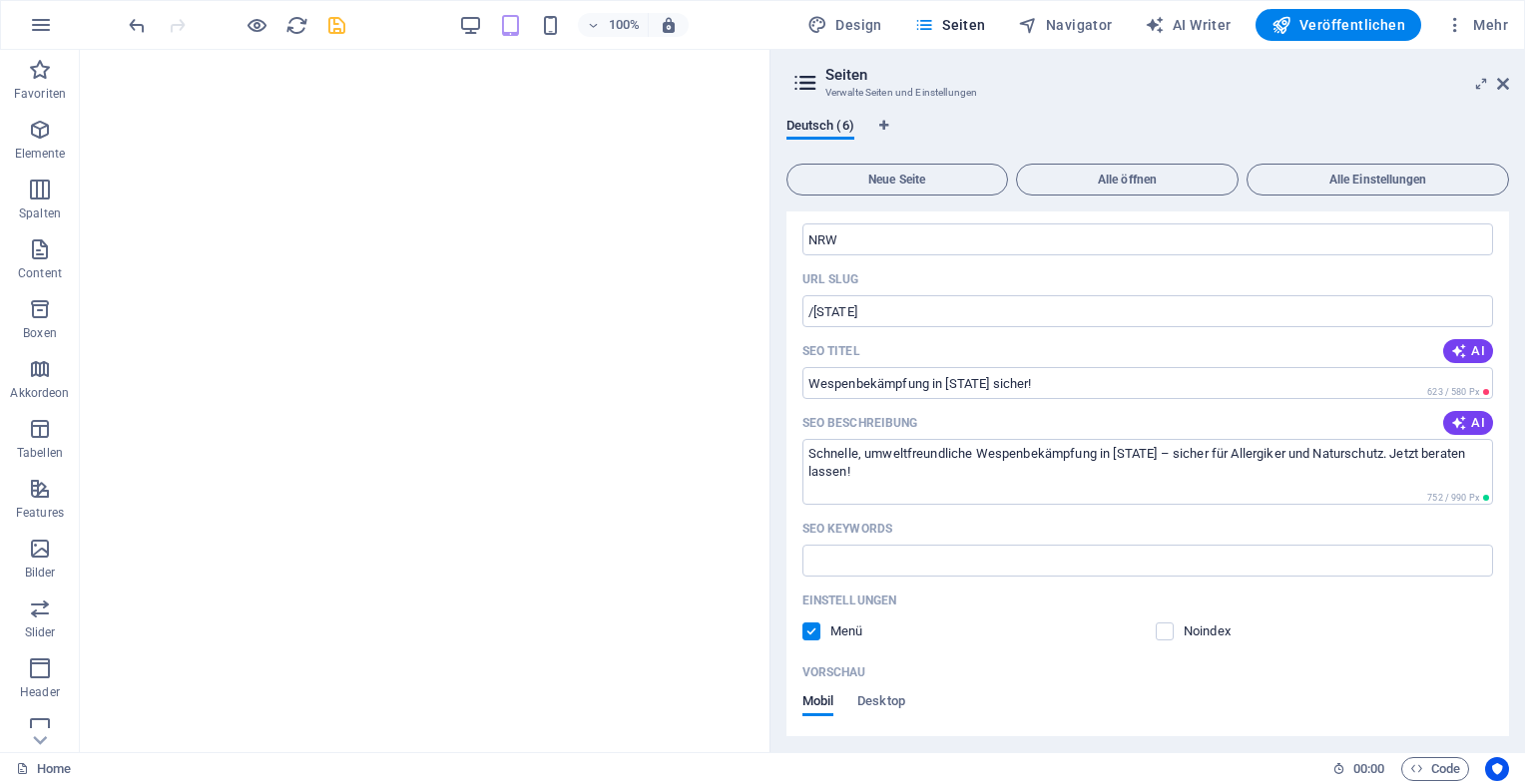type on "Wespenbekämpfung NRW, Wespennestentfernung, Wespen umsiedeln, Wespen gefährlich, Naturschutz Wespen, umweltfreundliche Wespenbekämpfung" 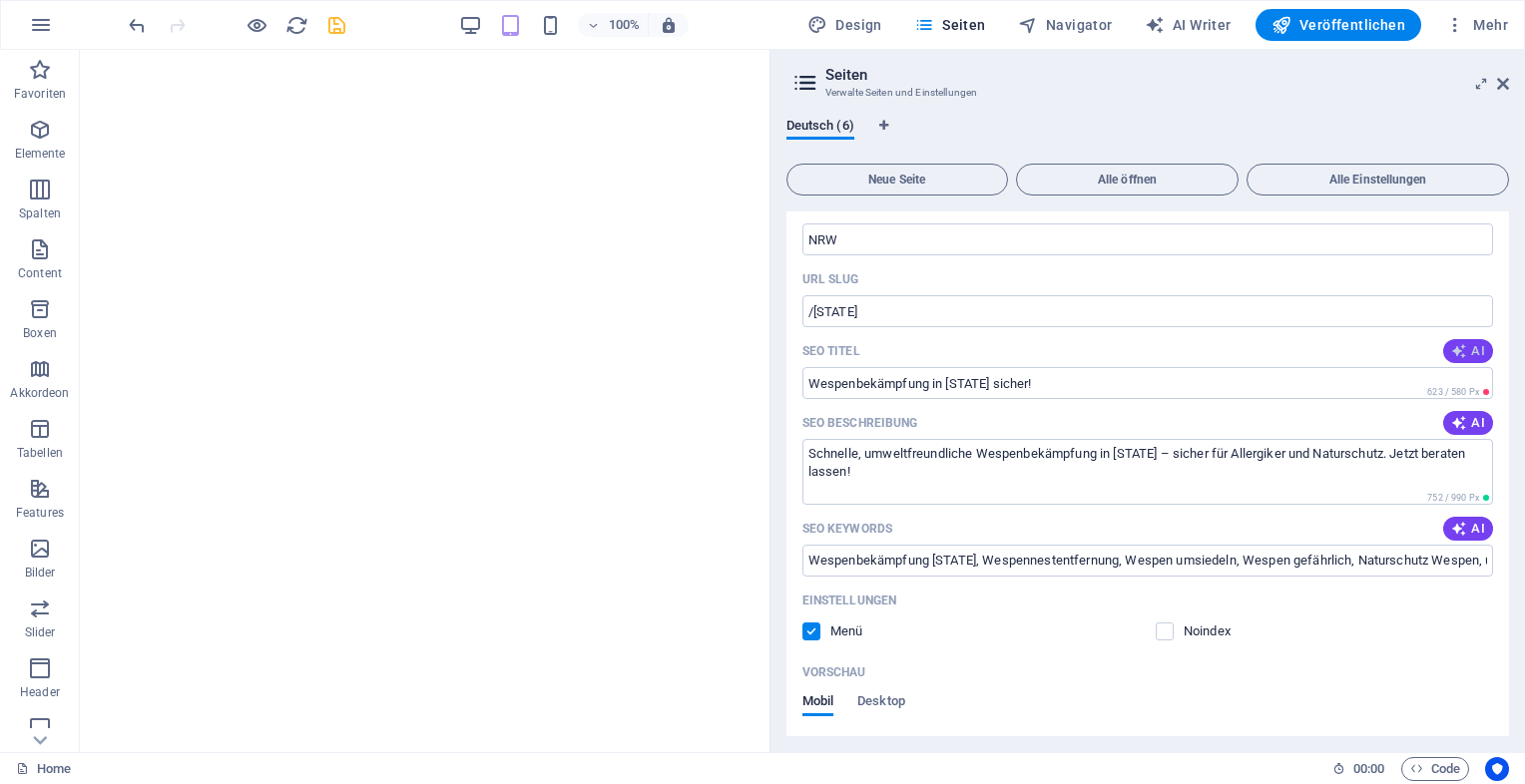 click on "AI" at bounding box center [1468, 351] 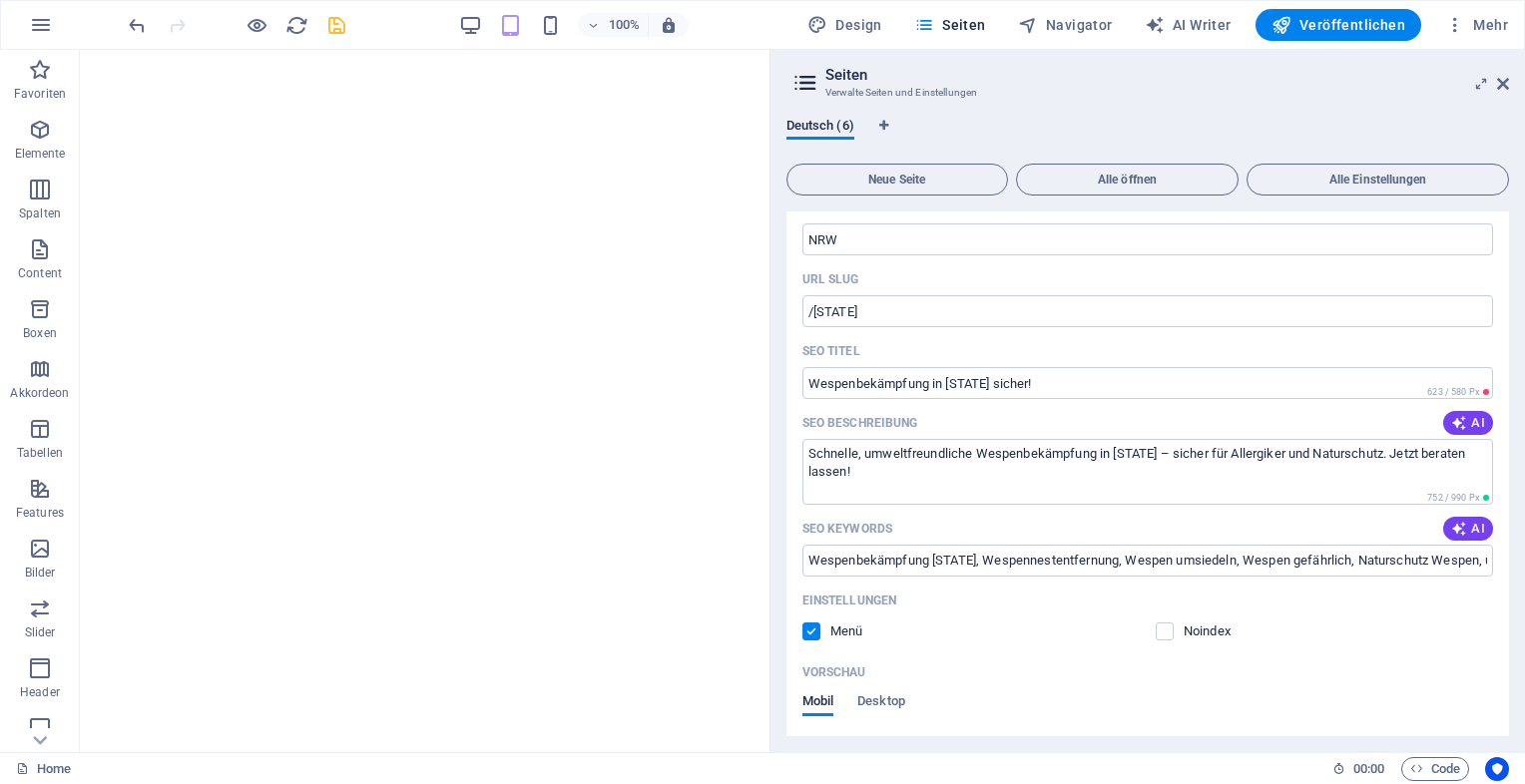 type on "Wespenbekämpfung NRW: Sicher & Öko" 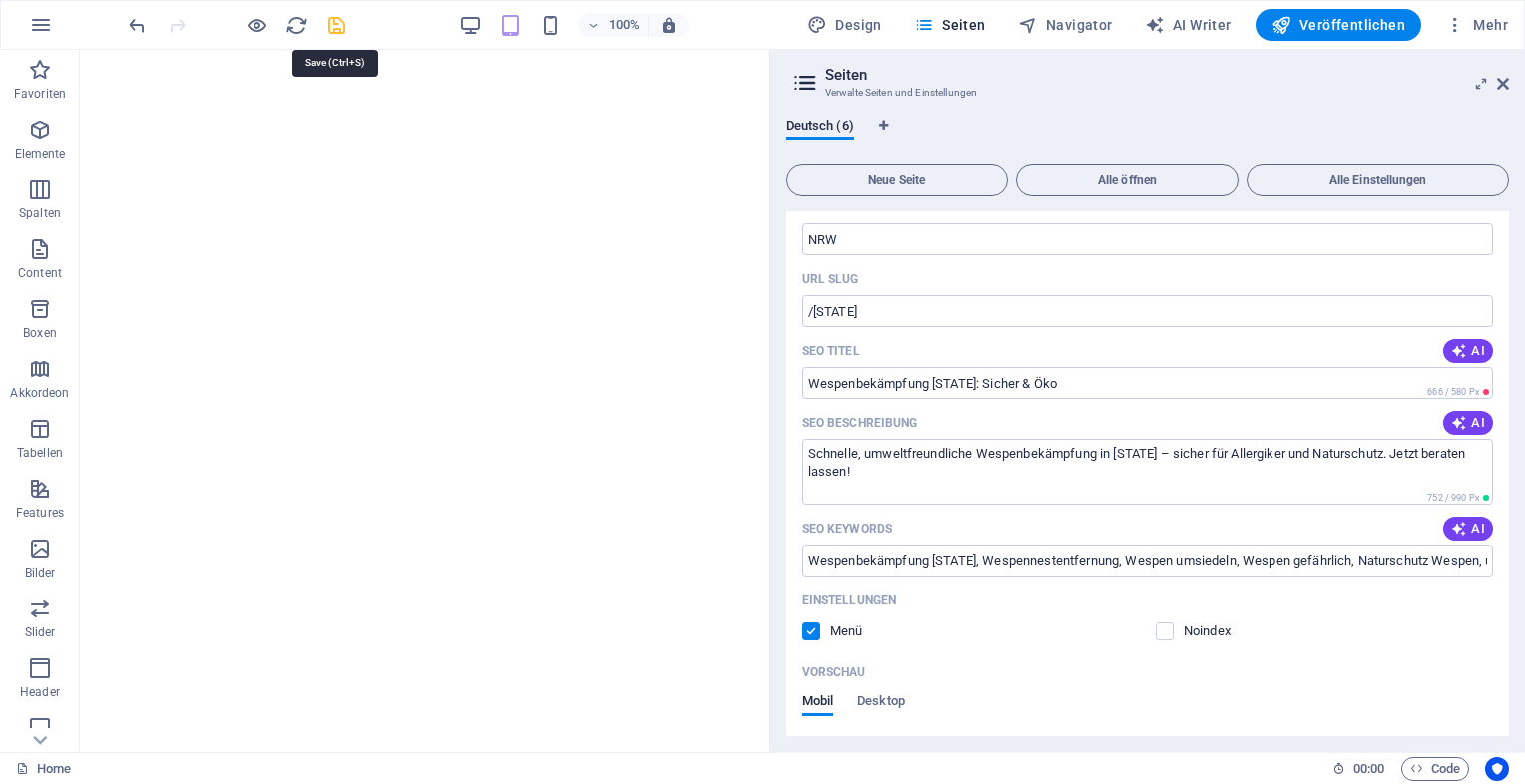 click at bounding box center (336, 25) 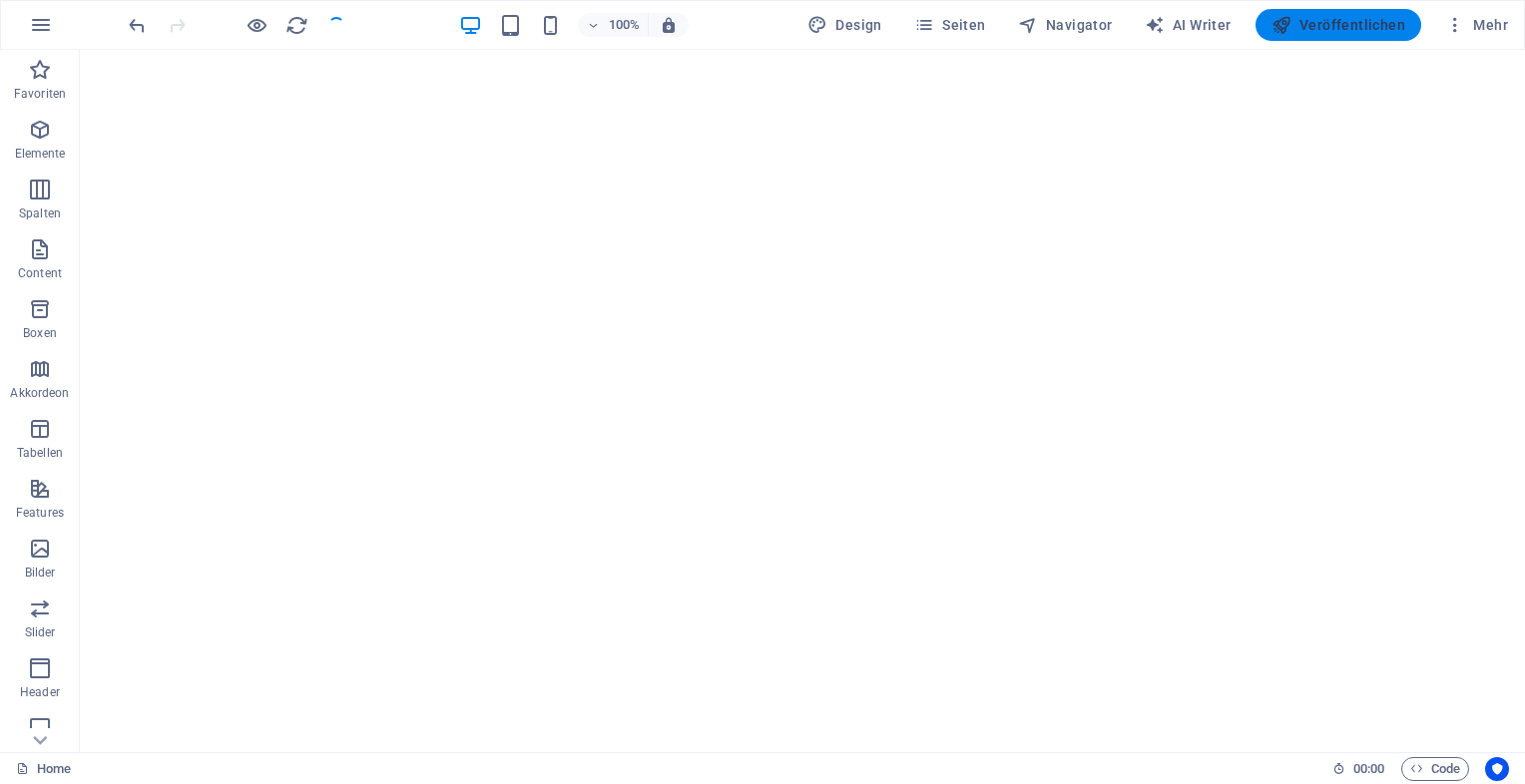 click on "Veröffentlichen" at bounding box center (1338, 25) 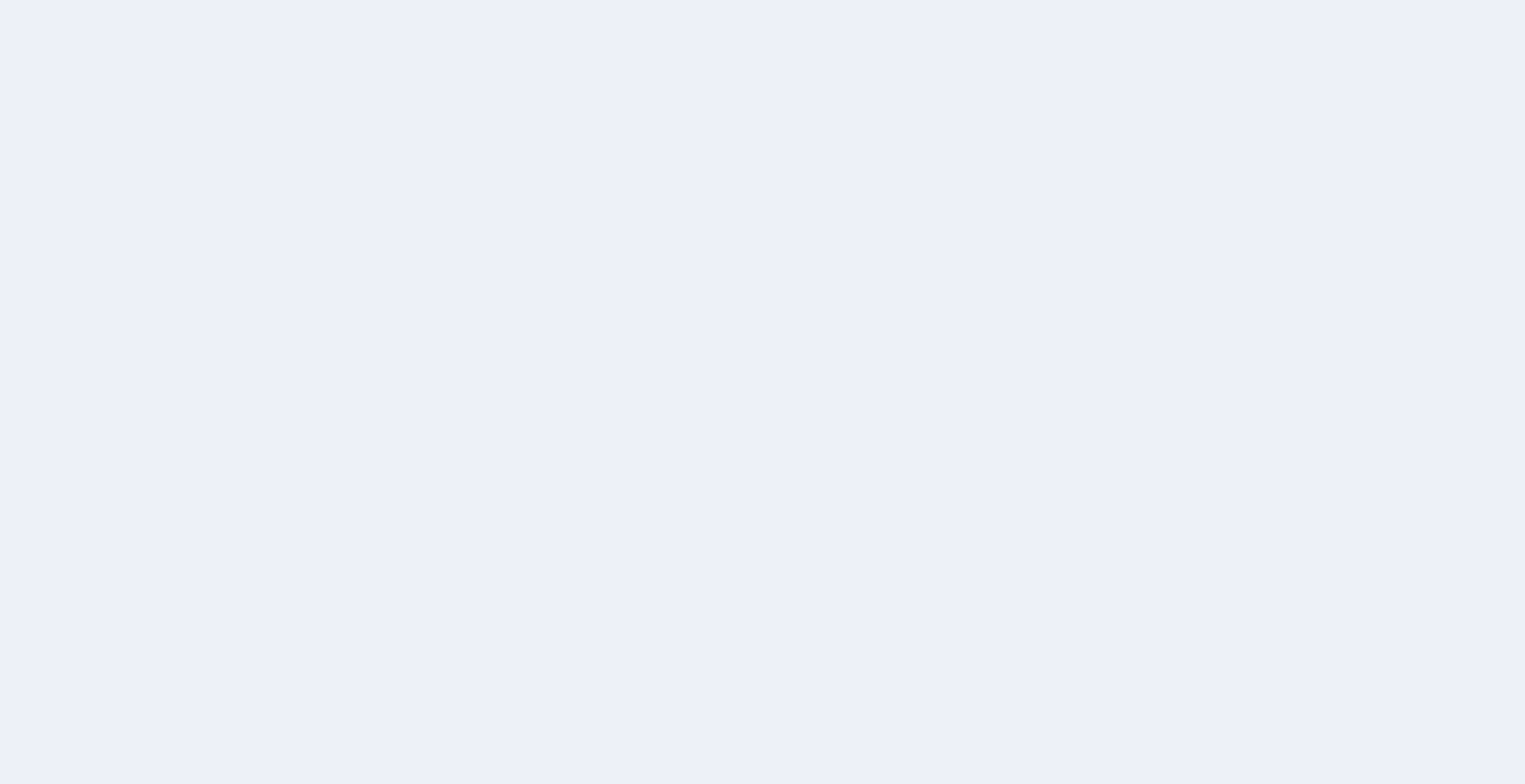 scroll, scrollTop: 0, scrollLeft: 0, axis: both 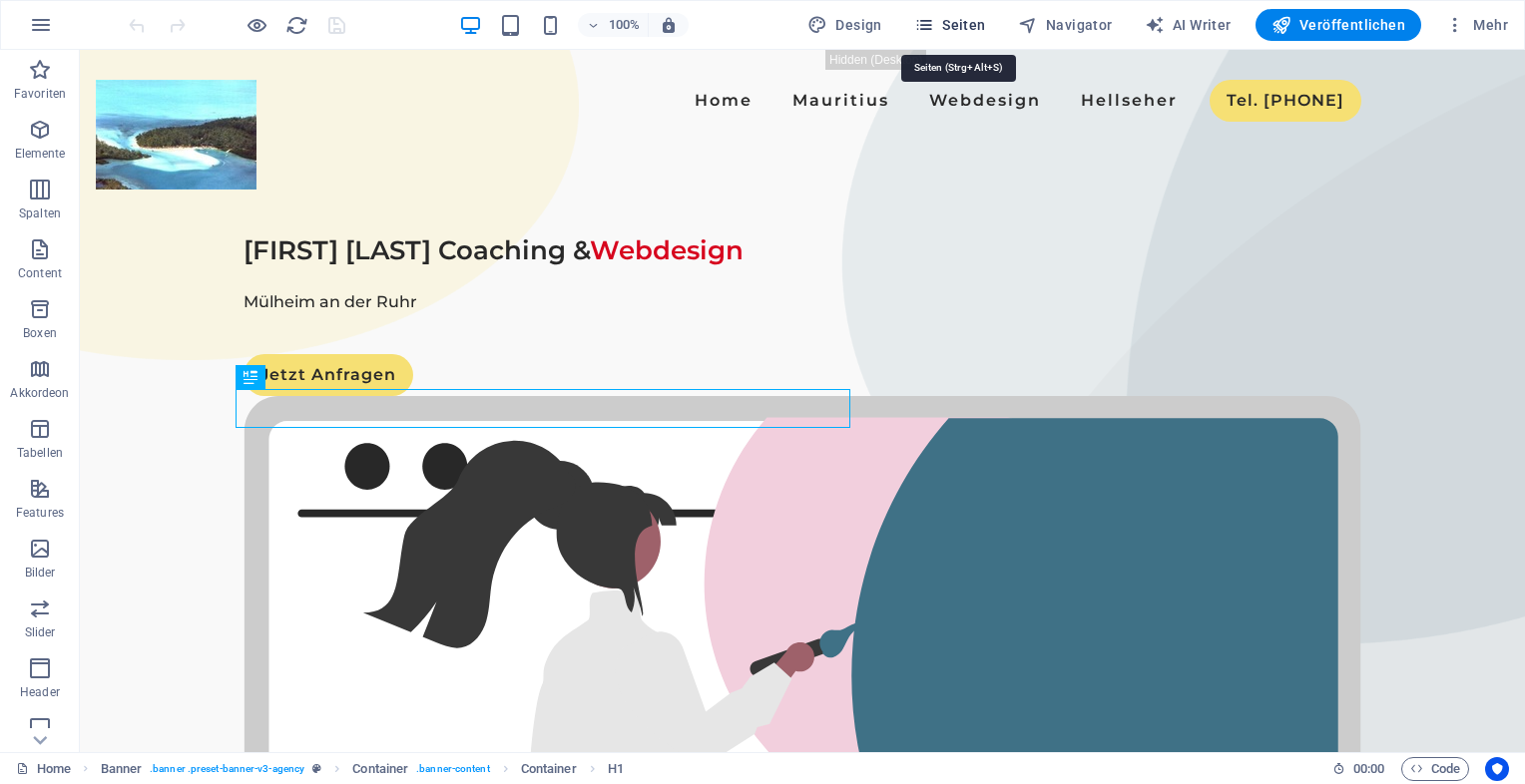 click at bounding box center [924, 25] 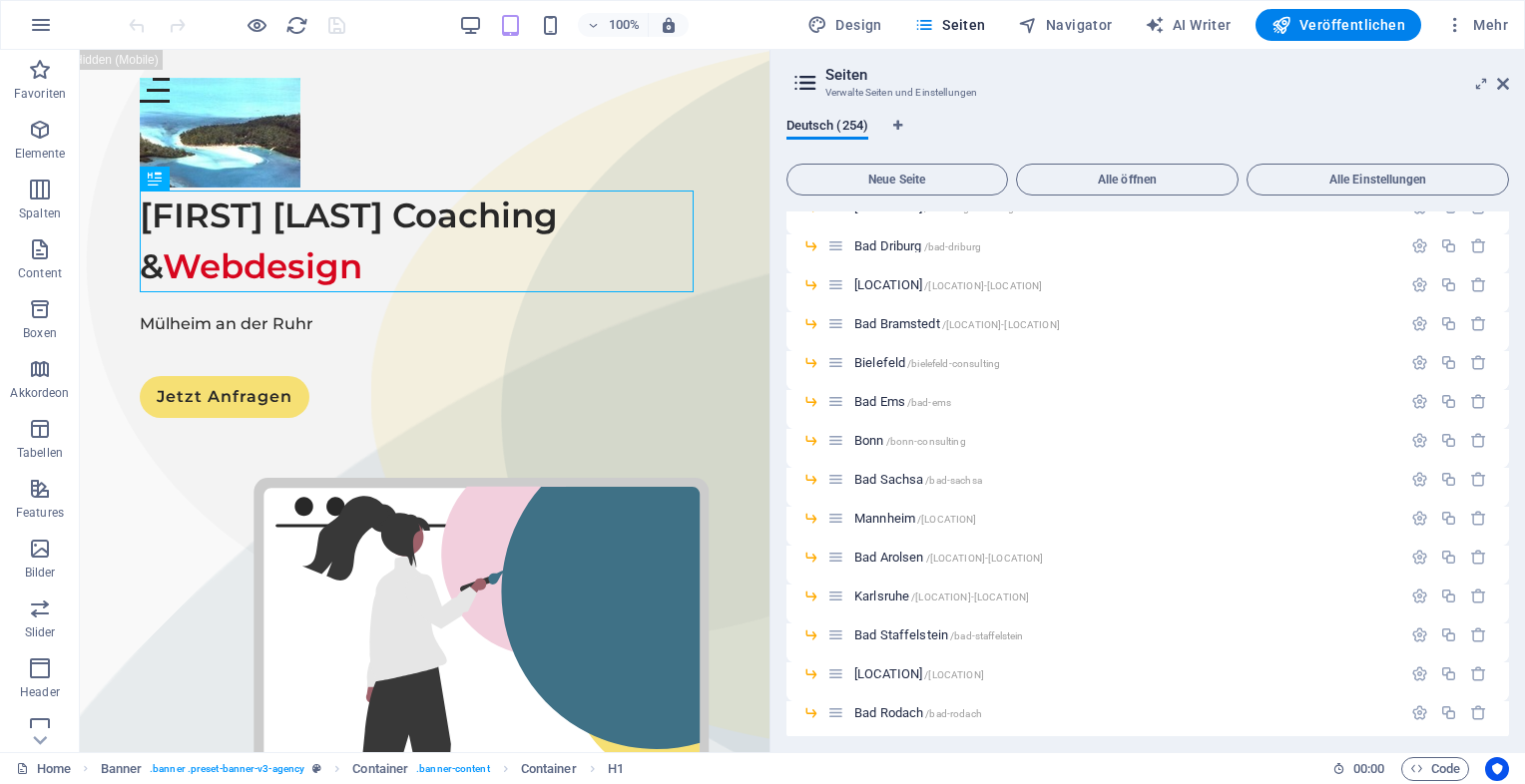 scroll, scrollTop: 9715, scrollLeft: 0, axis: vertical 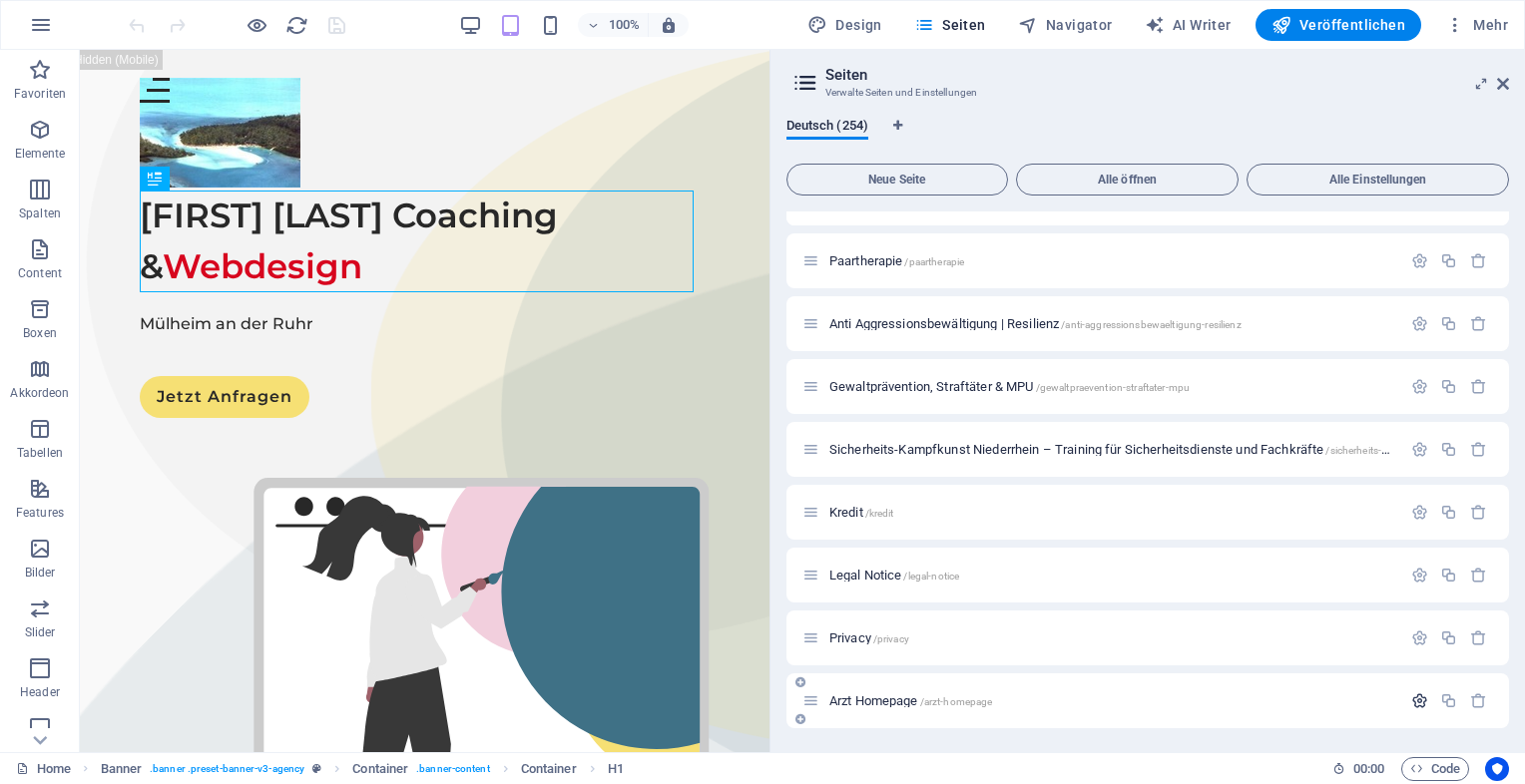 click at bounding box center (1419, 700) 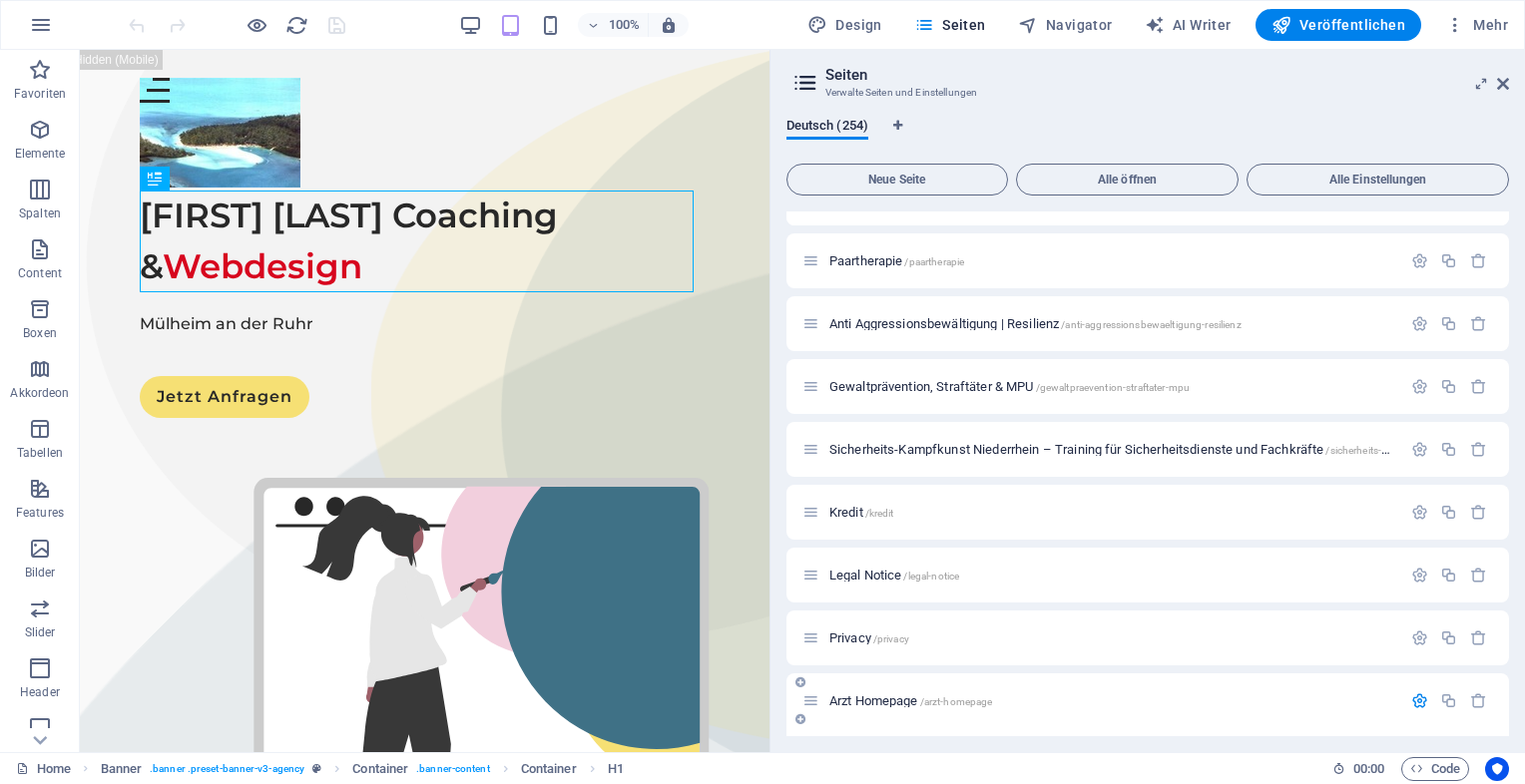 scroll, scrollTop: 10017, scrollLeft: 0, axis: vertical 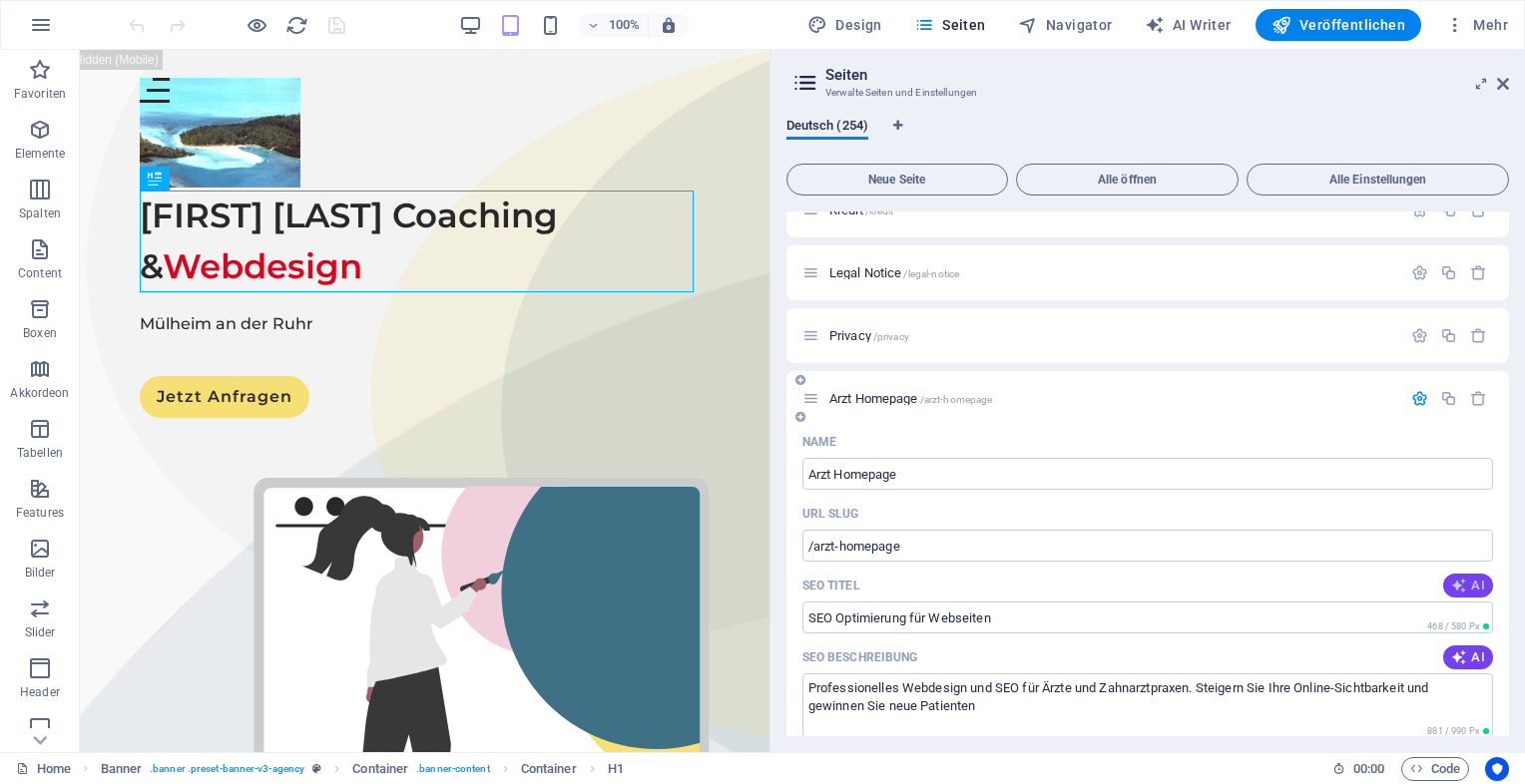 click at bounding box center (1459, 586) 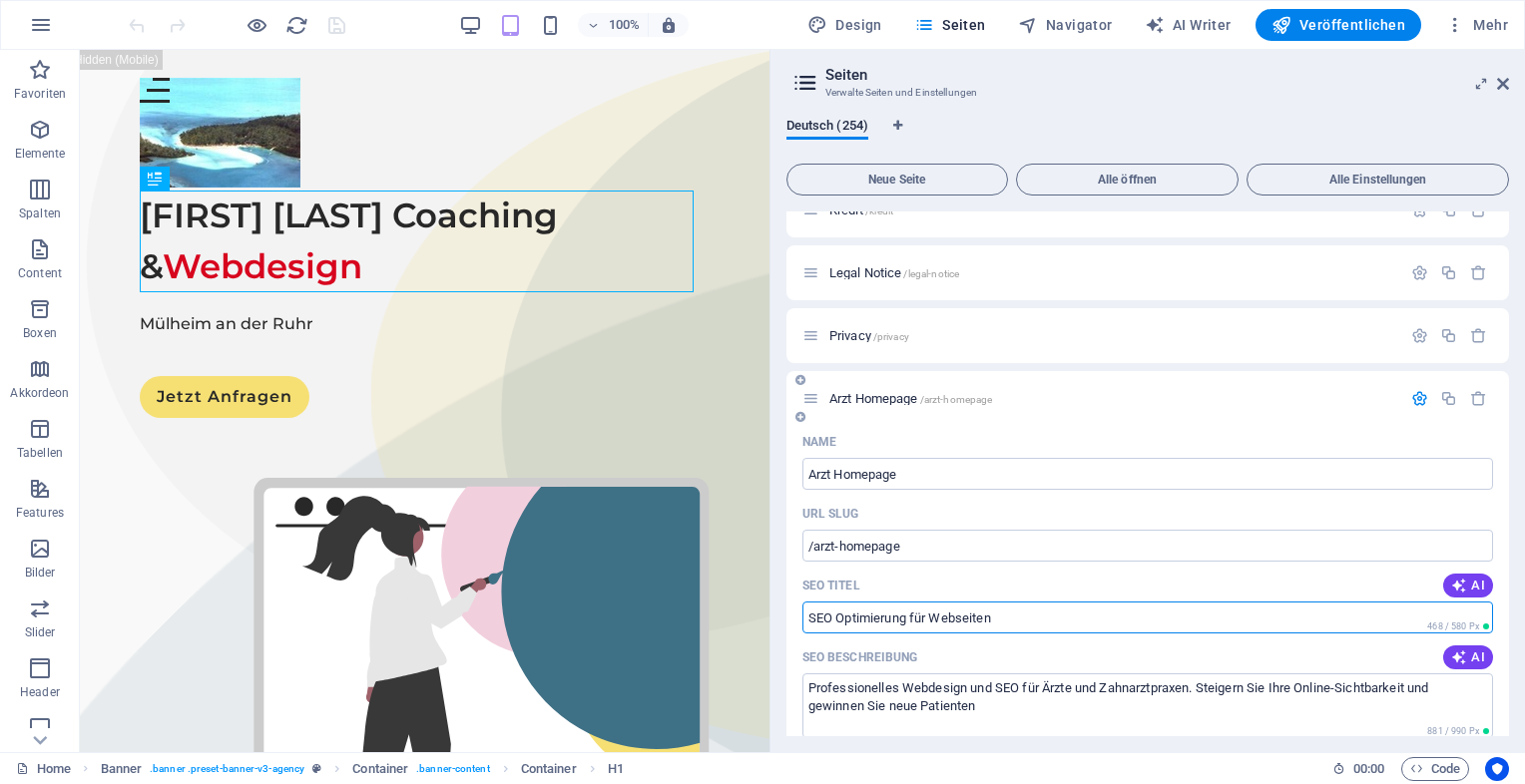 click on "SEO Optimierung für Webseiten" at bounding box center (1148, 617) 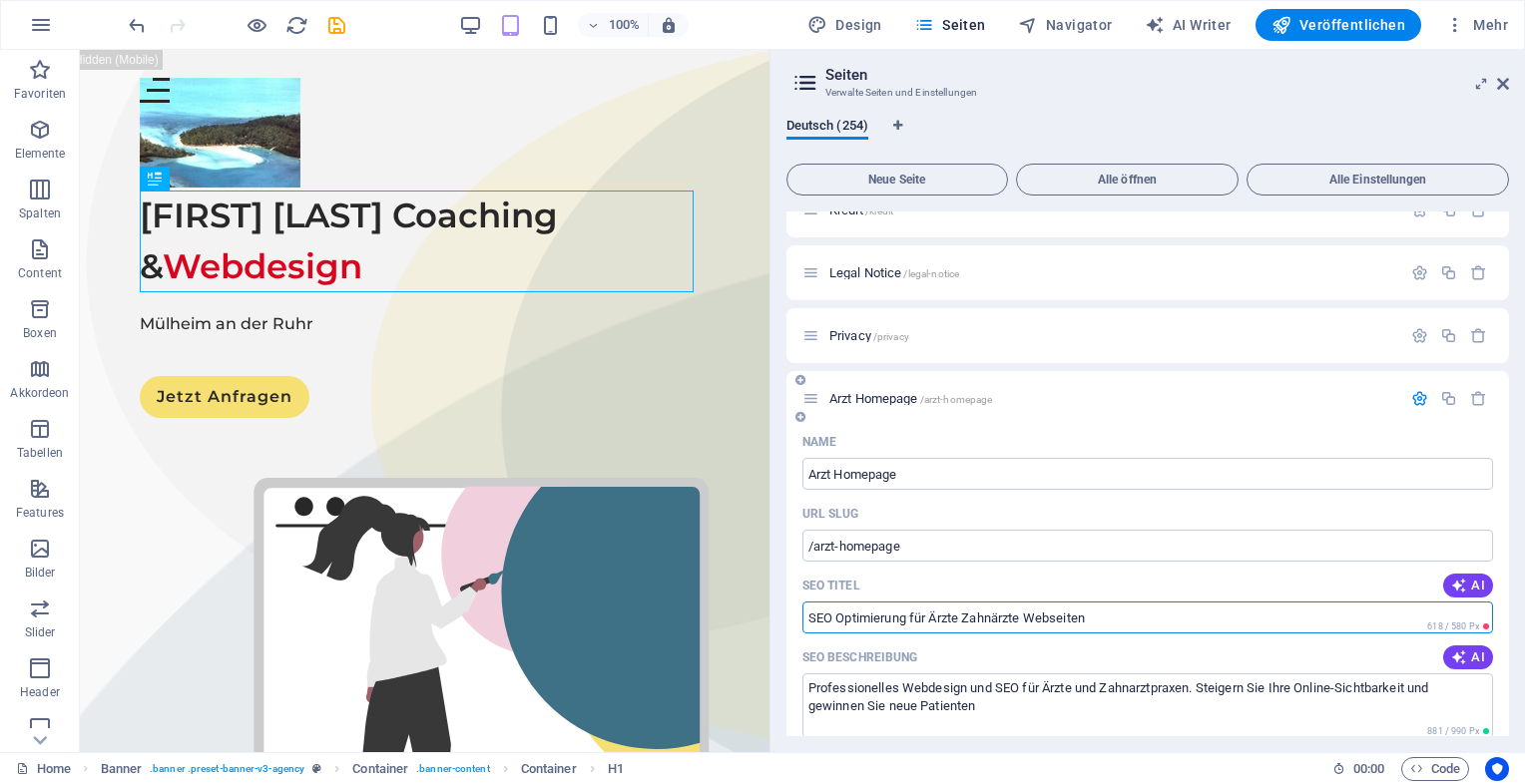 drag, startPoint x: 926, startPoint y: 613, endPoint x: 1026, endPoint y: 604, distance: 100.40418 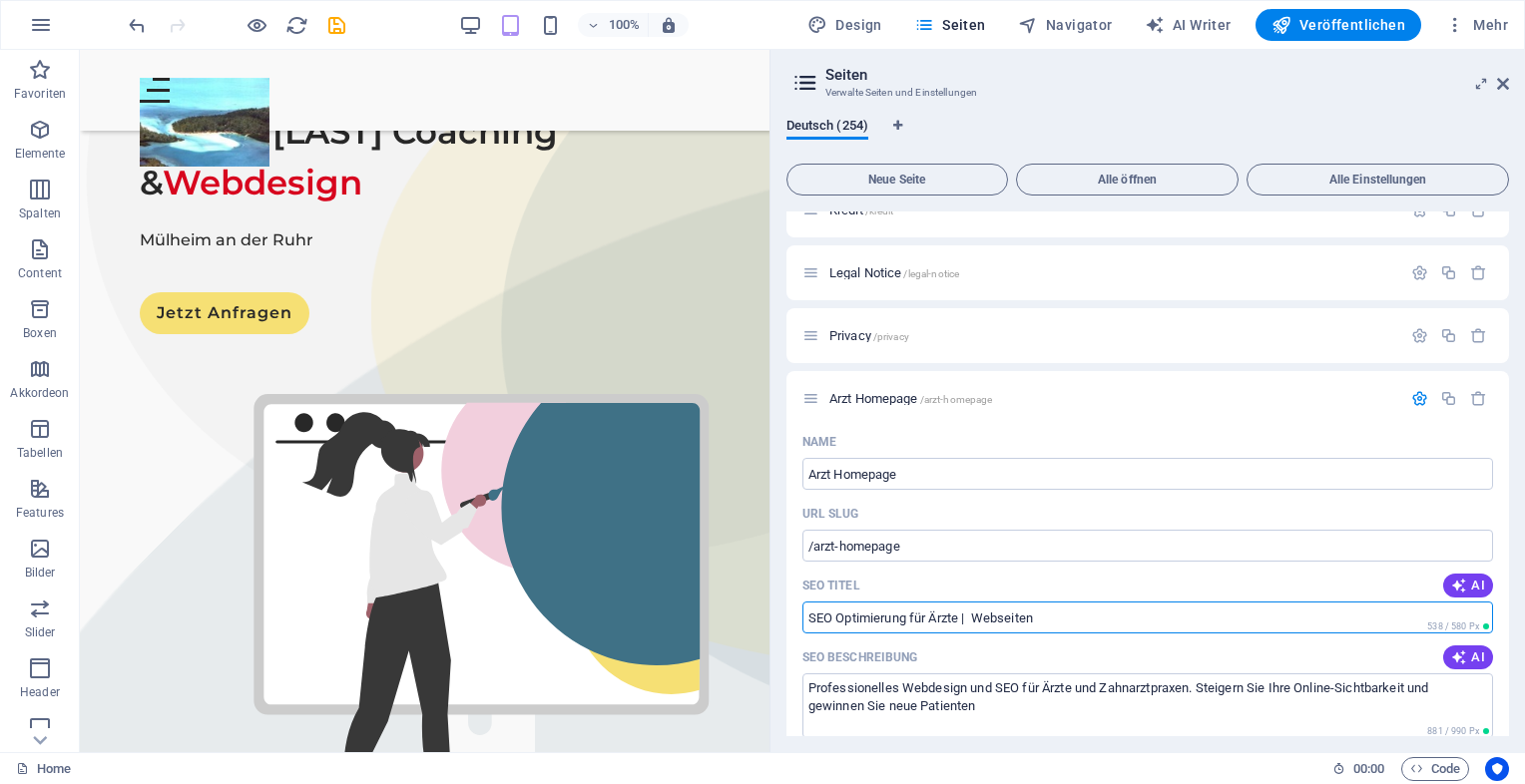 scroll, scrollTop: 76, scrollLeft: 0, axis: vertical 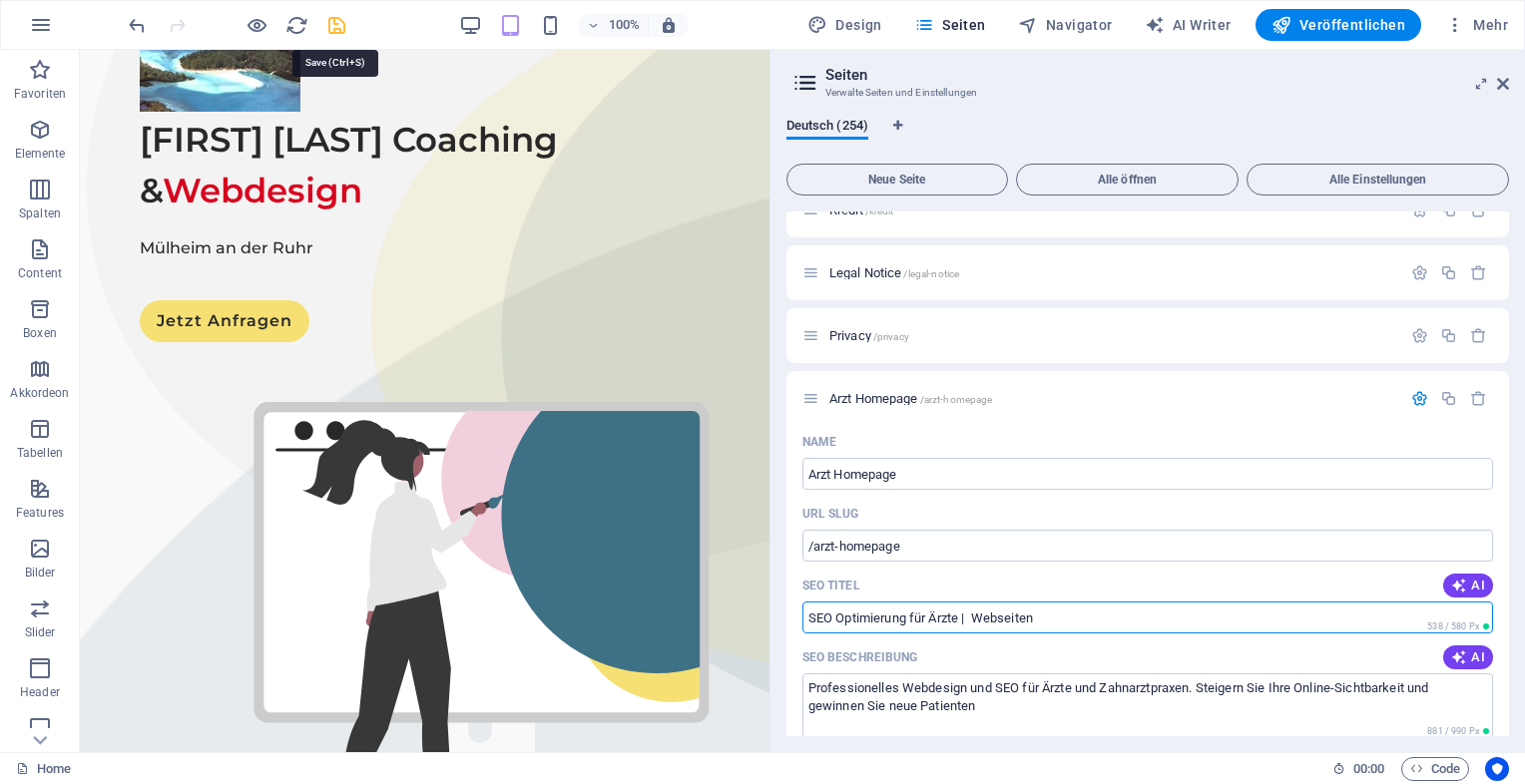 type on "SEO Optimierung für Ärzte |  Webseiten" 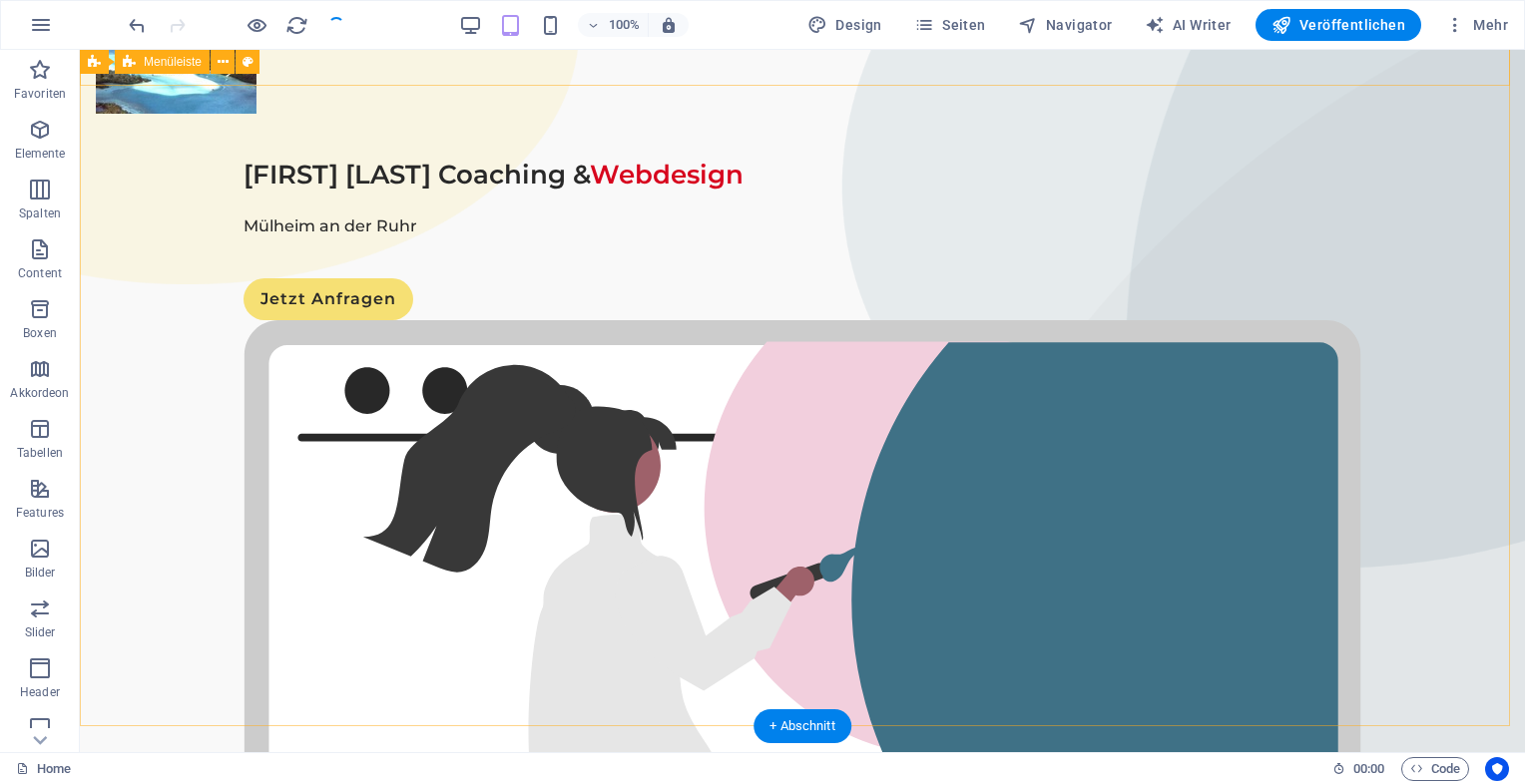 scroll, scrollTop: 71, scrollLeft: 0, axis: vertical 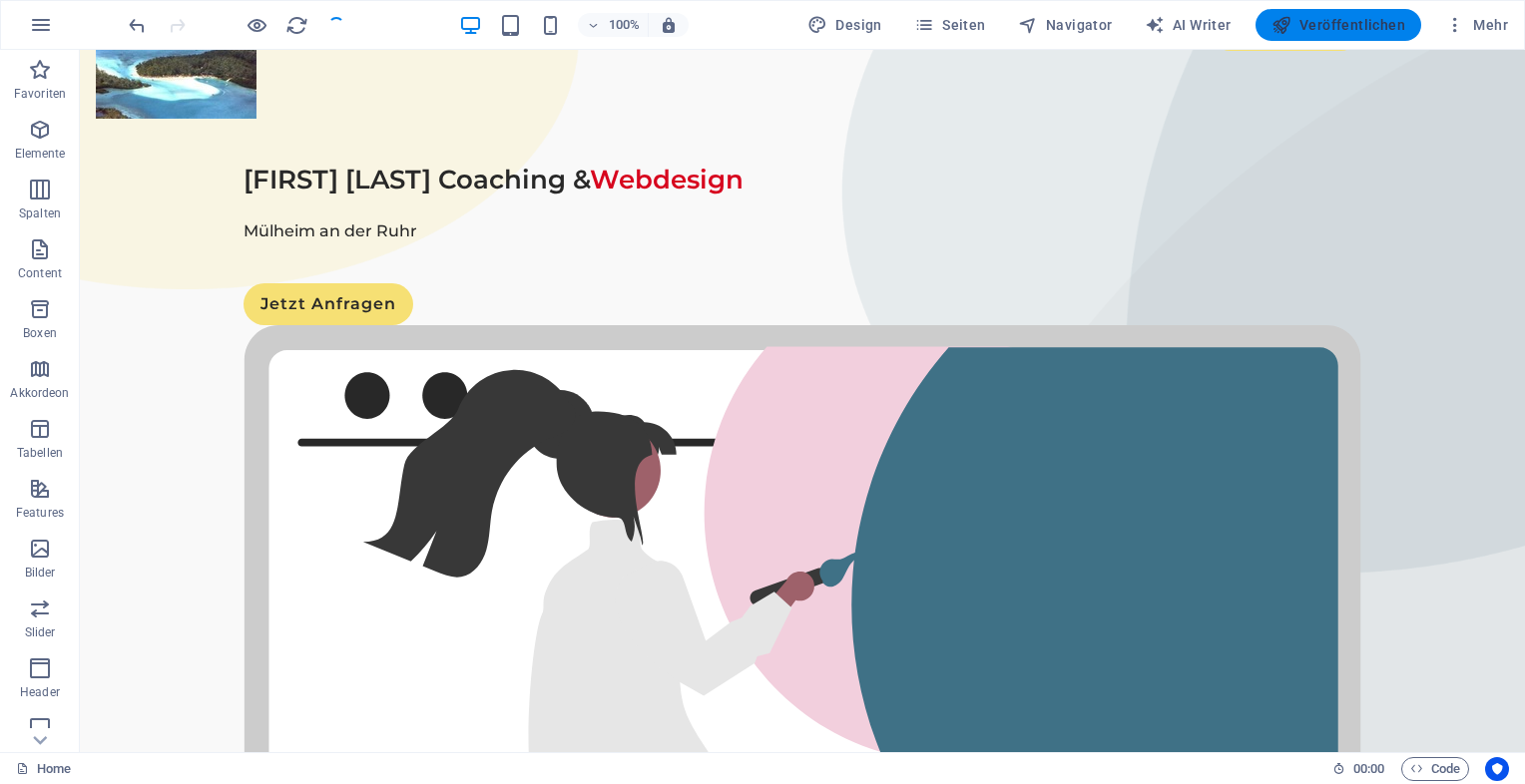 click on "Veröffentlichen" at bounding box center (1338, 25) 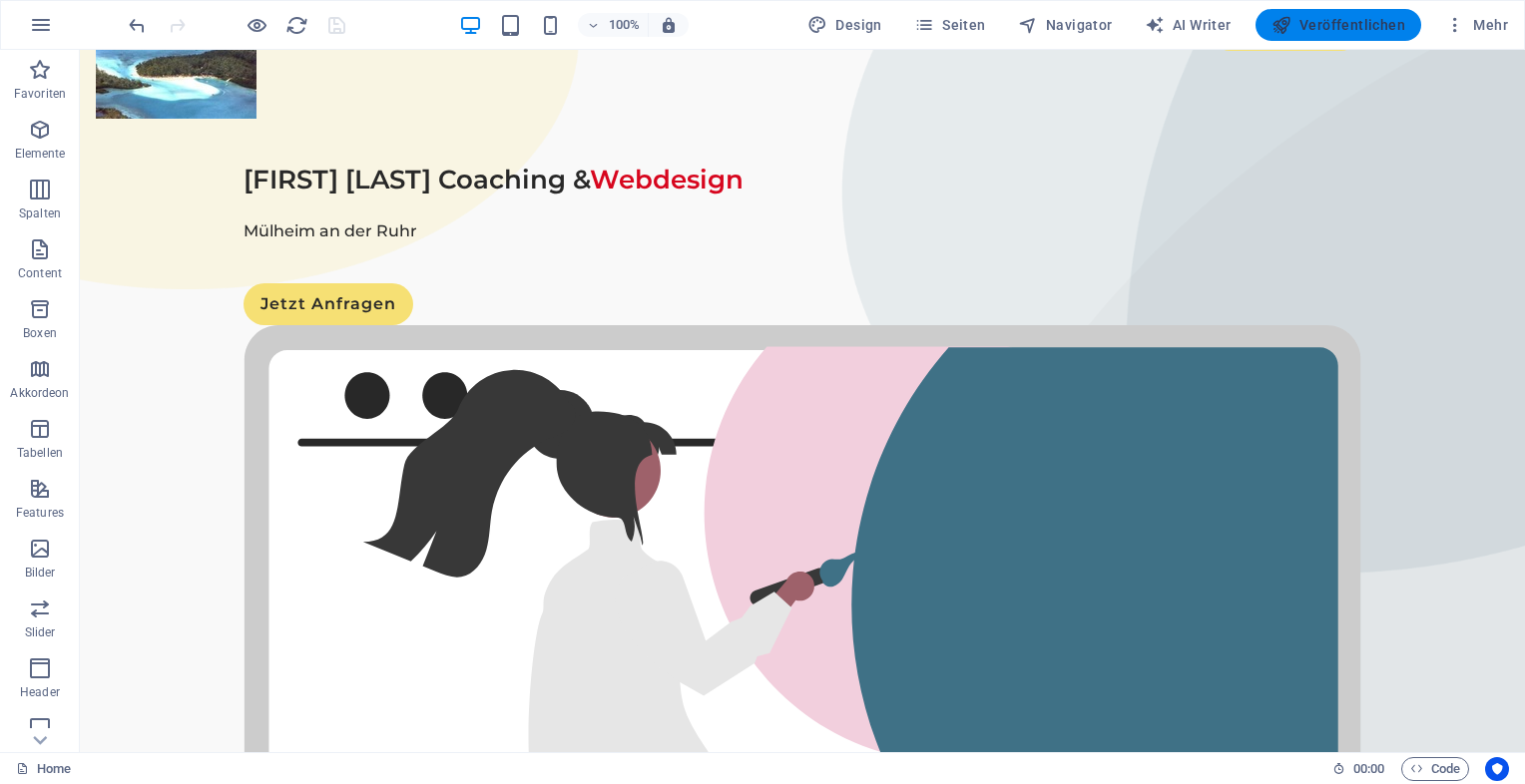 click on "Veröffentlichen" at bounding box center (1338, 25) 